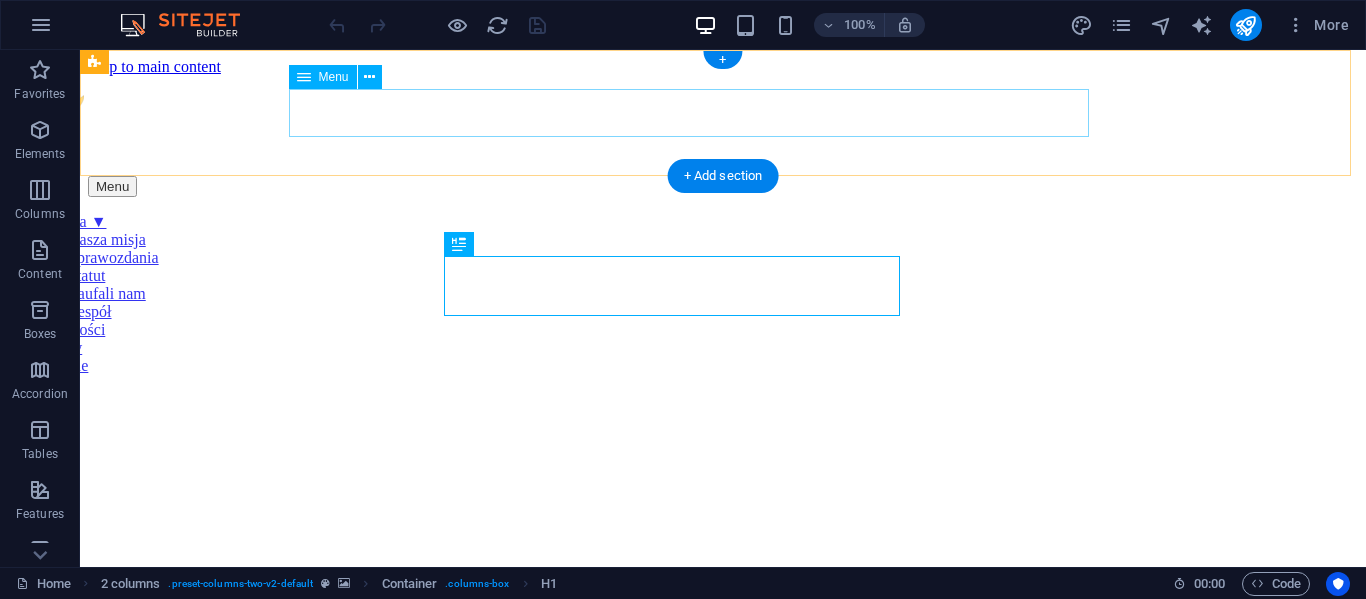scroll, scrollTop: 0, scrollLeft: 0, axis: both 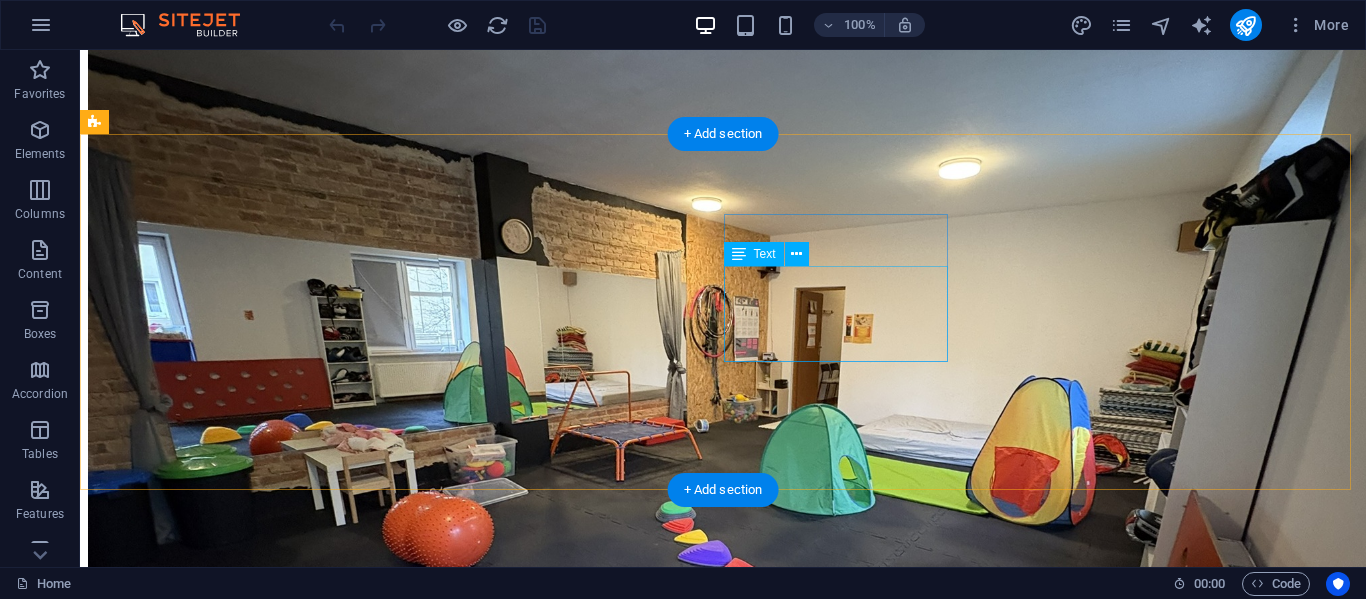 click on "ul.[STREET] [POSTAL_CODE] [CITY] tel.:[PHONE] e-mail: [EMAIL]" at bounding box center (723, 1462) 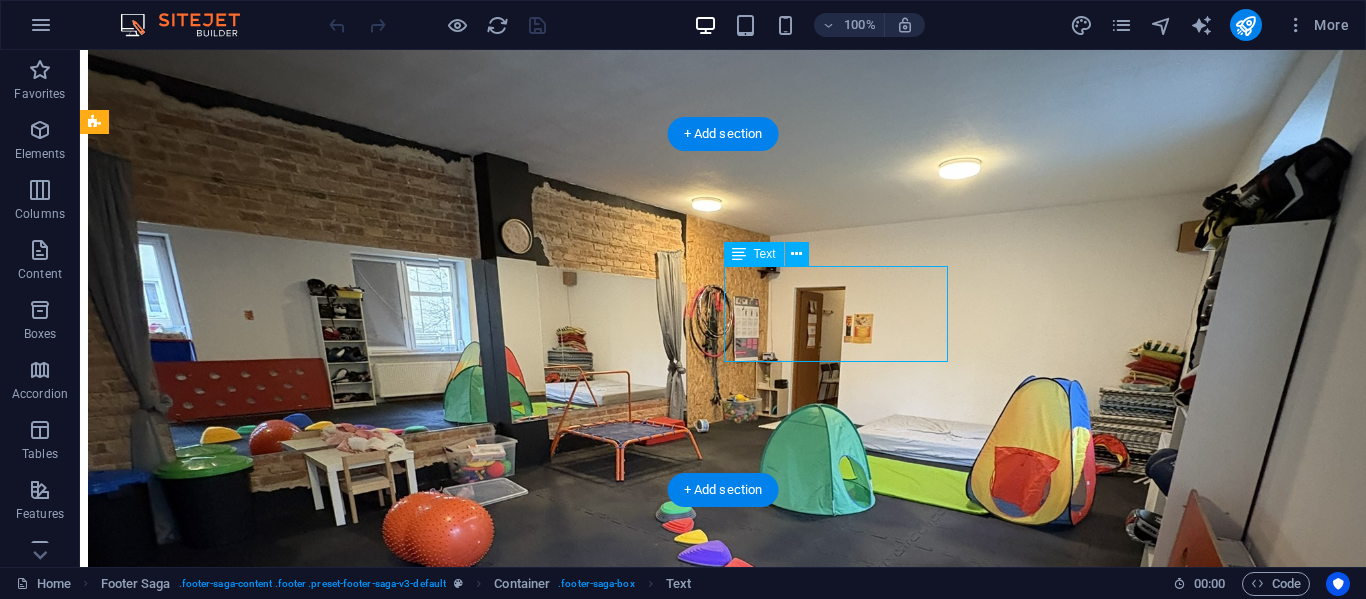 click on "ul.[STREET] [POSTAL_CODE] [CITY] tel.:[PHONE] e-mail: [EMAIL]" at bounding box center (723, 1462) 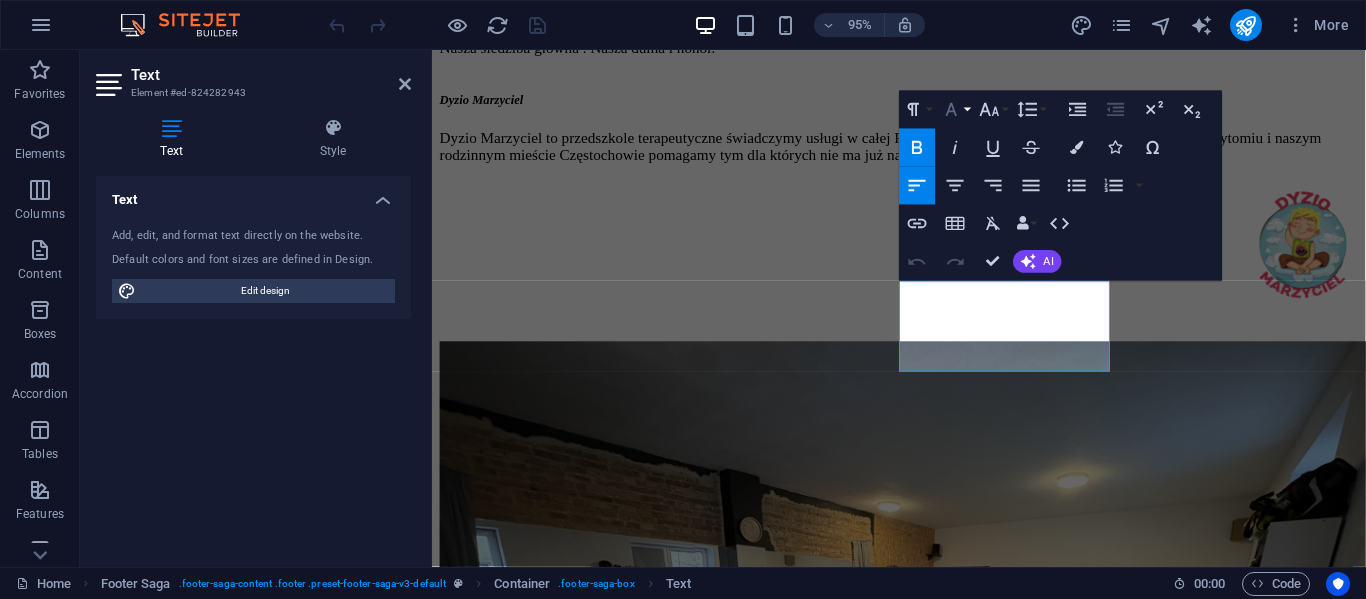 click on "Font Family" at bounding box center [955, 110] 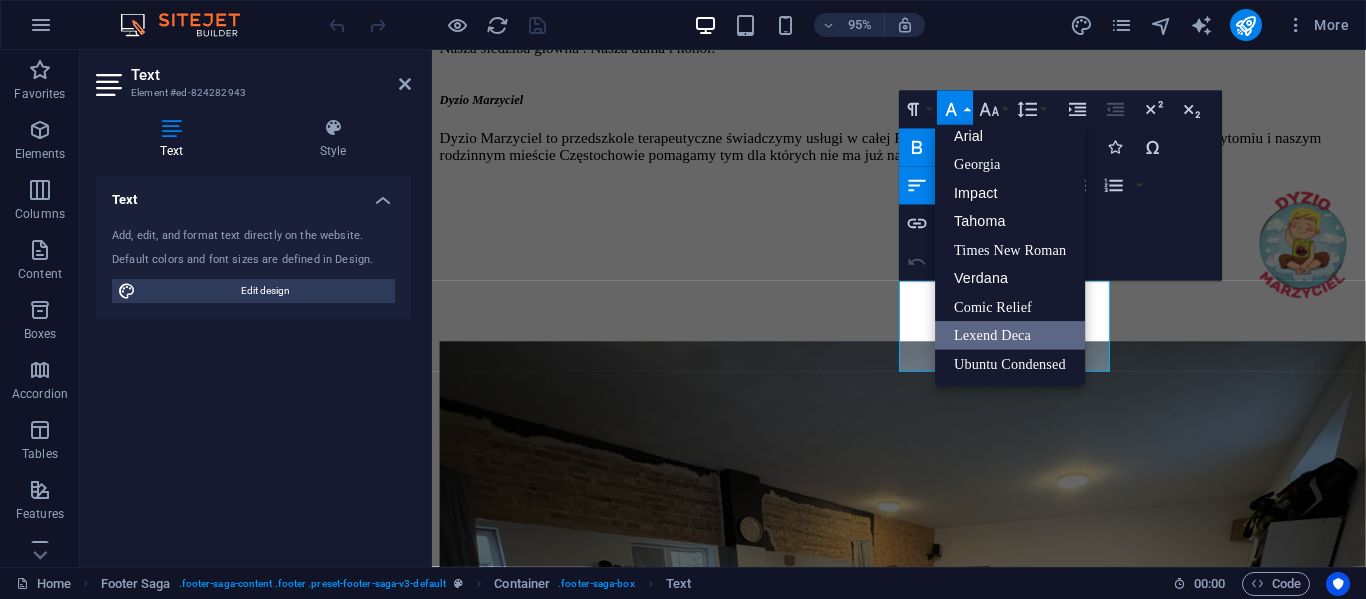 scroll, scrollTop: 11, scrollLeft: 0, axis: vertical 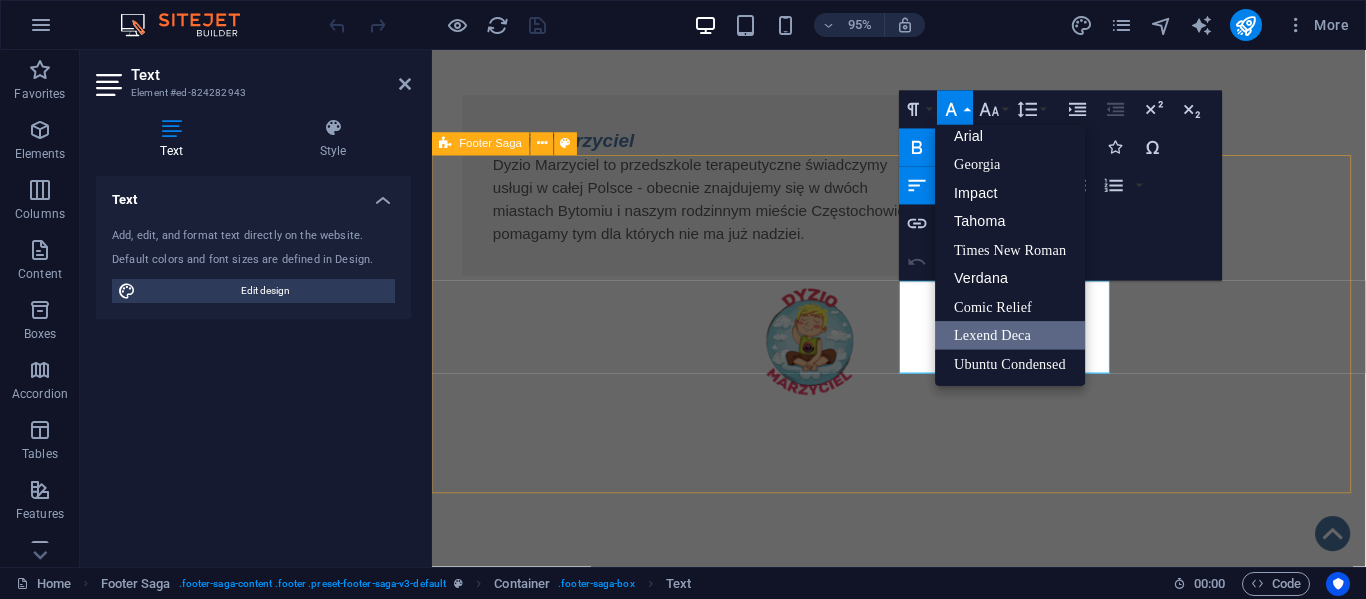 click on "Fundacja Algiz - wspieramy działamy pomagamy i kochamy !!! O nas KRS: 0001139679 NIP: 5732958165 REGON: 540256299 Kontakt ul.Sobieskiego 84 42-217 Częstochowa tel.:508-345-083 e-mail: biuro@fundacja-algiz.pl Statut Polityka Prywatności Regulamin RODO Klauzula przetwarzania" at bounding box center (923, 1763) 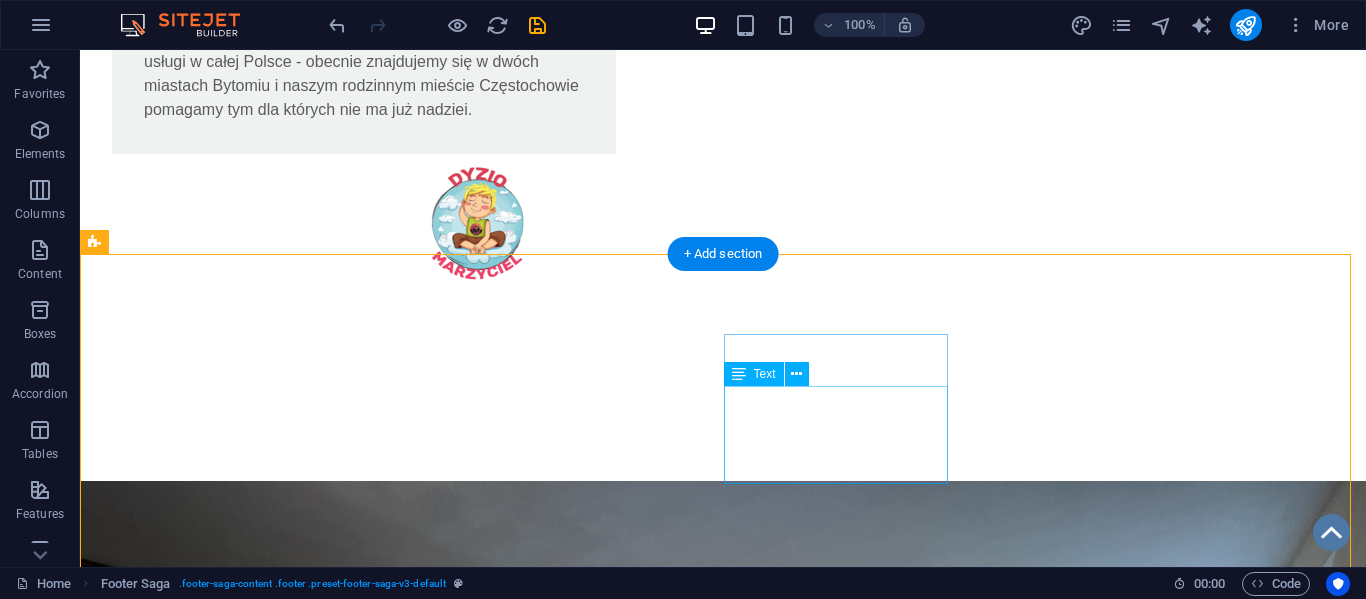 click on "ul.[STREET] [POSTAL_CODE] [CITY] tel.:[PHONE] e-mail: [EMAIL]" at bounding box center [208, 1966] 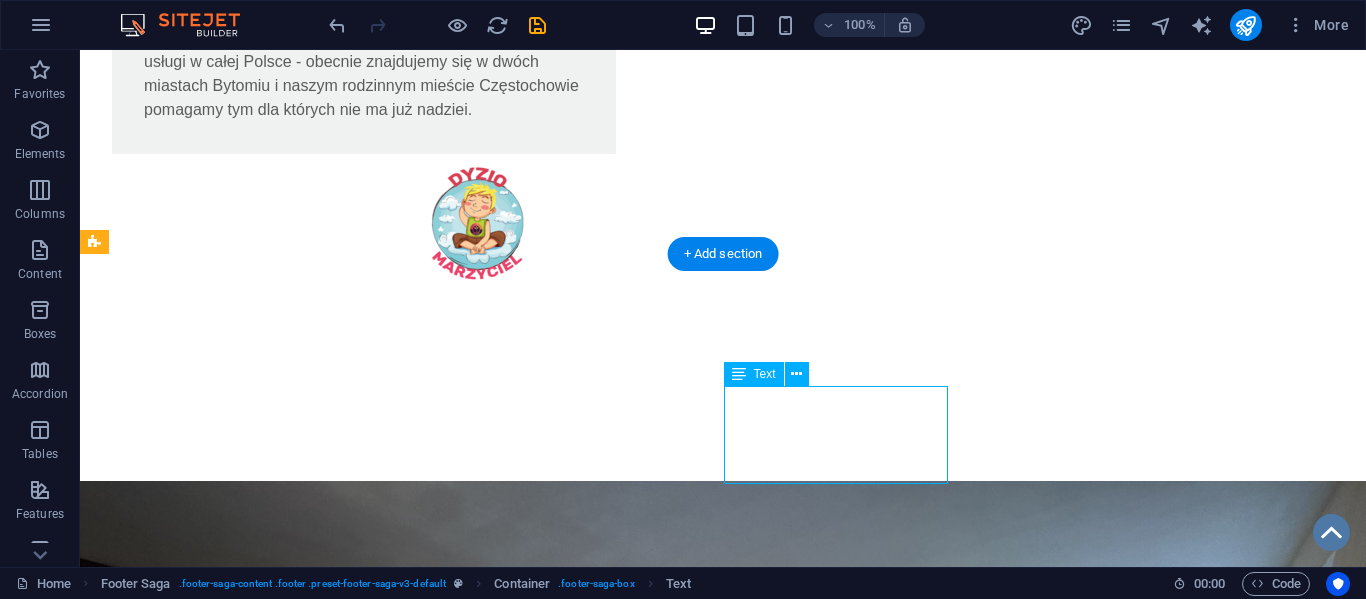 click on "ul.[STREET] [POSTAL_CODE] [CITY] tel.:[PHONE] e-mail: [EMAIL]" at bounding box center (208, 1966) 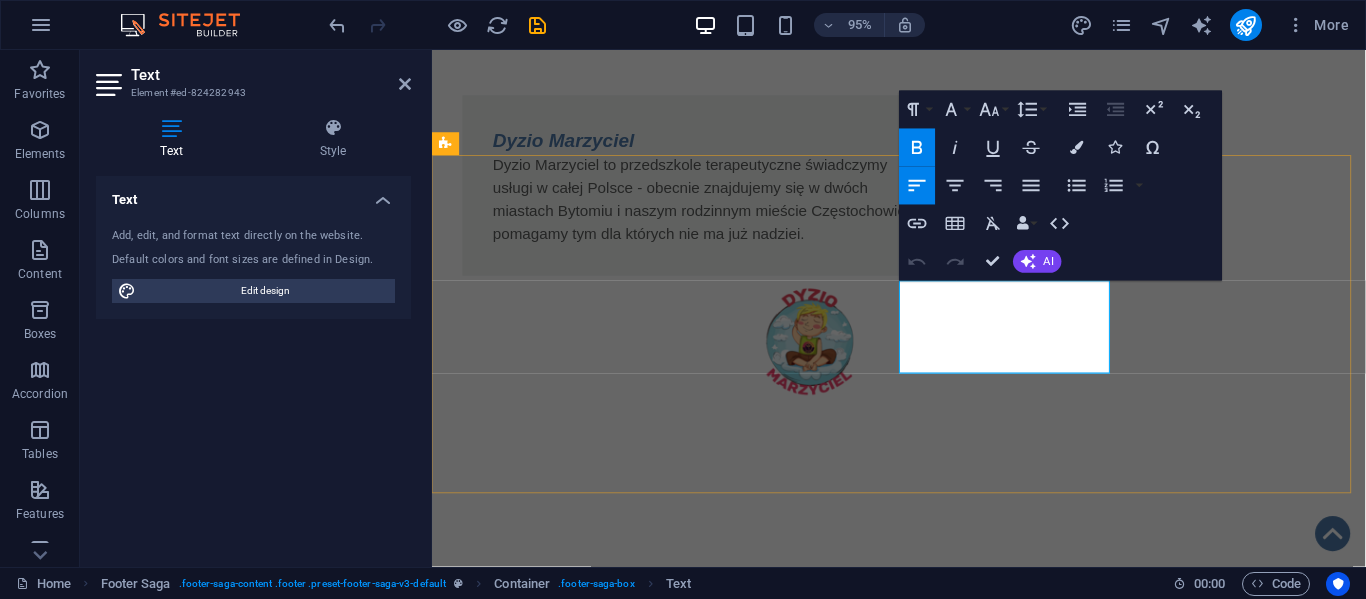 drag, startPoint x: 924, startPoint y: 305, endPoint x: 1126, endPoint y: 381, distance: 215.824 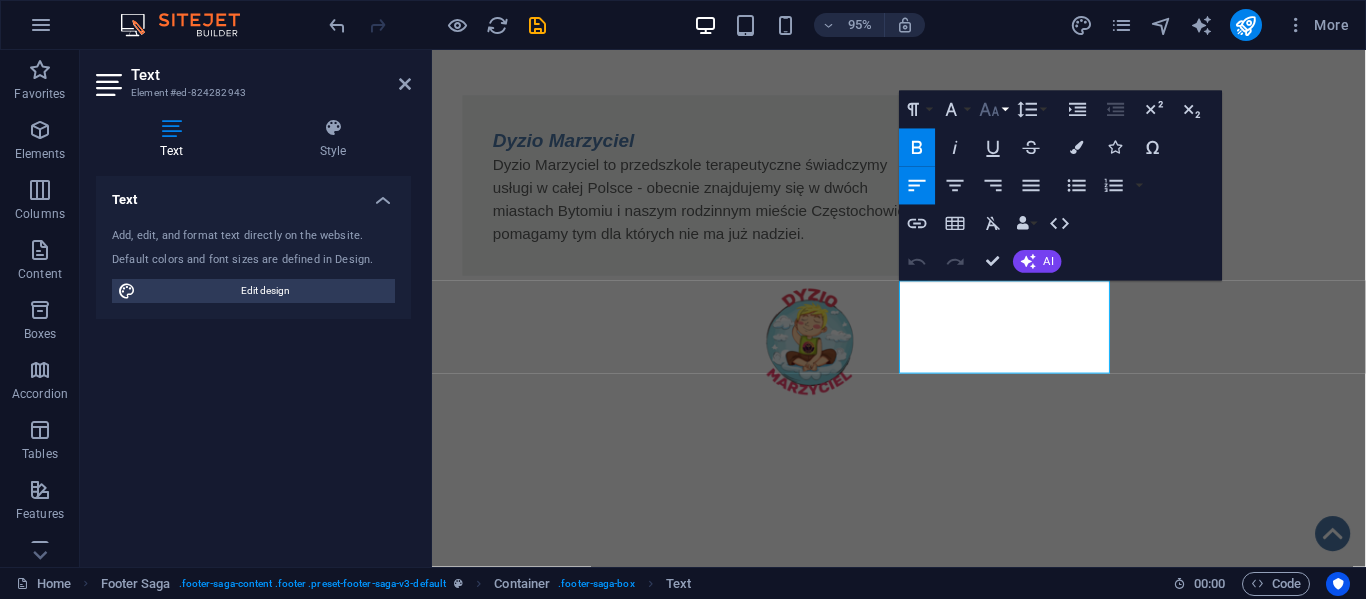 click on "Font Size" at bounding box center (993, 110) 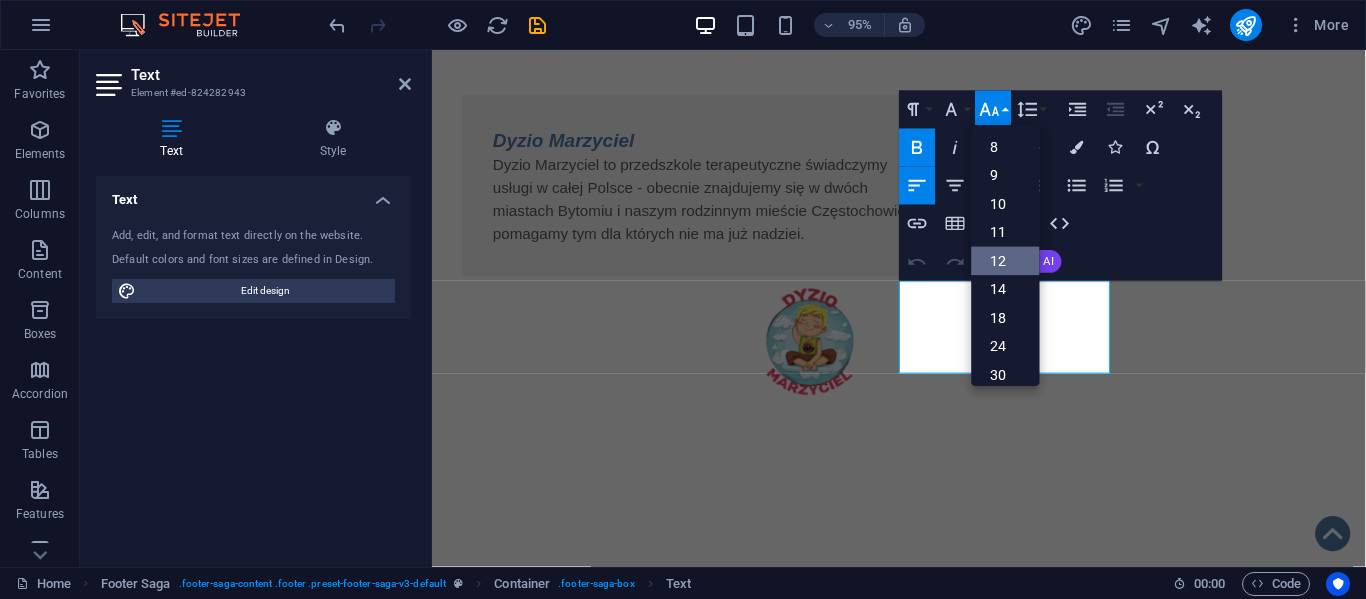 scroll, scrollTop: 143, scrollLeft: 0, axis: vertical 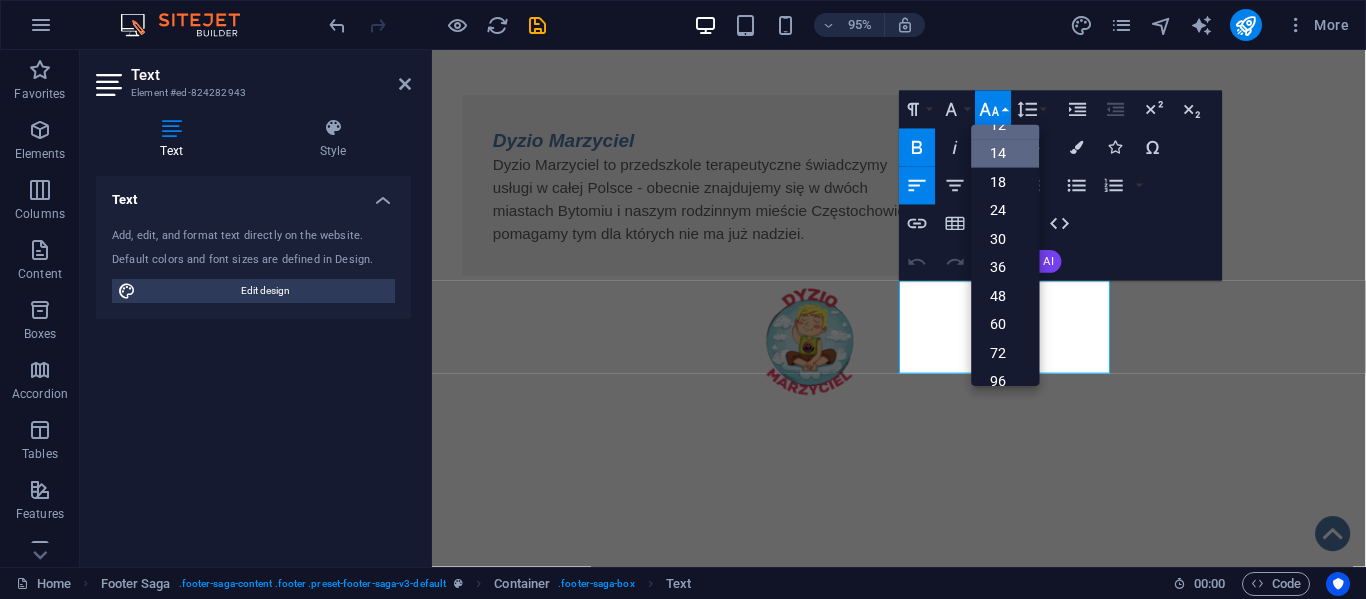 click on "14" at bounding box center [1006, 153] 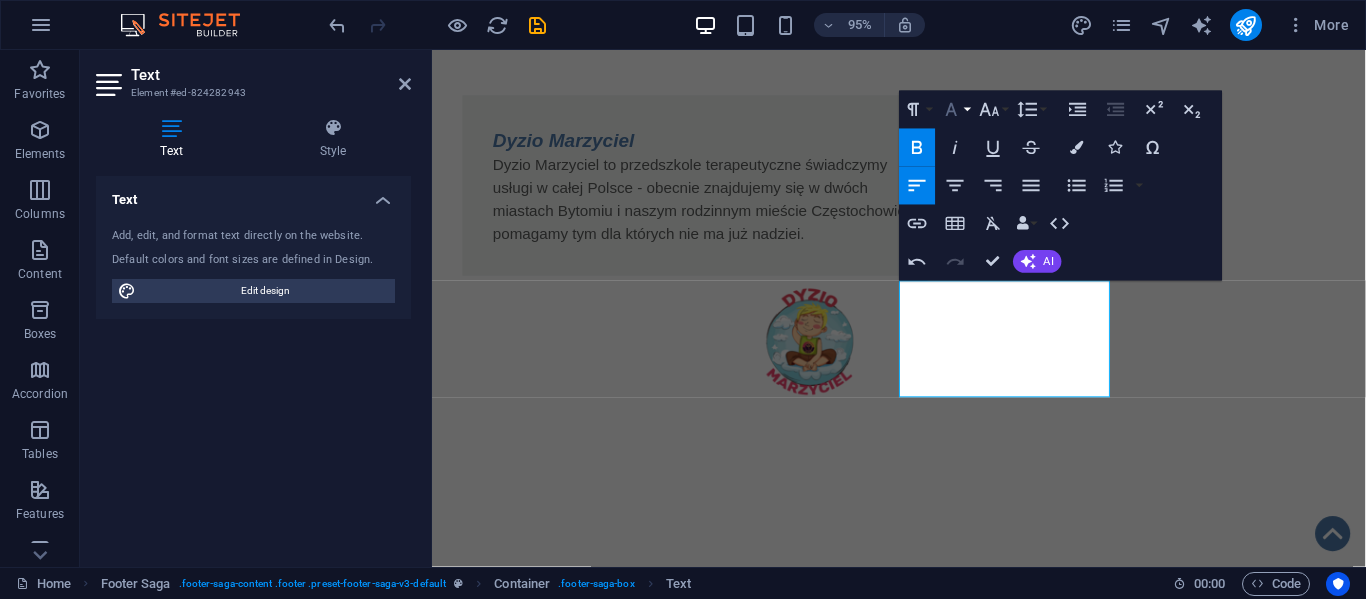 click on "Font Family" at bounding box center [955, 110] 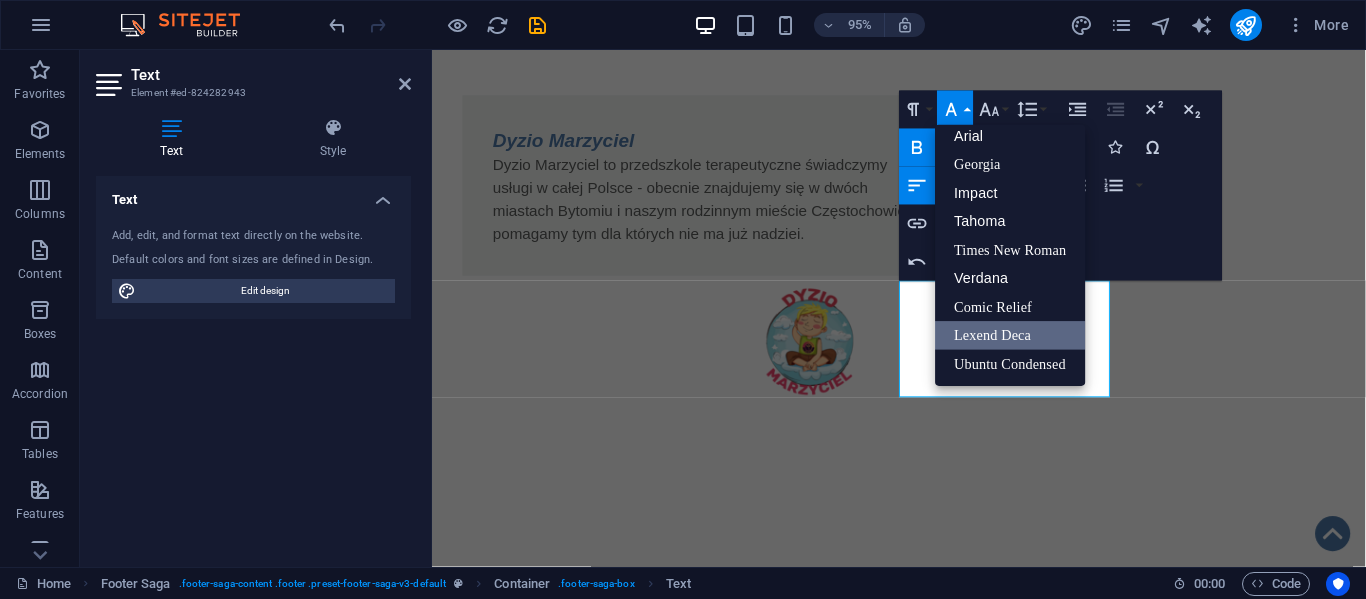 scroll, scrollTop: 11, scrollLeft: 0, axis: vertical 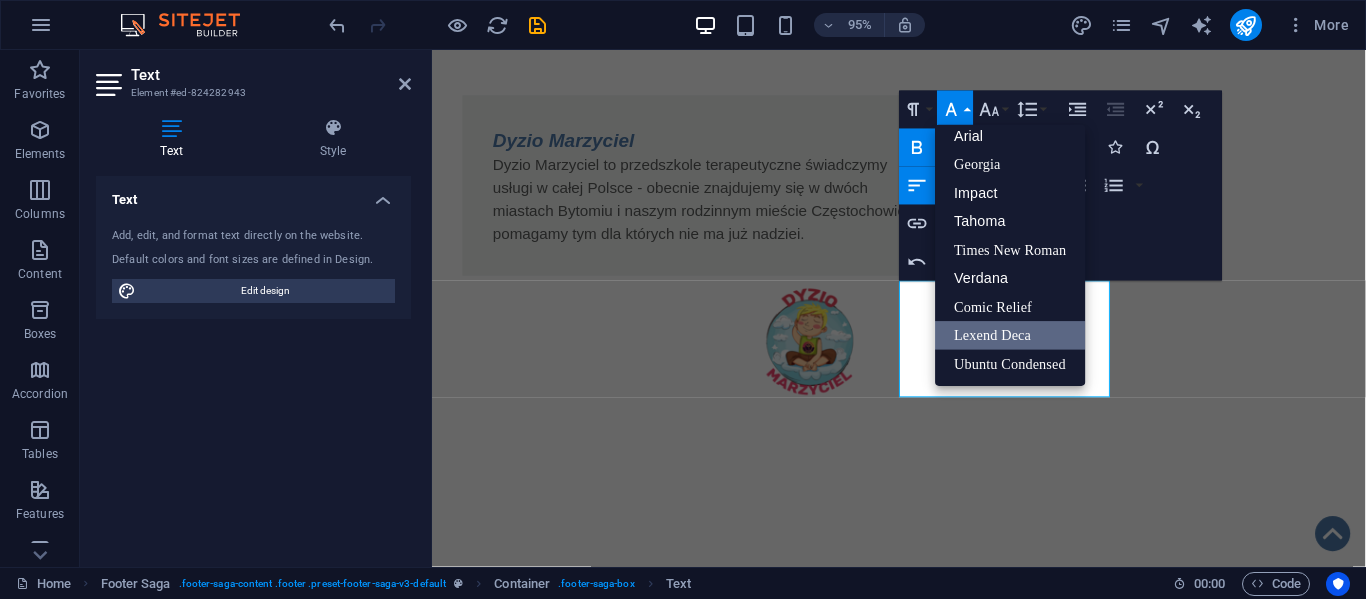 click on "Lexend Deca" at bounding box center (1011, 336) 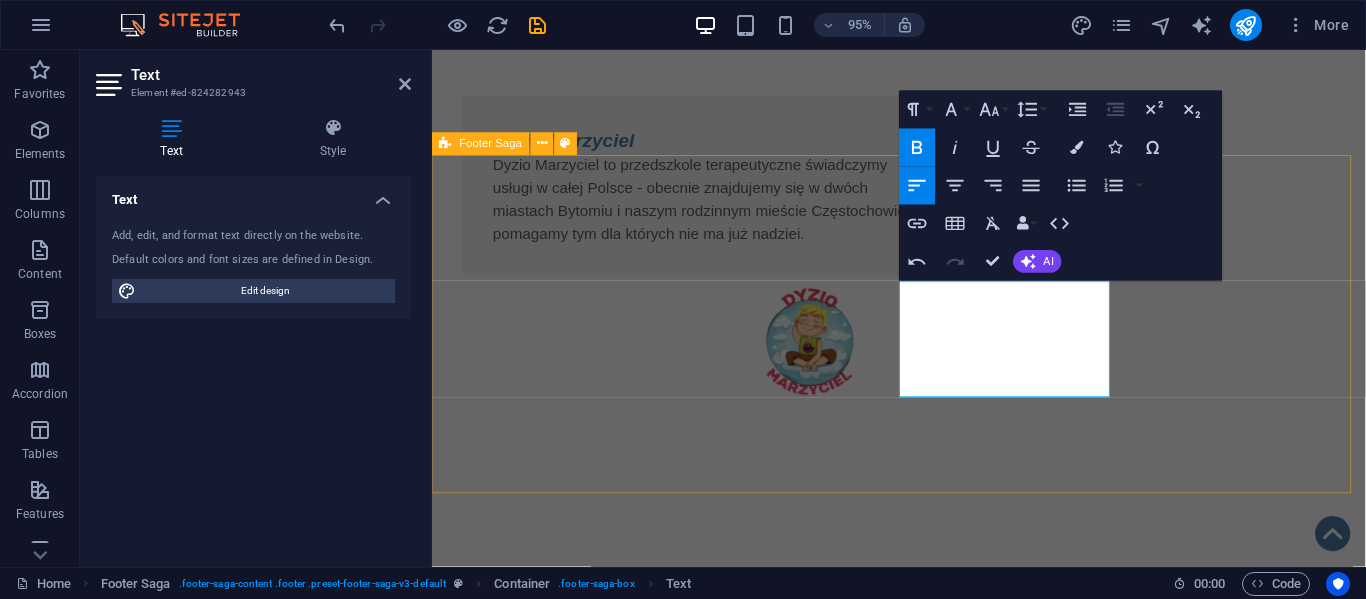 click on "Fundacja Algiz - wspieramy działamy pomagamy i kochamy !!! O nas KRS: 0001139679 NIP: 5732958165 REGON: 540256299 Kontakt ul.Sobieskiego 84 42-217 Częstochowa tel.:508-345-083 e-mail: biuro@fundacja-algiz.pl Statut Polityka Prywatności Regulamin RODO Klauzula przetwarzania" at bounding box center (923, 1763) 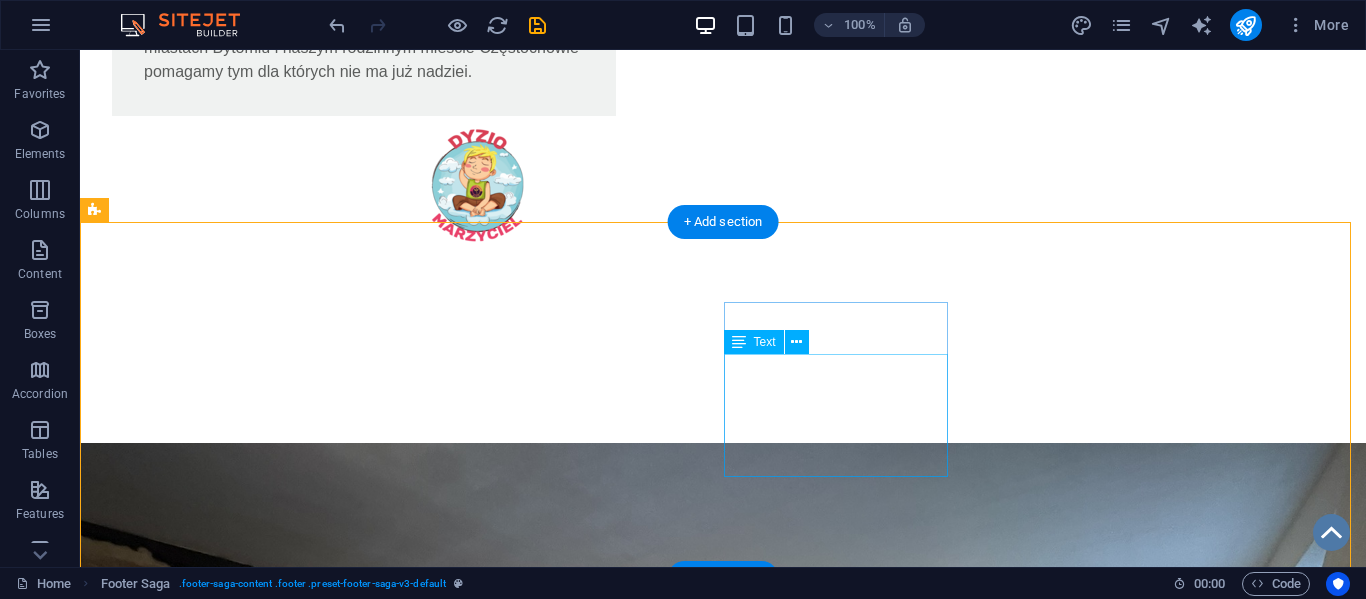scroll, scrollTop: 1520, scrollLeft: 0, axis: vertical 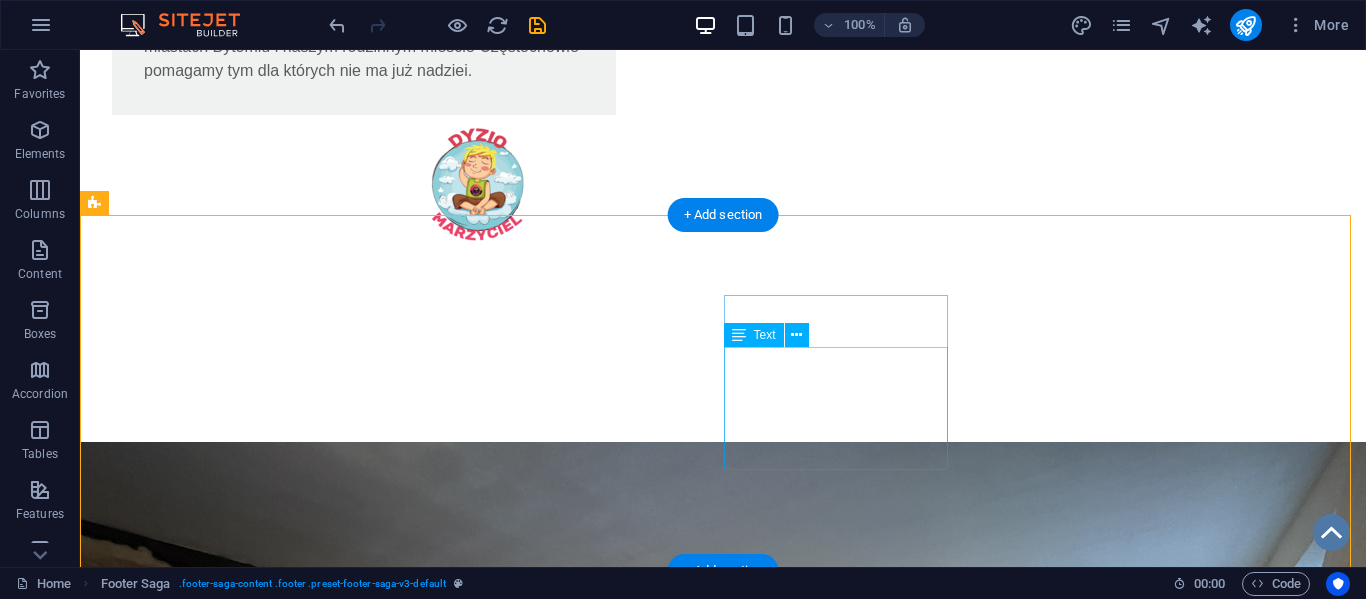 click on "ul.[STREET] [POSTAL_CODE] [CITY] tel.:[PHONE] e-mail: [EMAIL]" at bounding box center [208, 1927] 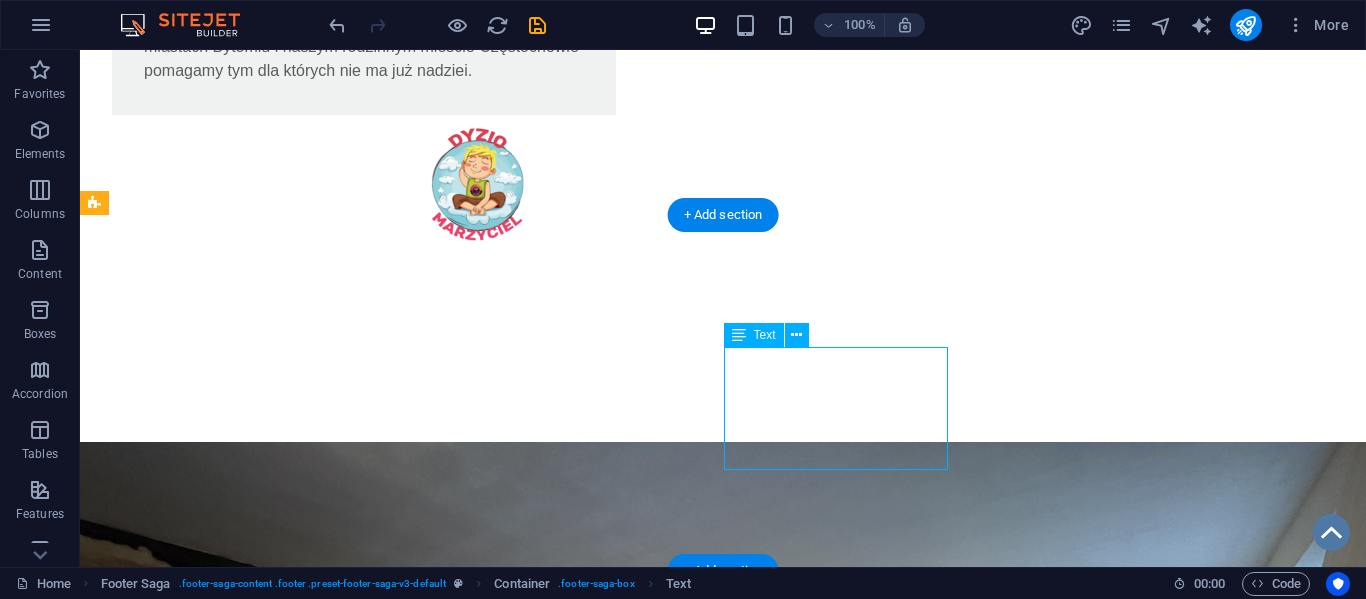 click on "ul.[STREET] [POSTAL_CODE] [CITY] tel.:[PHONE] e-mail: [EMAIL]" at bounding box center [208, 1927] 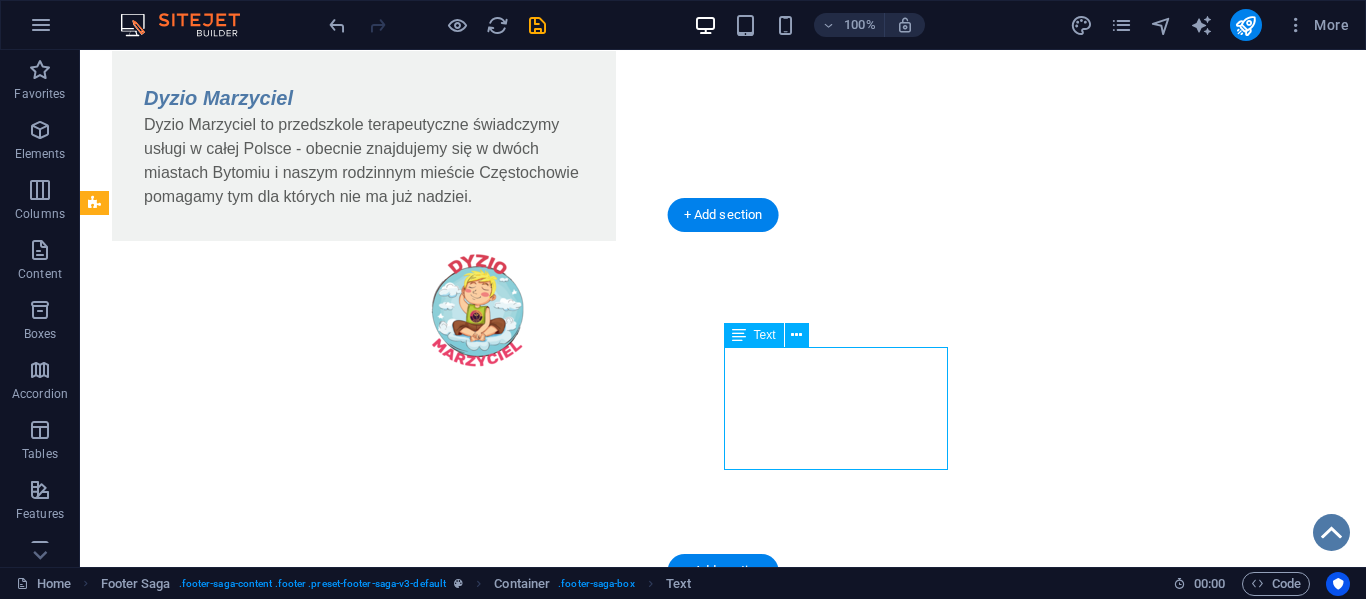 scroll, scrollTop: 1347, scrollLeft: 0, axis: vertical 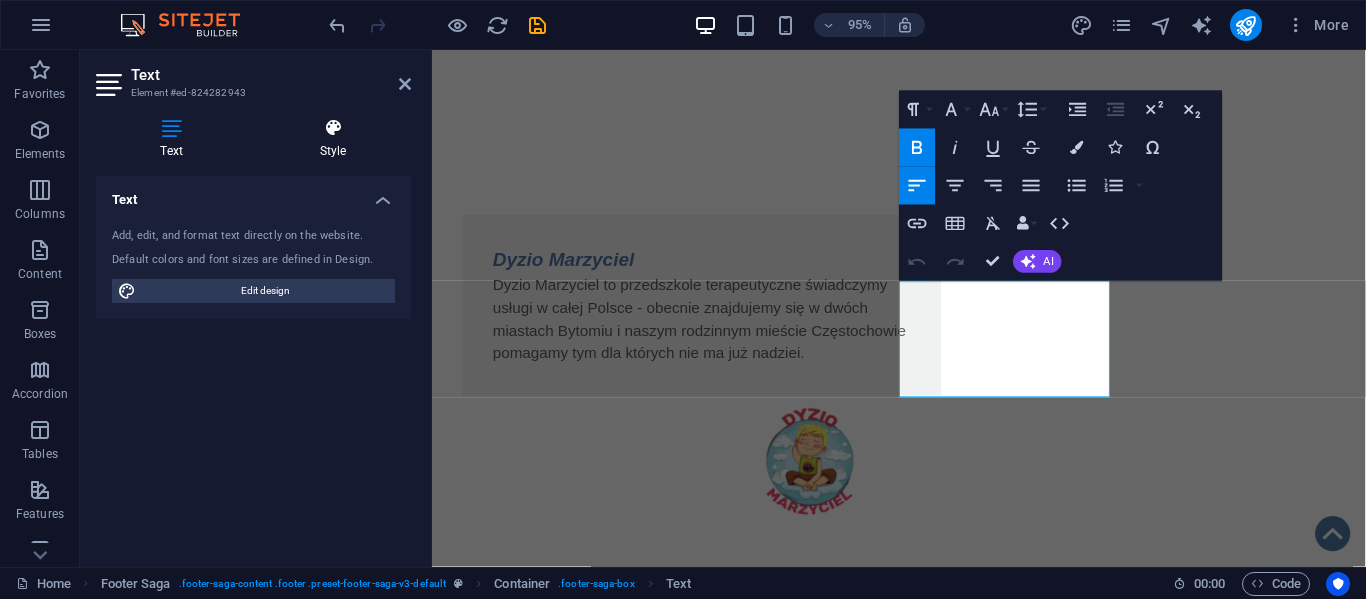 click at bounding box center (333, 128) 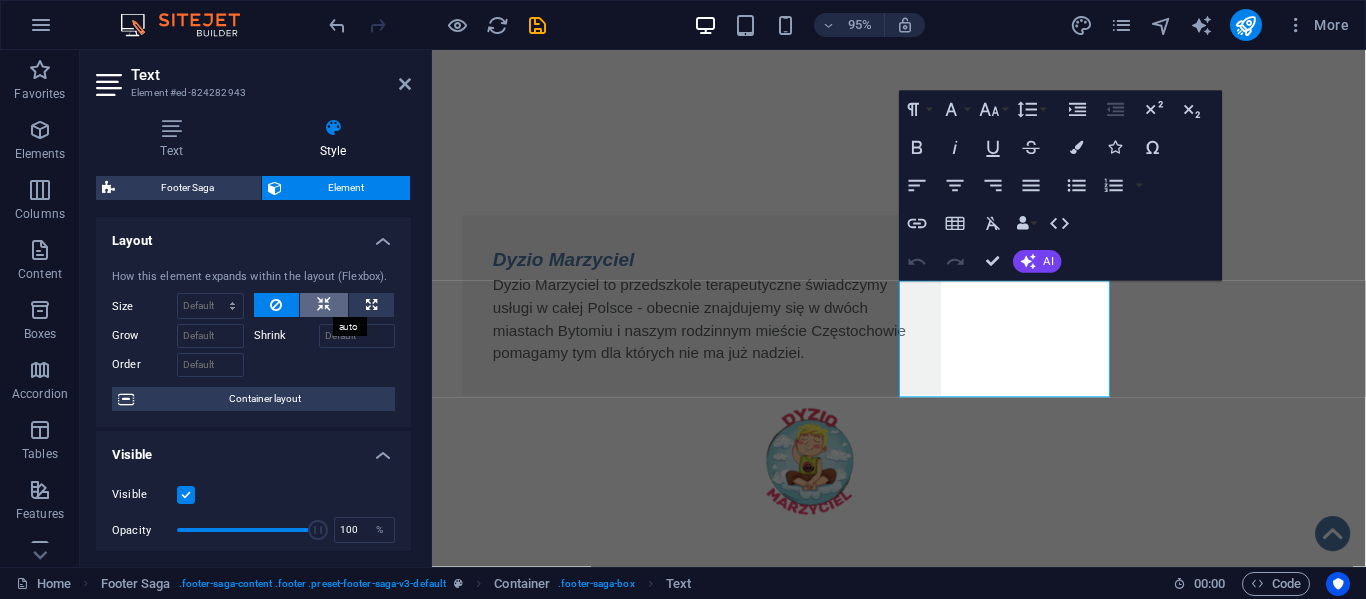click at bounding box center [324, 305] 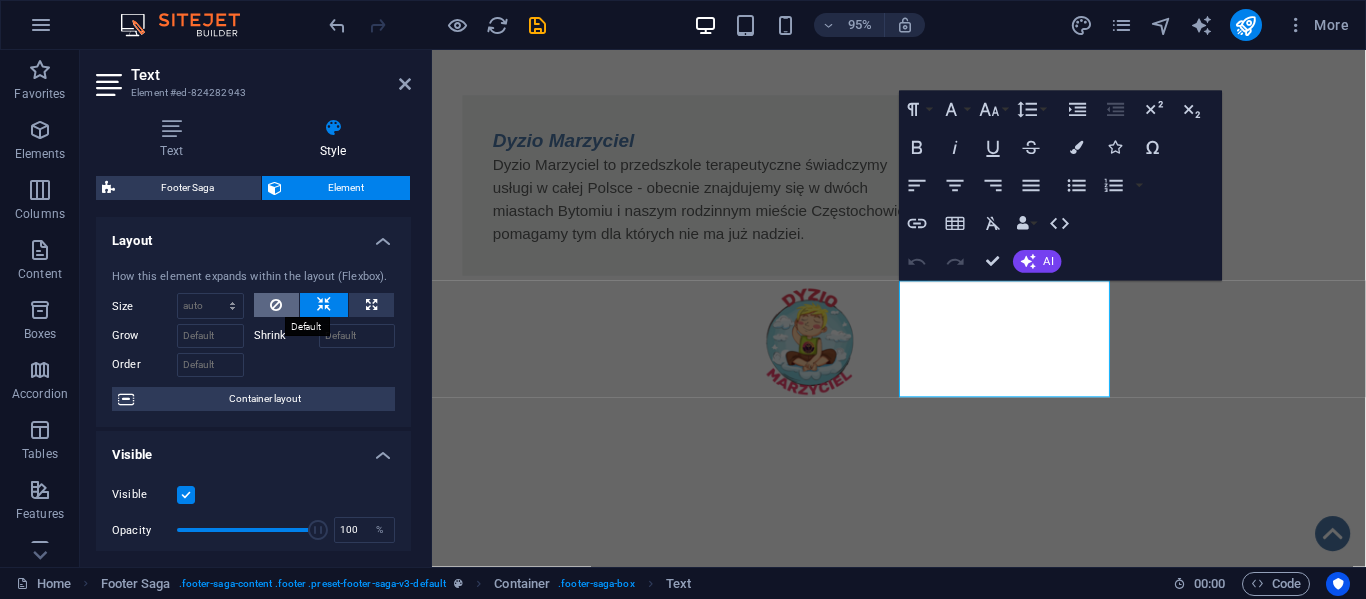 click at bounding box center (277, 305) 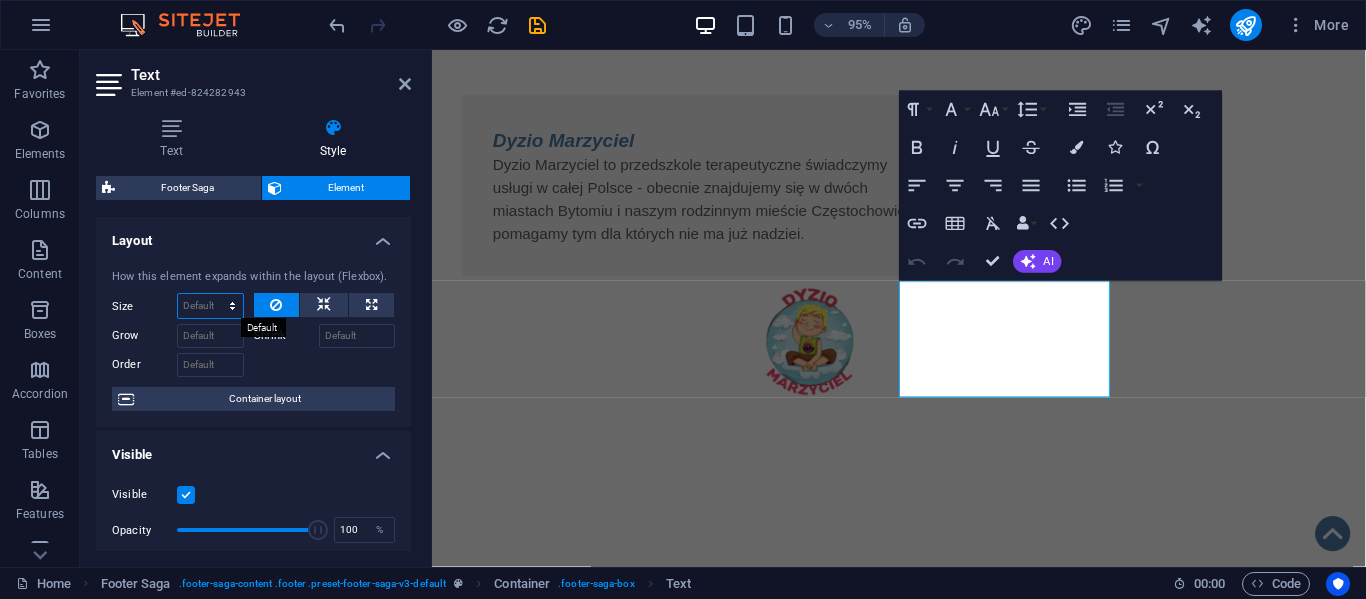 click on "Default auto px % 1/1 1/2 1/3 1/4 1/5 1/6 1/7 1/8 1/9 1/10" at bounding box center [210, 306] 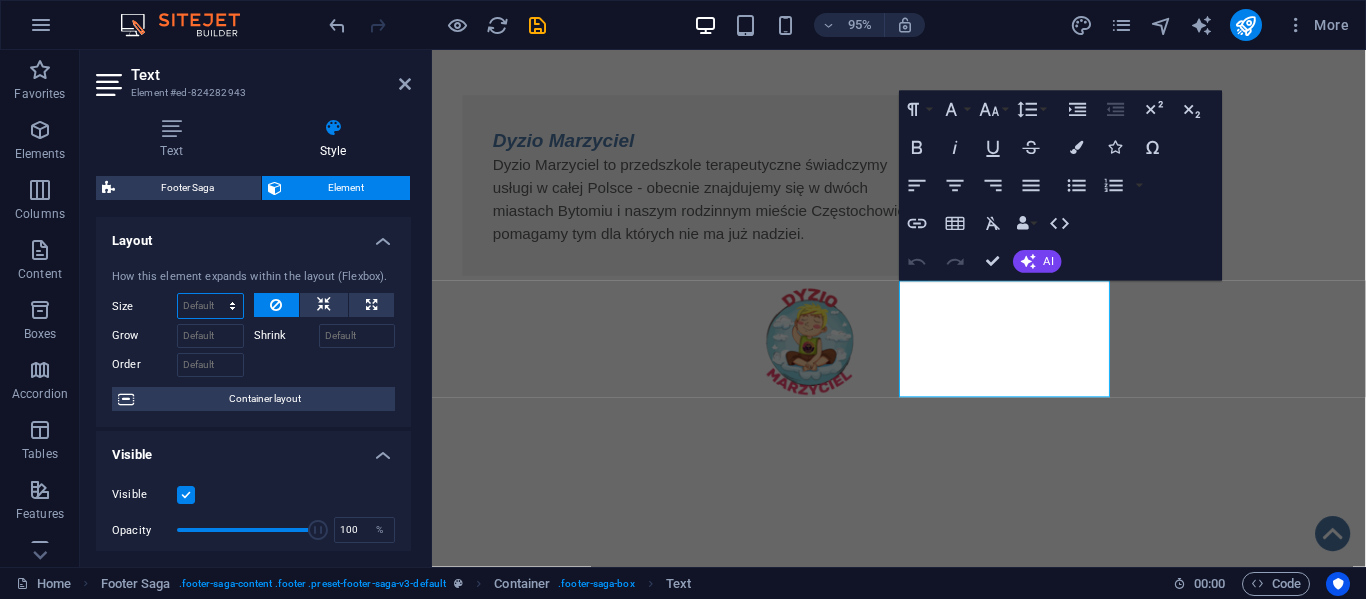 select on "px" 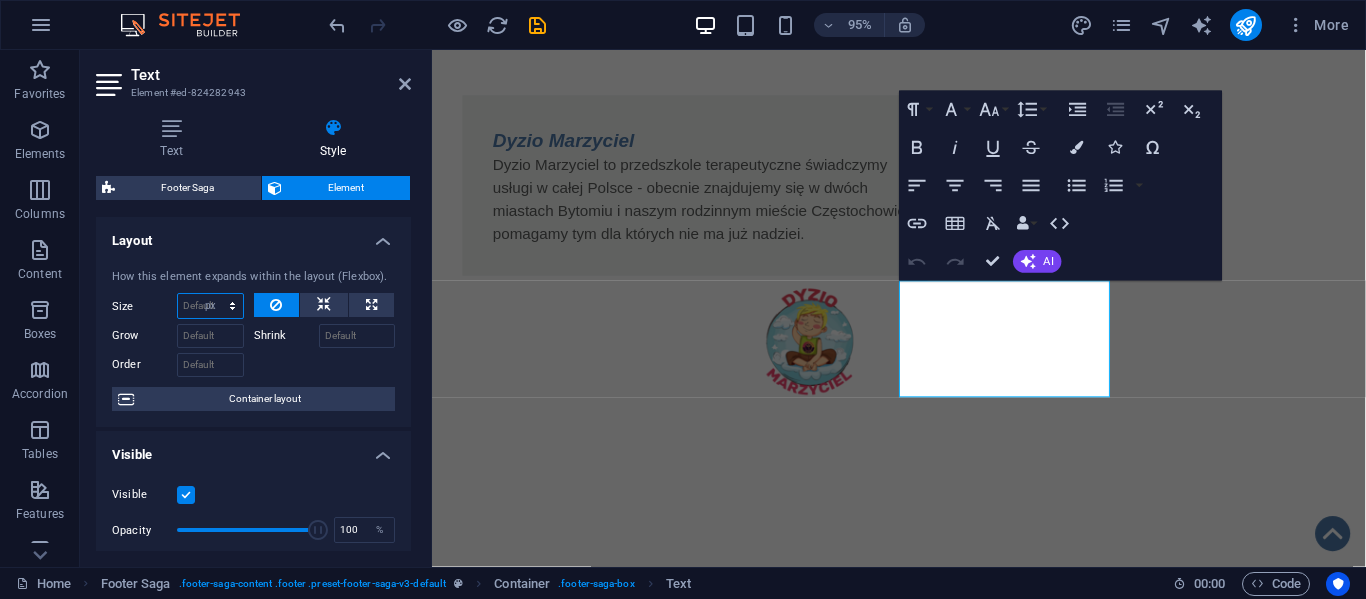 click on "Default auto px % 1/1 1/2 1/3 1/4 1/5 1/6 1/7 1/8 1/9 1/10" at bounding box center [210, 306] 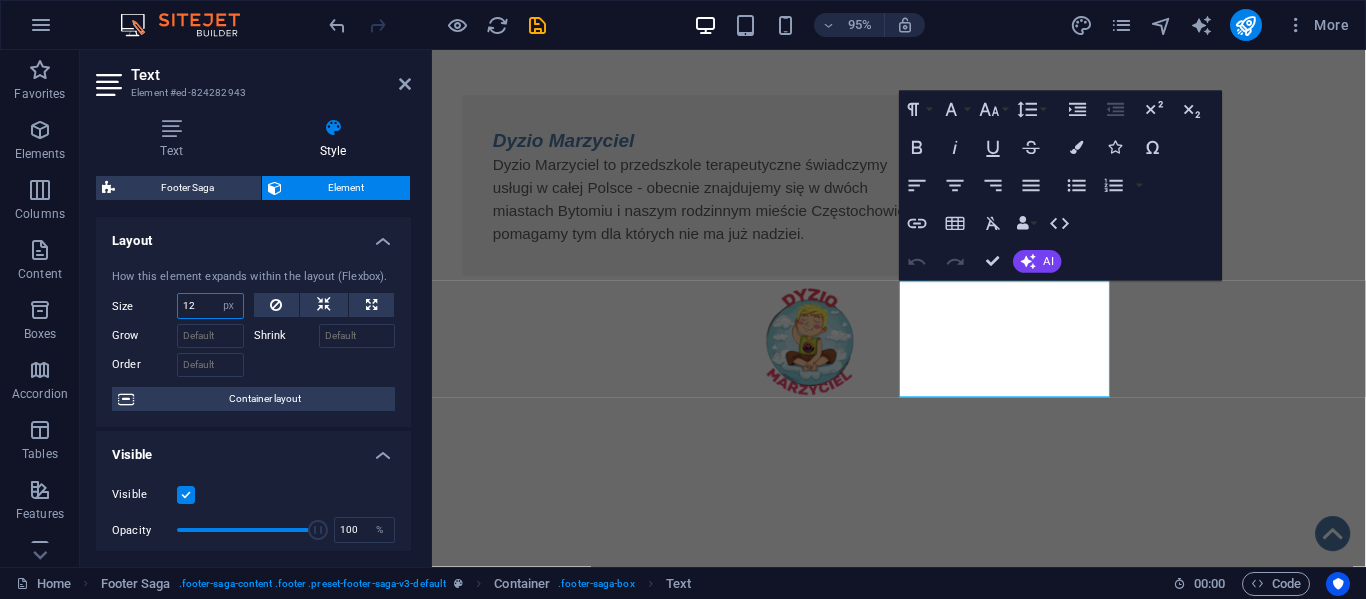 click on "12" at bounding box center (210, 306) 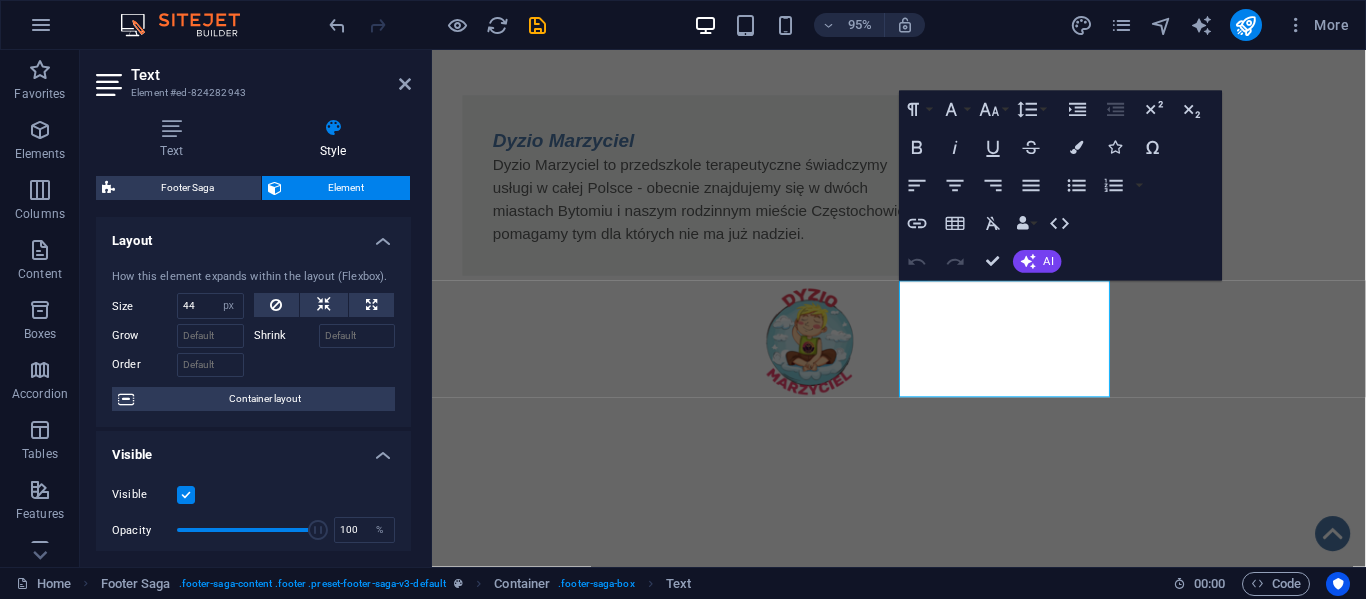 click on "How this element expands within the layout (Flexbox). Size 44 Default auto px % 1/1 1/2 1/3 1/4 1/5 1/6 1/7 1/8 1/9 1/10 Grow Shrink Order Container layout" at bounding box center [253, 340] 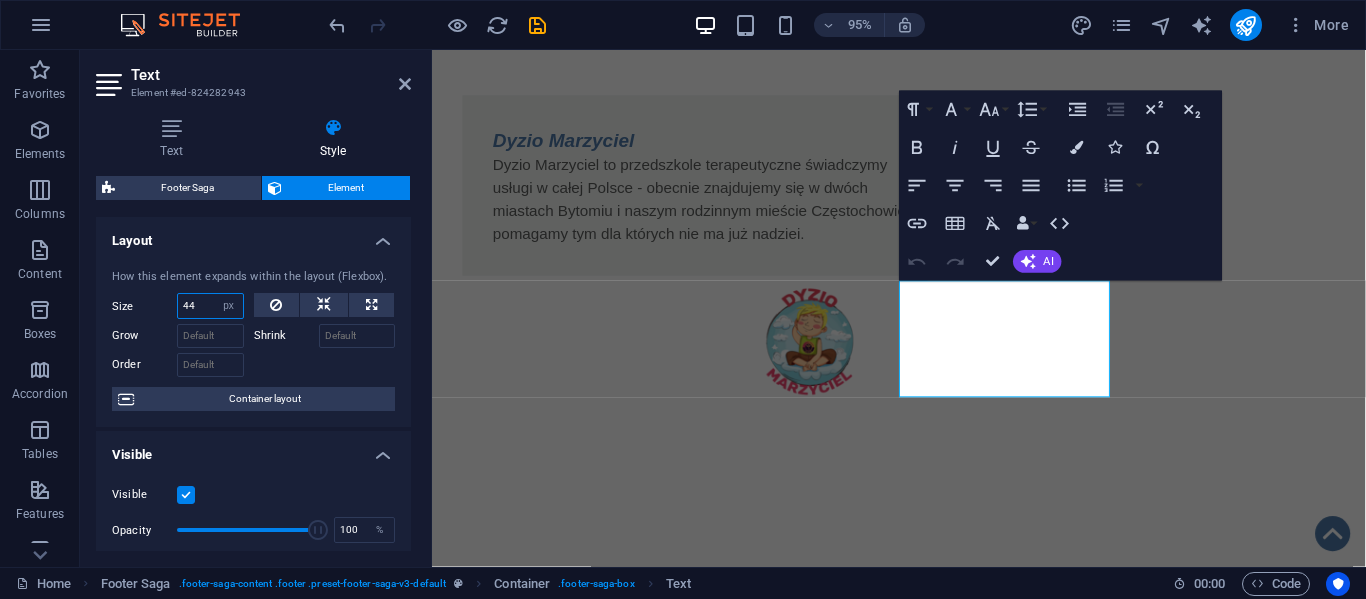 click on "44" at bounding box center [210, 306] 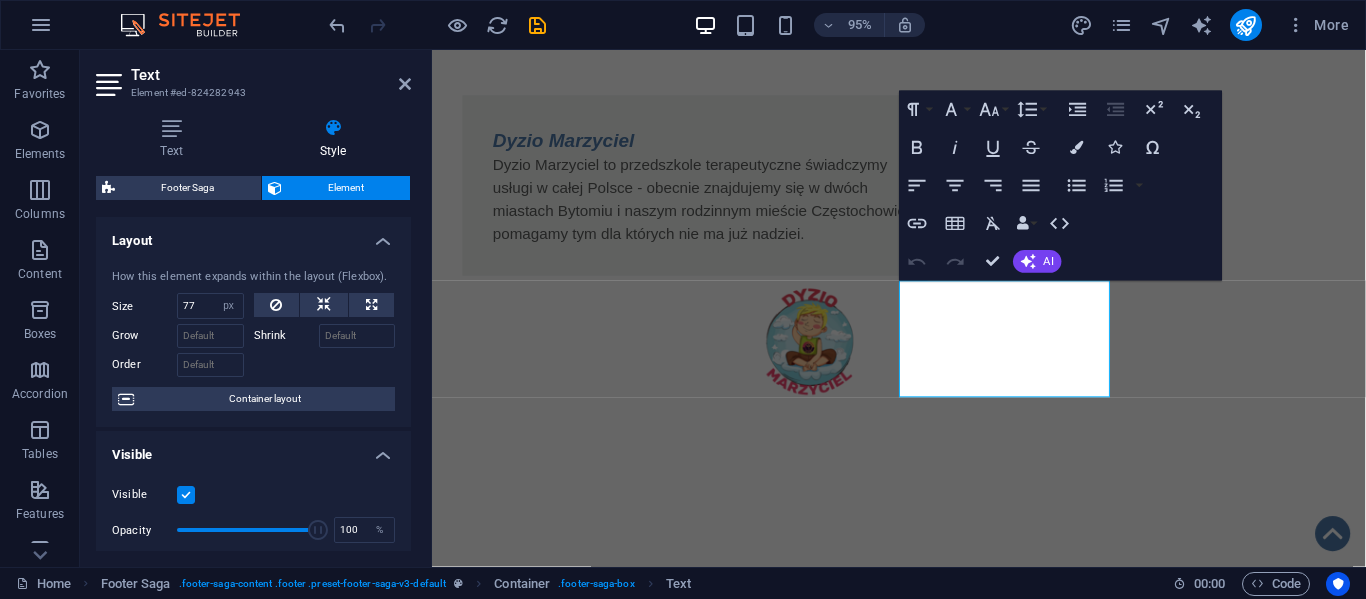 click on "How this element expands within the layout (Flexbox). Size 77 Default auto px % 1/1 1/2 1/3 1/4 1/5 1/6 1/7 1/8 1/9 1/10 Grow Shrink Order Container layout" at bounding box center (253, 340) 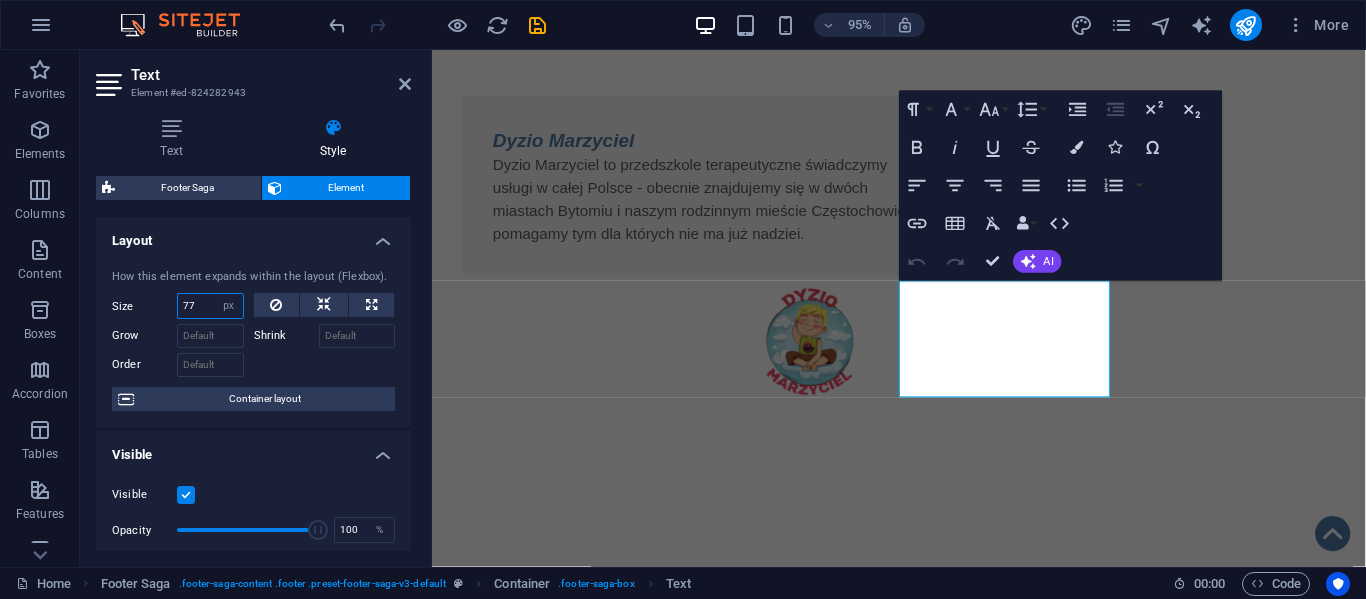 click on "77" at bounding box center (210, 306) 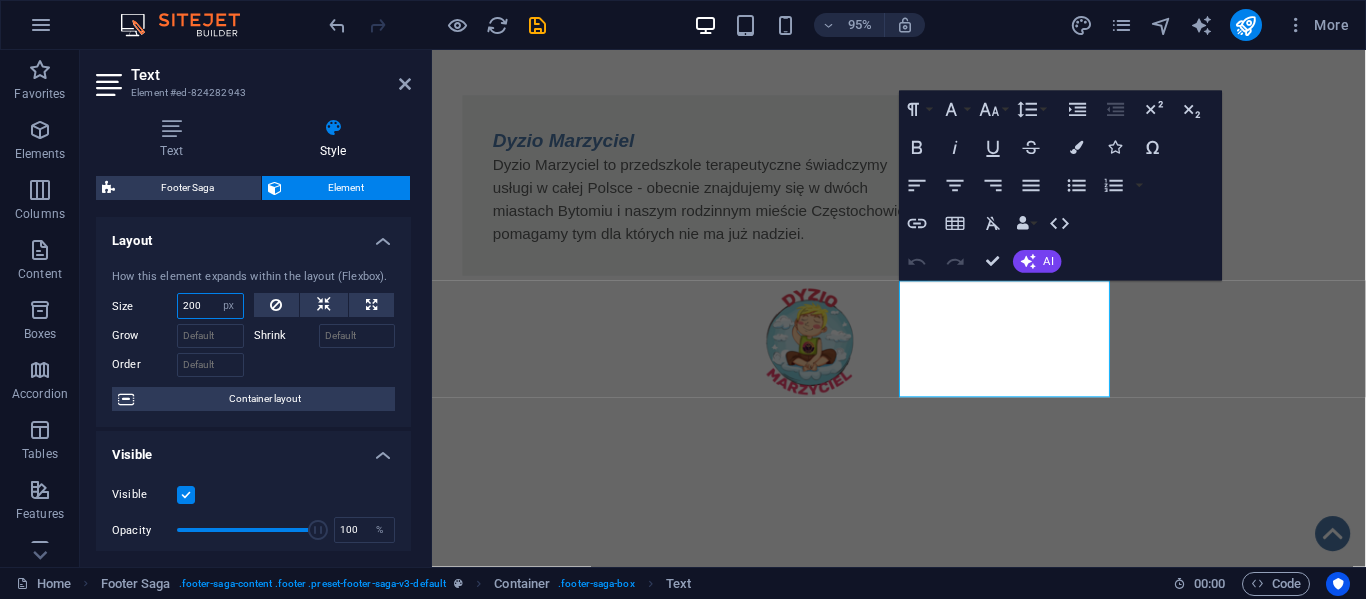 type on "200" 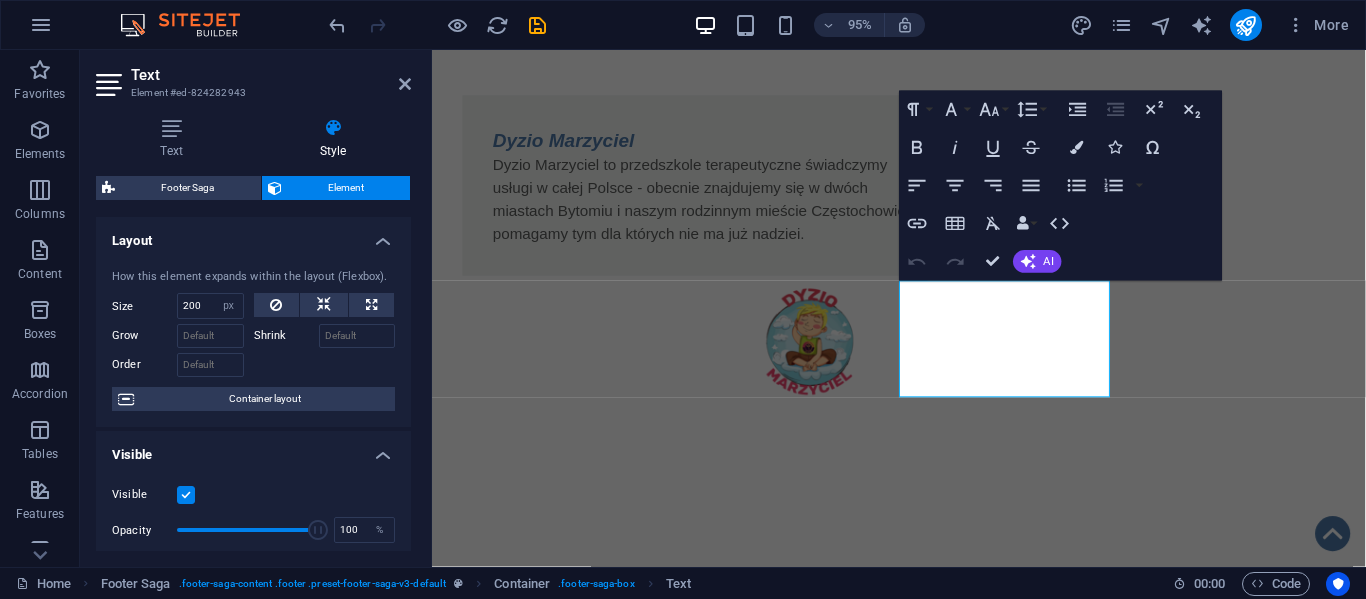 click on "How this element expands within the layout (Flexbox). Size 200 Default auto px % 1/1 1/2 1/3 1/4 1/5 1/6 1/7 1/8 1/9 1/10 Grow Shrink Order Container layout" at bounding box center (253, 340) 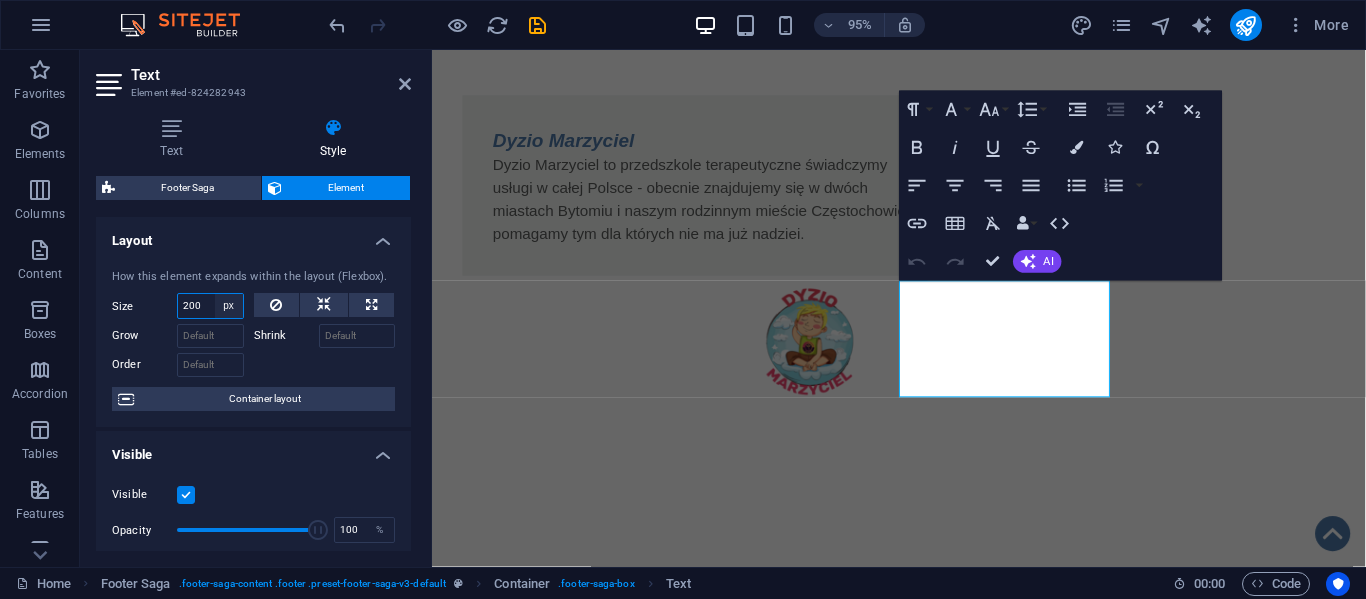 click on "Default auto px % 1/1 1/2 1/3 1/4 1/5 1/6 1/7 1/8 1/9 1/10" at bounding box center [229, 306] 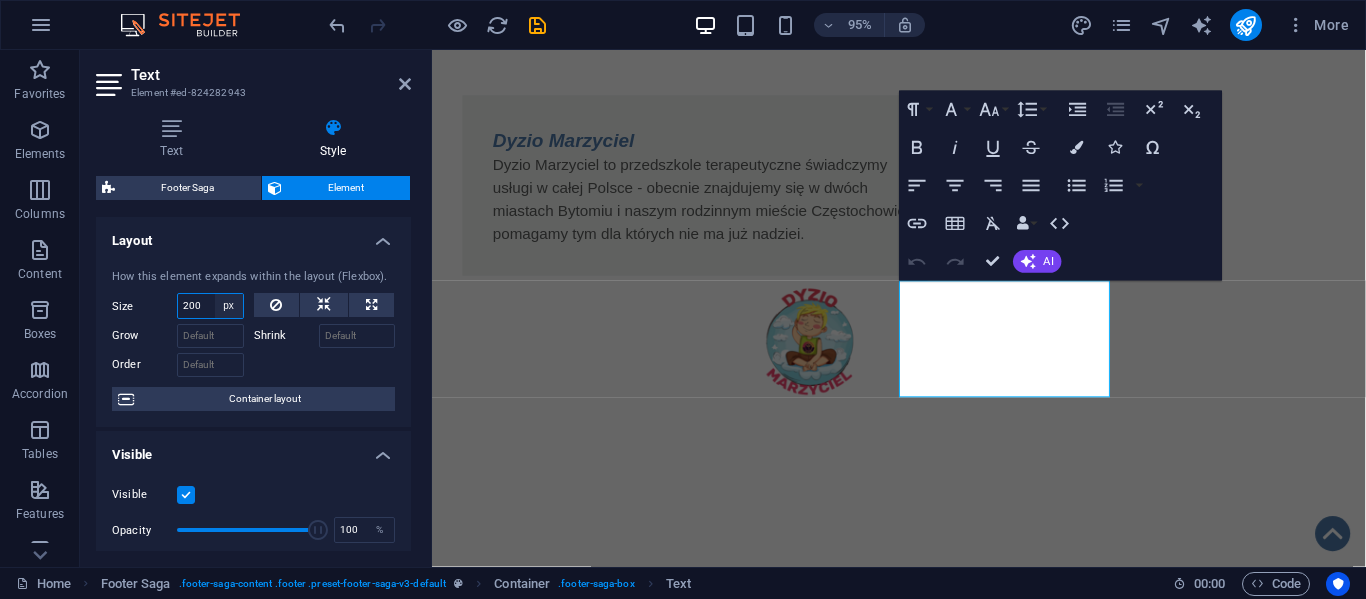 select on "%" 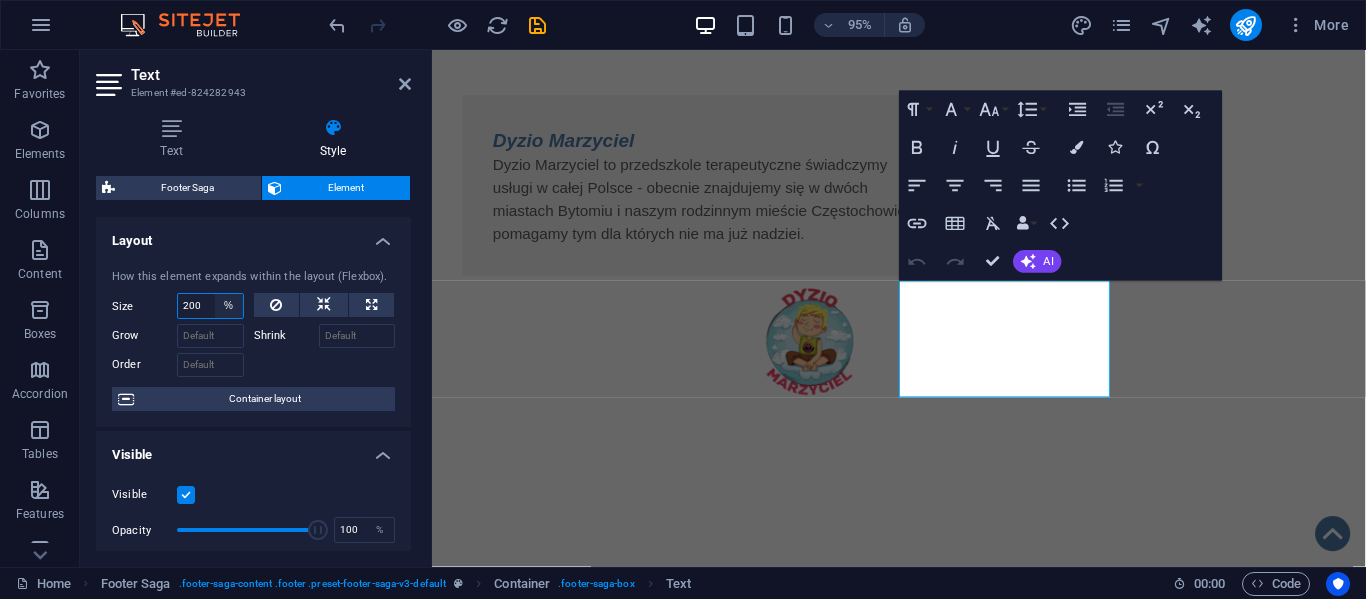 click on "Default auto px % 1/1 1/2 1/3 1/4 1/5 1/6 1/7 1/8 1/9 1/10" at bounding box center (229, 306) 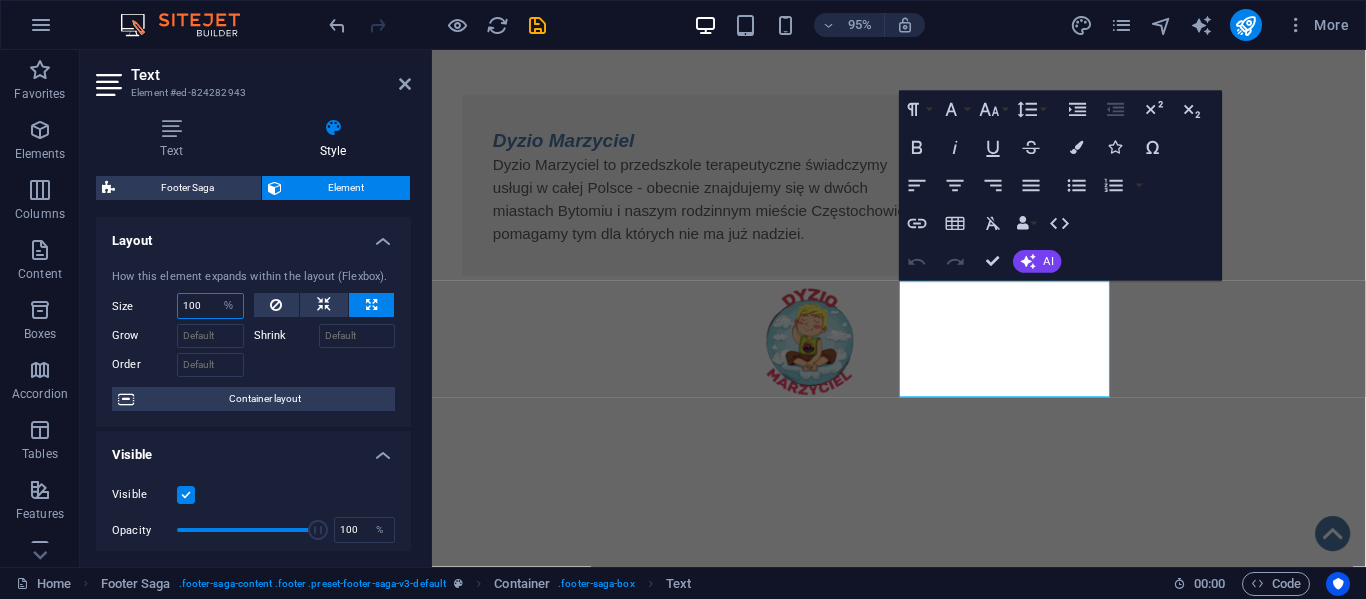 click on "100" at bounding box center (210, 306) 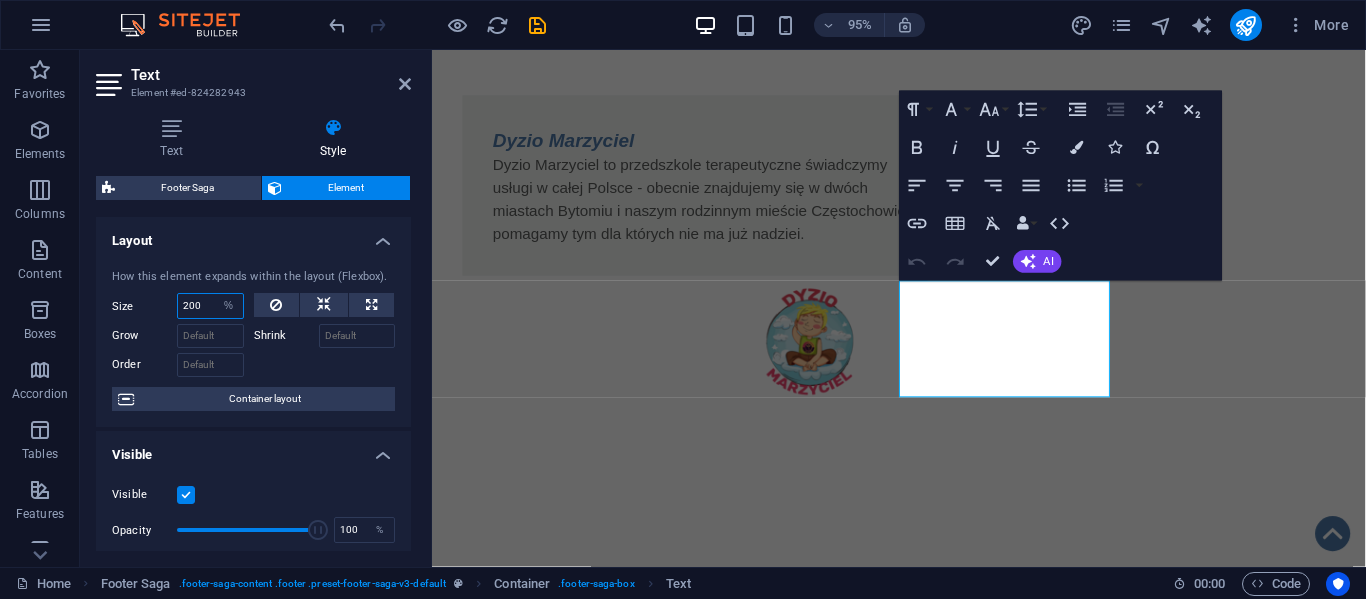 type on "200" 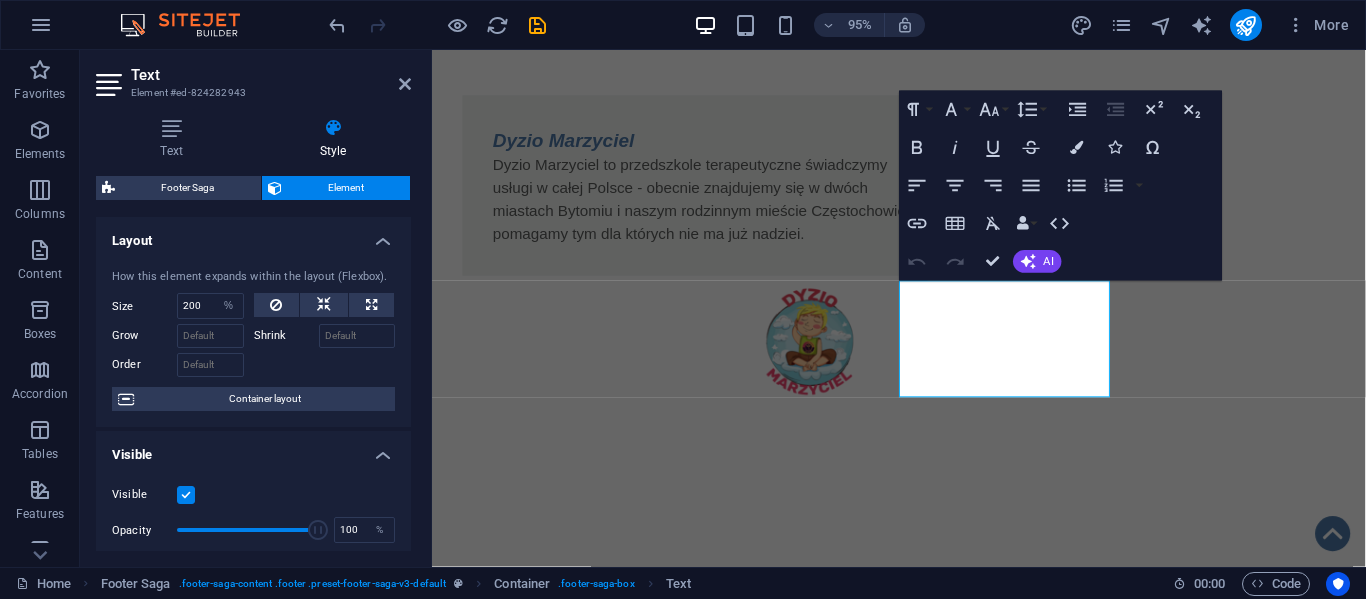 click on "How this element expands within the layout (Flexbox). Size 200 Default auto px % 1/1 1/2 1/3 1/4 1/5 1/6 1/7 1/8 1/9 1/10 Grow Shrink Order Container layout" at bounding box center (253, 340) 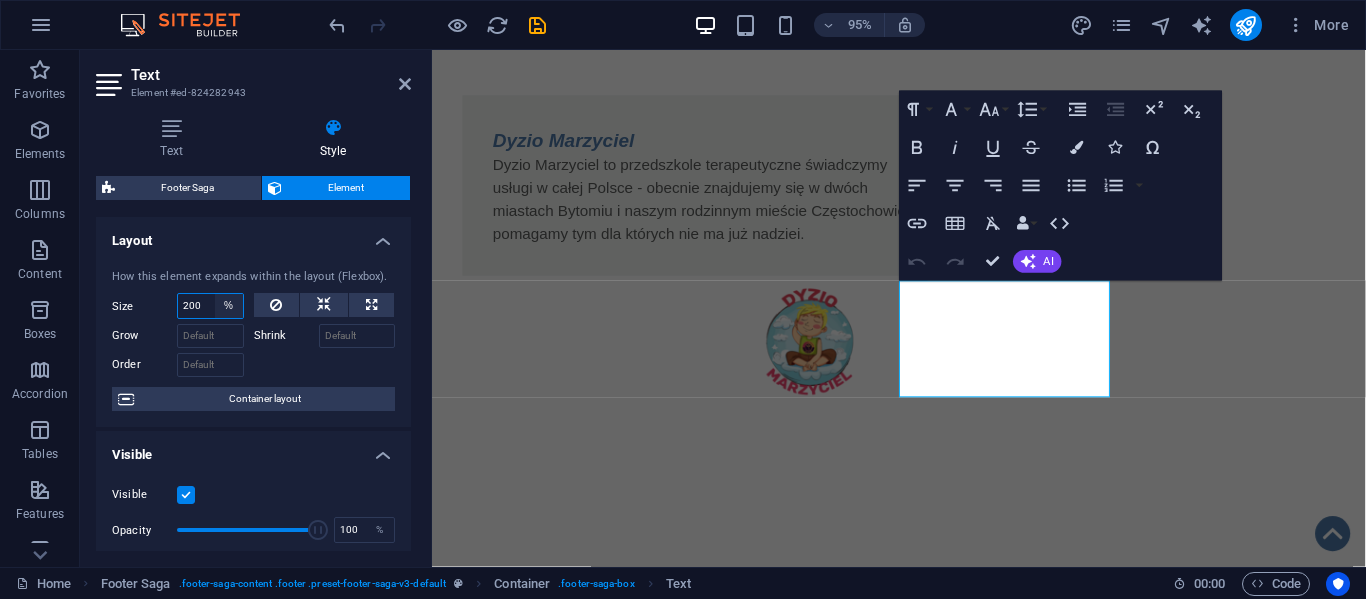 click on "Default auto px % 1/1 1/2 1/3 1/4 1/5 1/6 1/7 1/8 1/9 1/10" at bounding box center (229, 306) 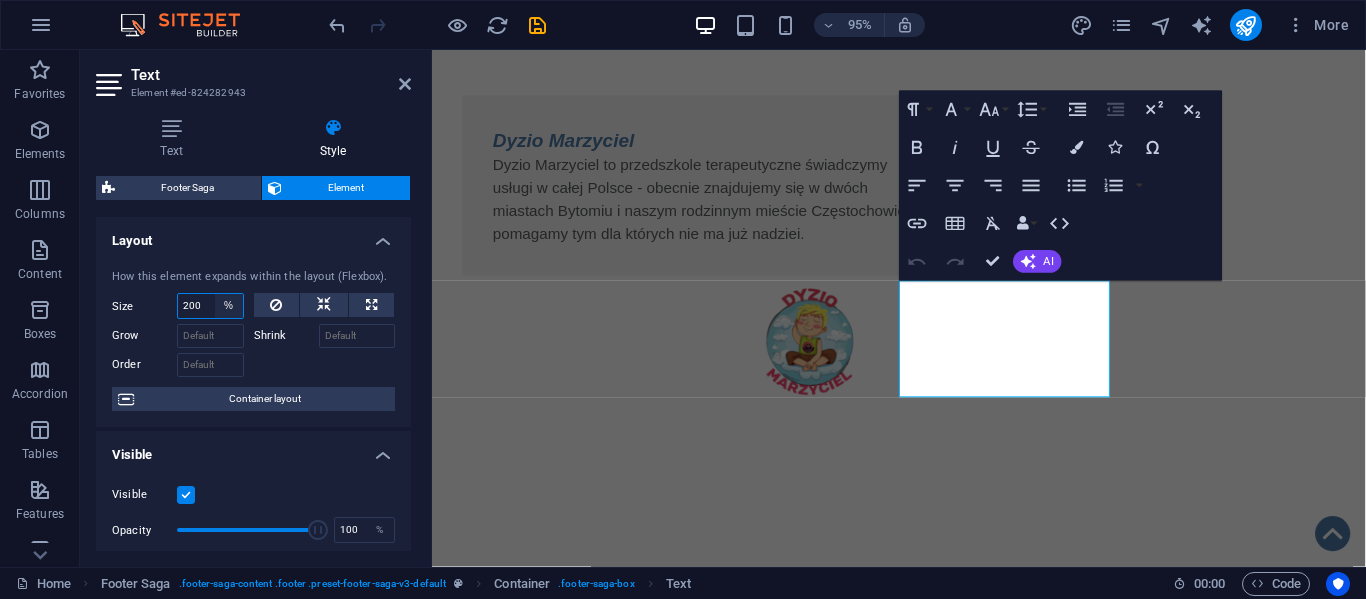 select on "a2igpa4n7mo" 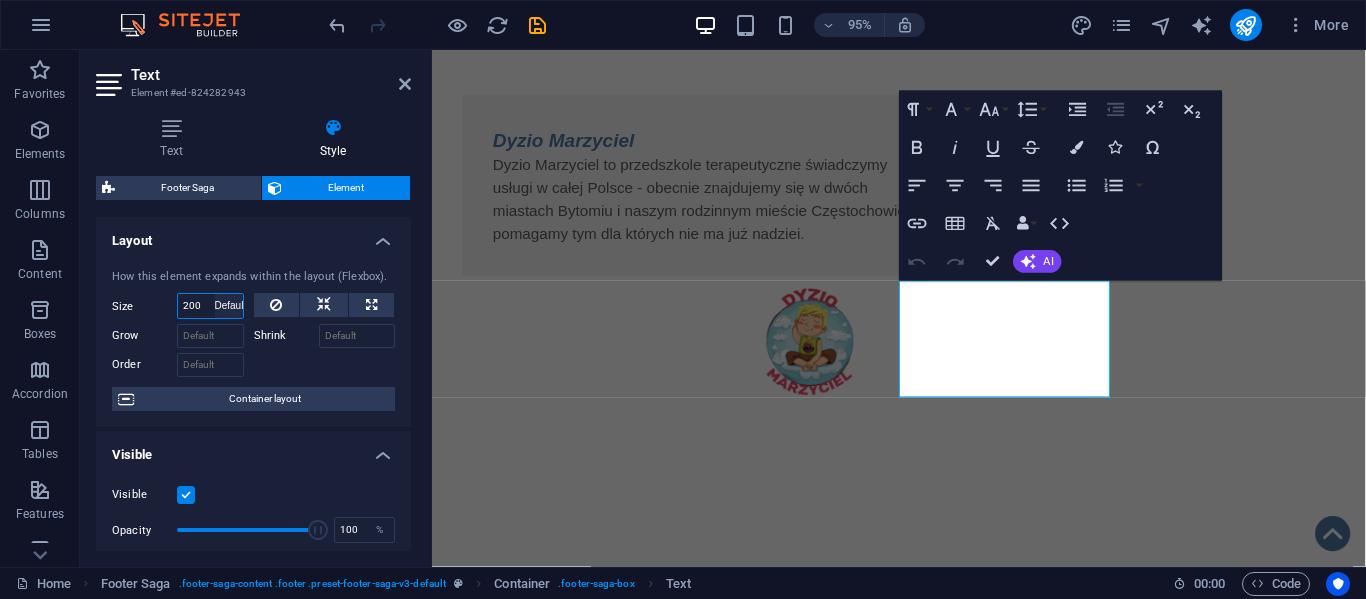 click on "Default auto px % 1/1 1/2 1/3 1/4 1/5 1/6 1/7 1/8 1/9 1/10" at bounding box center (229, 306) 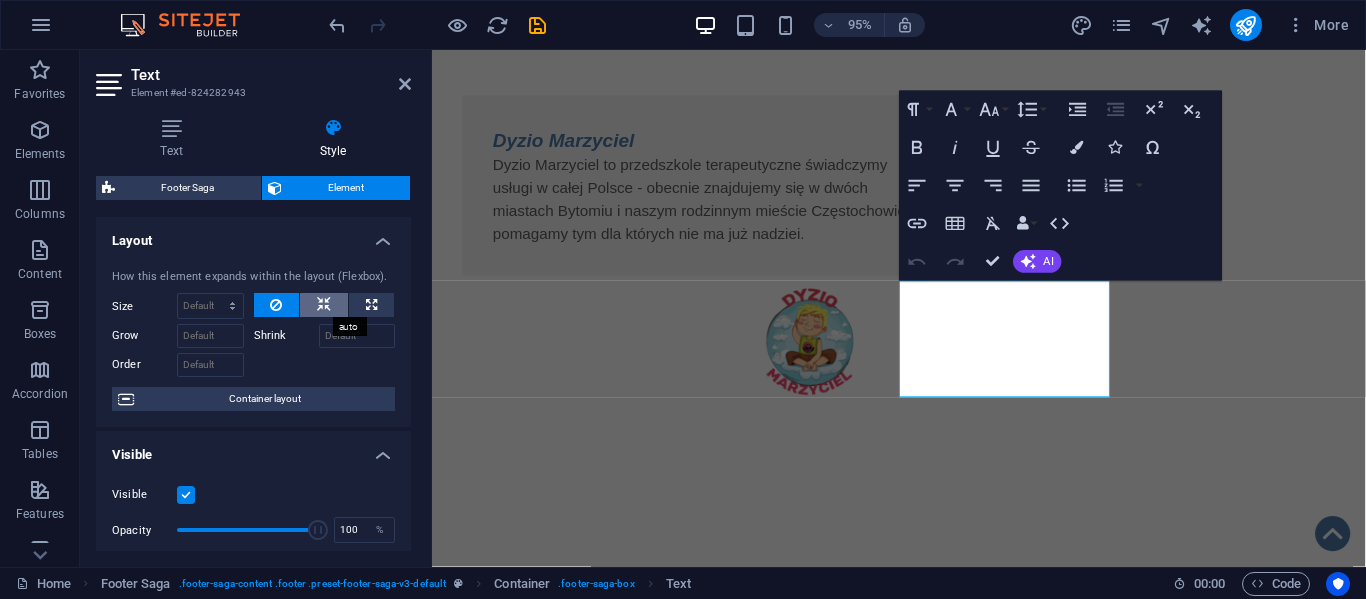 click at bounding box center (324, 305) 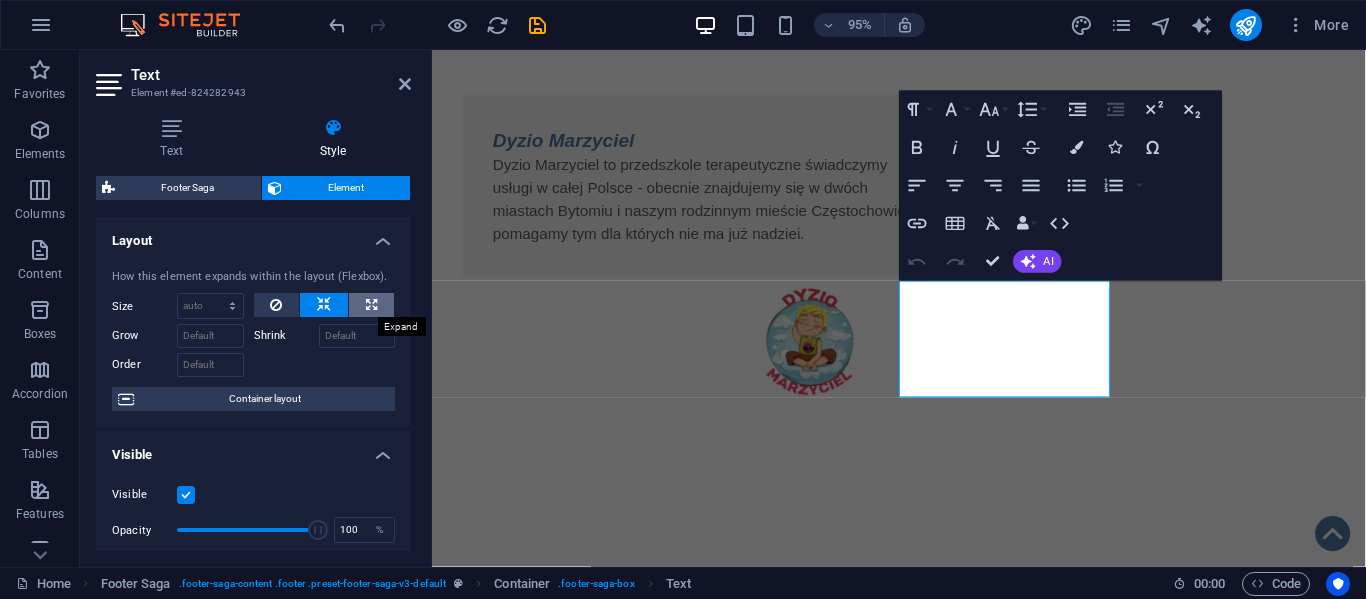 click at bounding box center [371, 305] 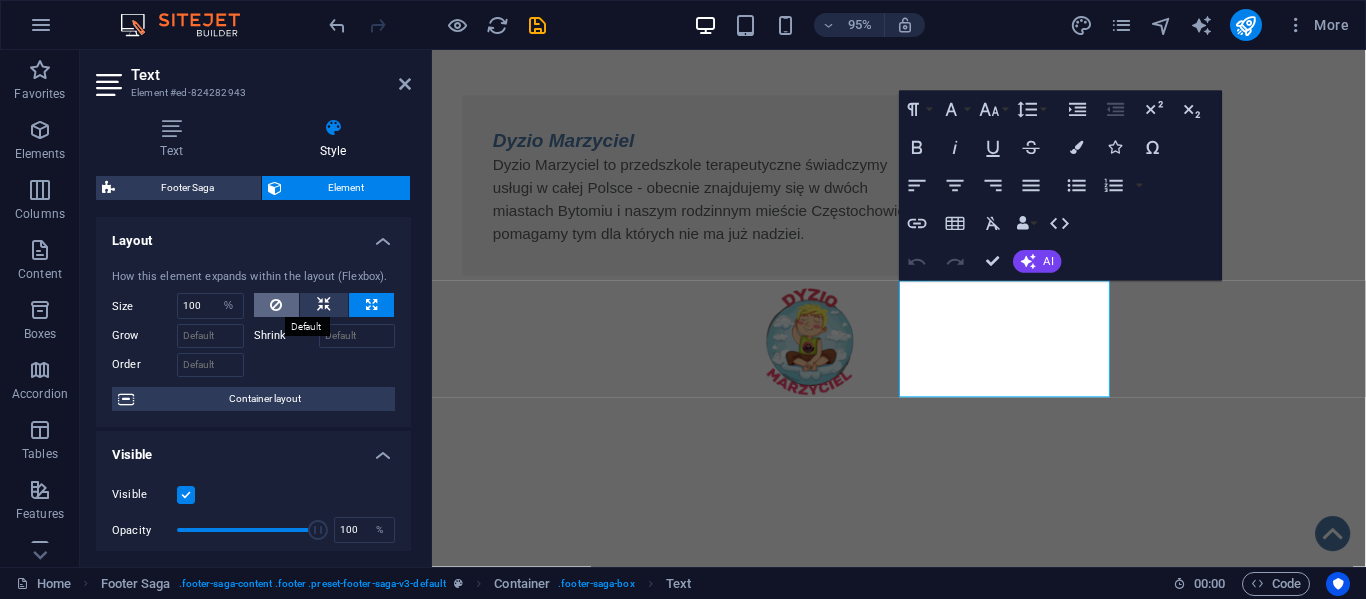 click at bounding box center [276, 305] 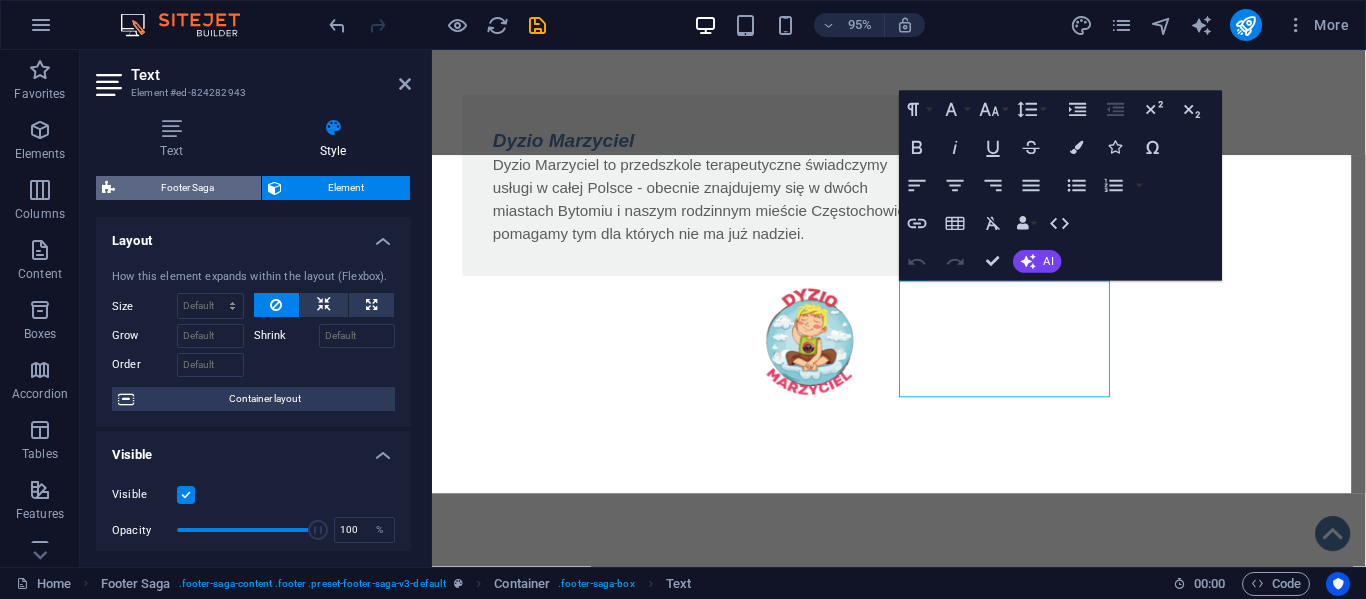click on "Footer Saga" at bounding box center [188, 188] 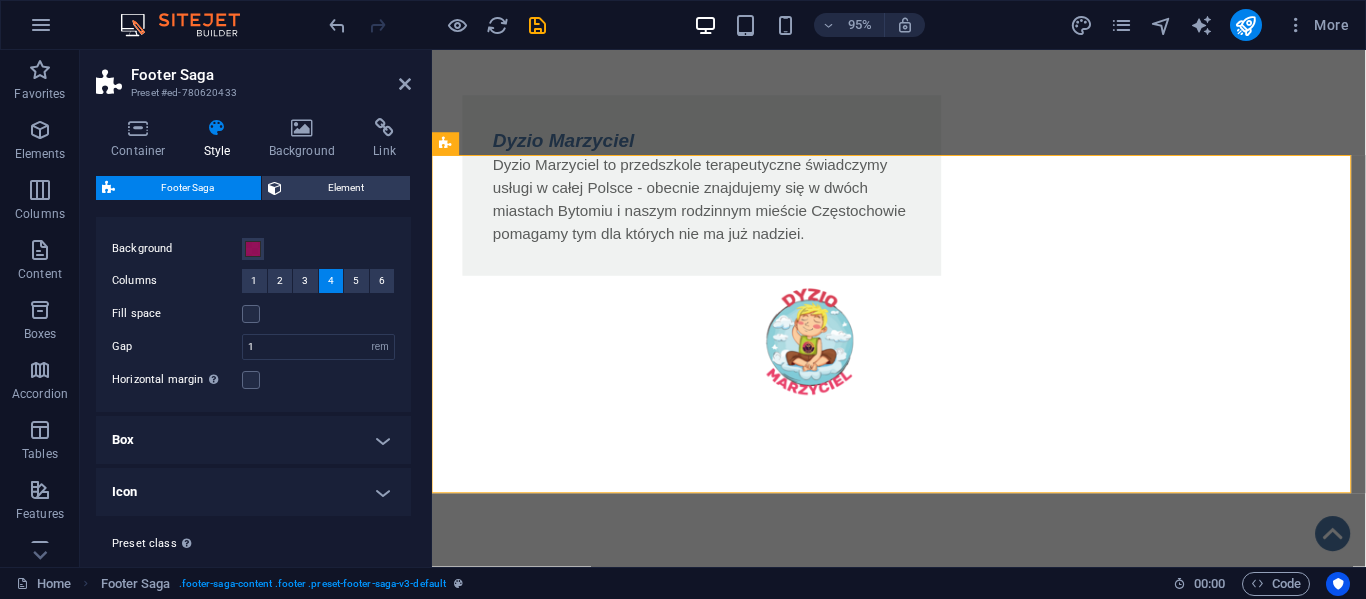 scroll, scrollTop: 42, scrollLeft: 0, axis: vertical 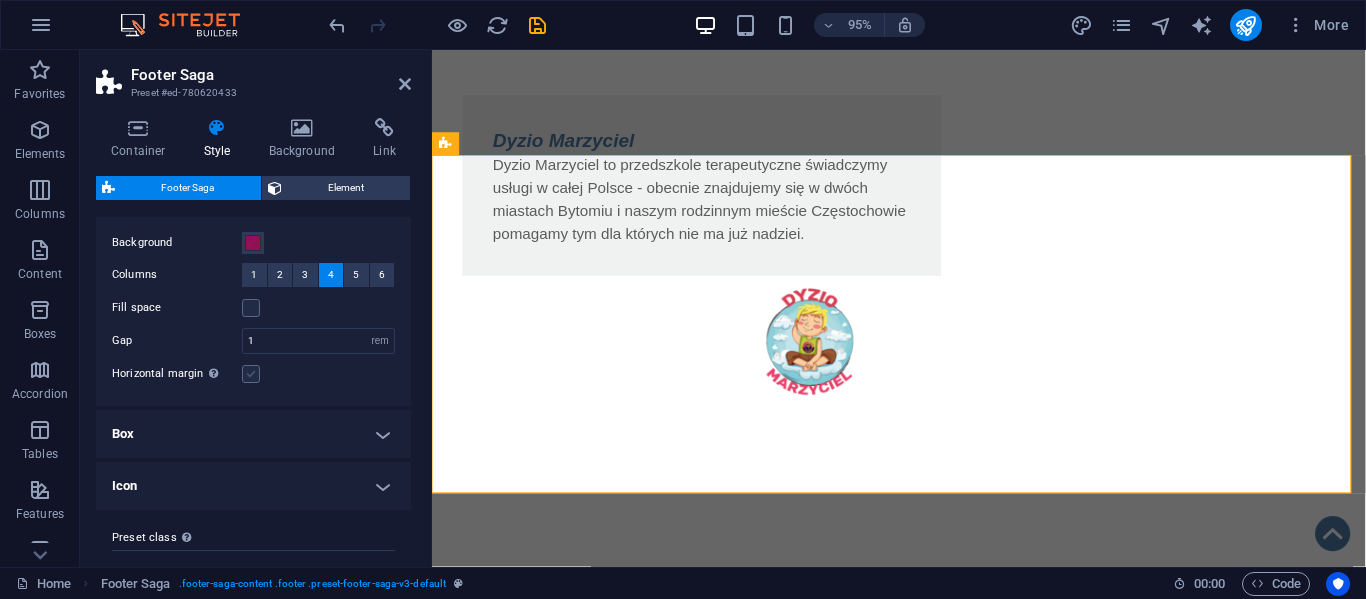 click at bounding box center [251, 374] 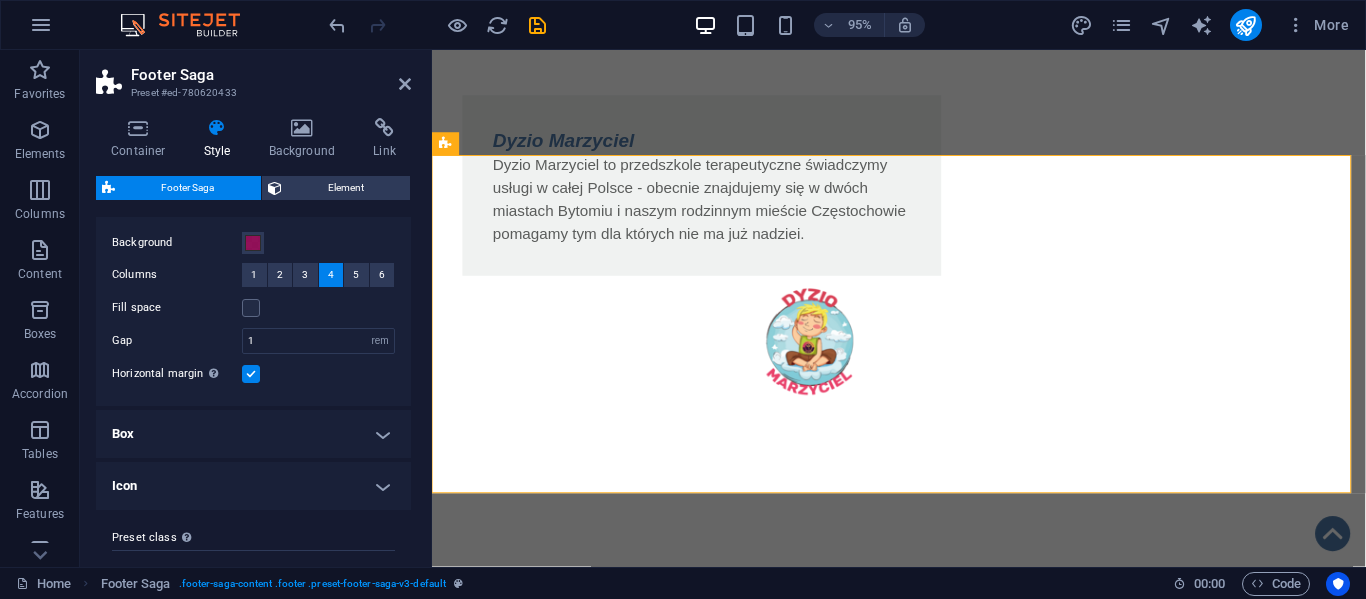 click at bounding box center [251, 374] 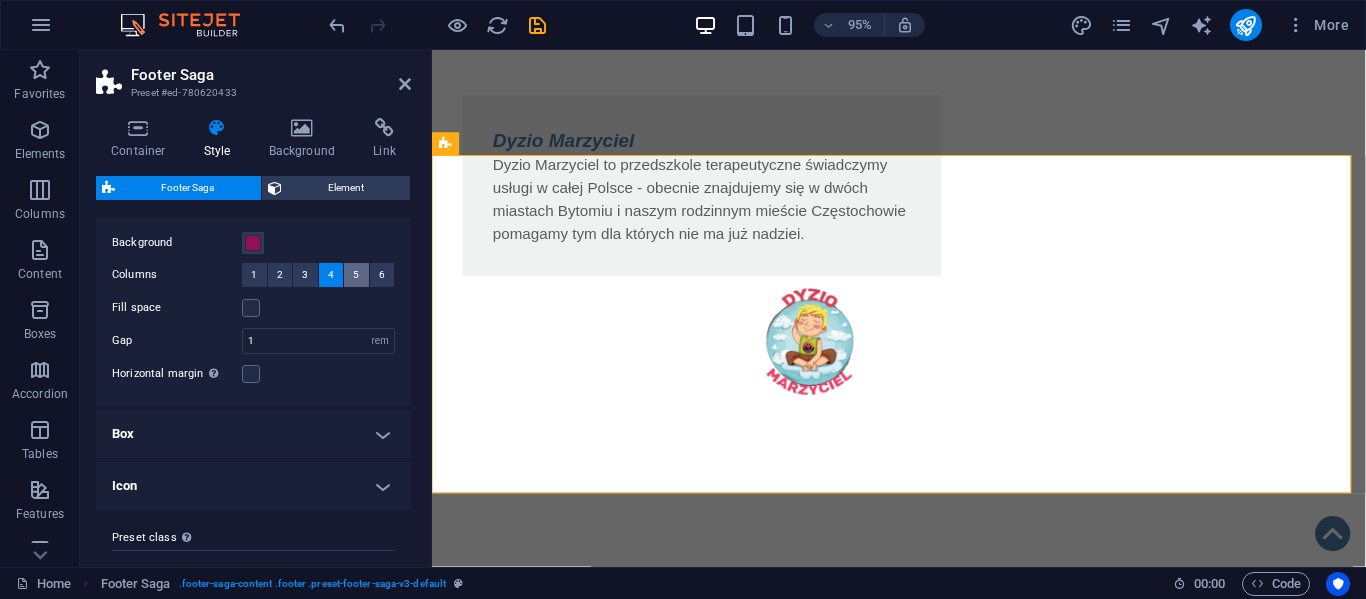 click on "5" at bounding box center (356, 275) 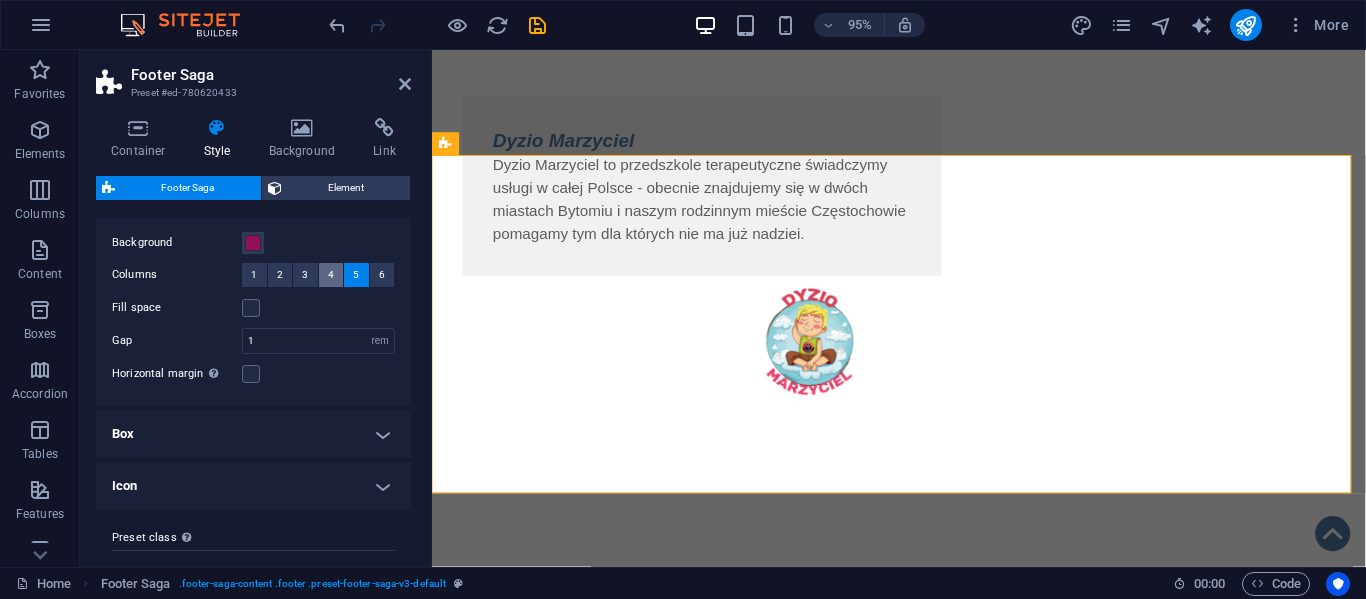 click on "4" at bounding box center [331, 275] 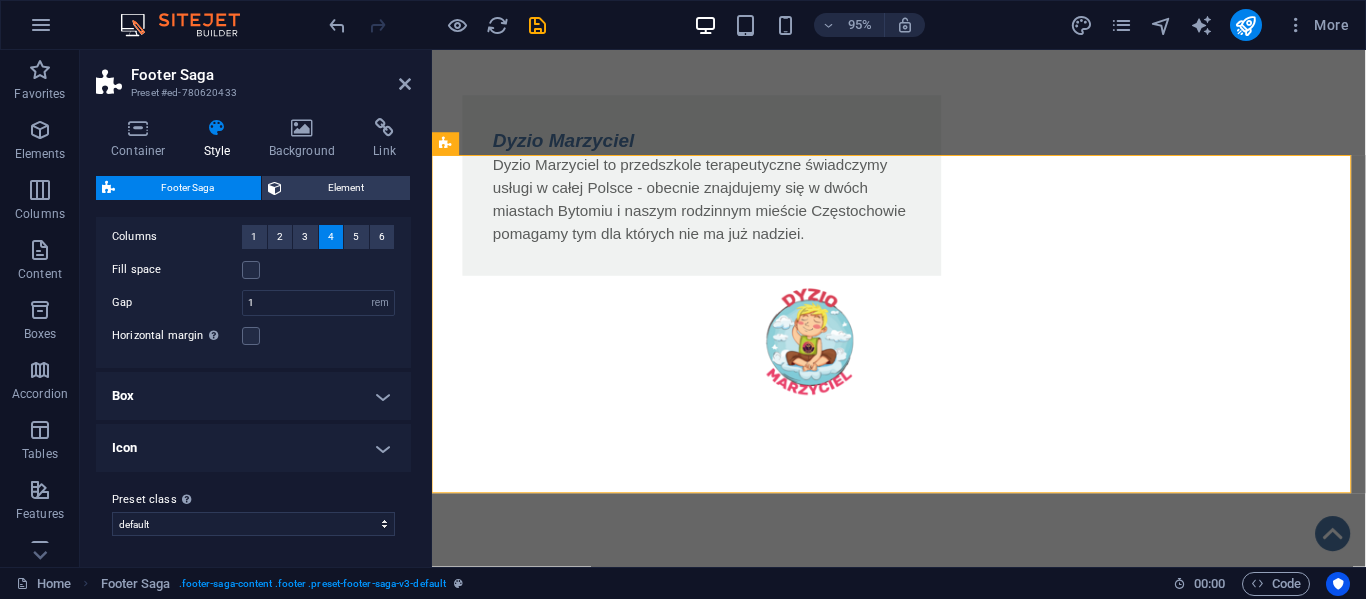 scroll, scrollTop: 81, scrollLeft: 0, axis: vertical 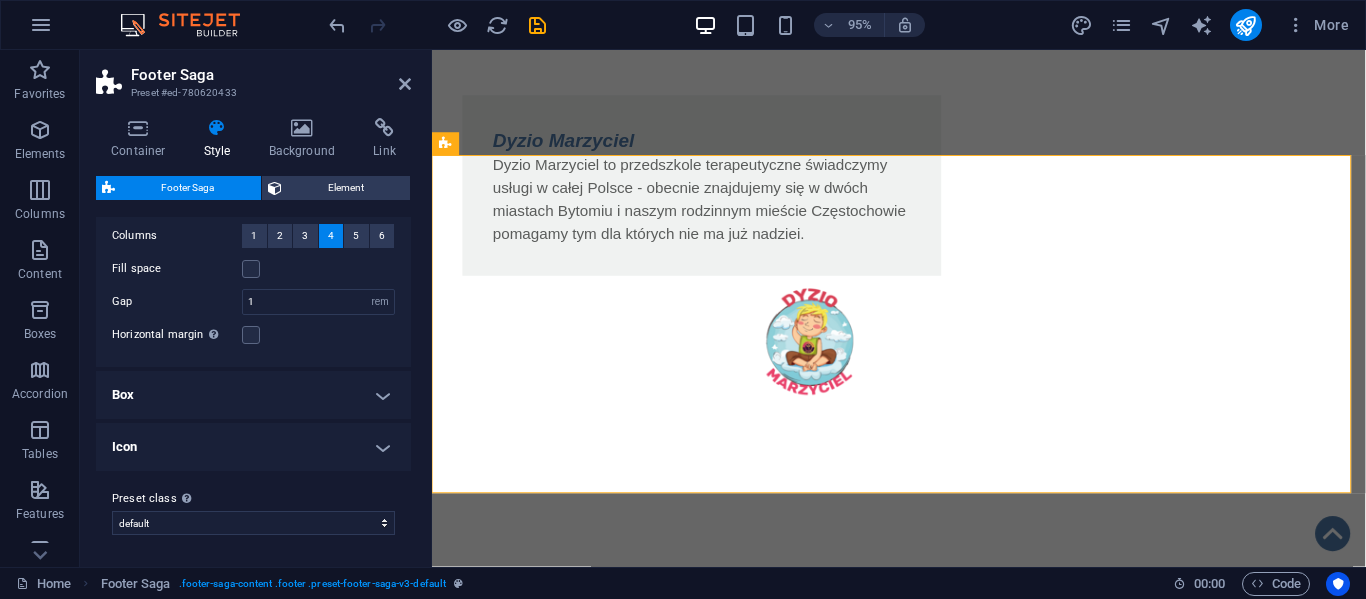 click on "Box" at bounding box center [253, 395] 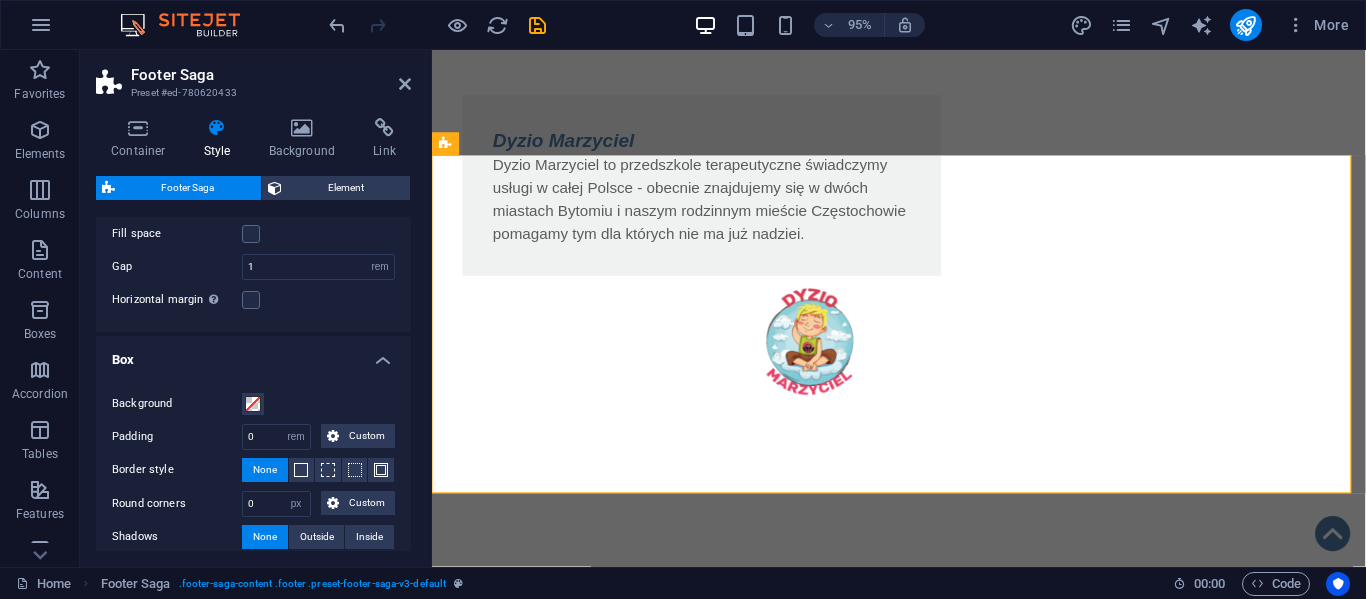 scroll, scrollTop: 118, scrollLeft: 0, axis: vertical 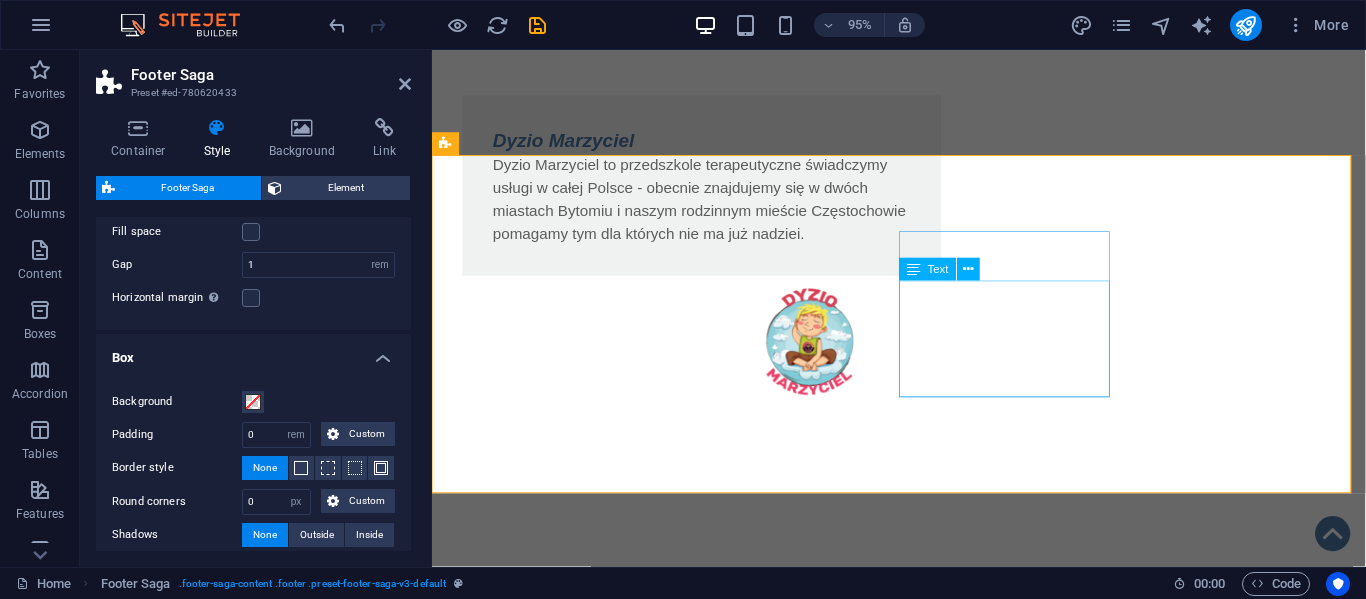 click on "ul.[STREET] [POSTAL_CODE] [CITY] tel.:[PHONE] e-mail: [EMAIL]" at bounding box center [560, 1872] 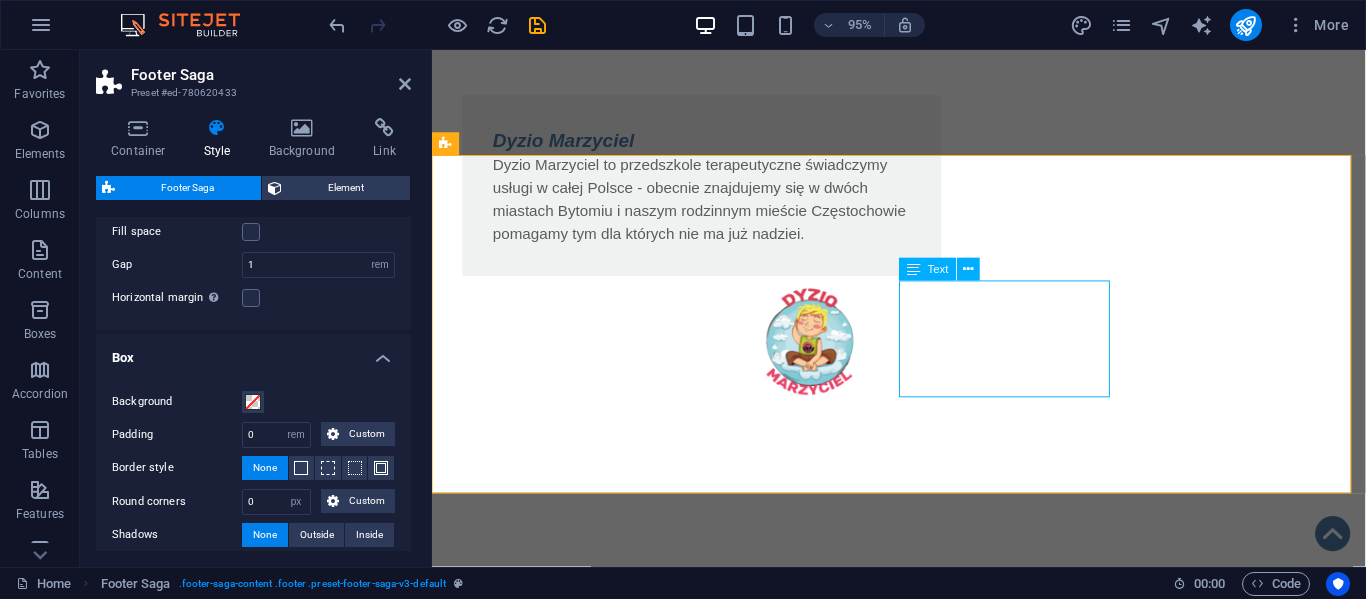 click on "ul.[STREET] [POSTAL_CODE] [CITY] tel.:[PHONE] e-mail: [EMAIL]" at bounding box center (560, 1872) 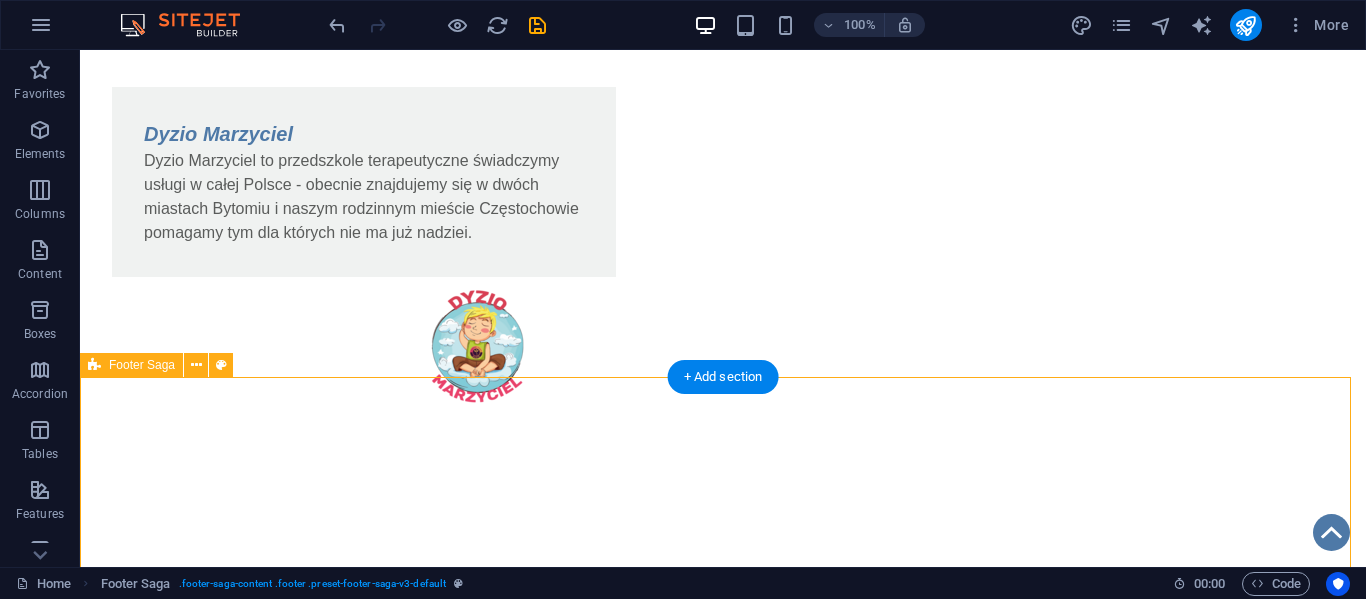 scroll, scrollTop: 1587, scrollLeft: 0, axis: vertical 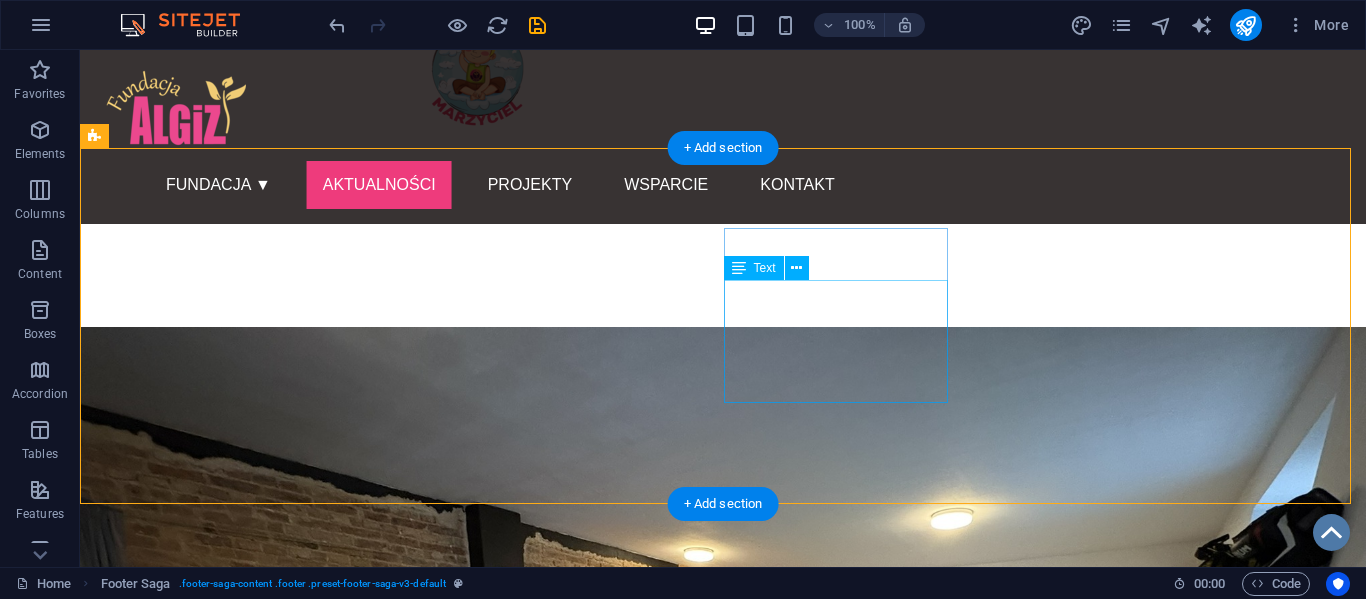 click on "ul.[STREET] [POSTAL_CODE] [CITY] tel.:[PHONE] e-mail: [EMAIL]" at bounding box center (208, 1812) 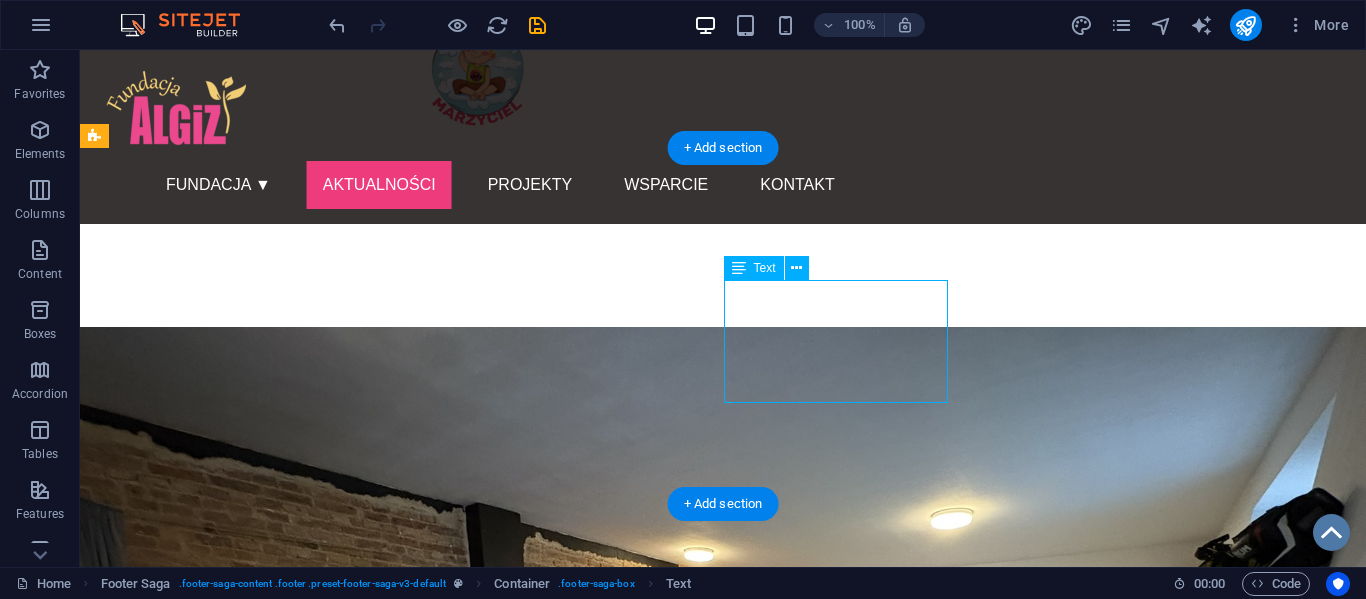 click on "ul.[STREET] [POSTAL_CODE] [CITY] tel.:[PHONE] e-mail: [EMAIL]" at bounding box center (208, 1812) 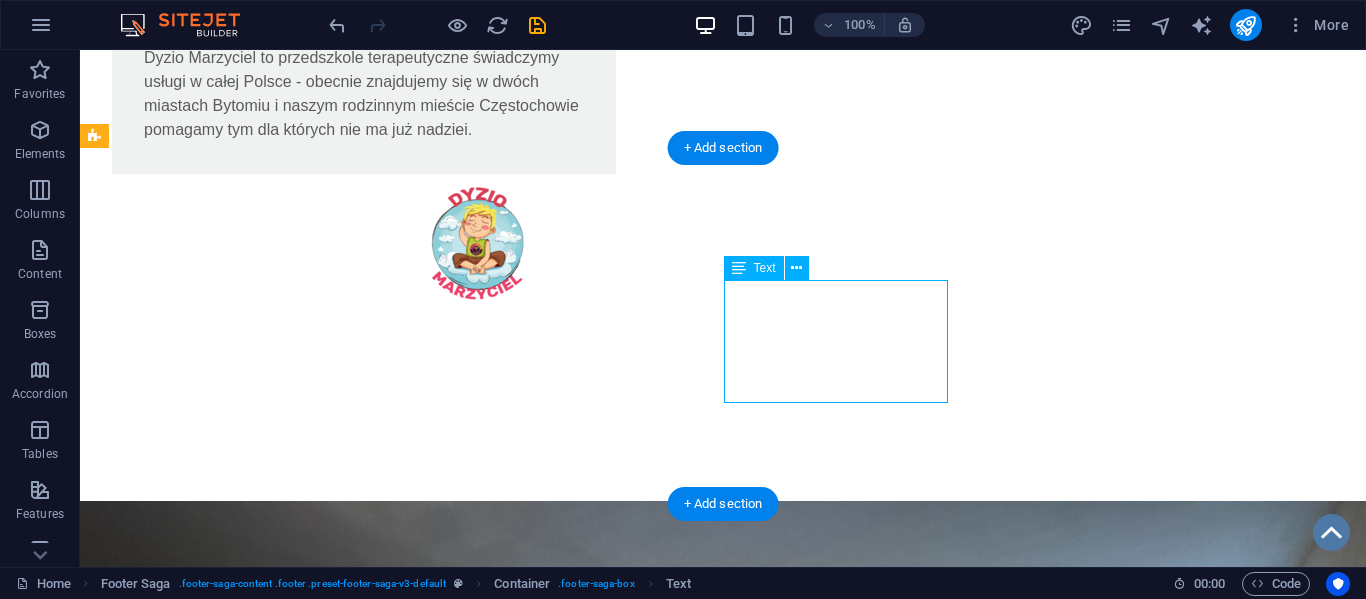 scroll, scrollTop: 1347, scrollLeft: 0, axis: vertical 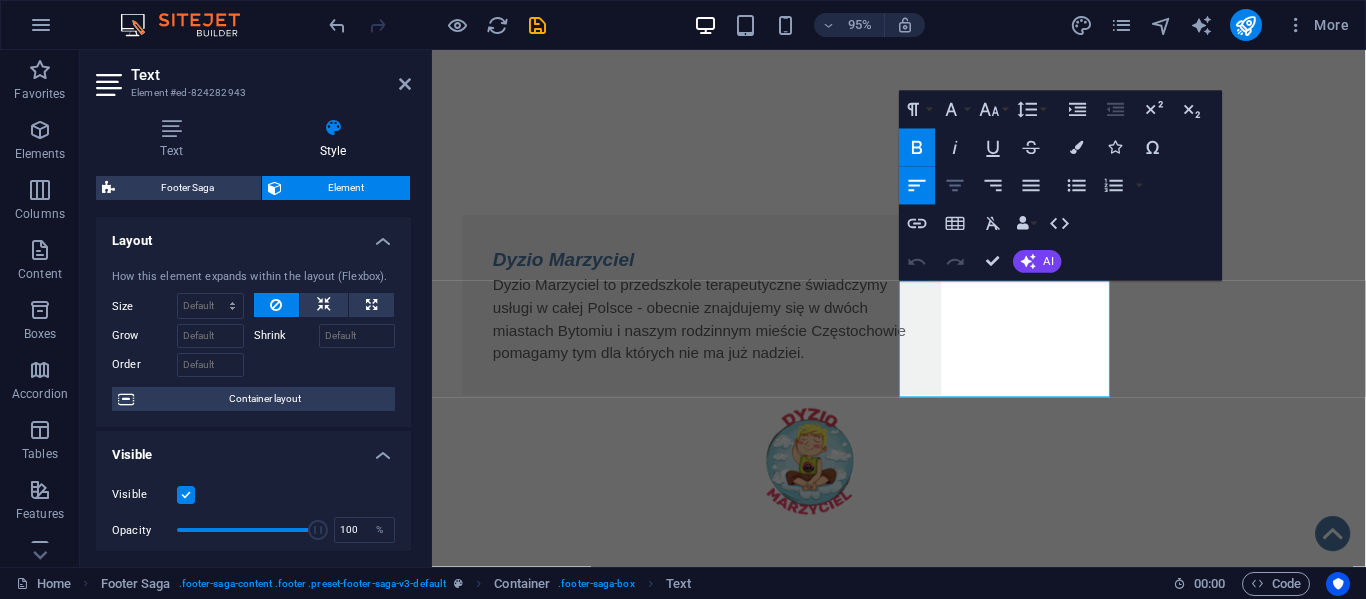 click 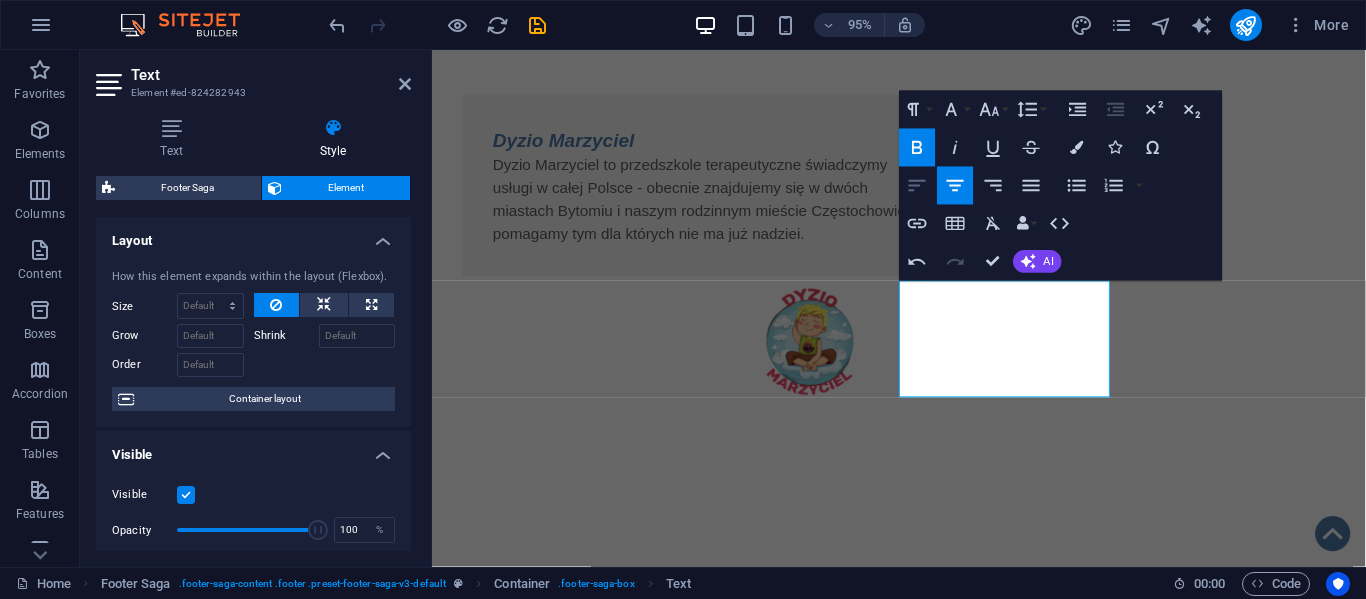 click 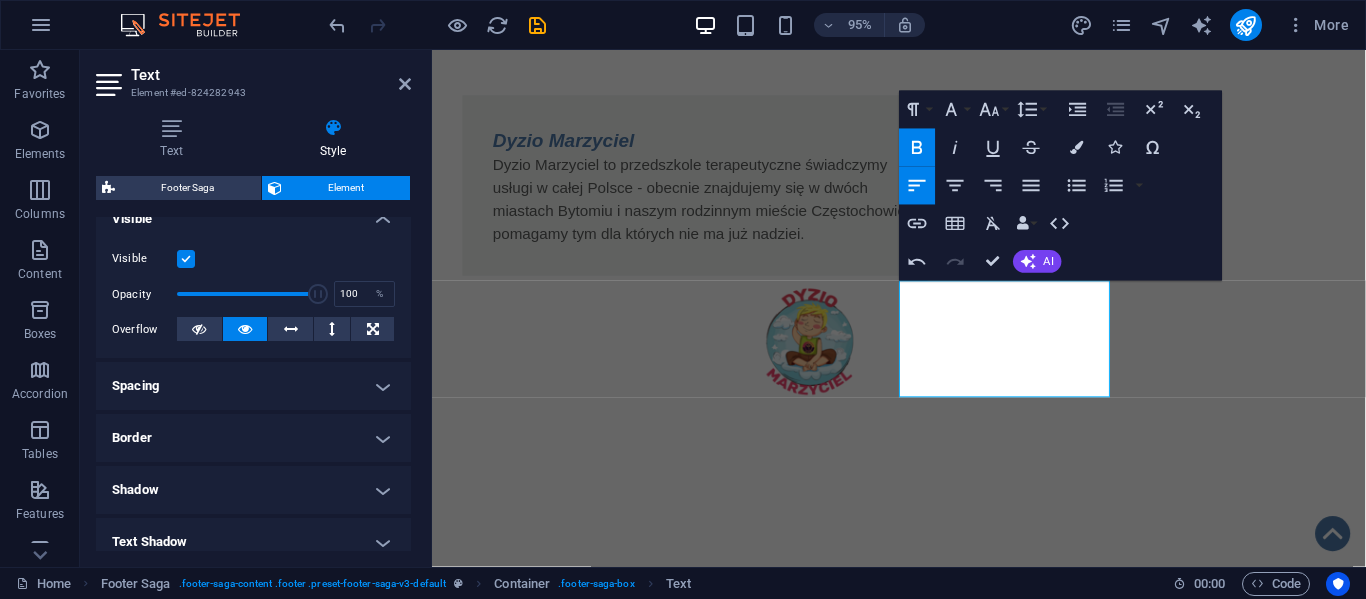 scroll, scrollTop: 237, scrollLeft: 0, axis: vertical 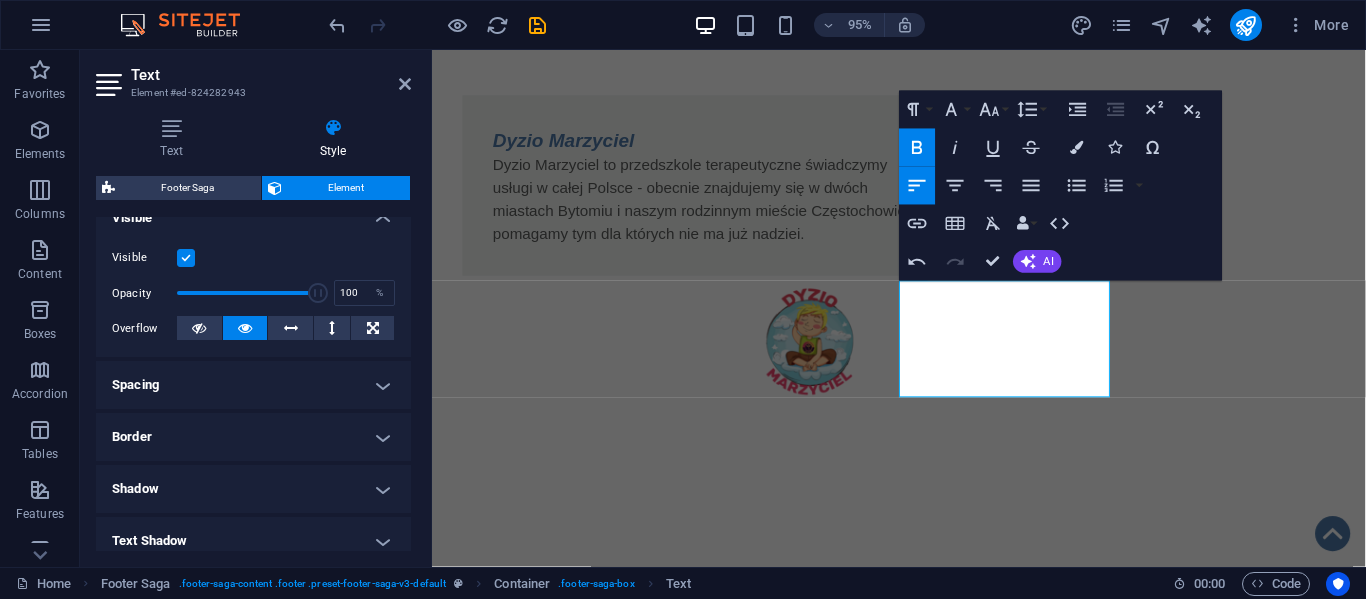 click on "Spacing" at bounding box center (253, 385) 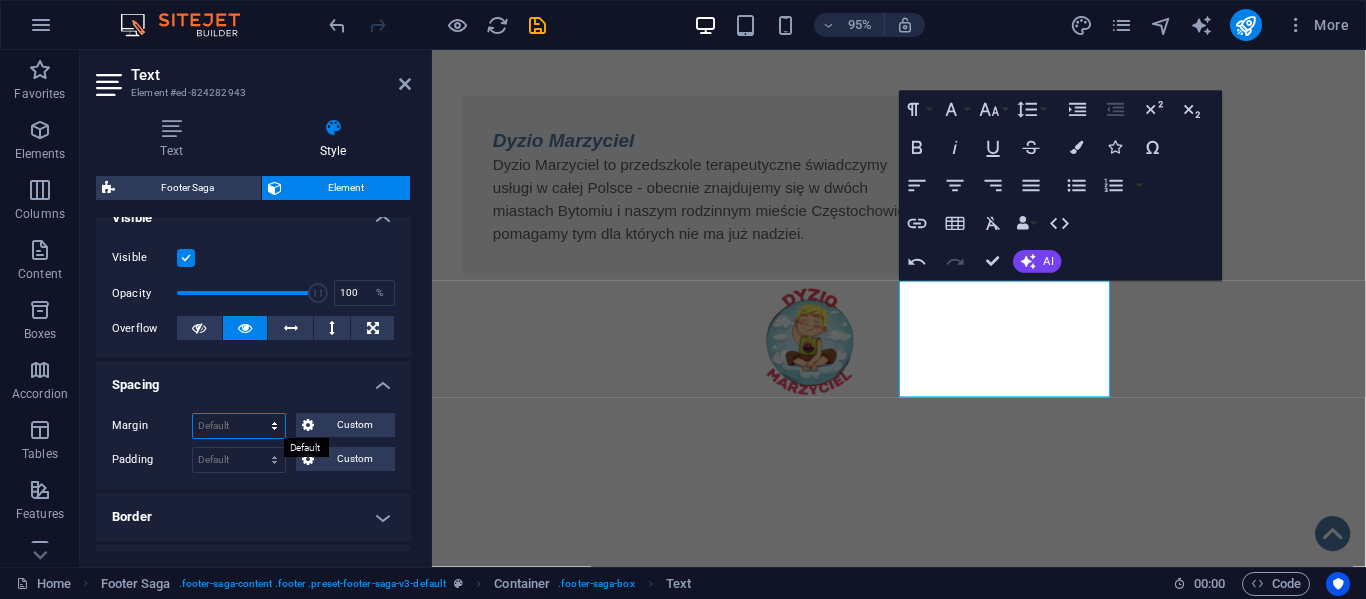 click on "Default auto px % rem vw vh Custom" at bounding box center [239, 426] 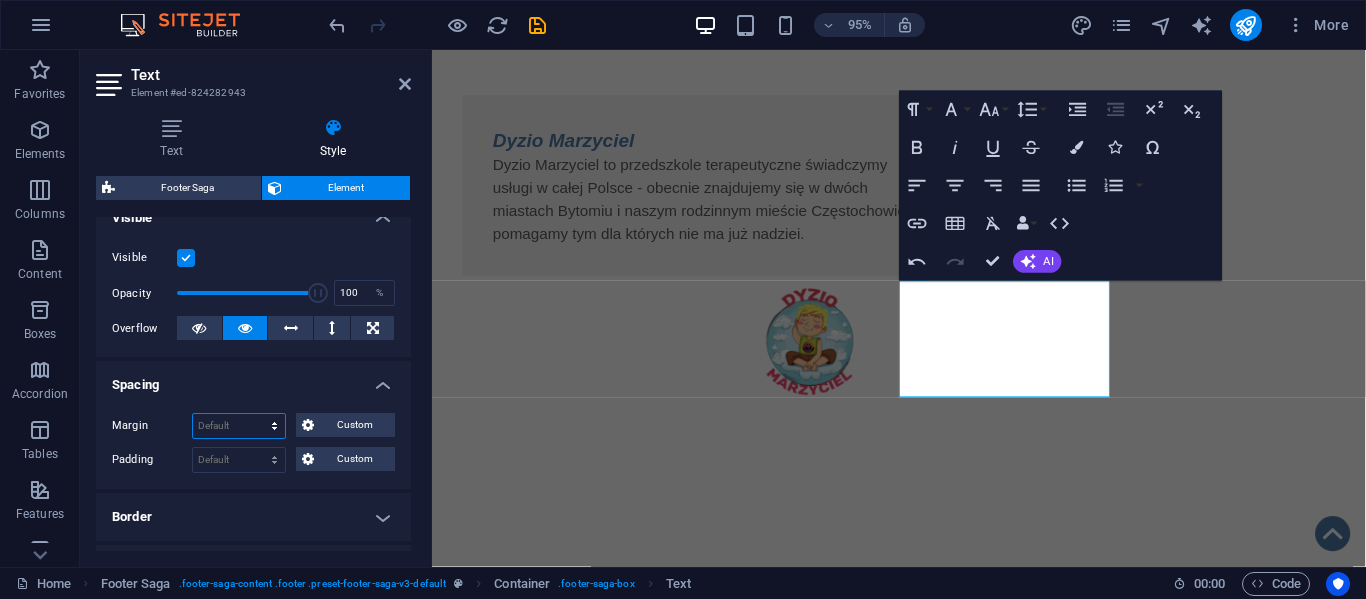 select on "%" 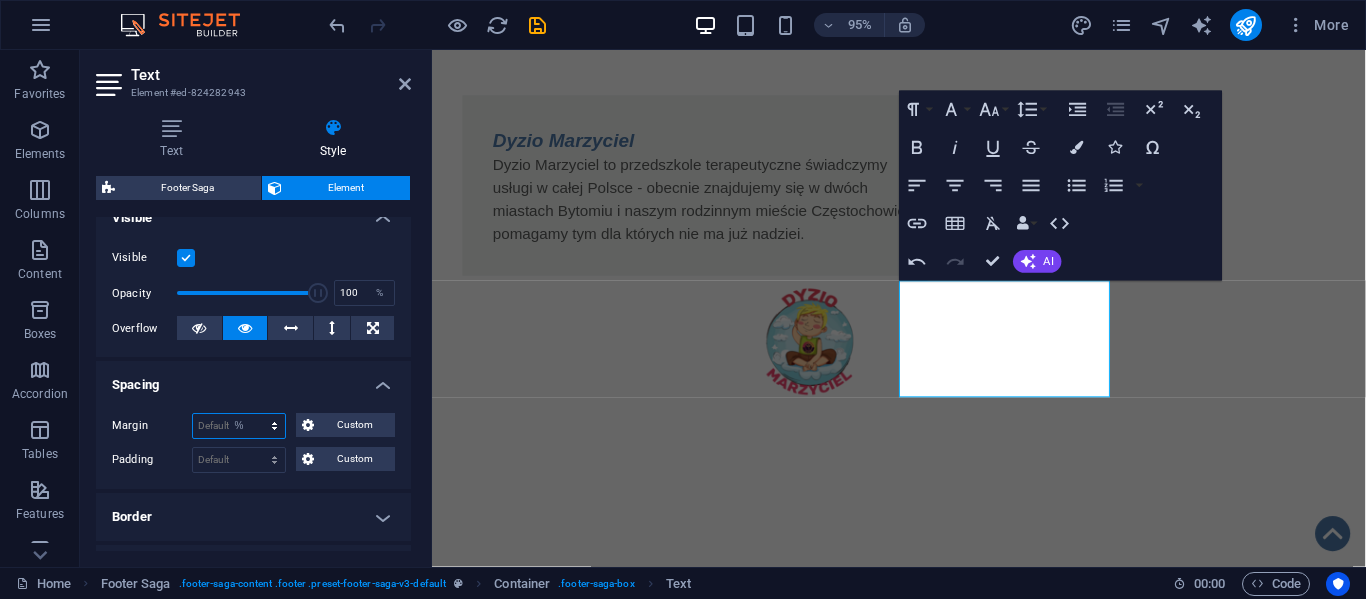 click on "Default auto px % rem vw vh Custom" at bounding box center (239, 426) 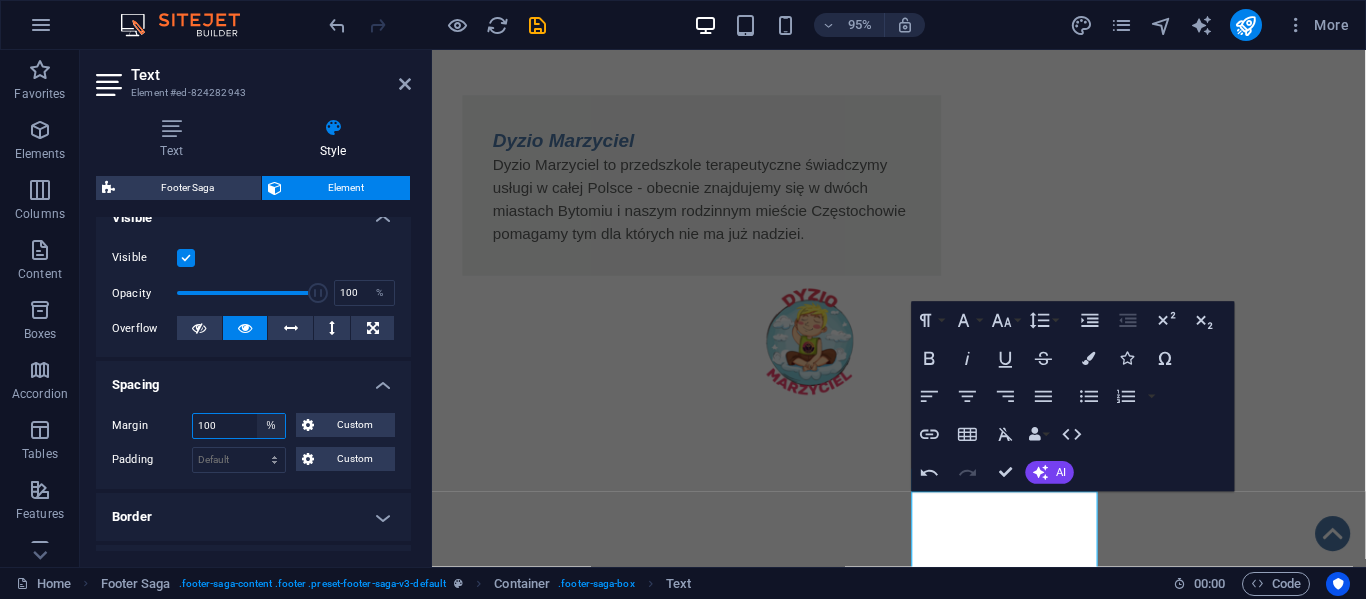 click on "Default auto px % rem vw vh Custom" at bounding box center (271, 426) 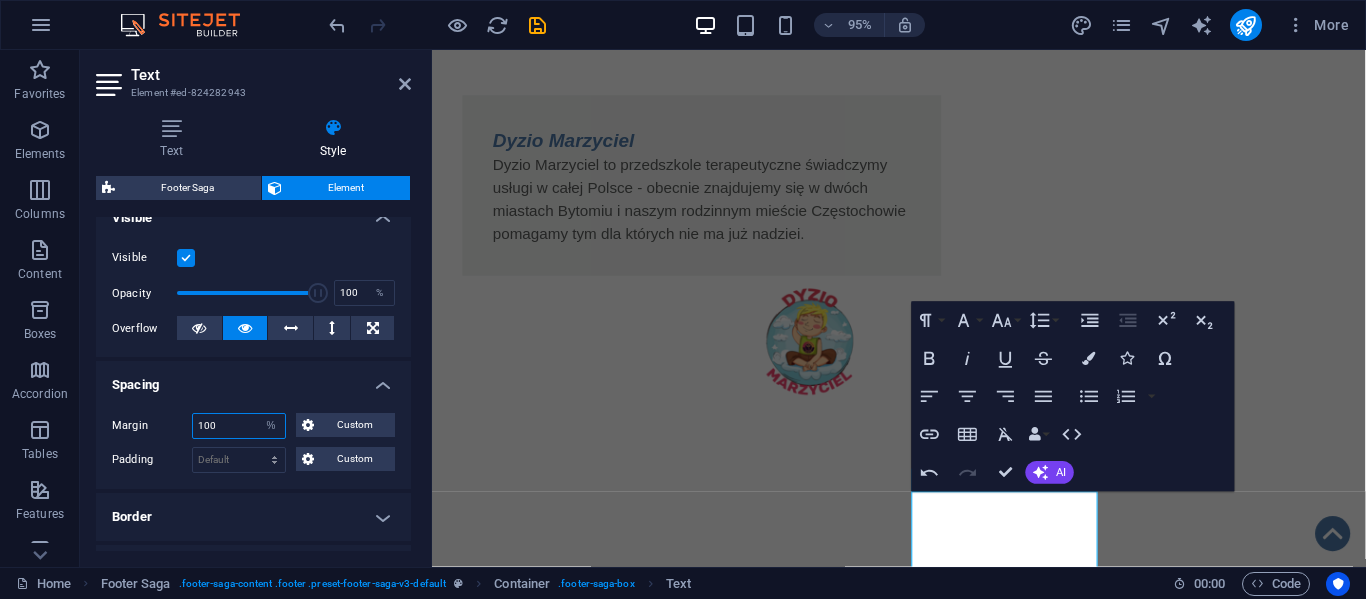 select on "default" 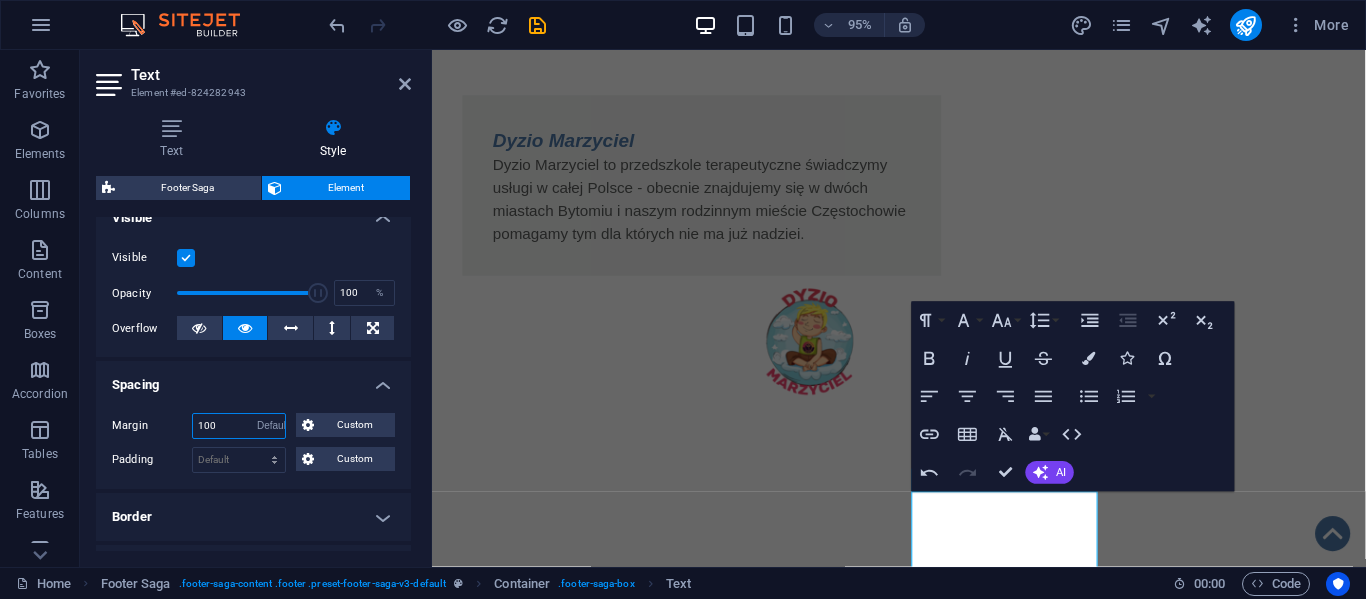 click on "Default auto px % rem vw vh Custom" at bounding box center (271, 426) 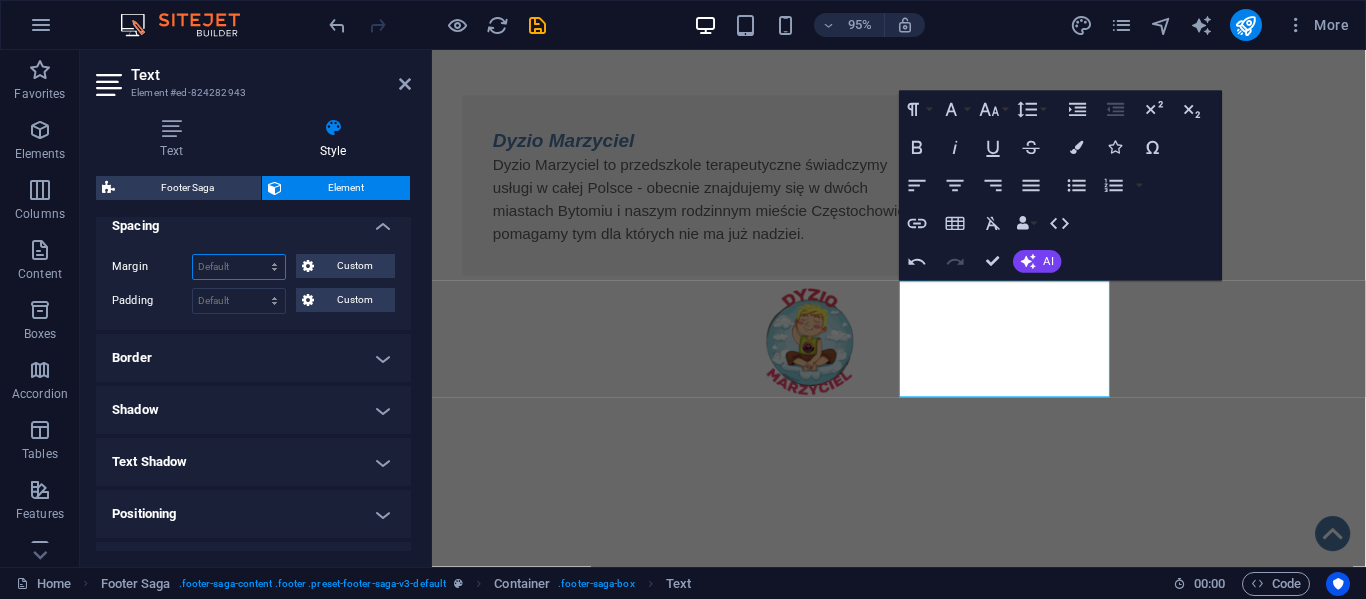 scroll, scrollTop: 397, scrollLeft: 0, axis: vertical 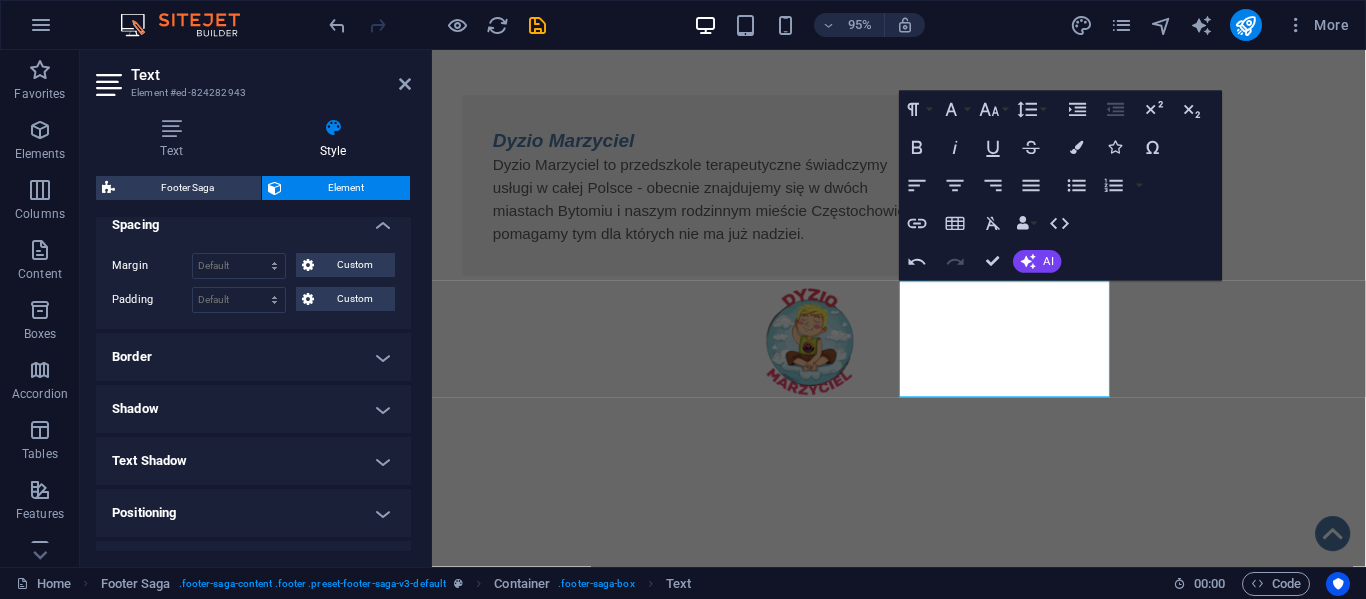 click on "Border" at bounding box center [253, 357] 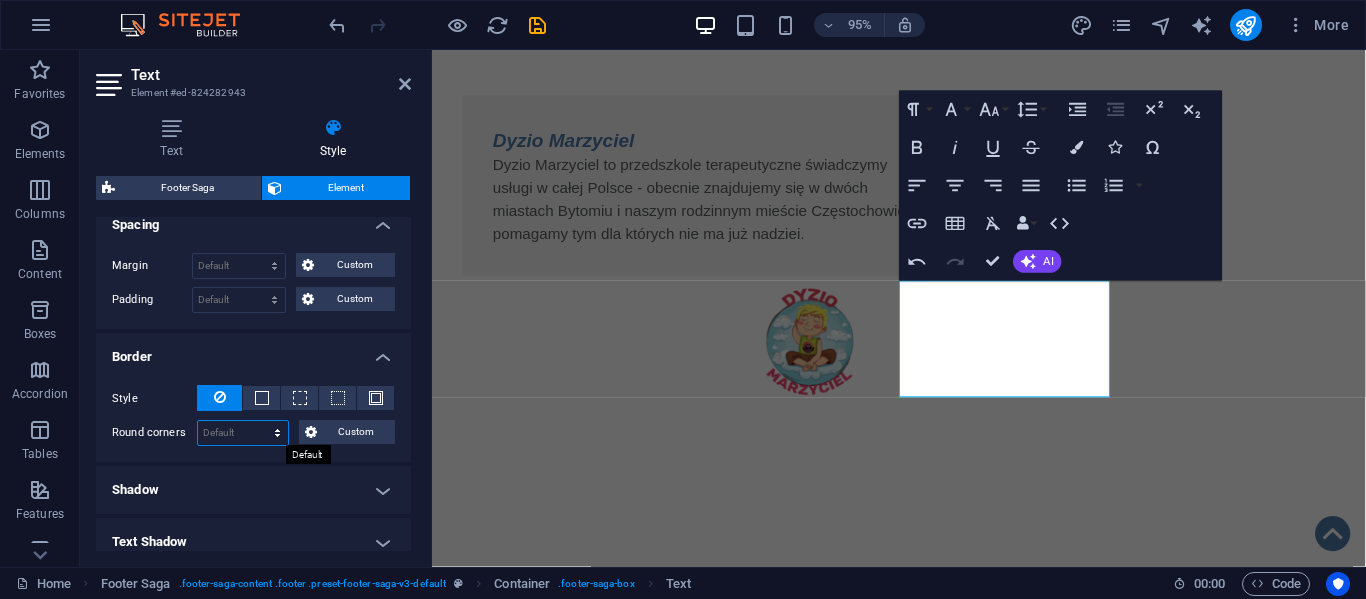 click on "Default px rem % vh vw Custom" at bounding box center [243, 433] 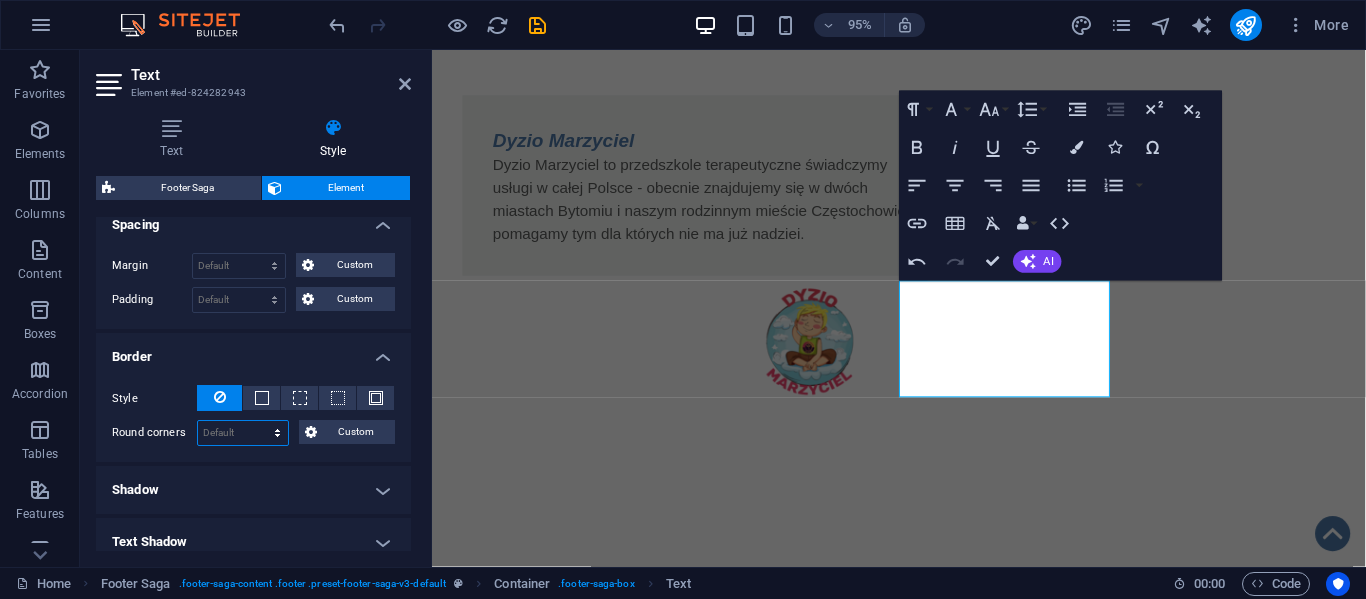 select on "%" 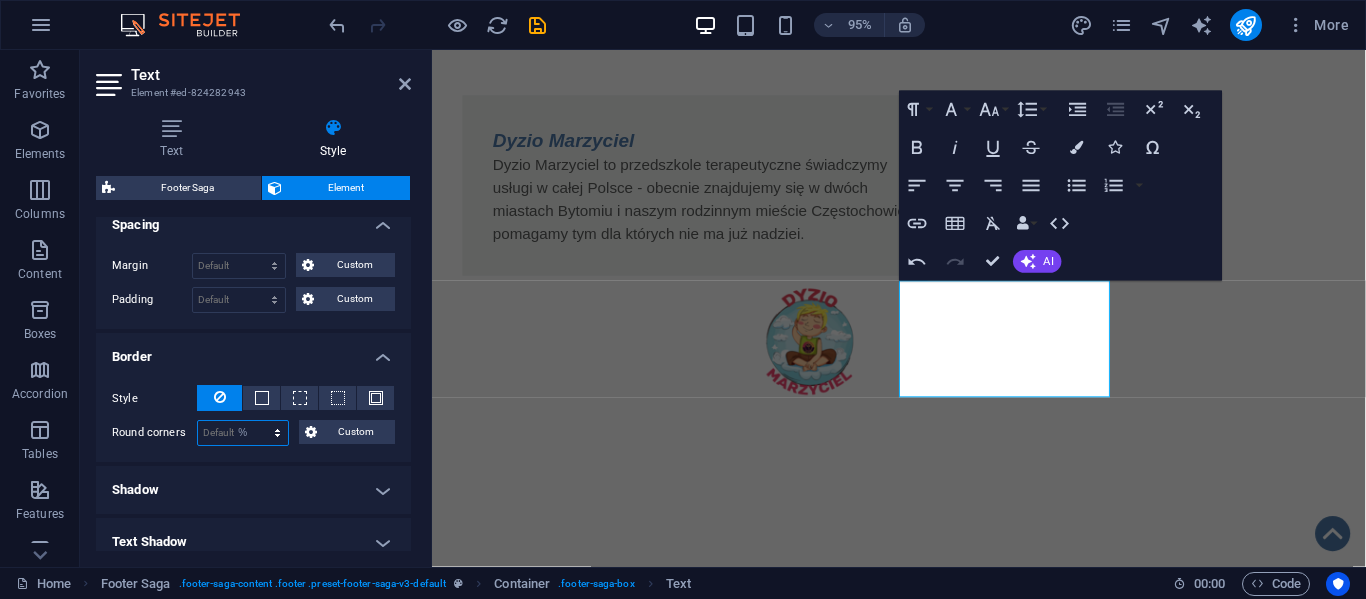 click on "Default px rem % vh vw Custom" at bounding box center (243, 433) 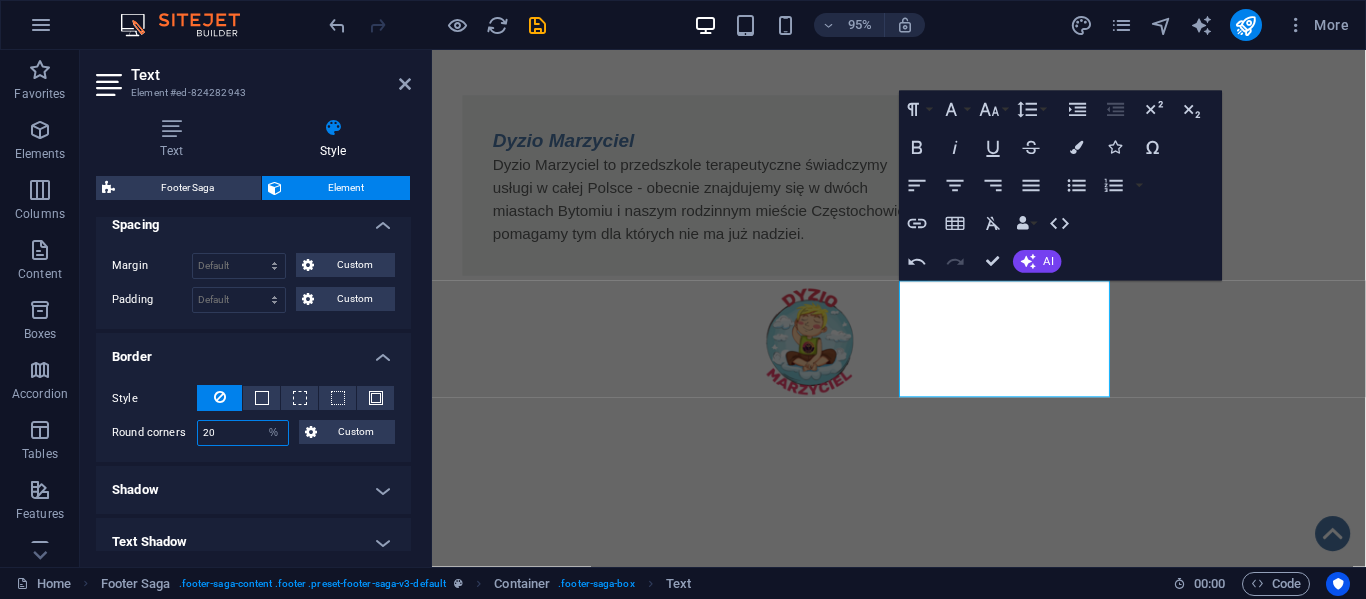 type on "2" 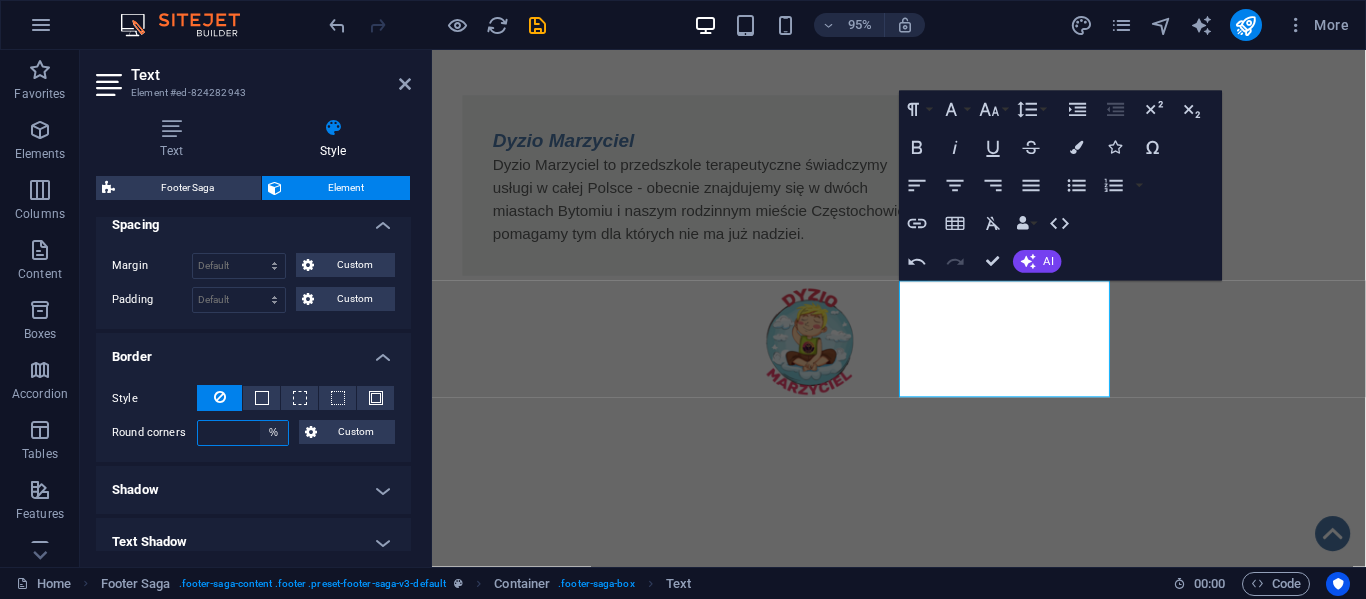 type 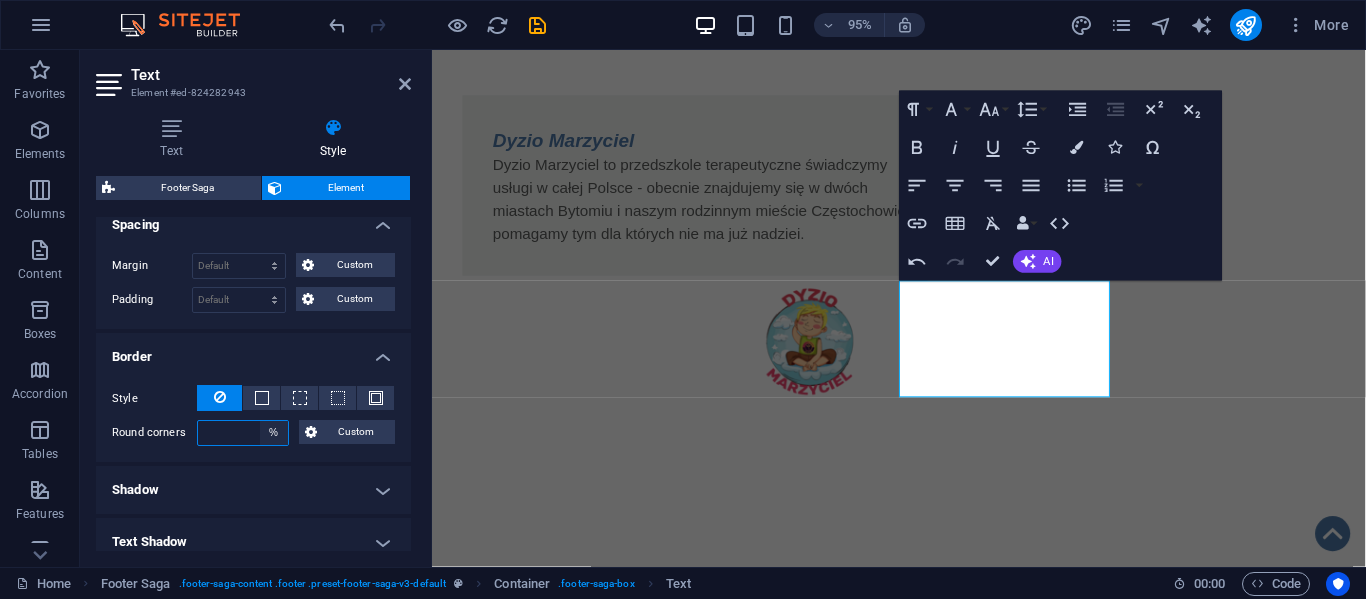click on "Default px rem % vh vw Custom" at bounding box center (274, 433) 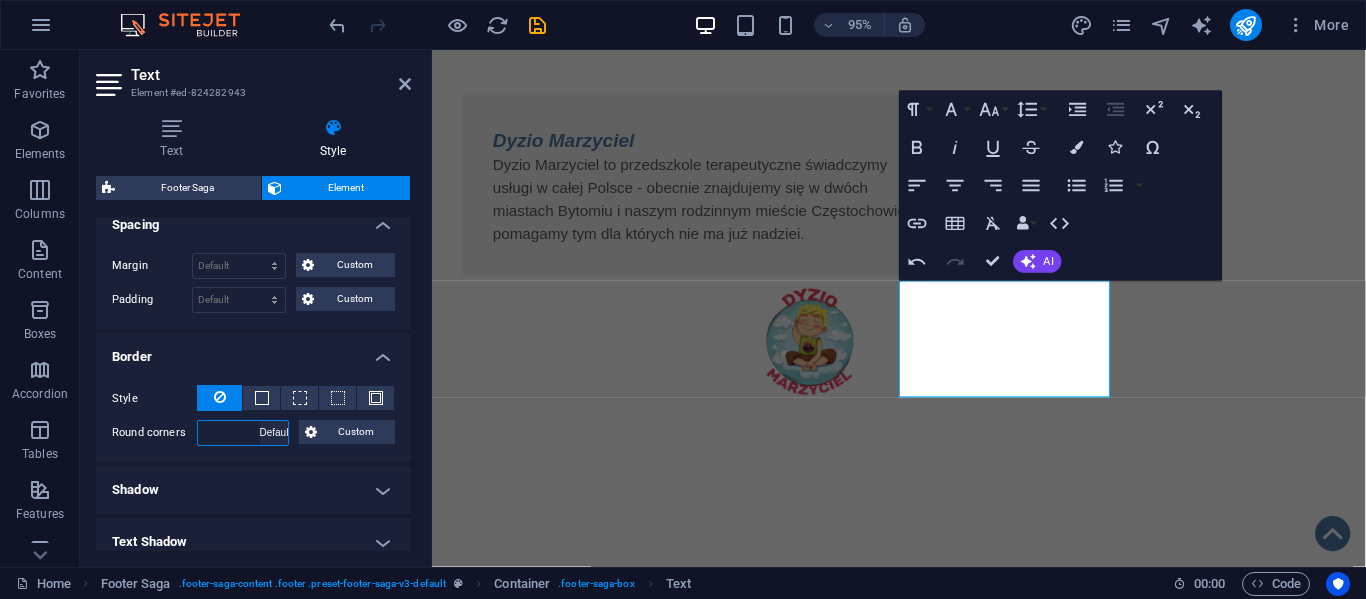 click on "Default px rem % vh vw Custom" at bounding box center (274, 433) 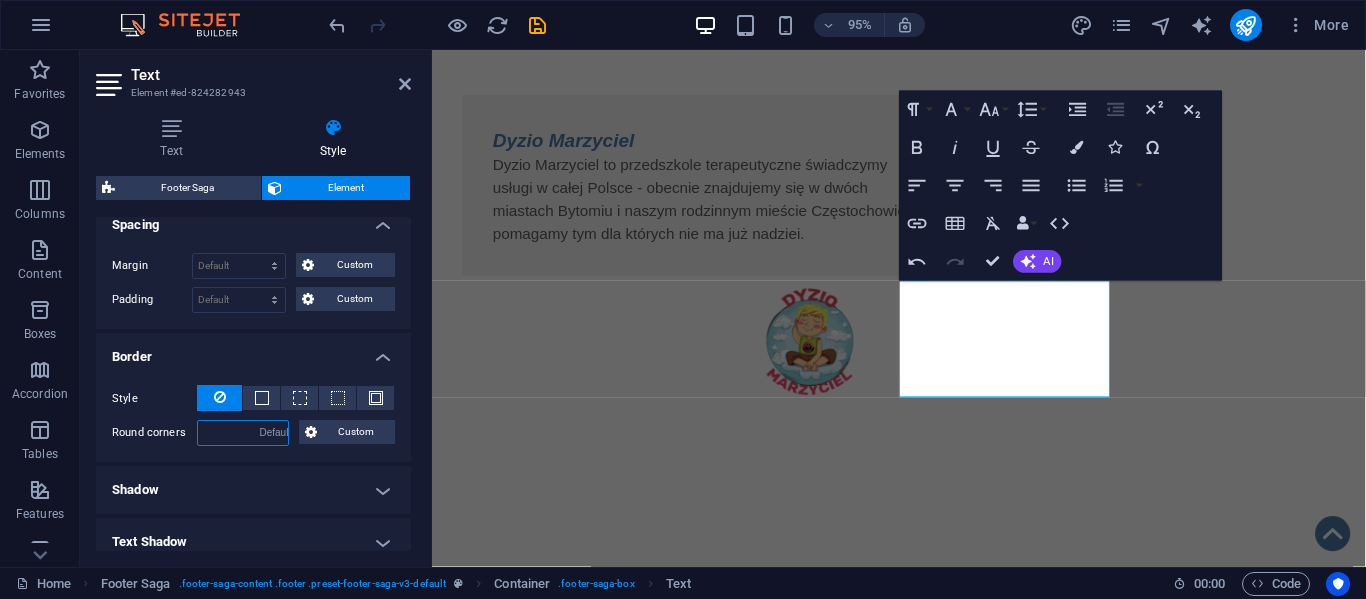 select on "DISABLED_OPTION_VALUE" 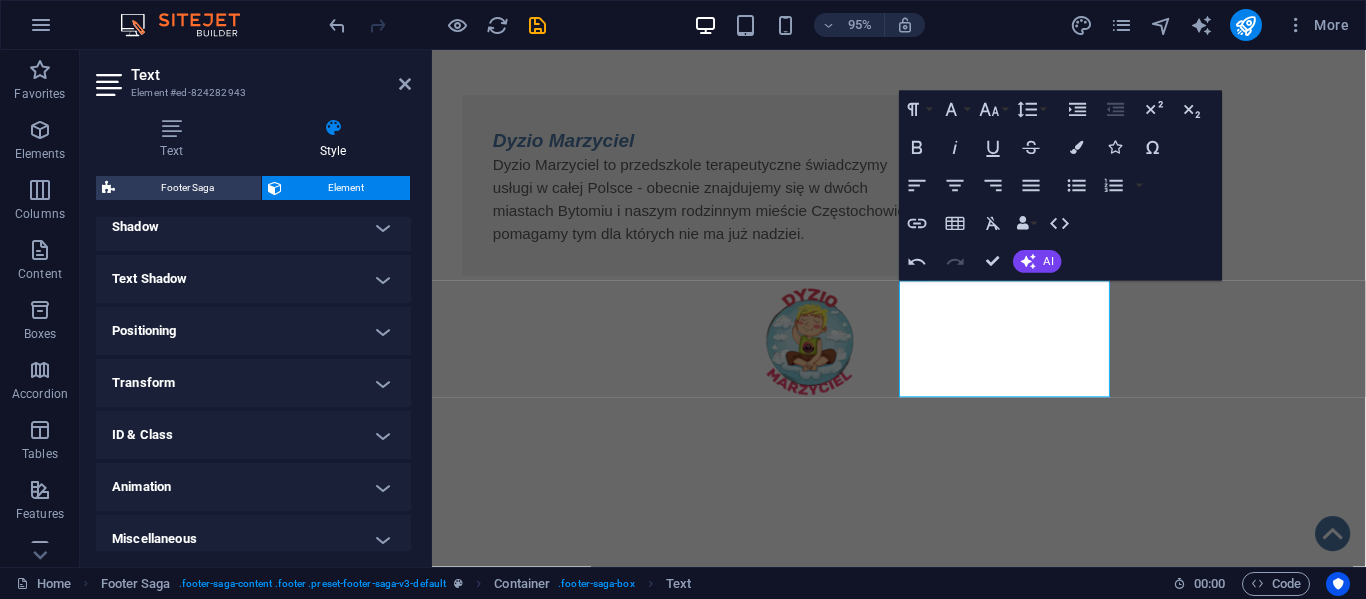 scroll, scrollTop: 661, scrollLeft: 0, axis: vertical 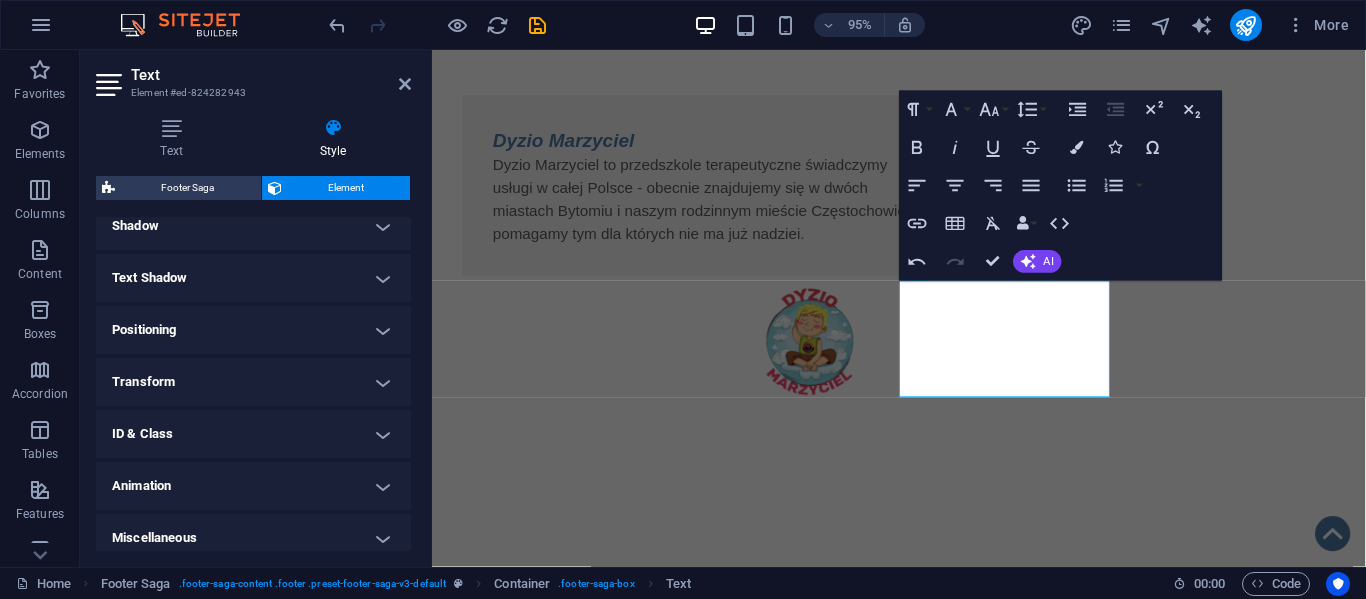 click on "Transform" at bounding box center [253, 382] 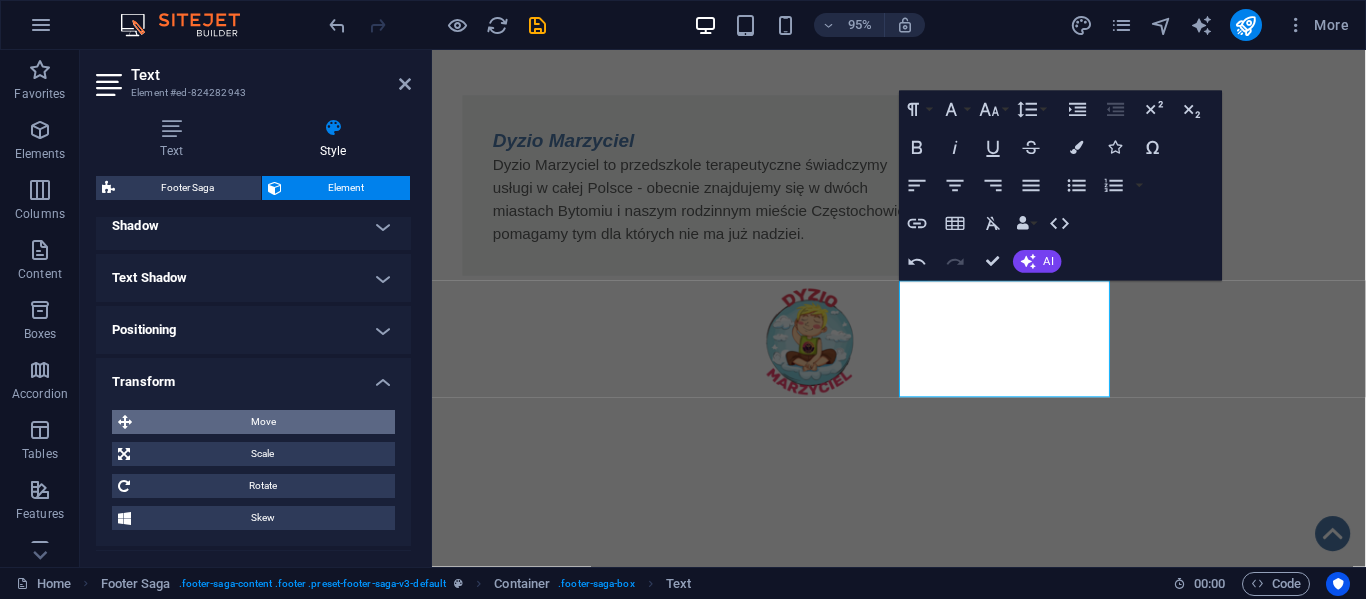 click on "Move" at bounding box center [263, 422] 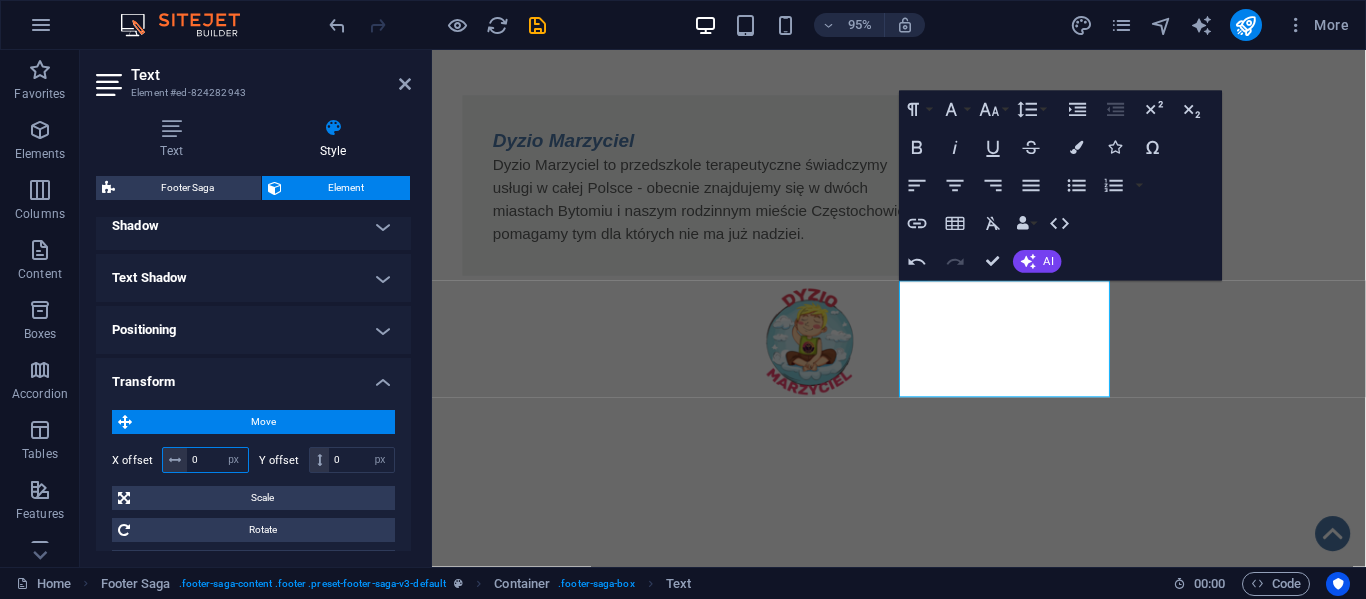 click on "0" at bounding box center (217, 460) 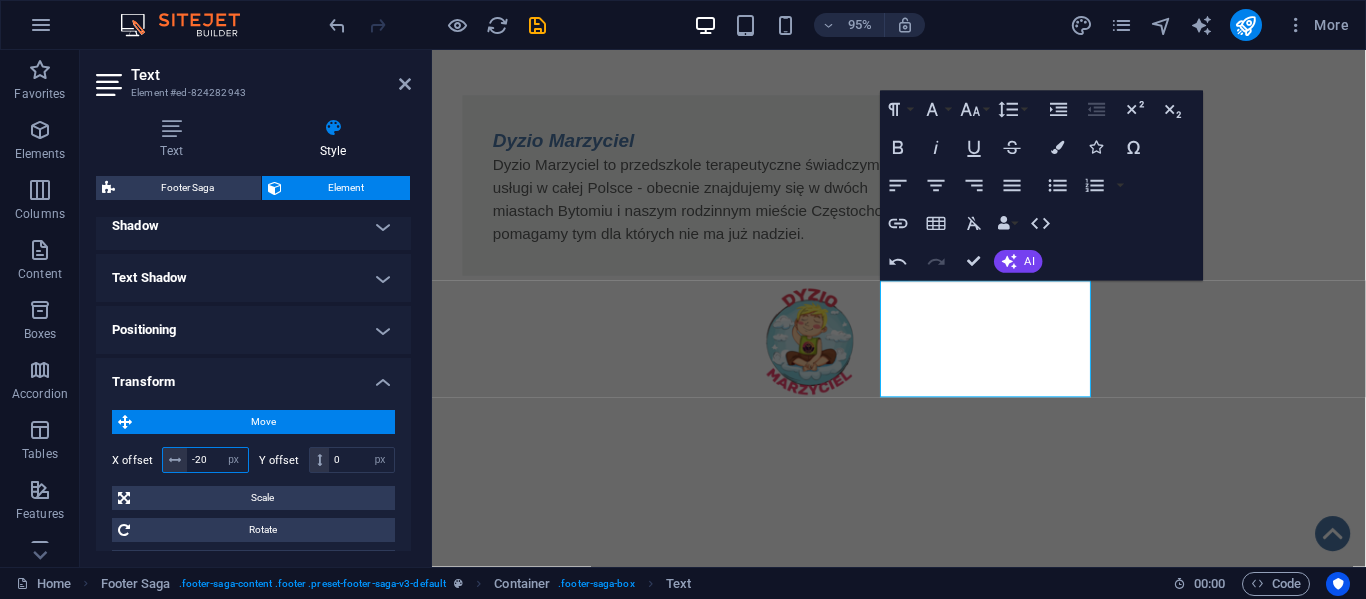 type on "-2" 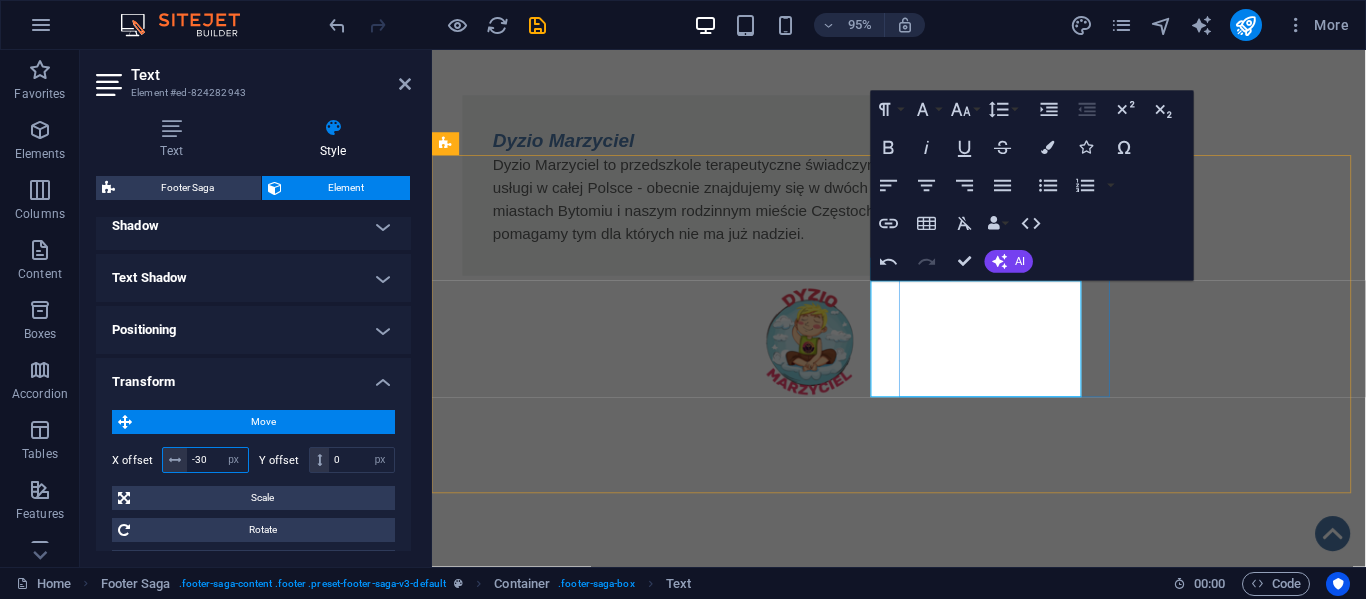 type on "-30" 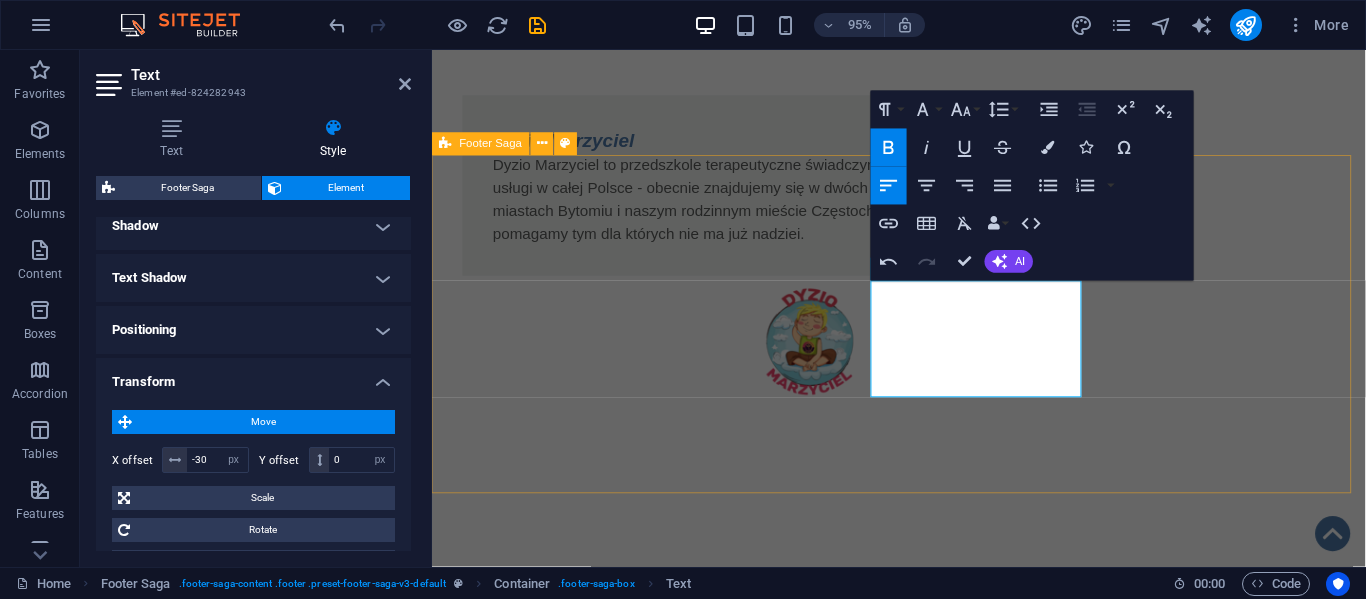 drag, startPoint x: 949, startPoint y: 406, endPoint x: 914, endPoint y: 304, distance: 107.837845 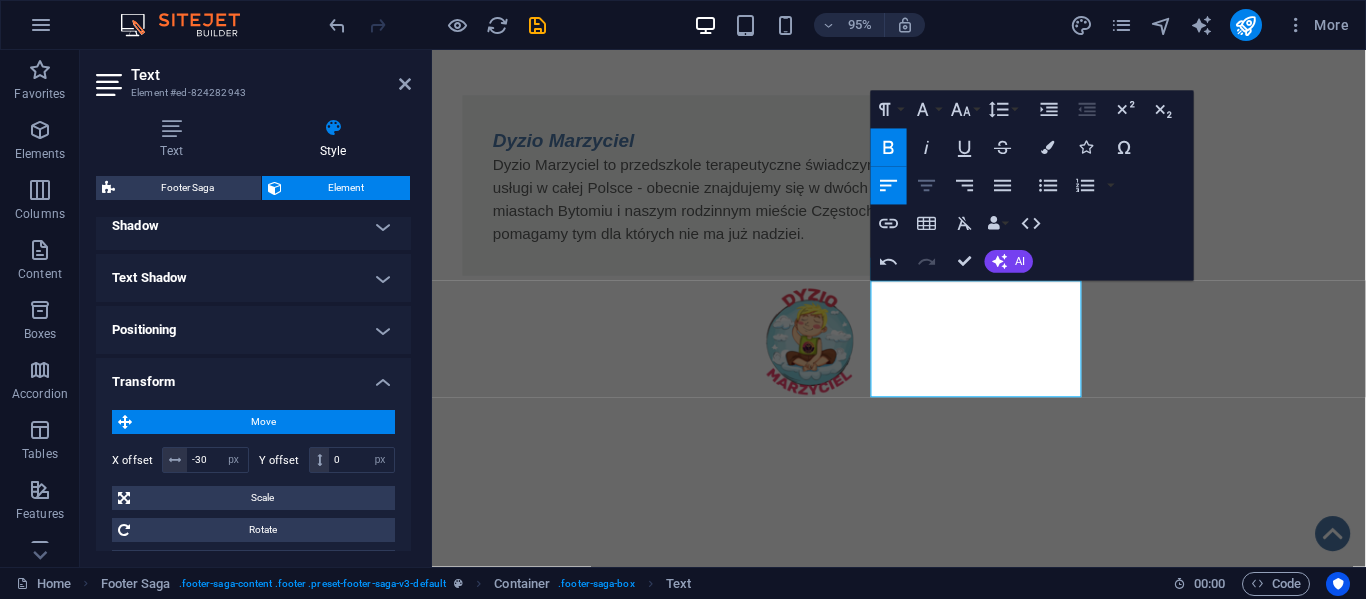 click 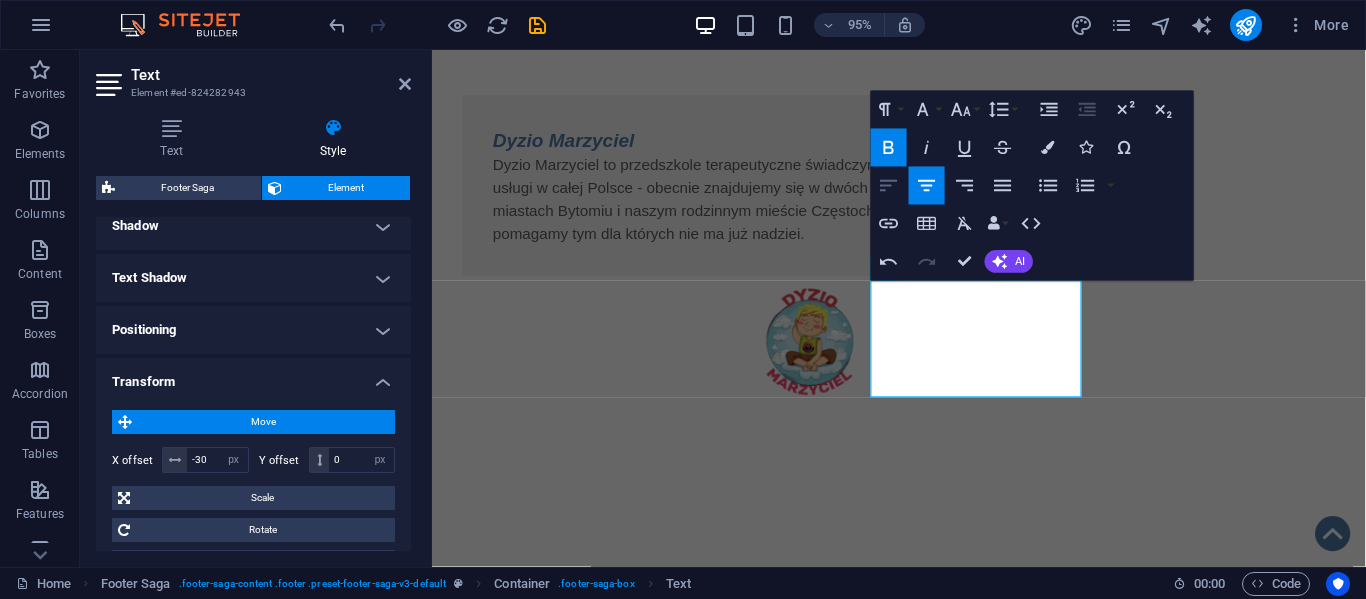 click 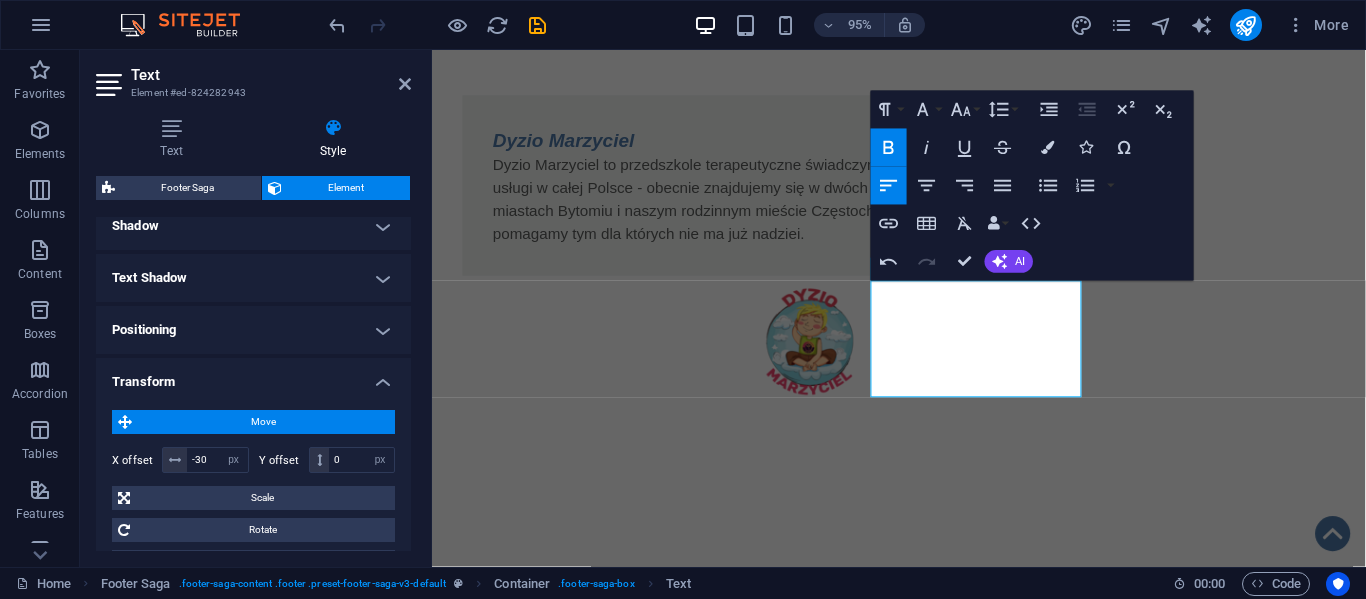 click 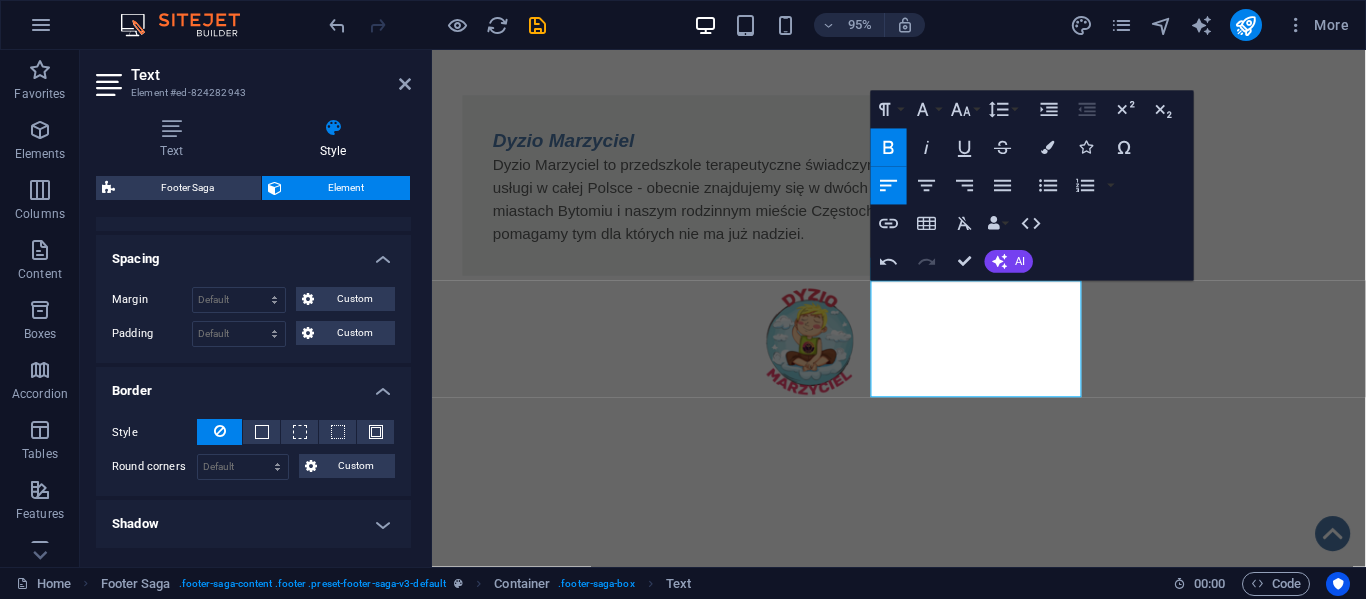 scroll, scrollTop: 363, scrollLeft: 0, axis: vertical 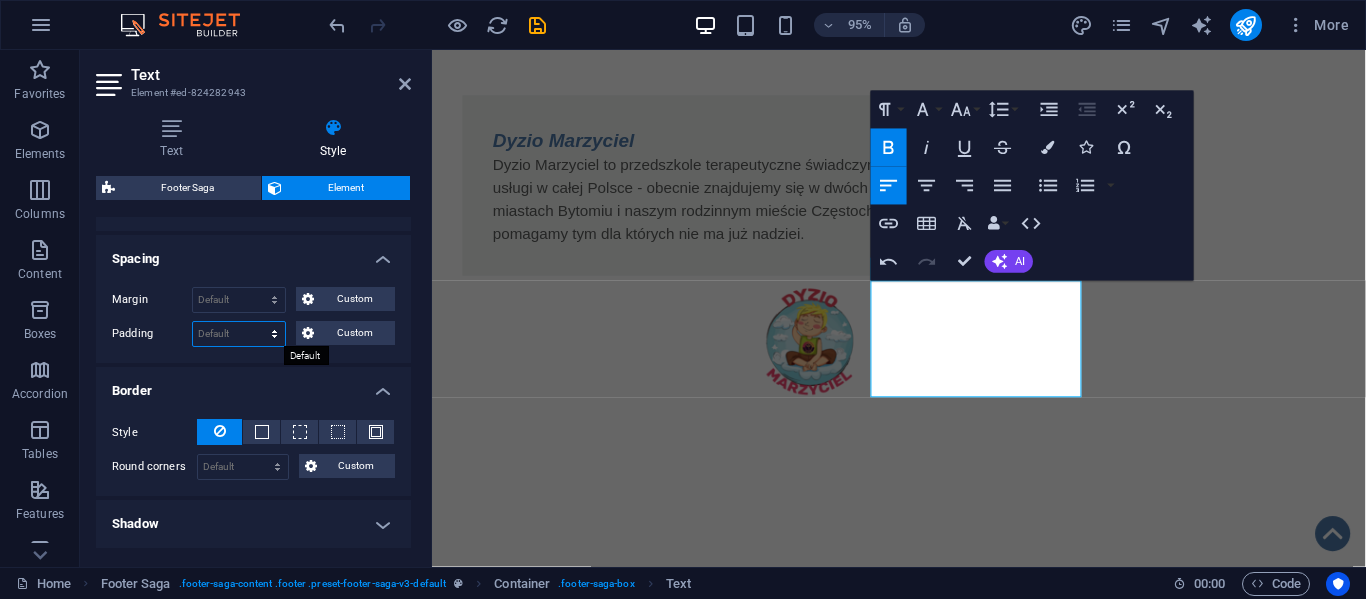 click on "Default px rem % vh vw Custom" at bounding box center (239, 334) 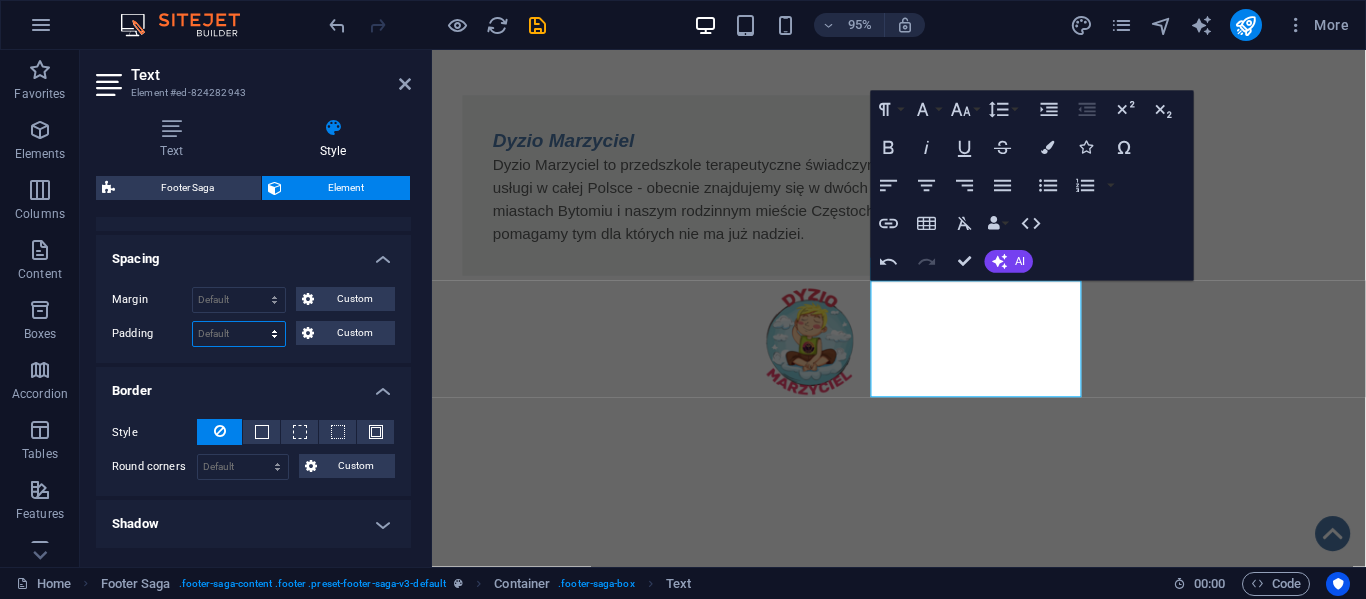 select on "px" 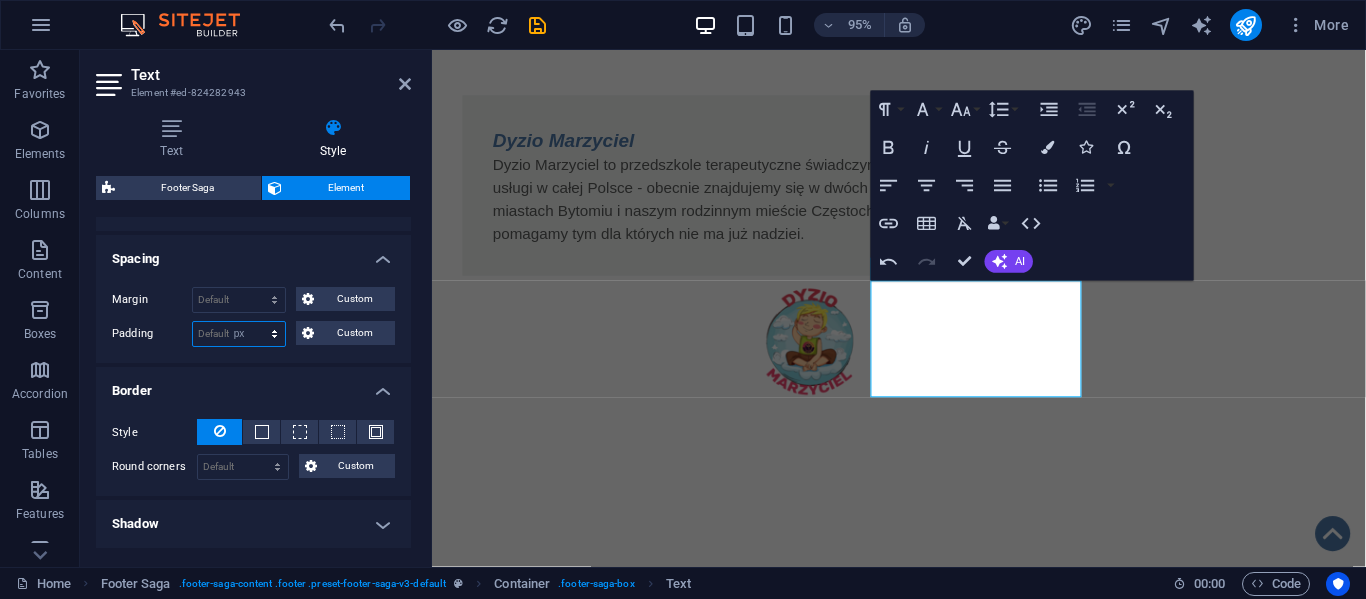 click on "Default px rem % vh vw Custom" at bounding box center (239, 334) 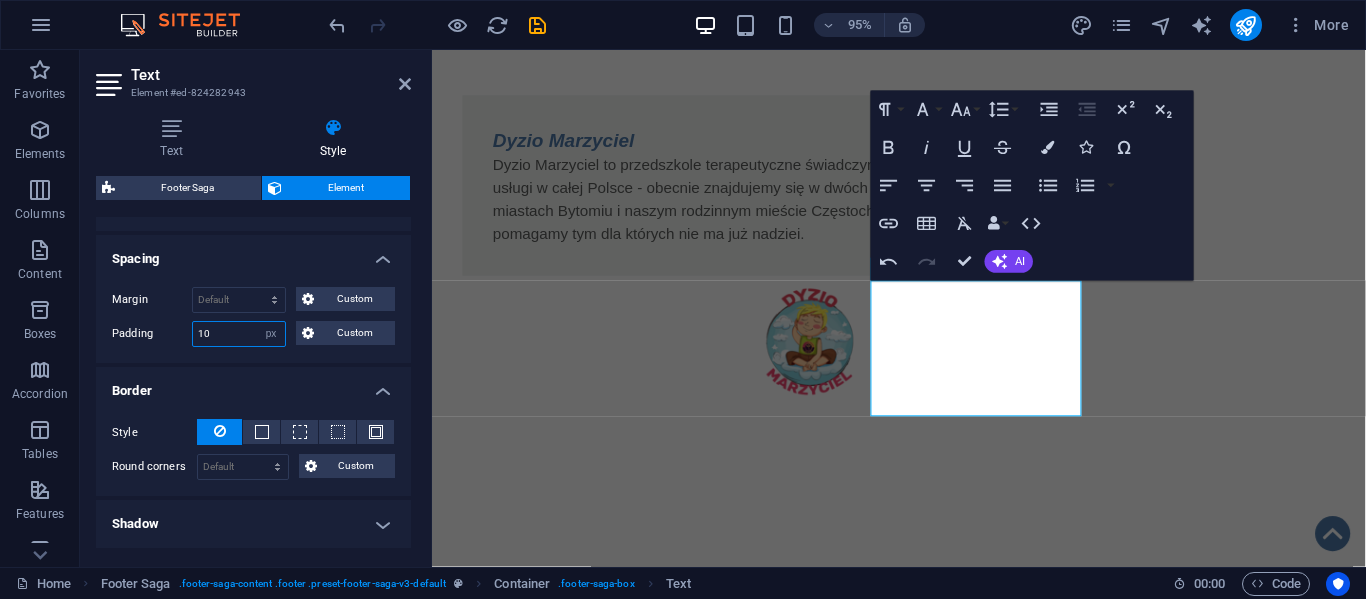 type on "1" 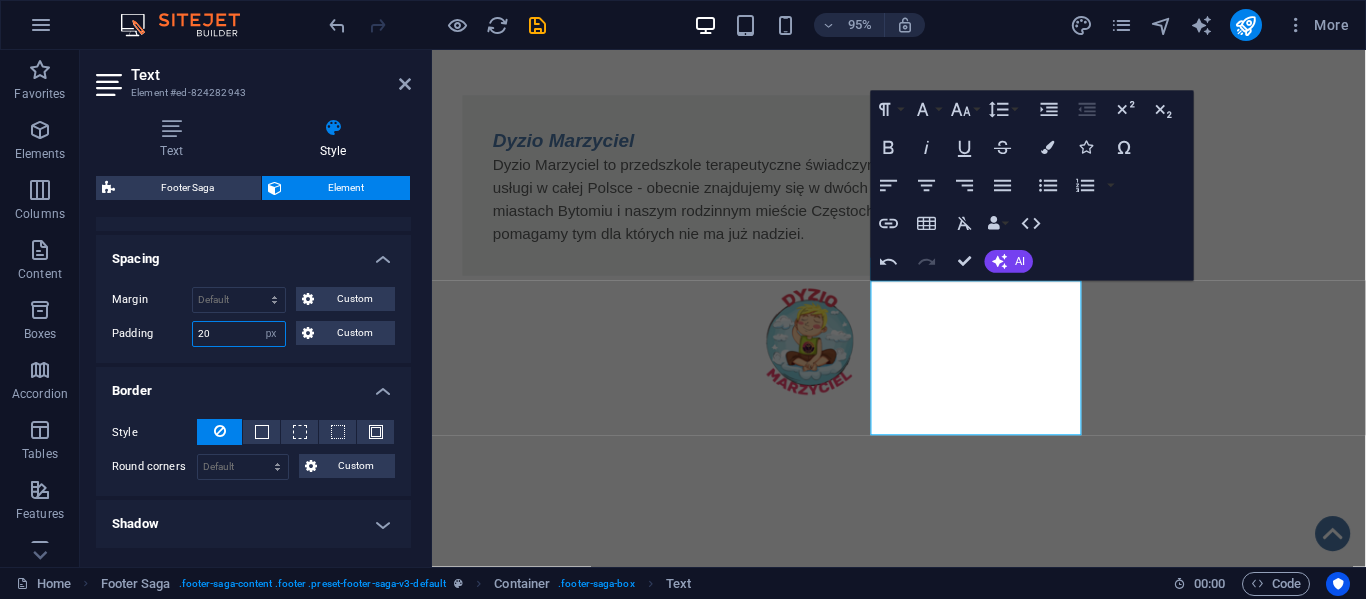 type on "2" 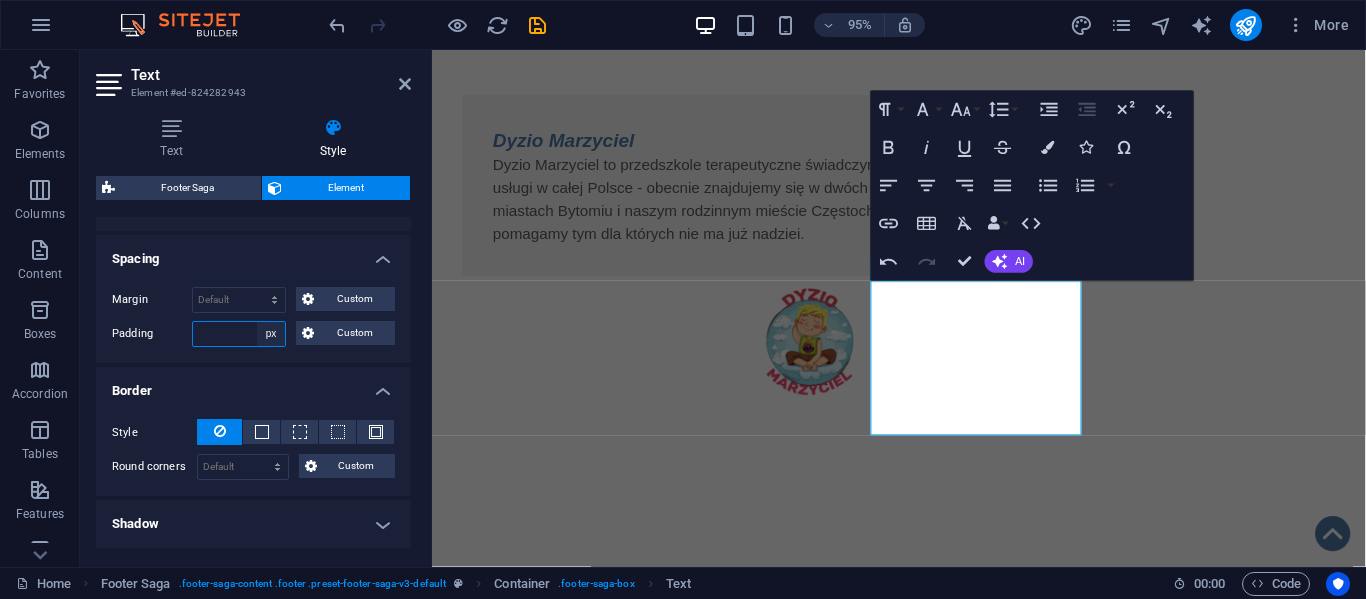 type 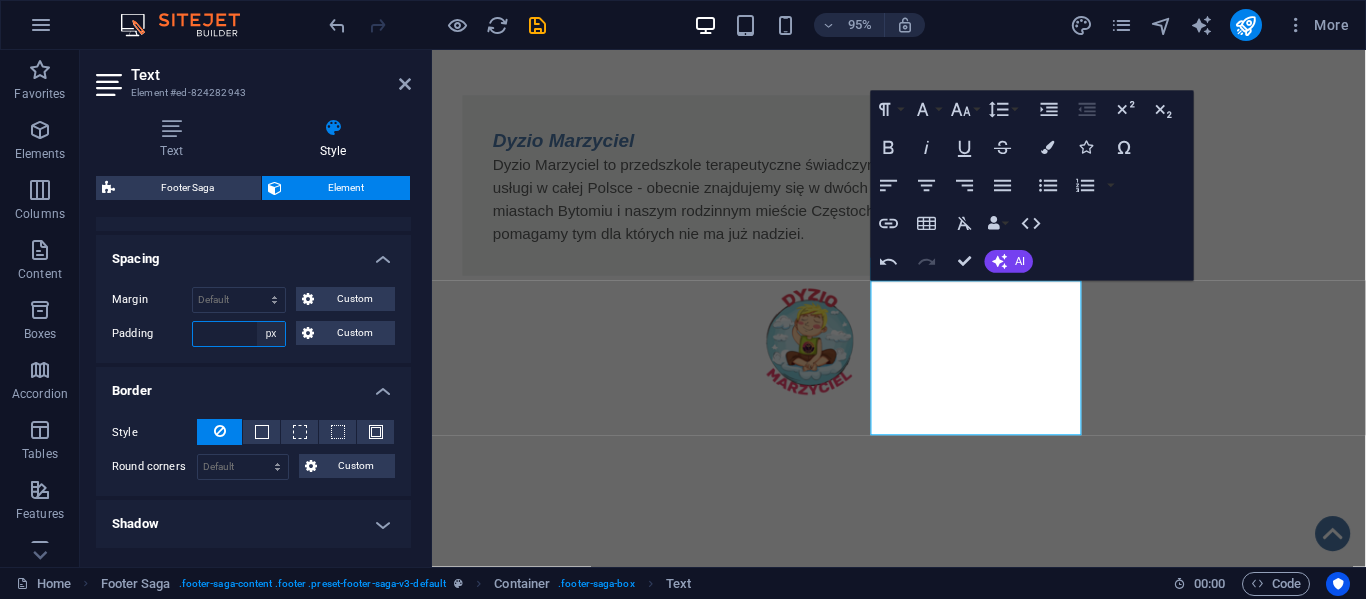 click on "Default px rem % vh vw Custom" at bounding box center [271, 334] 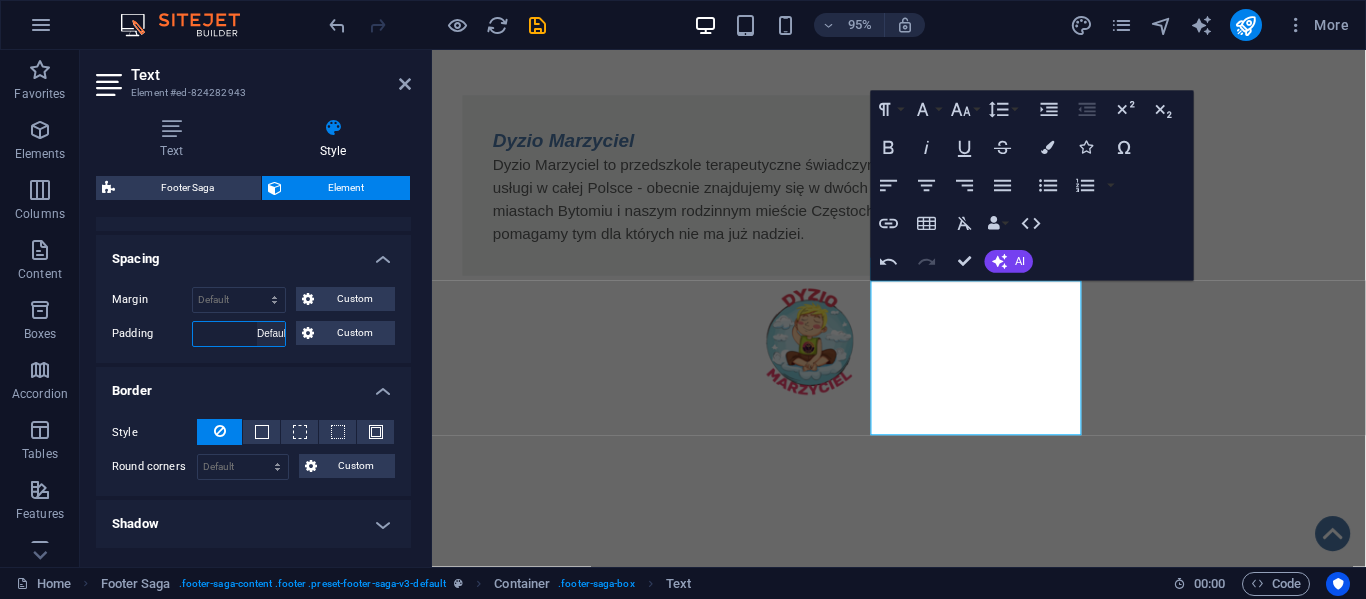 click on "Default px rem % vh vw Custom" at bounding box center [271, 334] 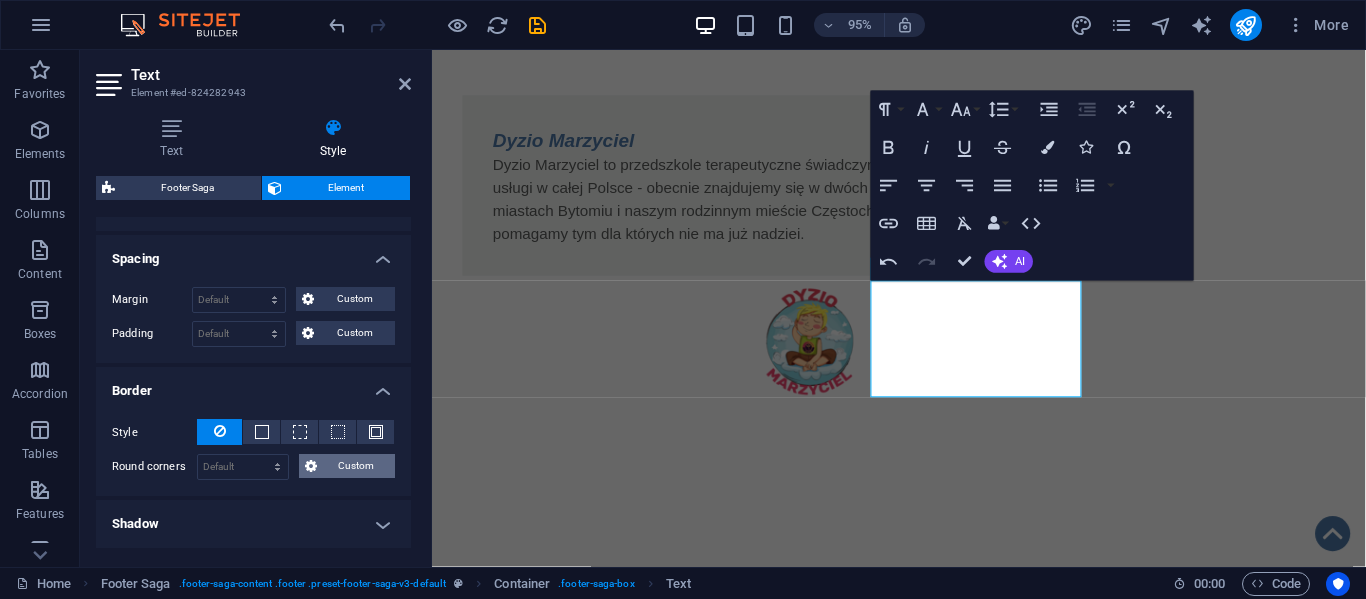 click on "Custom" at bounding box center (356, 466) 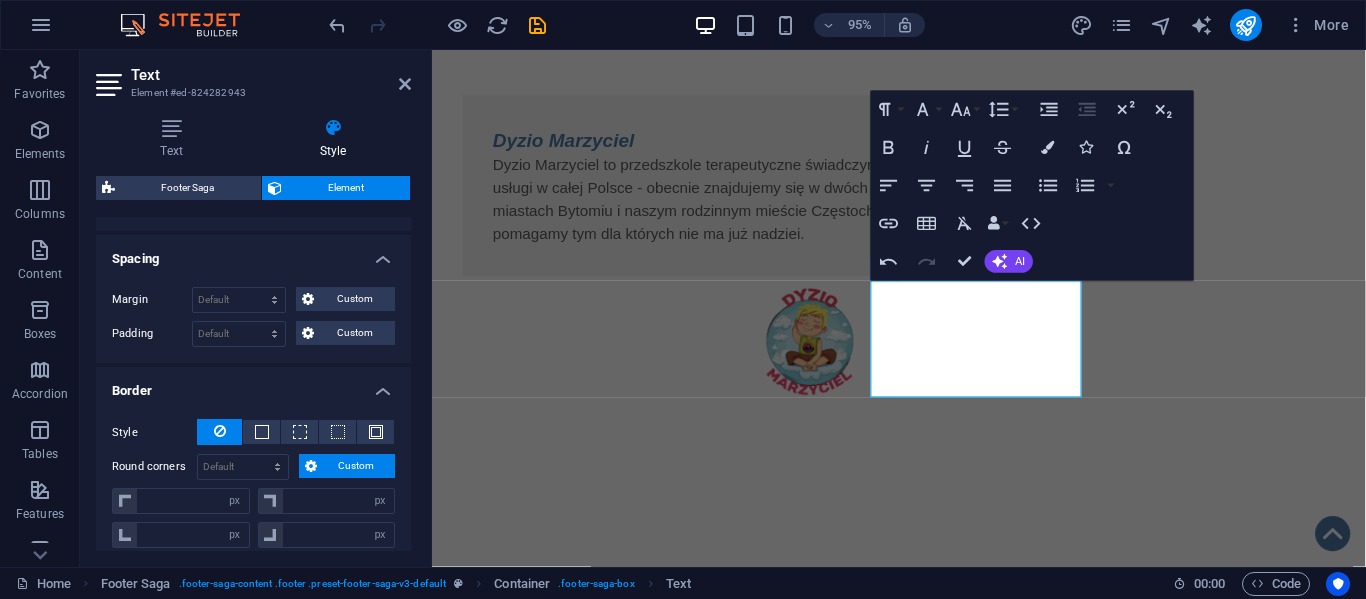click on "Custom" at bounding box center [356, 466] 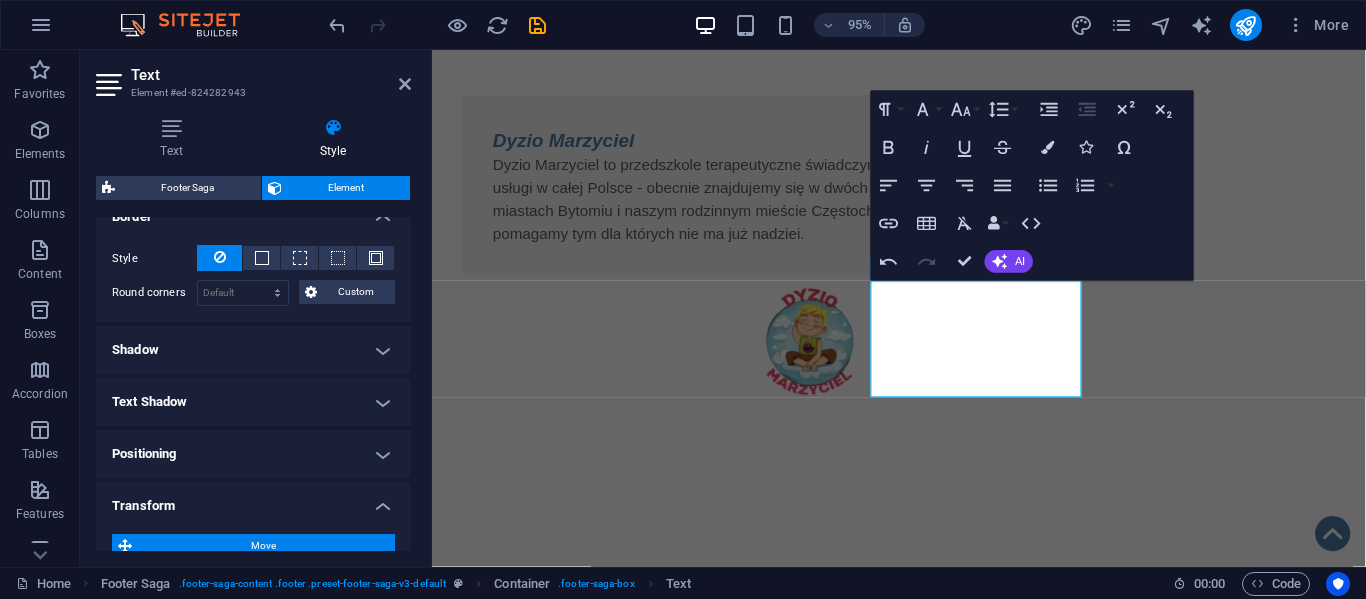 scroll, scrollTop: 538, scrollLeft: 0, axis: vertical 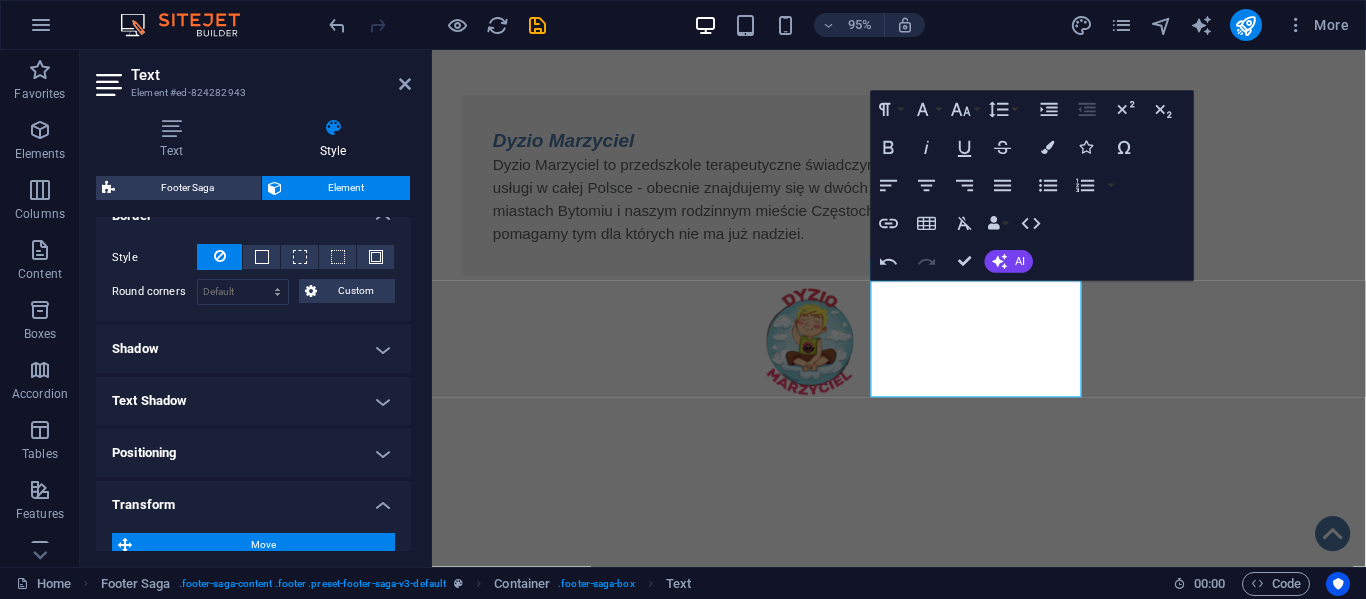click on "Positioning" at bounding box center (253, 453) 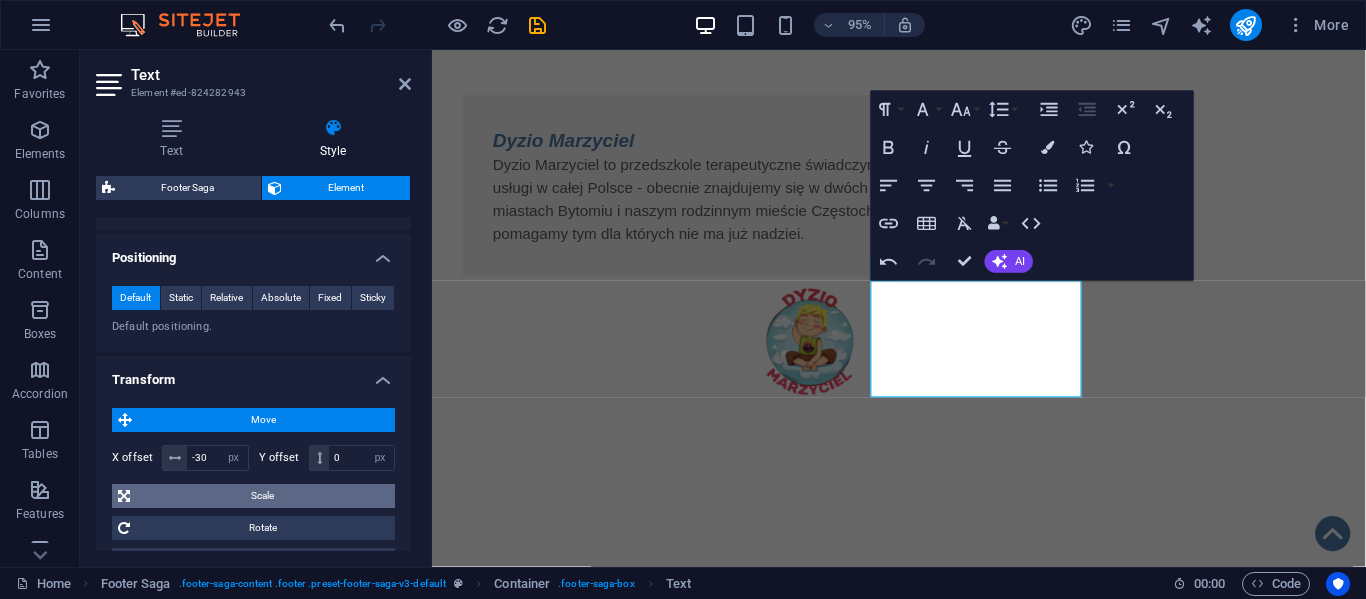 scroll, scrollTop: 720, scrollLeft: 0, axis: vertical 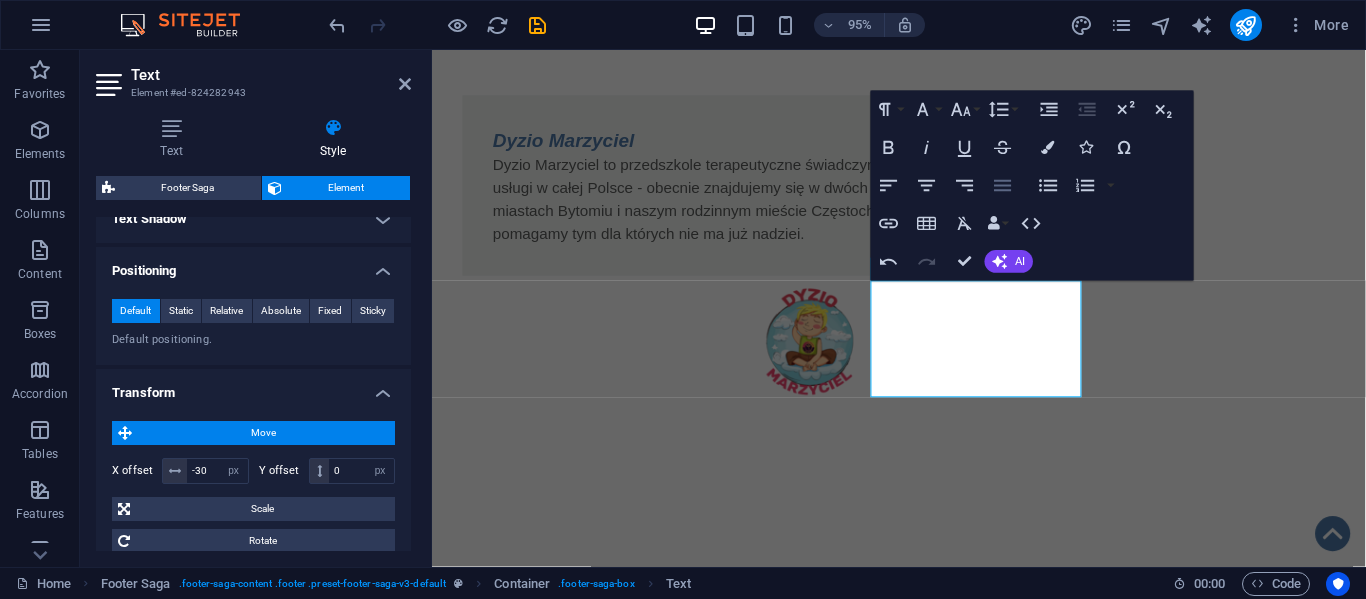click 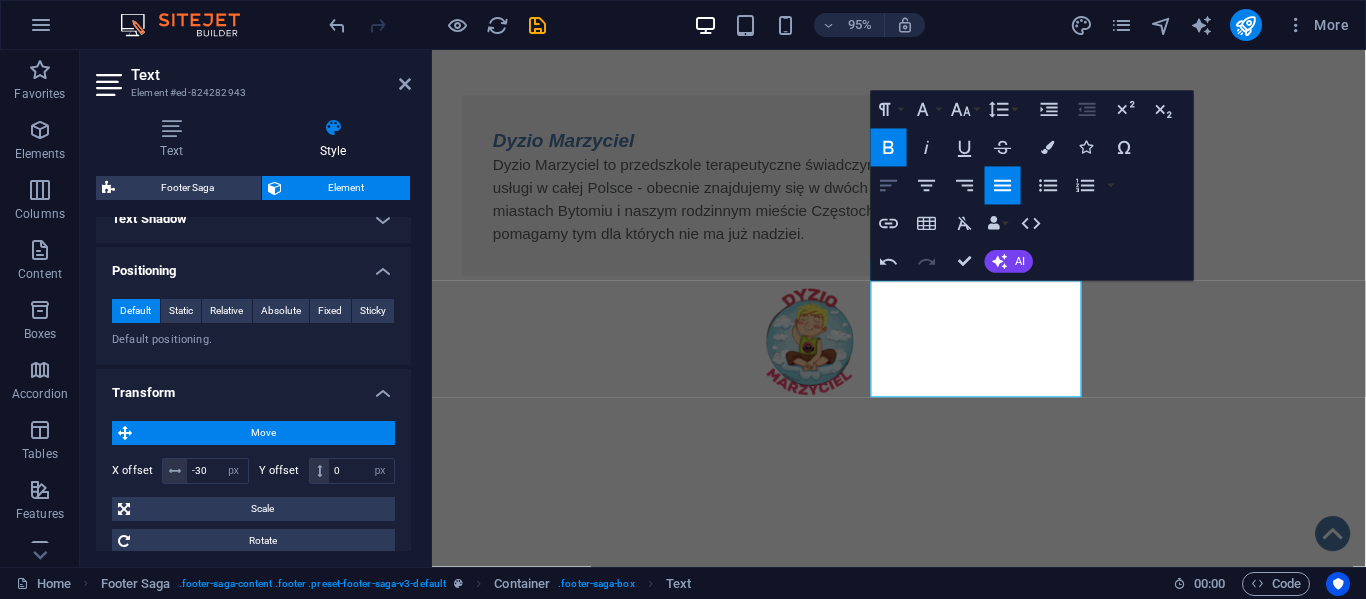 click 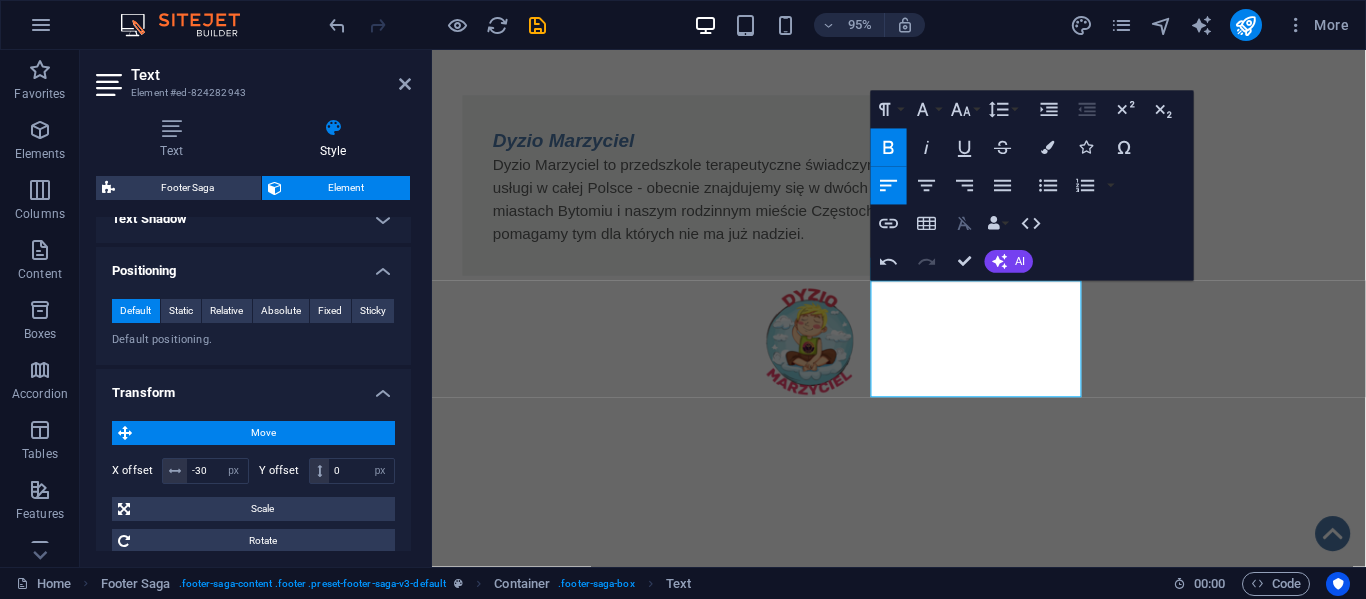 click on "Clear Formatting" at bounding box center [965, 224] 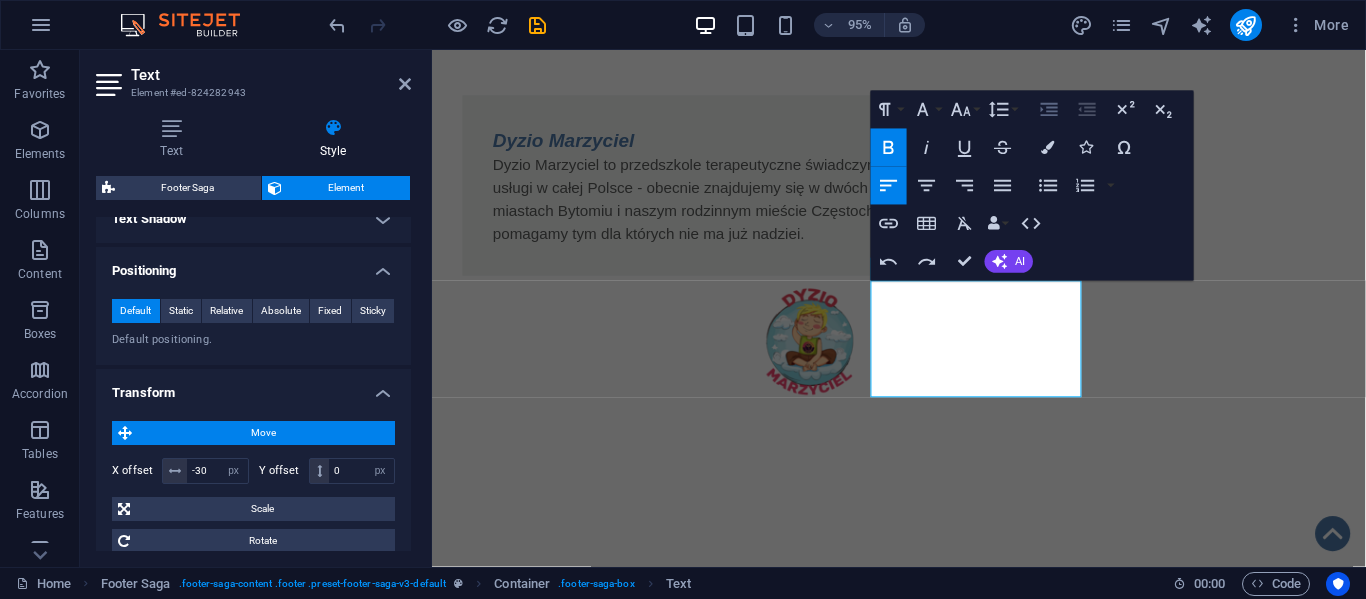 click 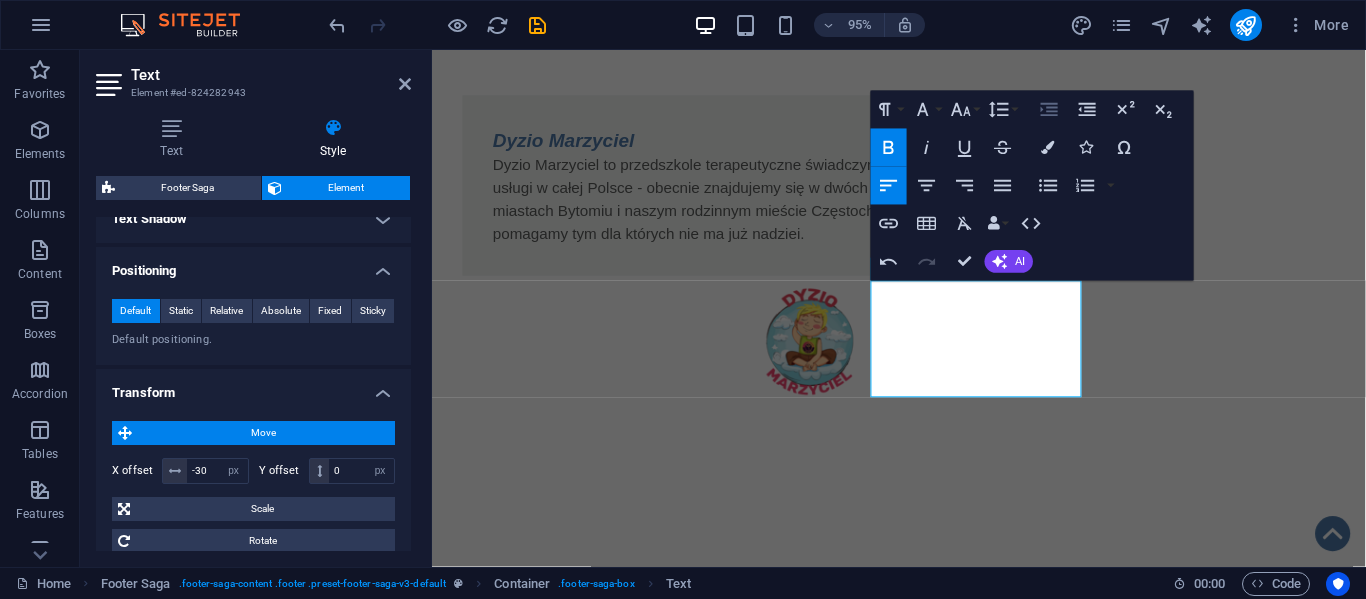 click 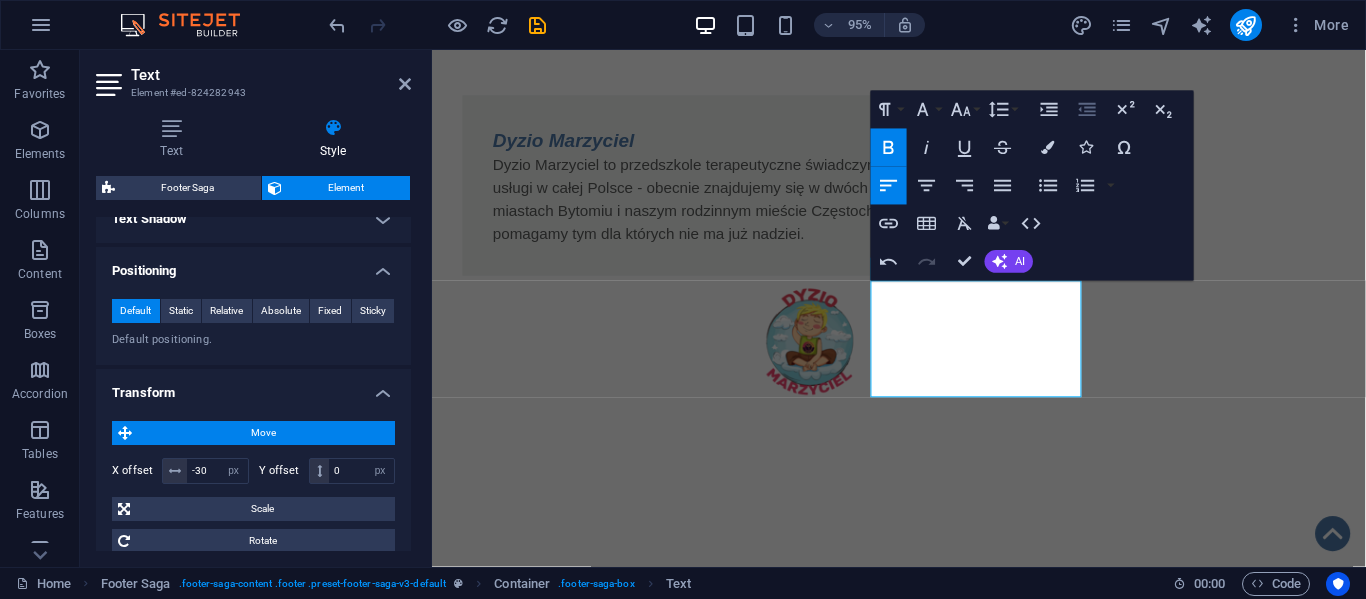 click 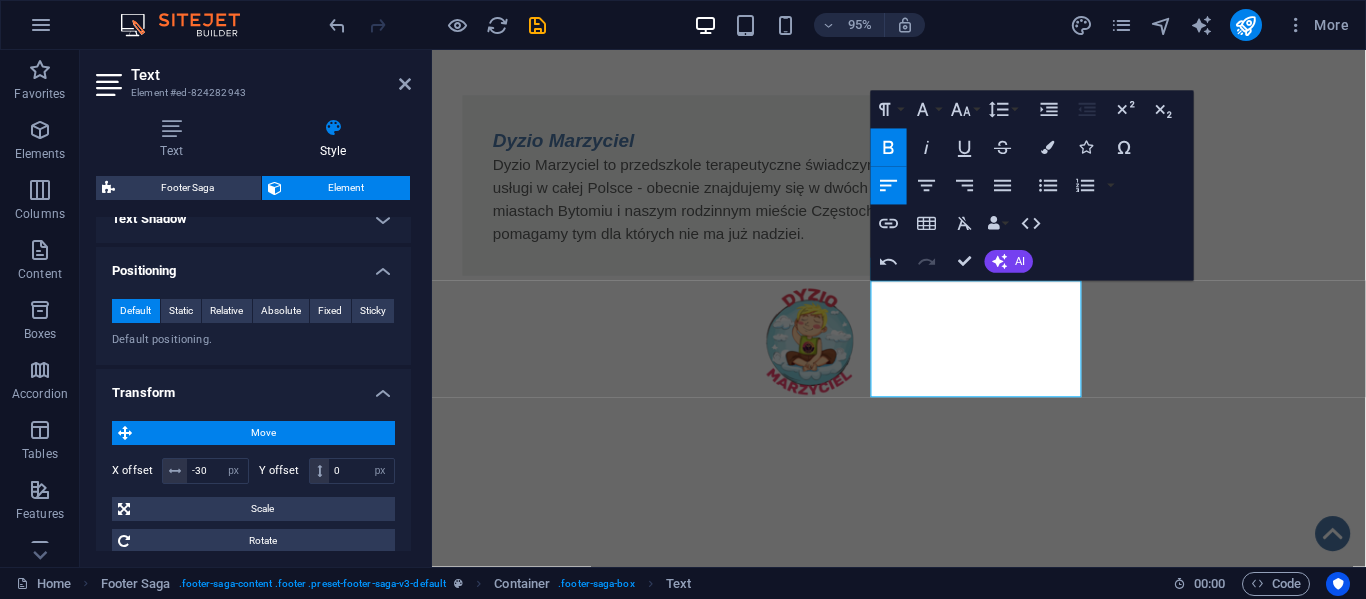 click 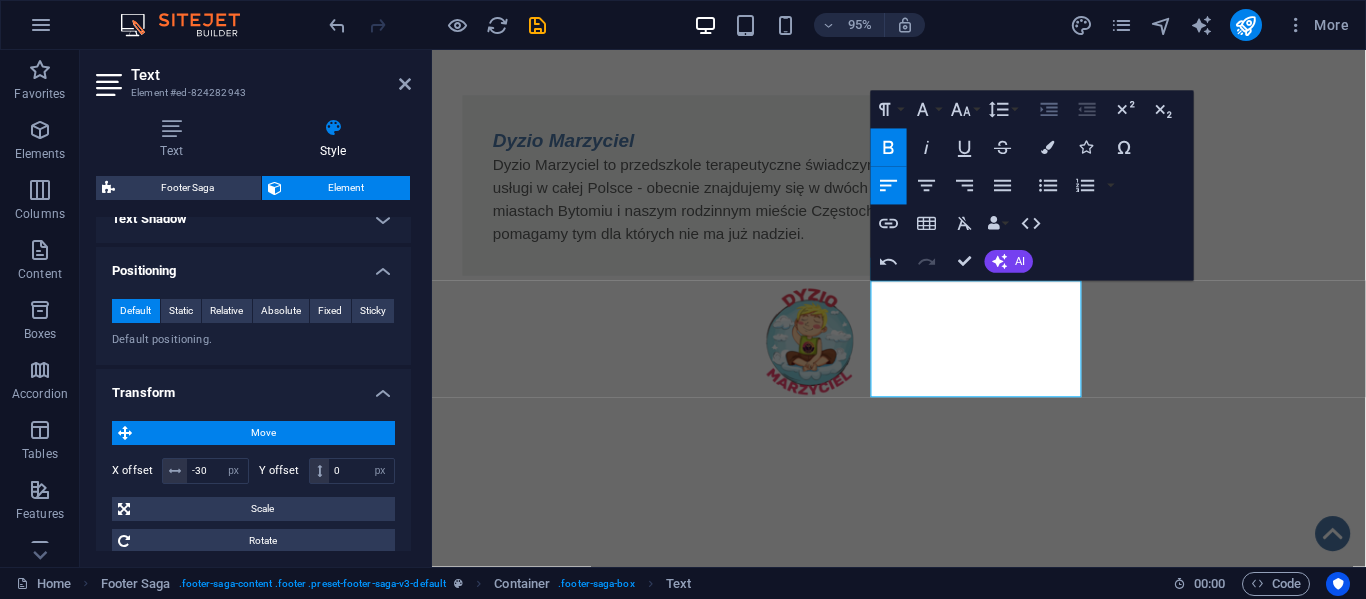 click 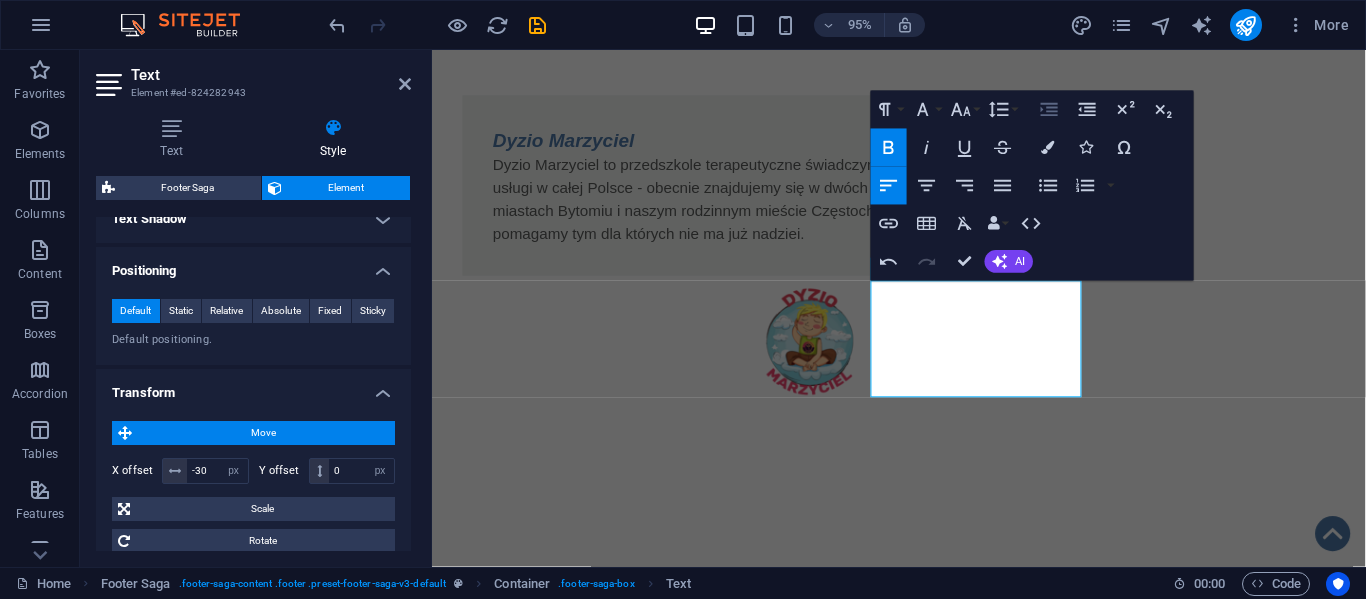 click 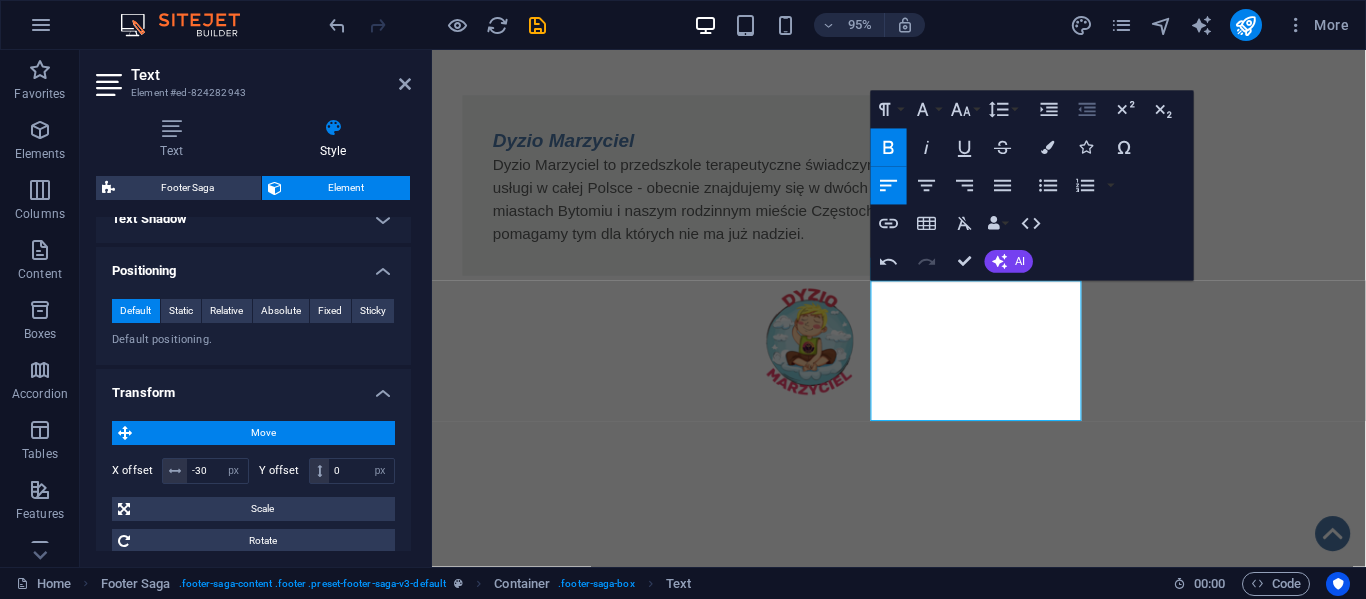 click on "Decrease Indent" at bounding box center (1087, 110) 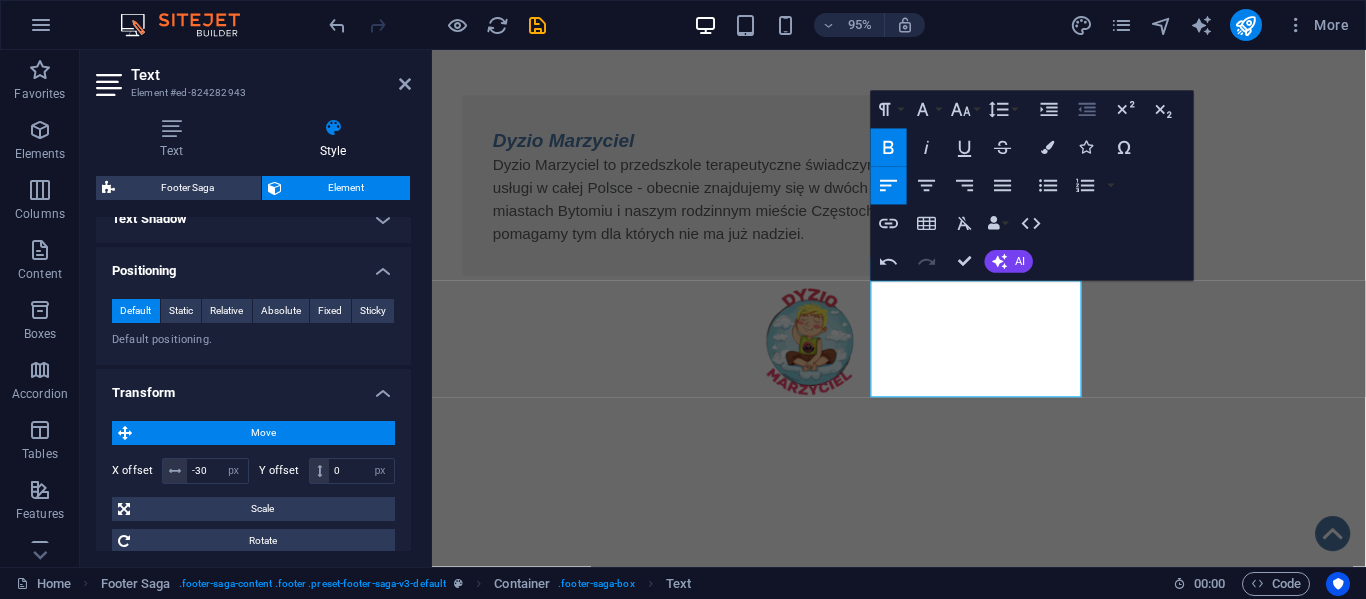 click on "Decrease Indent" at bounding box center [1087, 110] 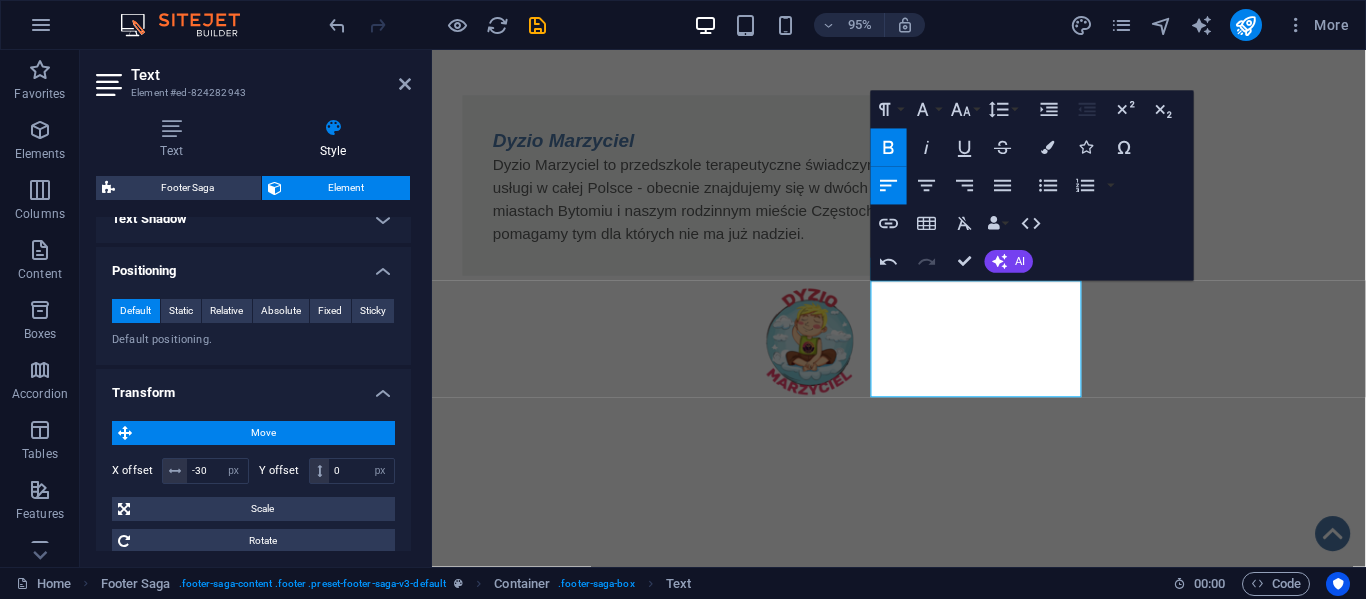 click on "Decrease Indent" at bounding box center (1087, 110) 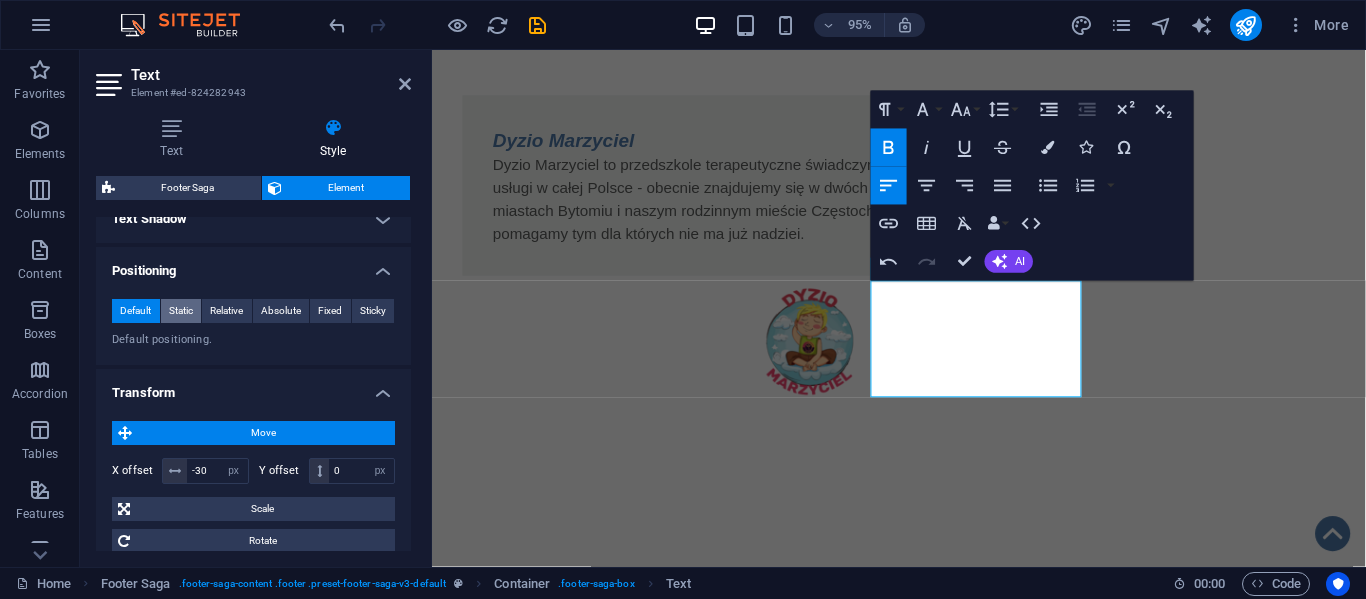 click on "Static" at bounding box center (181, 311) 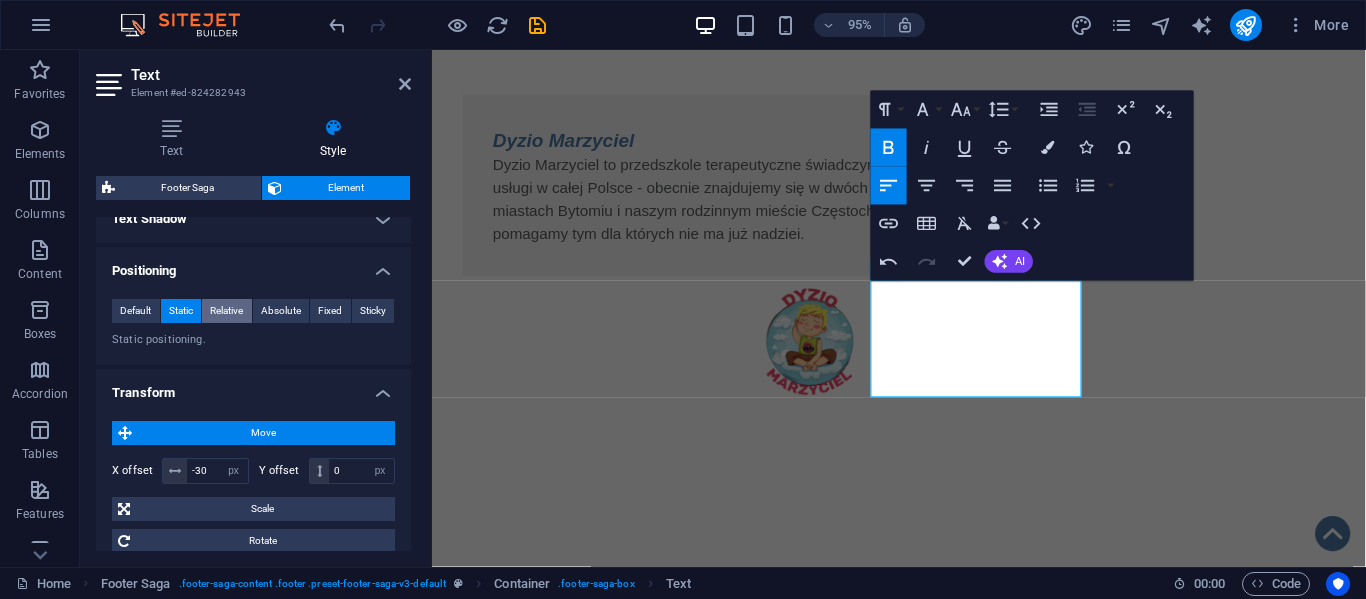 click on "Relative" at bounding box center [226, 311] 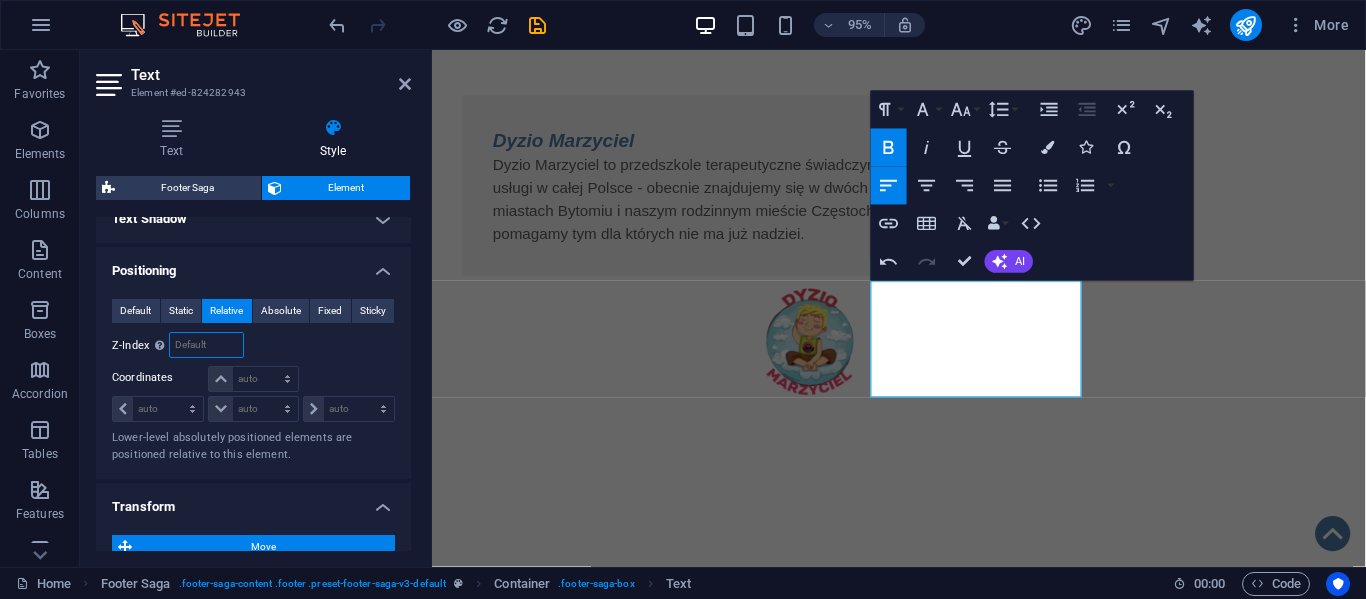 click at bounding box center (206, 345) 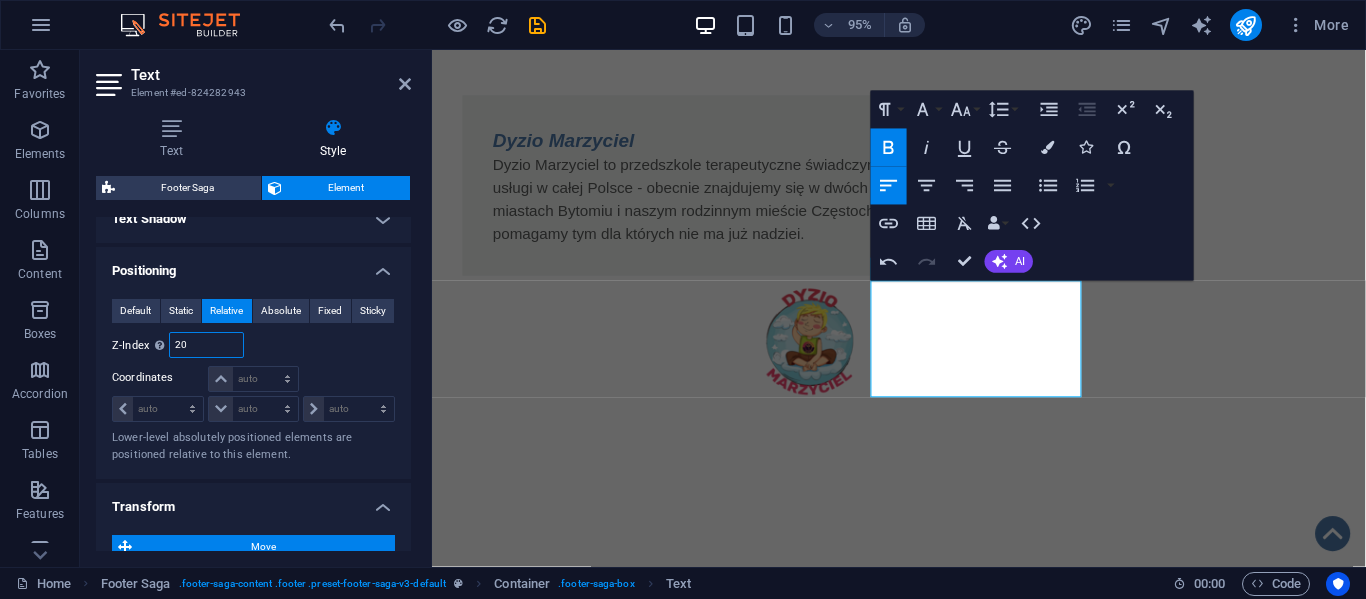 type on "2" 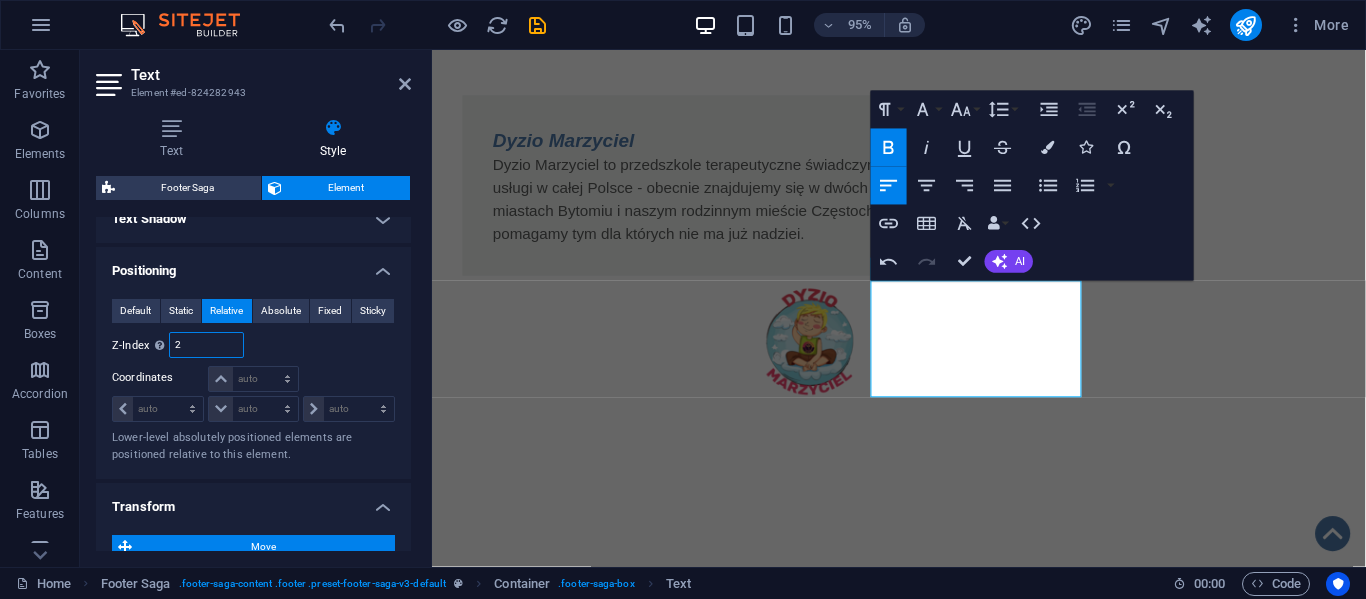 type 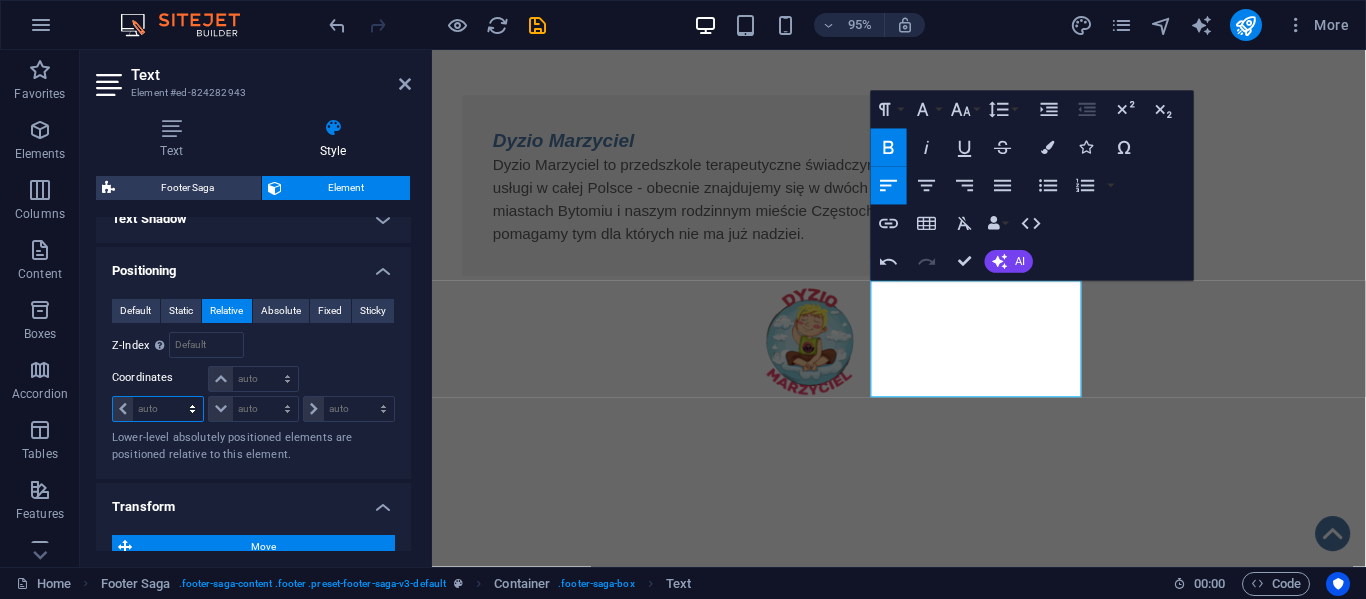 click on "auto px rem % em" at bounding box center [158, 409] 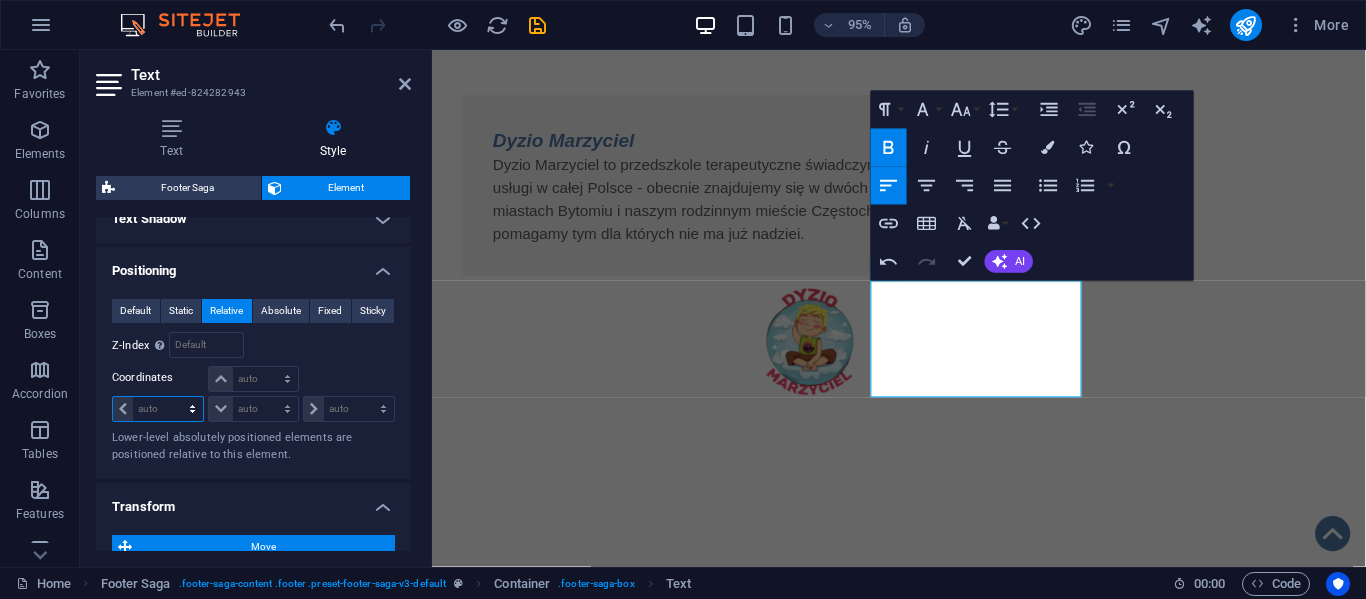 select on "px" 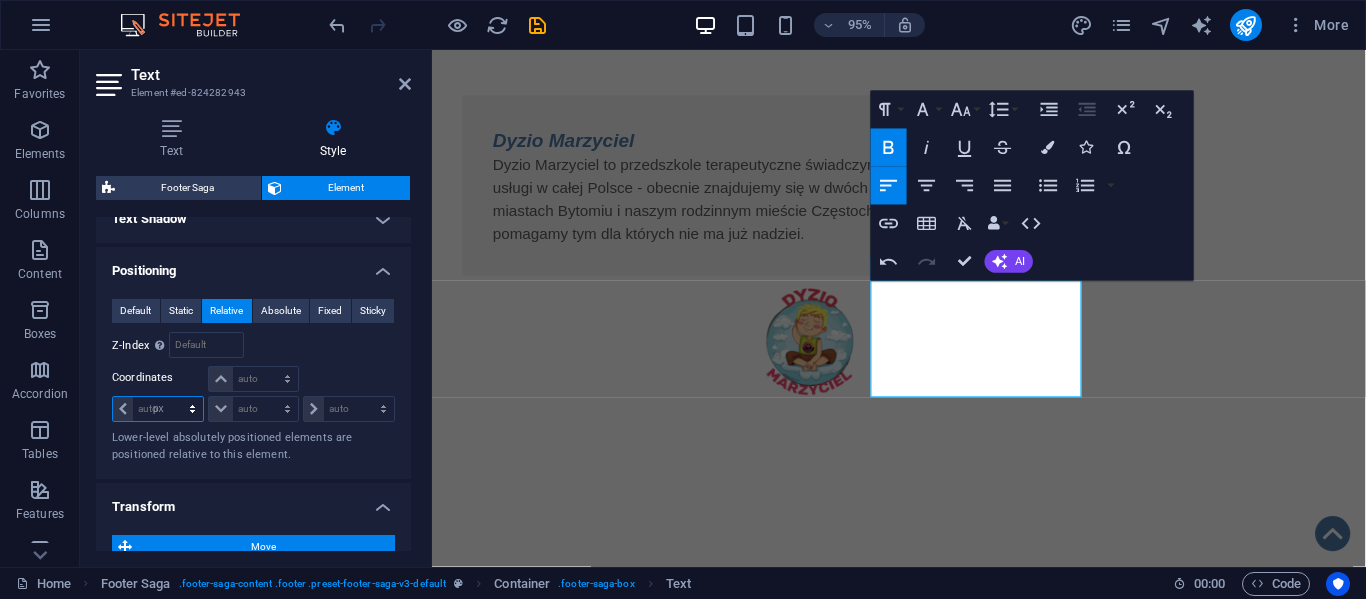 click on "auto px rem % em" at bounding box center [158, 409] 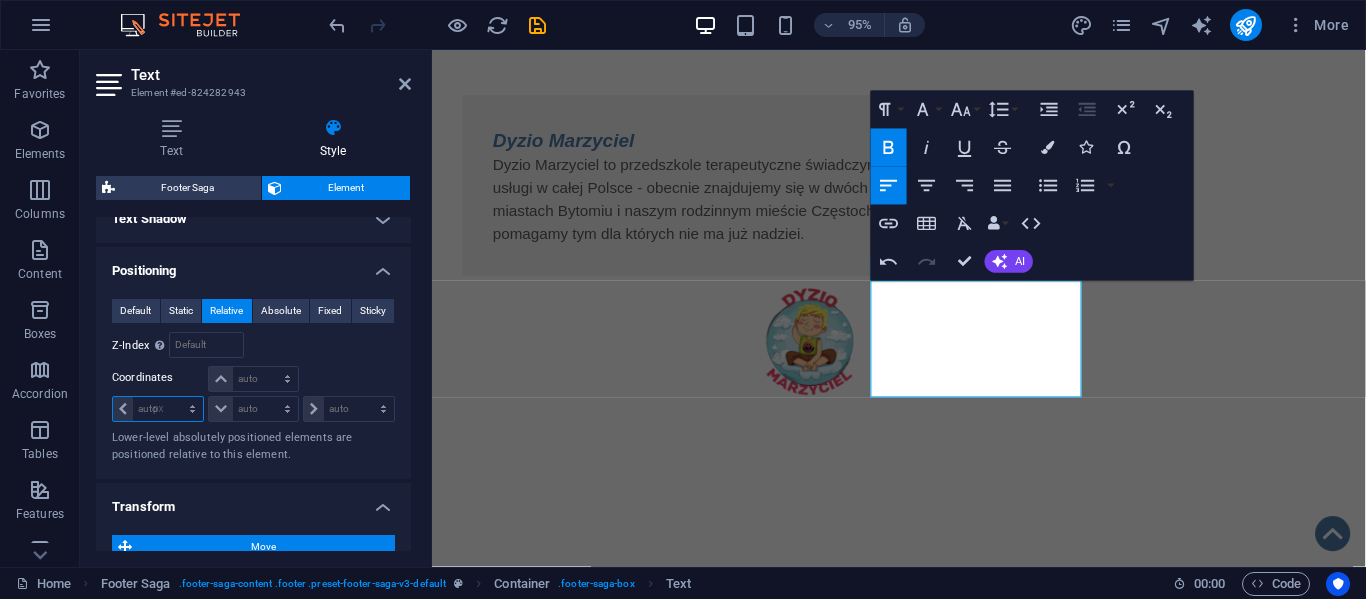 type on "0" 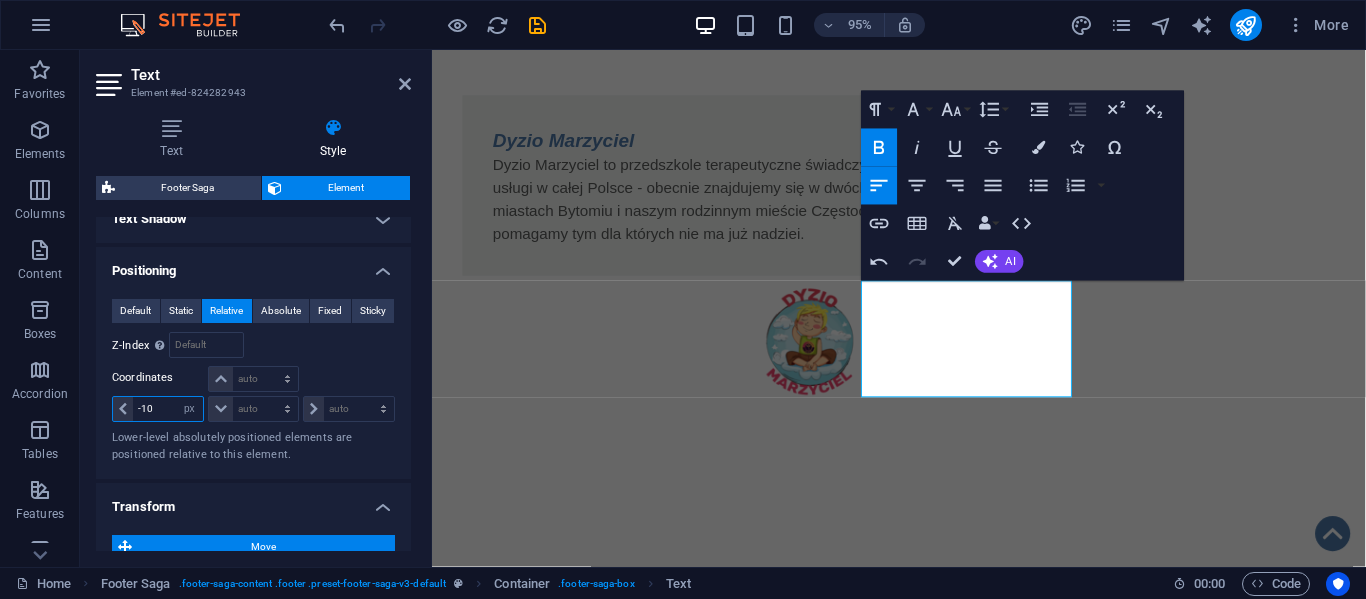 type on "-1" 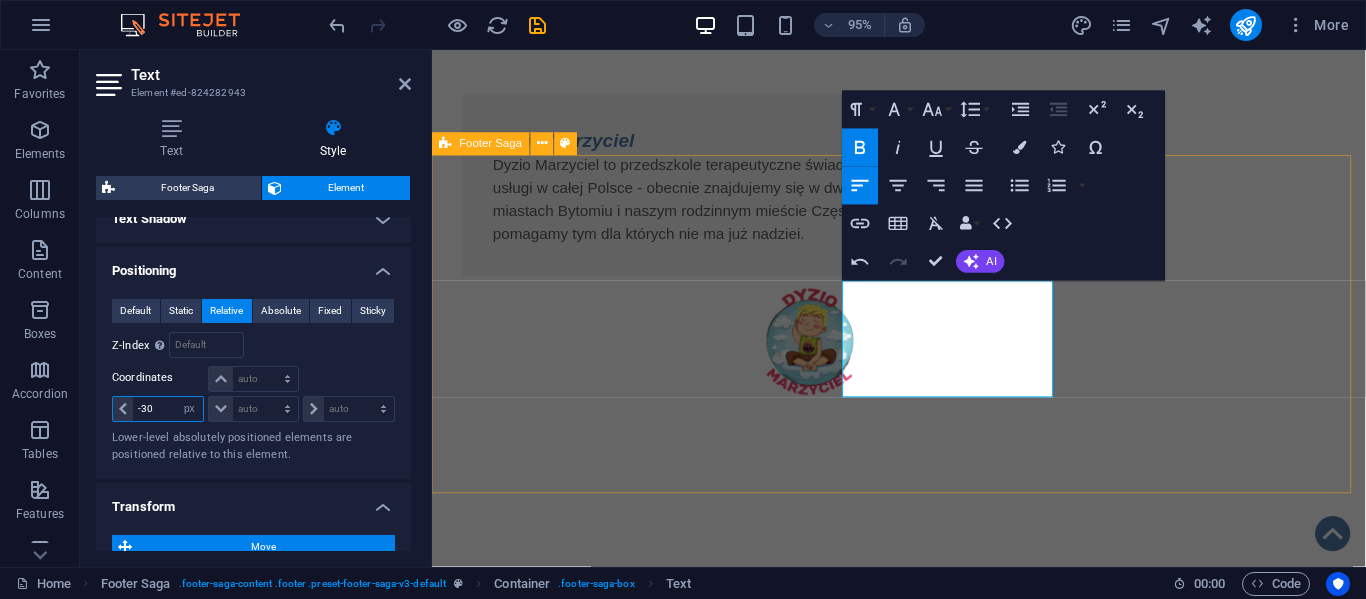 type on "-30" 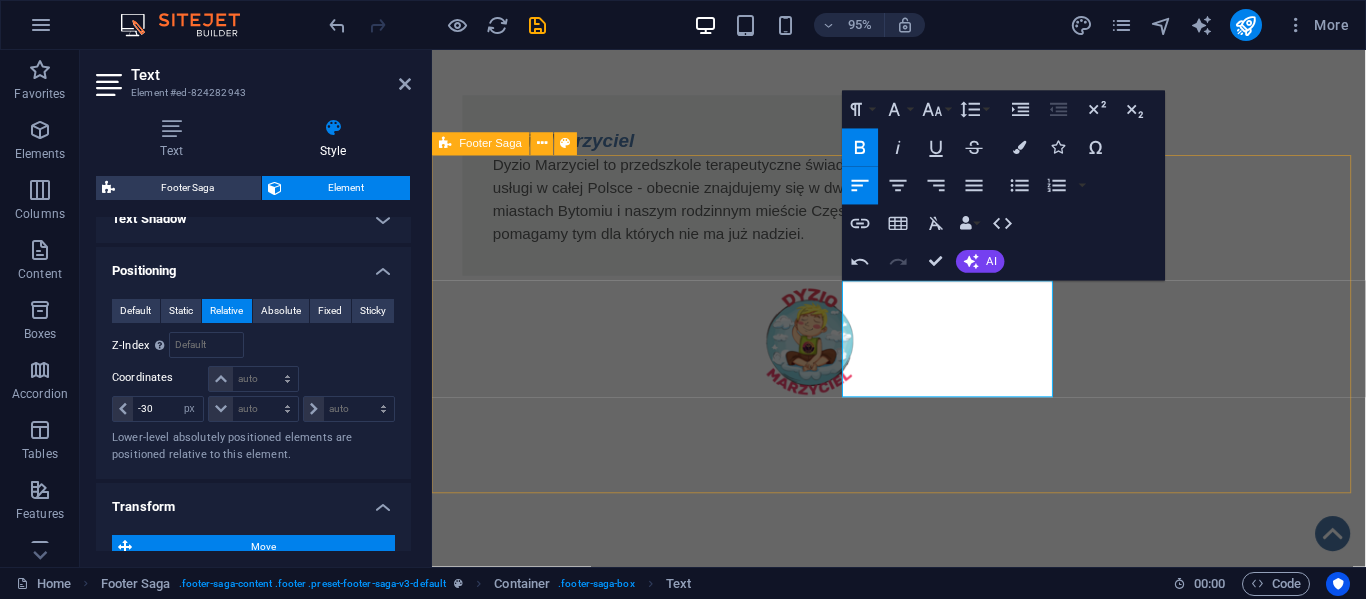 click on "Fundacja Algiz - wspieramy działamy pomagamy i kochamy !!! O nas KRS: 0001139679 NIP: 5732958165 REGON: 540256299 Kontakt ul.Sobieskiego 84 42-217 Częstochowa tel.:508-345-083 e-mail: biuro@fundacja-algiz.pl Statut Polityka Prywatności Regulamin RODO Klauzula przetwarzania" at bounding box center [923, 1763] 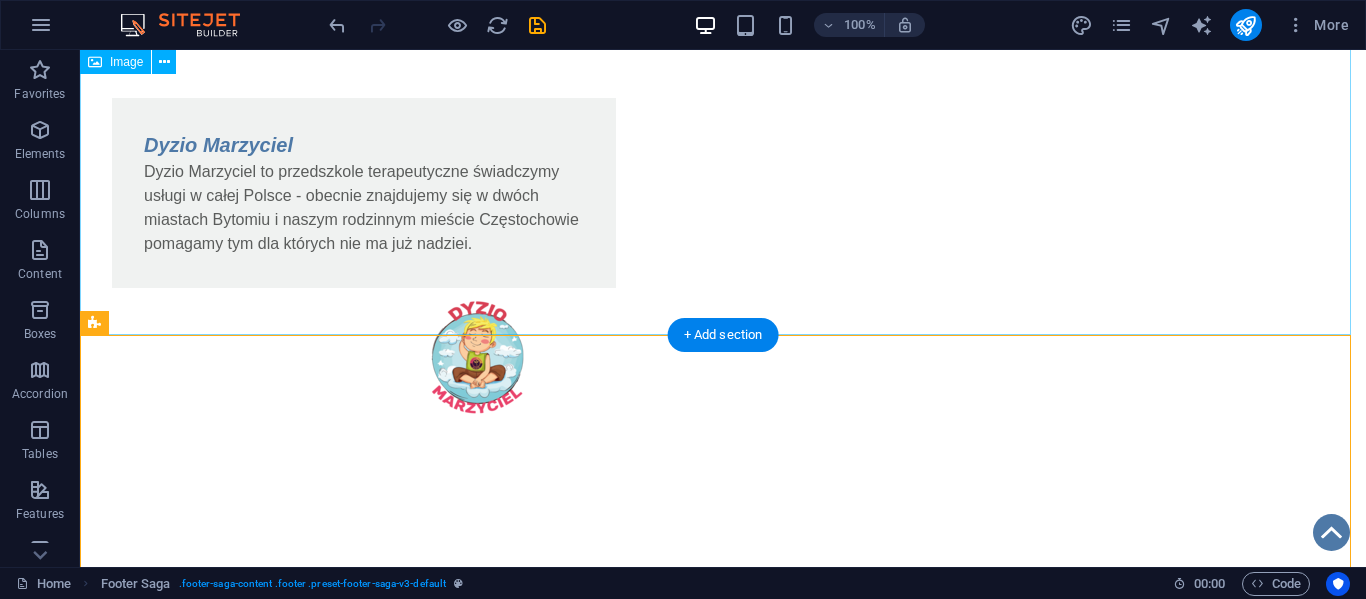 scroll, scrollTop: 1560, scrollLeft: 0, axis: vertical 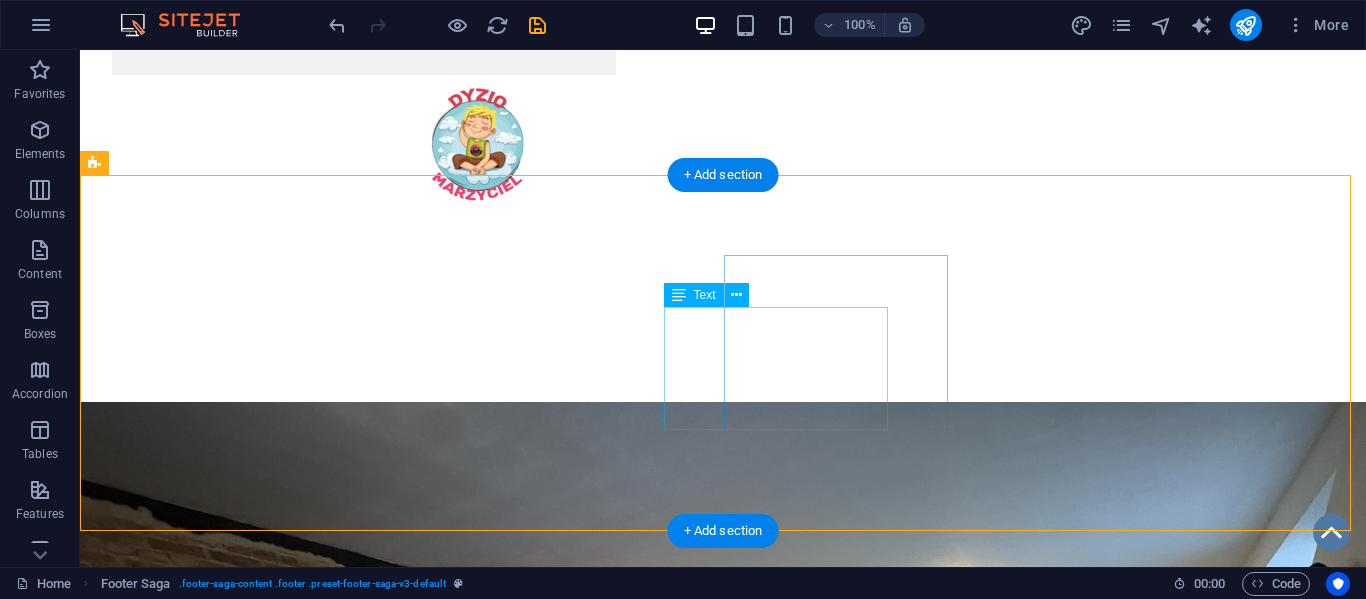 click on "ul.[STREET] [POSTAL_CODE] [CITY] tel.:[PHONE] e-mail: [EMAIL]" at bounding box center [148, 1887] 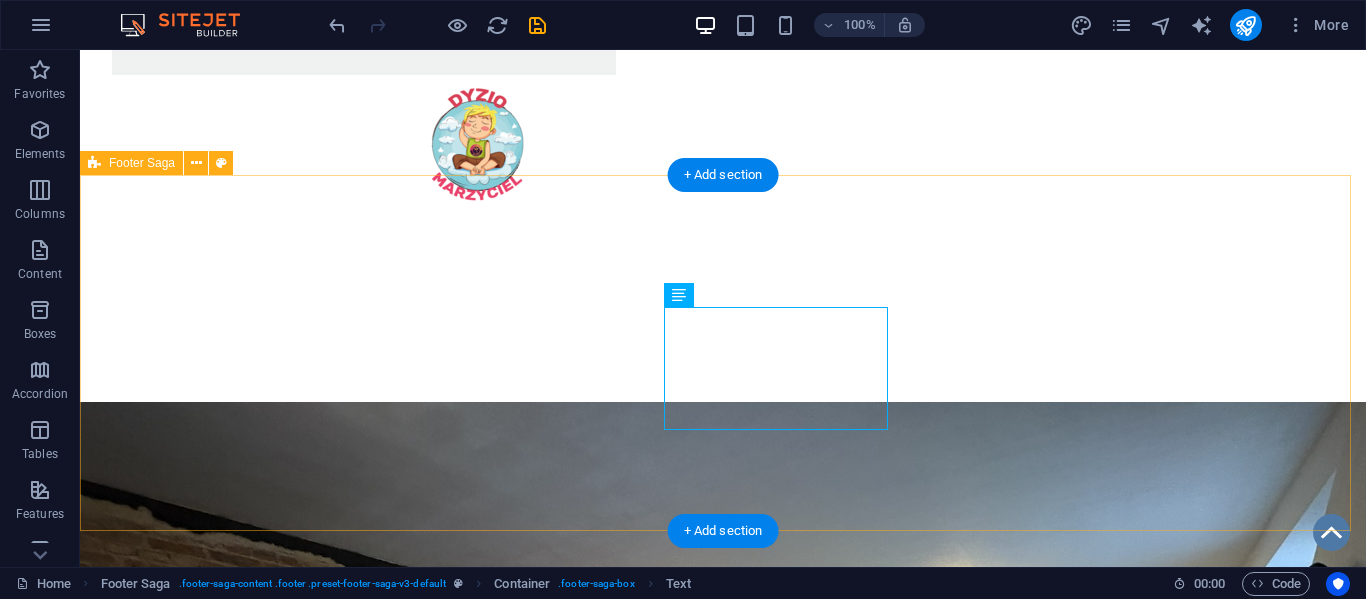 click on "Fundacja Algiz - wspieramy działamy pomagamy i kochamy !!! O nas KRS: 0001139679 NIP: 5732958165 REGON: 540256299 Kontakt ul.Sobieskiego 84 42-217 Częstochowa tel.:508-345-083 e-mail: biuro@fundacja-algiz.pl Statut Polityka Prywatności Regulamin RODO Klauzula przetwarzania" at bounding box center [723, 1778] 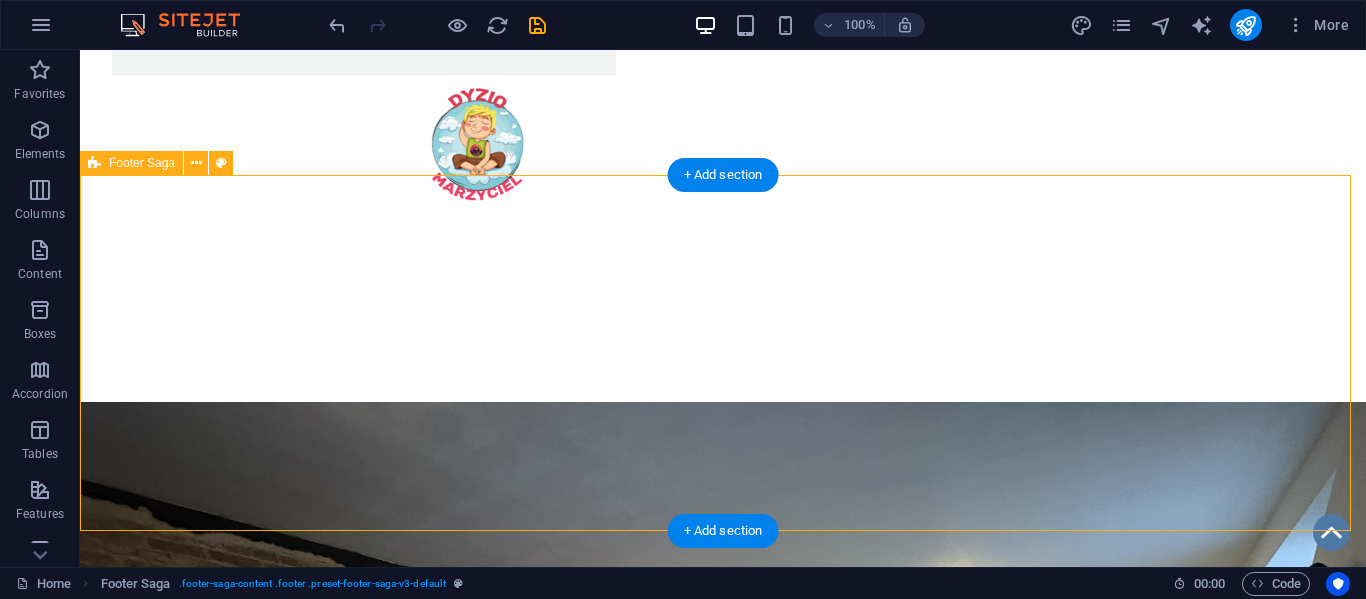 click on "Fundacja Algiz - wspieramy działamy pomagamy i kochamy !!! O nas KRS: 0001139679 NIP: 5732958165 REGON: 540256299 Kontakt ul.Sobieskiego 84 42-217 Częstochowa tel.:508-345-083 e-mail: biuro@fundacja-algiz.pl Statut Polityka Prywatności Regulamin RODO Klauzula przetwarzania" at bounding box center (723, 1778) 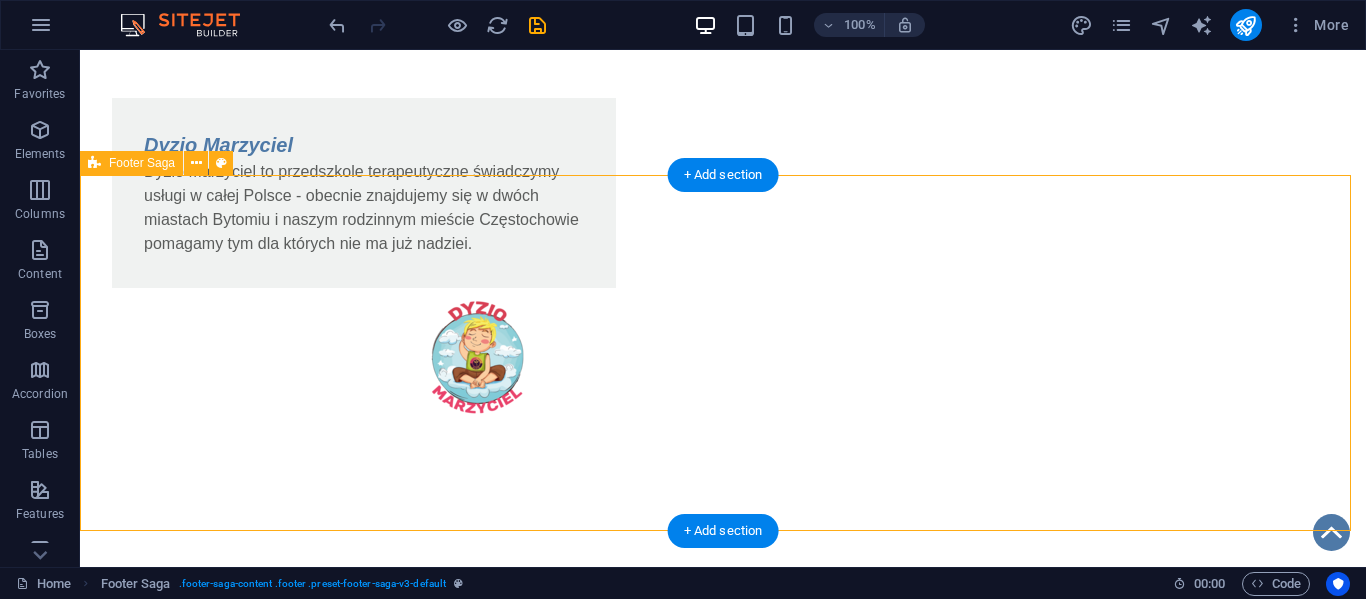 select on "rem" 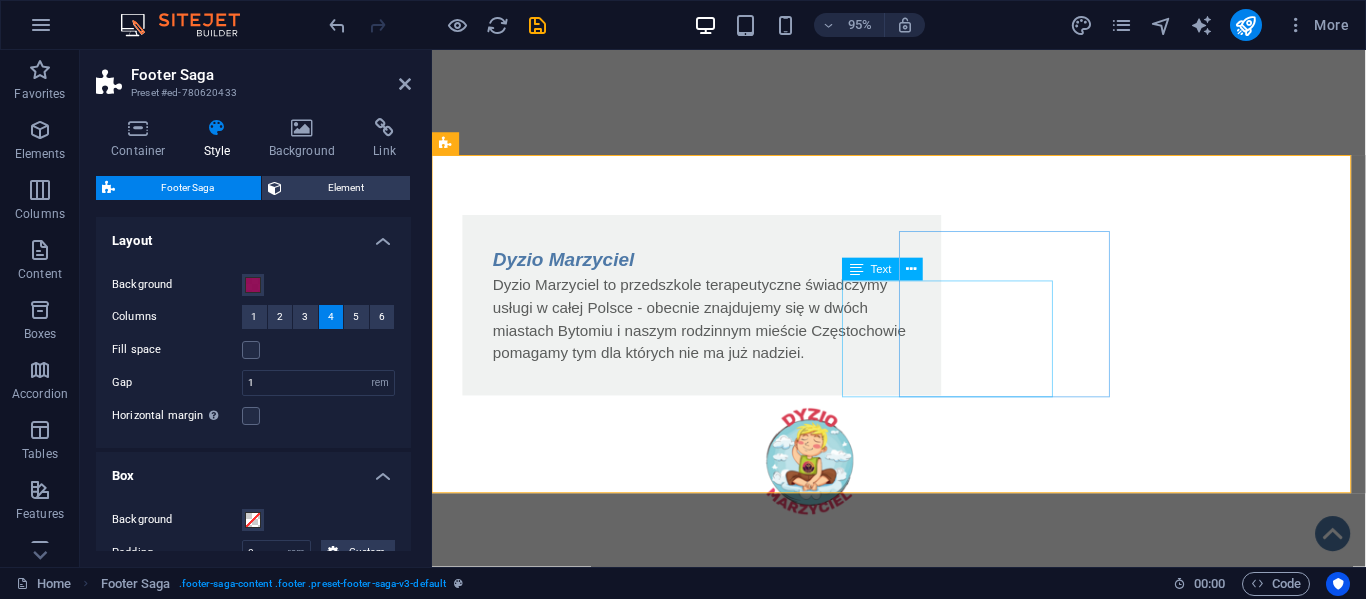 click on "ul.[STREET] [POSTAL_CODE] [CITY] tel.:[PHONE] e-mail: [EMAIL]" at bounding box center [500, 1998] 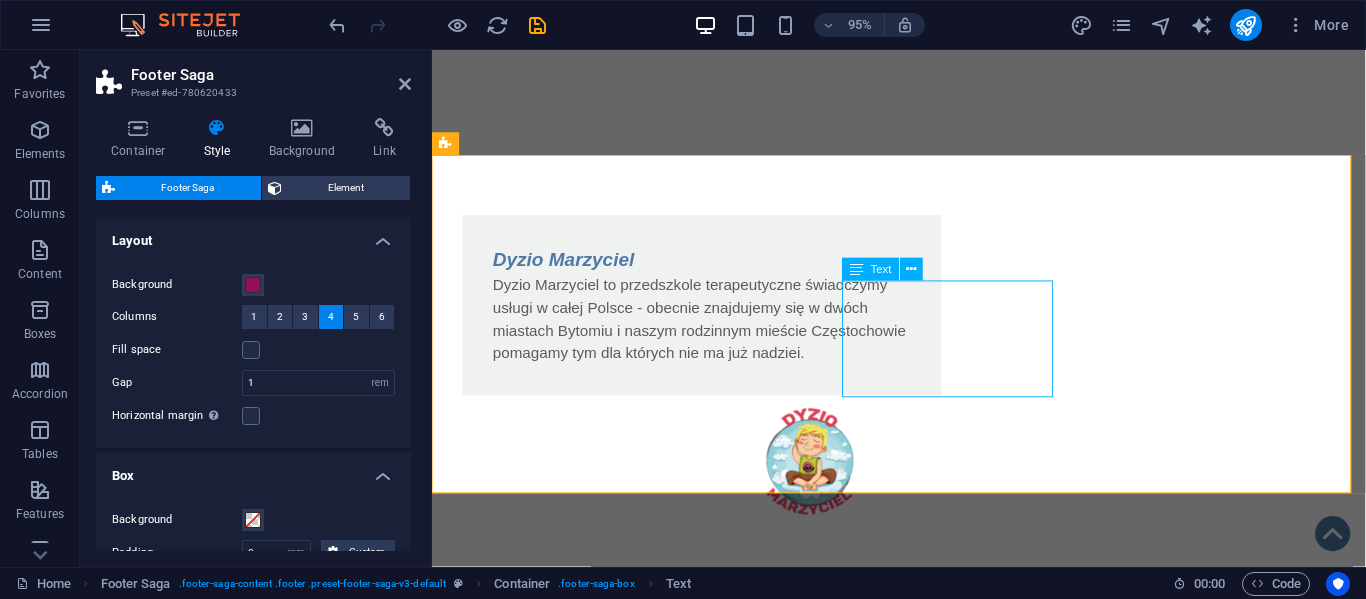 click on "ul.[STREET] [POSTAL_CODE] [CITY] tel.:[PHONE] e-mail: [EMAIL]" at bounding box center [500, 1998] 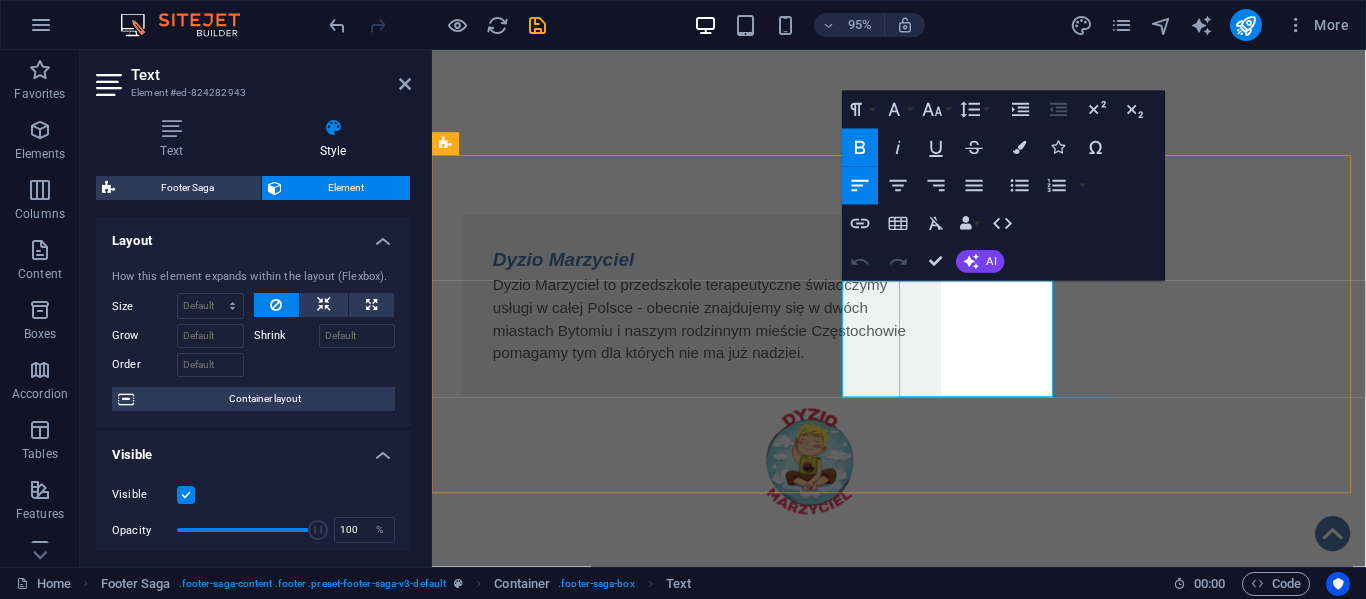type on "20" 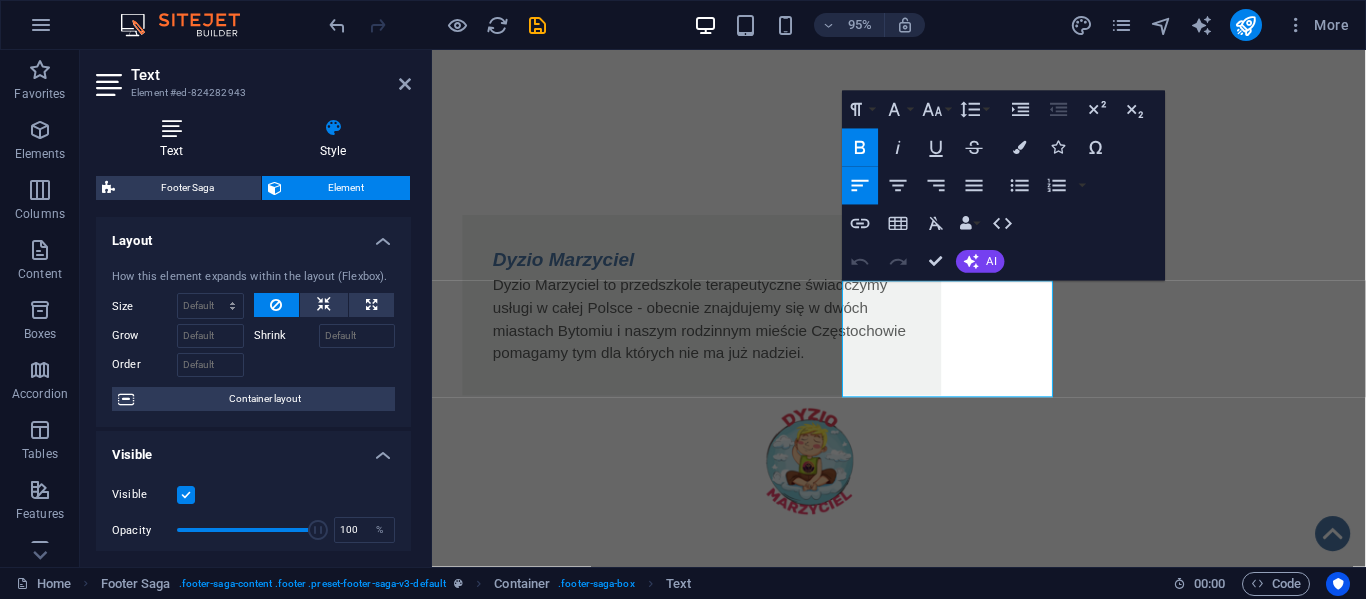 click on "Text" at bounding box center (175, 139) 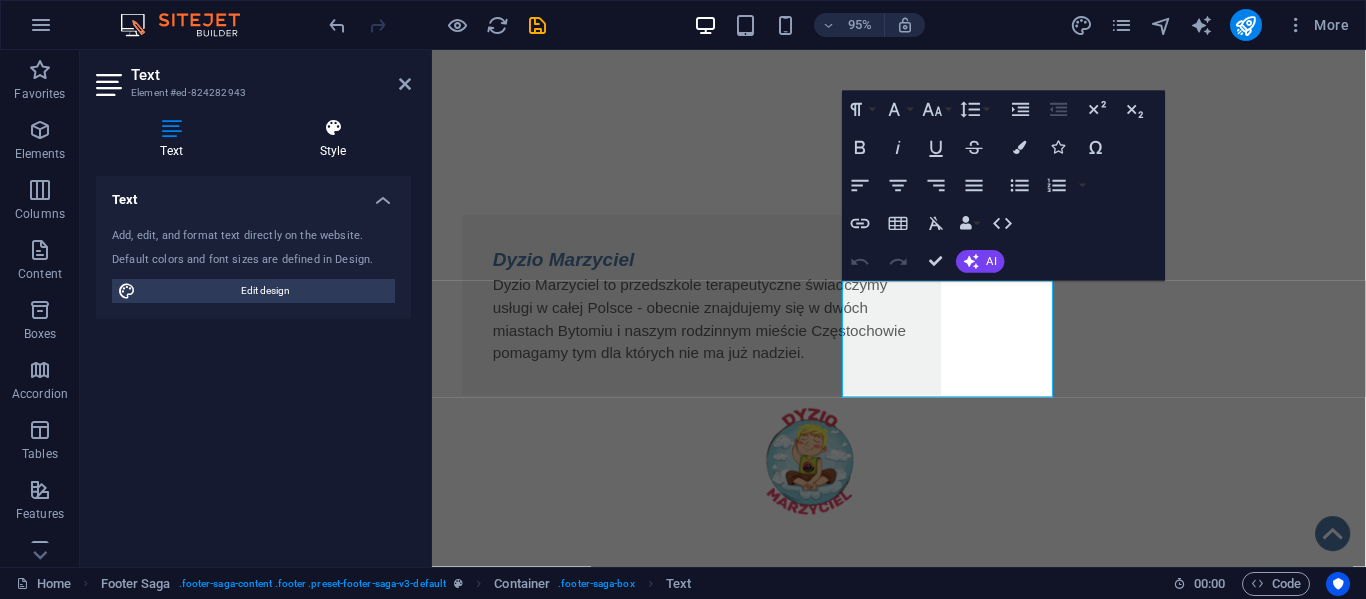 click at bounding box center [333, 128] 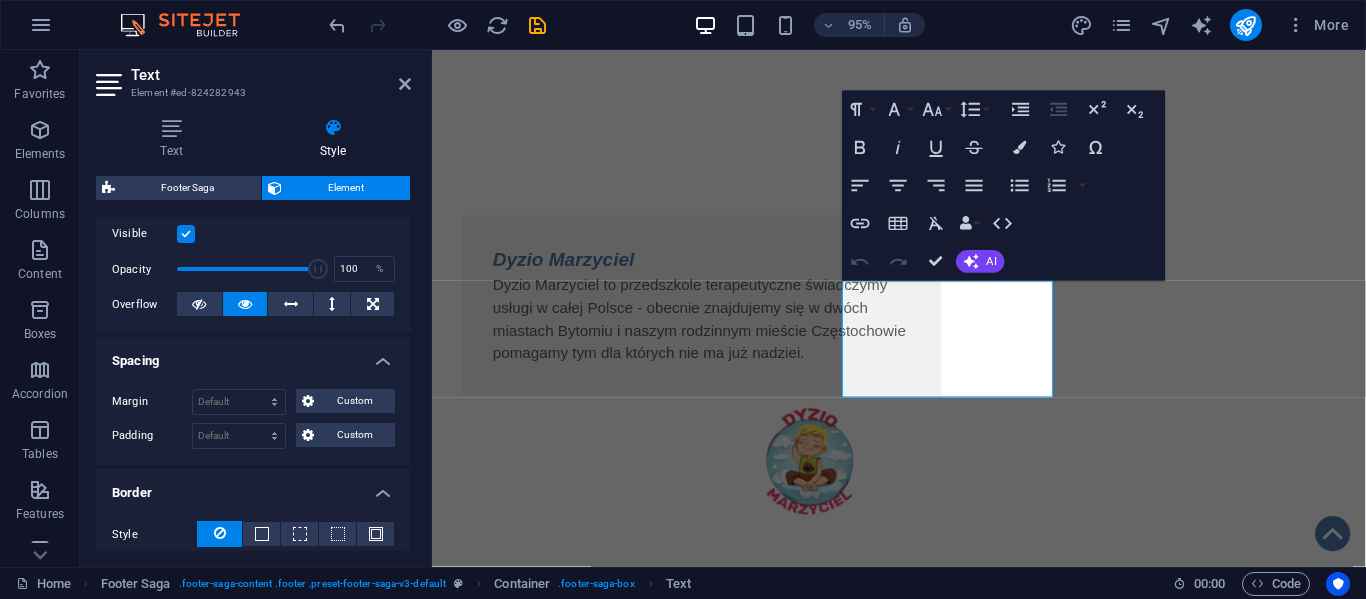 scroll, scrollTop: 261, scrollLeft: 0, axis: vertical 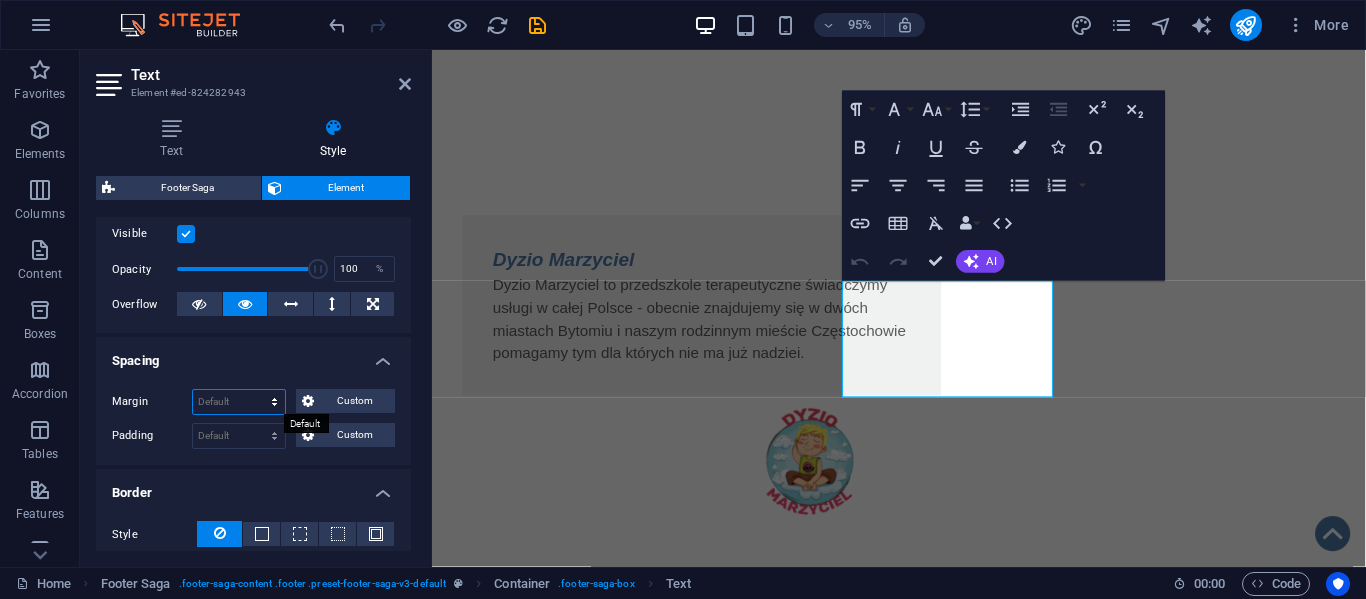 click on "Default auto px % rem vw vh Custom" at bounding box center [239, 402] 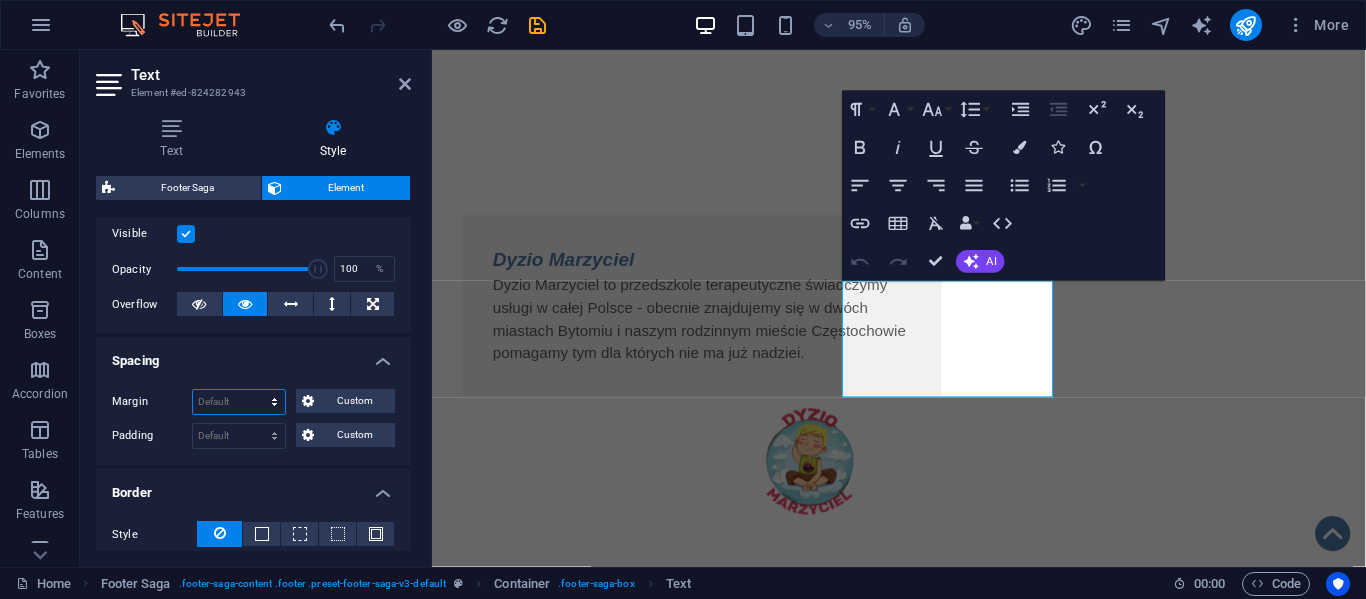 select on "px" 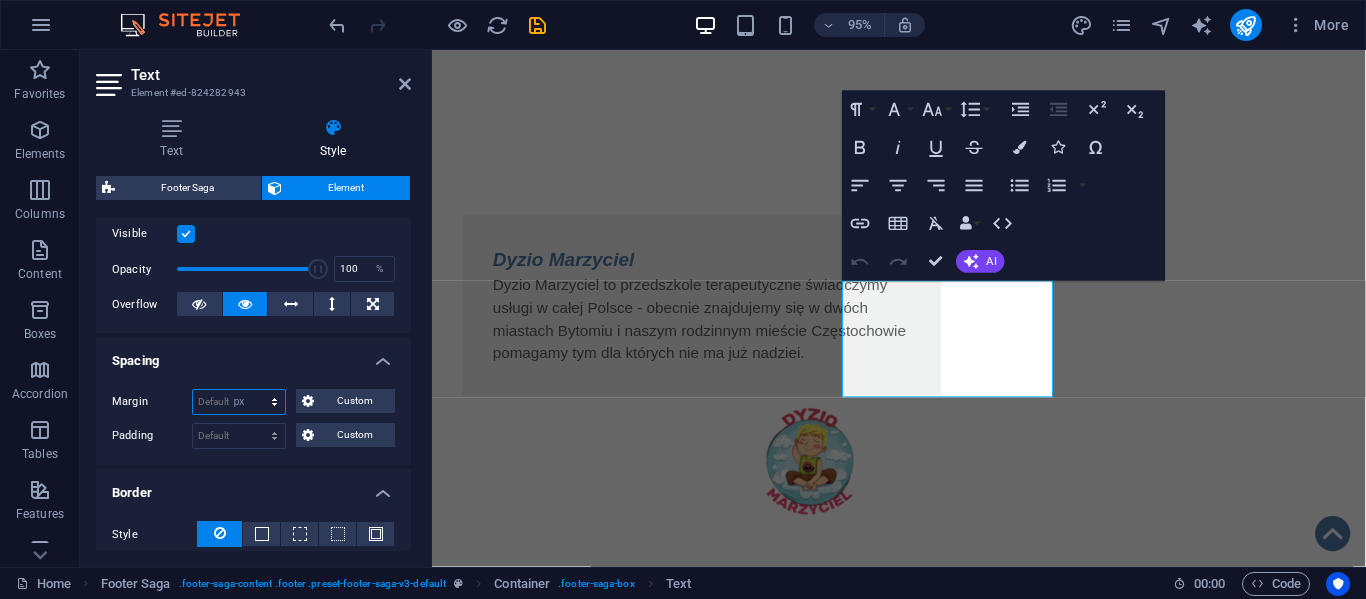click on "Default auto px % rem vw vh Custom" at bounding box center [239, 402] 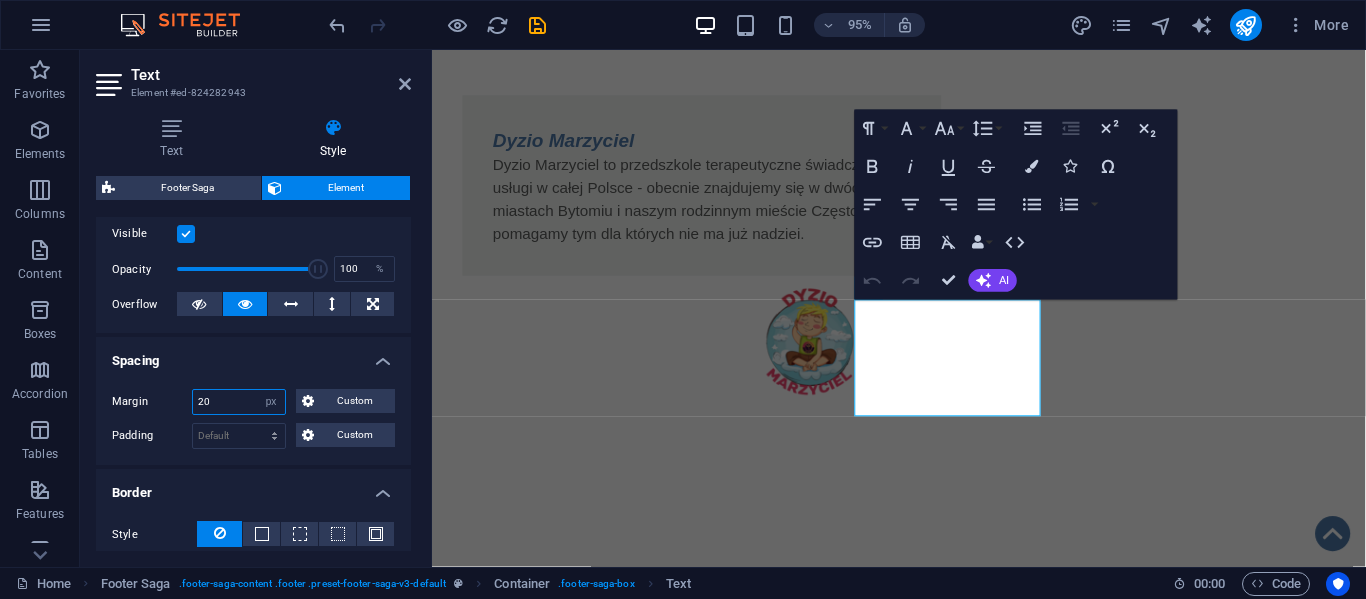 type on "2" 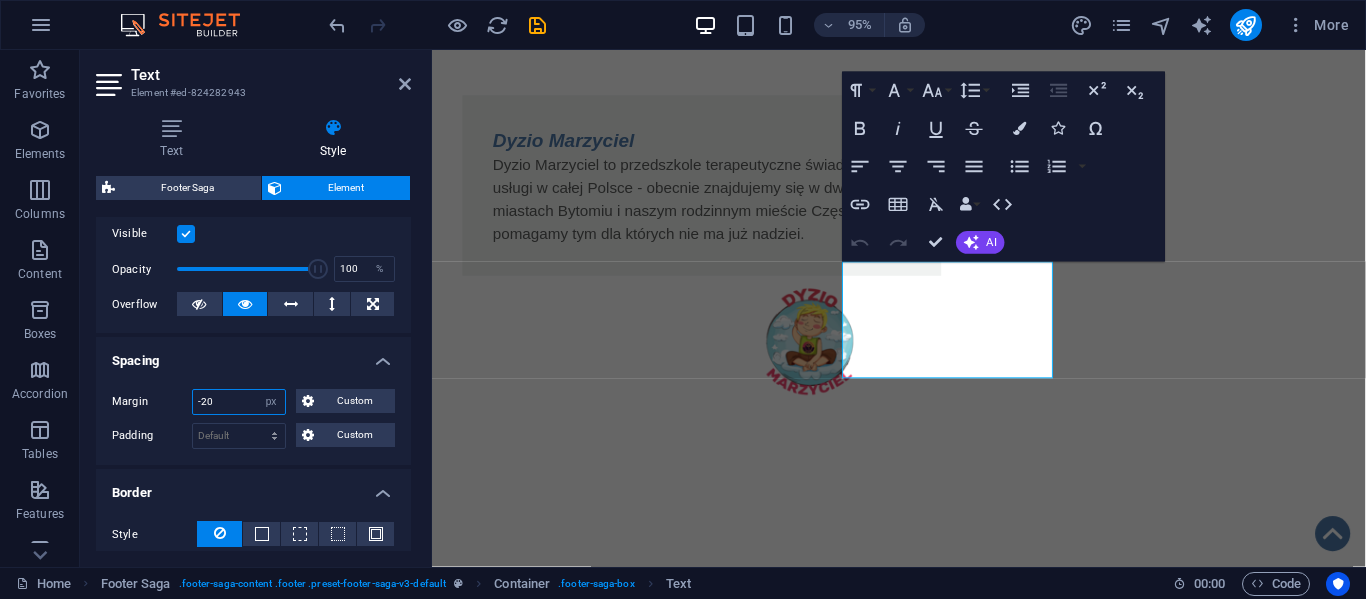 type on "-2" 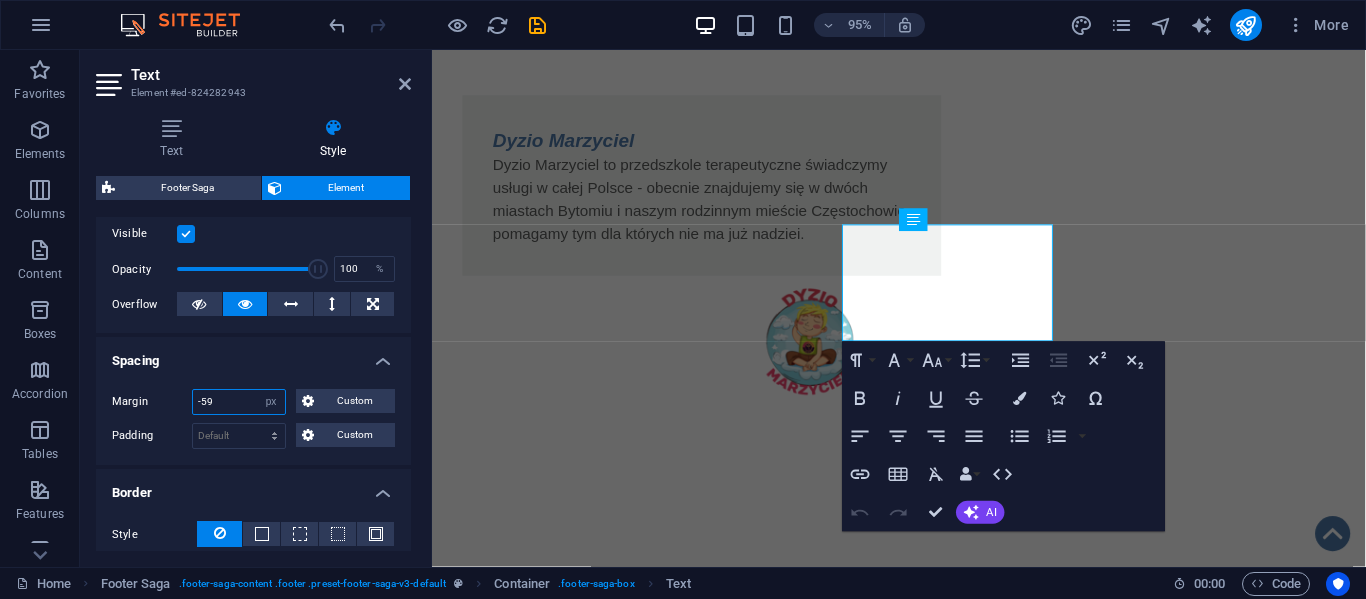type on "-5" 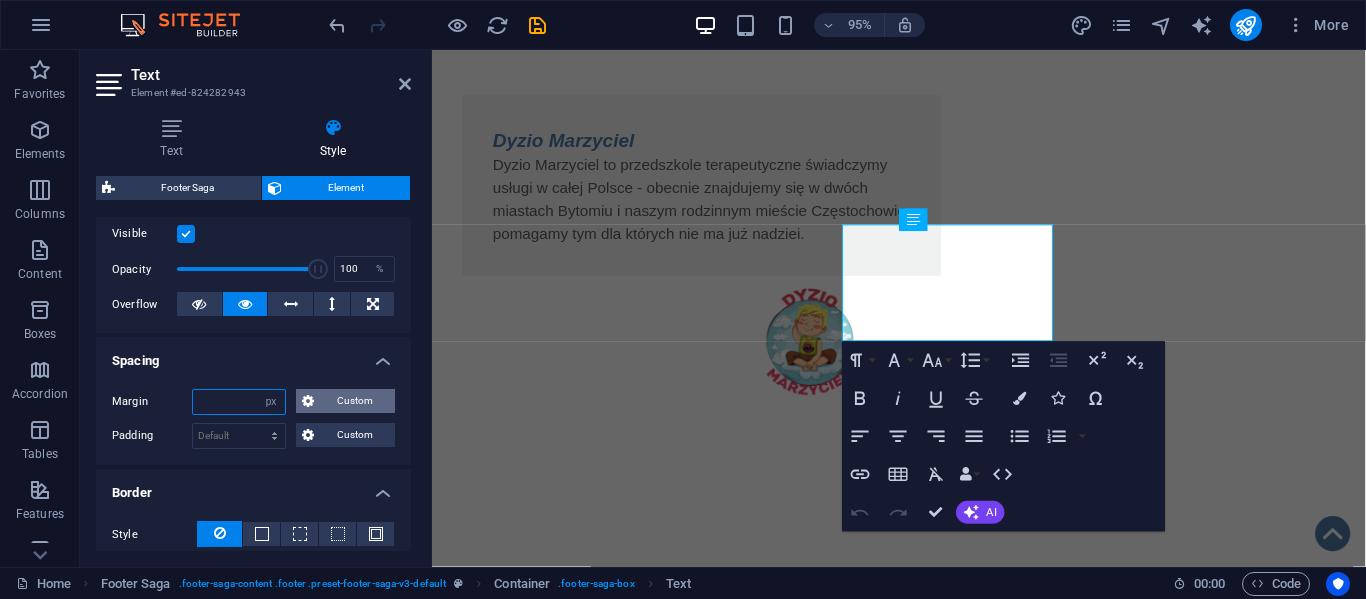 type 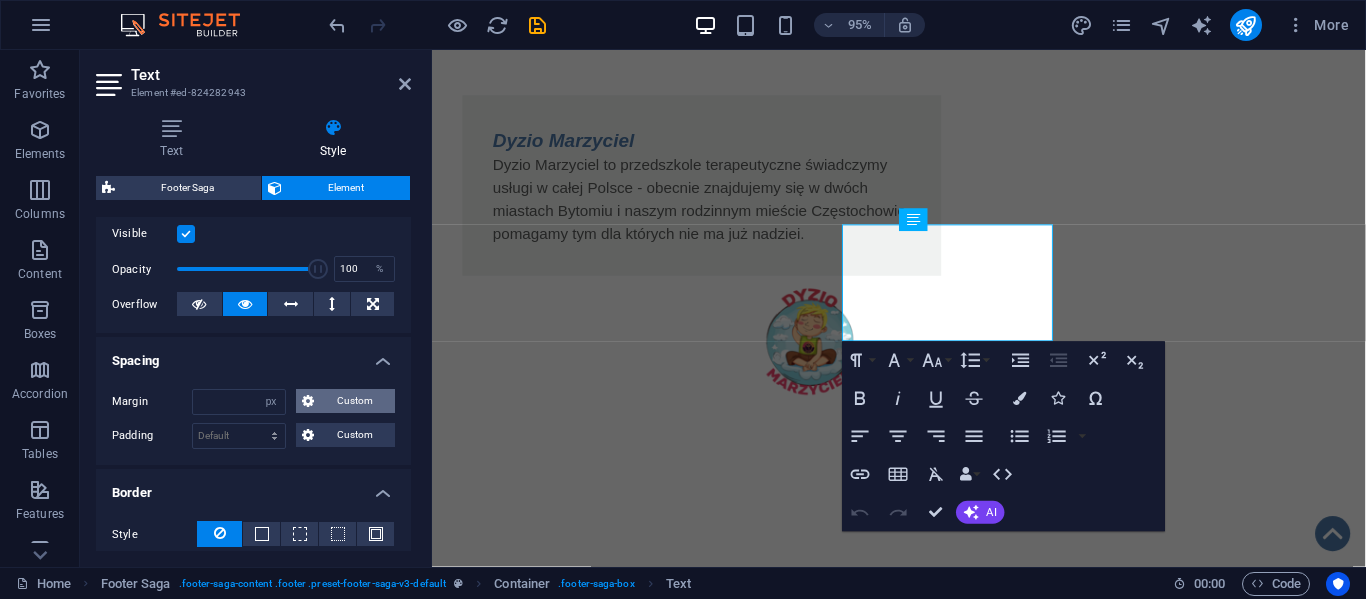 click on "Custom" at bounding box center (354, 401) 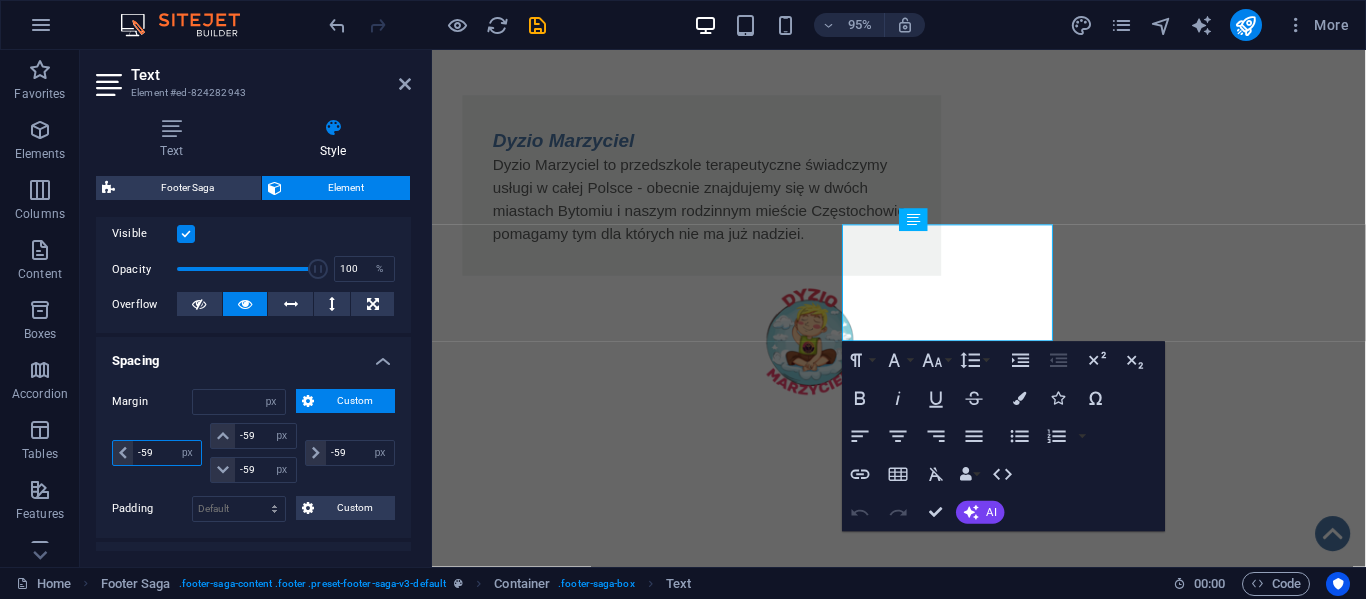 drag, startPoint x: 163, startPoint y: 455, endPoint x: 105, endPoint y: 460, distance: 58.21512 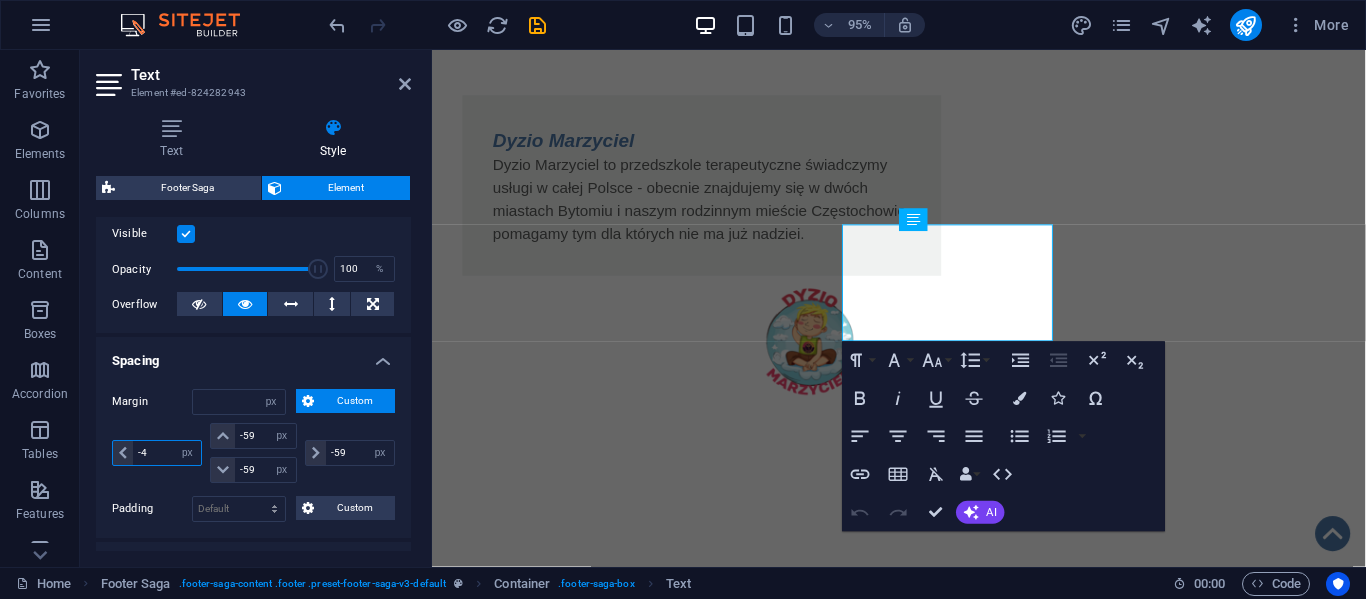 type on "-45" 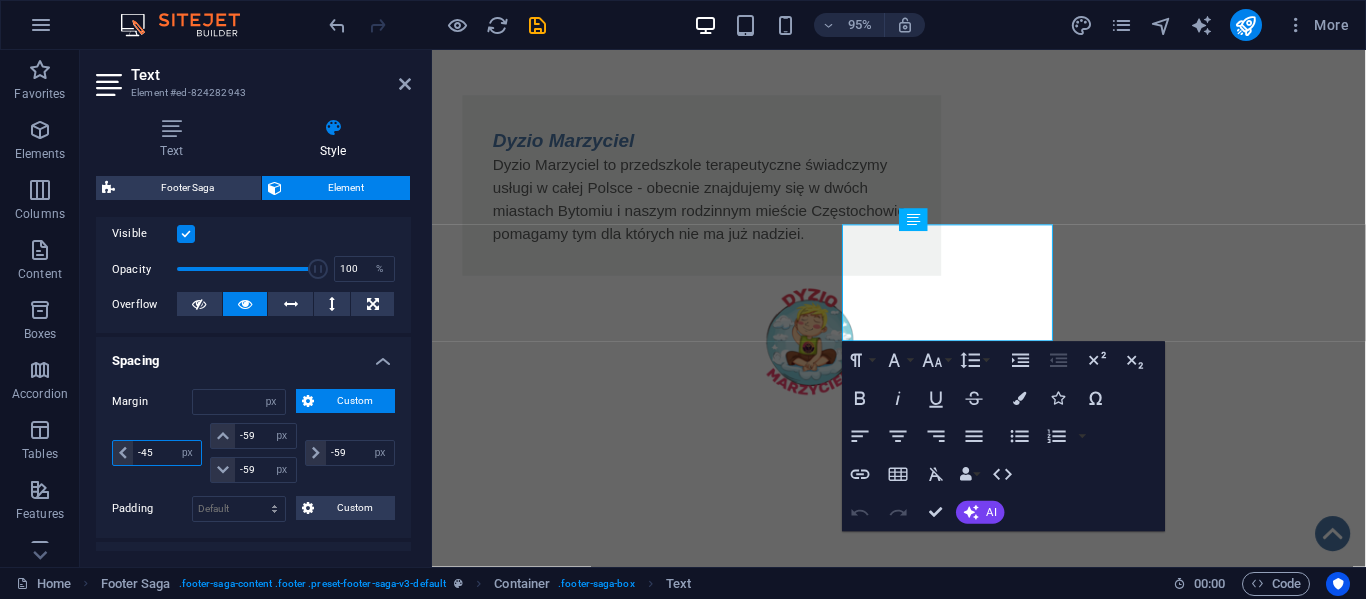 select on "DISABLED_OPTION_VALUE" 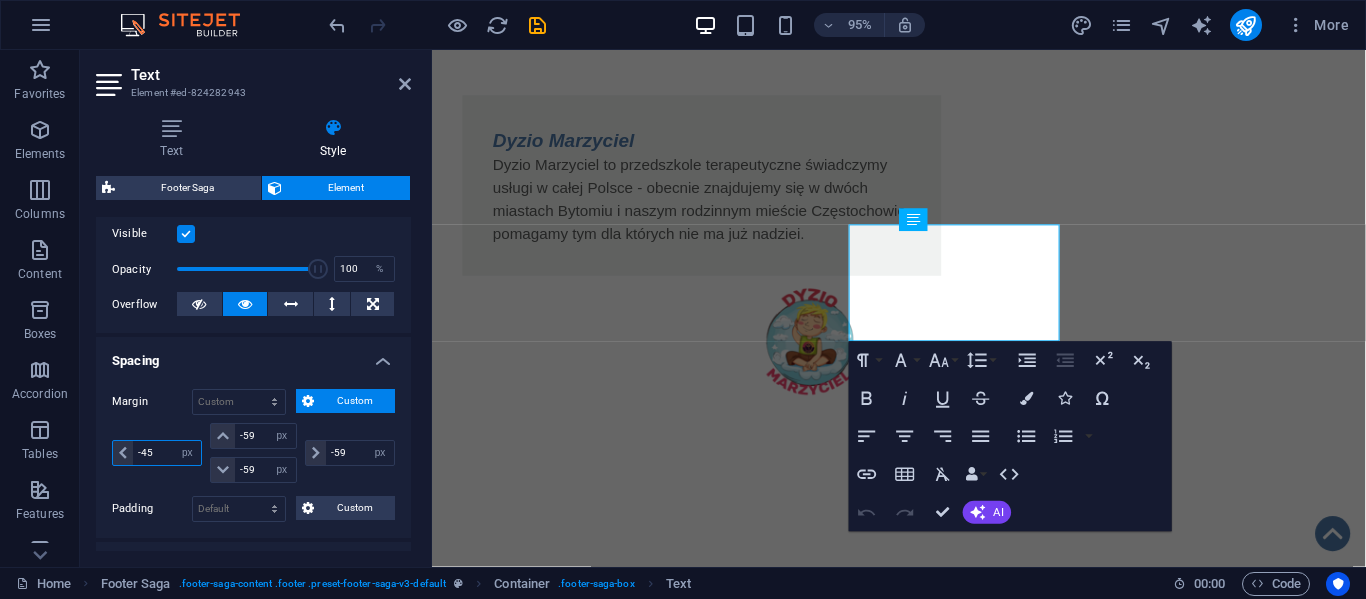 type on "-4" 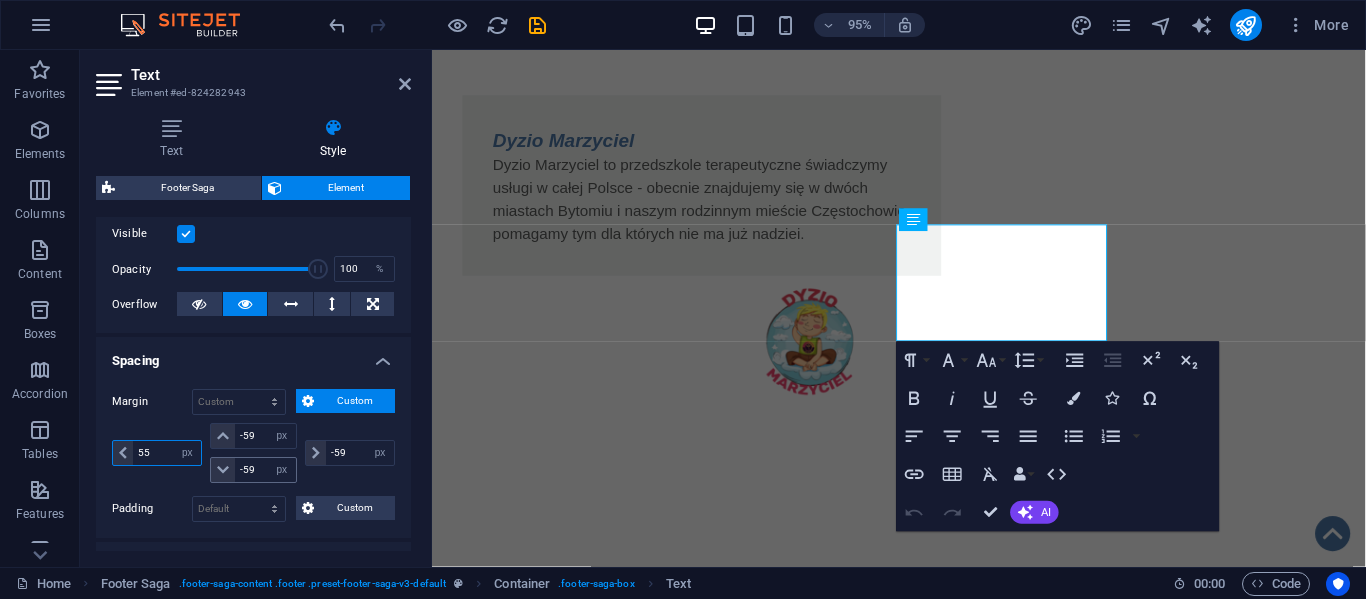 type on "55" 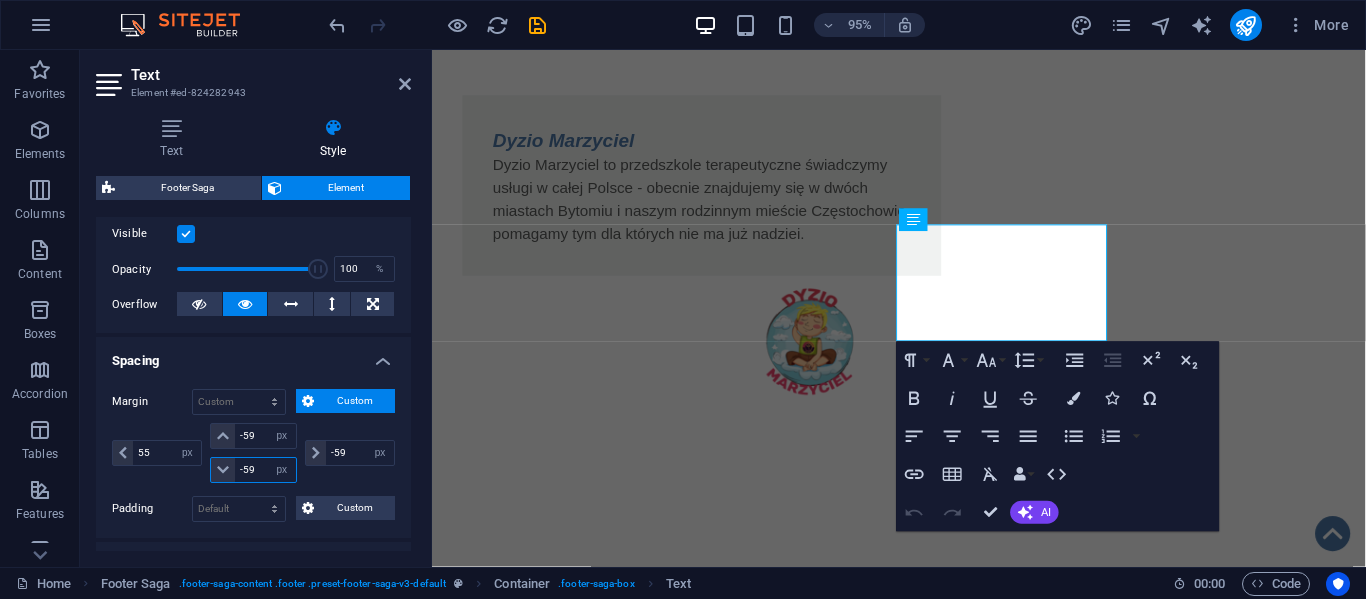 click on "-59" at bounding box center (265, 470) 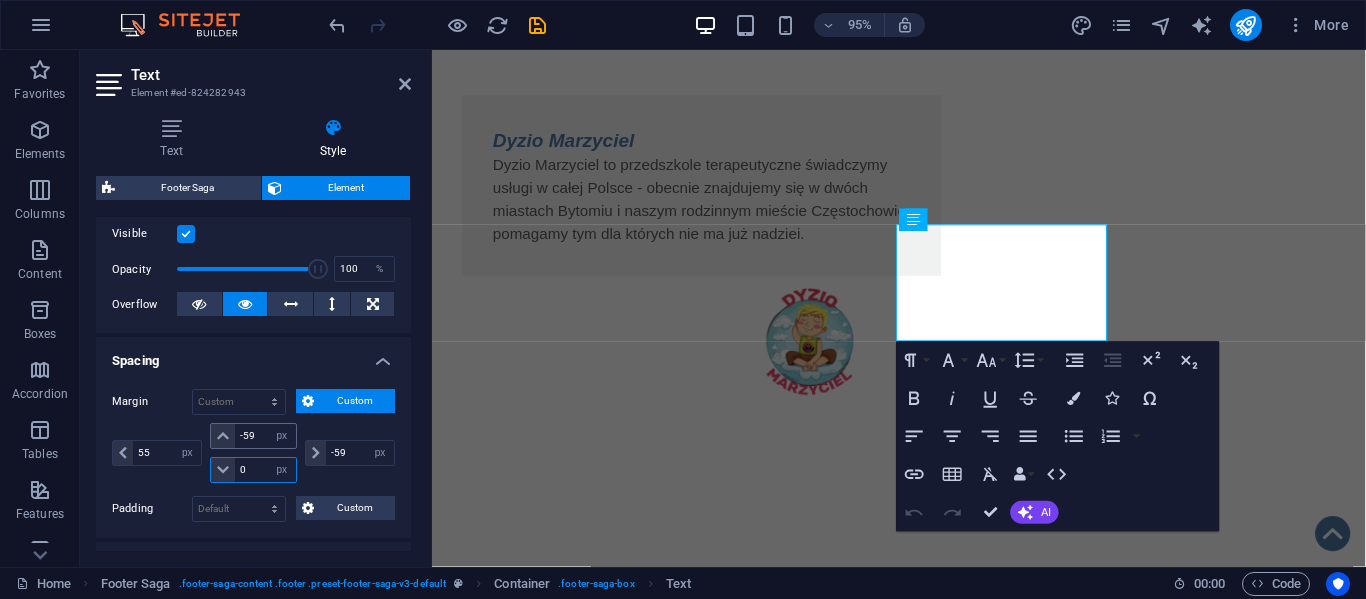 type on "0" 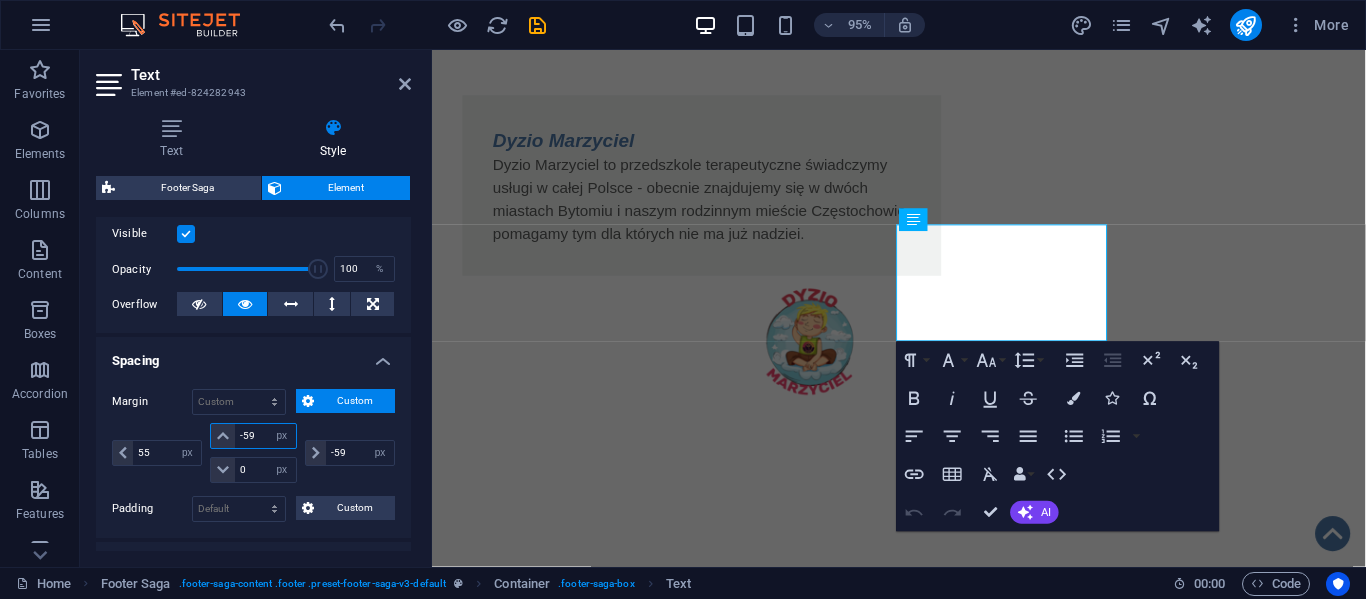 click on "-59" at bounding box center [265, 436] 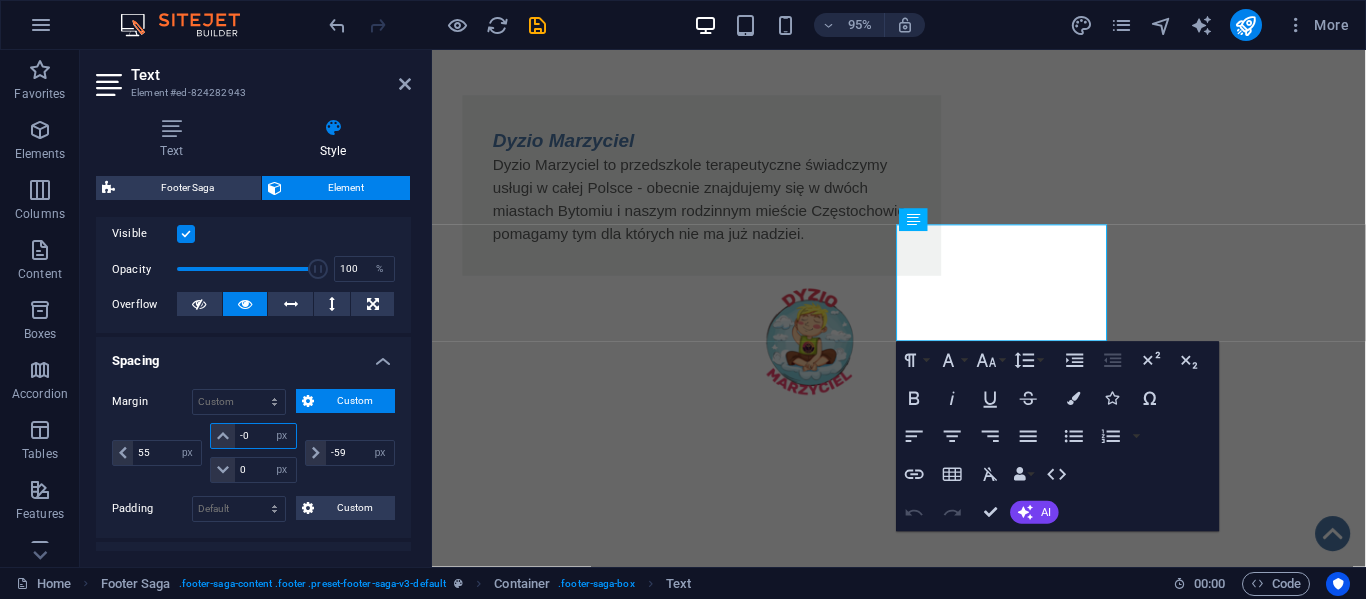type on "0" 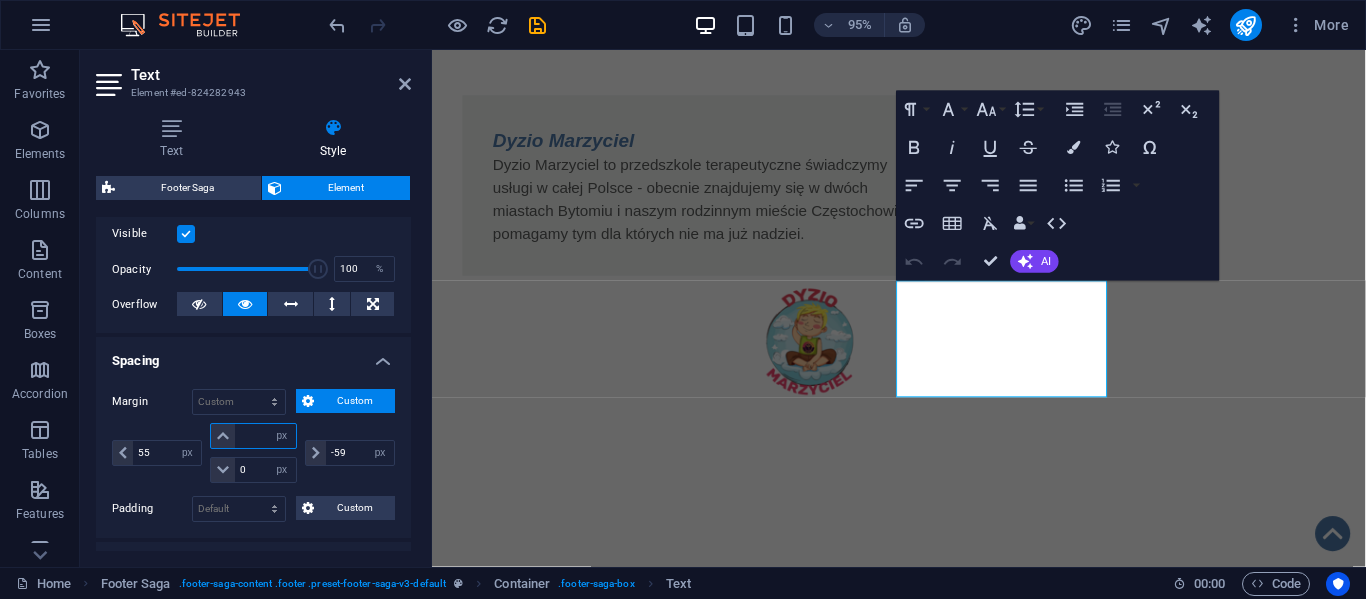 click at bounding box center (265, 436) 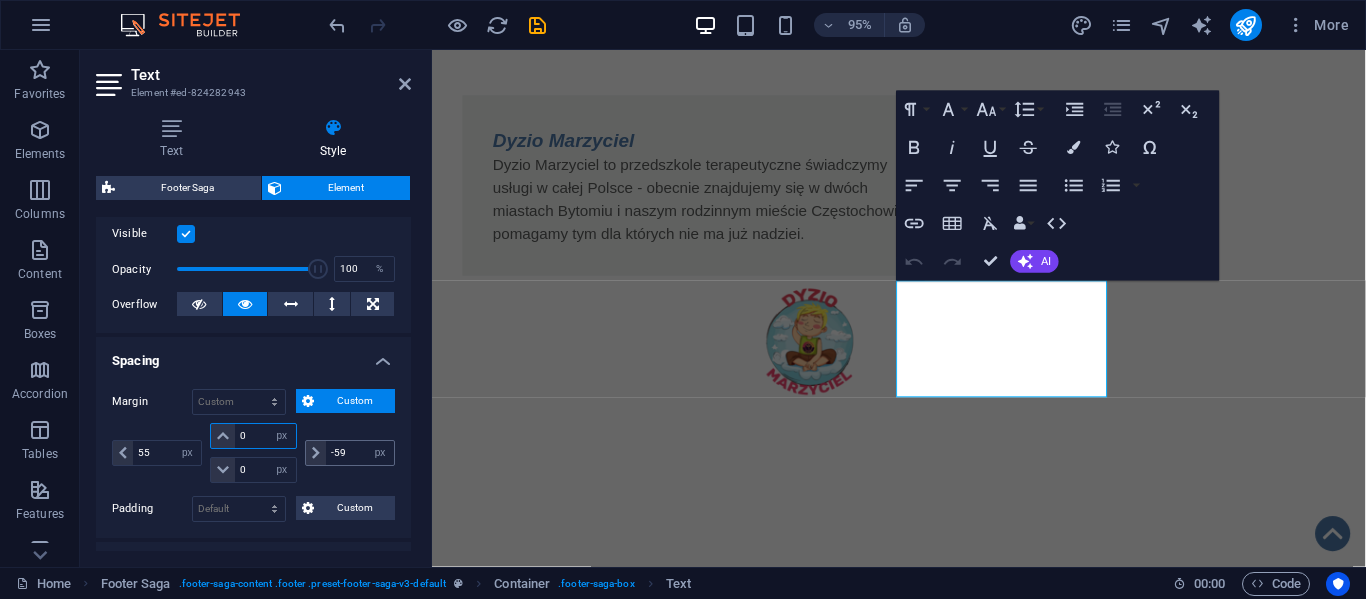 type on "0" 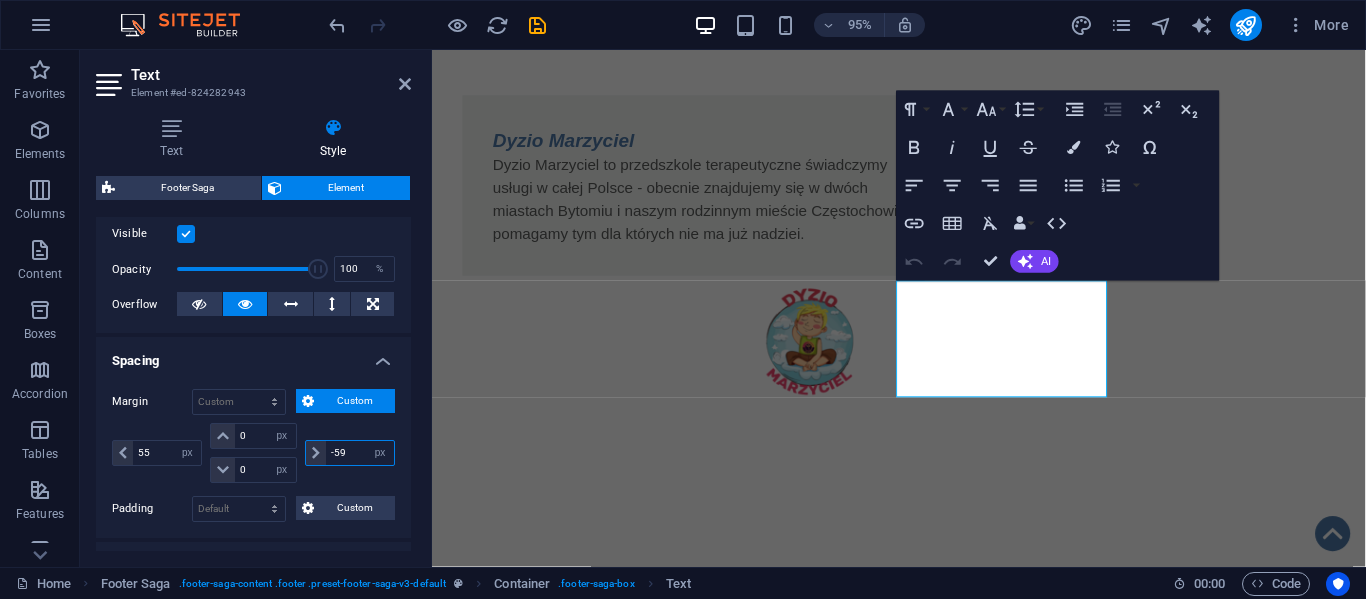 click on "-59" at bounding box center (360, 453) 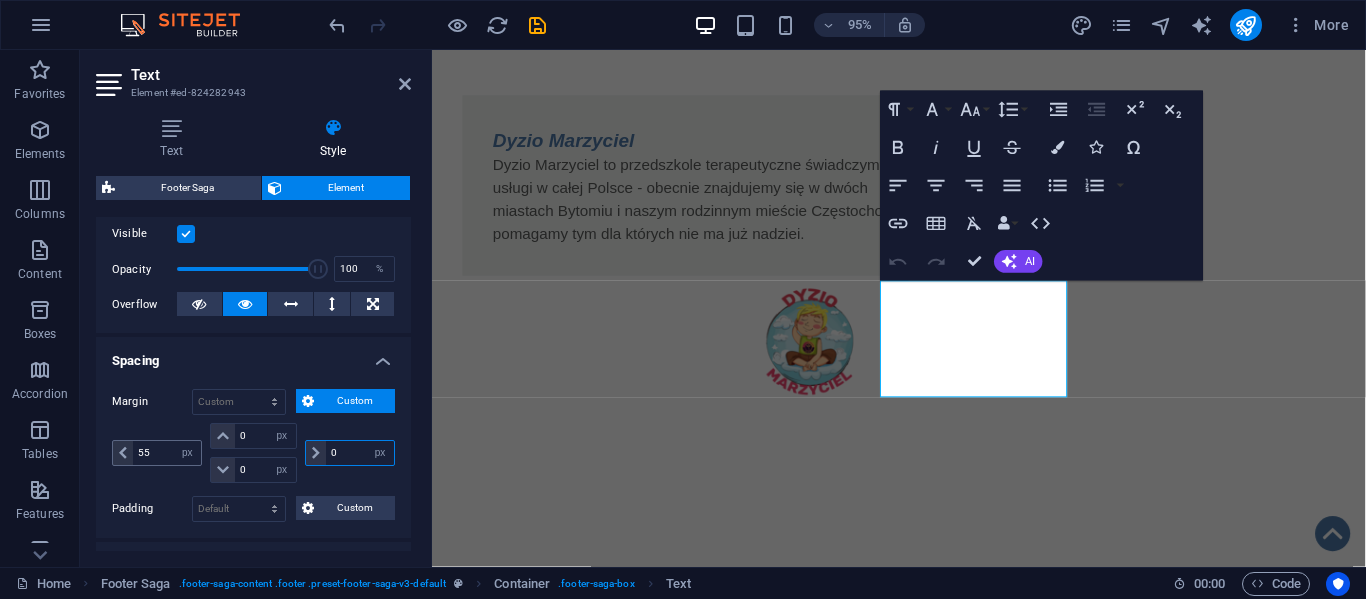 type on "0" 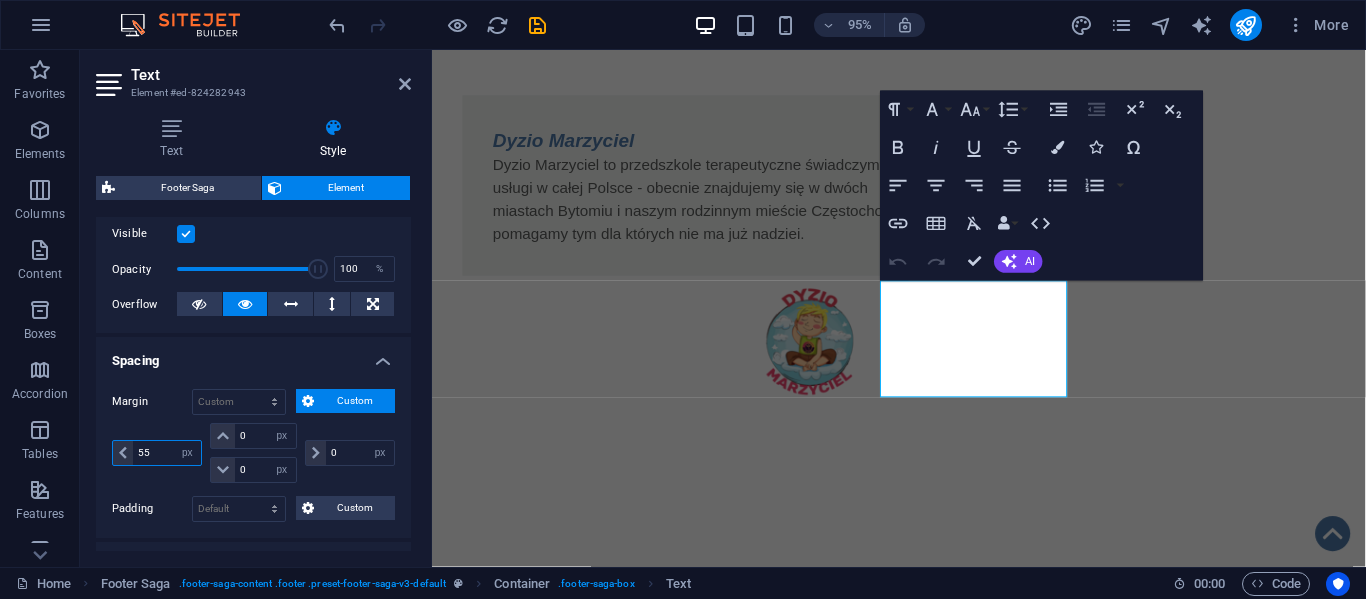 drag, startPoint x: 162, startPoint y: 452, endPoint x: 120, endPoint y: 454, distance: 42.047592 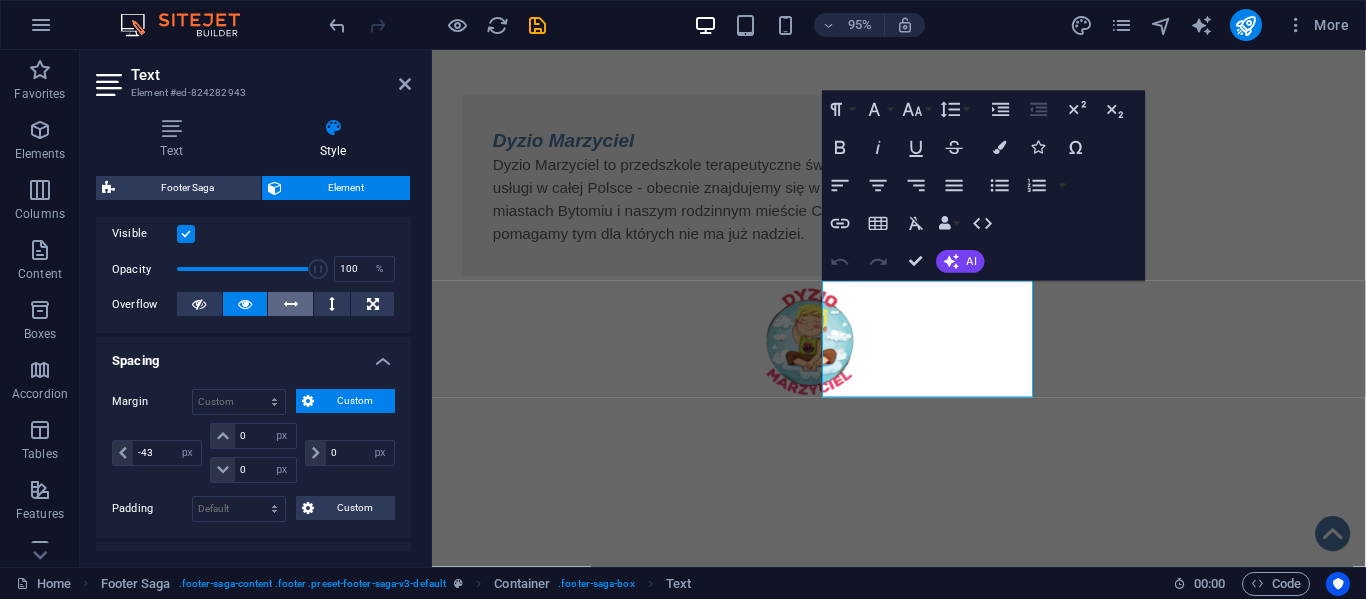 click at bounding box center (291, 304) 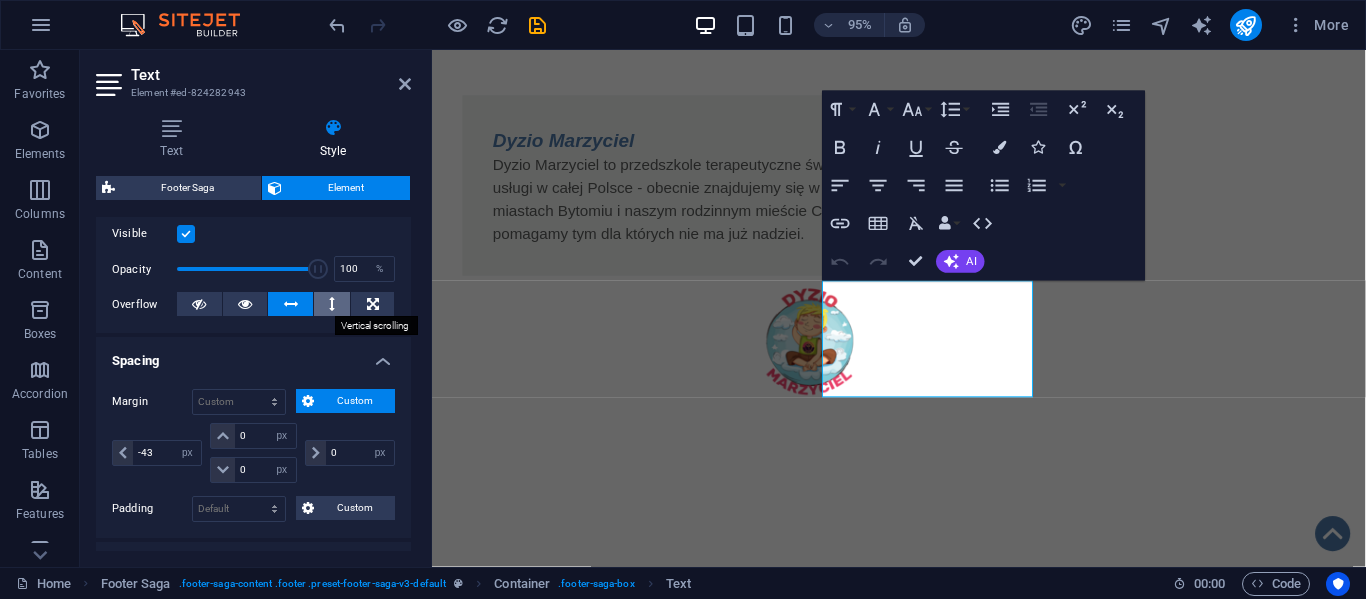 click at bounding box center (332, 304) 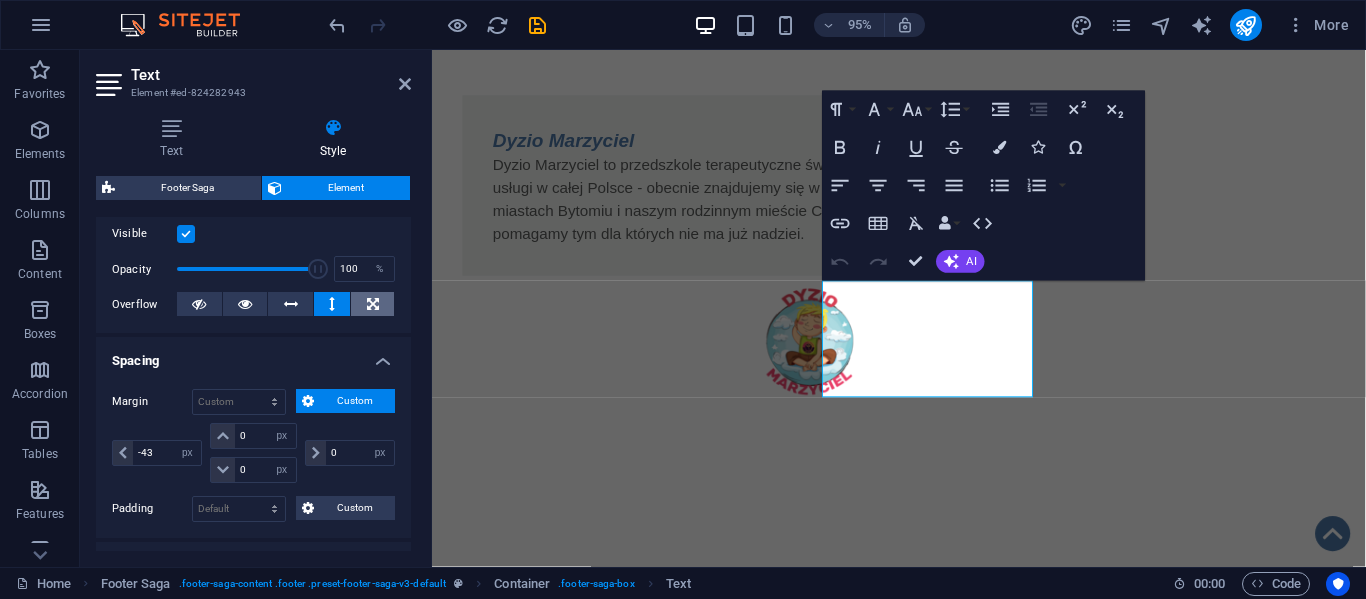 click at bounding box center (372, 304) 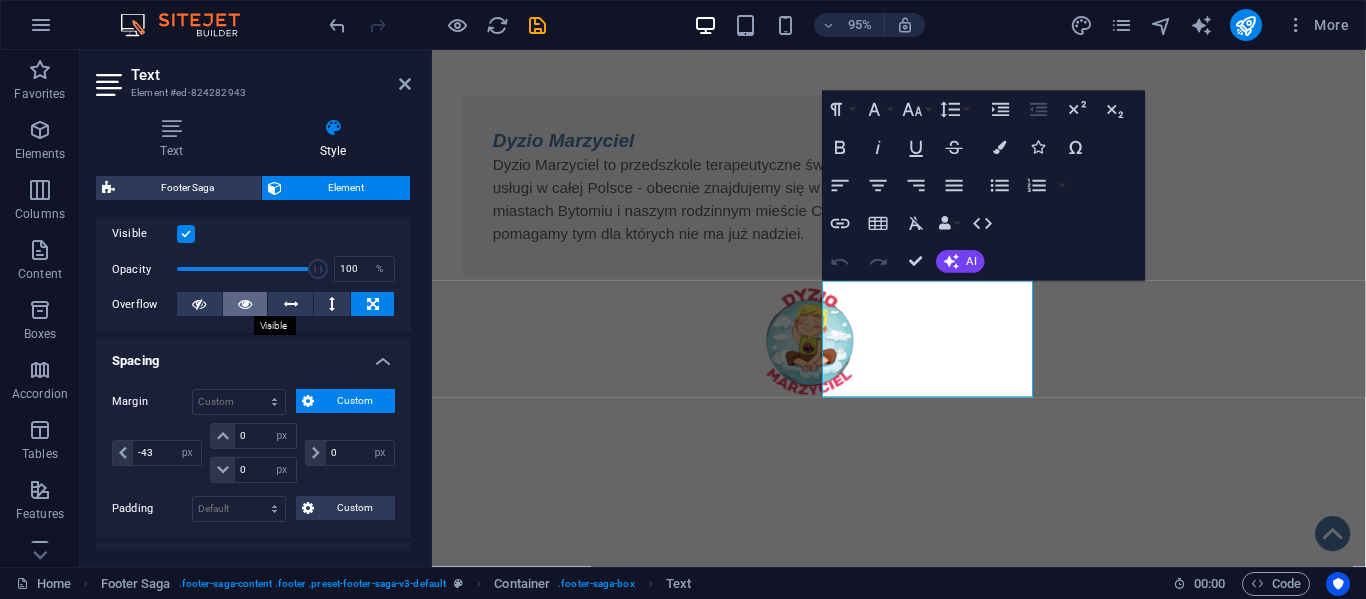 click at bounding box center (245, 304) 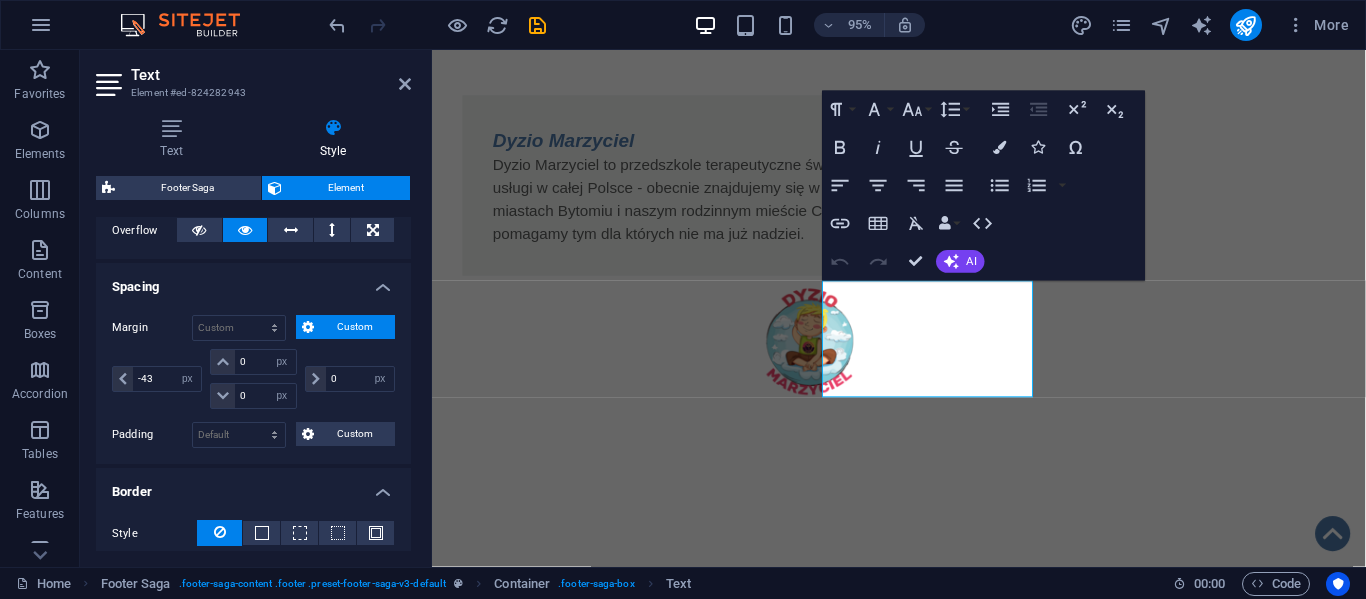 scroll, scrollTop: 324, scrollLeft: 0, axis: vertical 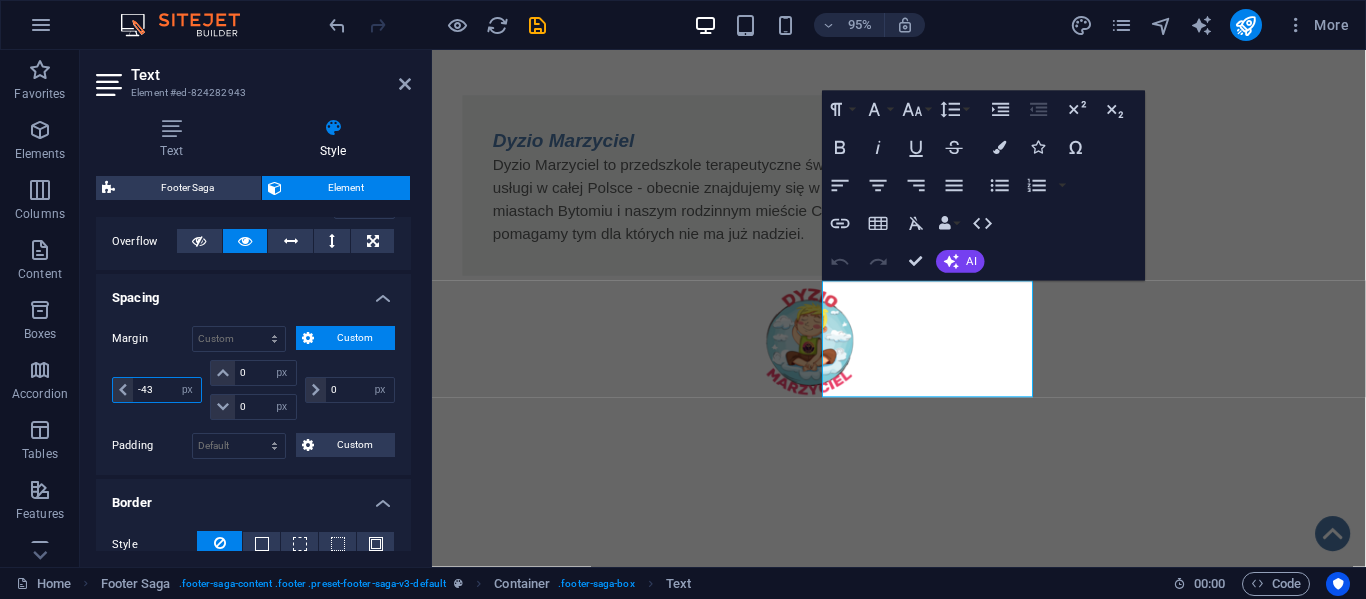 click on "-43" at bounding box center [167, 390] 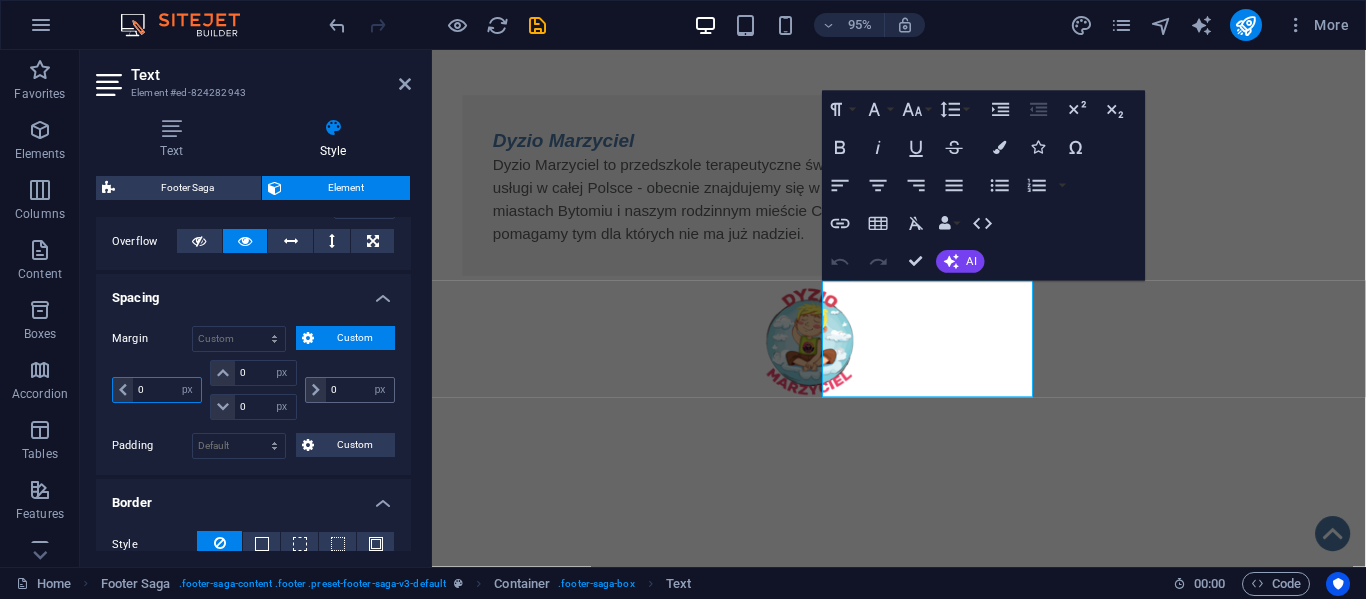 type on "0" 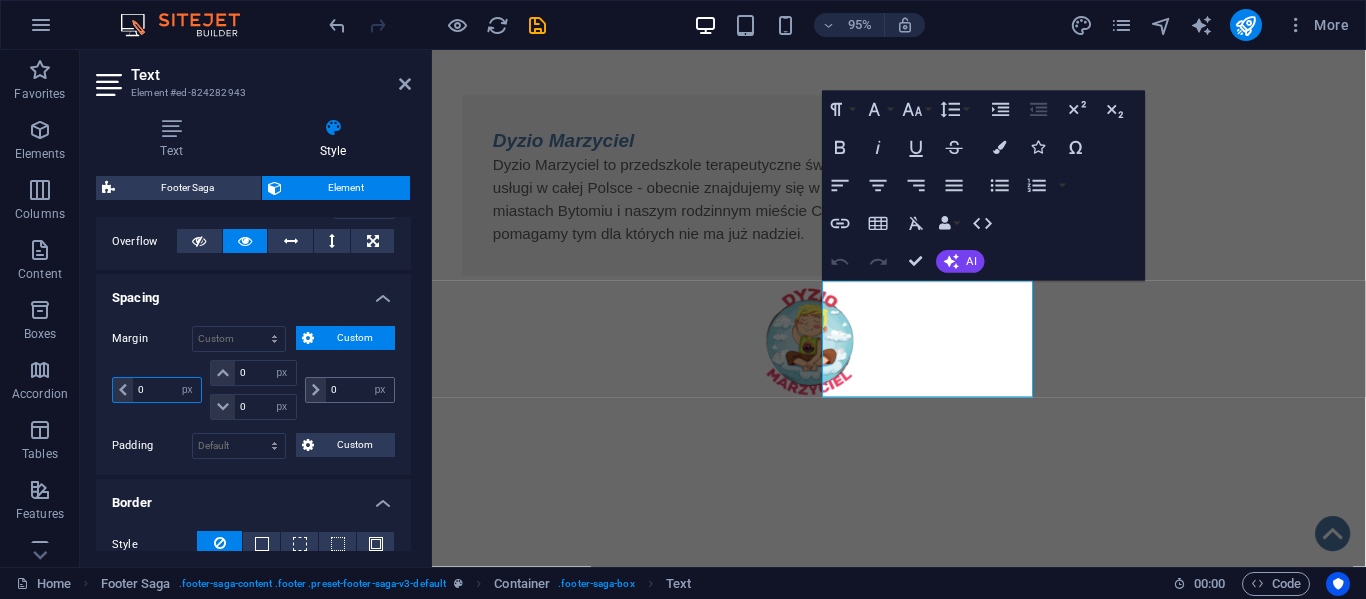 select on "px" 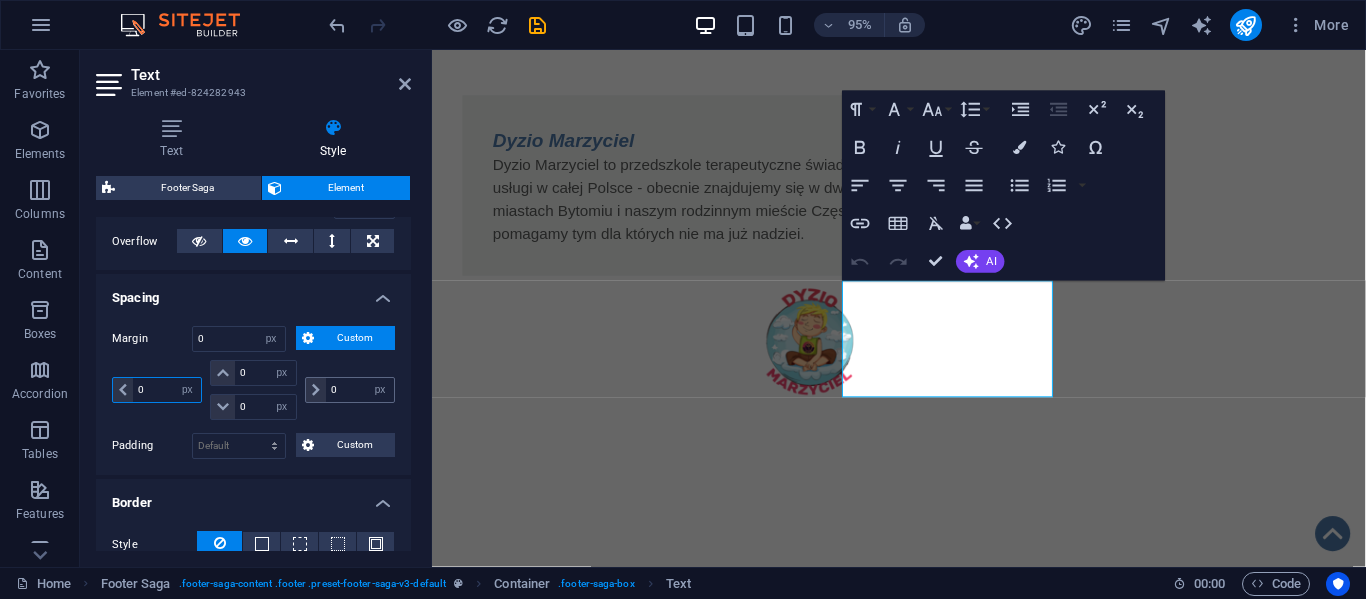type on "0" 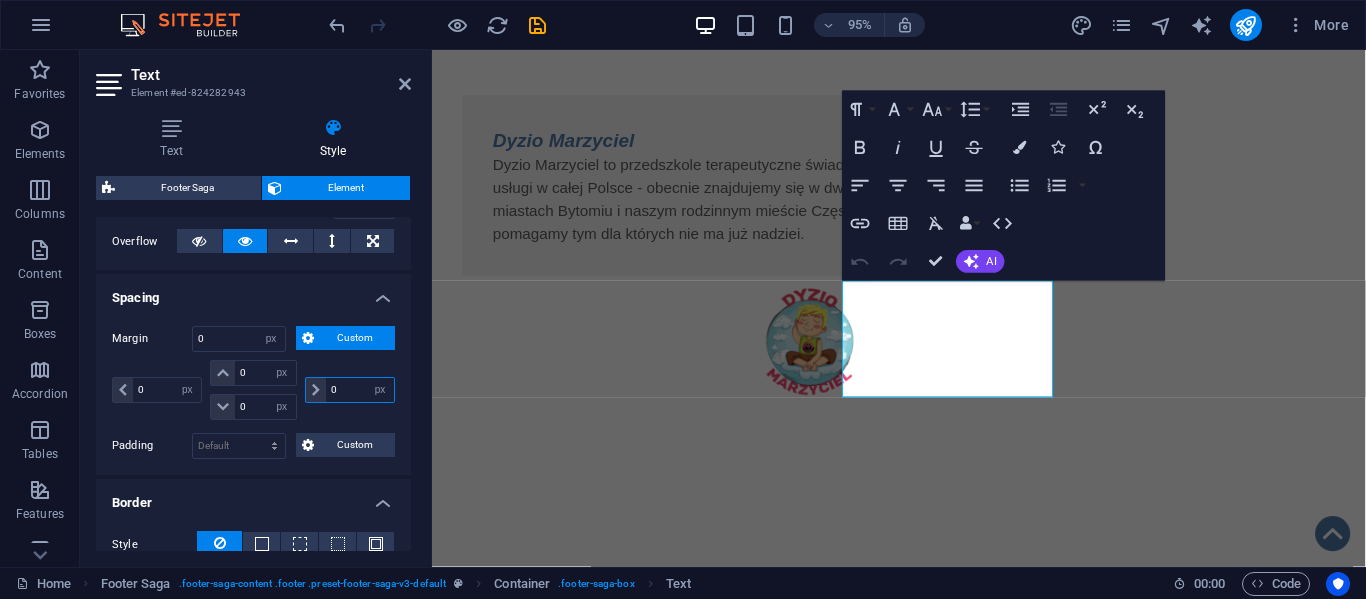 click on "0" at bounding box center (360, 390) 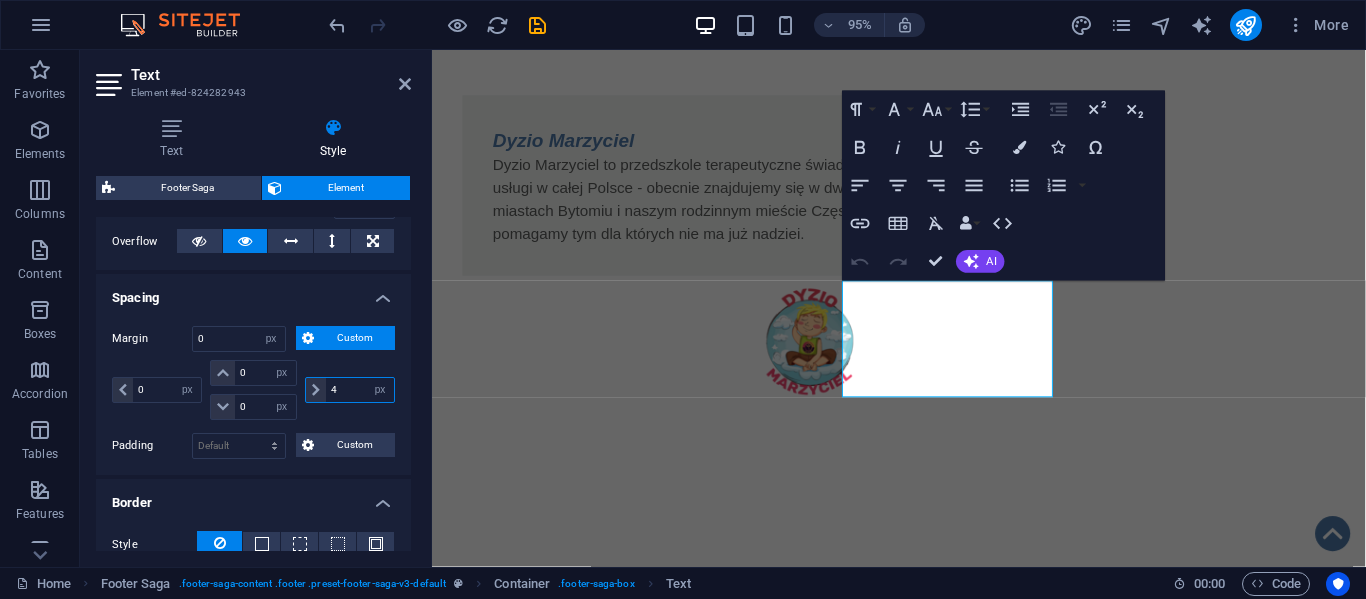 type on "43" 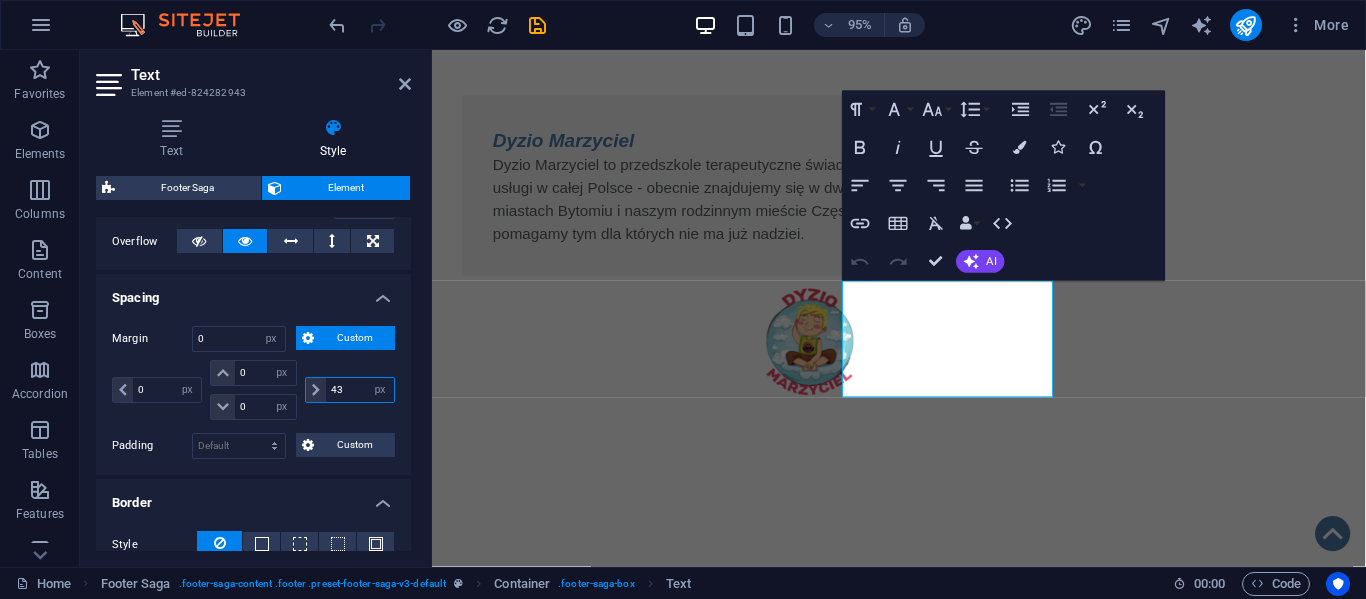 type 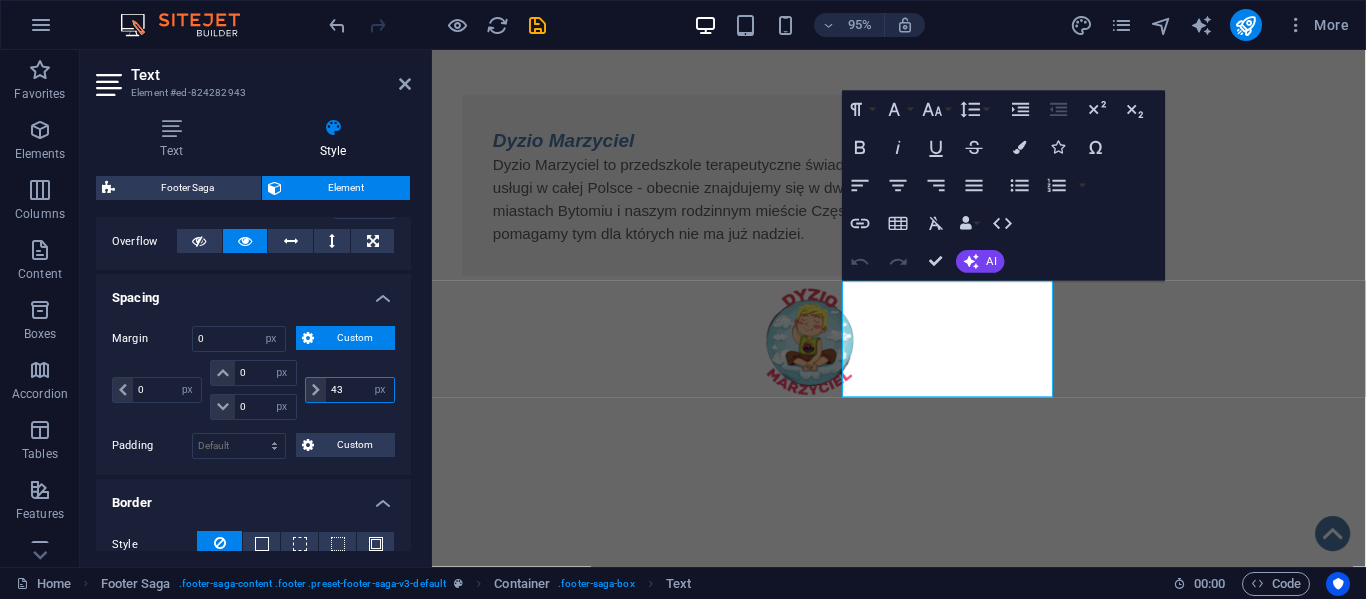 select on "DISABLED_OPTION_VALUE" 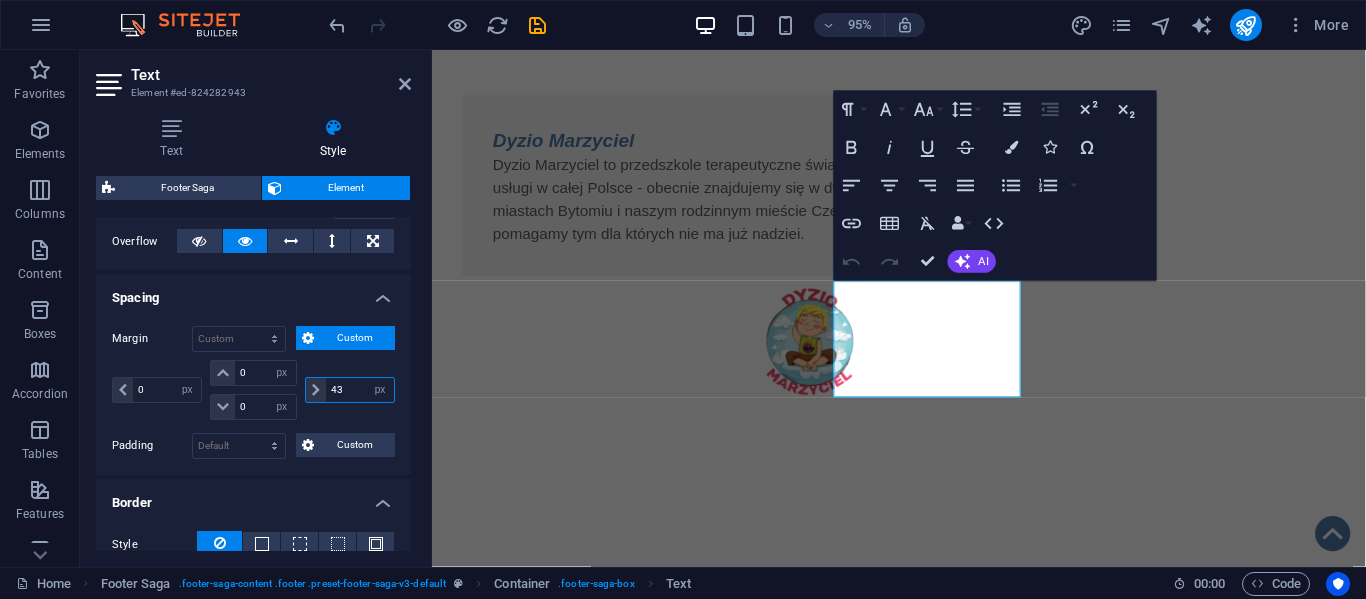 type on "4" 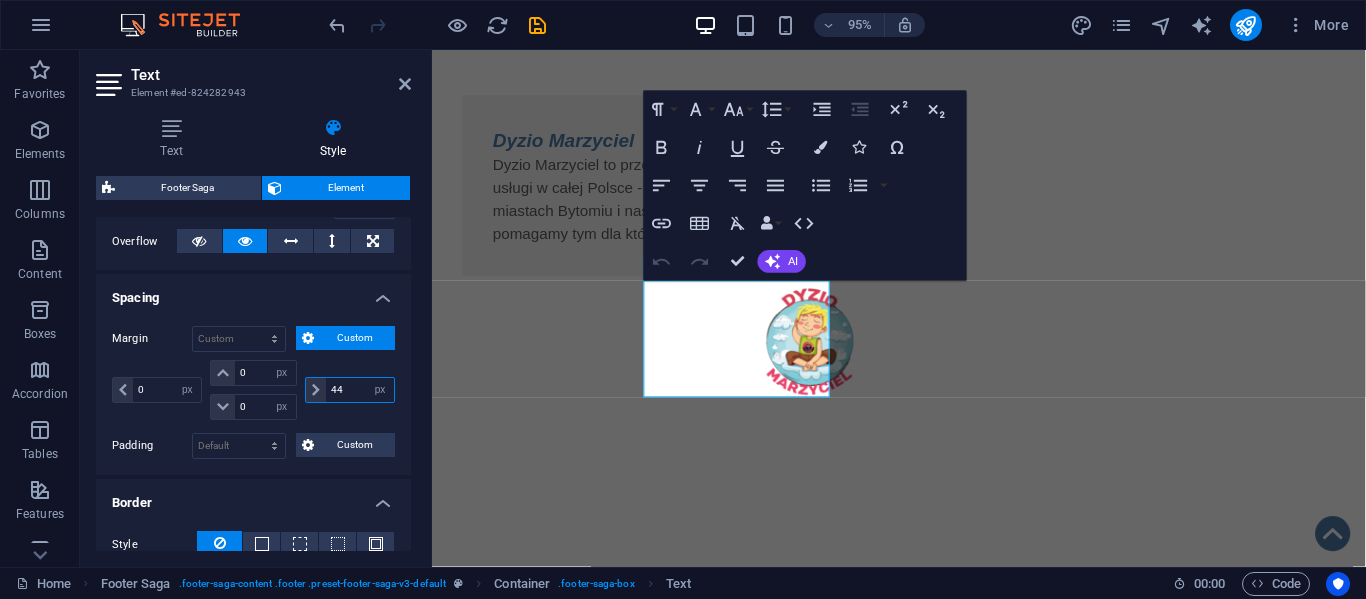 type on "4" 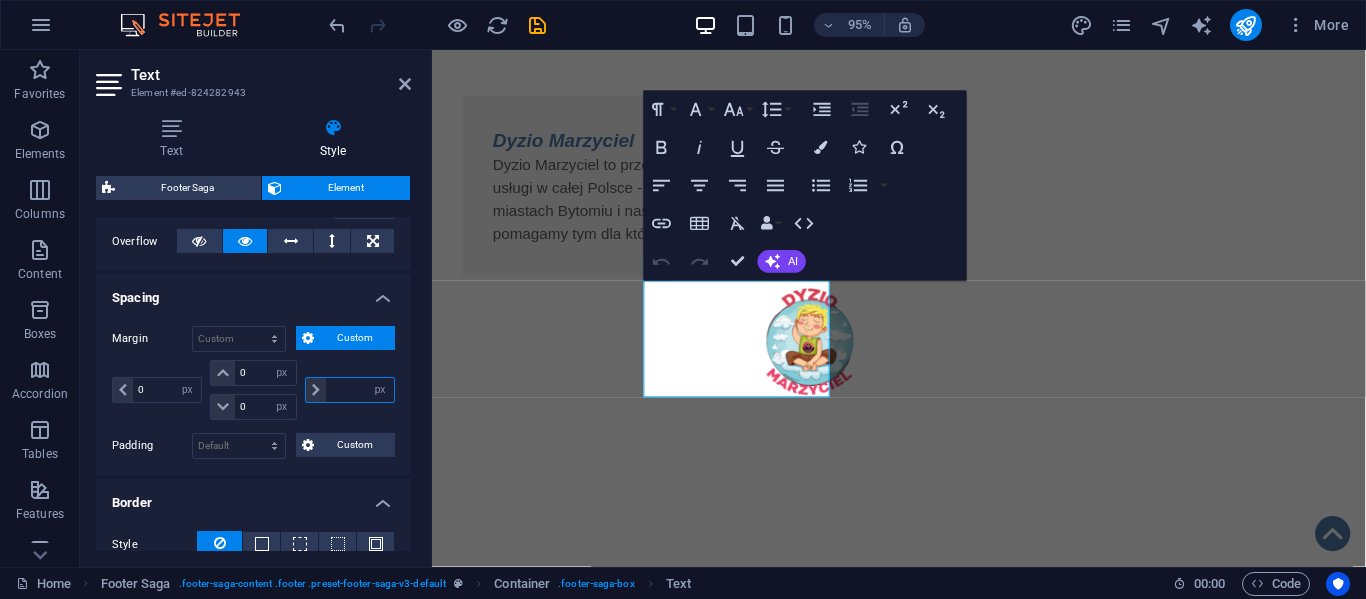 type on "0" 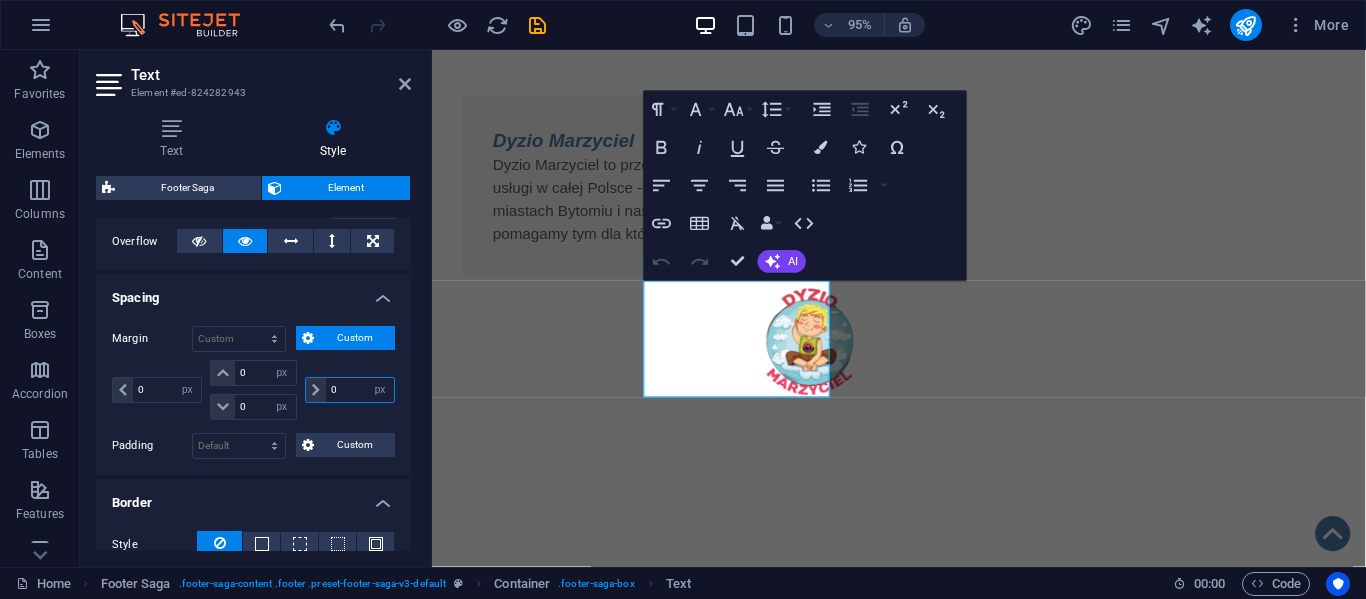 type on "0" 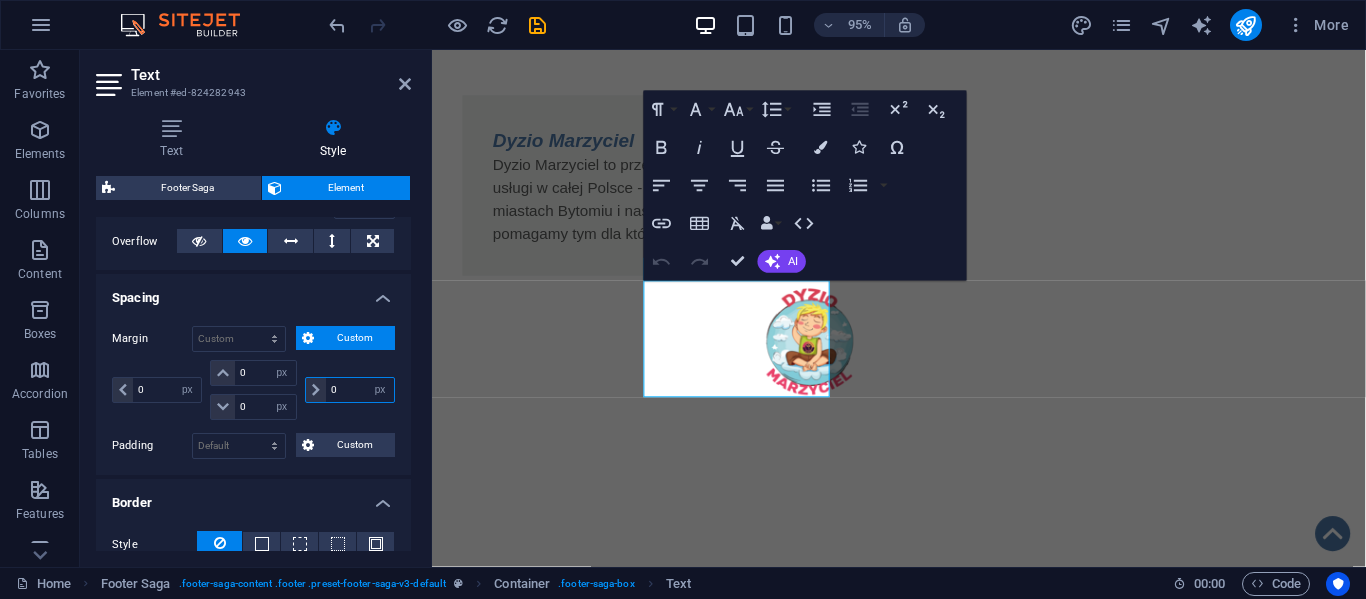 select on "px" 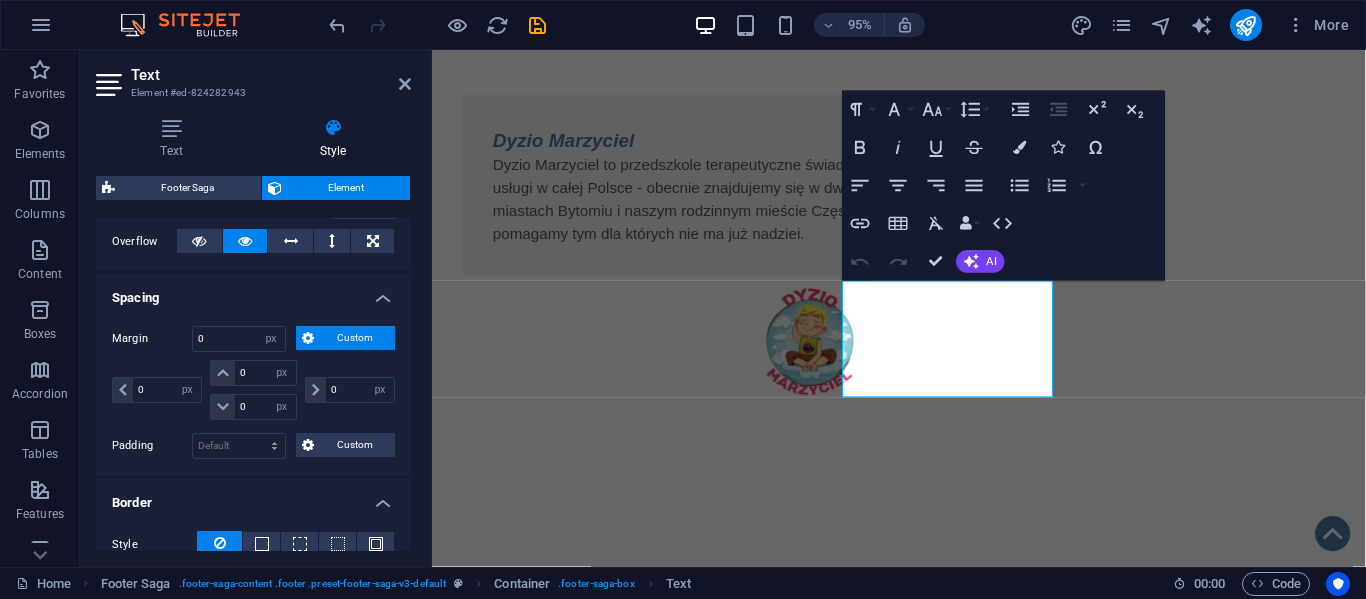 click on "0 auto px % rem vw vh" at bounding box center [348, 390] 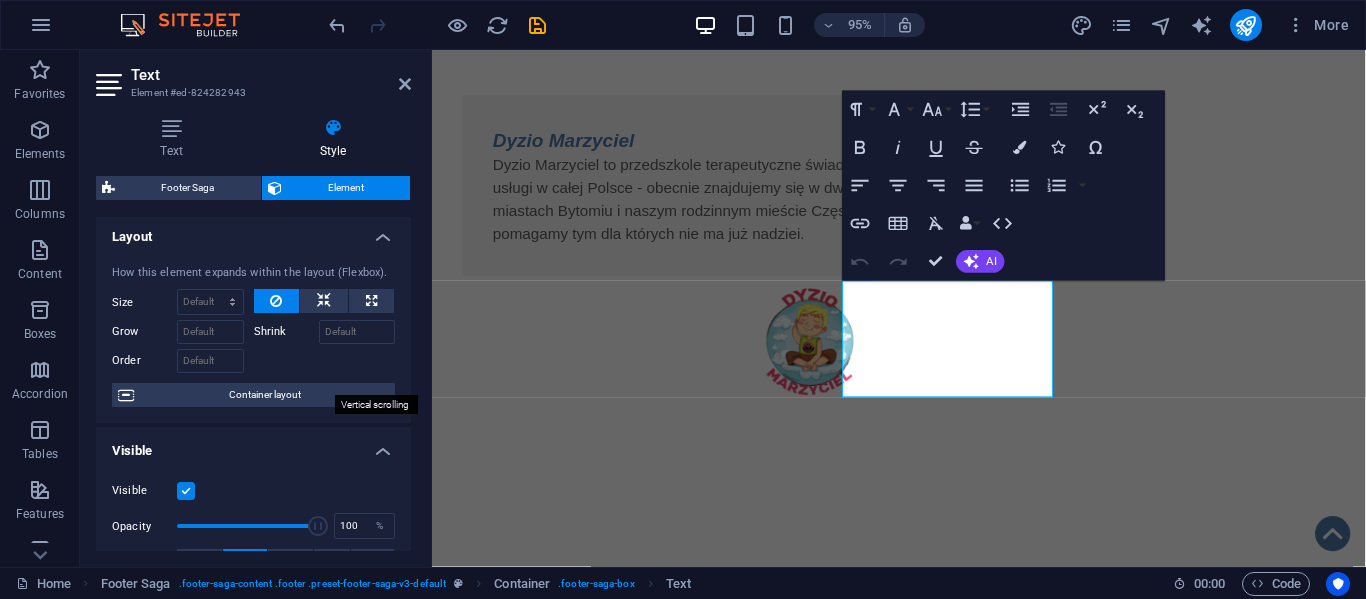 scroll, scrollTop: 0, scrollLeft: 0, axis: both 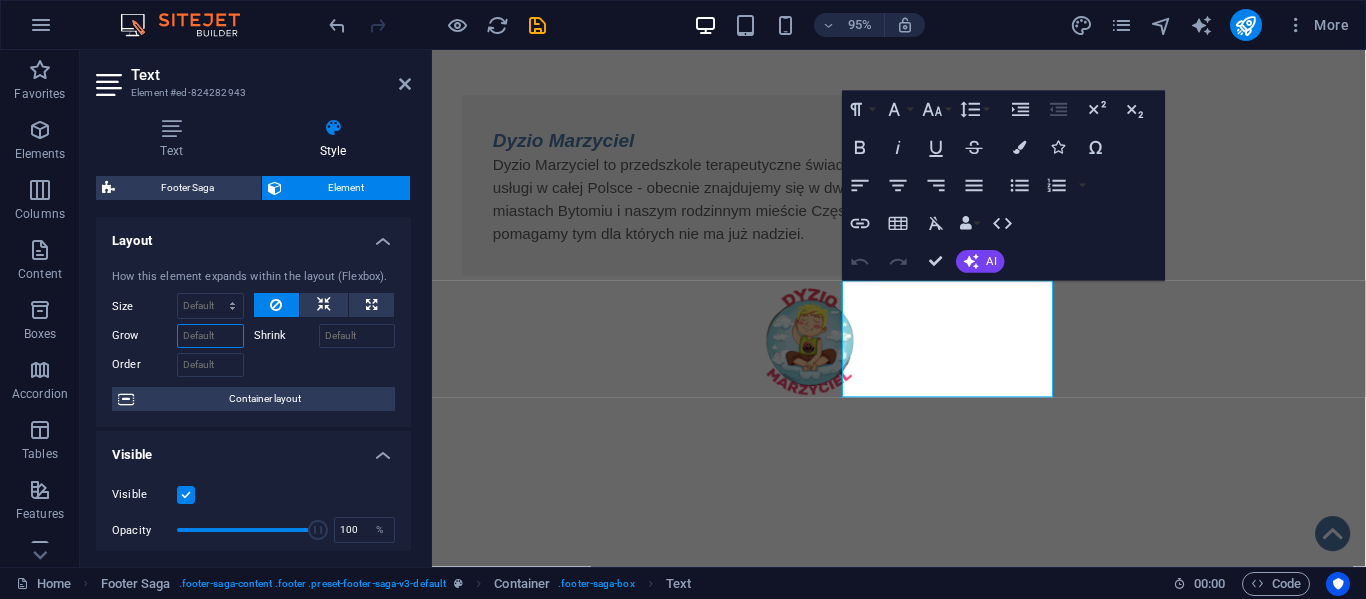 click on "Grow" at bounding box center [210, 336] 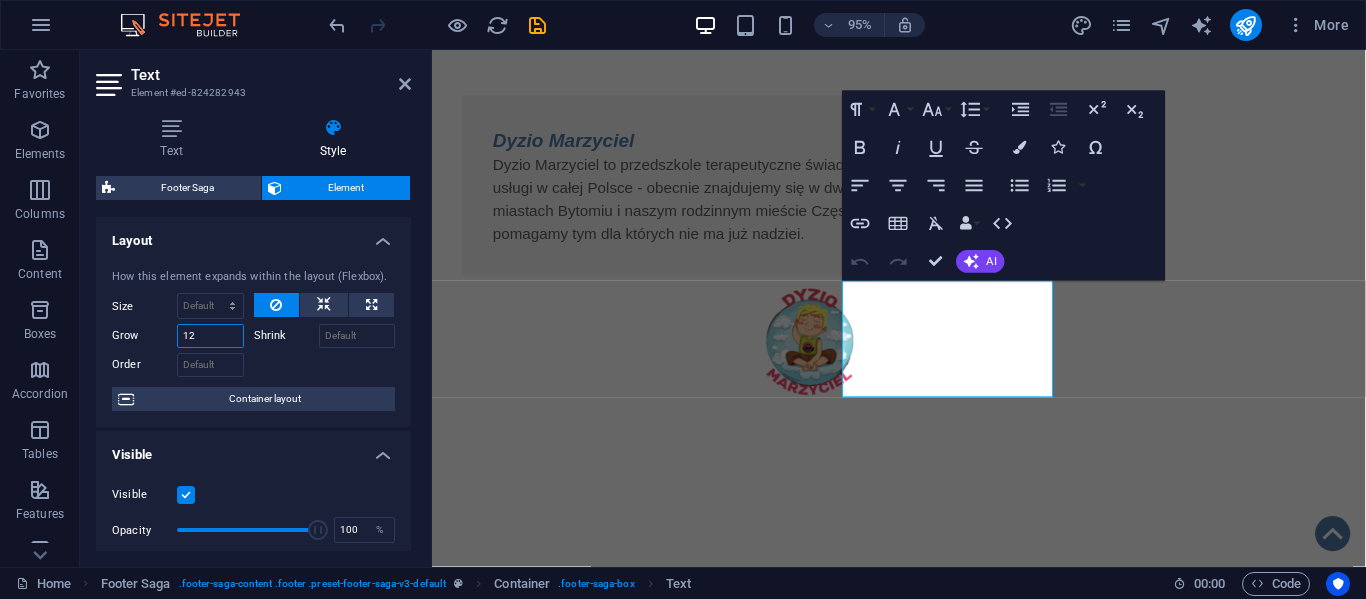 type on "1" 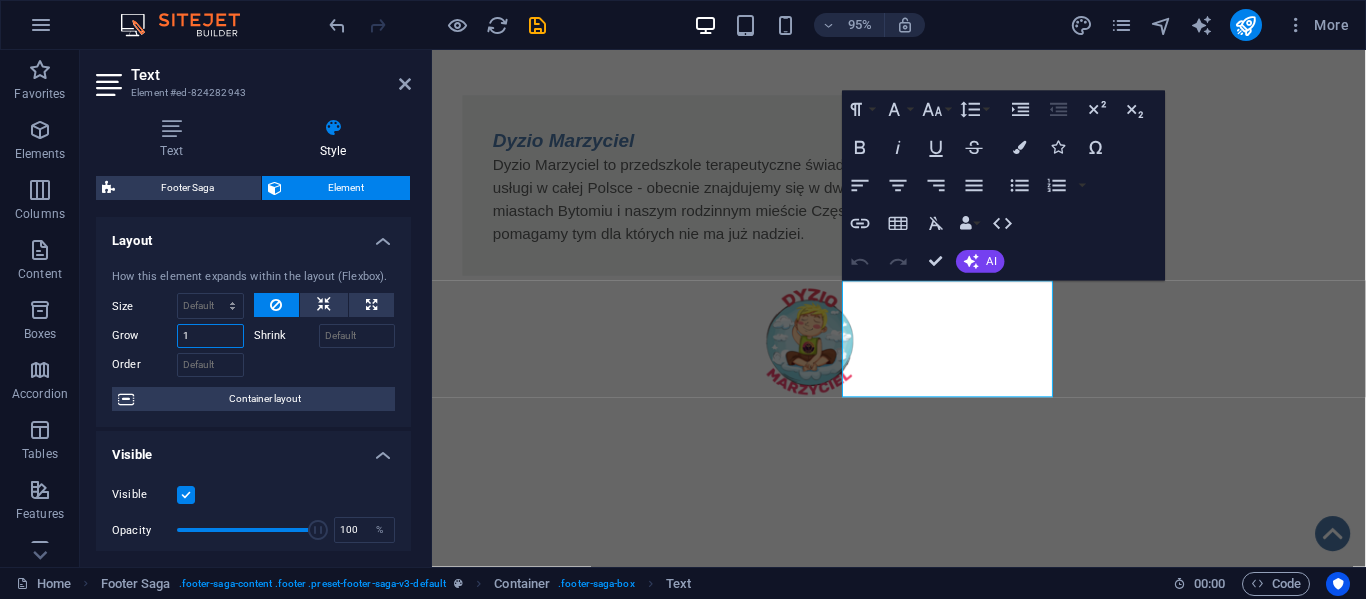 type 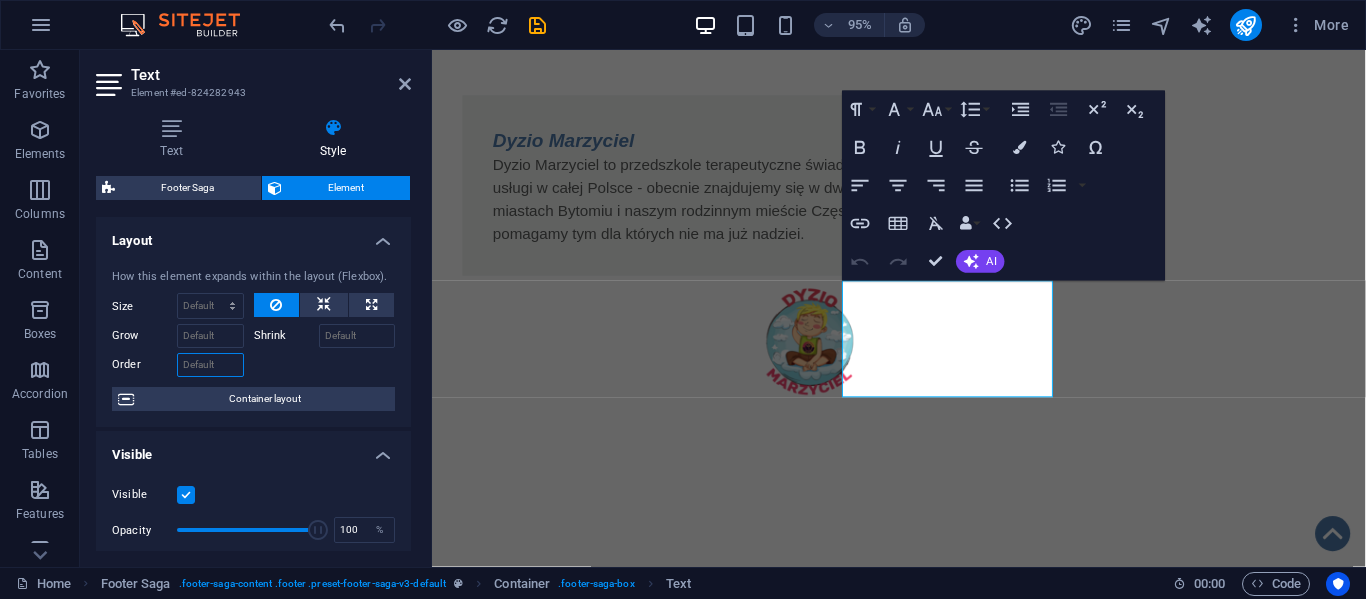 click on "Order" at bounding box center (210, 365) 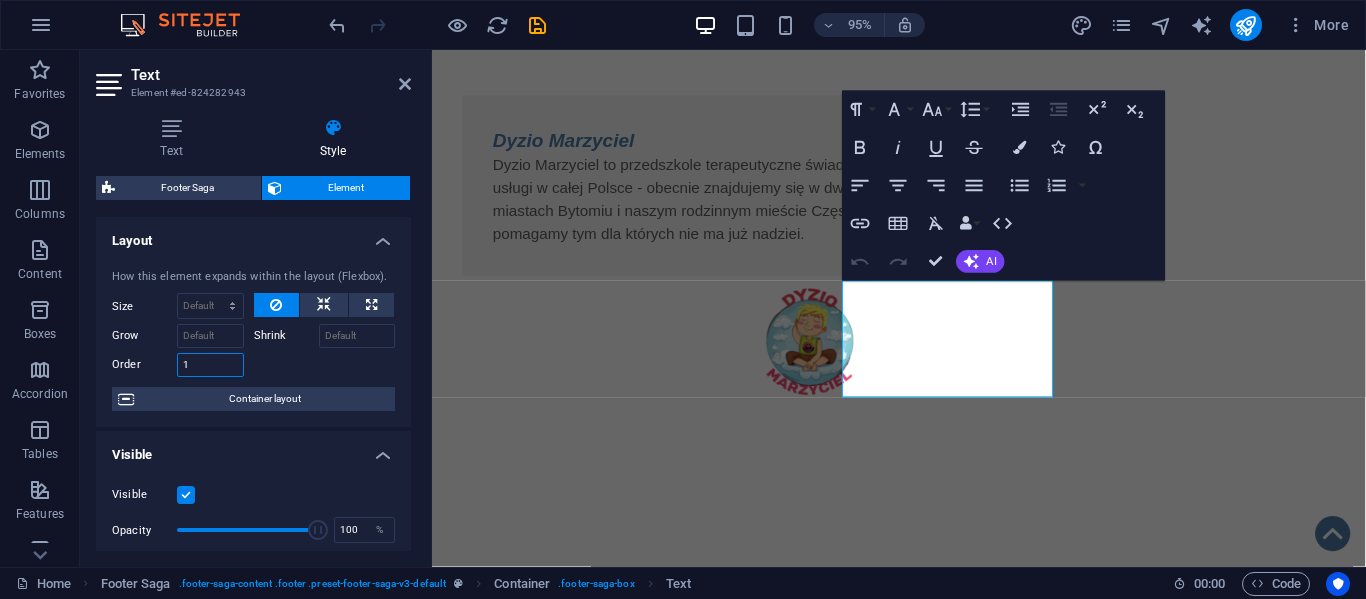 type on "12" 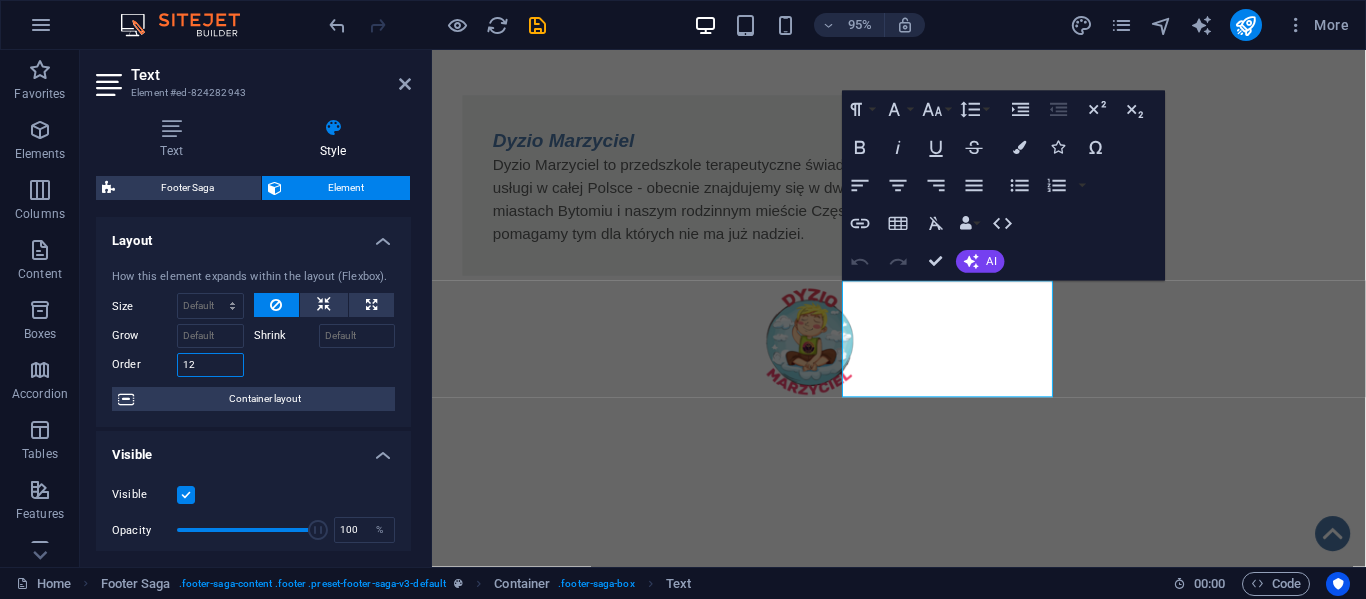 click on "12" at bounding box center (210, 365) 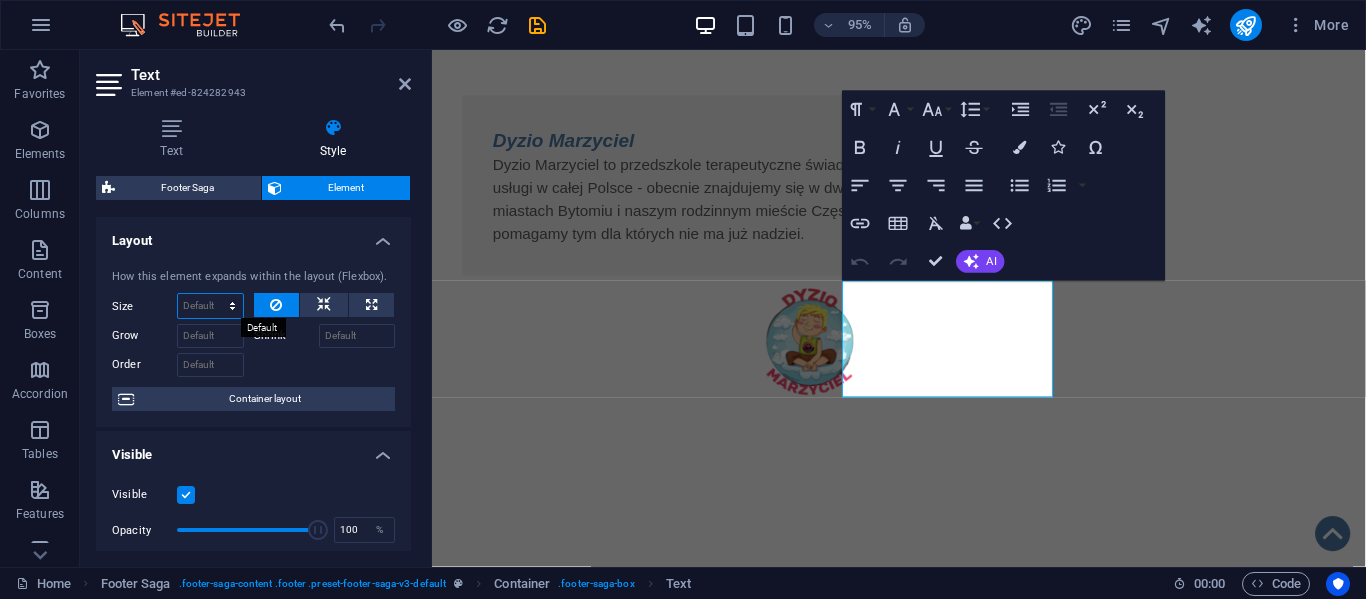 click on "Default auto px % 1/1 1/2 1/3 1/4 1/5 1/6 1/7 1/8 1/9 1/10" at bounding box center (210, 306) 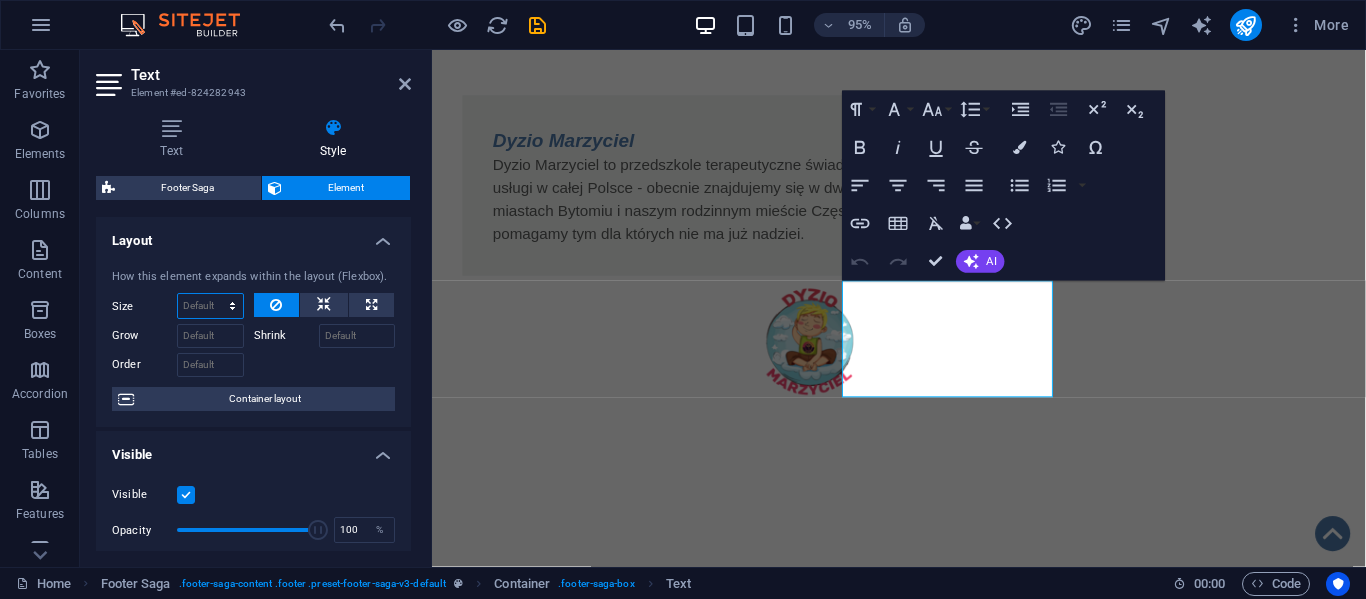 select on "1/9" 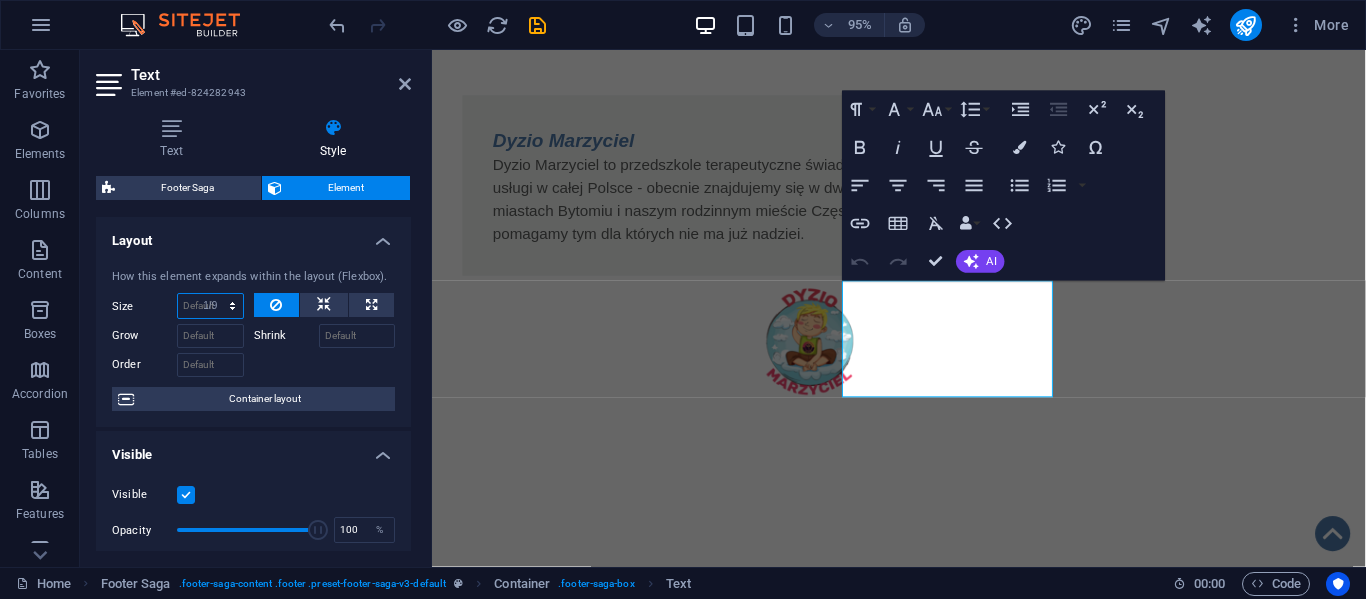 click on "Default auto px % 1/1 1/2 1/3 1/4 1/5 1/6 1/7 1/8 1/9 1/10" at bounding box center (210, 306) 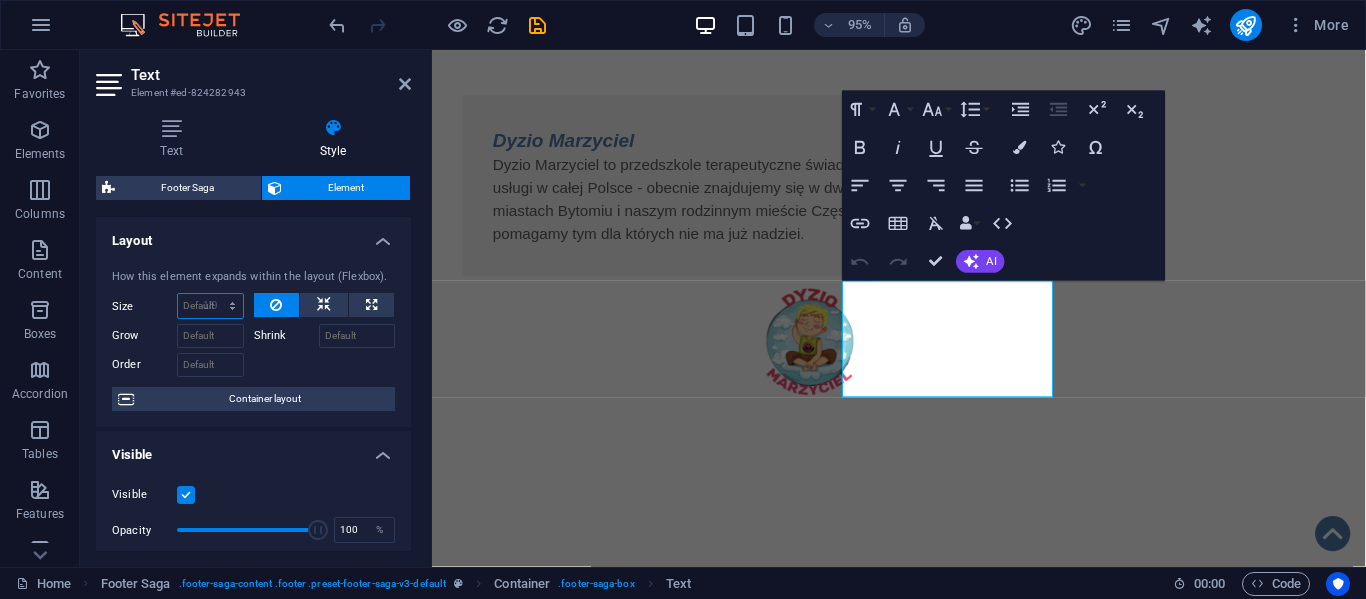 type on "11.11" 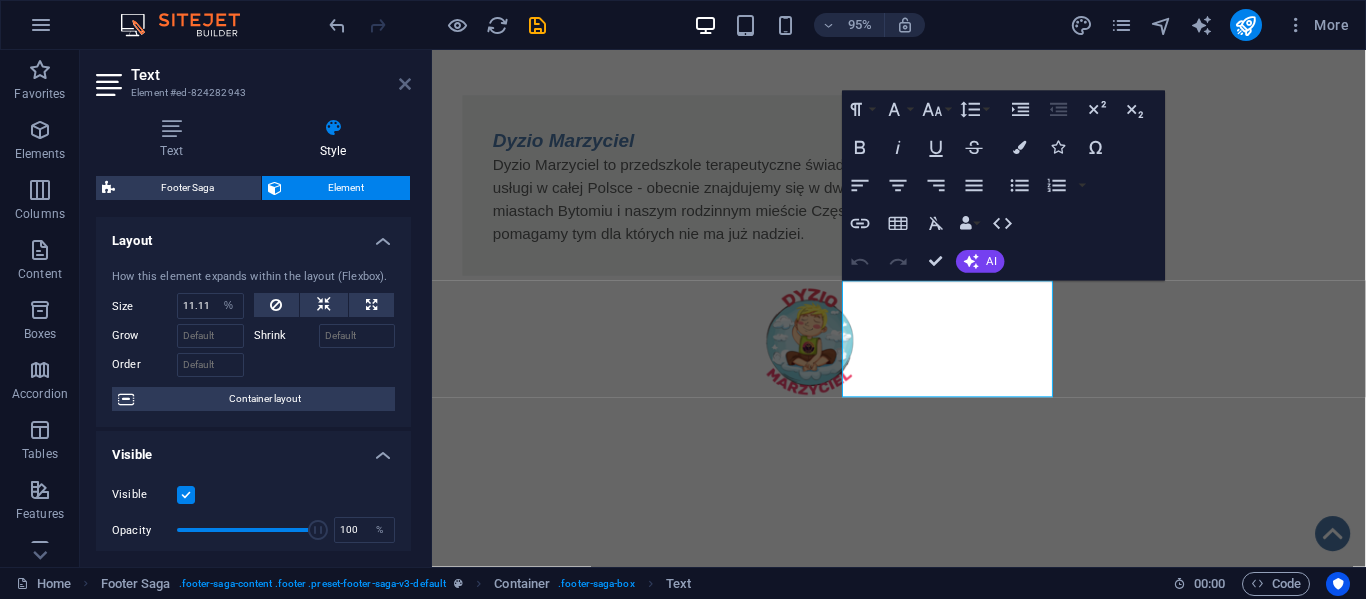 click at bounding box center (405, 84) 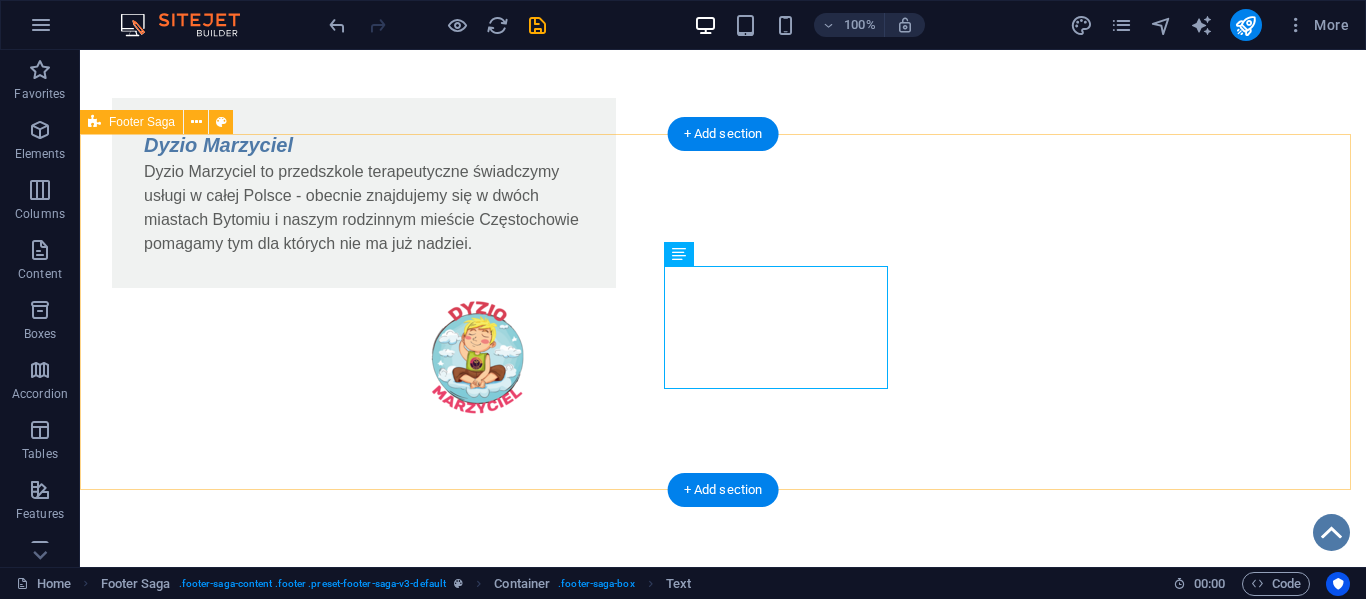 scroll, scrollTop: 1601, scrollLeft: 0, axis: vertical 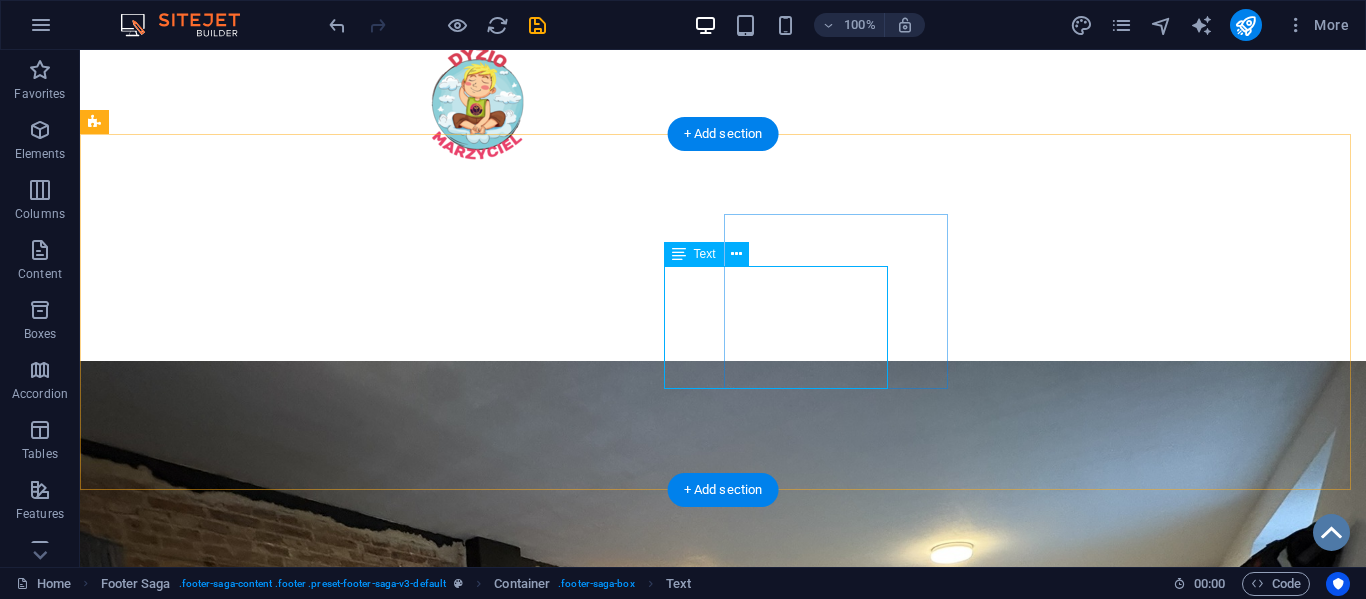 click on "ul.[STREET] [POSTAL_CODE] [CITY] tel.:[PHONE] e-mail: [EMAIL]" at bounding box center (148, 1846) 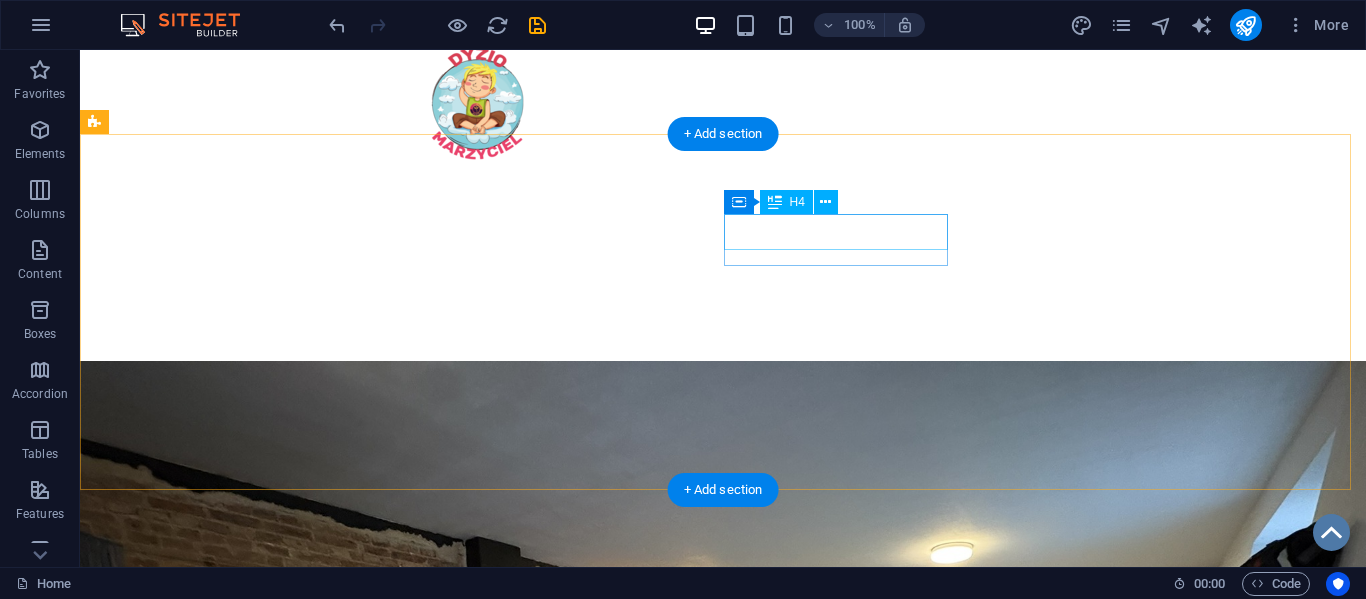 click on "Kontakt" at bounding box center [208, 1763] 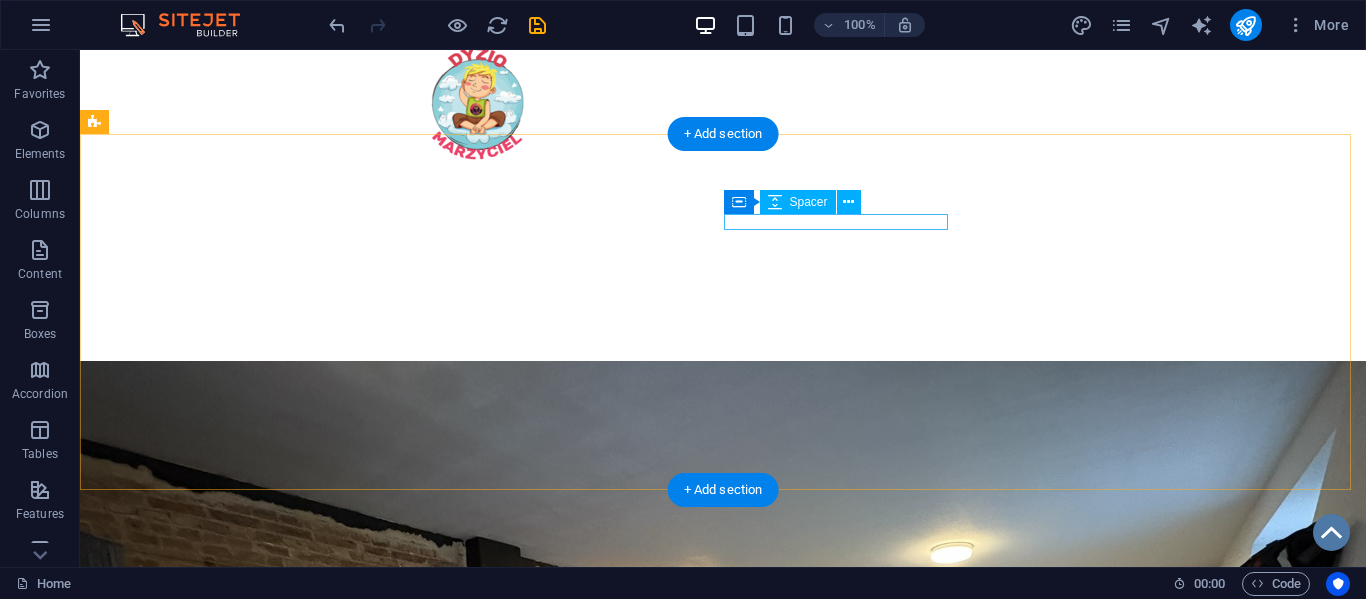 click at bounding box center [208, 1753] 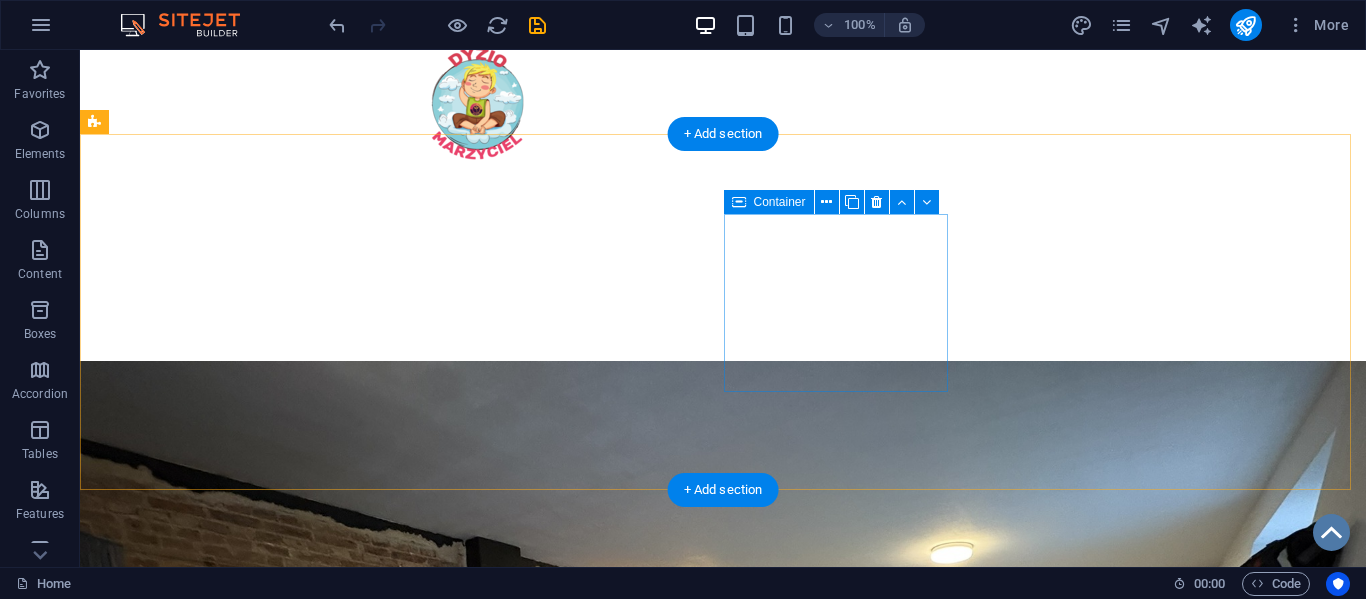 click on "Drop content here or  Add elements  Paste clipboard" at bounding box center (208, 1834) 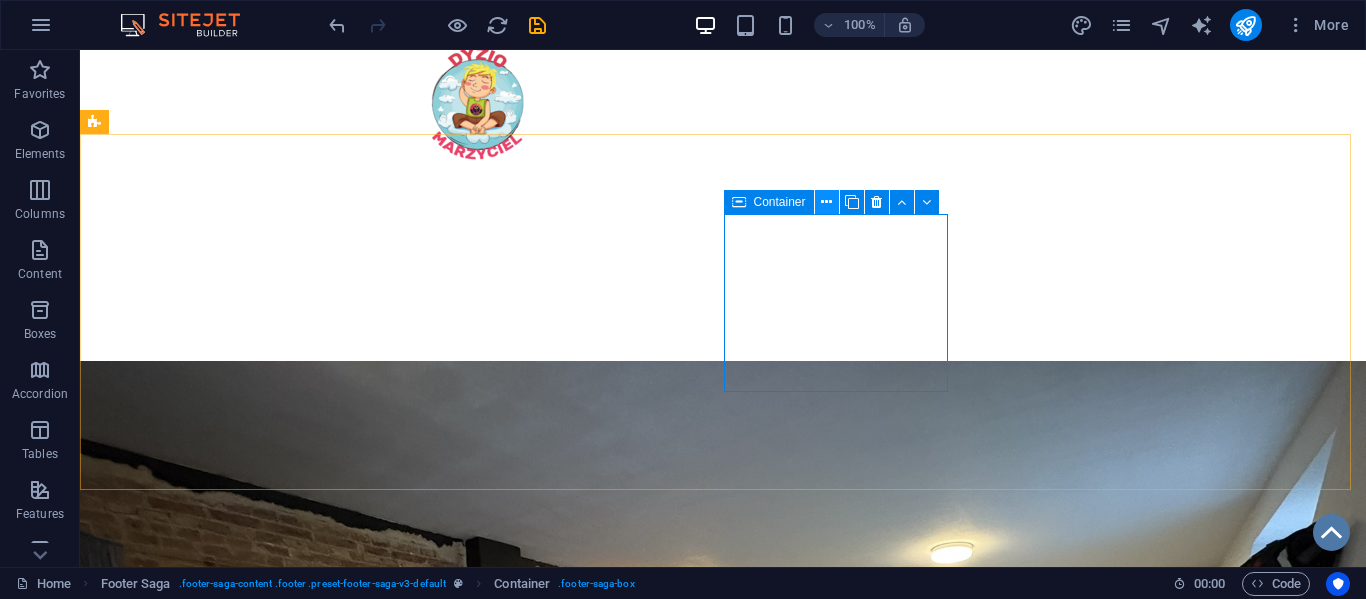 click at bounding box center (826, 202) 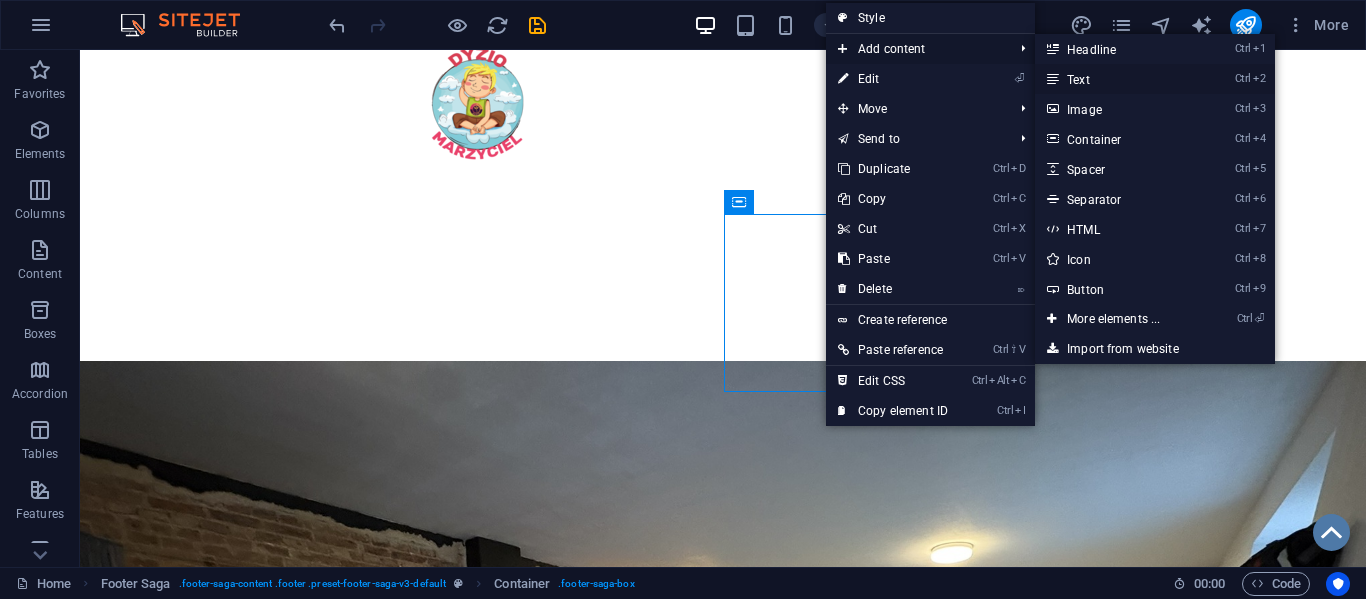 click at bounding box center [1052, 79] 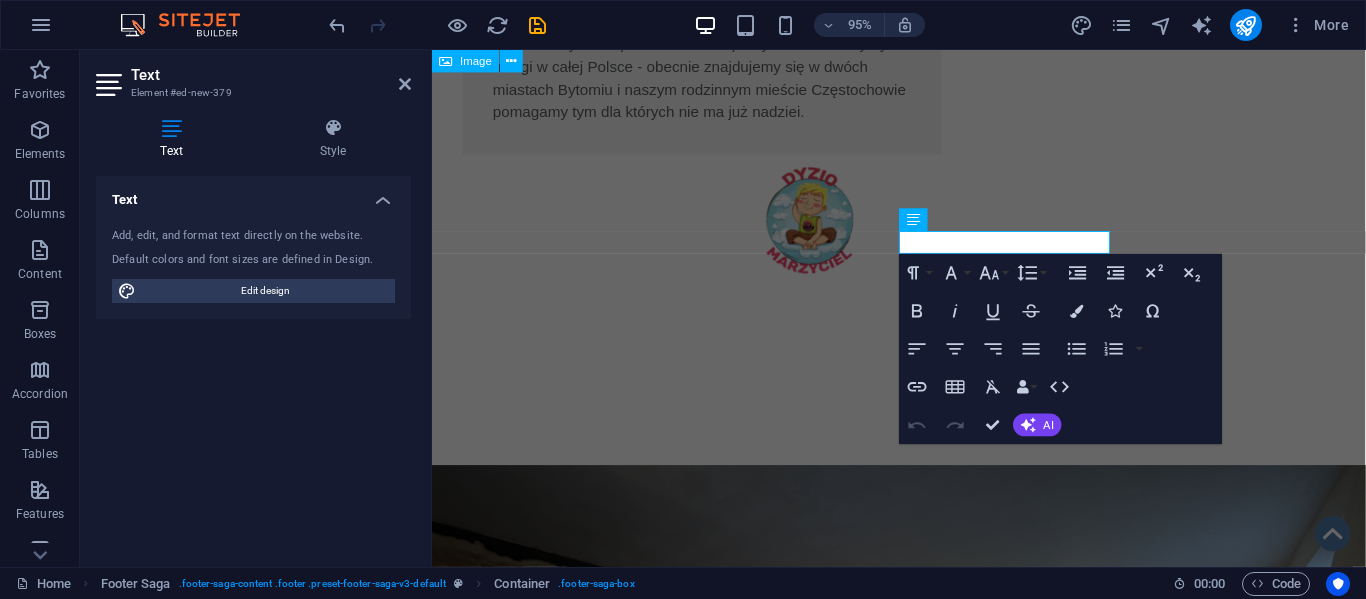 scroll, scrollTop: 1347, scrollLeft: 0, axis: vertical 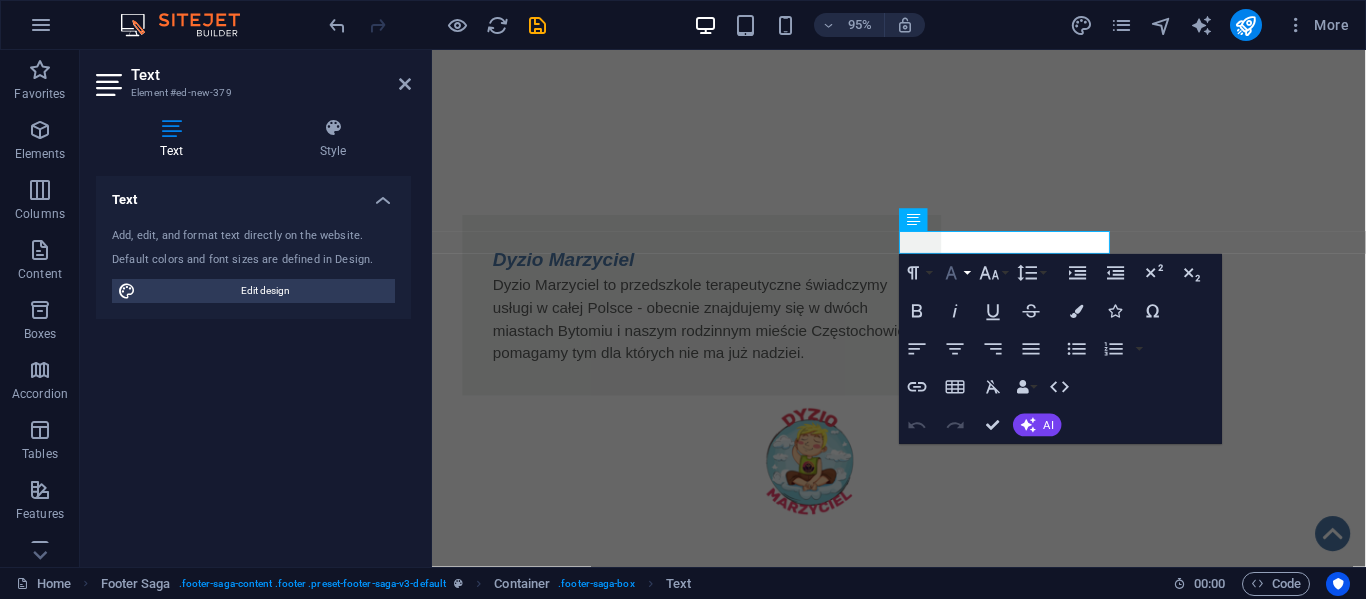 click on "Font Family" at bounding box center [955, 273] 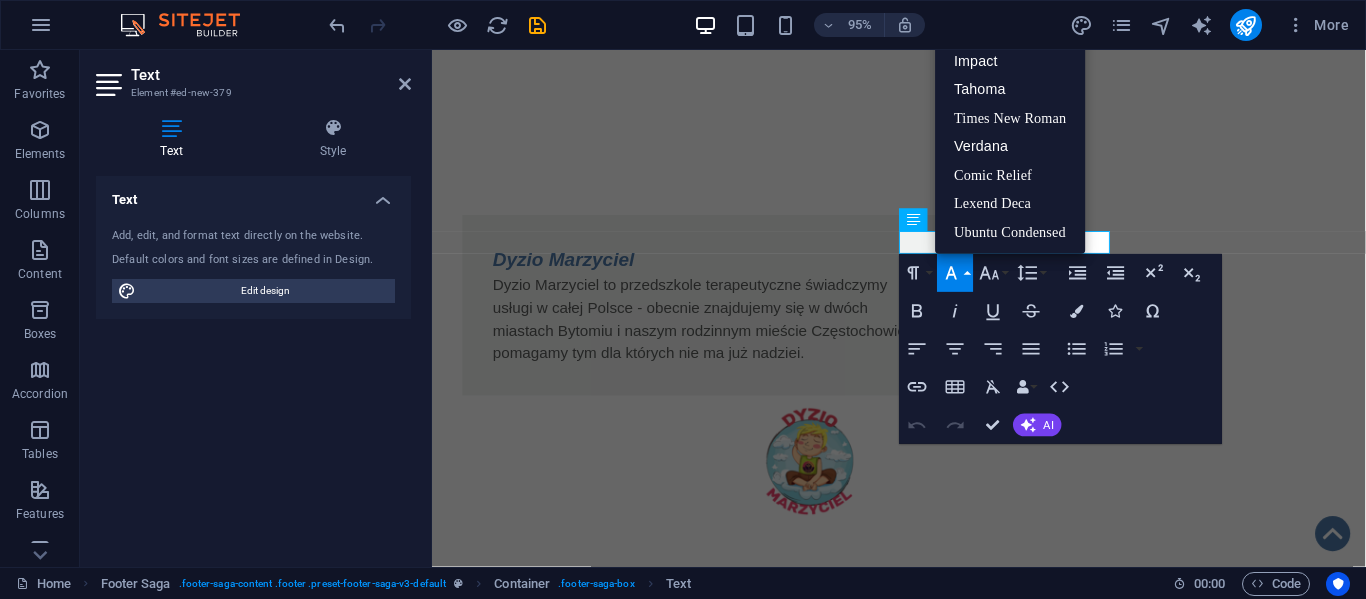 scroll, scrollTop: 11, scrollLeft: 0, axis: vertical 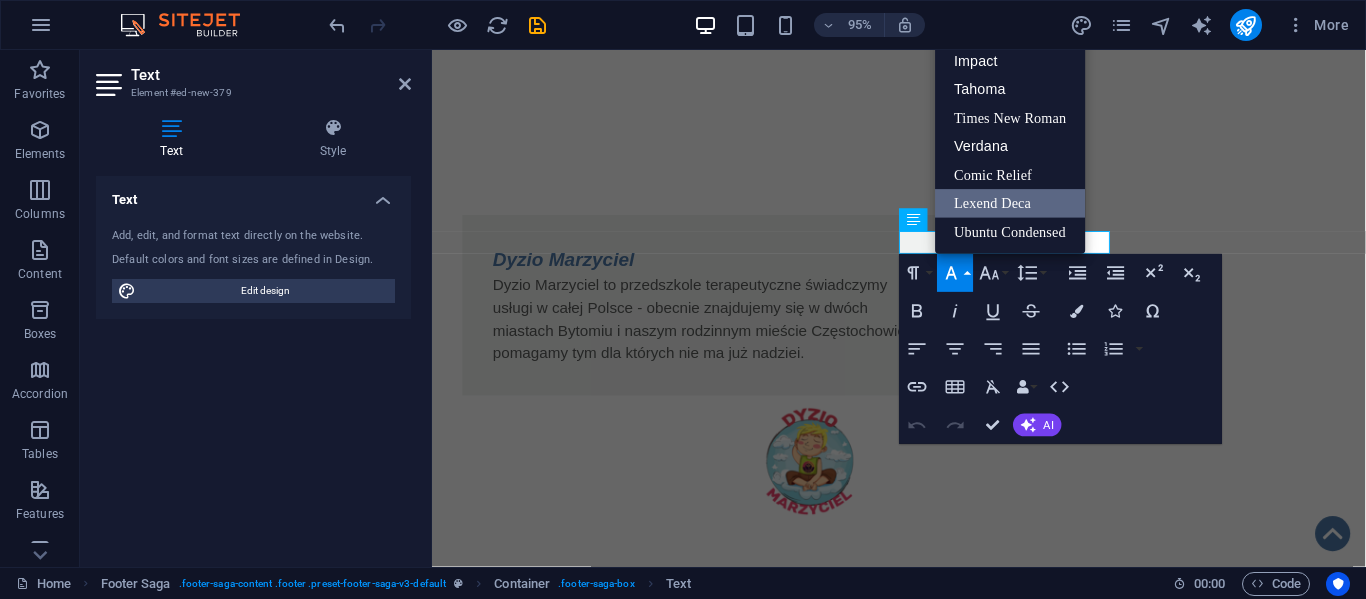 click on "Lexend Deca" at bounding box center [1011, 204] 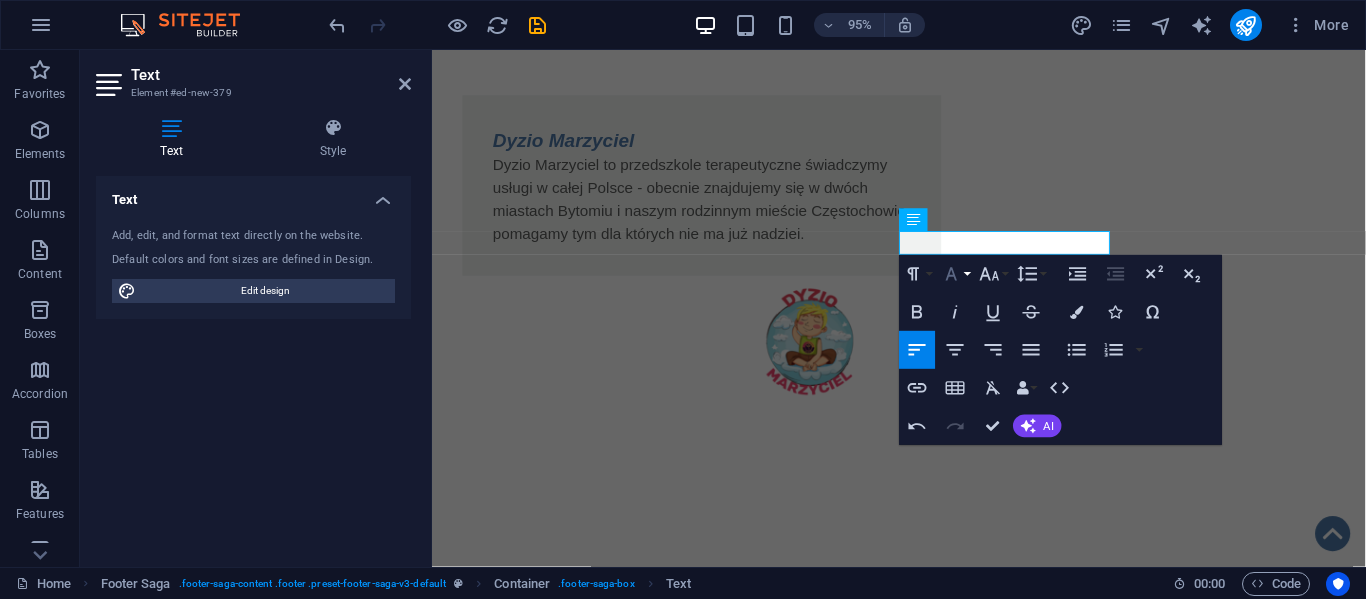 type 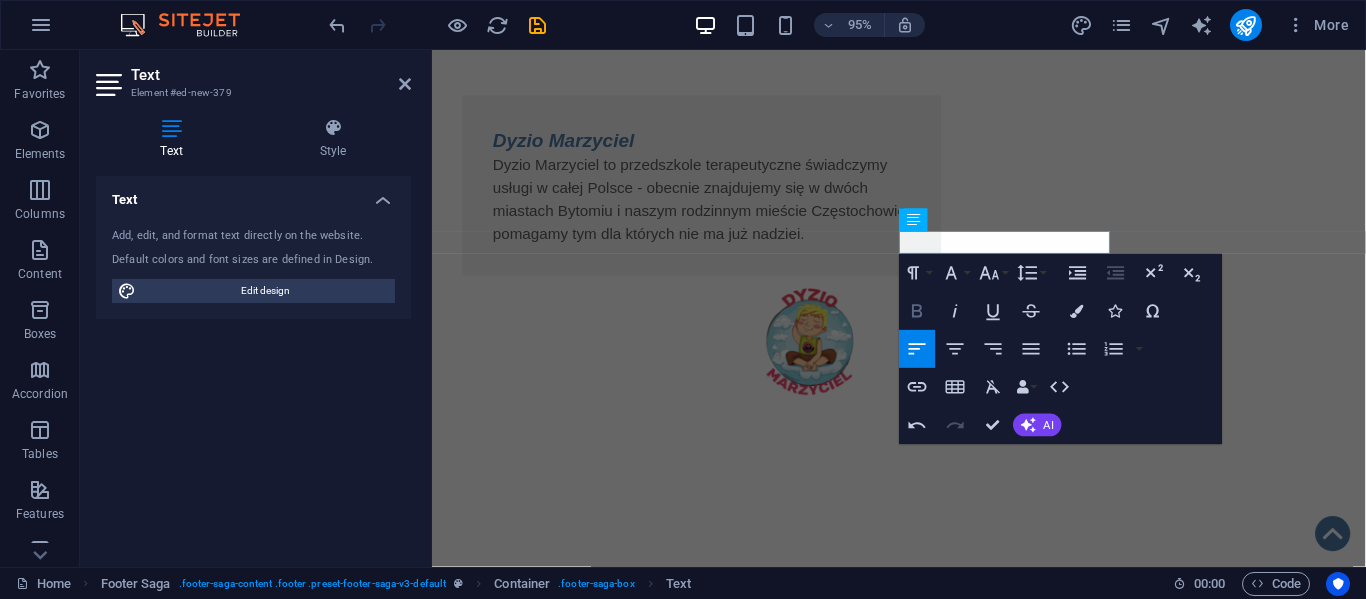 click 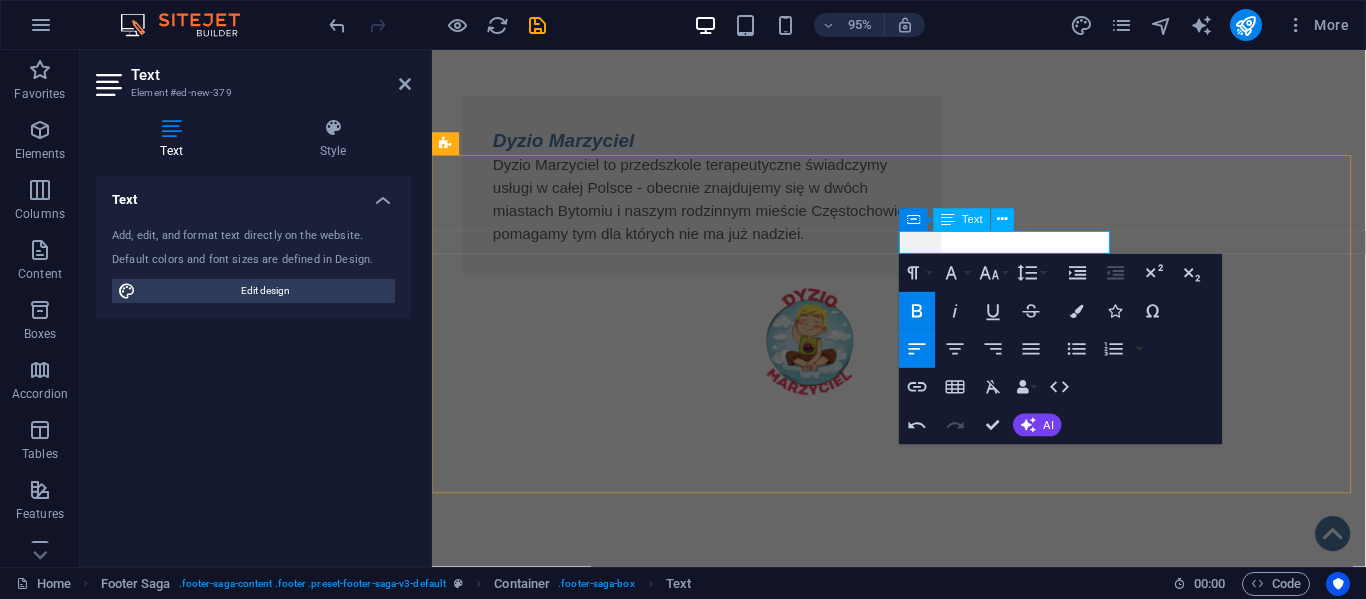 click on "e-mail: biuro@fundacja-algiz.pl ​" at bounding box center (560, 1783) 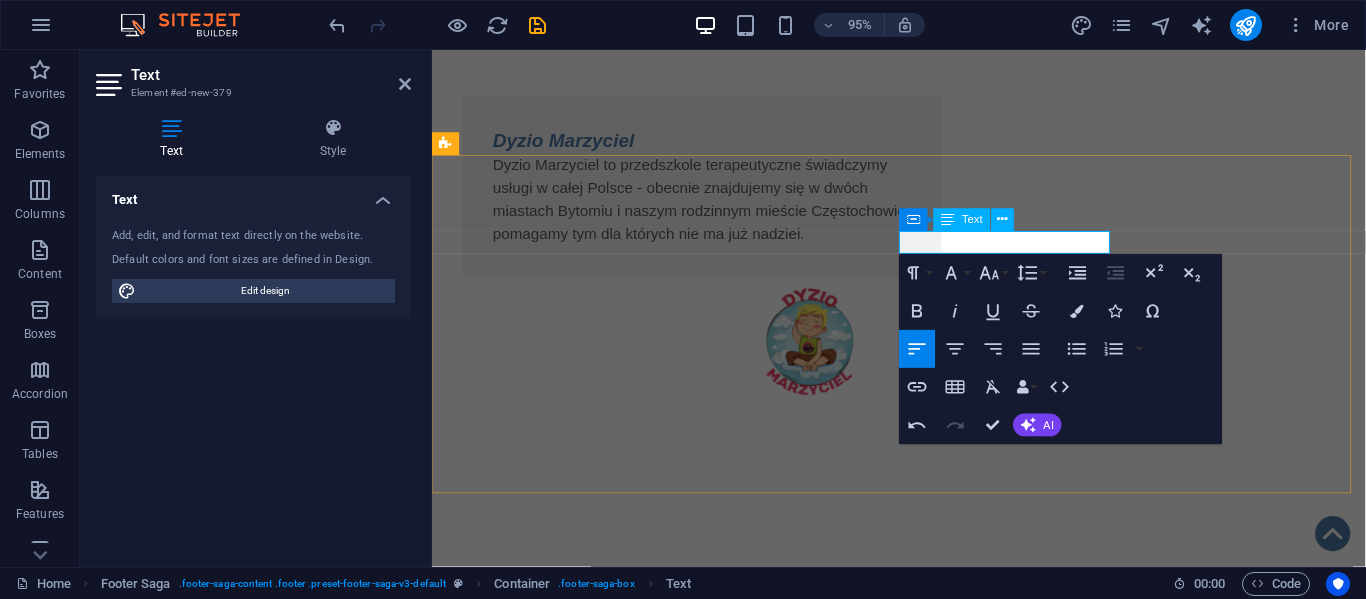 click on "e-mail: biuro@fundacja-algiz.pl ​" at bounding box center [560, 1783] 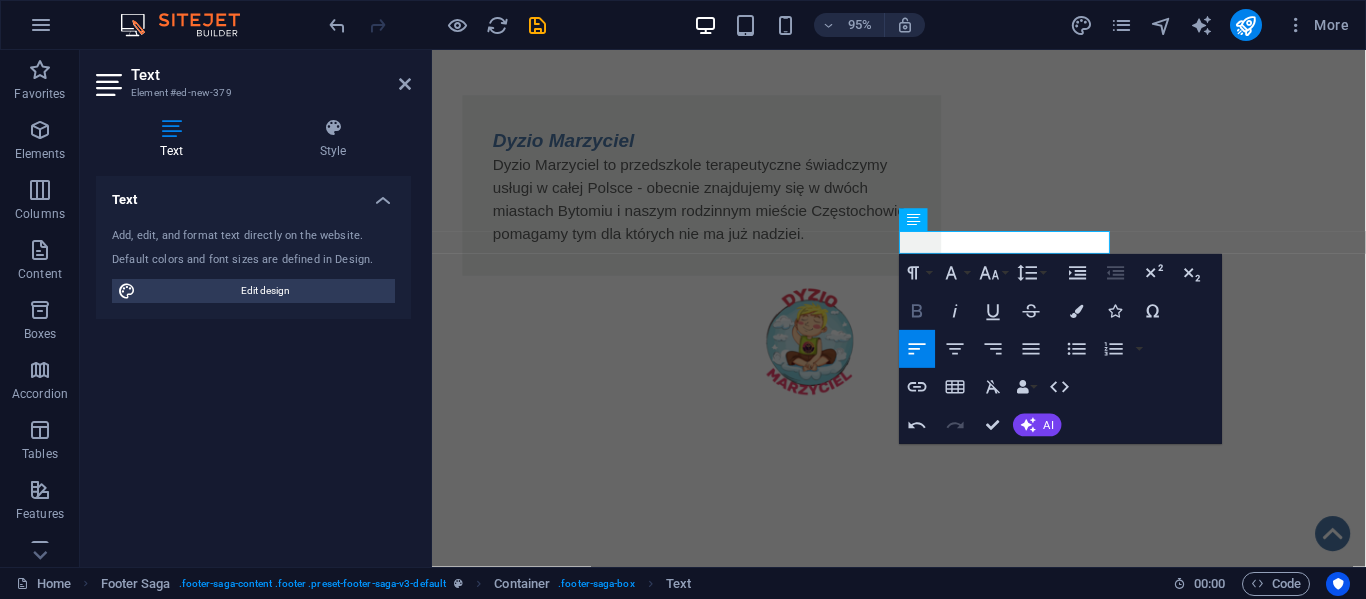 click 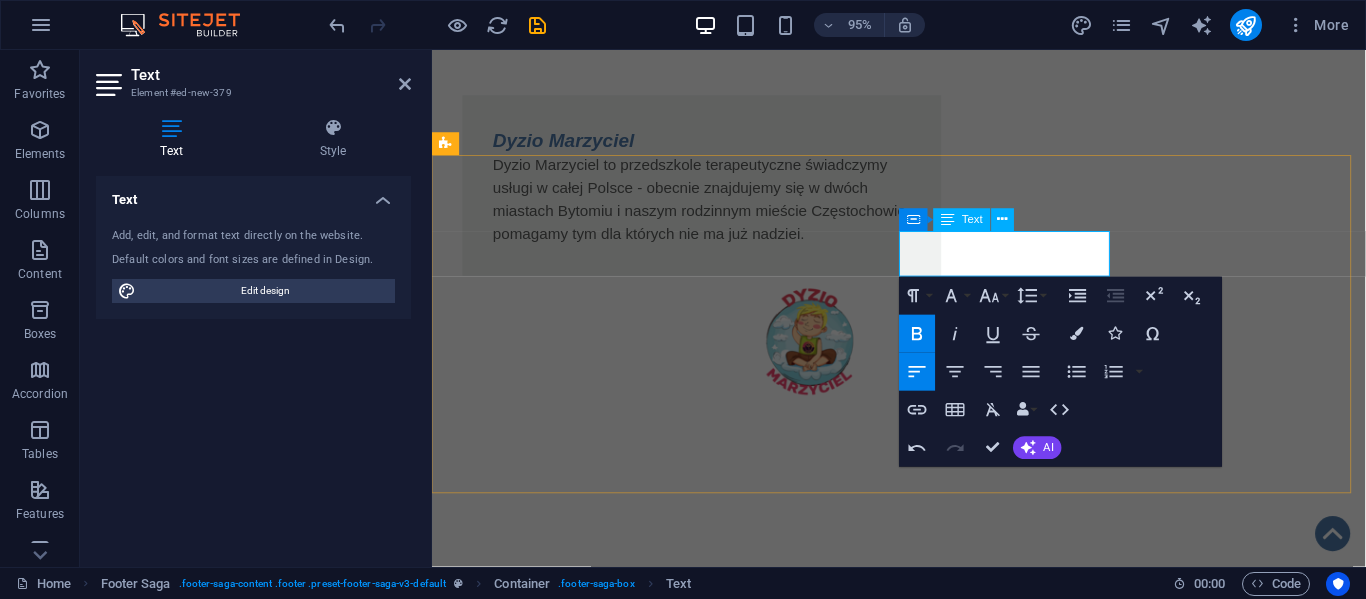 click on "e-mail: biuro@fundacja-algiz.pl ​" at bounding box center (560, 1783) 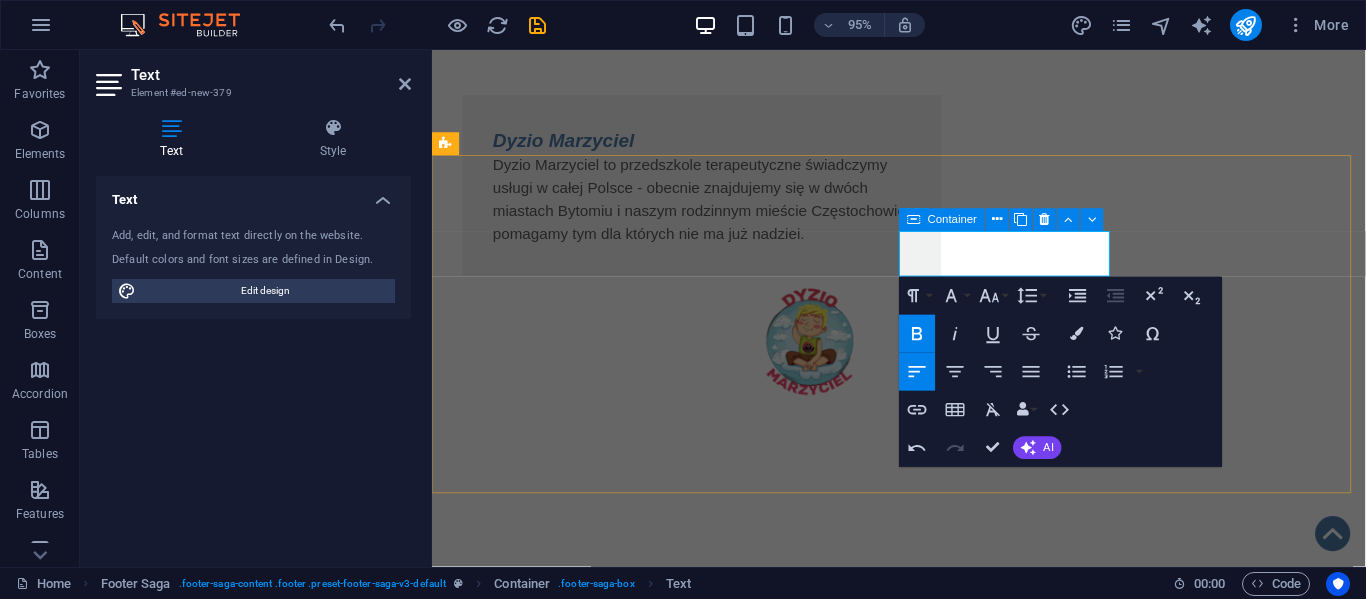 click on "Container" at bounding box center [942, 220] 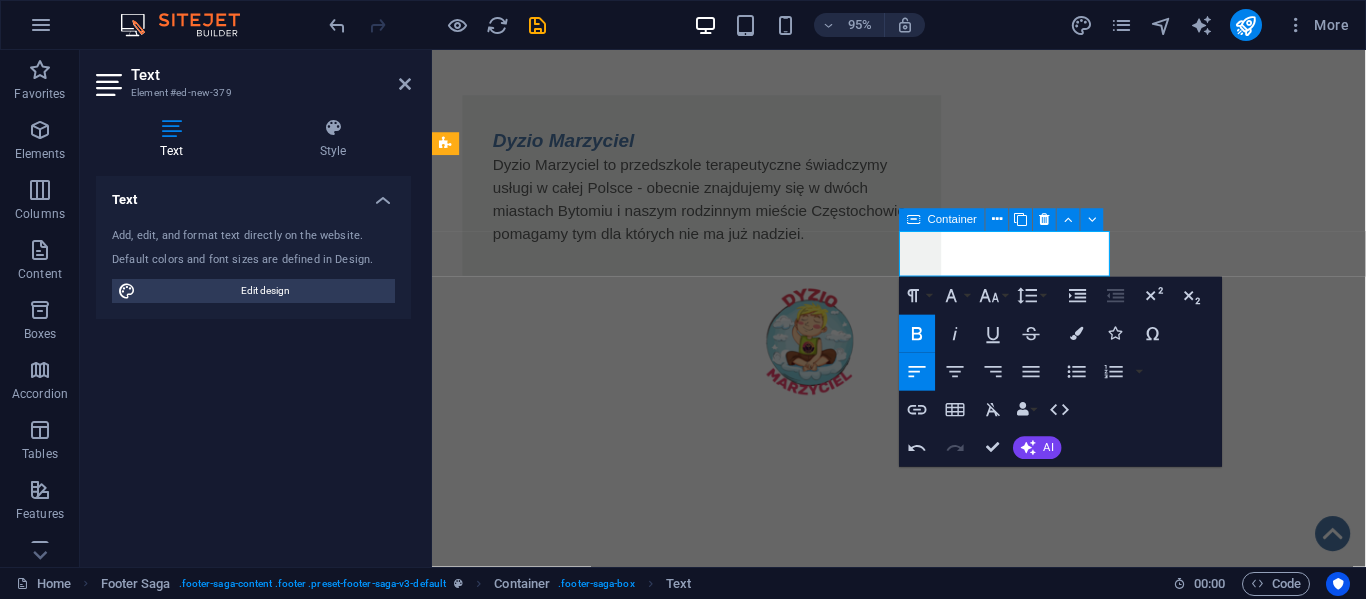 click on "Container" at bounding box center (942, 220) 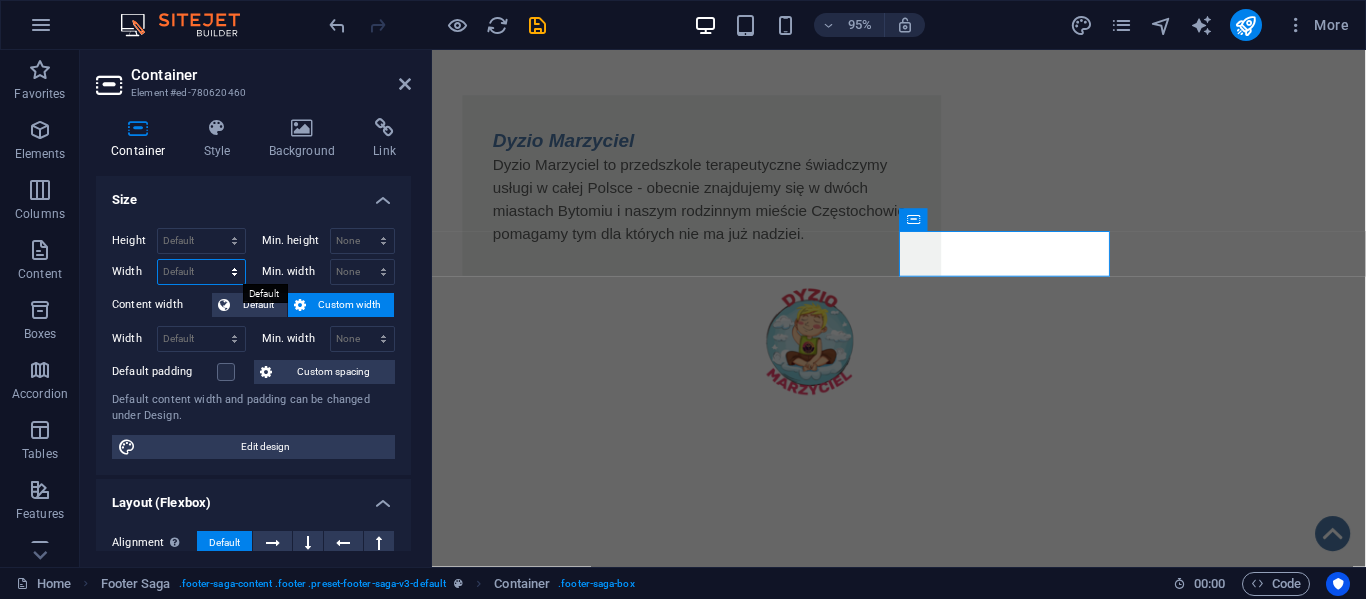 click on "Default px rem % em vh vw" at bounding box center [201, 272] 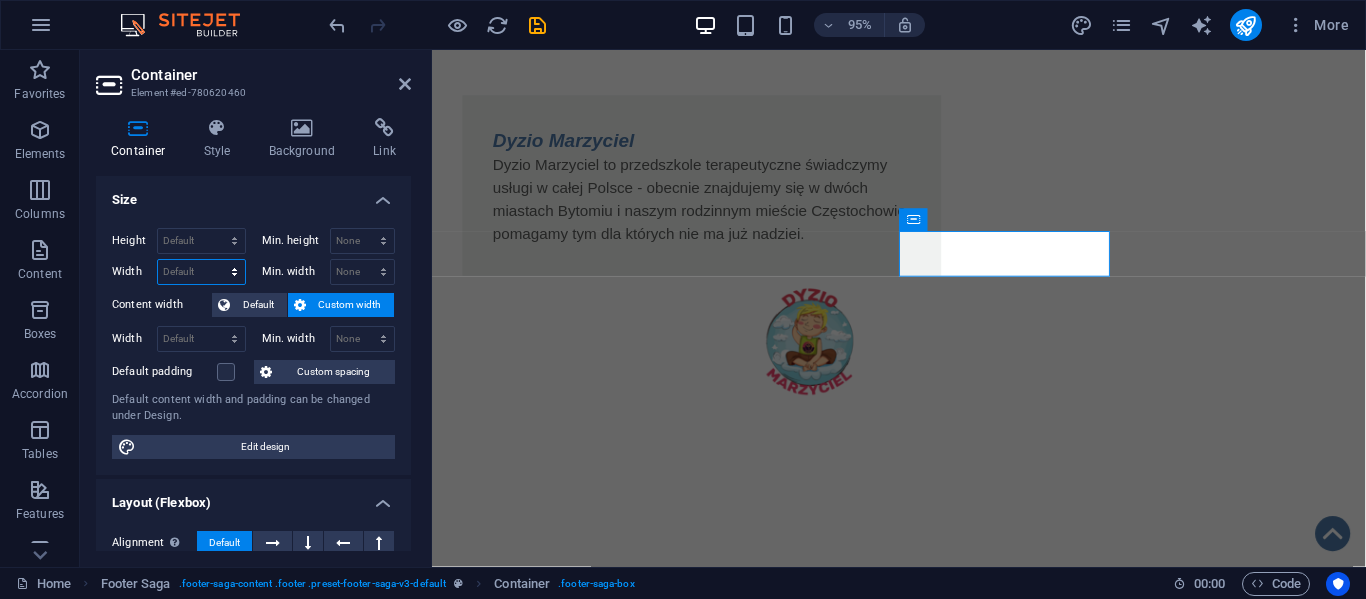select on "px" 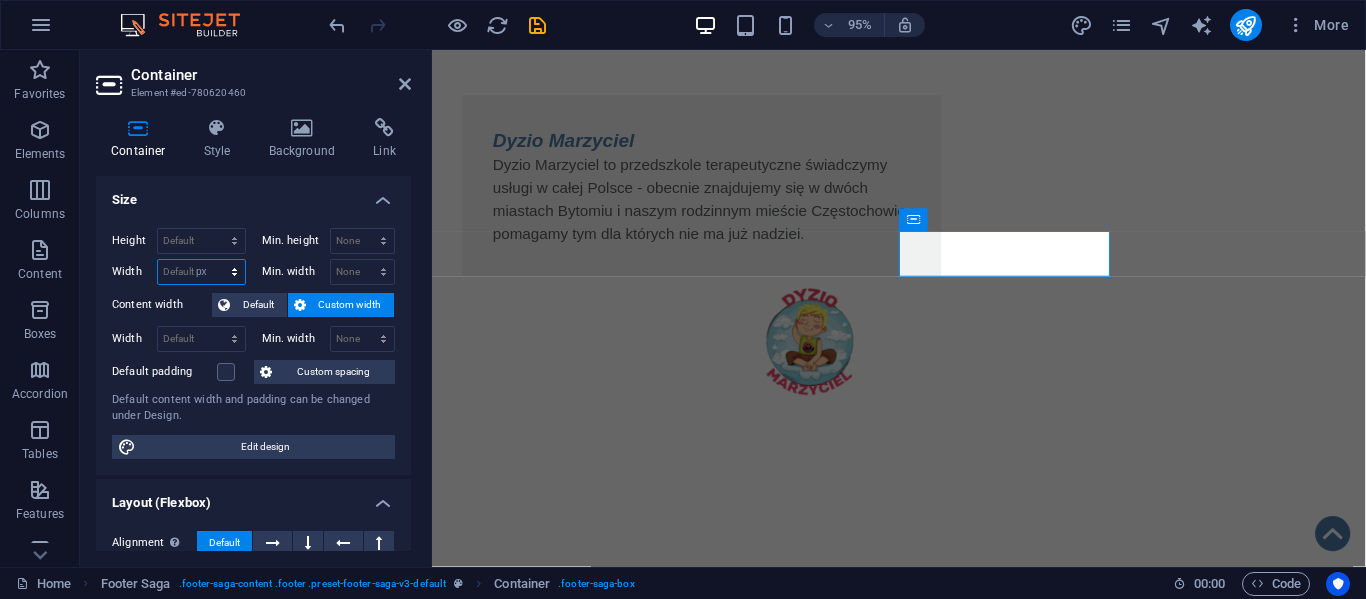 click on "Default px rem % em vh vw" at bounding box center [201, 272] 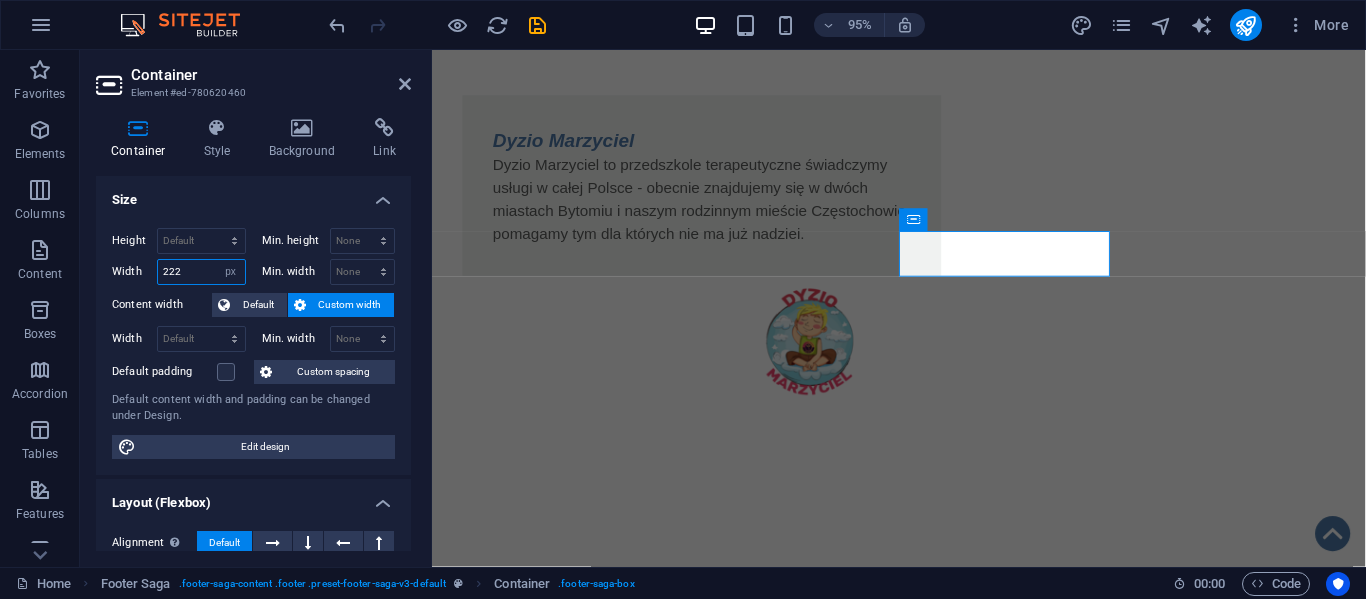click on "222" at bounding box center (201, 272) 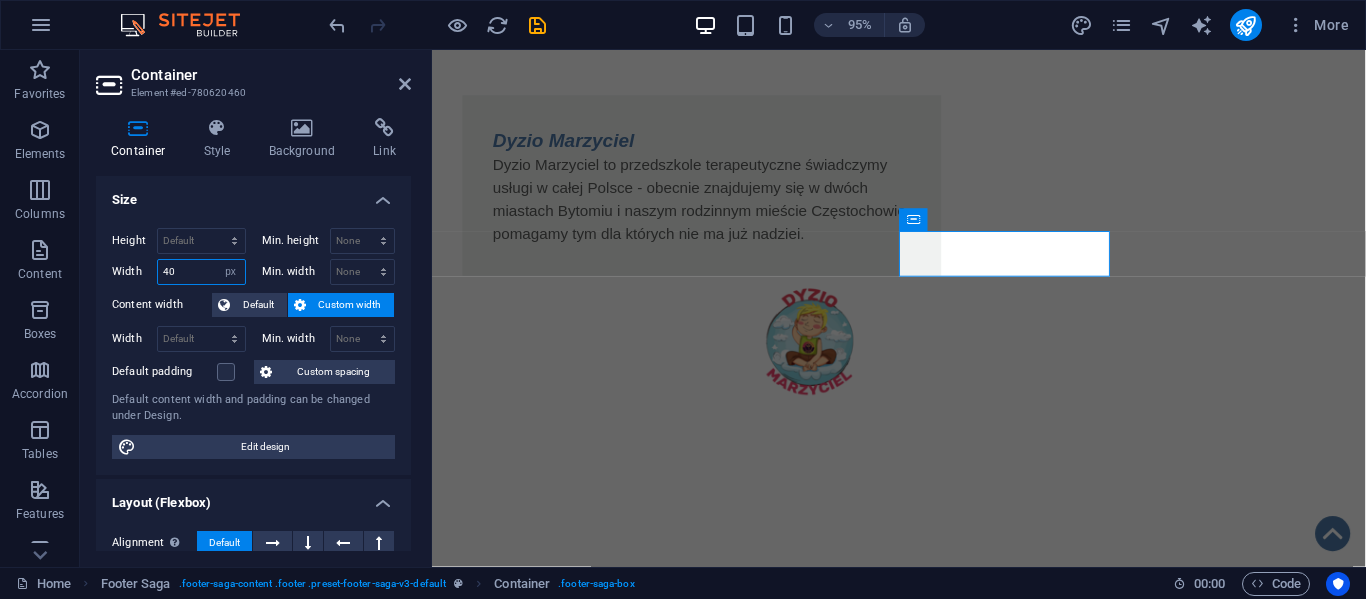 type on "4" 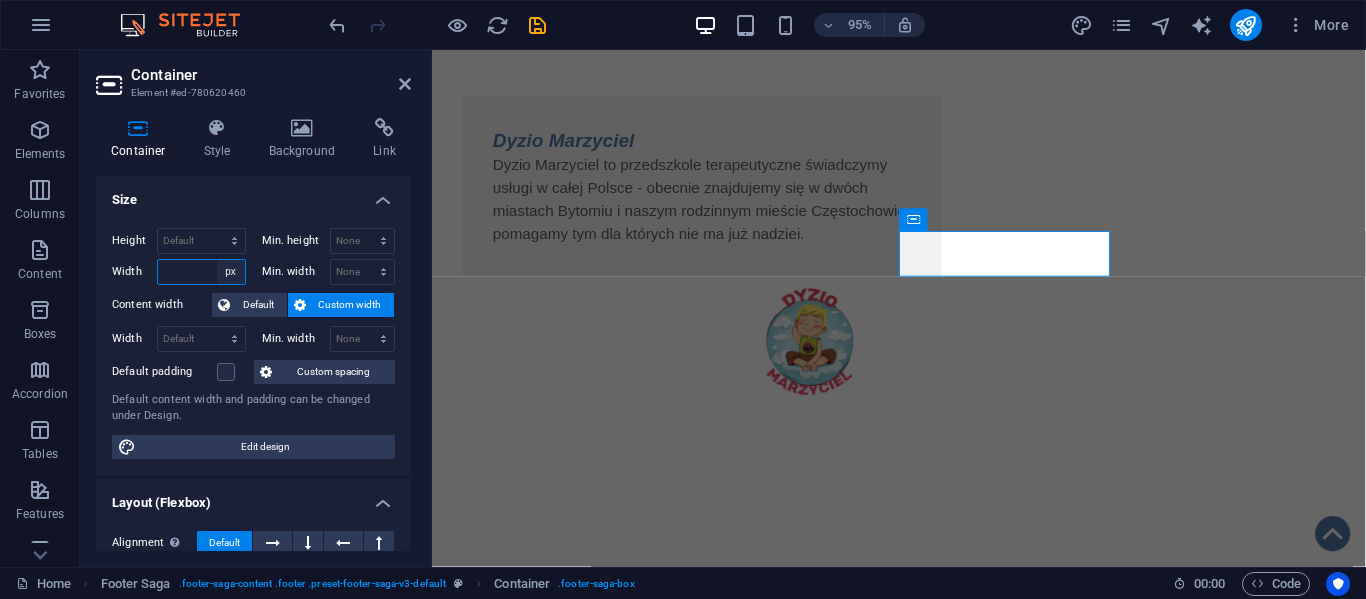 type 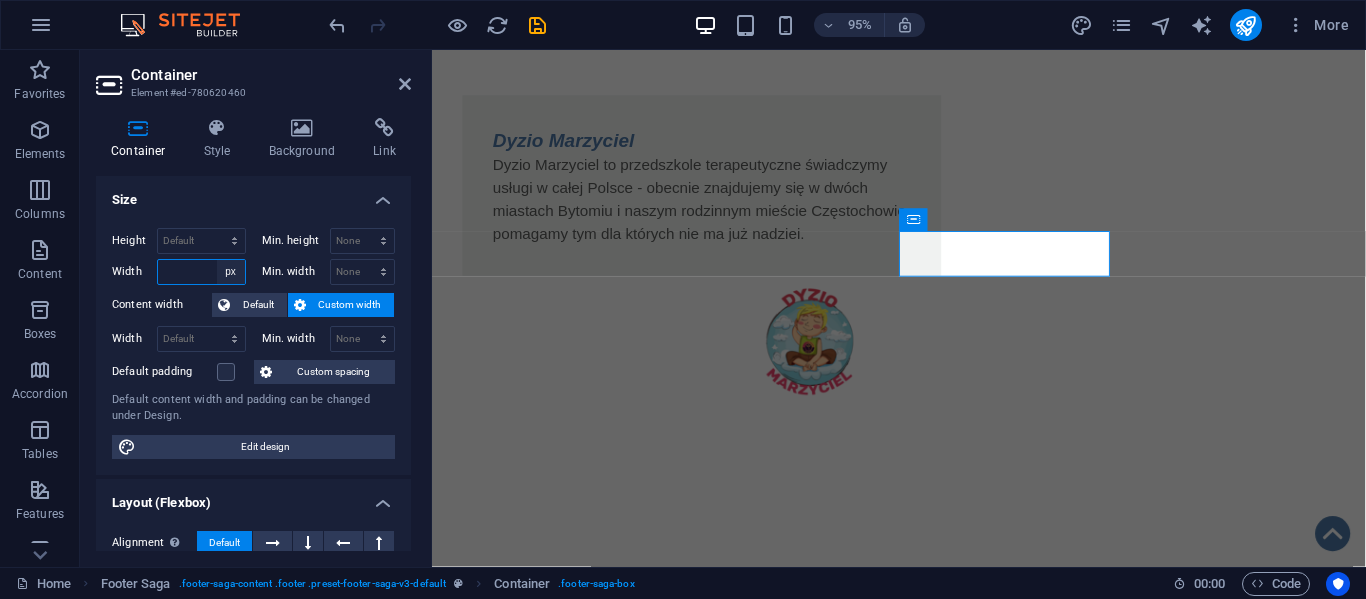 click on "Default px rem % em vh vw" at bounding box center [231, 272] 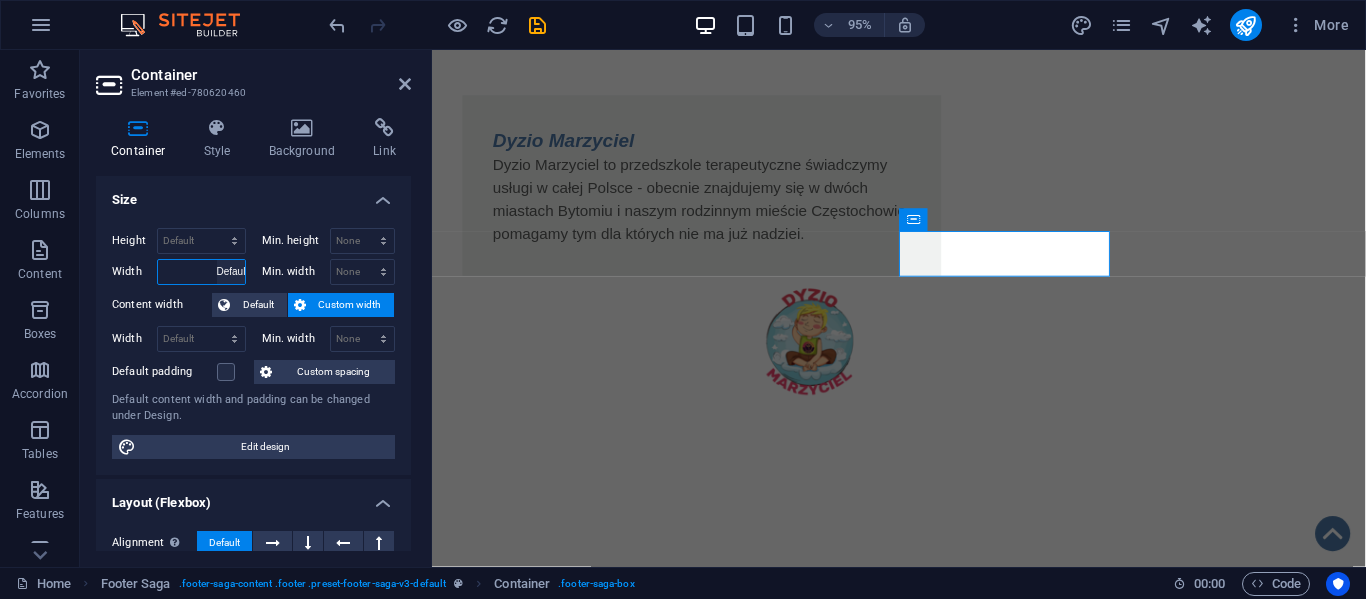 click on "Default px rem % em vh vw" at bounding box center (231, 272) 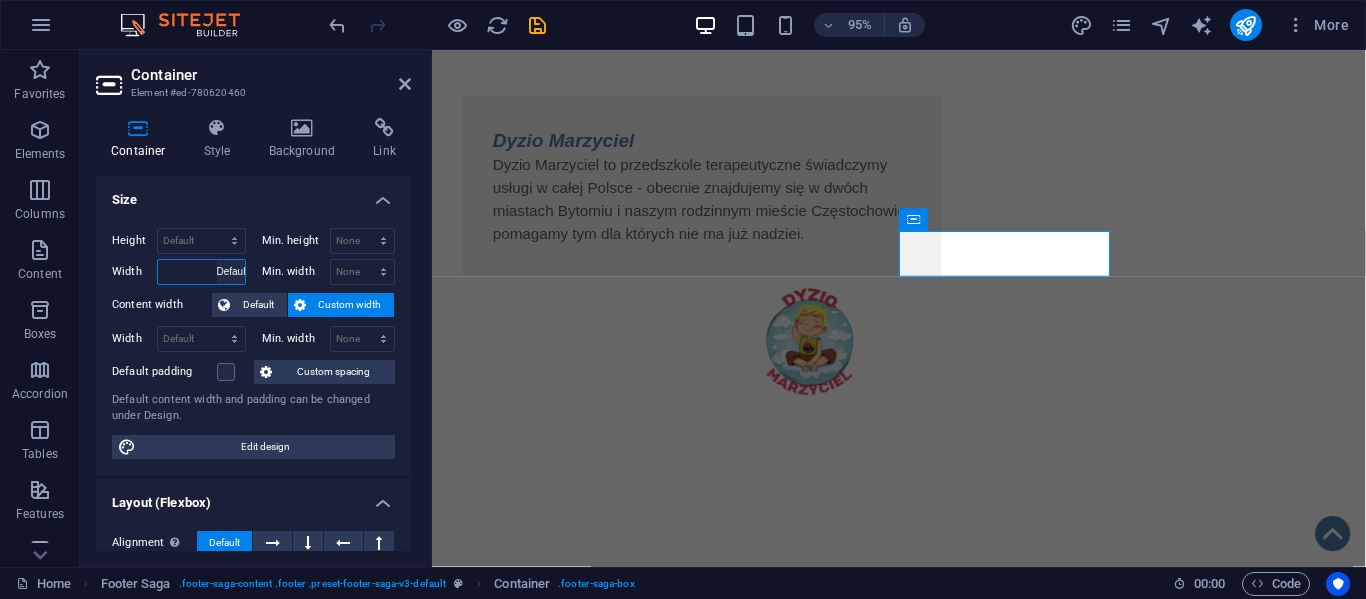 select on "DISABLED_OPTION_VALUE" 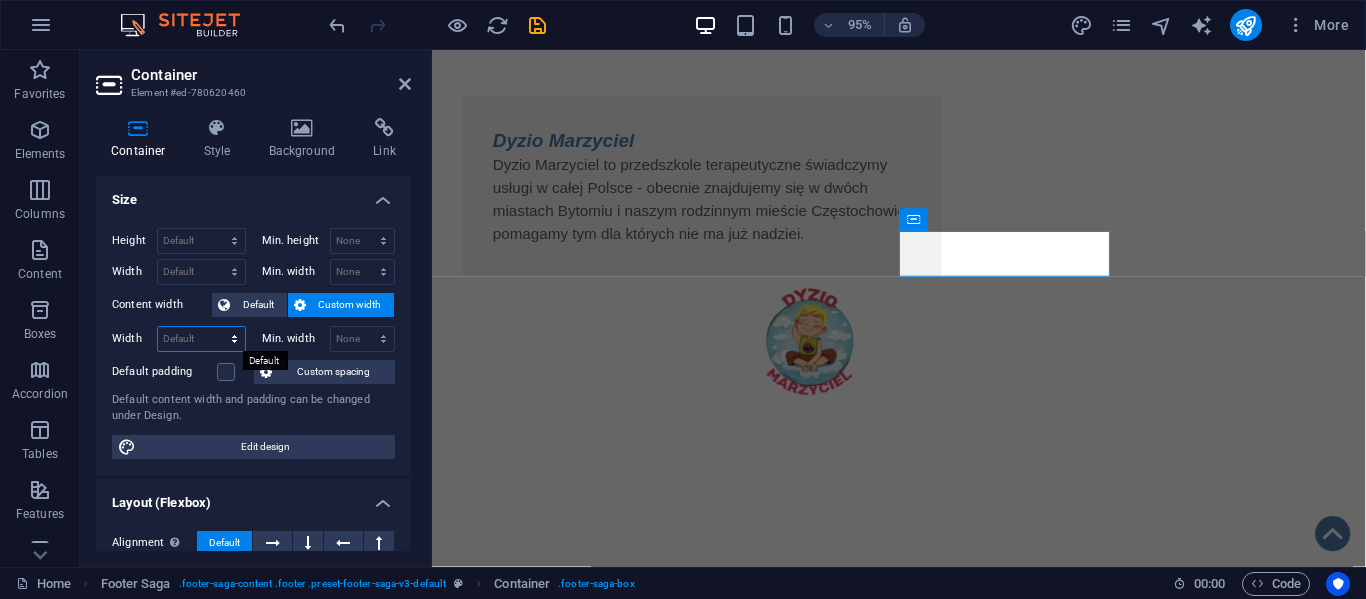 click on "Default px rem % em vh vw" at bounding box center (201, 339) 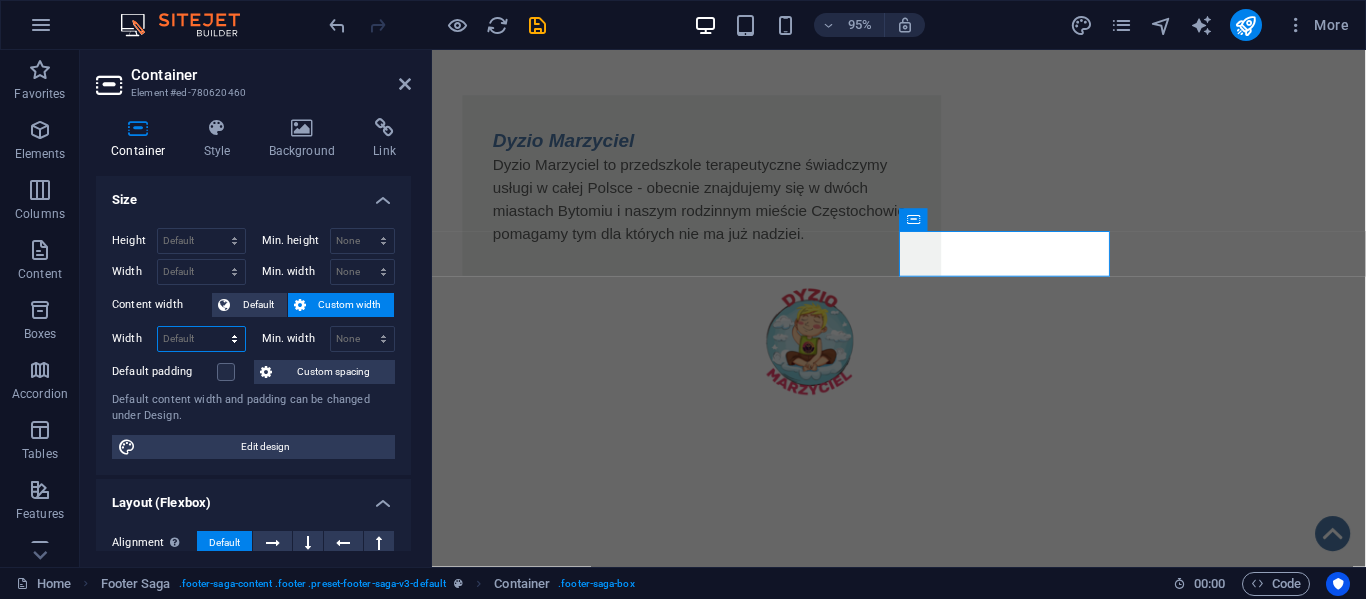 select on "px" 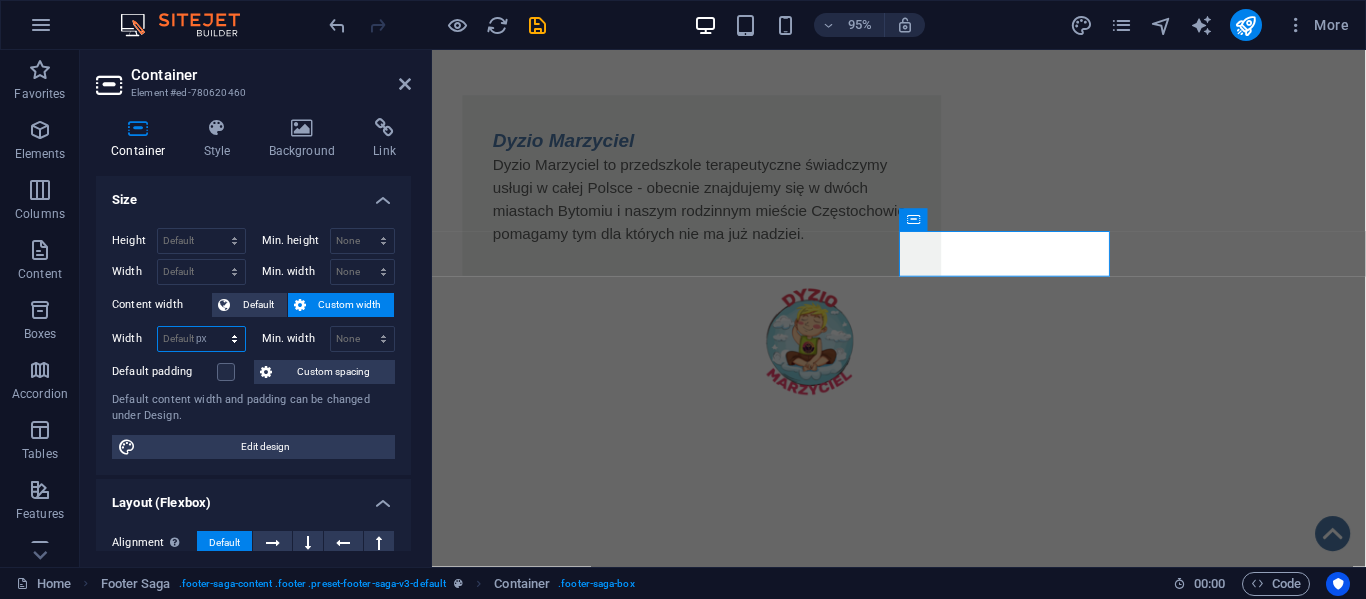 click on "Default px rem % em vh vw" at bounding box center (201, 339) 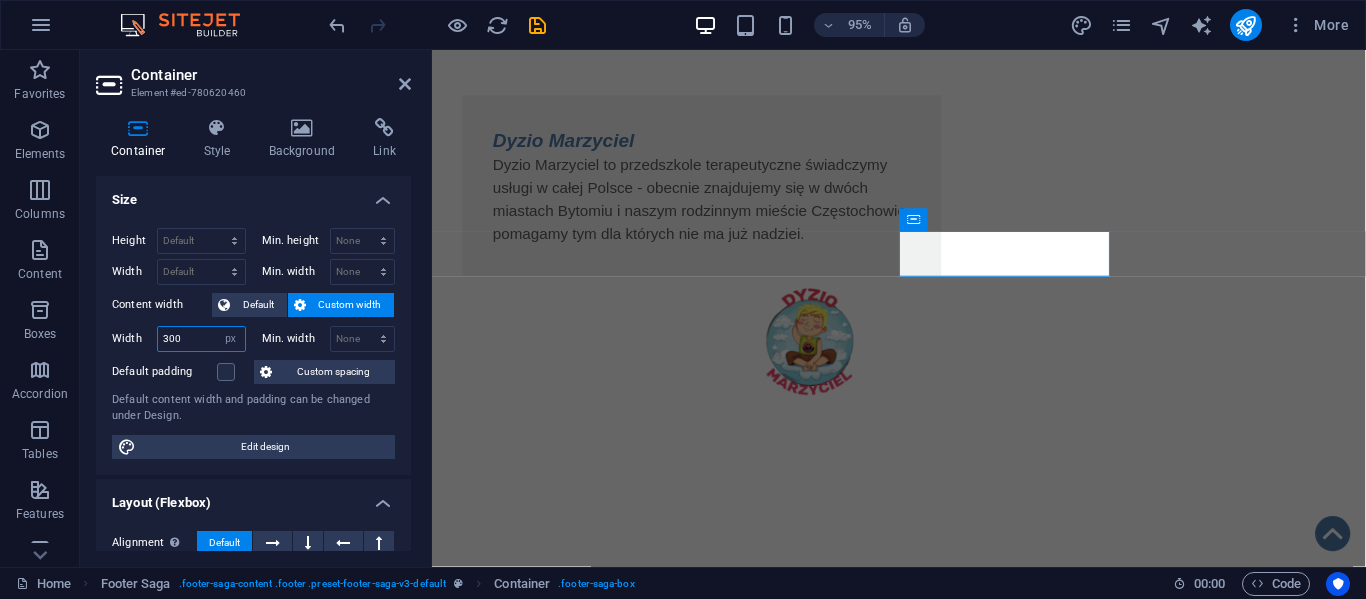 type on "300" 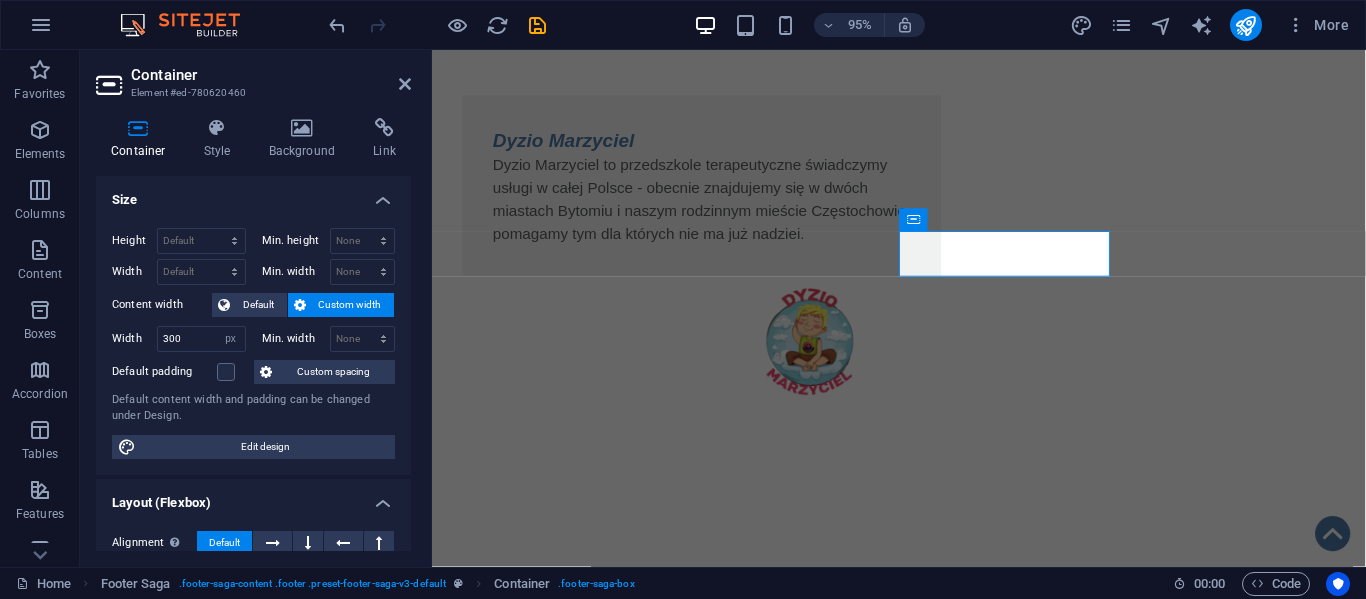 click on "Height Default px rem % vh vw Min. height None px rem % vh vw Width Default px rem % em vh vw Min. width None px rem % vh vw Content width Default Custom width Width 300 Default px rem % em vh vw Min. width None px rem % vh vw Default padding Custom spacing Default content width and padding can be changed under Design. Edit design" at bounding box center (253, 343) 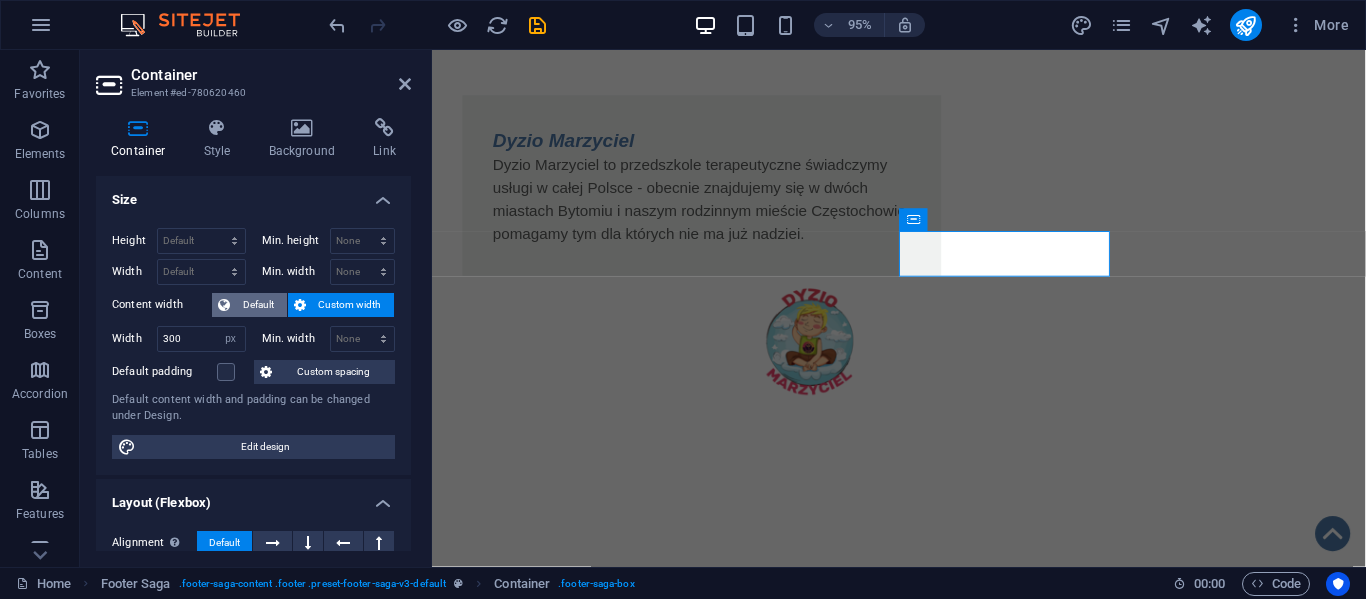 click on "Default" at bounding box center [258, 305] 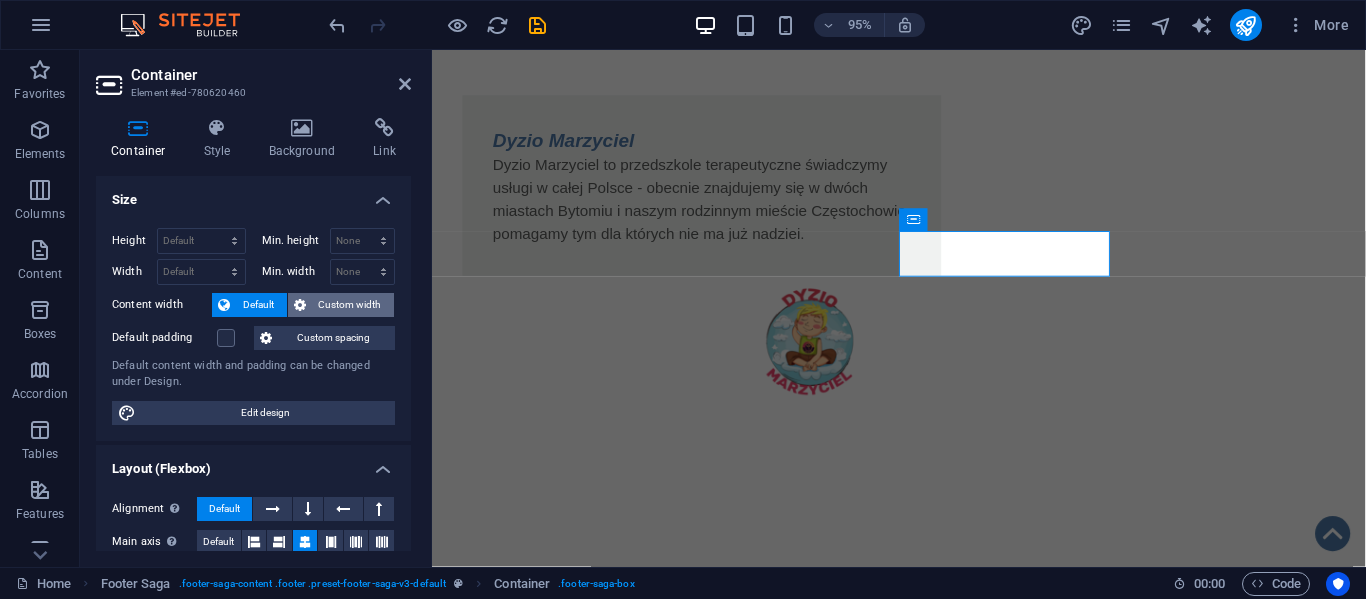 click on "Custom width" at bounding box center [350, 305] 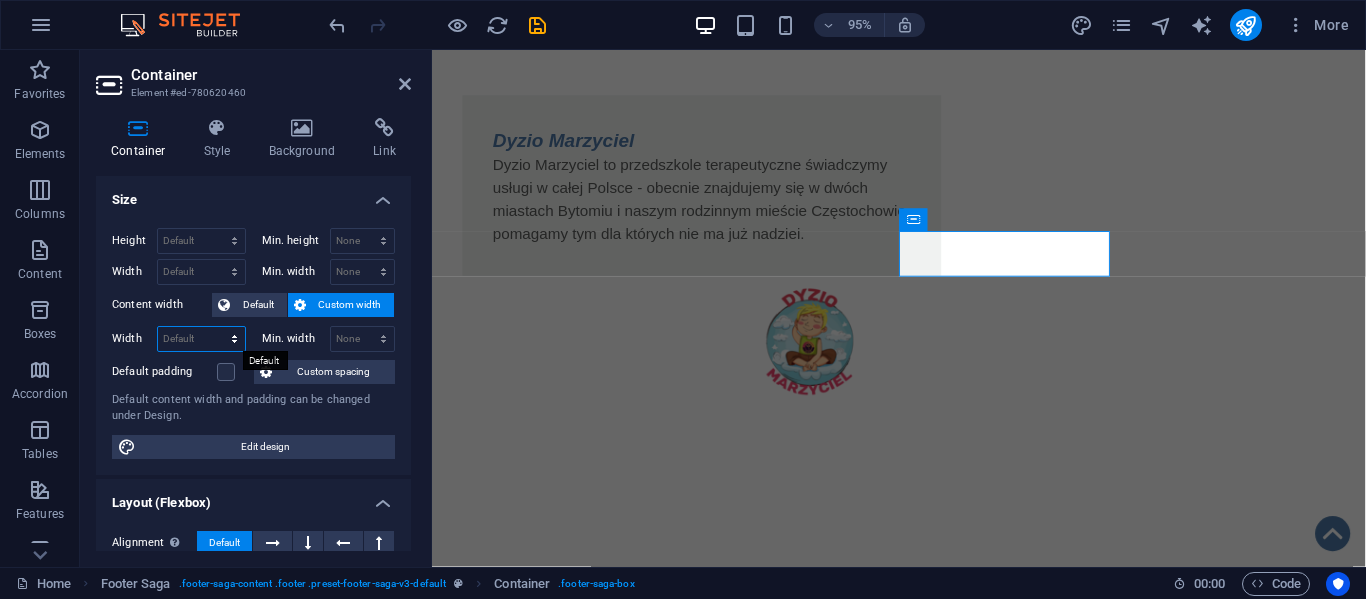 click on "Default px rem % em vh vw" at bounding box center [201, 339] 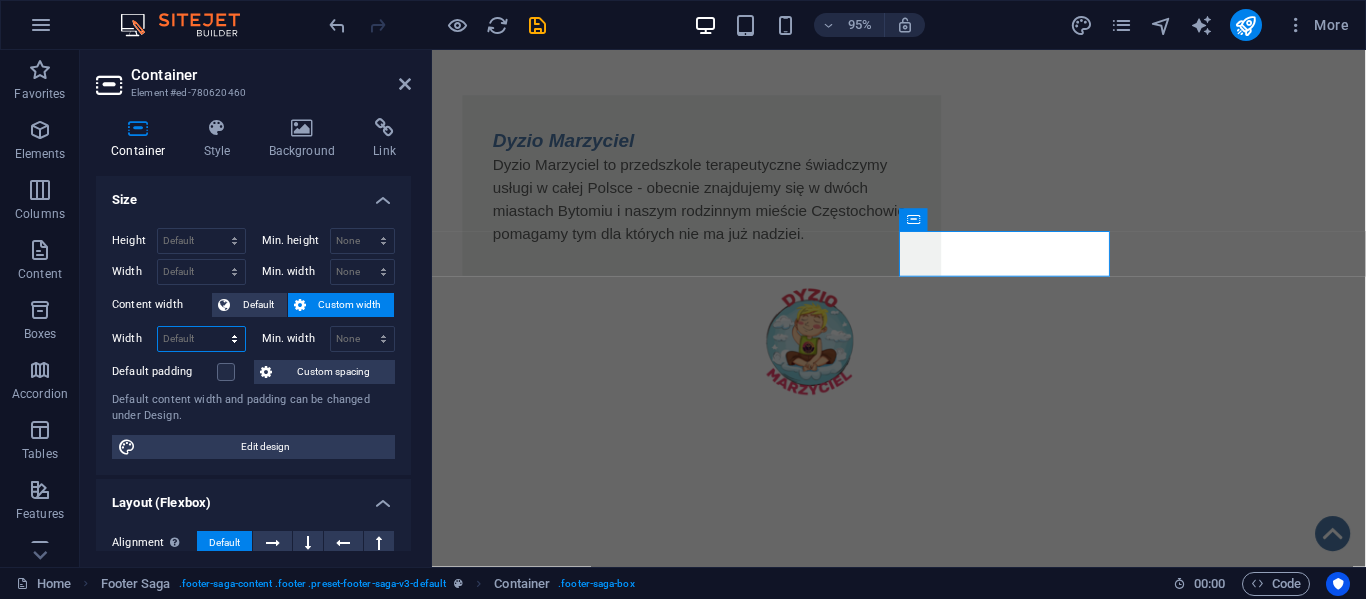 select on "%" 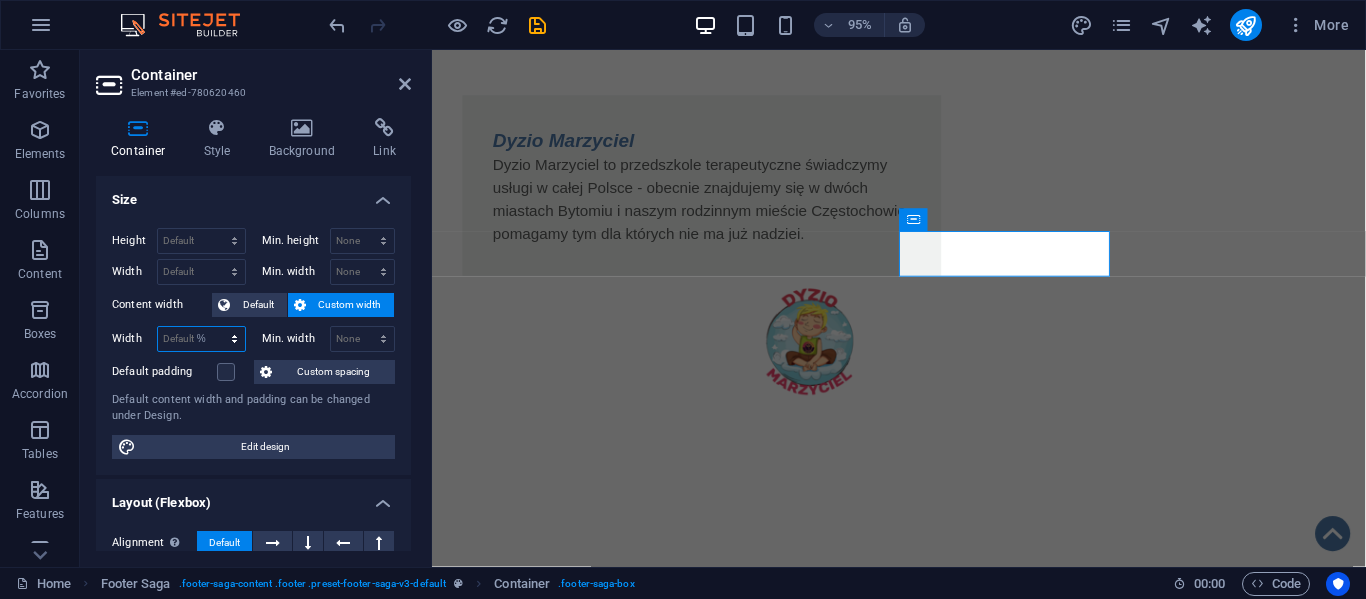 click on "Default px rem % em vh vw" at bounding box center [201, 339] 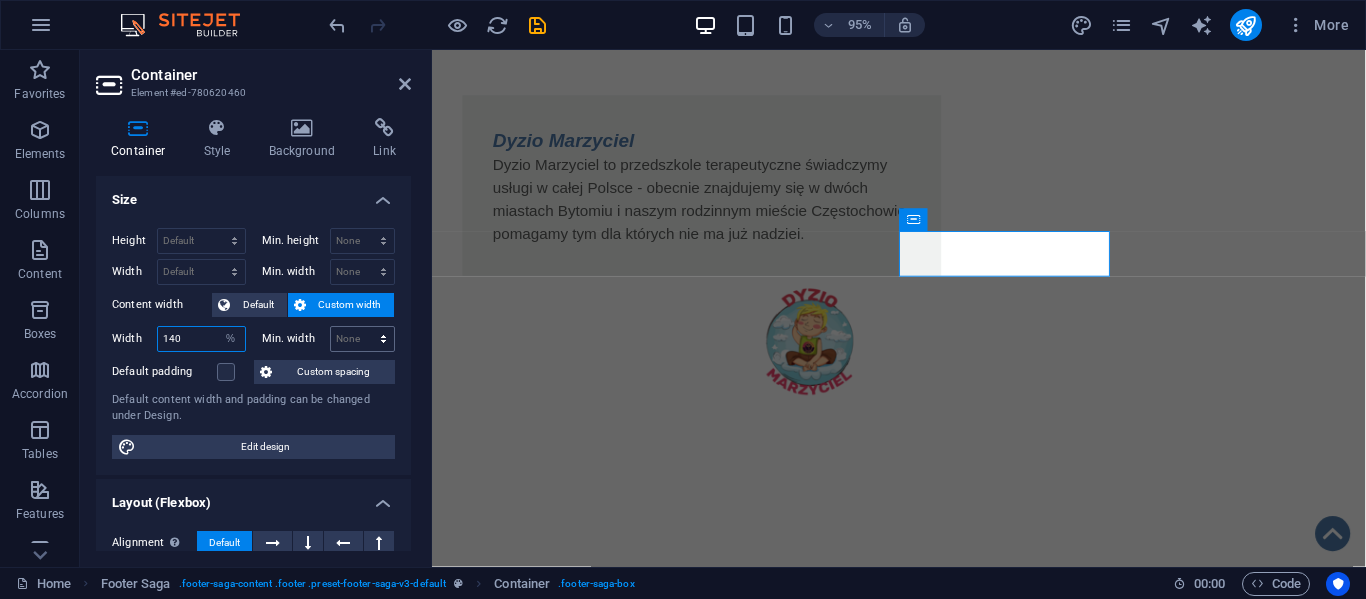 type on "140" 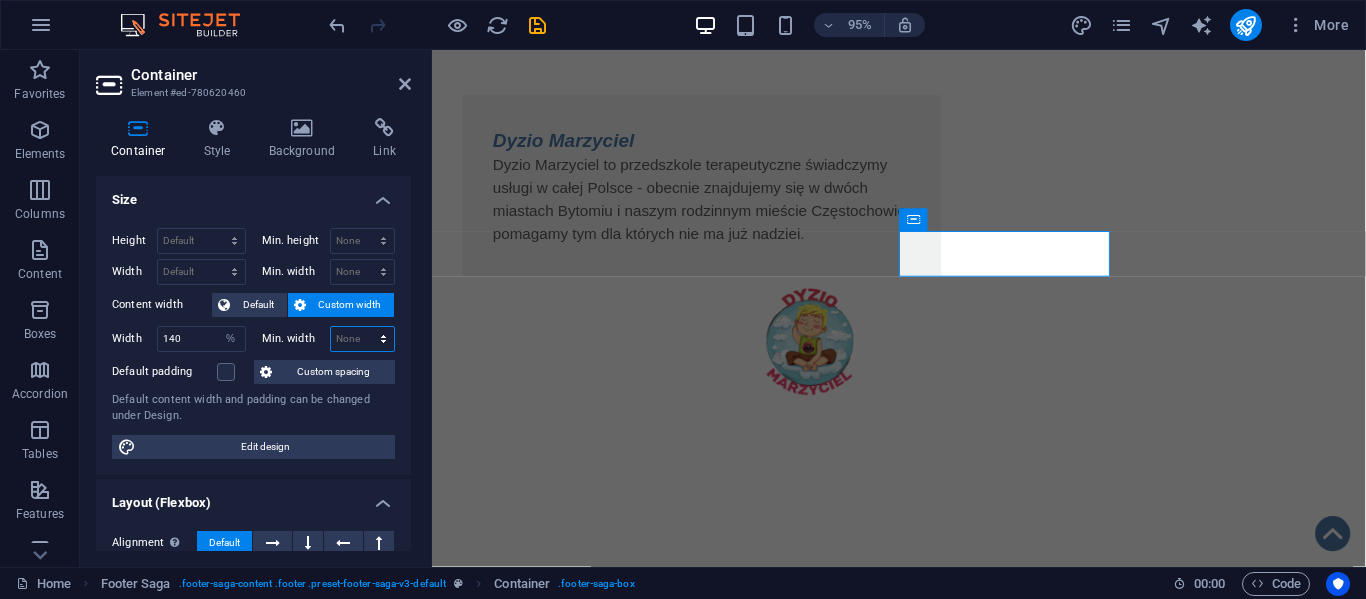 click on "None px rem % vh vw" at bounding box center [363, 339] 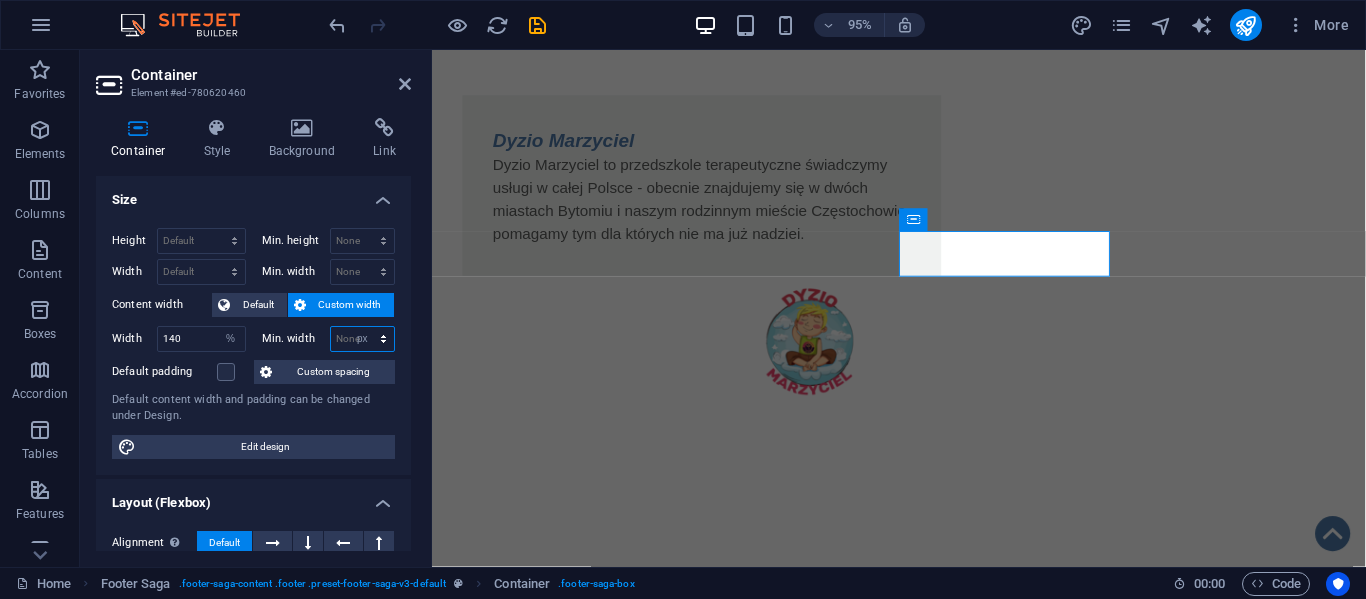 click on "None px rem % vh vw" at bounding box center (363, 339) 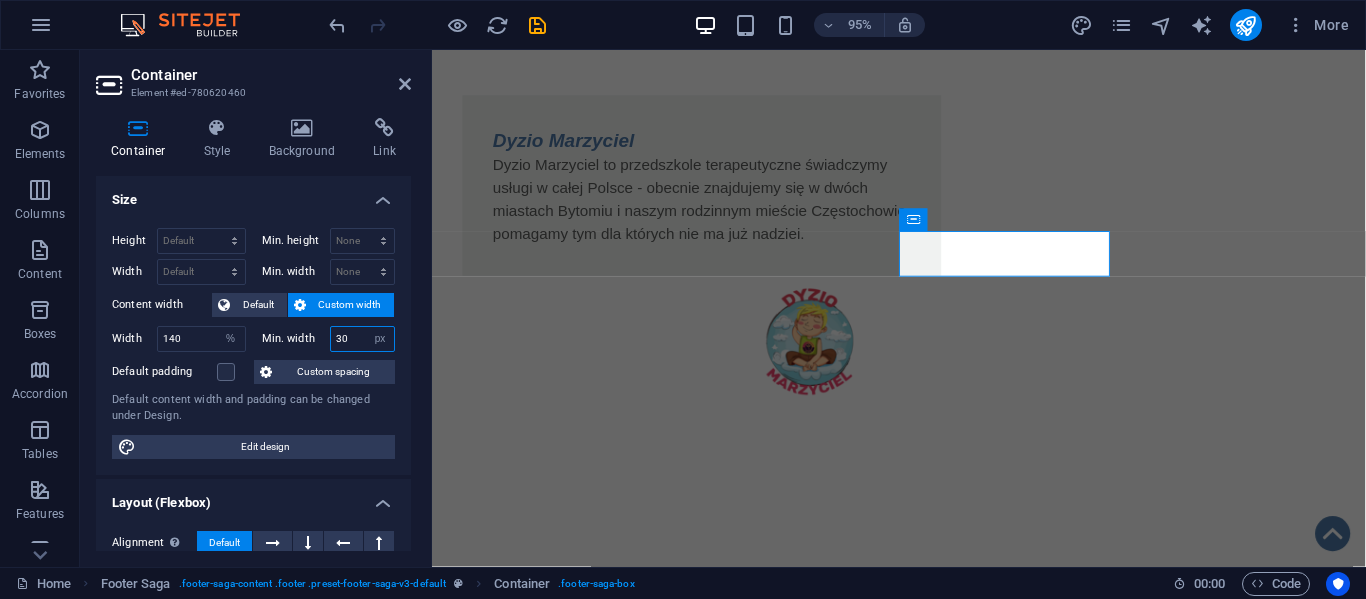 type on "3" 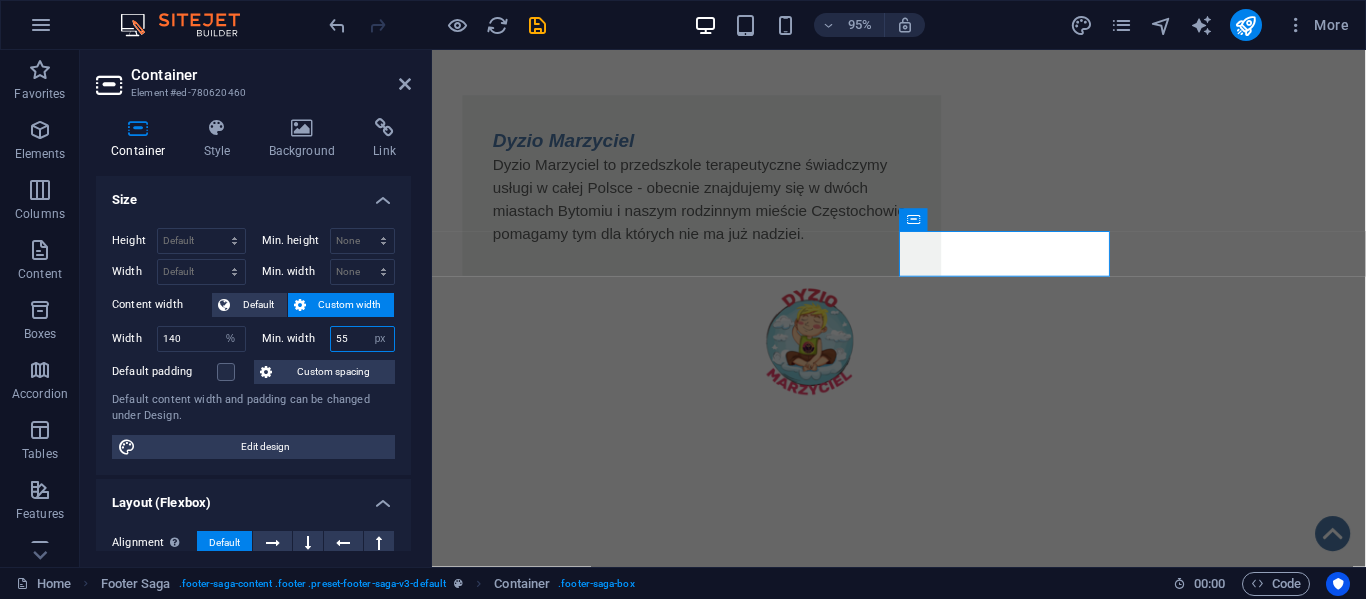 type on "5" 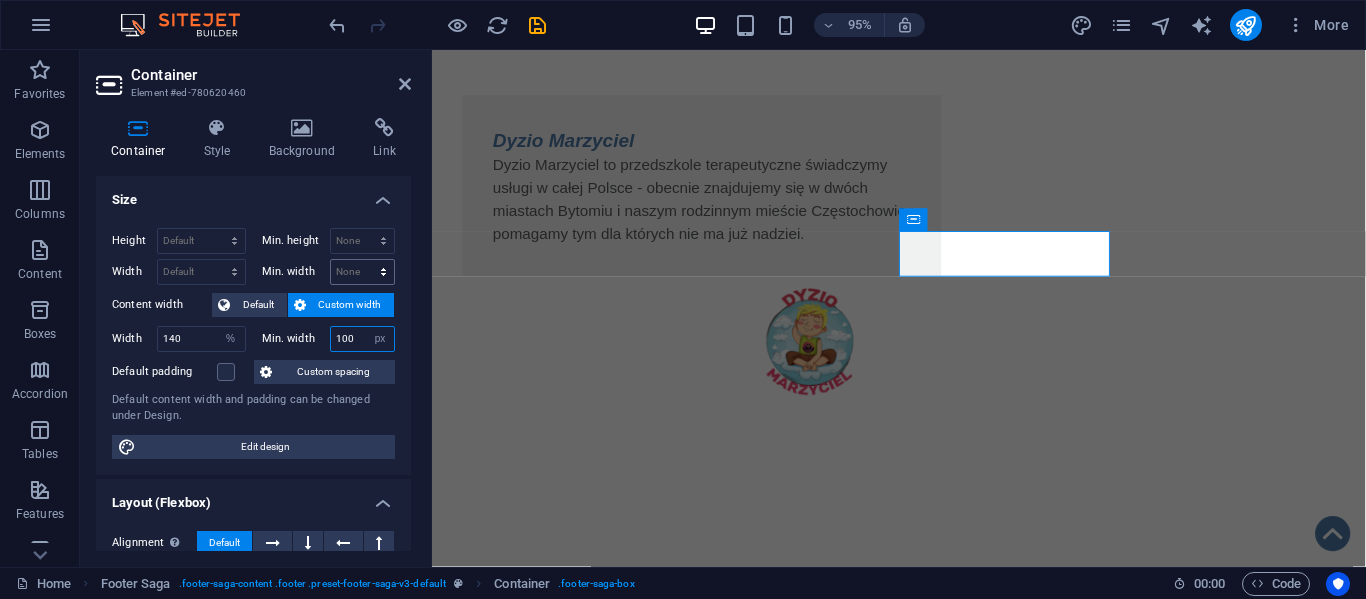 type on "100" 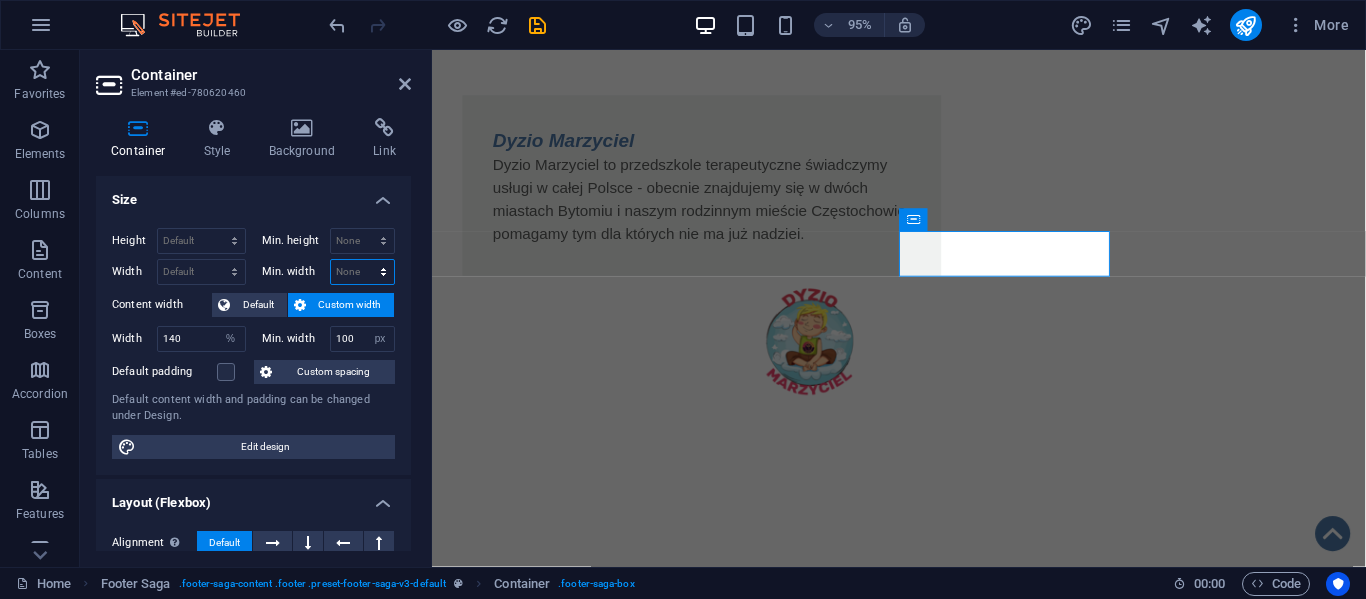 click on "None px rem % vh vw" at bounding box center (363, 272) 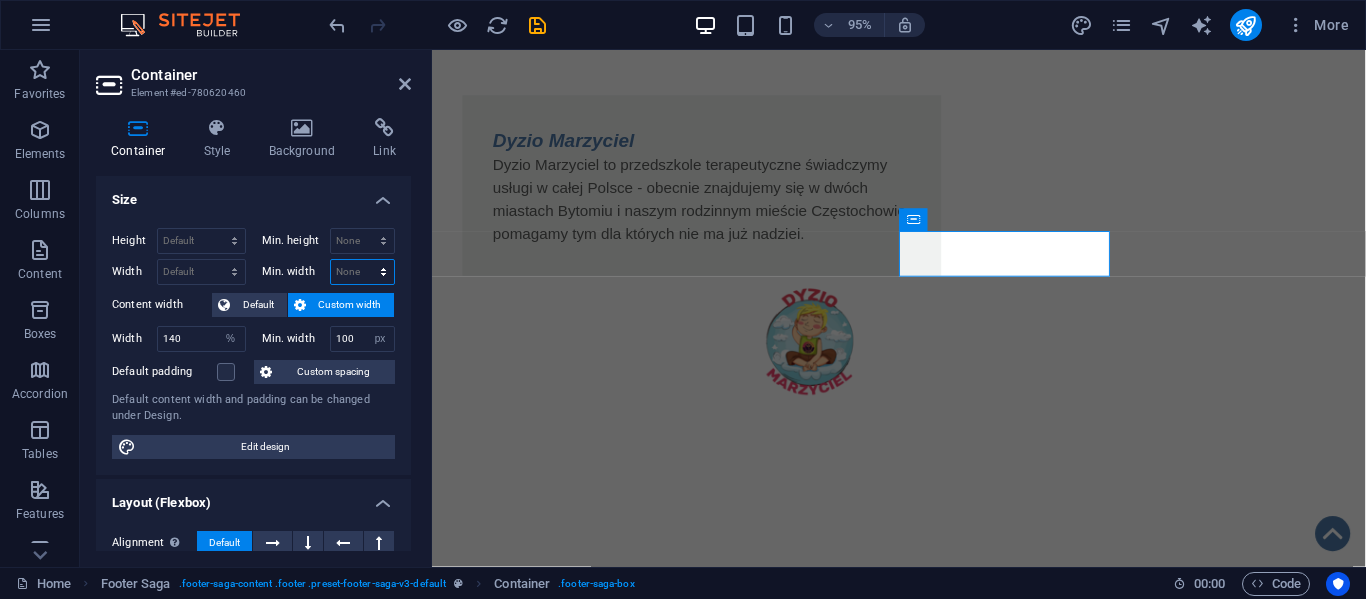 select on "px" 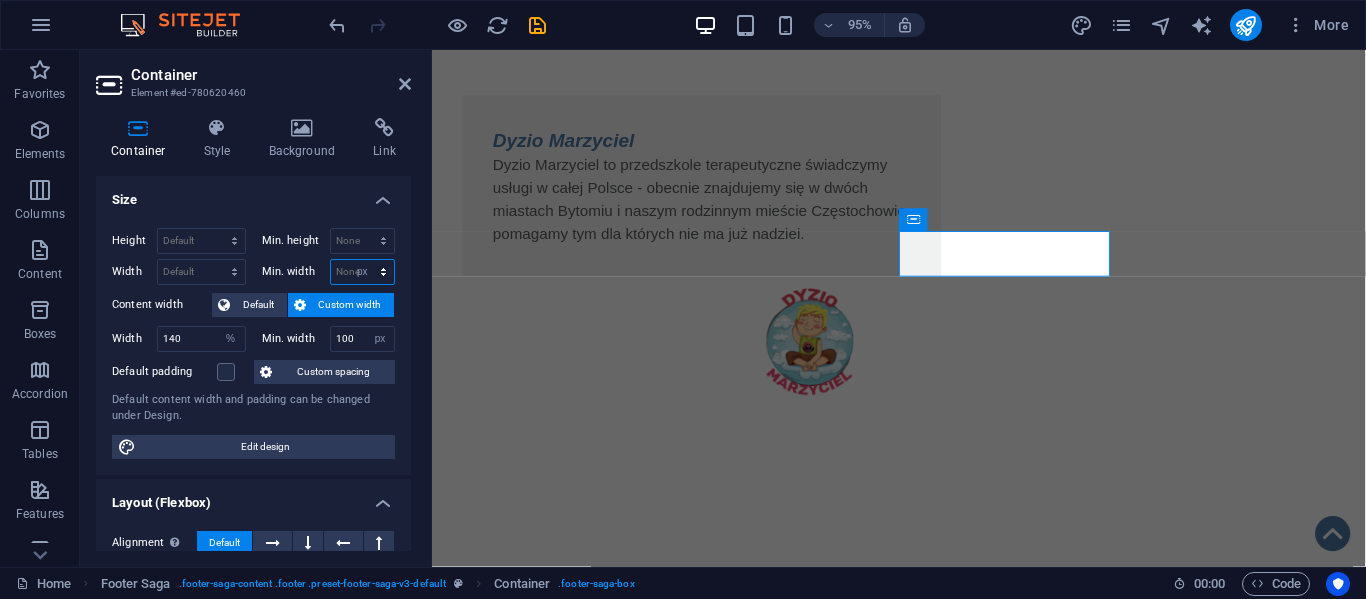 click on "None px rem % vh vw" at bounding box center [363, 272] 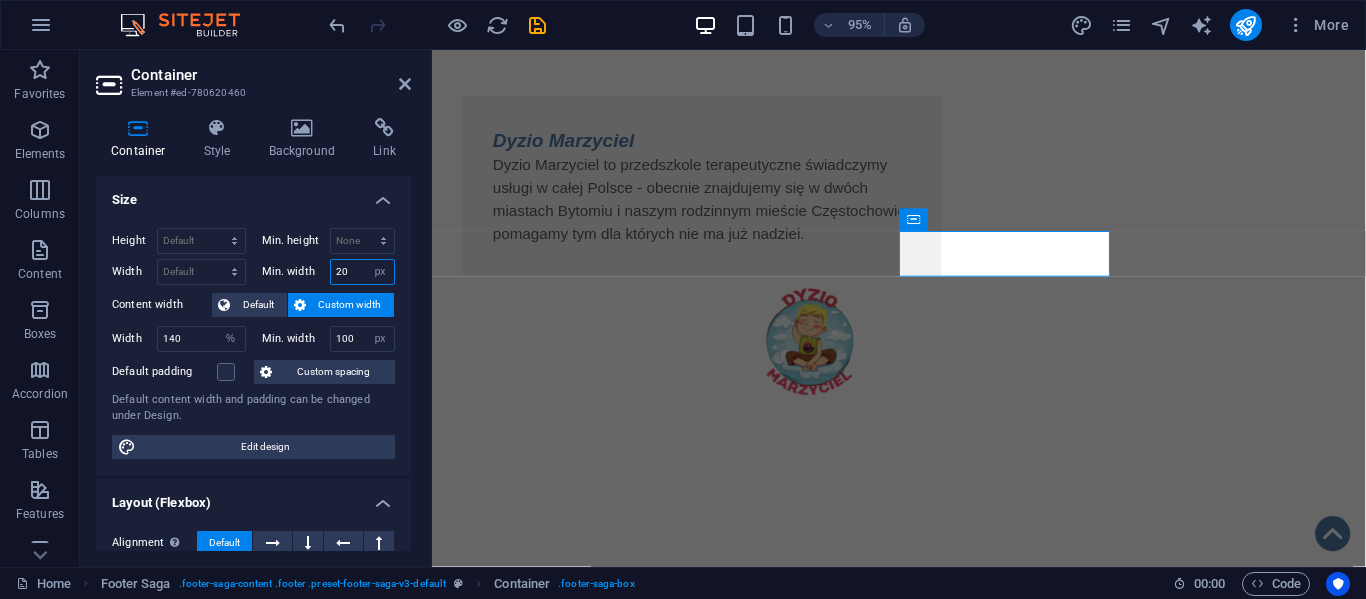 type on "2" 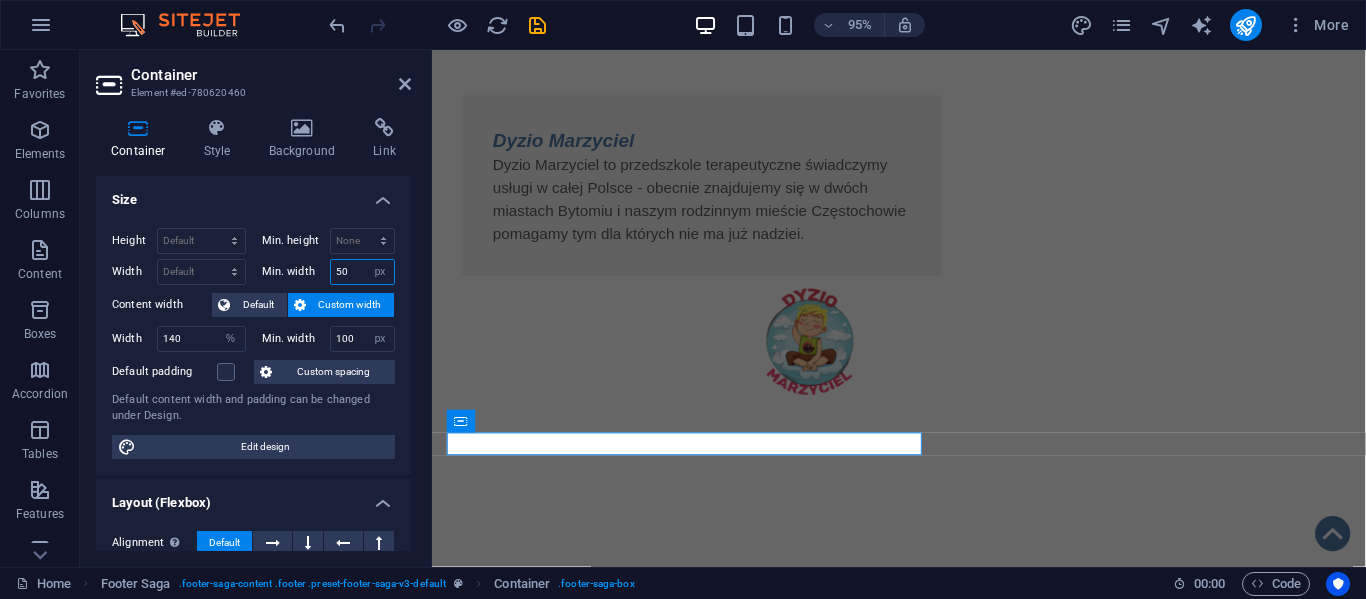 type on "5" 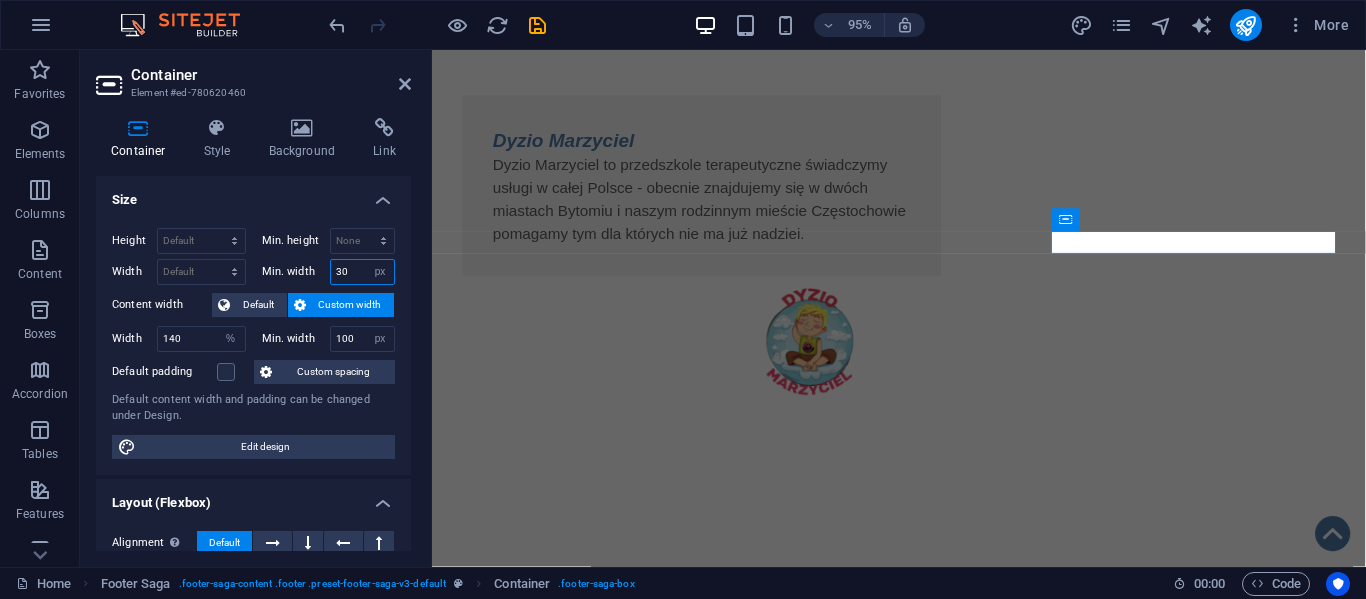 type on "3" 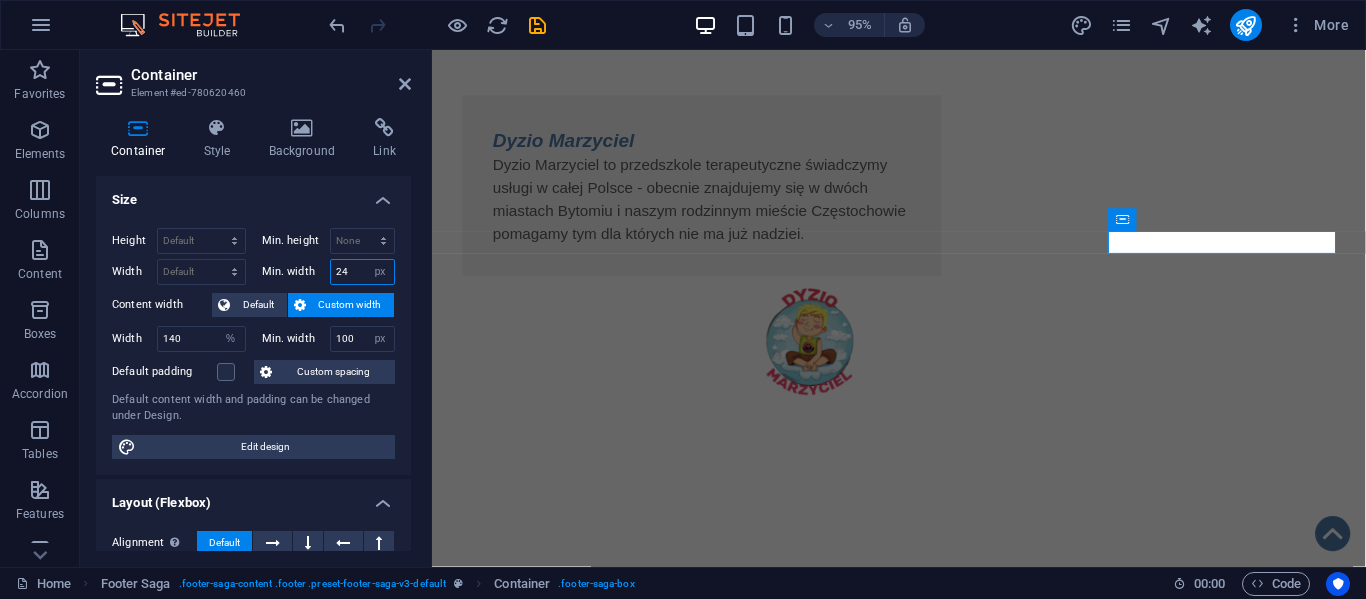 type on "2" 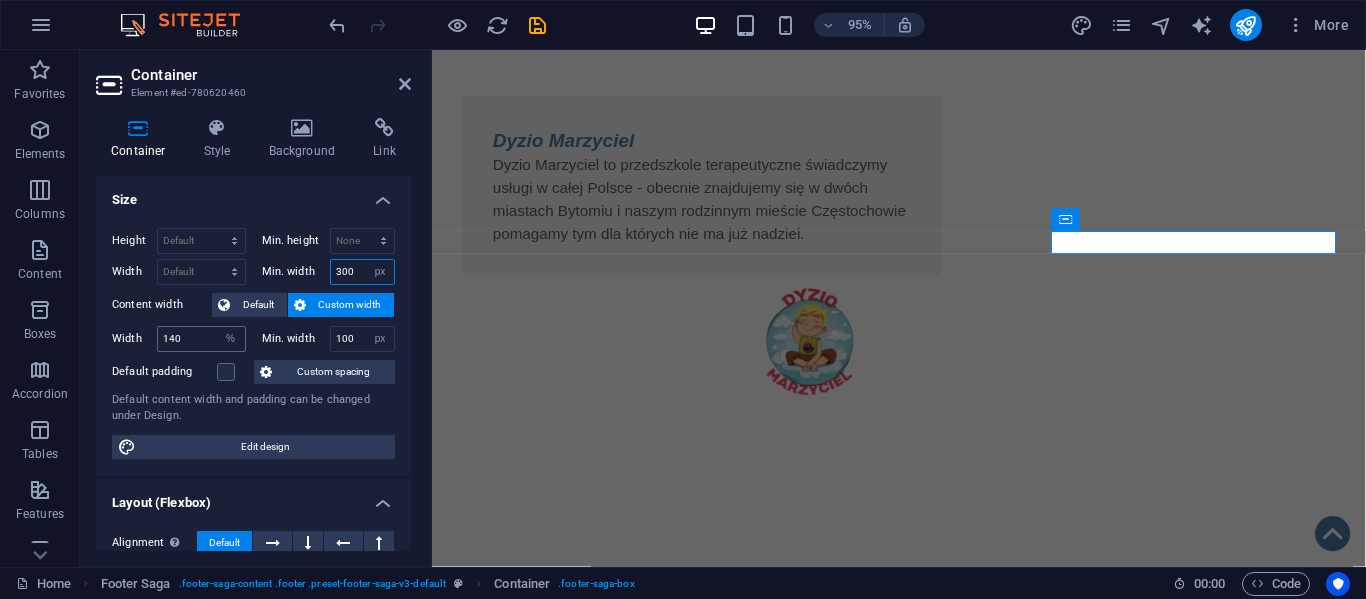 type on "300" 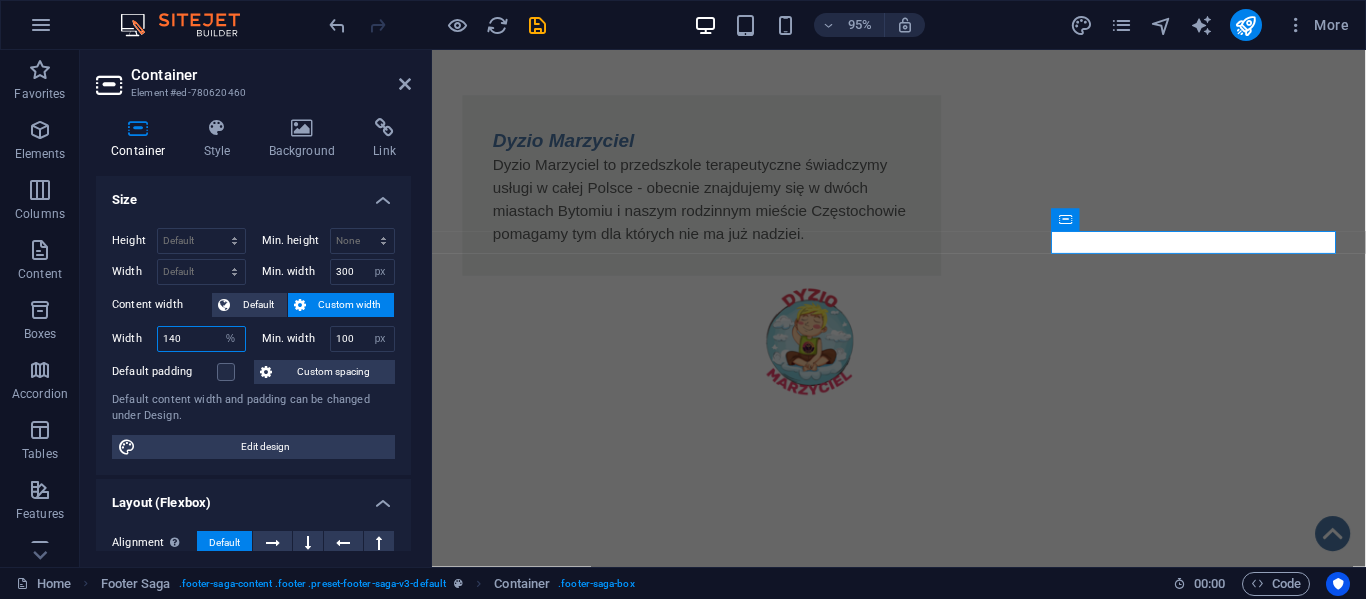 click on "140" at bounding box center (201, 339) 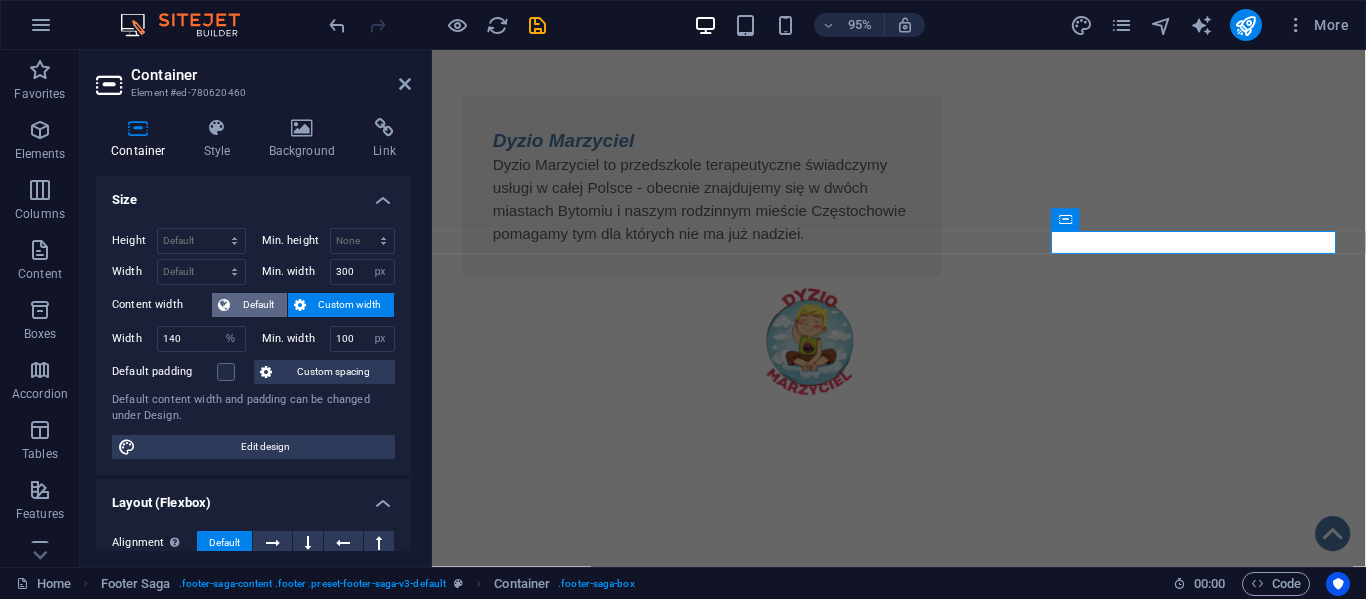 click on "Default" at bounding box center (258, 305) 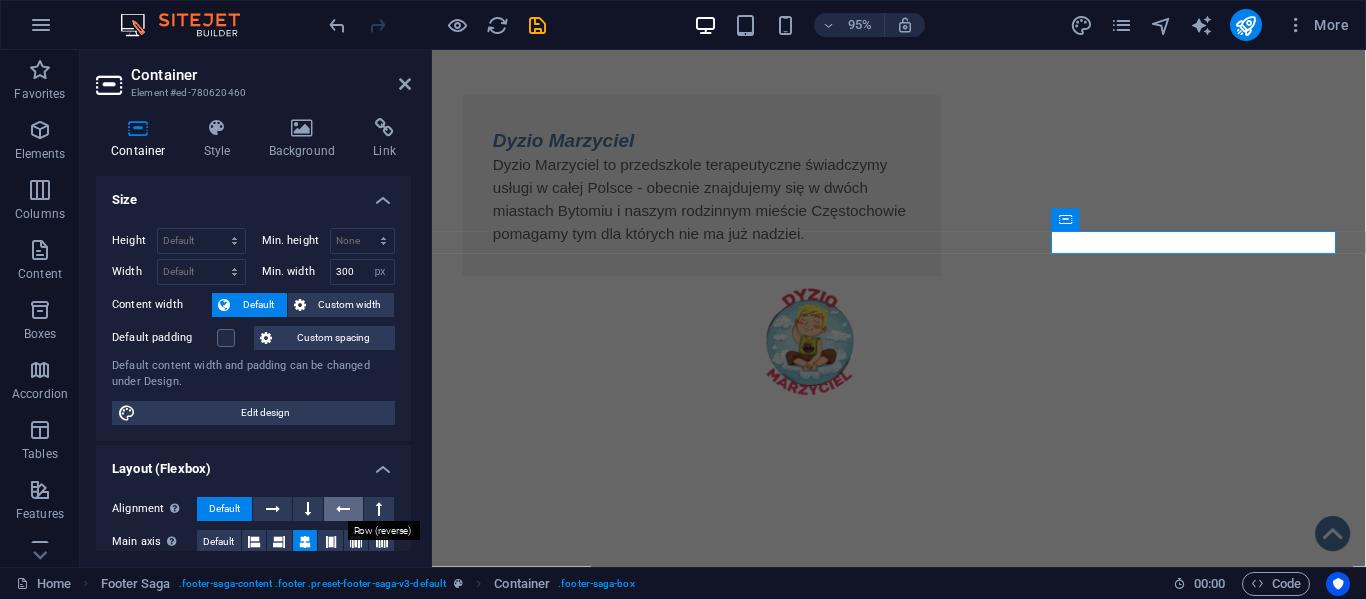 click at bounding box center [343, 509] 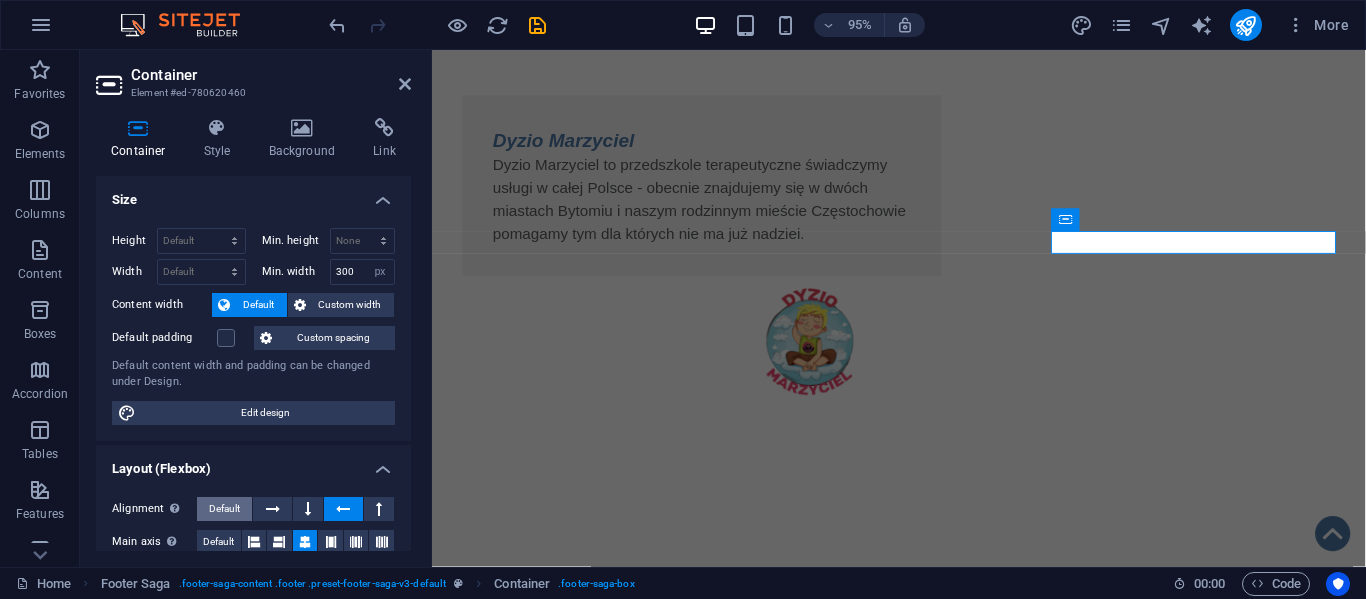 click on "Default" at bounding box center (224, 509) 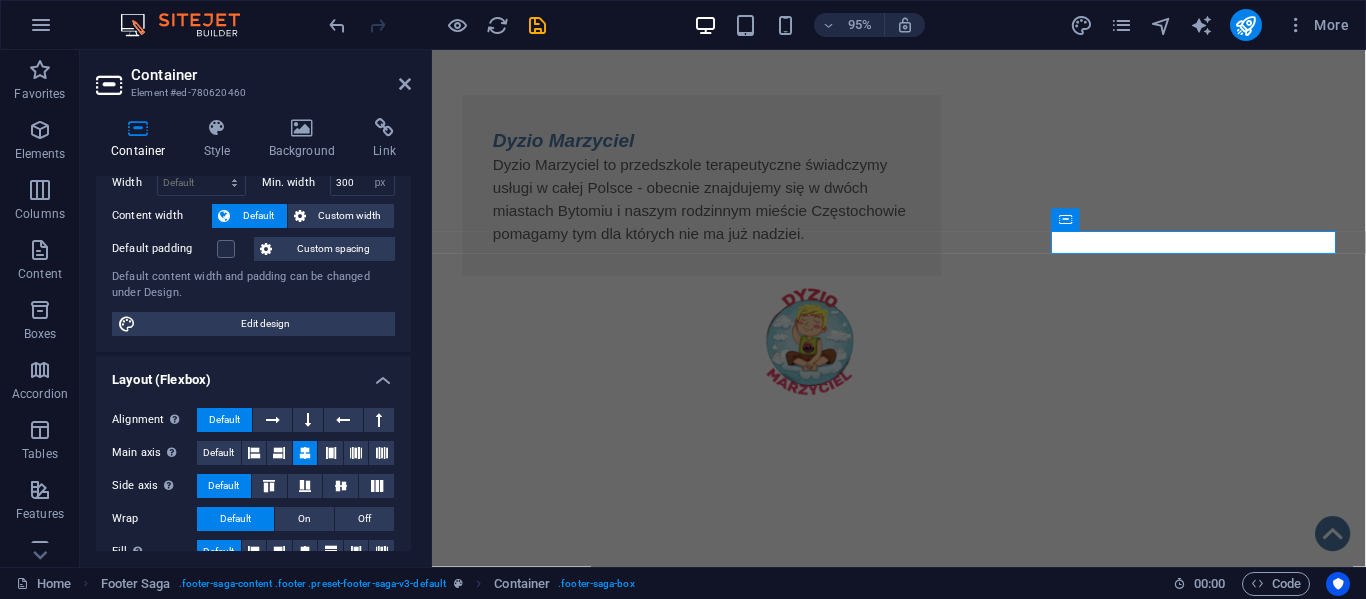 scroll, scrollTop: 89, scrollLeft: 0, axis: vertical 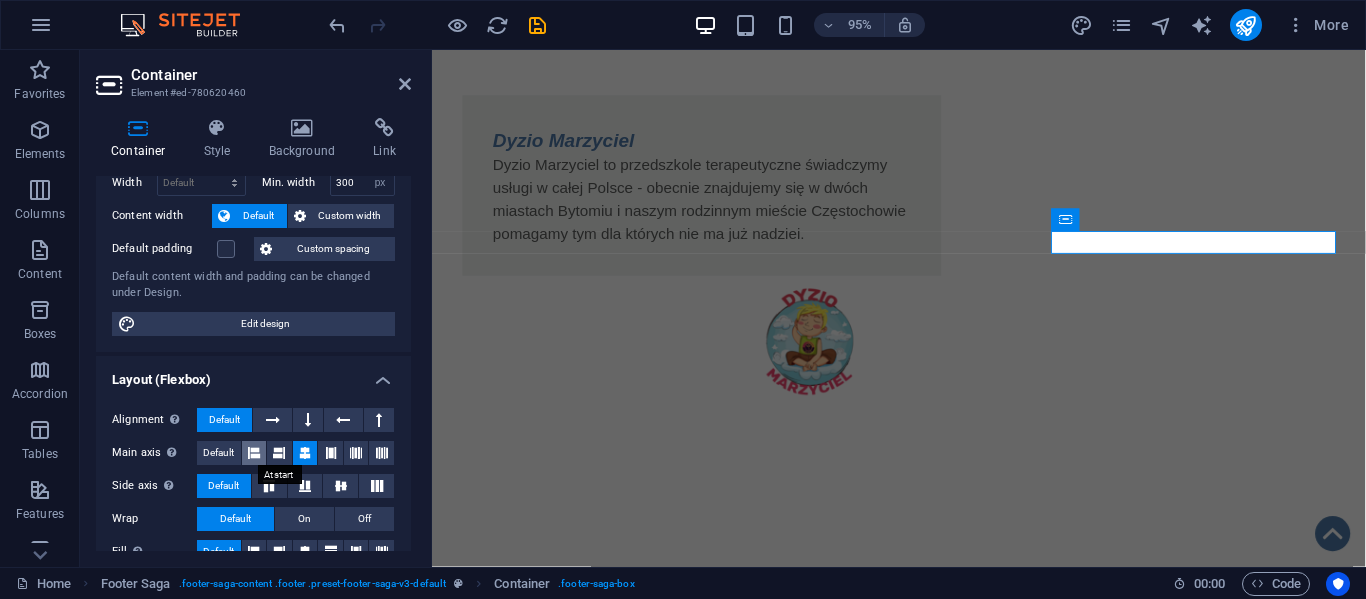 click at bounding box center [254, 453] 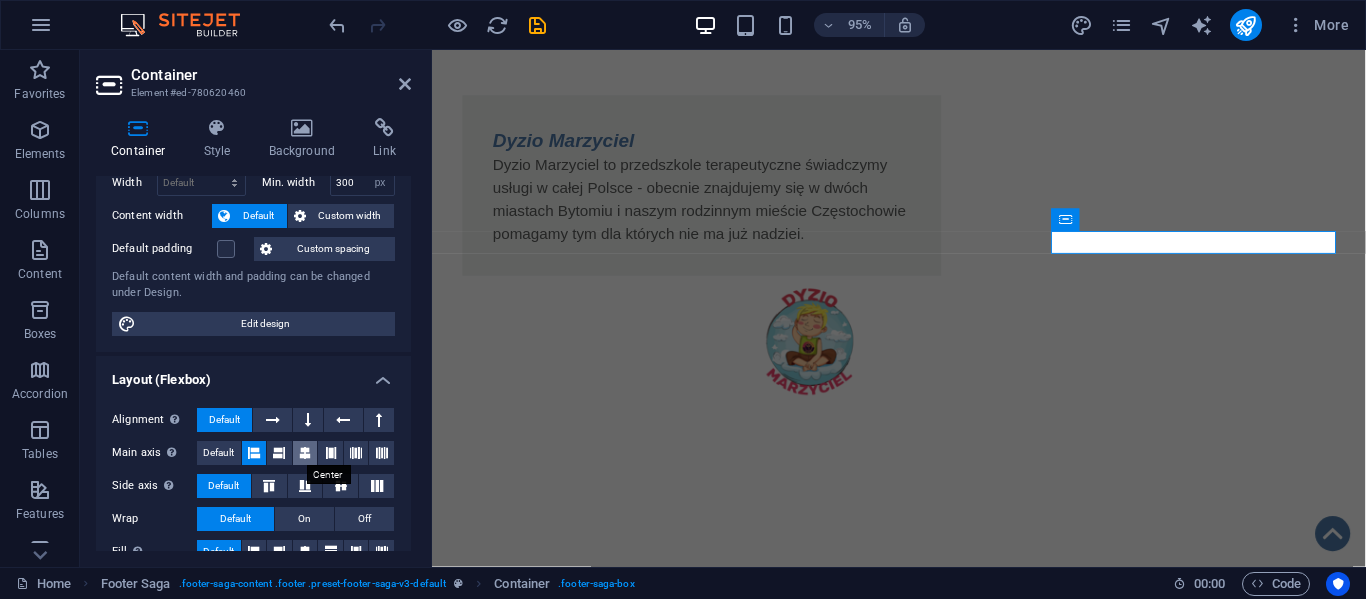click at bounding box center [305, 453] 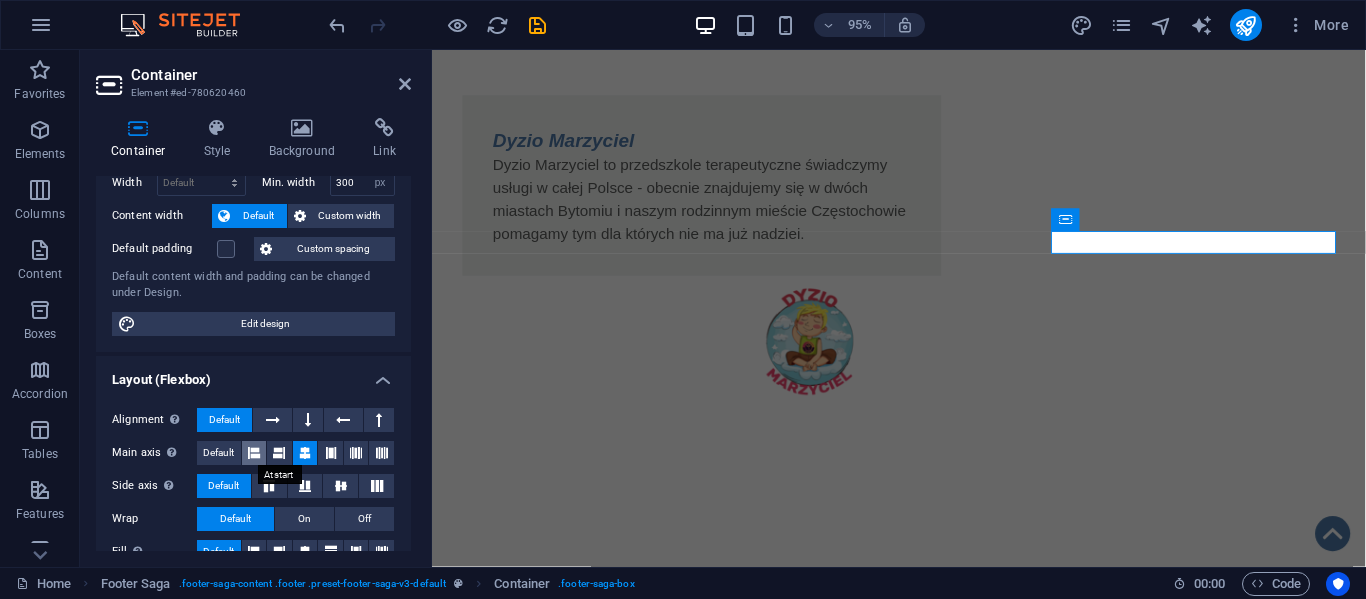 click at bounding box center [254, 453] 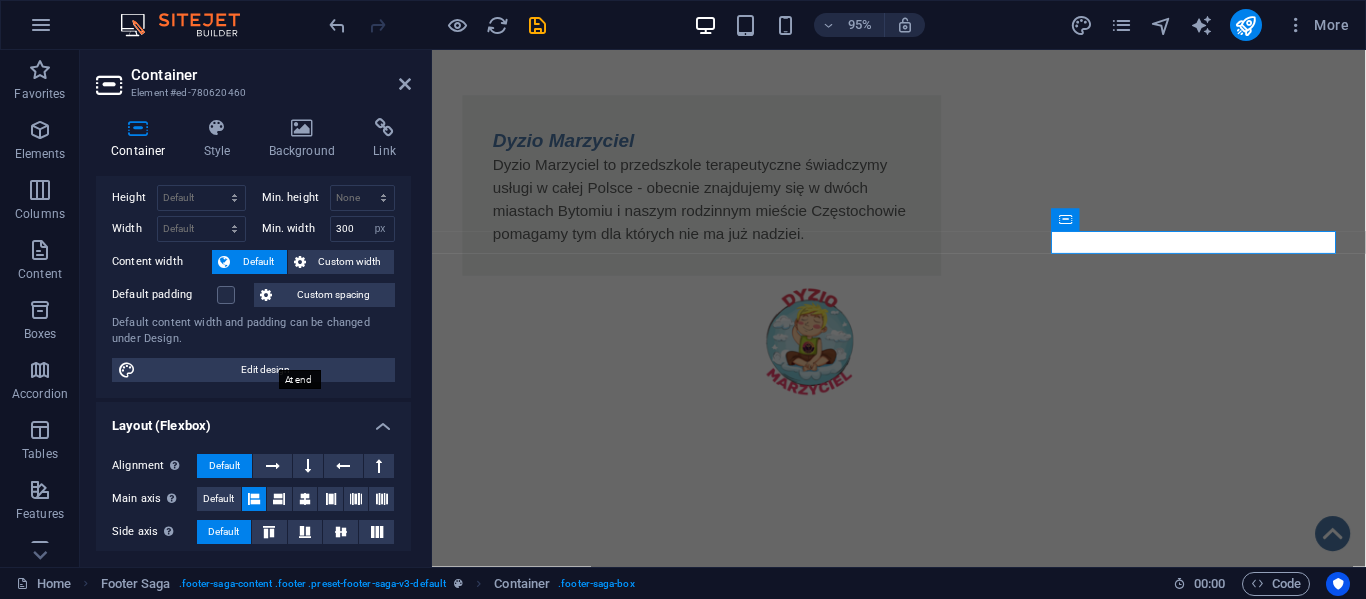 scroll, scrollTop: 37, scrollLeft: 0, axis: vertical 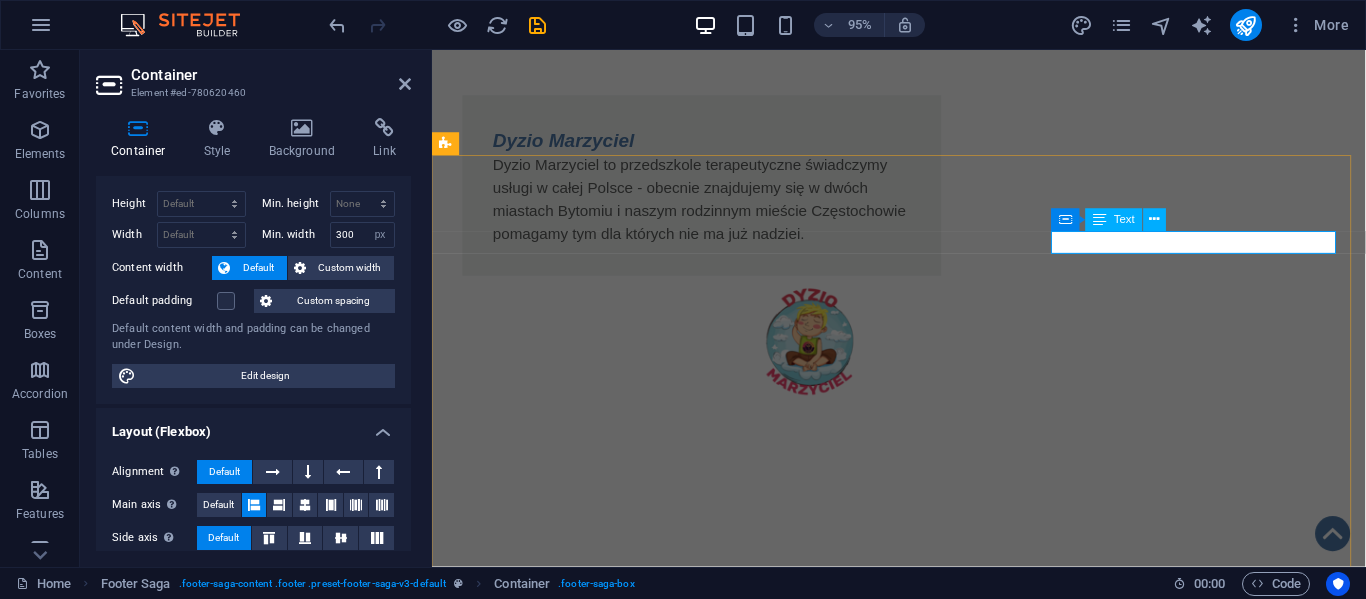 click on "e-mail: [EMAIL]" at bounding box center (598, 1783) 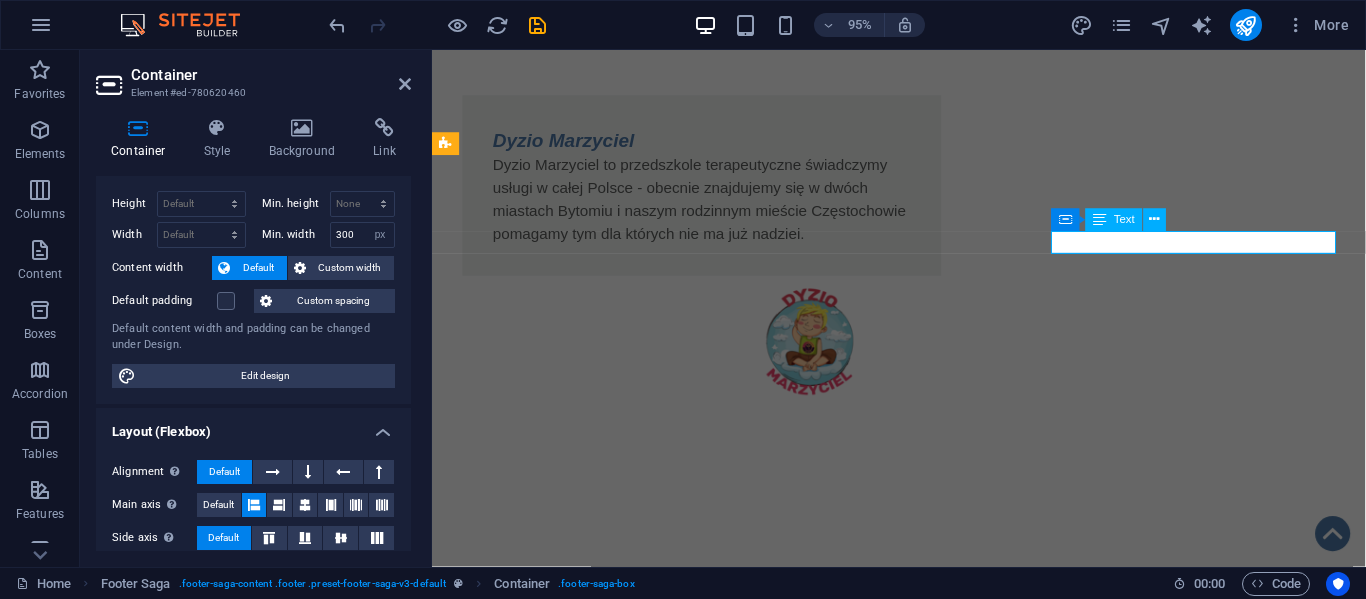 click on "e-mail: [EMAIL]" at bounding box center [598, 1783] 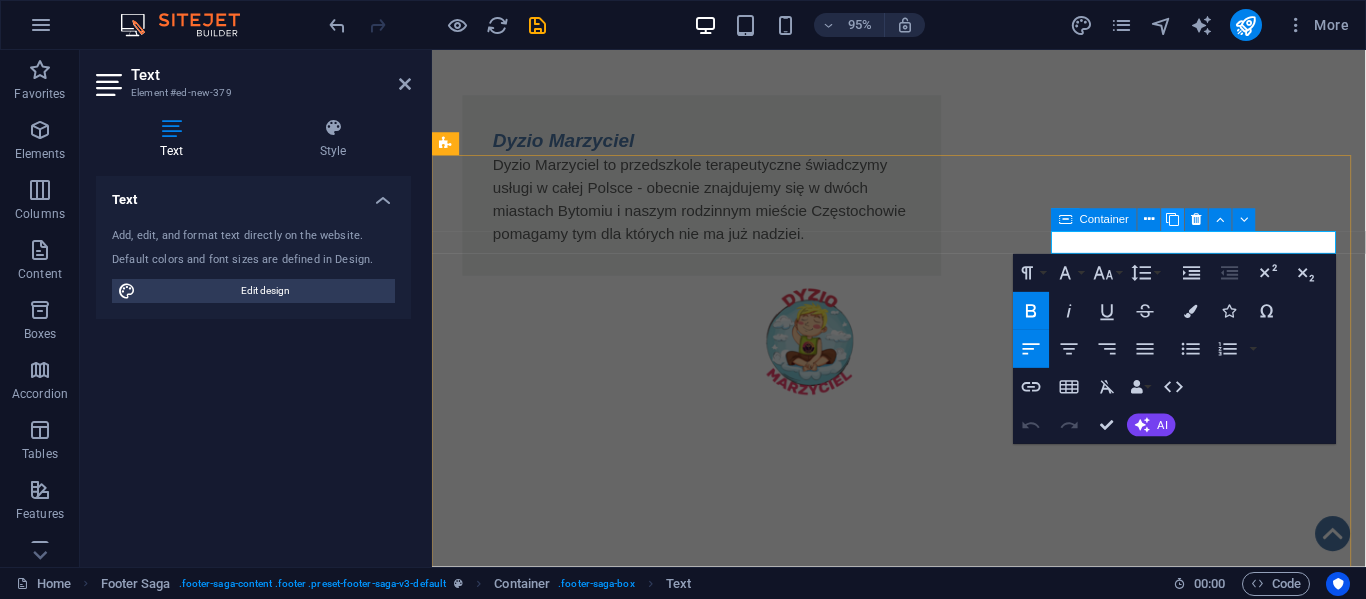 click at bounding box center (1173, 220) 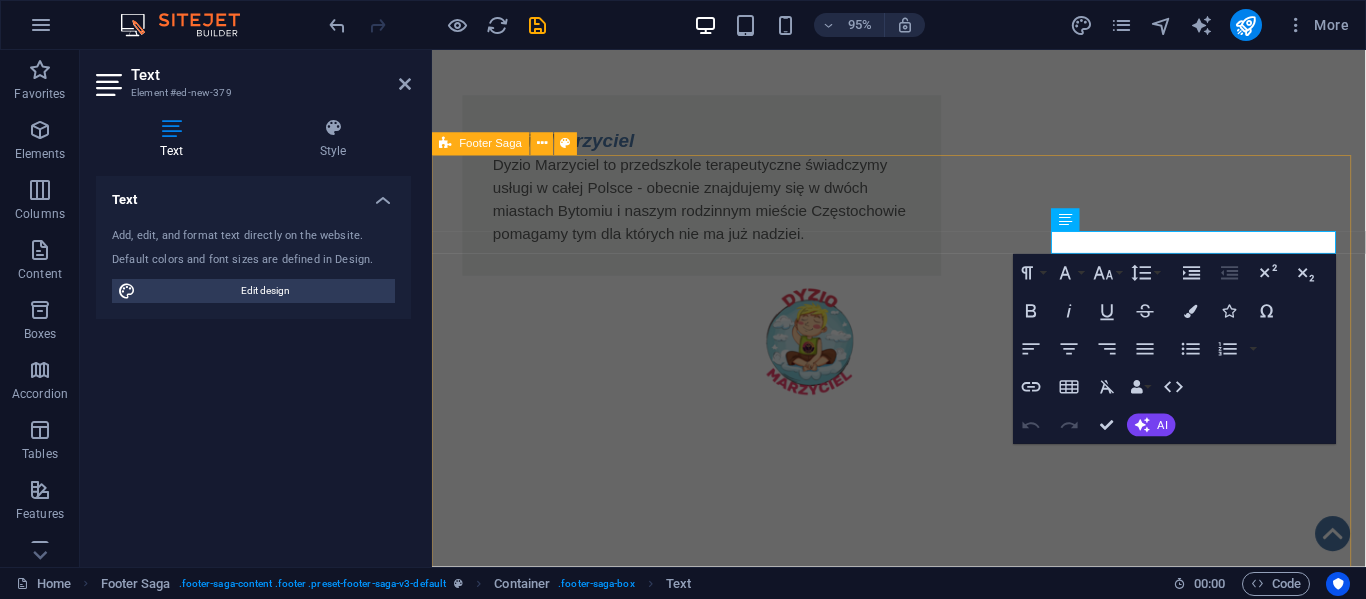 click on "Fundacja Algiz - wspieramy działamy pomagamy i kochamy !!! O nas KRS: 0001139679 NIP: 5732958165 REGON: 540256299 e-mail: biuro@fundacja-algiz.pl e-mail: biuro@fundacja-algiz.pl Statut Polityka Prywatności Regulamin RODO Klauzula przetwarzania" at bounding box center (923, 1716) 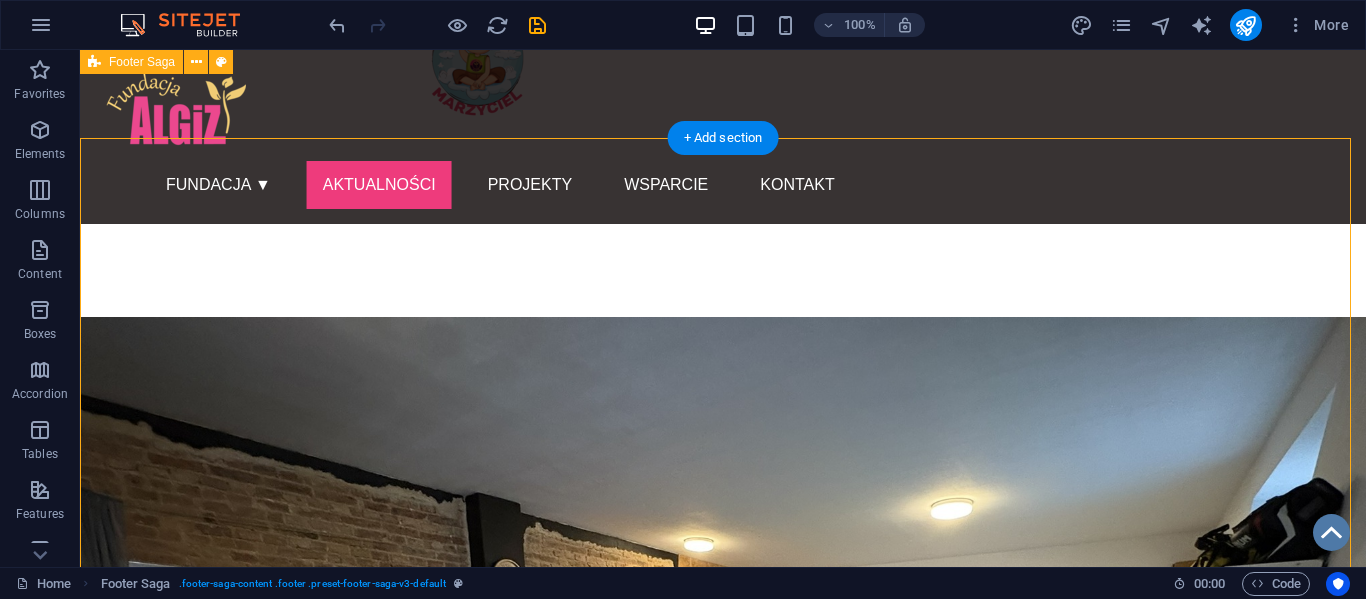 scroll, scrollTop: 1598, scrollLeft: 0, axis: vertical 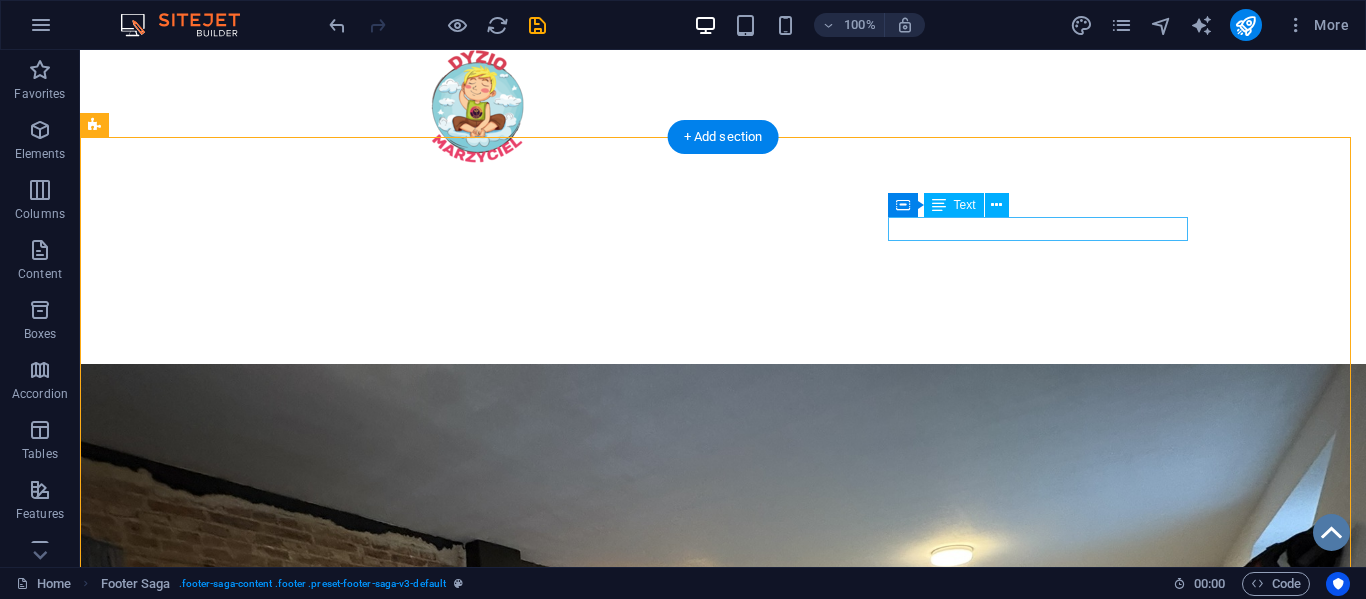 click on "e-mail: [EMAIL]" at bounding box center (246, 1760) 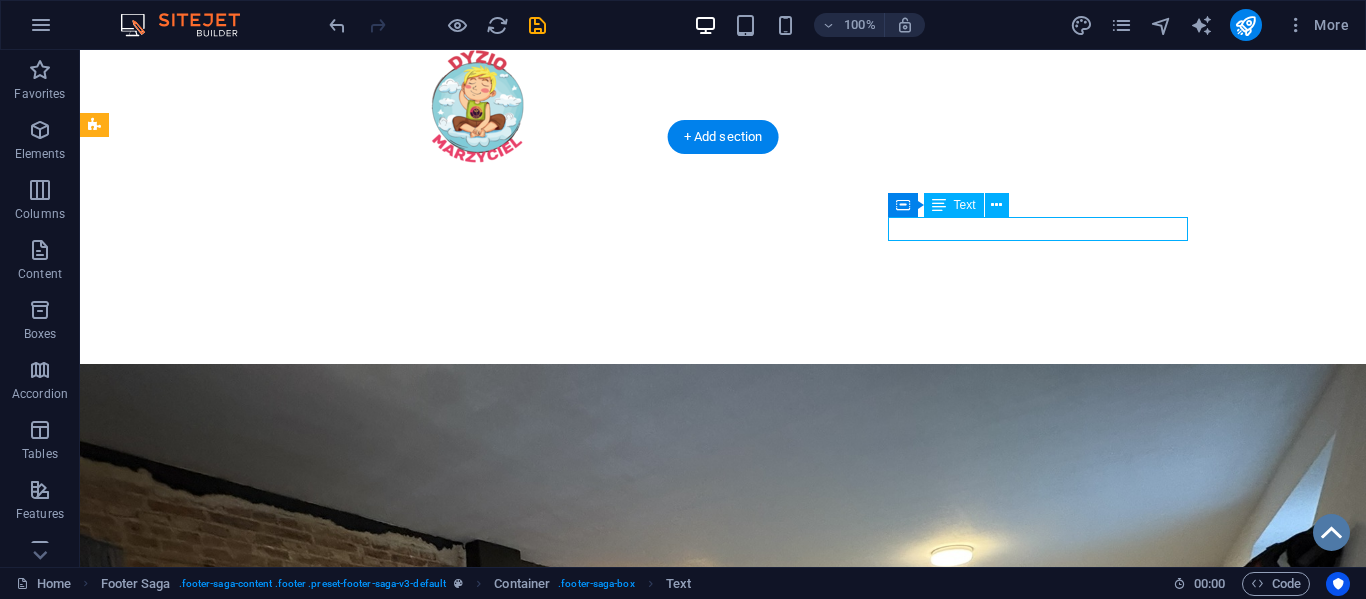 click on "e-mail: [EMAIL]" at bounding box center (246, 1760) 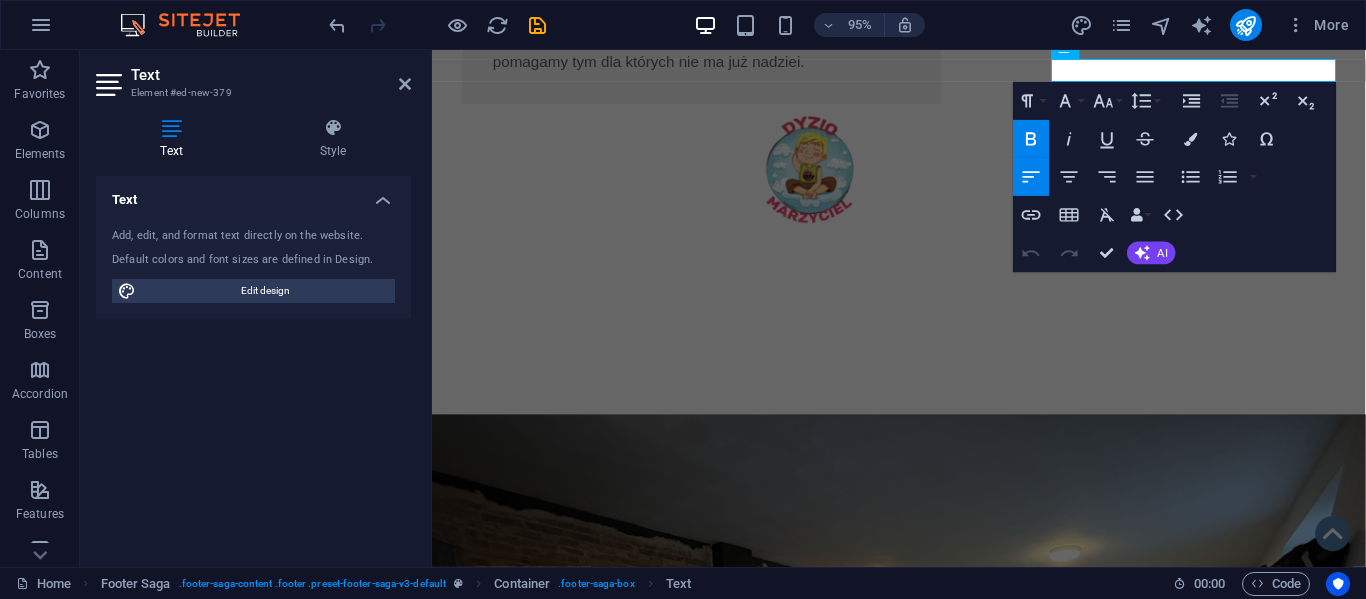 click on "Text" at bounding box center [175, 139] 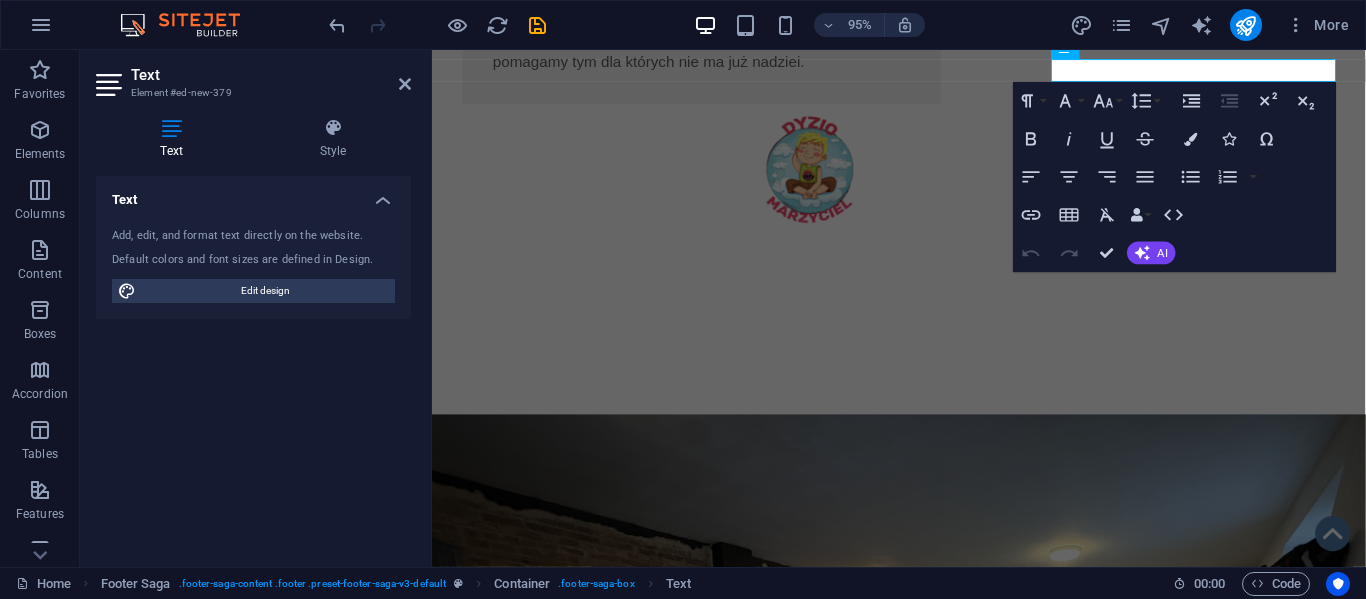 click at bounding box center [171, 128] 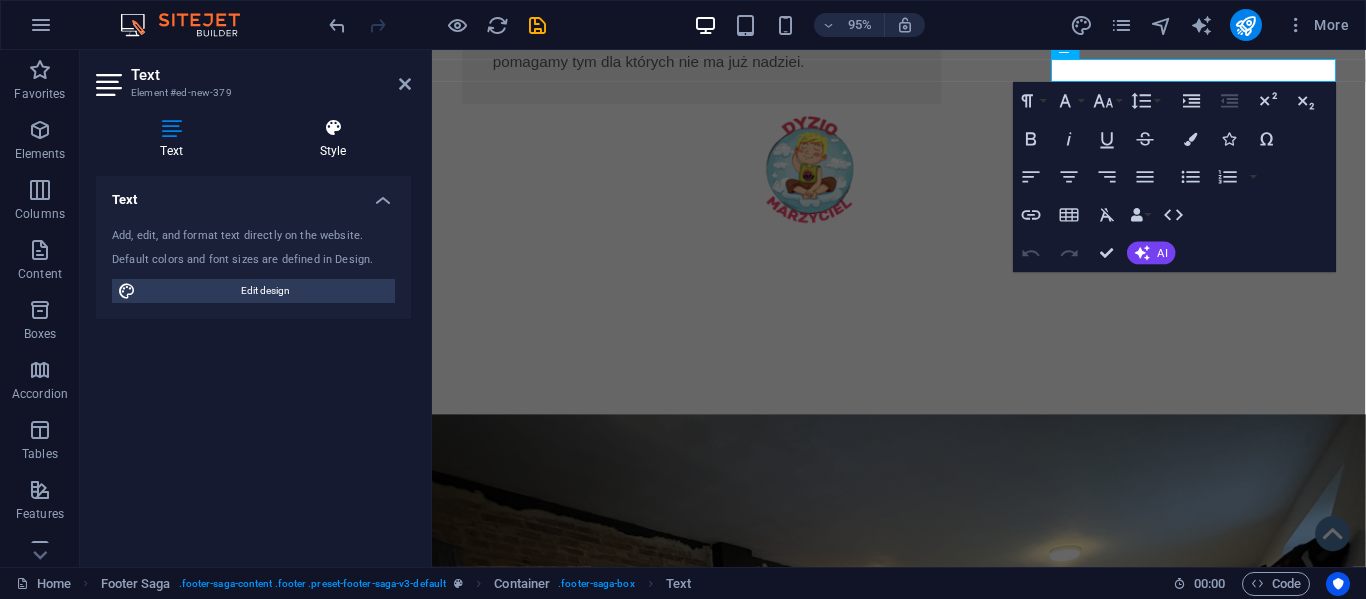 click on "Style" at bounding box center (333, 139) 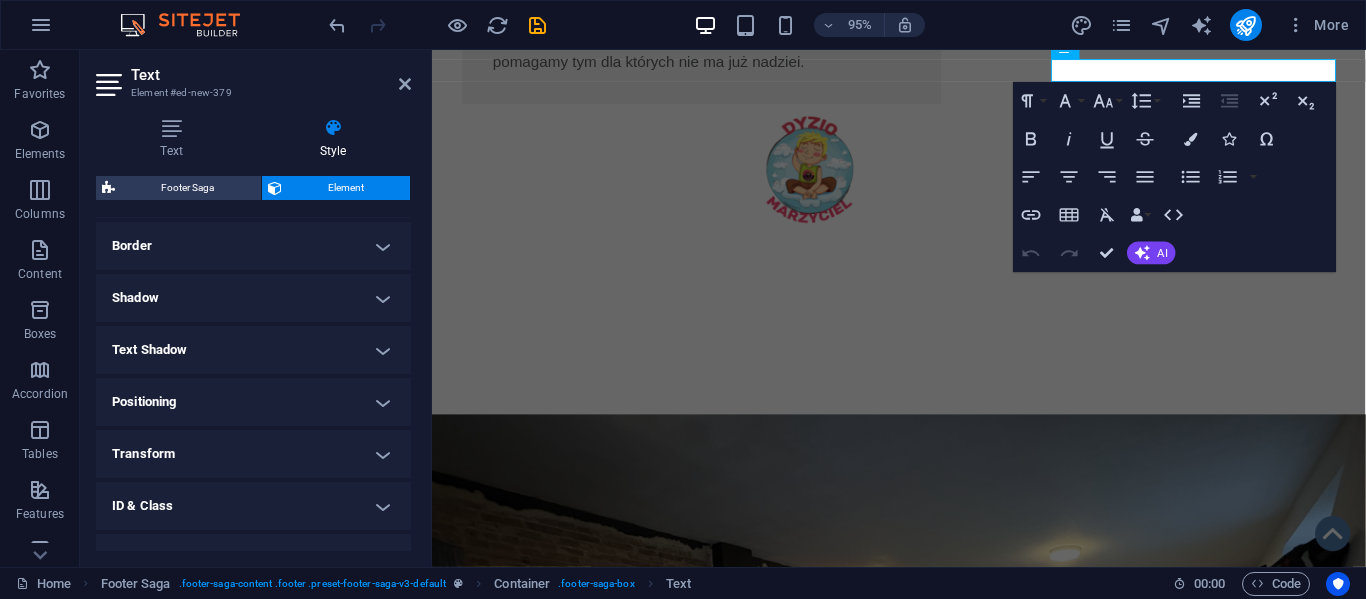 scroll, scrollTop: 427, scrollLeft: 0, axis: vertical 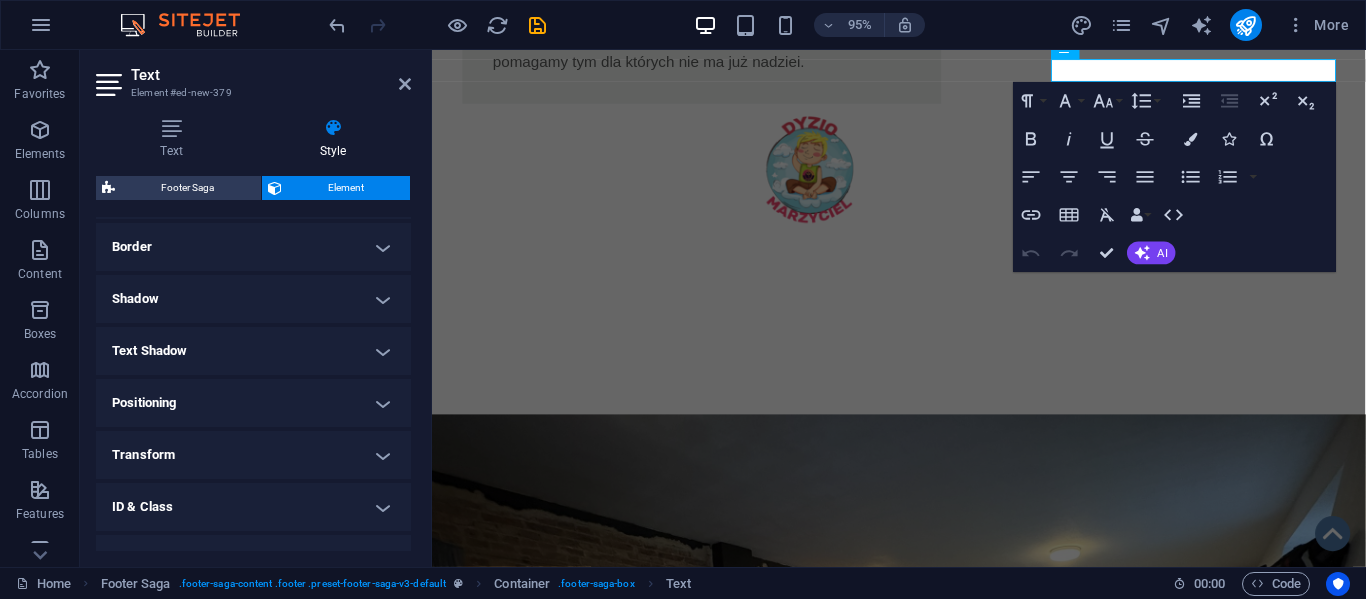 click on "Transform" at bounding box center (253, 455) 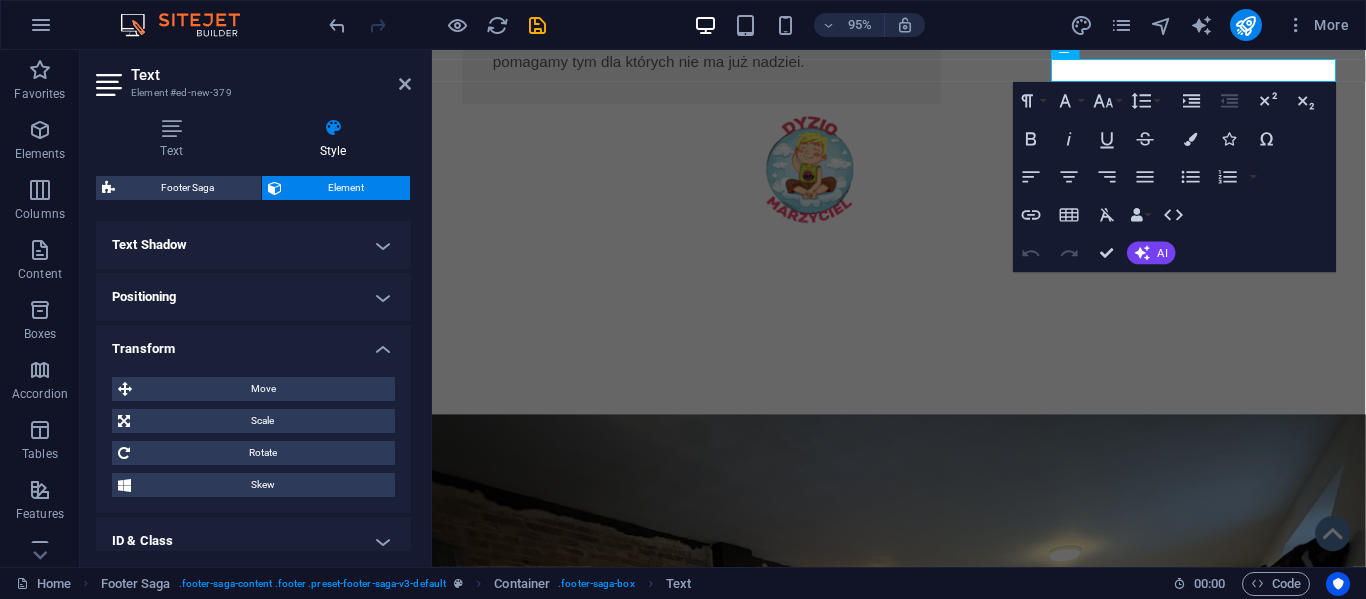 scroll, scrollTop: 535, scrollLeft: 0, axis: vertical 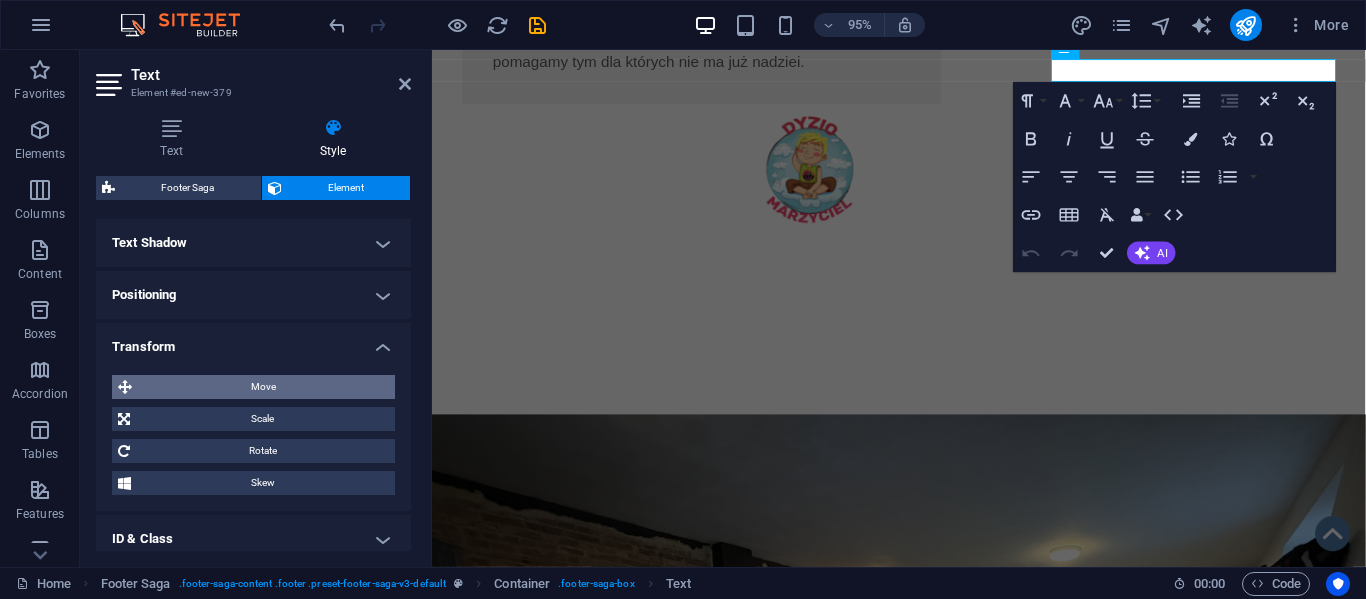 click on "Move" at bounding box center (263, 387) 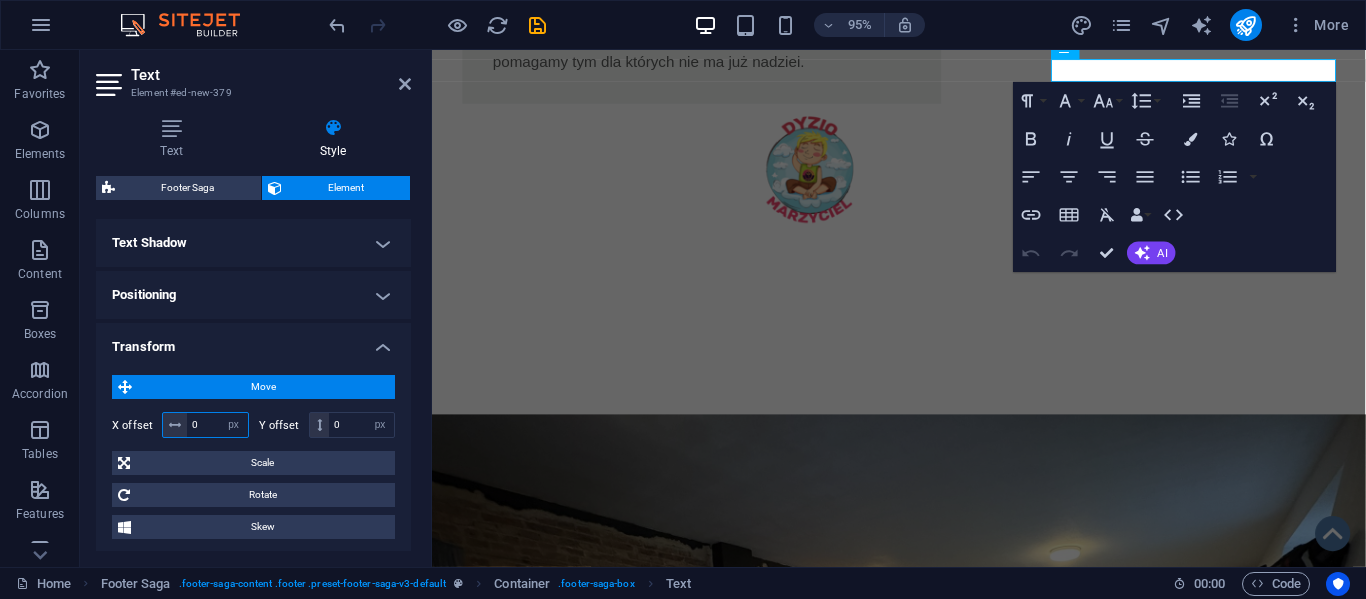 drag, startPoint x: 198, startPoint y: 425, endPoint x: 170, endPoint y: 430, distance: 28.442924 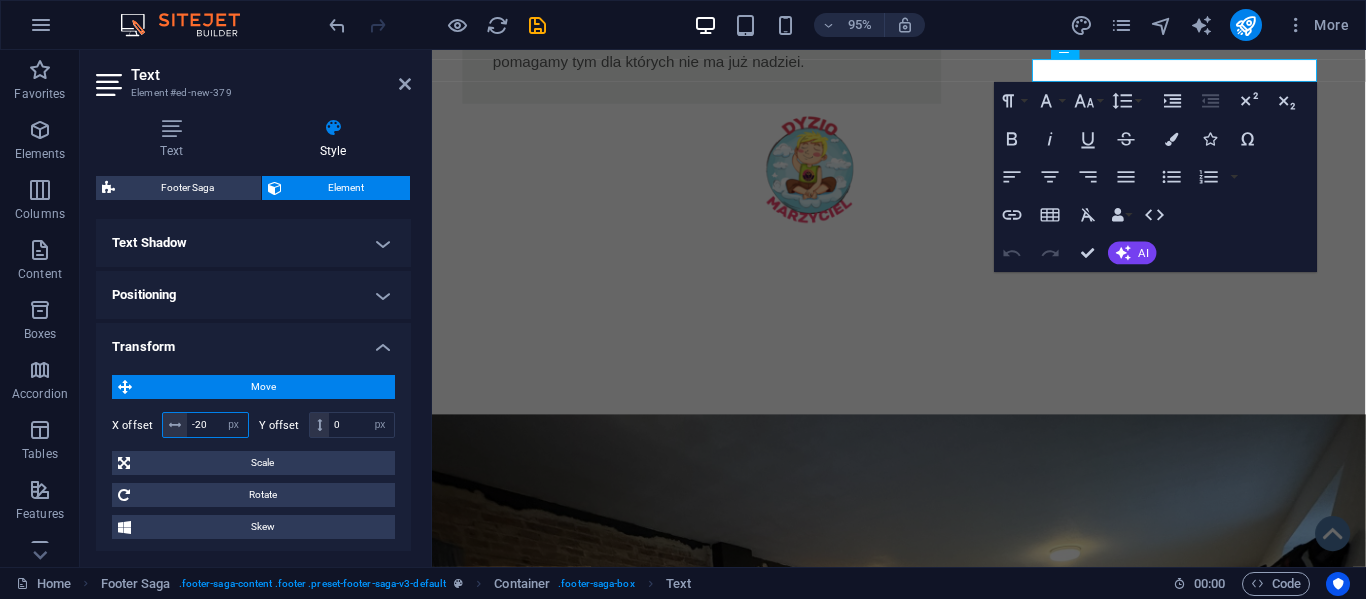 type on "-2" 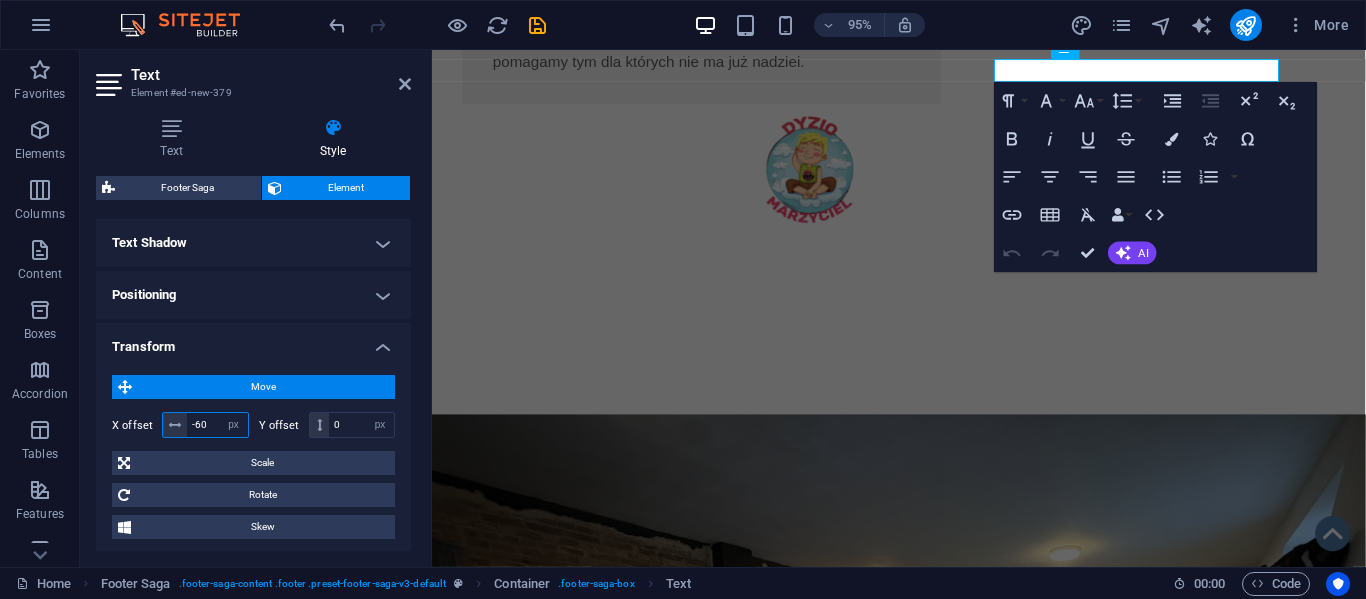 type on "-6" 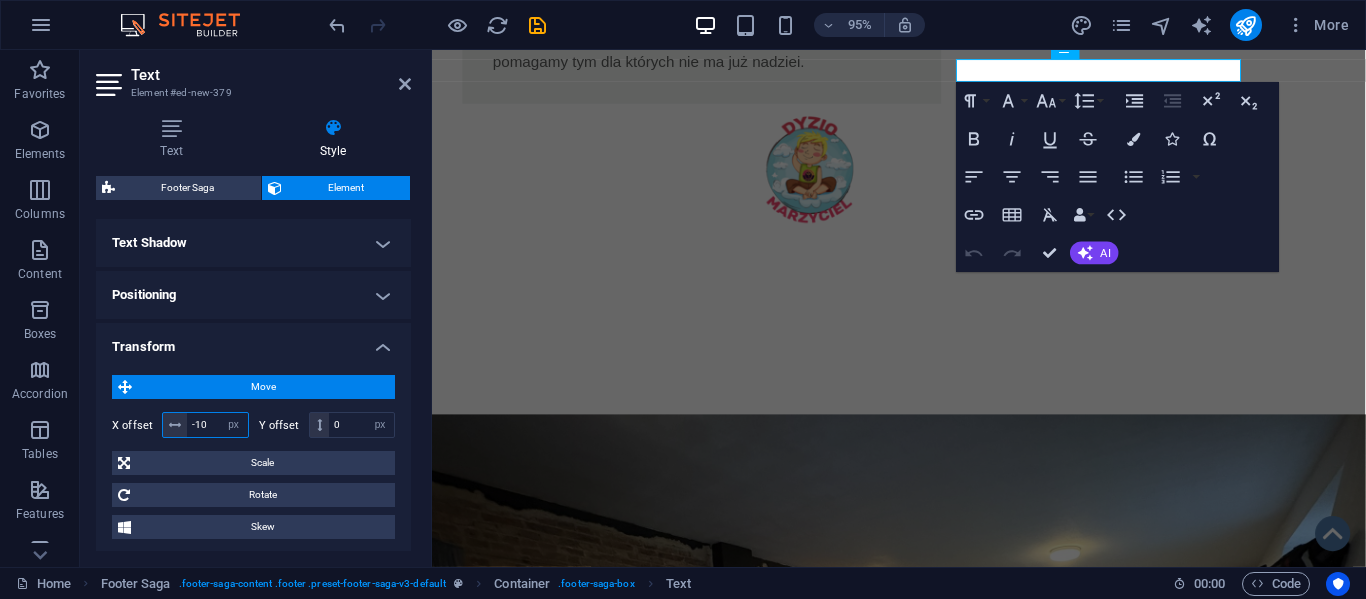 type on "-1" 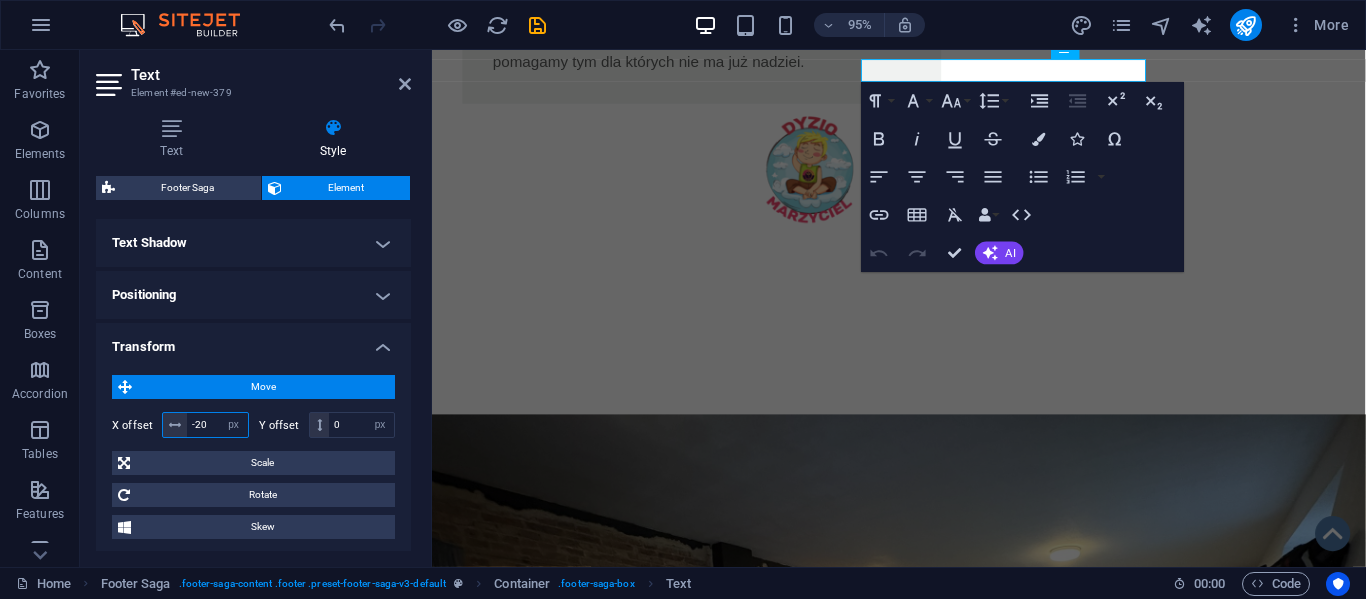 type on "-2" 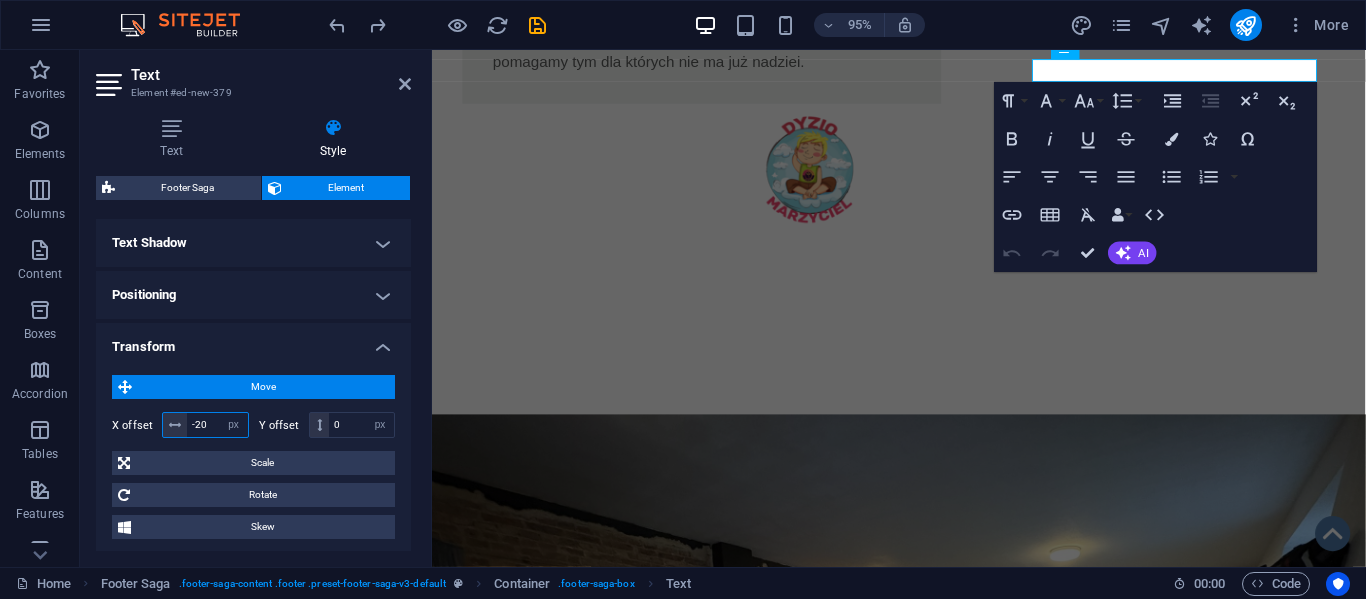 type on "0" 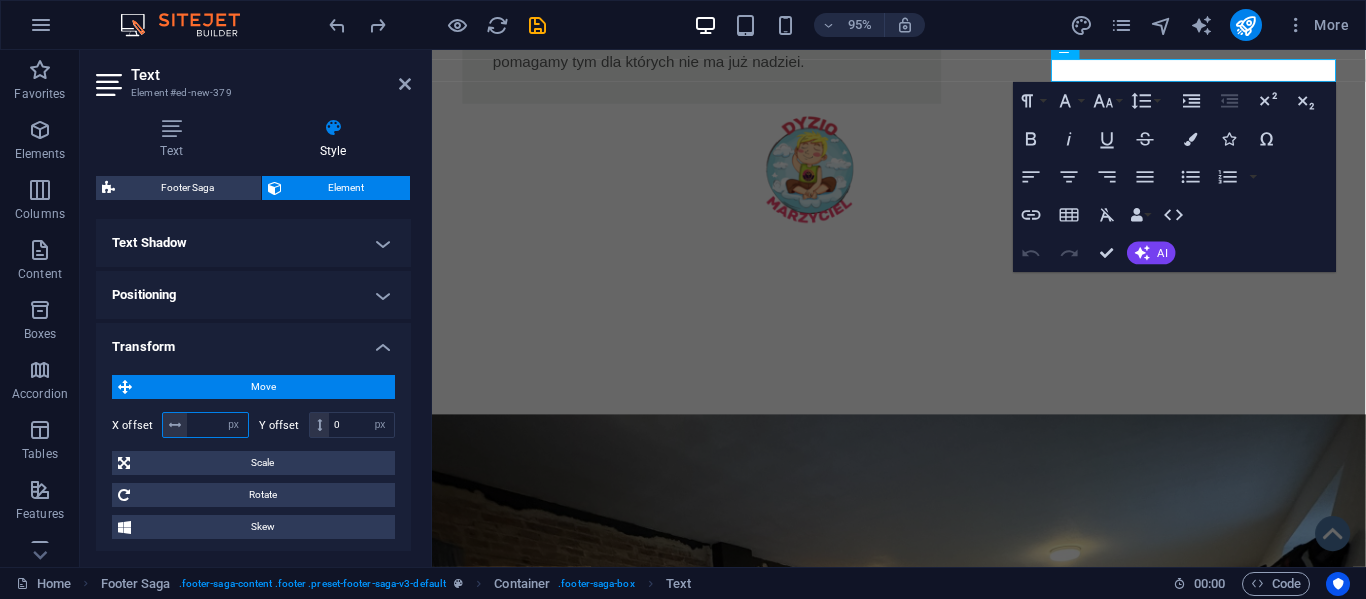 type on "0" 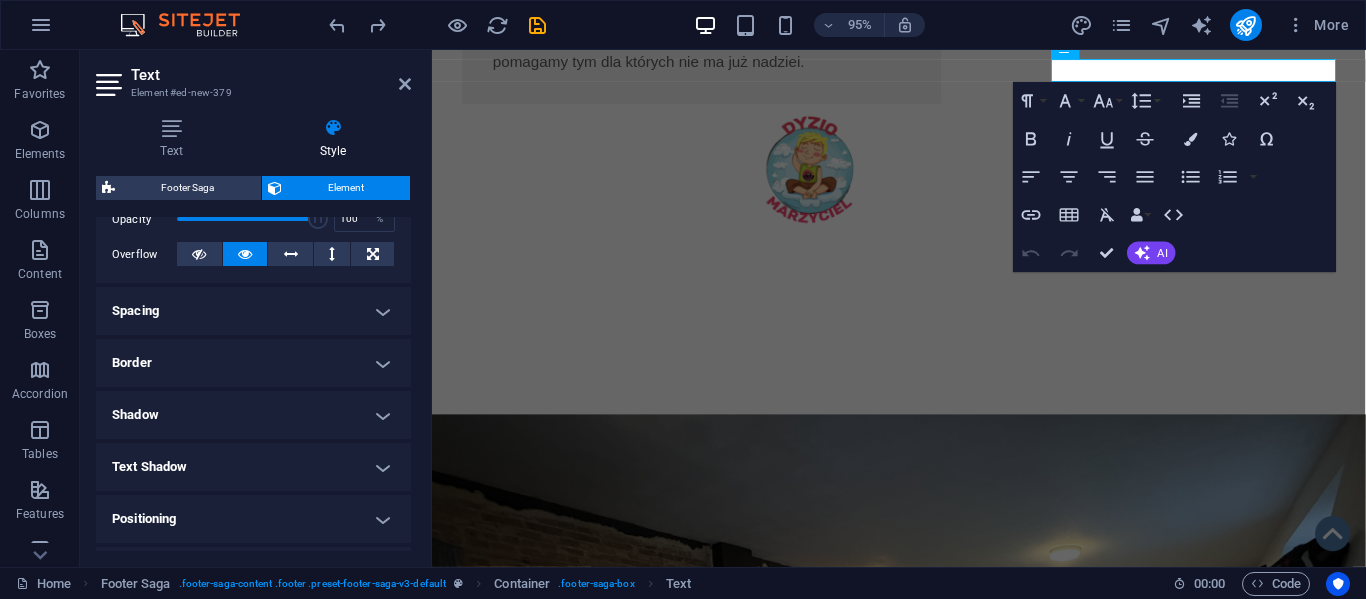 scroll, scrollTop: 305, scrollLeft: 0, axis: vertical 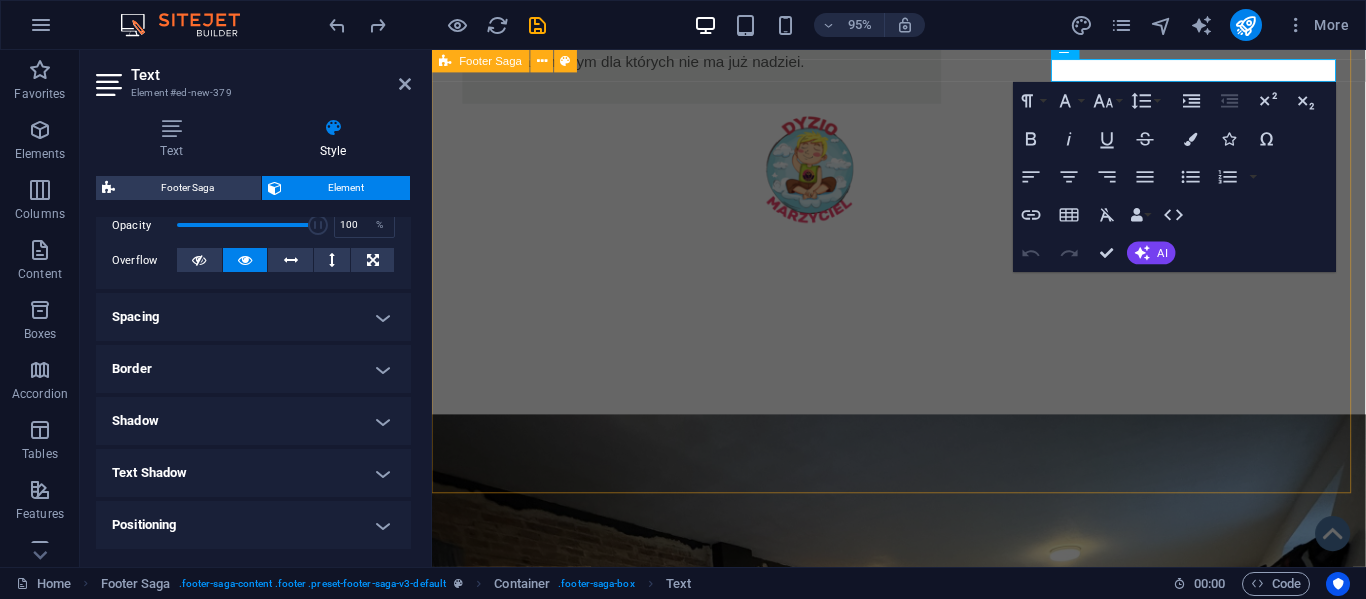 click on "Fundacja Algiz - wspieramy działamy pomagamy i kochamy !!! O nas KRS: 0001139679 NIP: 5732958165 REGON: 540256299 e-mail: biuro@fundacja-algiz.pl e-mail: biuro@fundacja-algiz.pl Statut Polityka Prywatności Regulamin RODO Klauzula przetwarzania" at bounding box center (923, 1535) 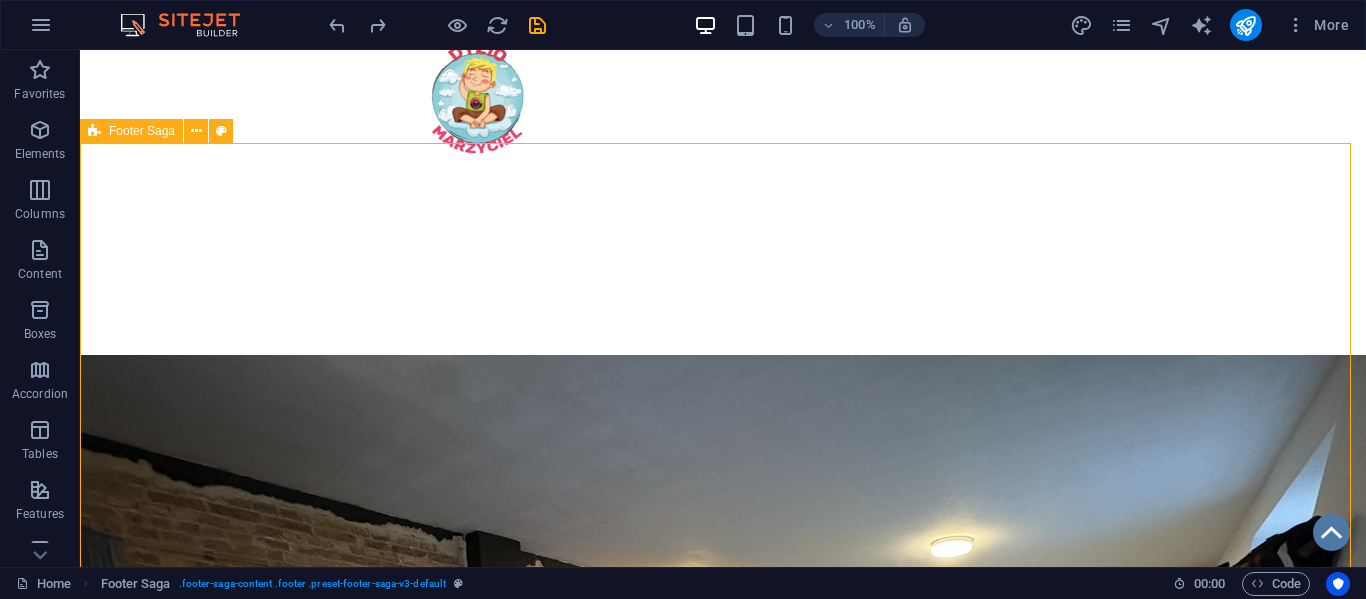 scroll, scrollTop: 1623, scrollLeft: 0, axis: vertical 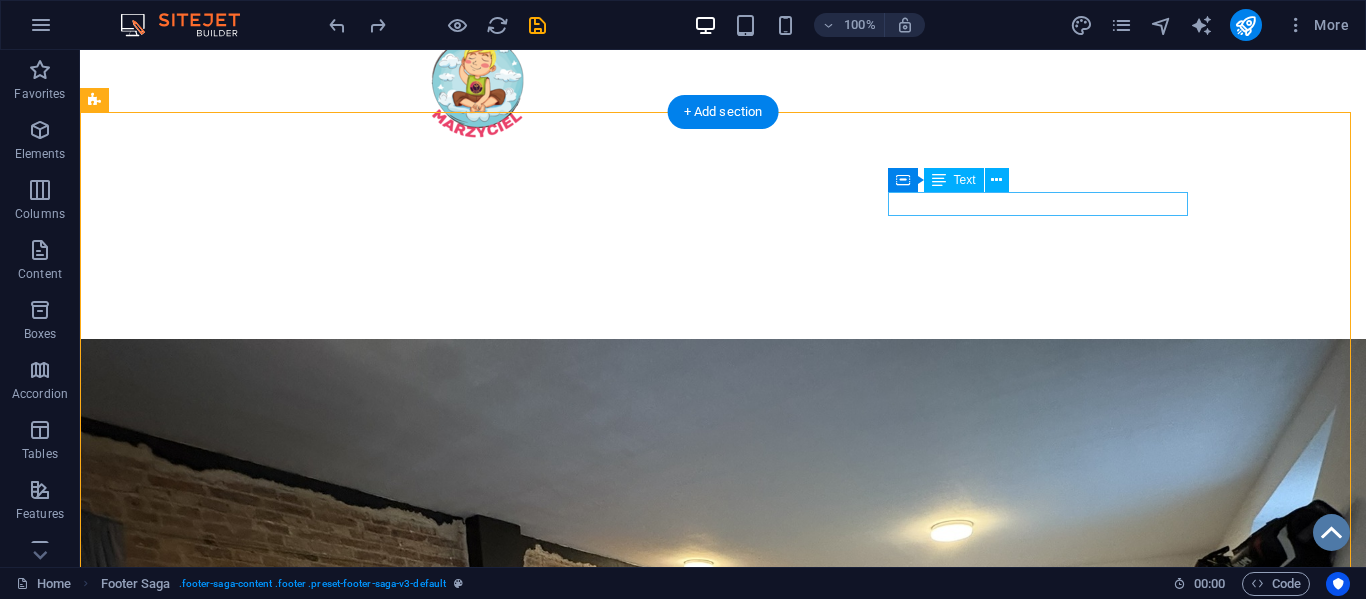 click on "e-mail: [EMAIL]" at bounding box center (246, 1735) 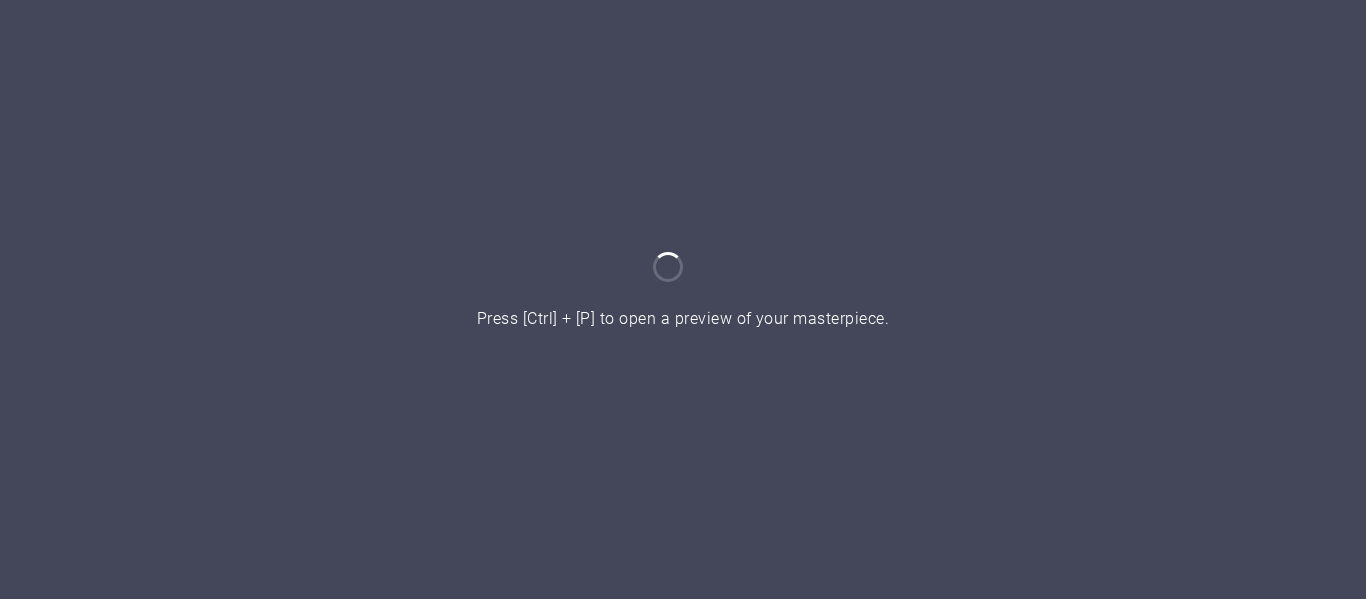 scroll, scrollTop: 0, scrollLeft: 0, axis: both 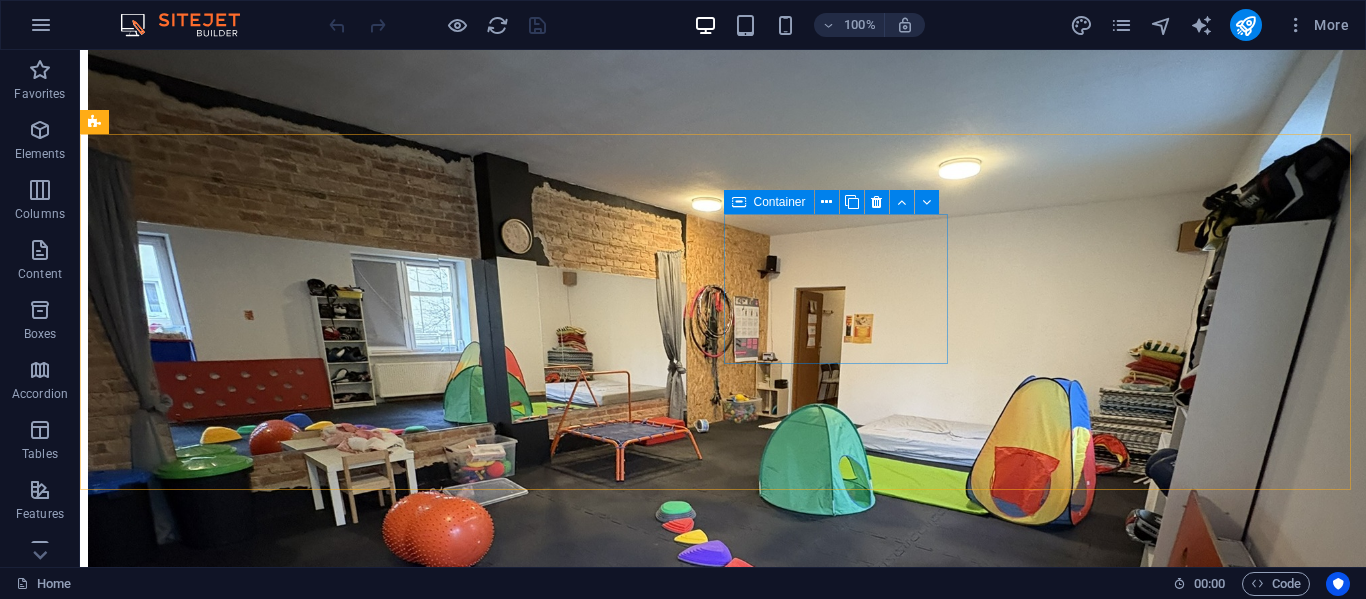 click on "Container" at bounding box center (780, 202) 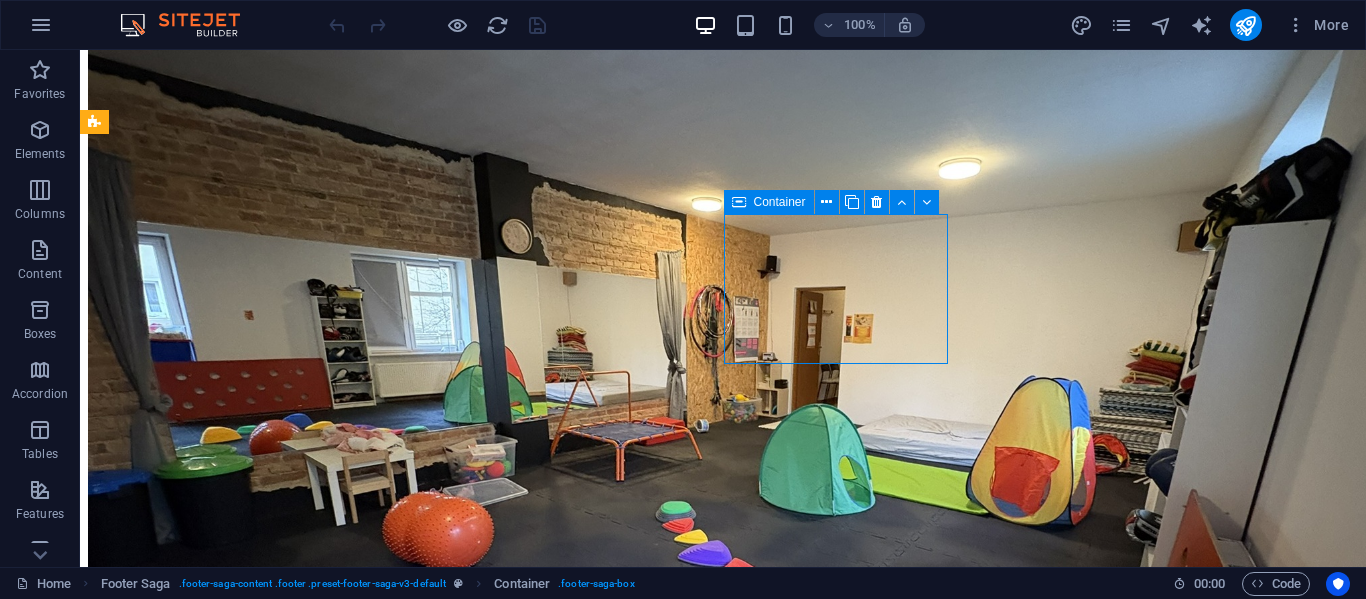 click on "Container" at bounding box center [780, 202] 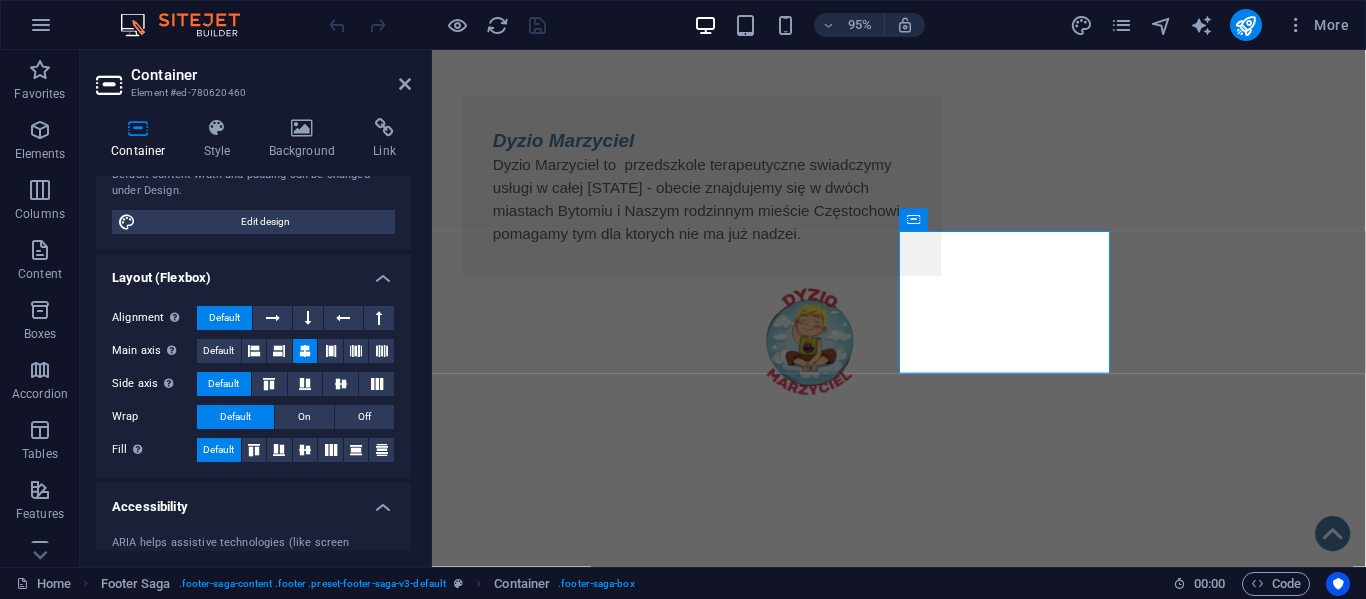 scroll, scrollTop: 225, scrollLeft: 0, axis: vertical 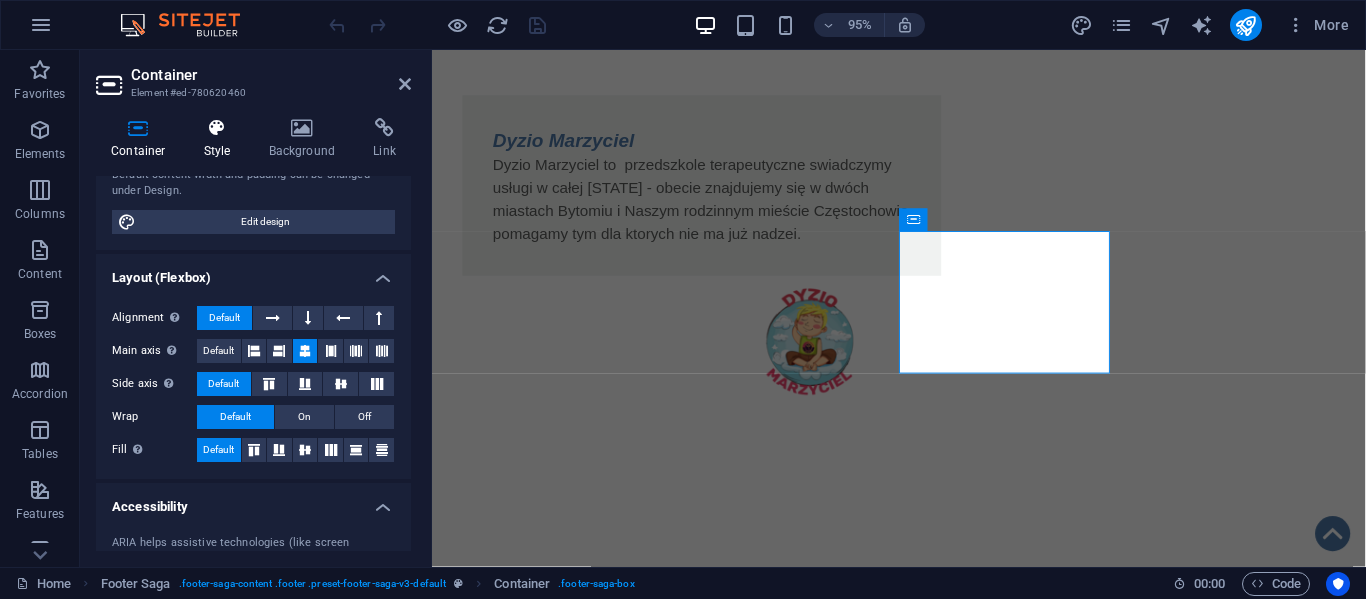 click at bounding box center [217, 128] 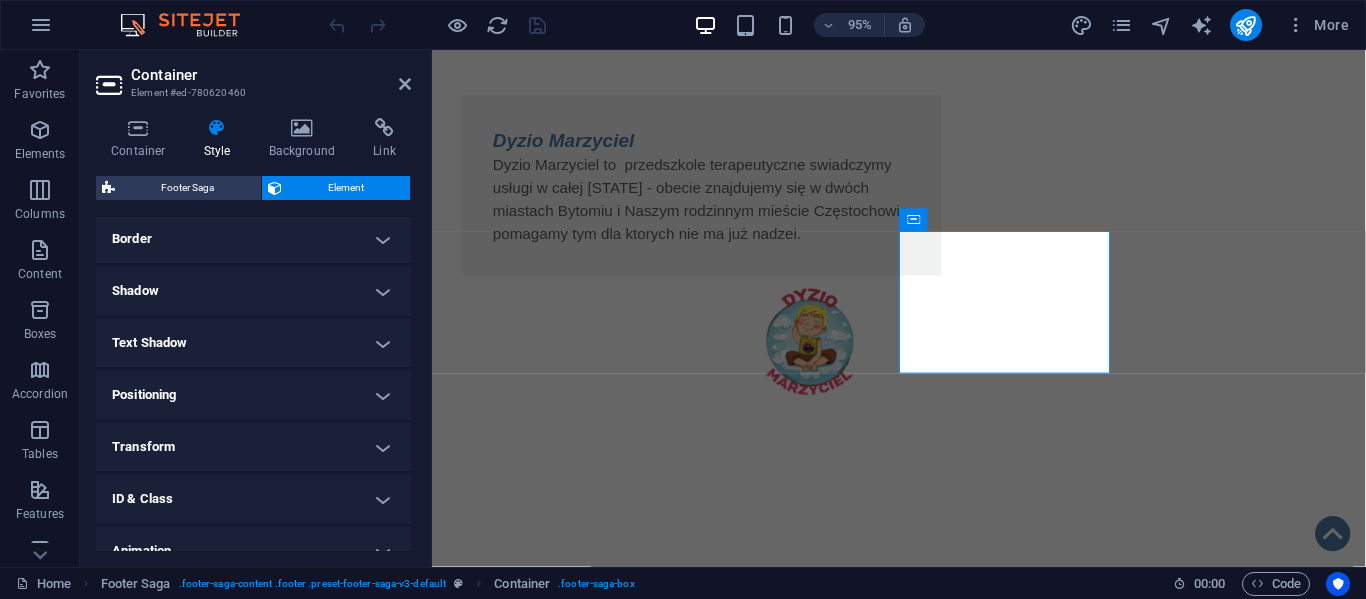 scroll, scrollTop: 436, scrollLeft: 0, axis: vertical 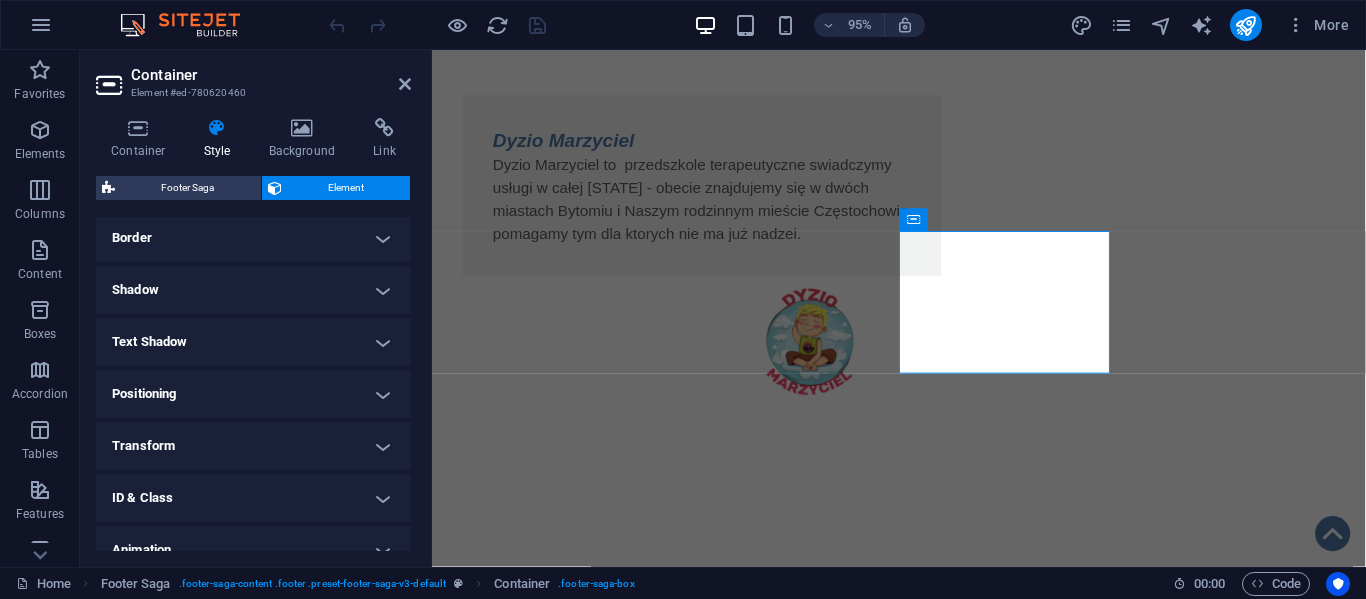 click on "Transform" at bounding box center [253, 446] 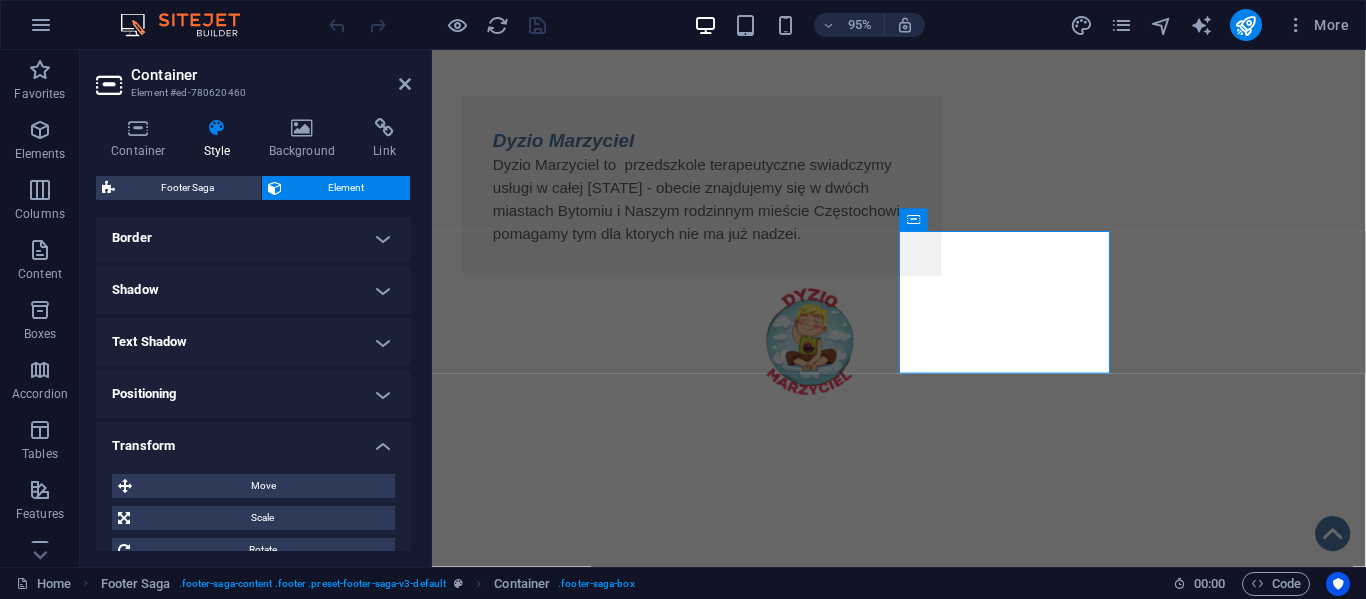 click on "Positioning" at bounding box center (253, 394) 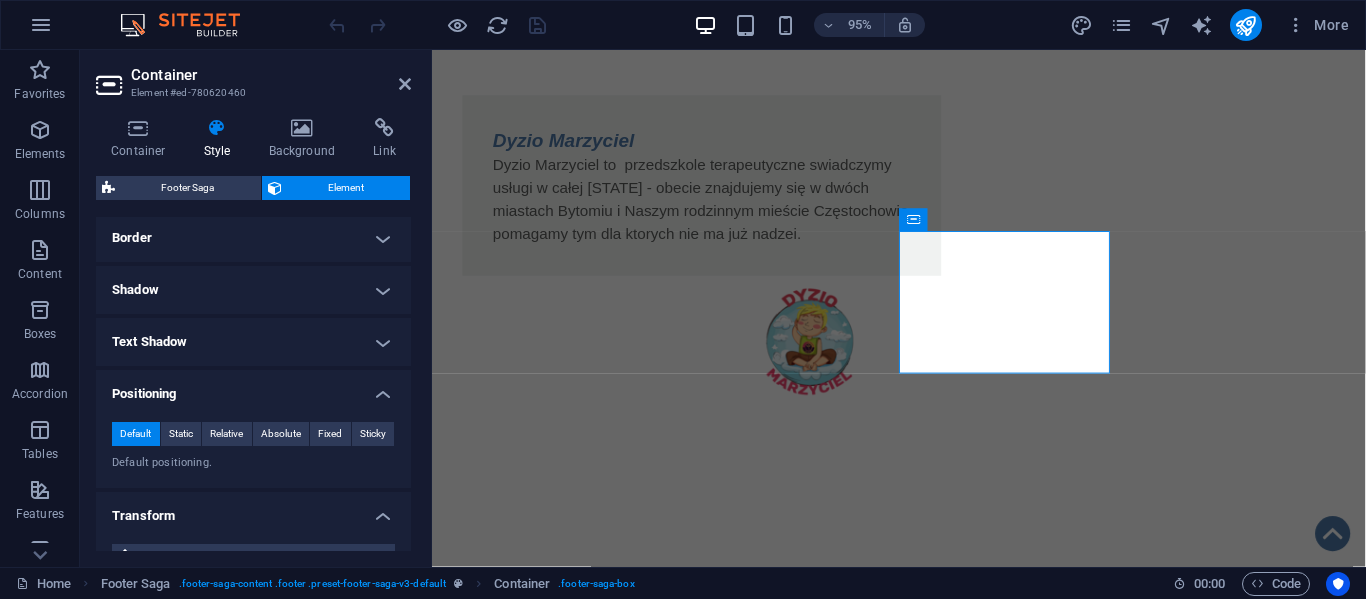 click on "Transform" at bounding box center (253, 510) 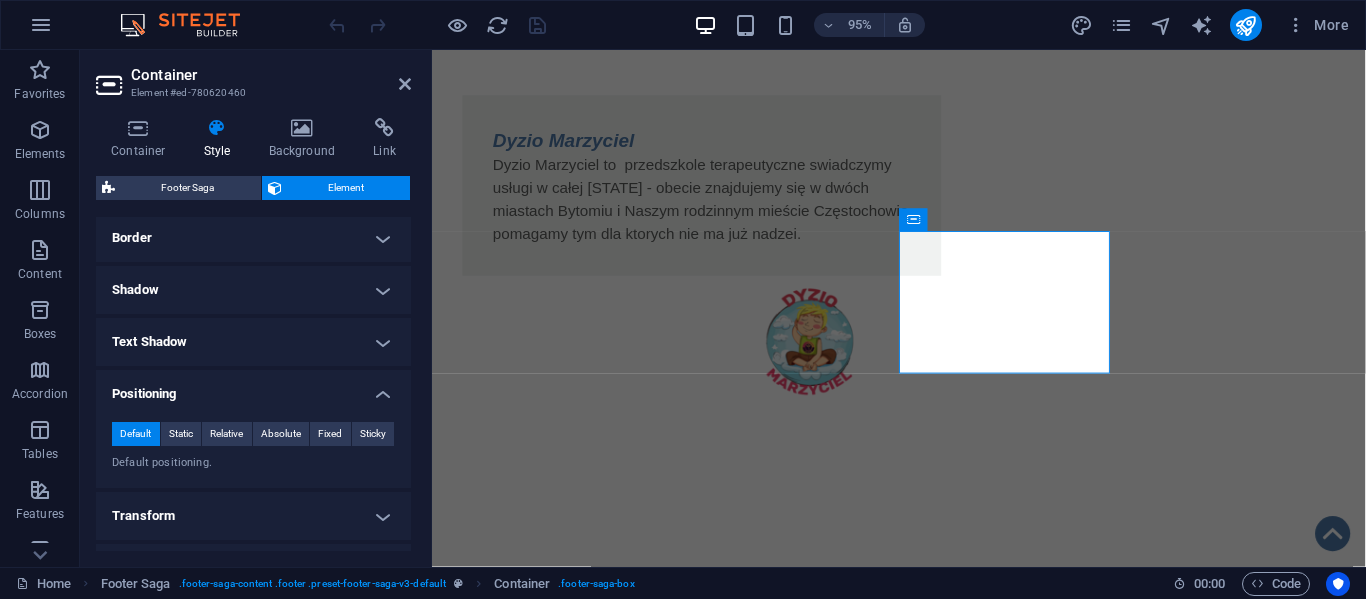 click on "Positioning" at bounding box center [253, 388] 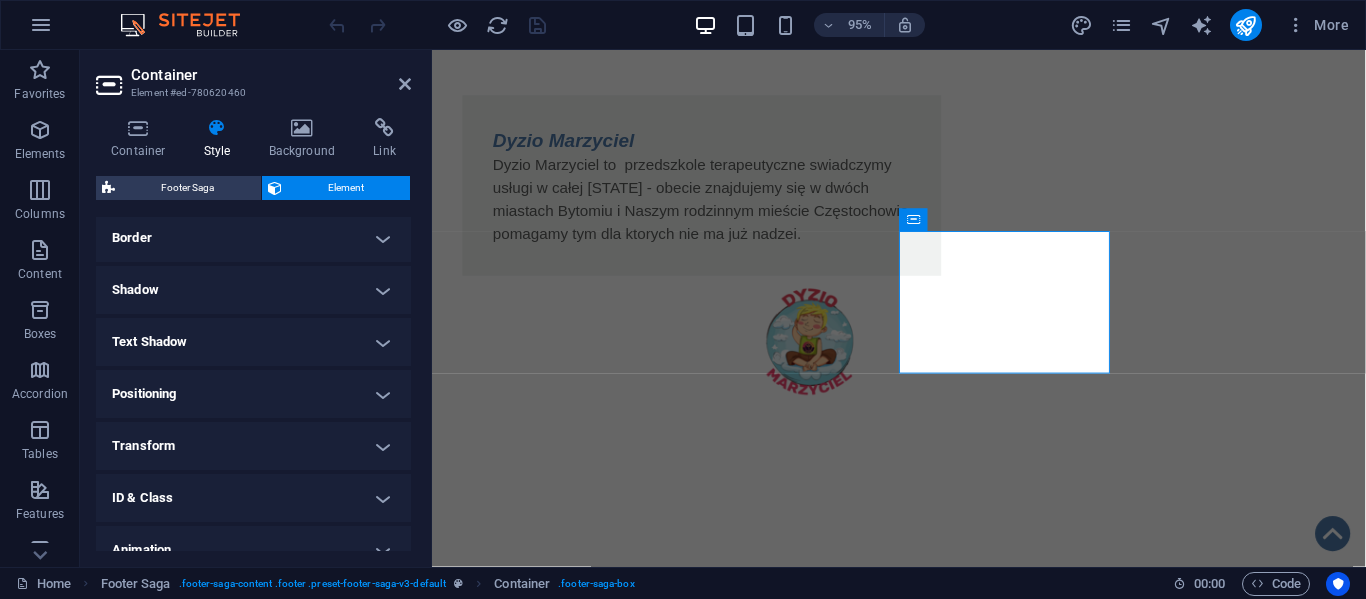 click on "Transform" at bounding box center (253, 446) 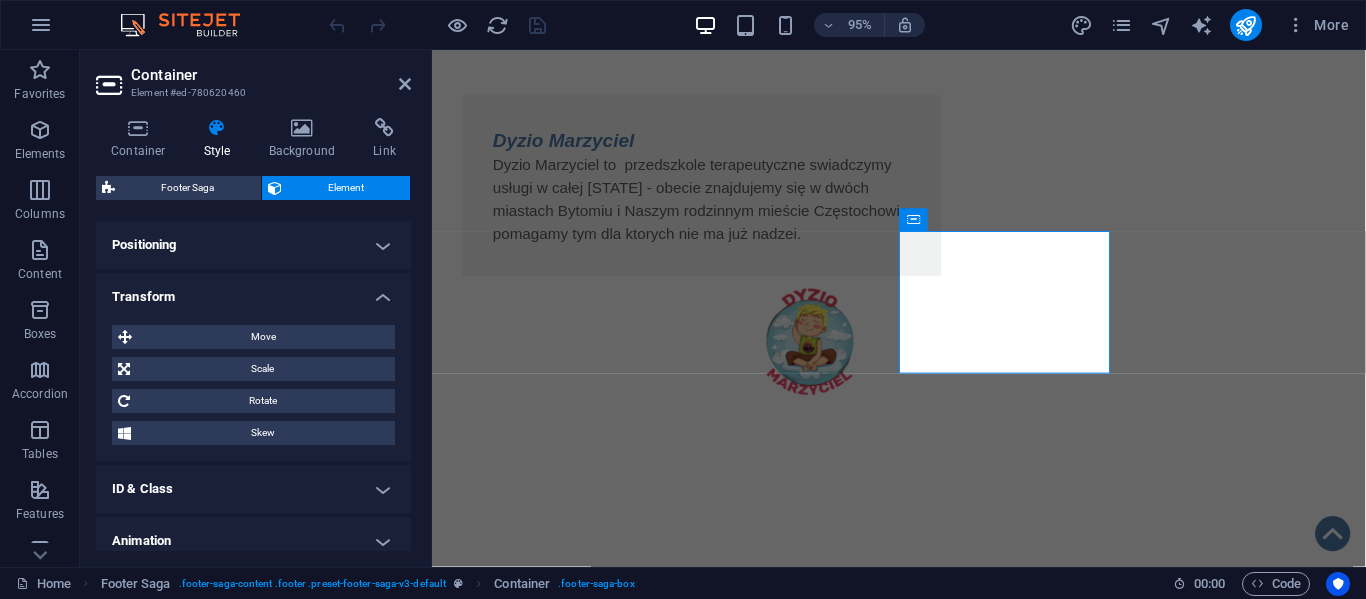 scroll, scrollTop: 585, scrollLeft: 0, axis: vertical 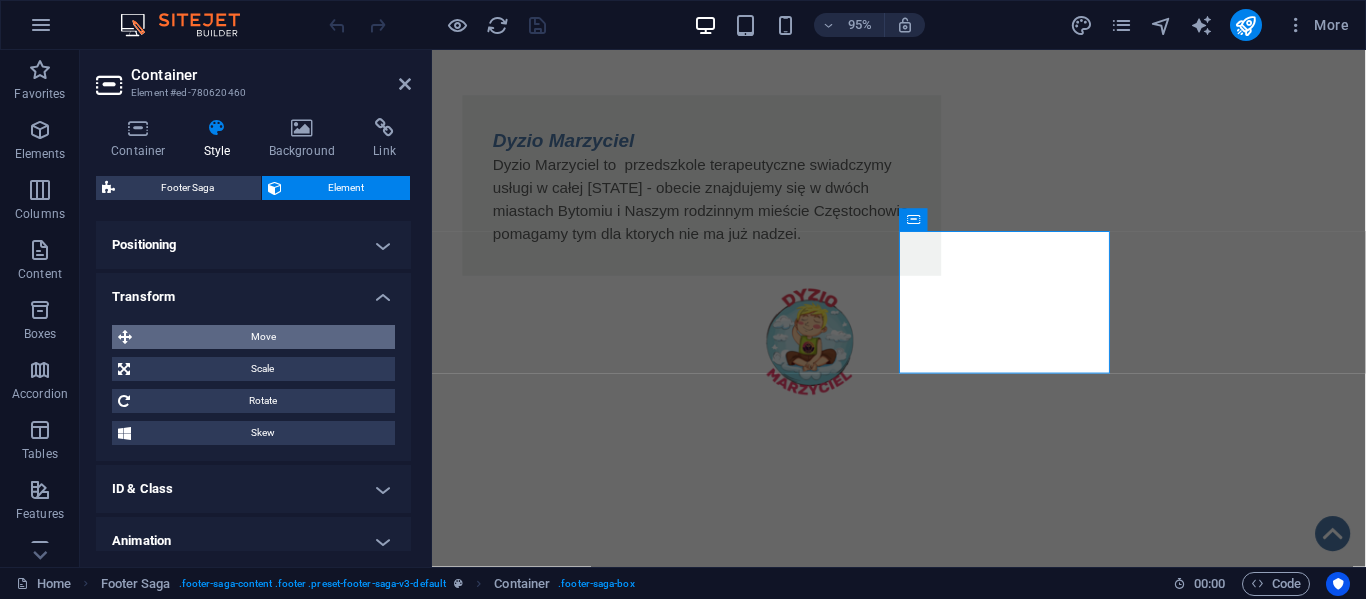 click on "Move" at bounding box center [263, 337] 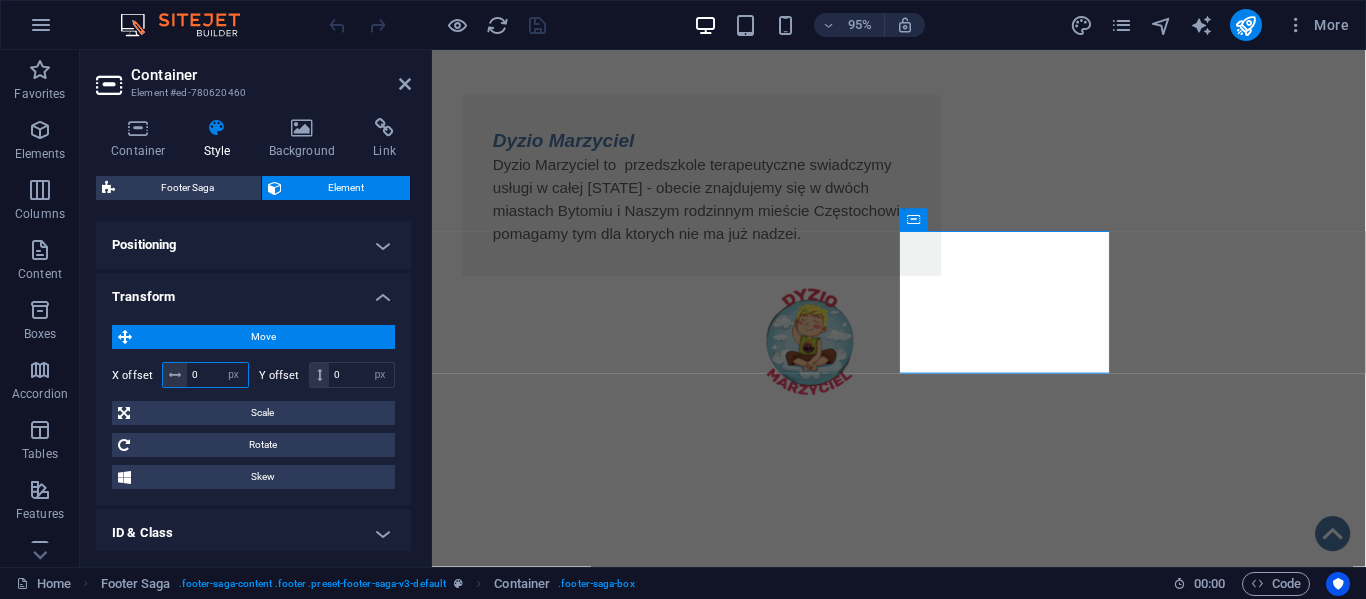 drag, startPoint x: 205, startPoint y: 374, endPoint x: 169, endPoint y: 374, distance: 36 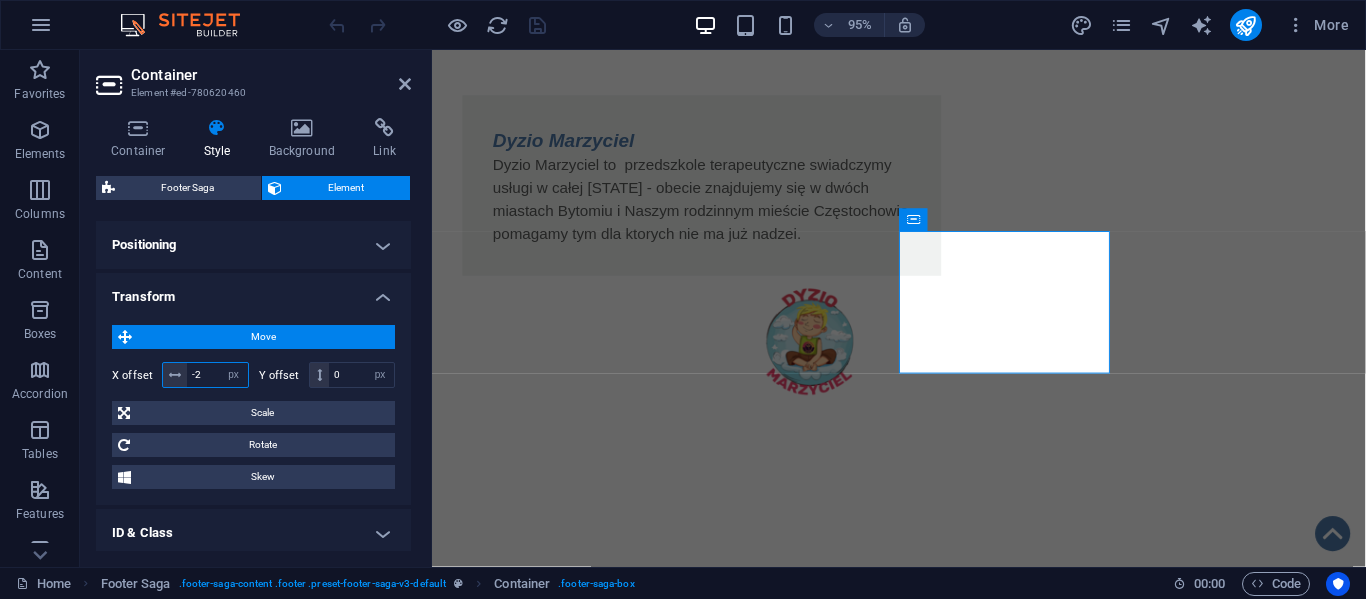 type on "-20" 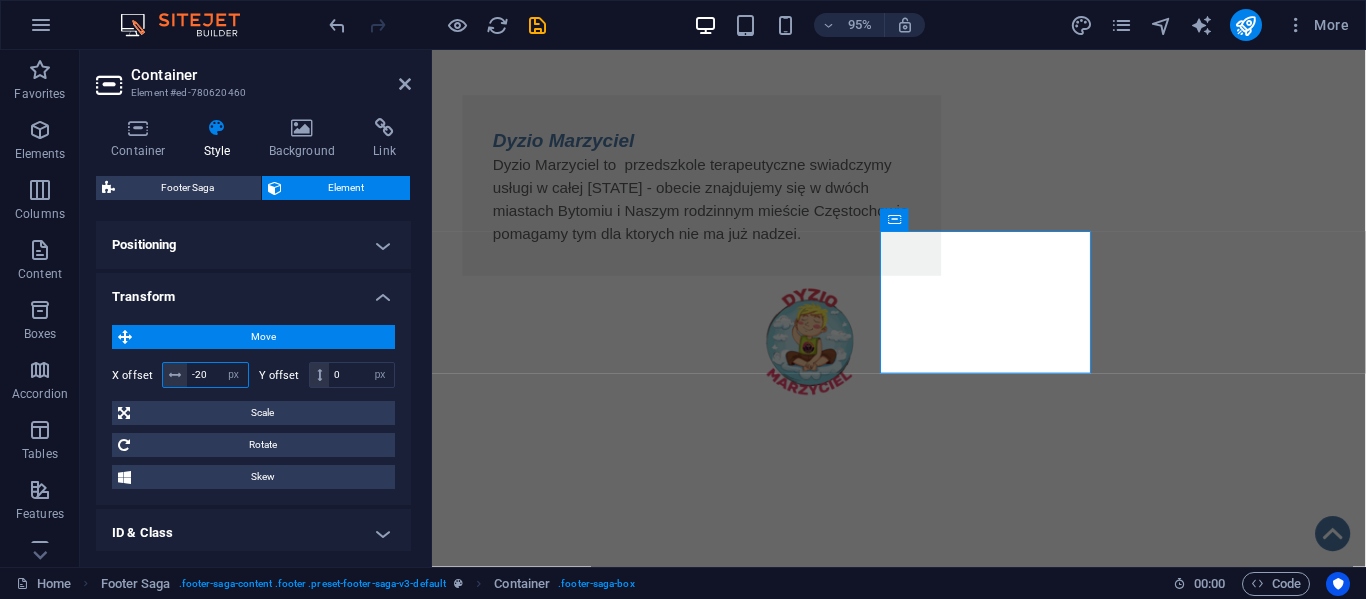 type on "-2" 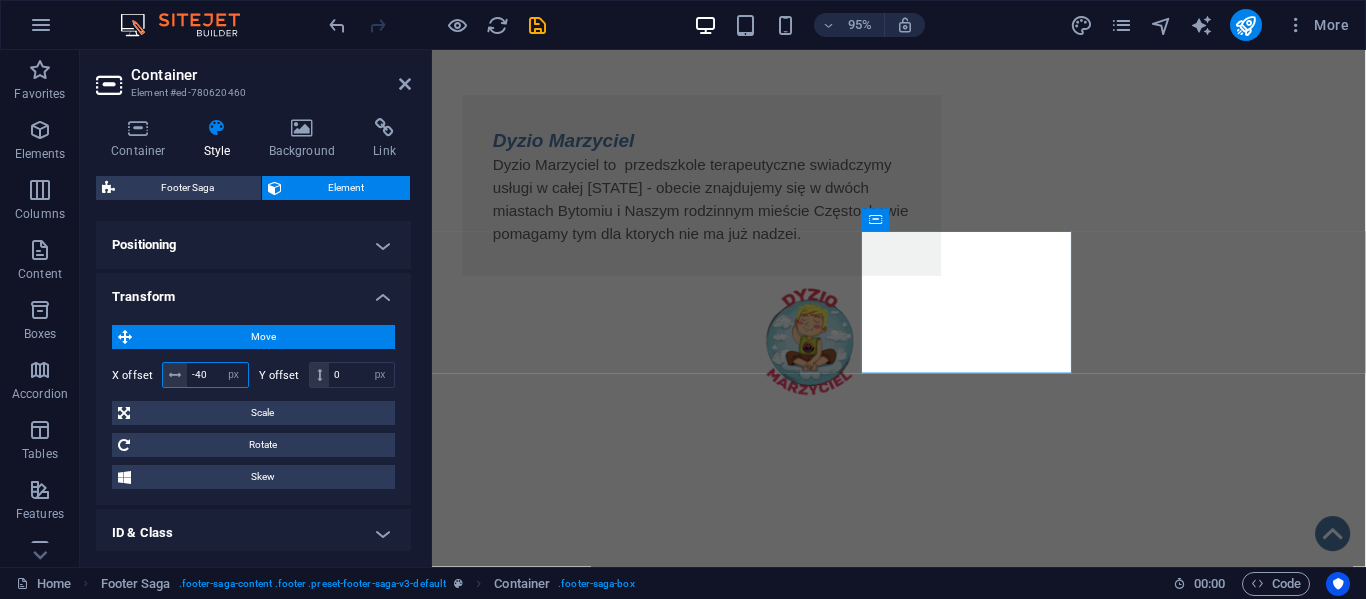 type on "-40" 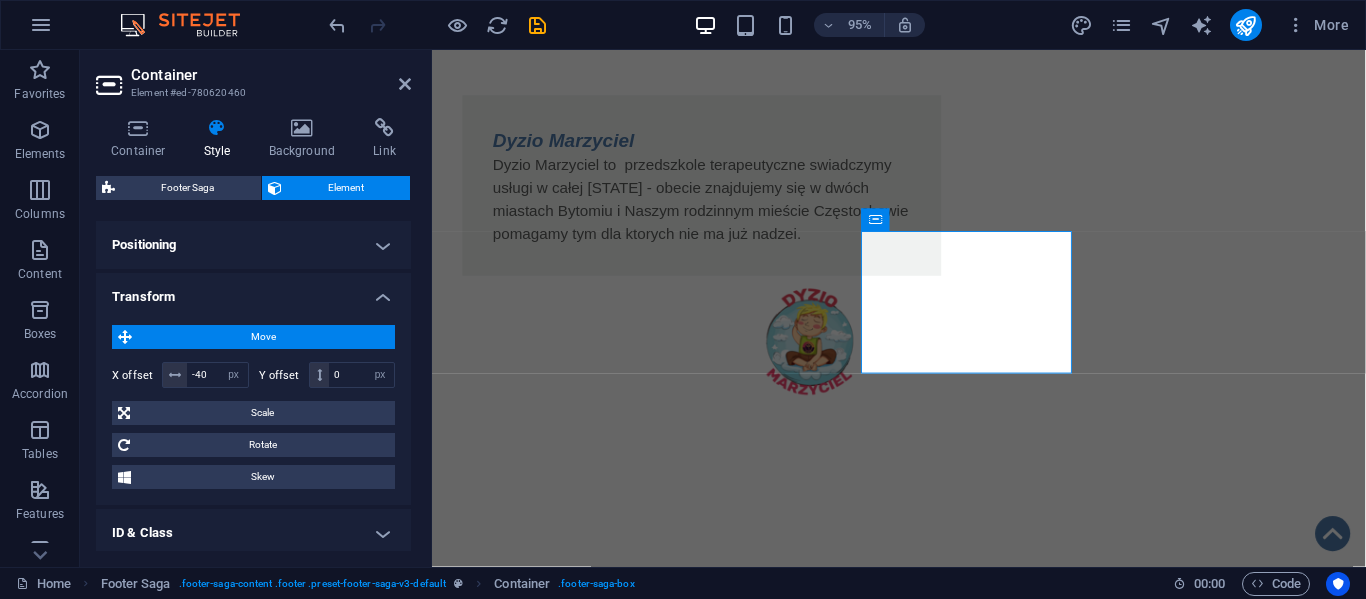 click on "Move X offset -40 px rem % em vh vw Y offset 0 px rem % em vh vw Scale Zoom 100 % Rotate Rotate 0 ° Skew X offset 0 ° Y offset 0 °" at bounding box center [253, 407] 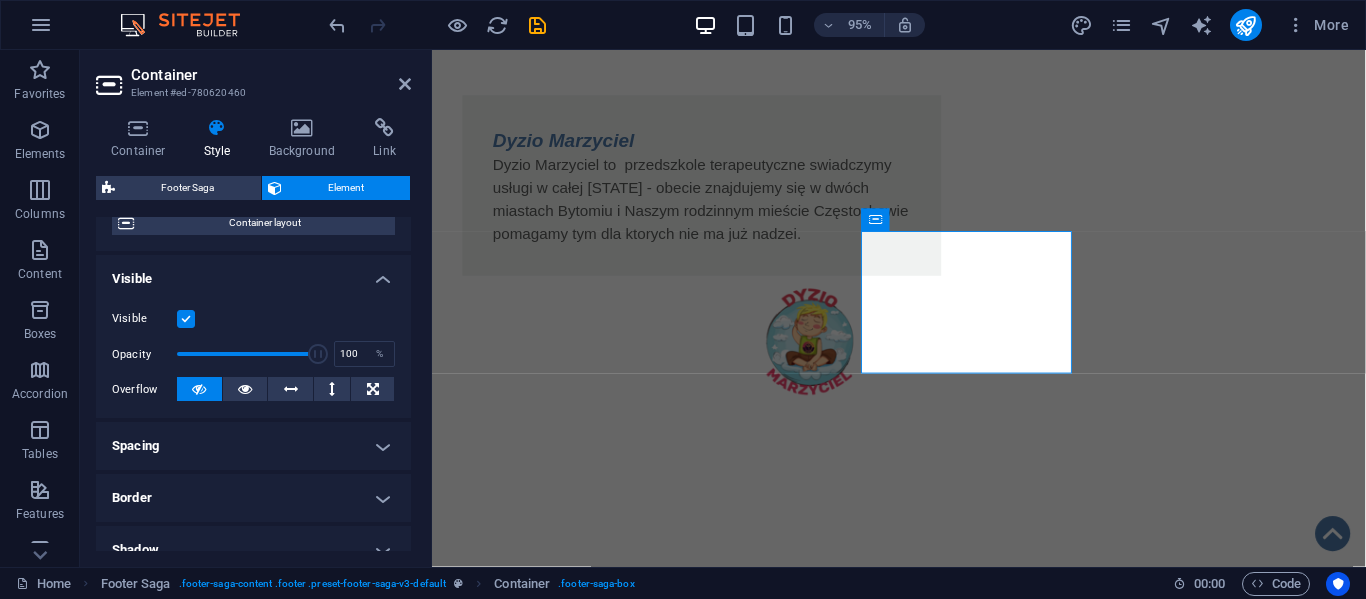scroll, scrollTop: 108, scrollLeft: 0, axis: vertical 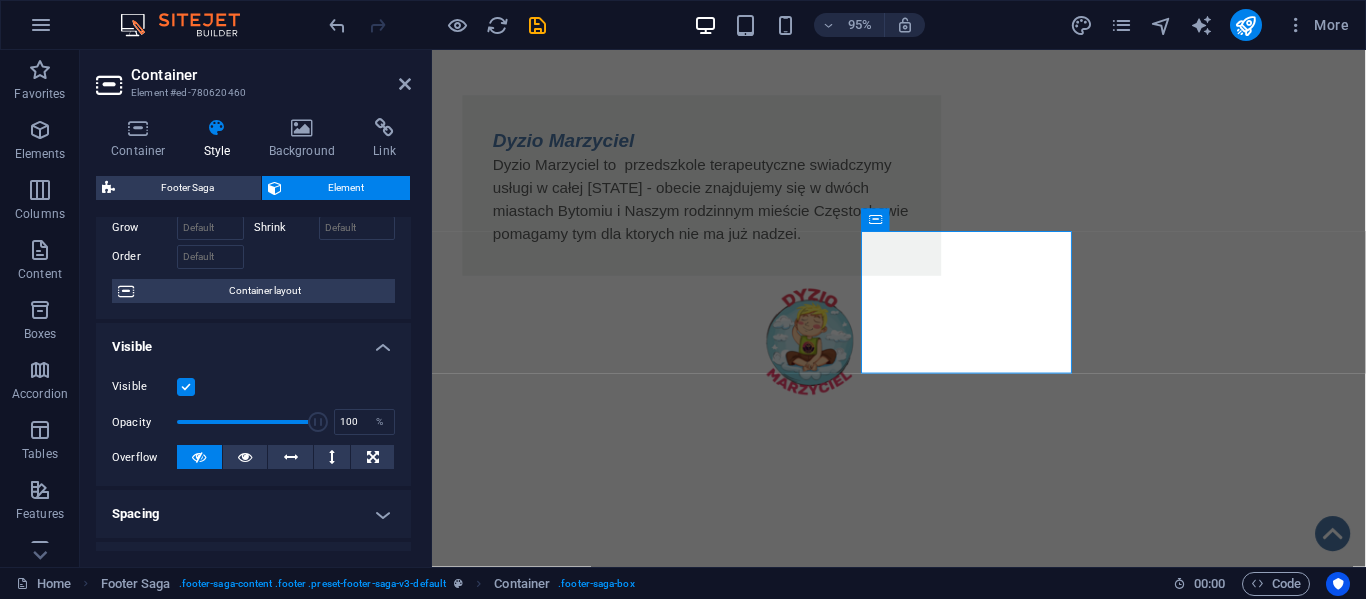 drag, startPoint x: 408, startPoint y: 454, endPoint x: 11, endPoint y: 263, distance: 440.55646 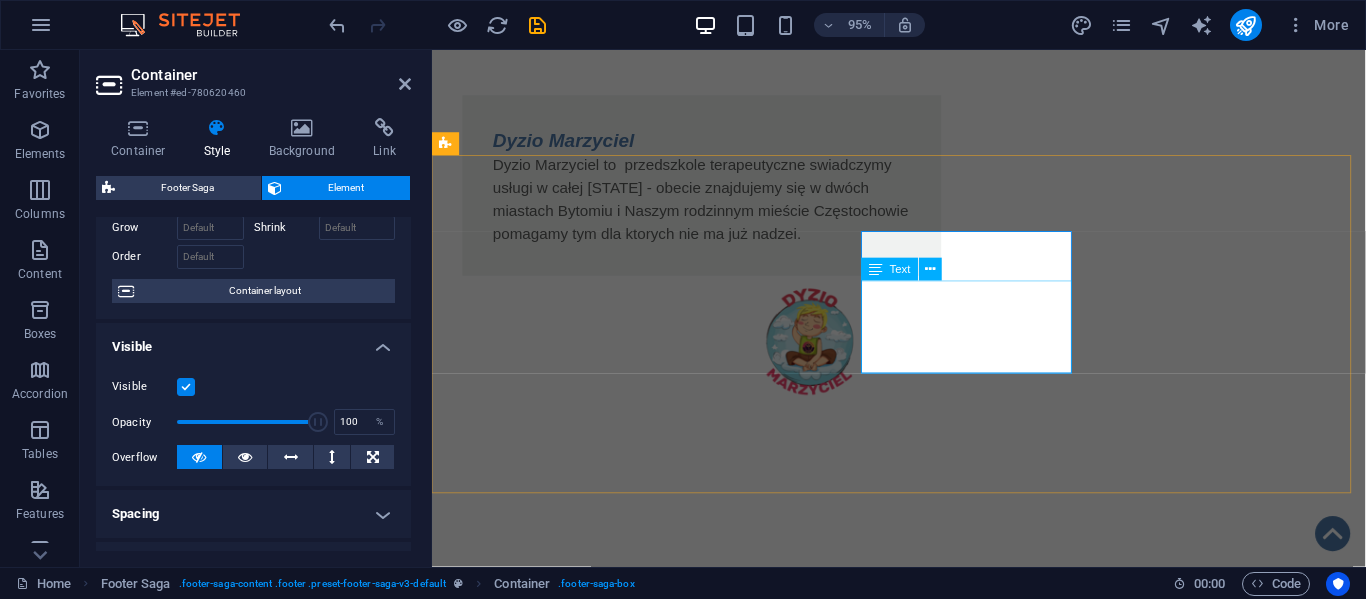 click on "ul.[STREET] [POSTAL_CODE] [CITY] tel.:[PHONE] e-mail: [EMAIL]" at bounding box center (520, 1872) 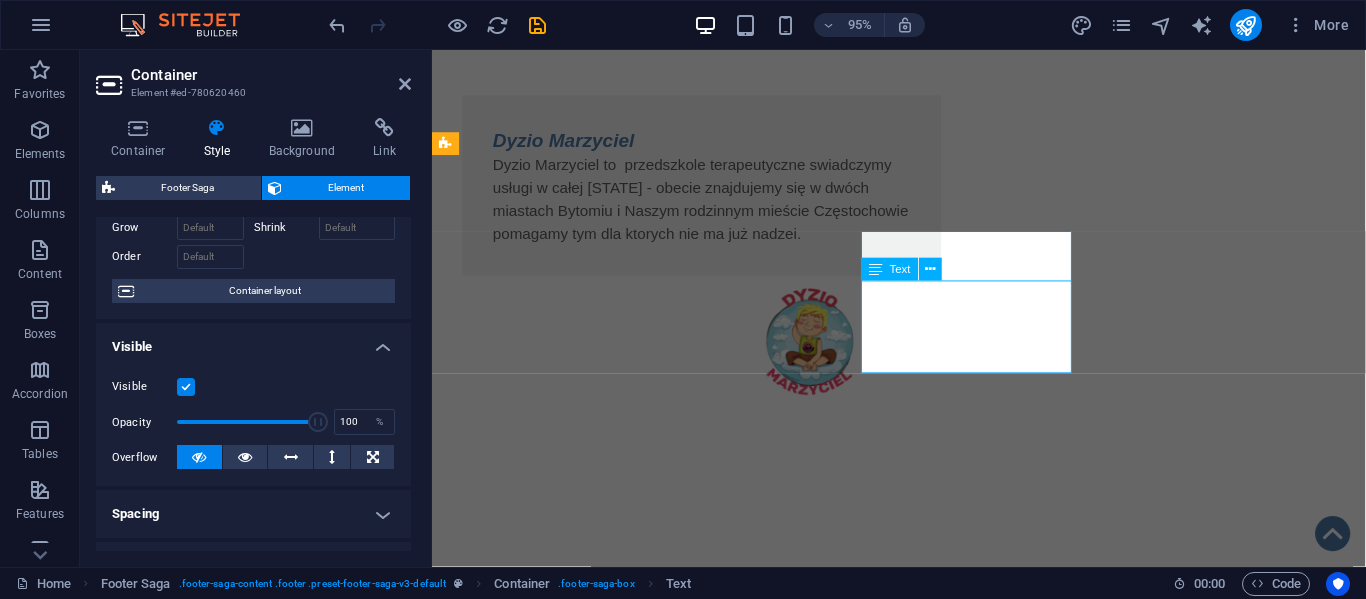 click on "ul.[STREET] [POSTAL_CODE] [CITY] tel.:[PHONE] e-mail: [EMAIL]" at bounding box center (520, 1872) 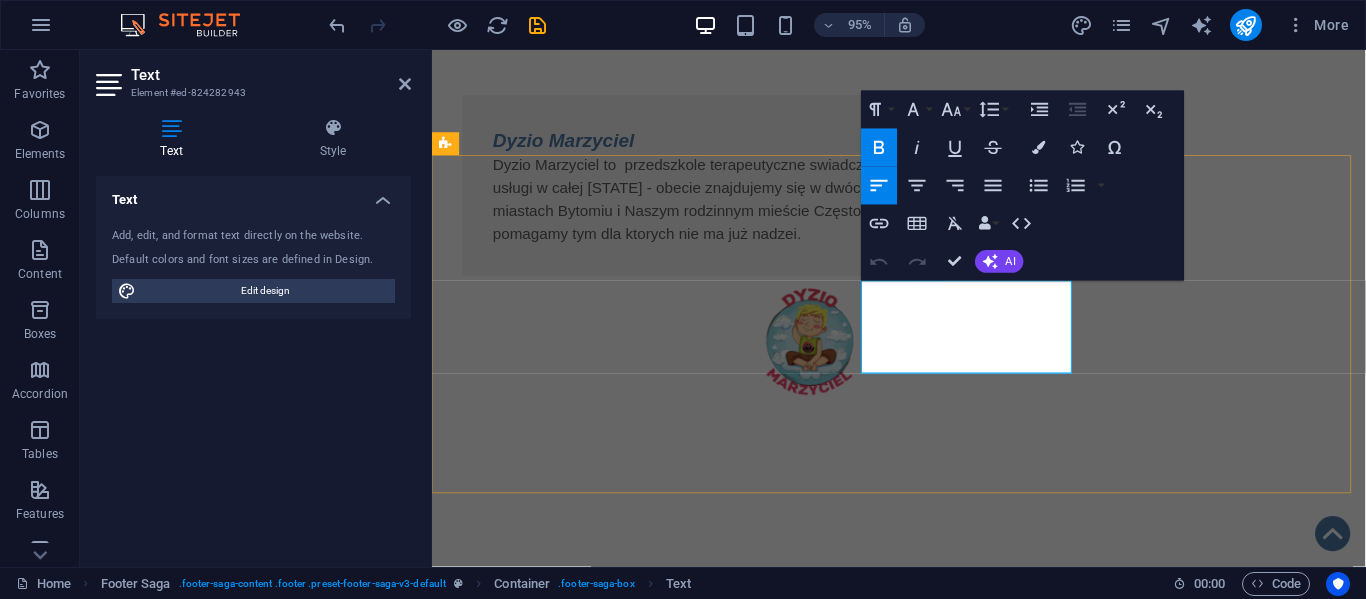 drag, startPoint x: 886, startPoint y: 307, endPoint x: 1082, endPoint y: 381, distance: 209.50418 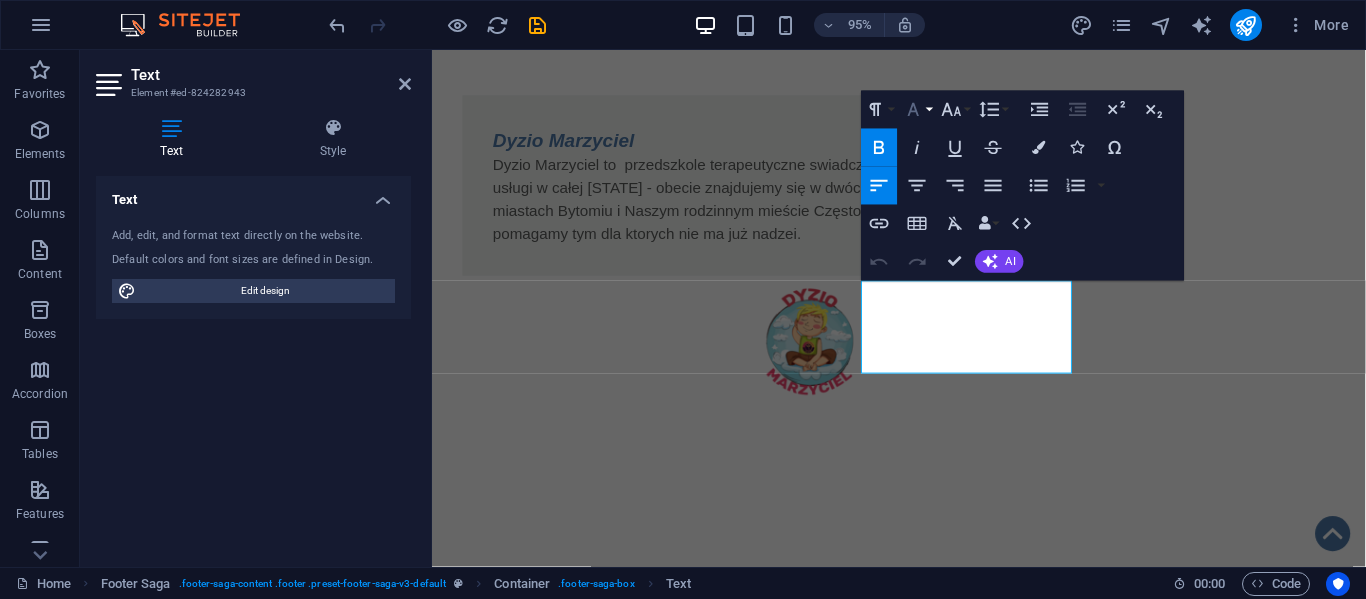 click on "Font Family" at bounding box center [917, 110] 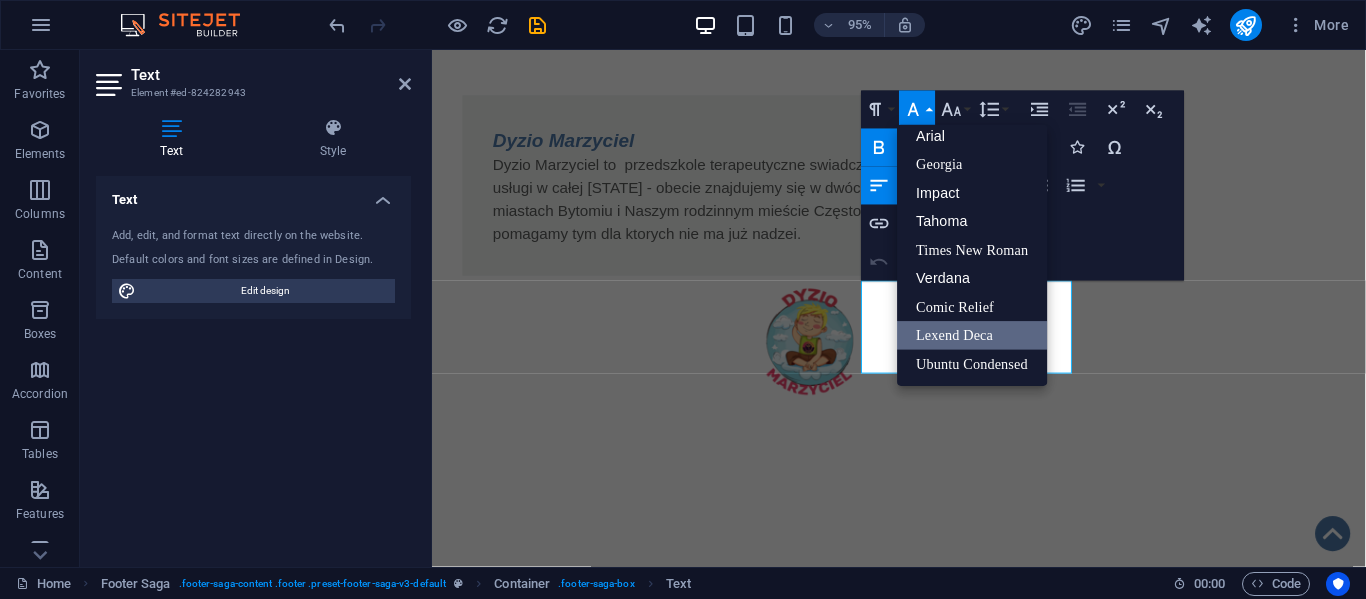 scroll, scrollTop: 11, scrollLeft: 0, axis: vertical 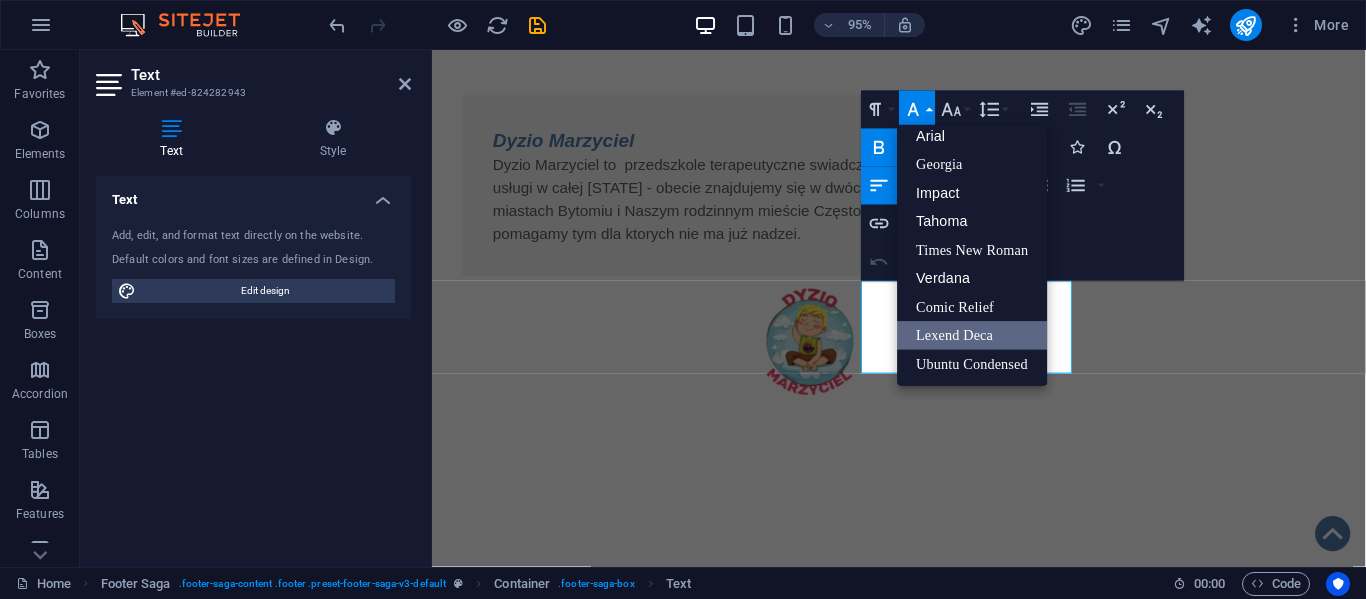click on "Font Family" at bounding box center [917, 110] 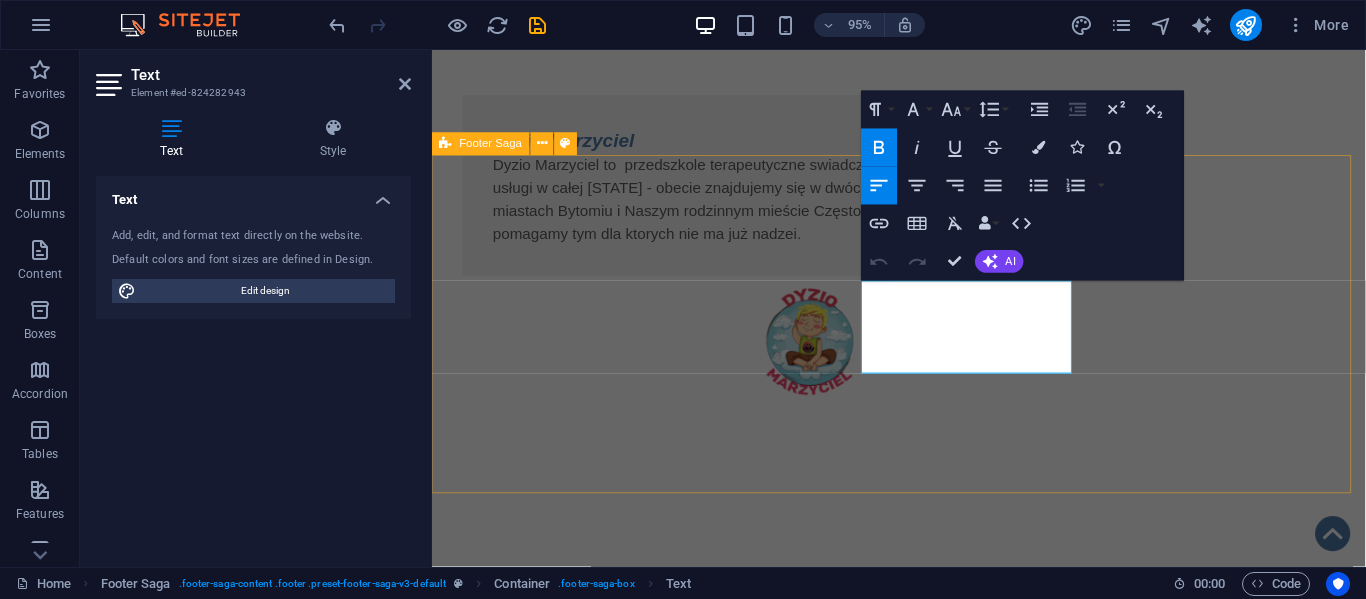 click on "Fundacja Algiz - wspieramy działamy pomagamy i kochamy !!! O nas KRS: 0001139679 NIP: 5732958165 REGON: 540256299 Kontakt ul.Sobieskiego 84 42-217 Częstochowa tel.:508-345-083 e-mail: biuro@fundacja-algiz.pl Statut Polityka Prywatności Regulamin RODO Klauzula przetwarzania" at bounding box center (923, 1763) 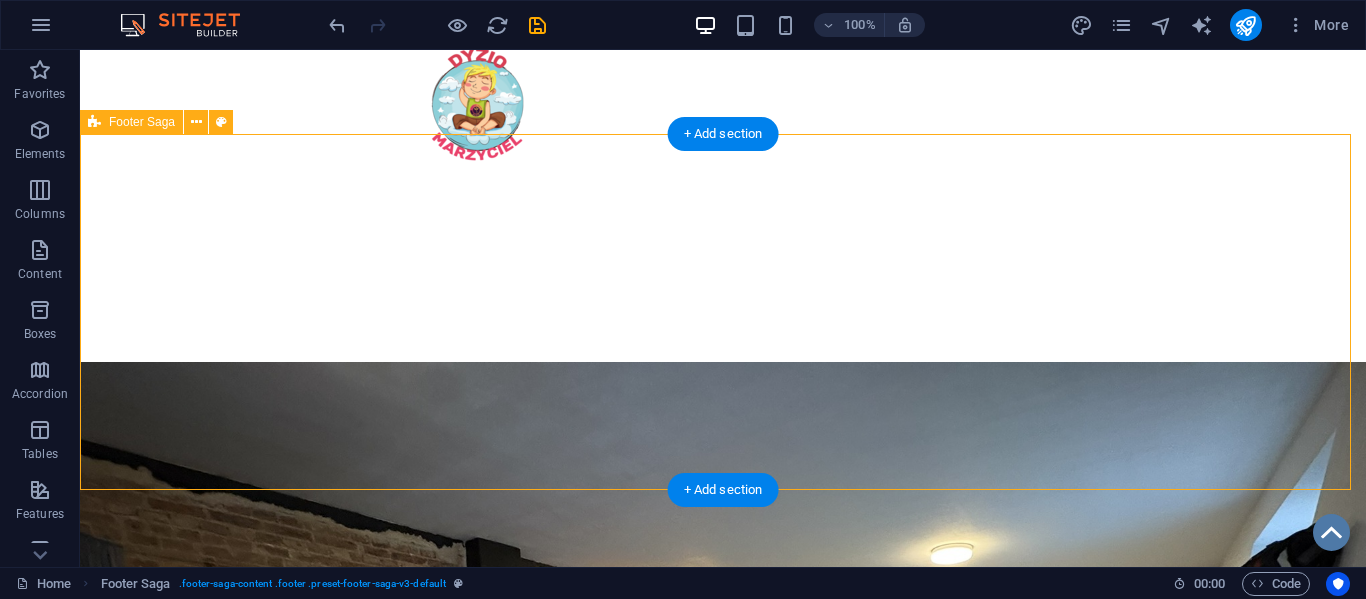 scroll, scrollTop: 1601, scrollLeft: 0, axis: vertical 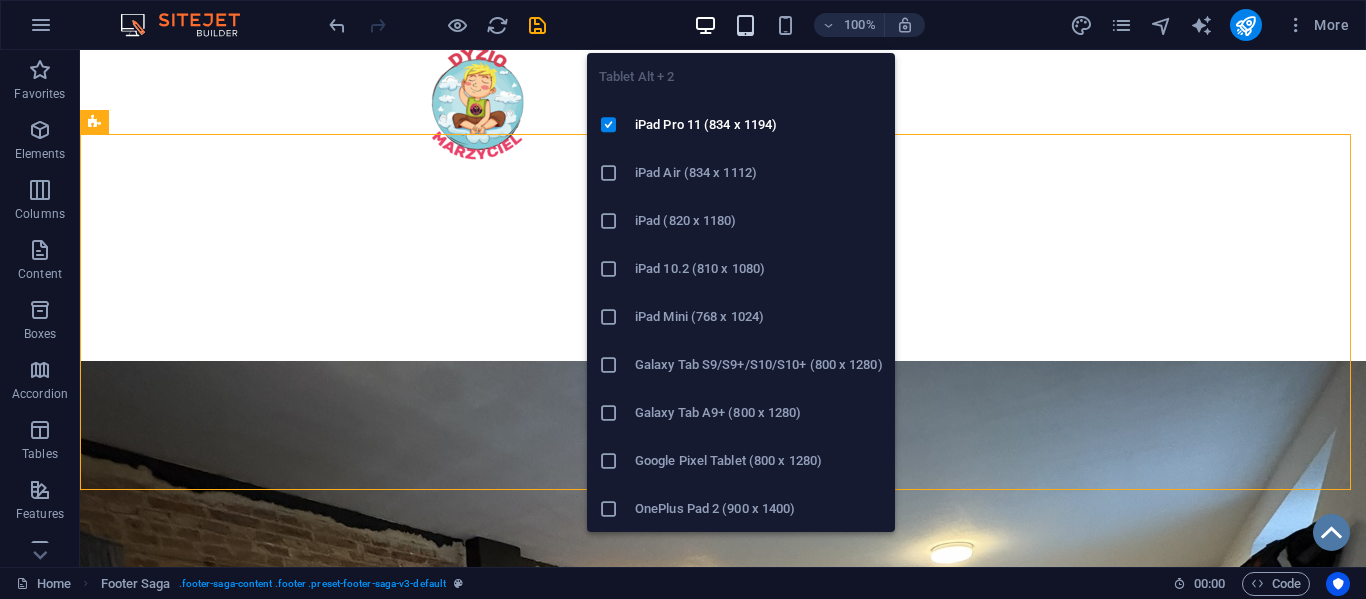 click at bounding box center (745, 25) 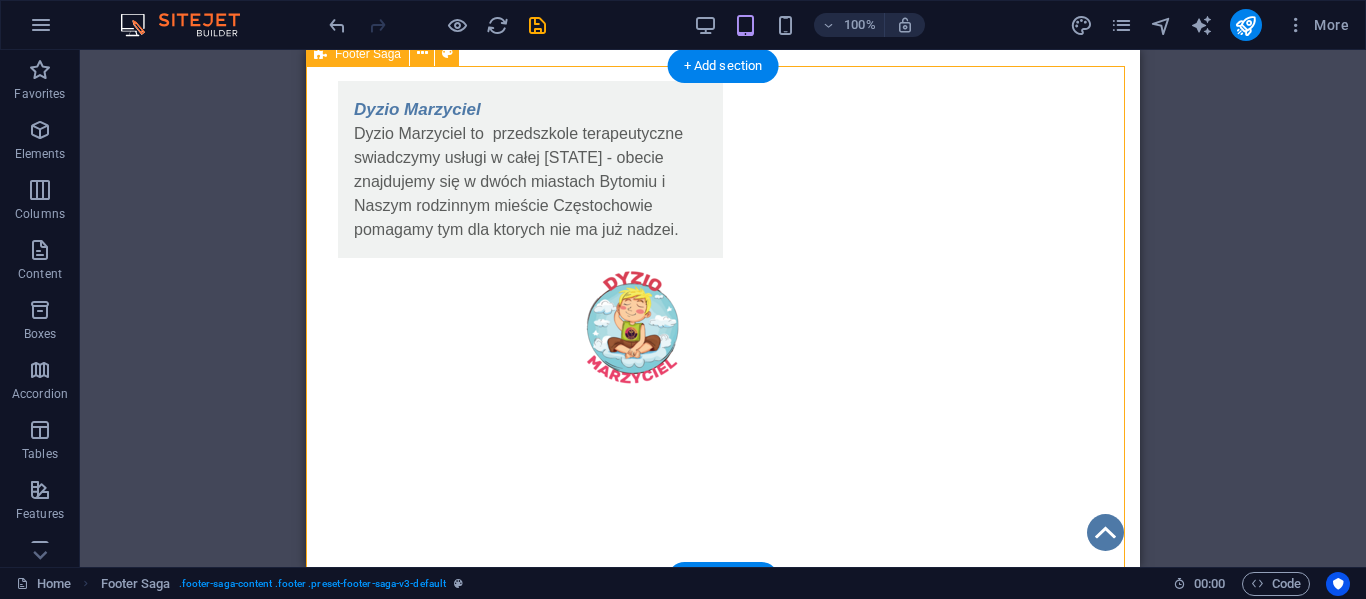 scroll, scrollTop: 1390, scrollLeft: 0, axis: vertical 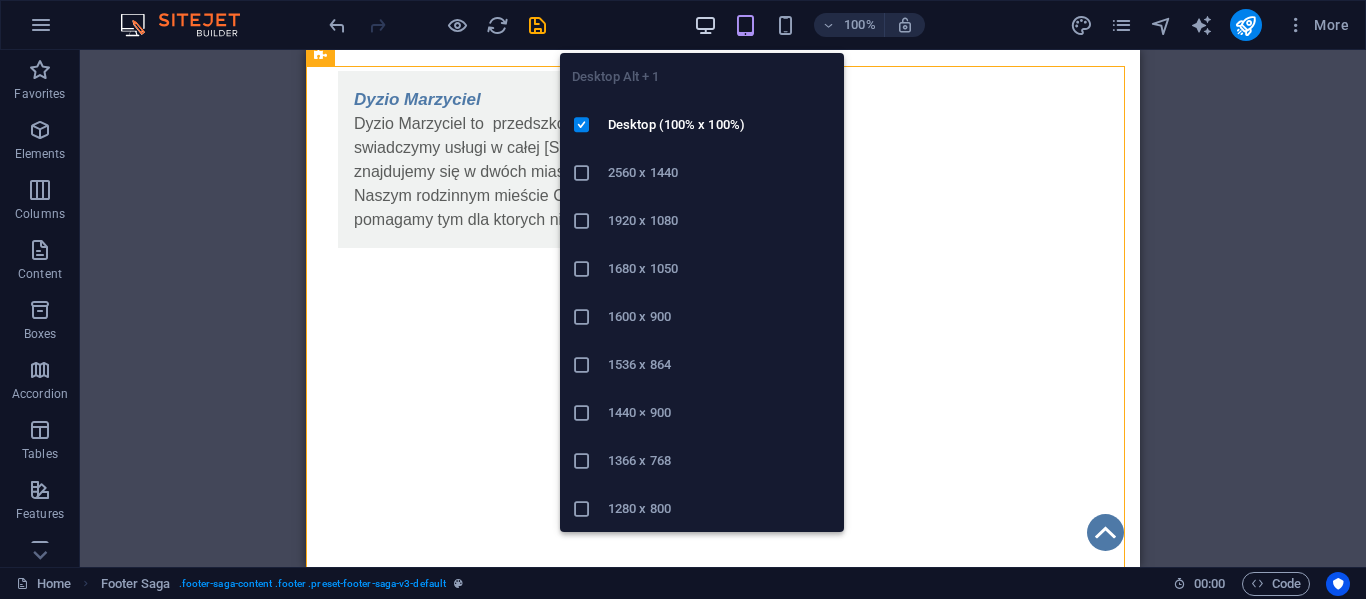 click at bounding box center [705, 25] 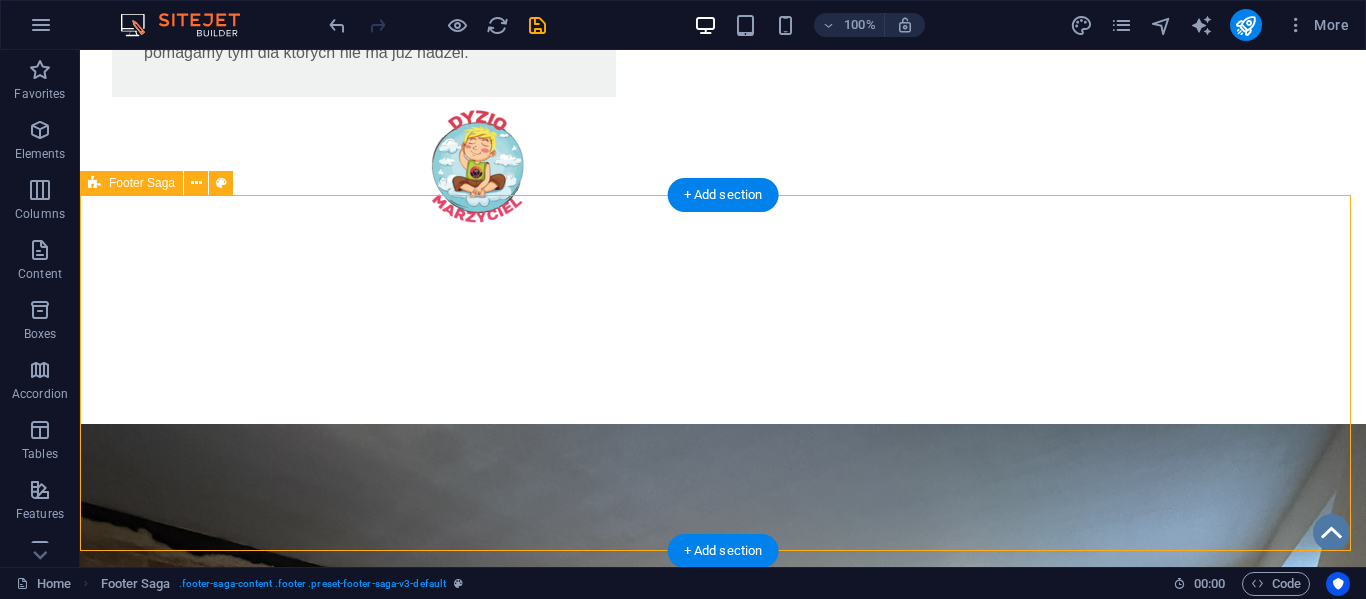 scroll, scrollTop: 1541, scrollLeft: 0, axis: vertical 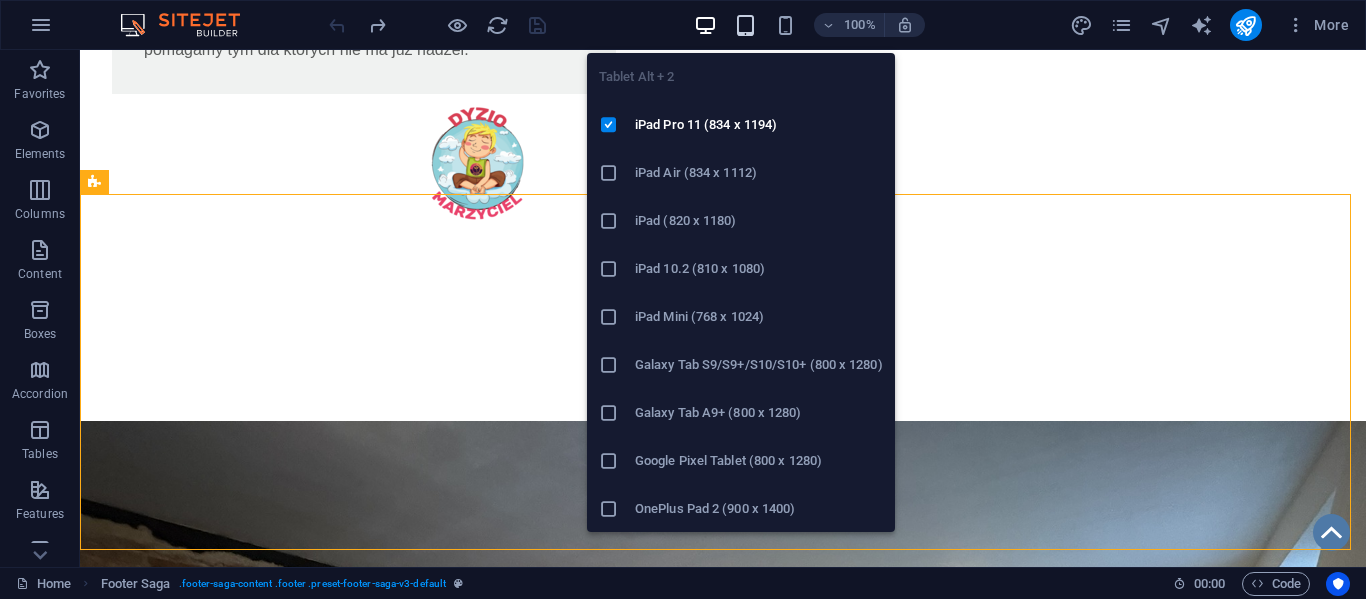 click at bounding box center [745, 25] 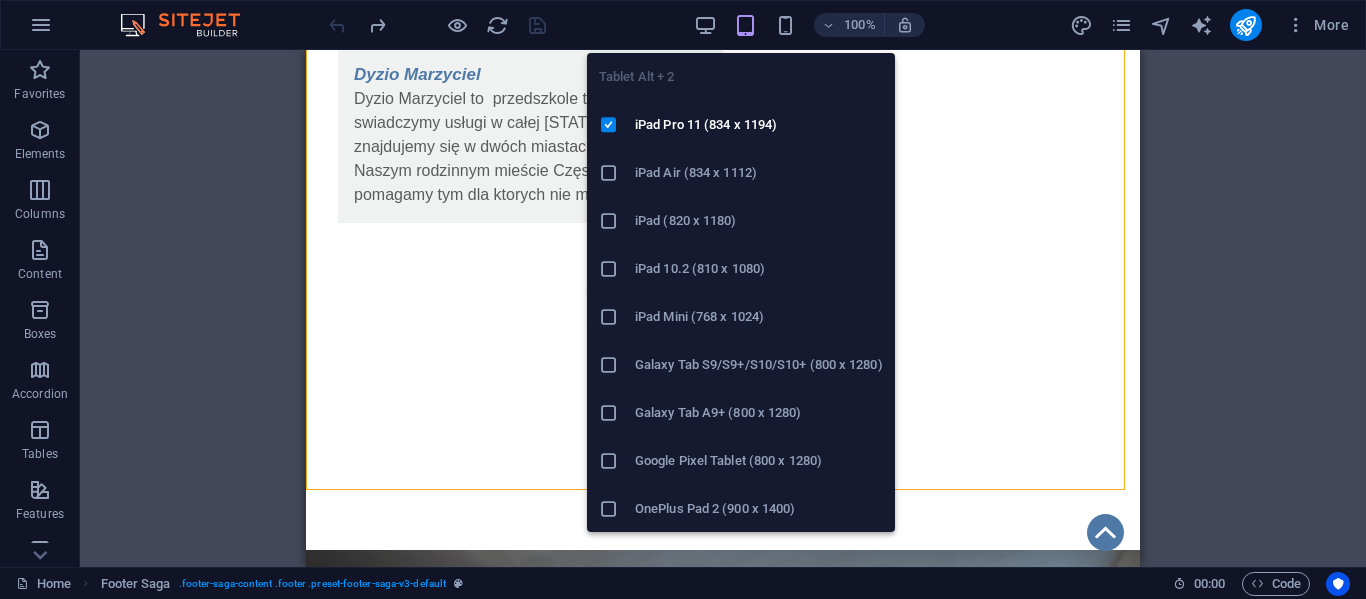 scroll, scrollTop: 1479, scrollLeft: 0, axis: vertical 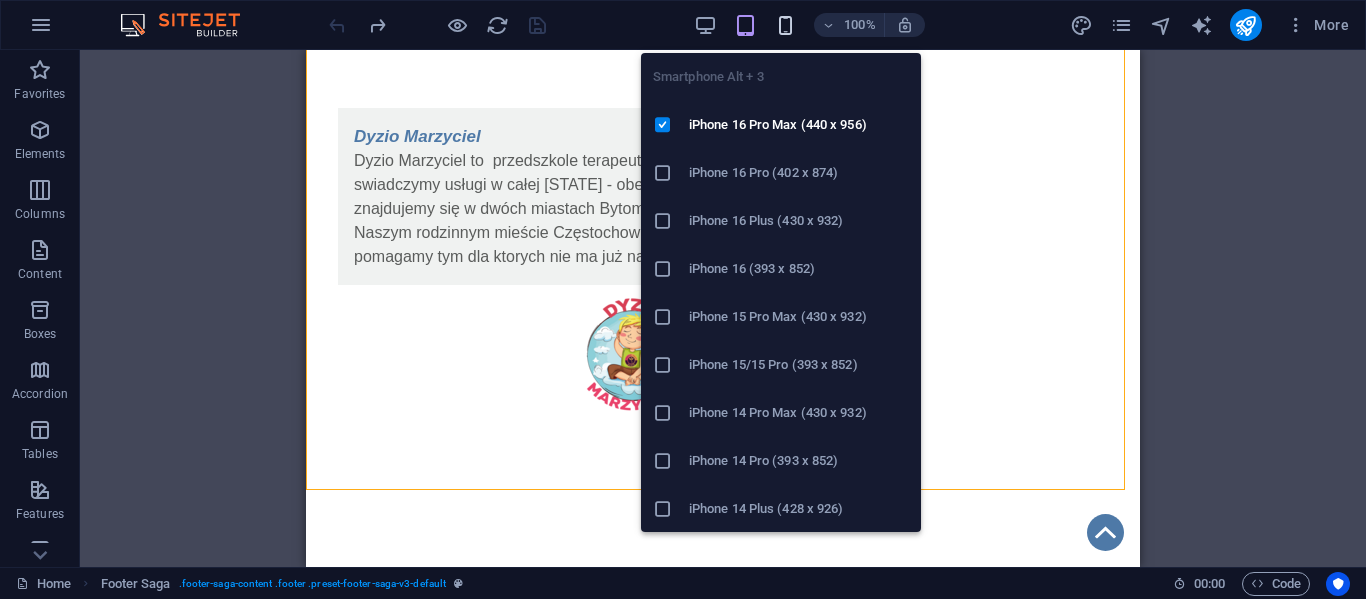 click at bounding box center [785, 25] 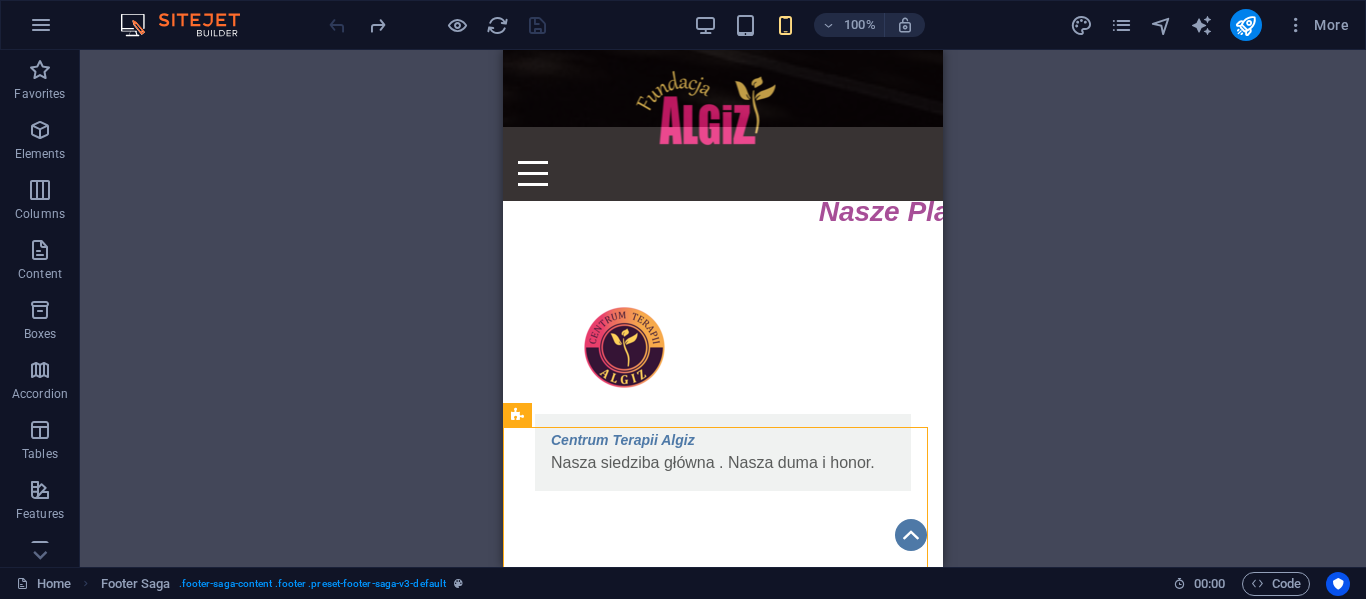 scroll, scrollTop: 1076, scrollLeft: 0, axis: vertical 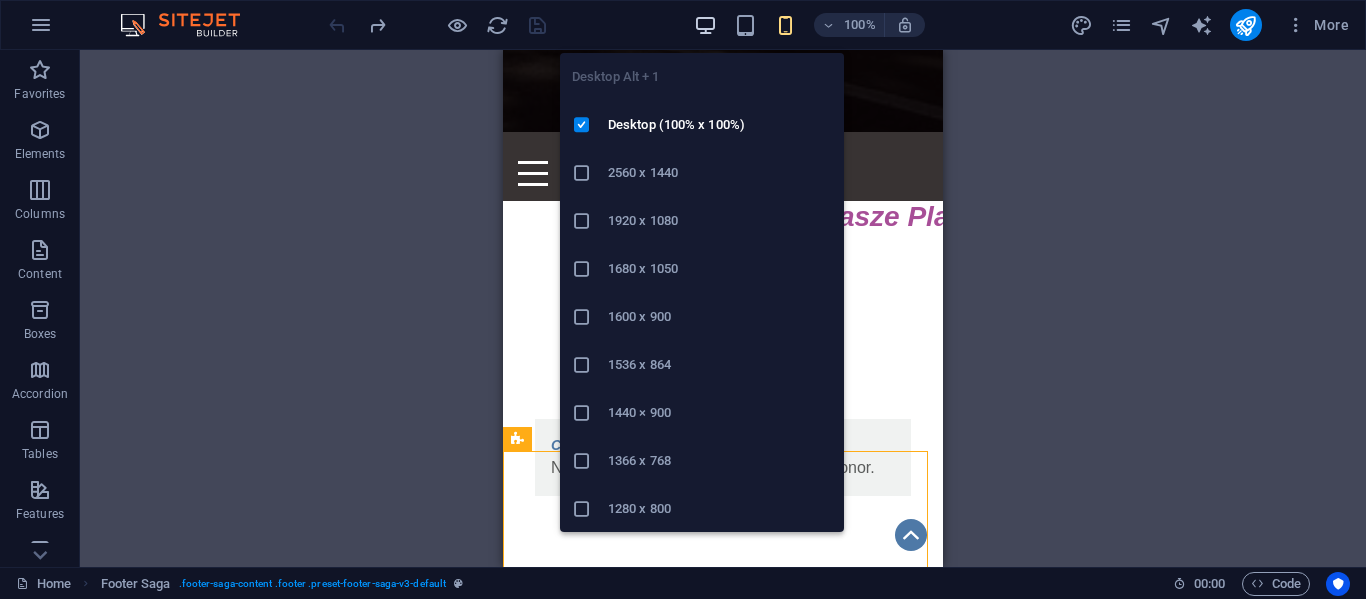 click at bounding box center [705, 25] 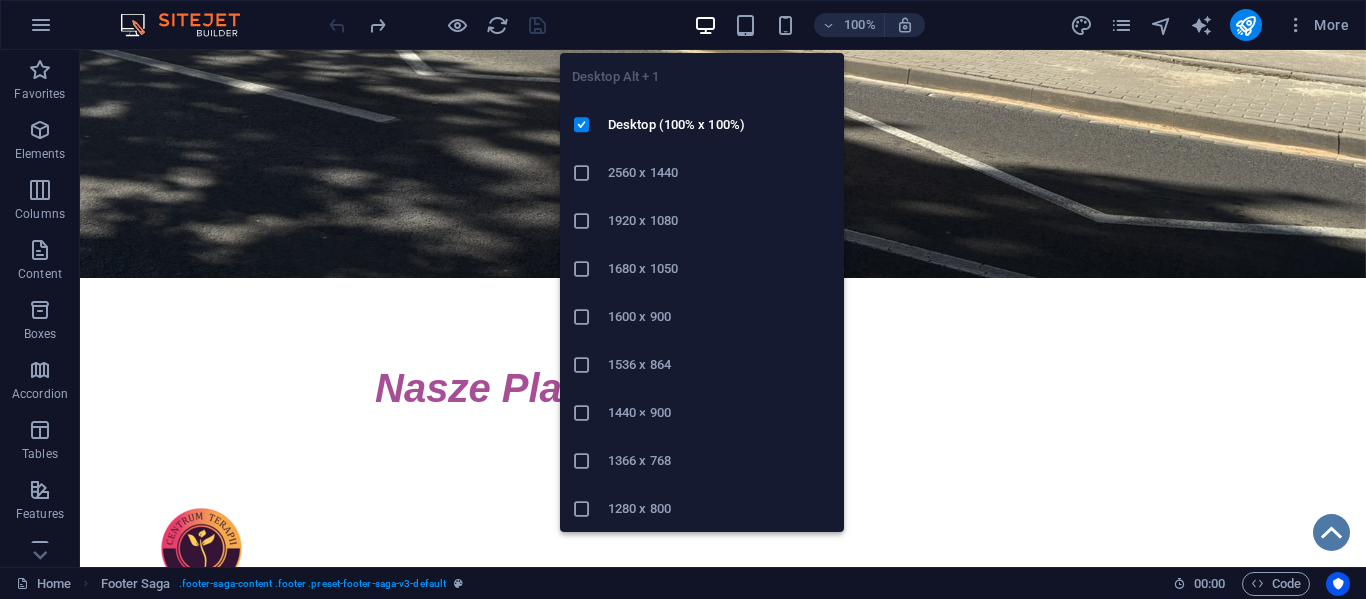 scroll, scrollTop: 1601, scrollLeft: 0, axis: vertical 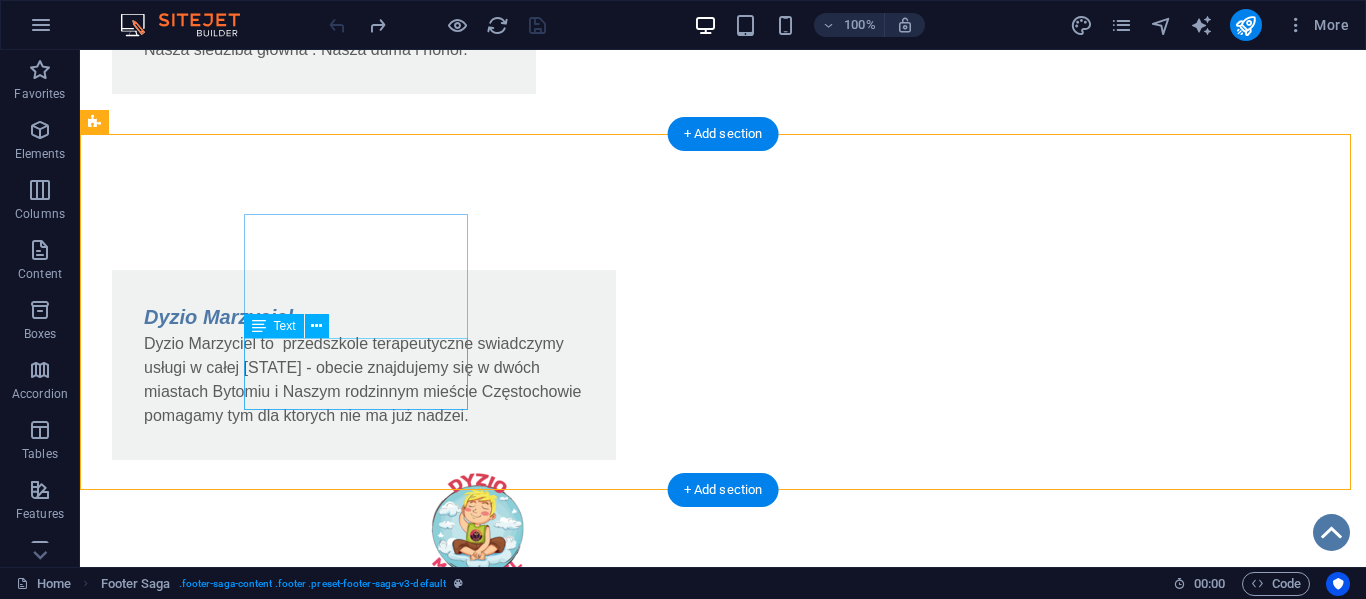 click on "Fundacja Algiz - wspieramy działamy pomagamy i kochamy !!!" at bounding box center [208, 1992] 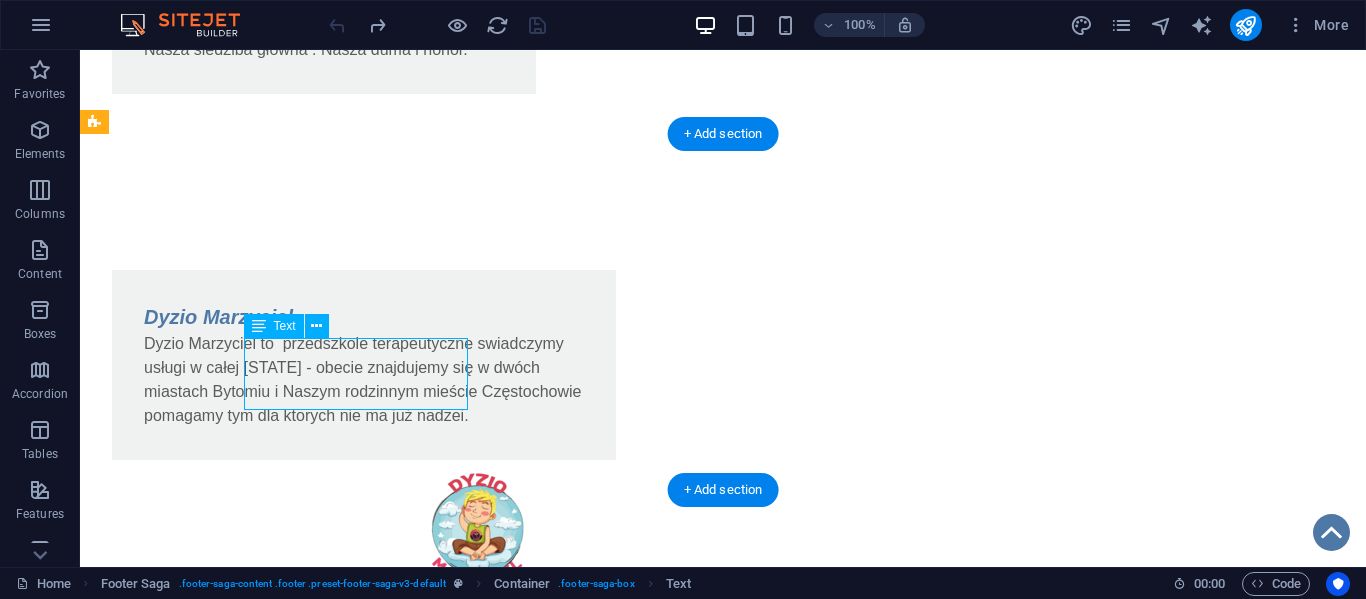 click on "Fundacja Algiz - wspieramy działamy pomagamy i kochamy !!!" at bounding box center (208, 1992) 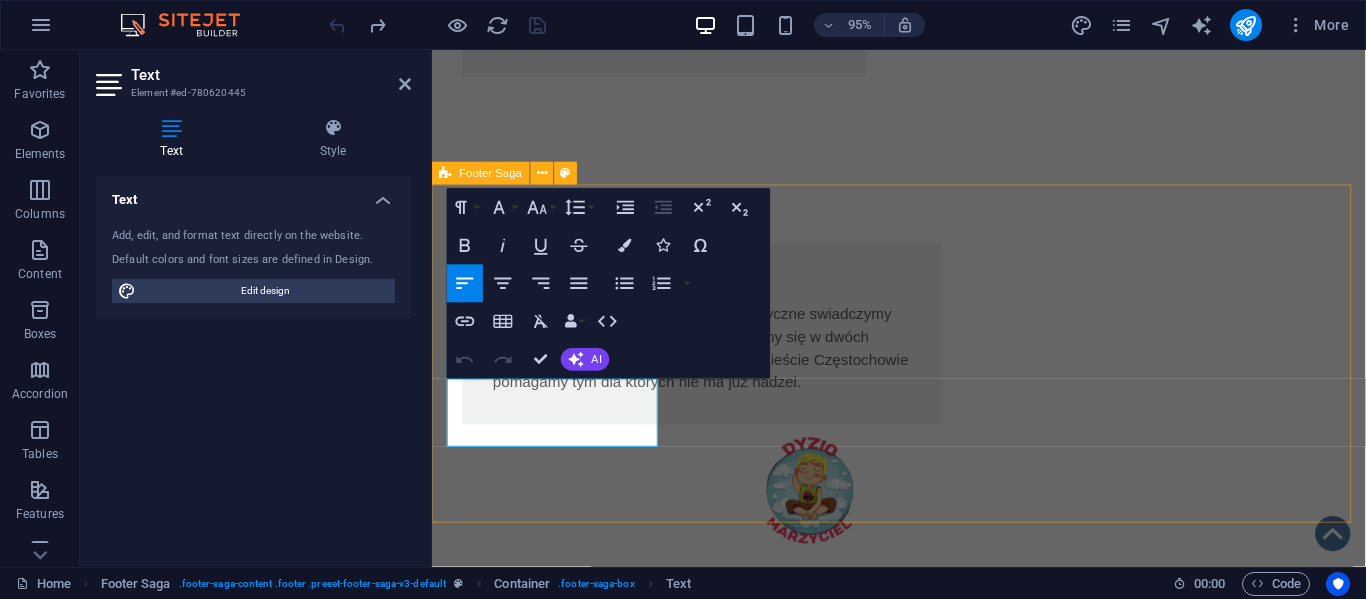 drag, startPoint x: 450, startPoint y: 407, endPoint x: 558, endPoint y: 468, distance: 124.036285 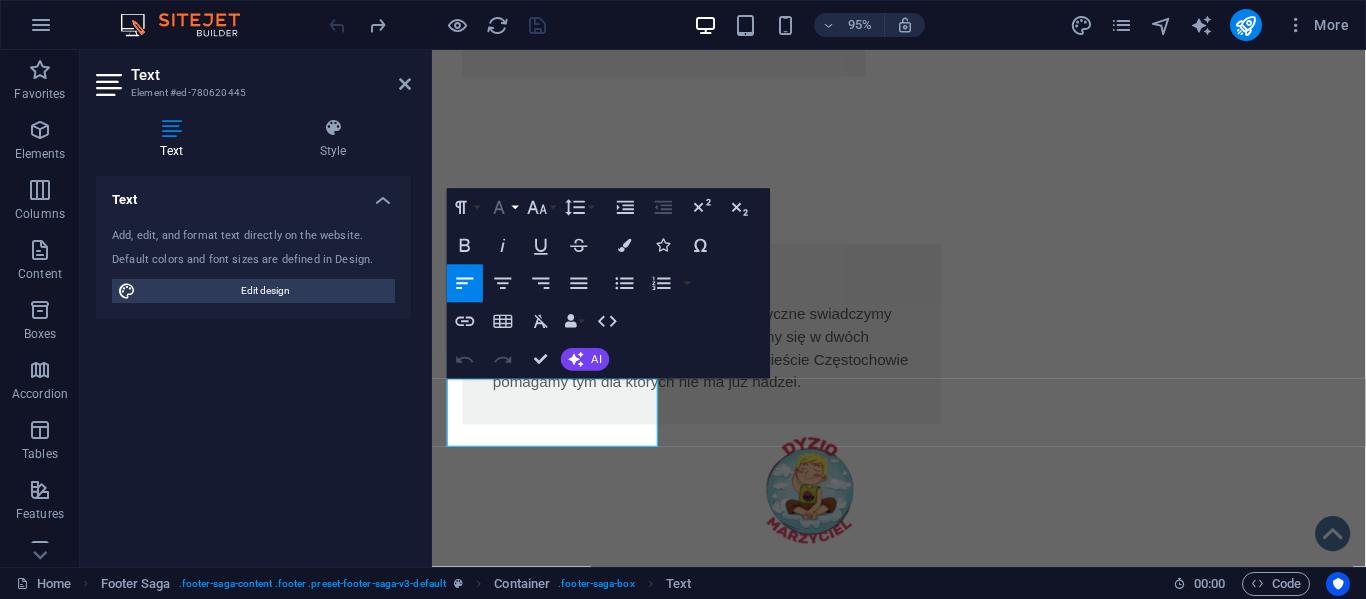 click on "Font Family" at bounding box center (503, 208) 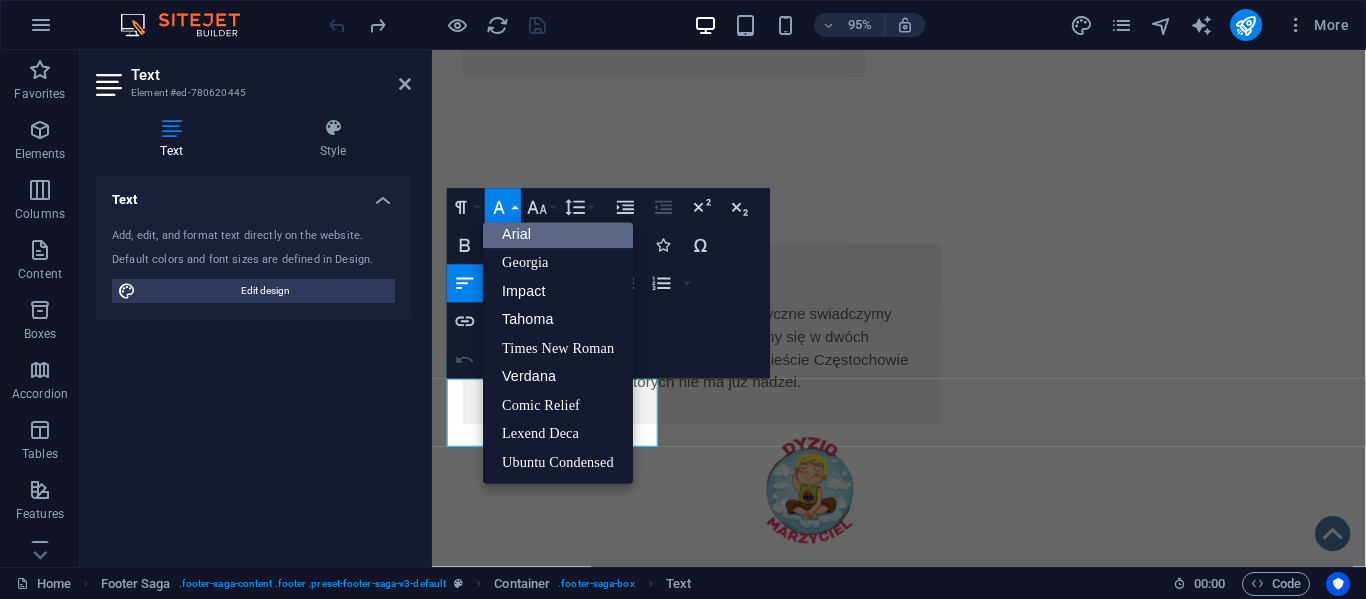 scroll, scrollTop: 11, scrollLeft: 0, axis: vertical 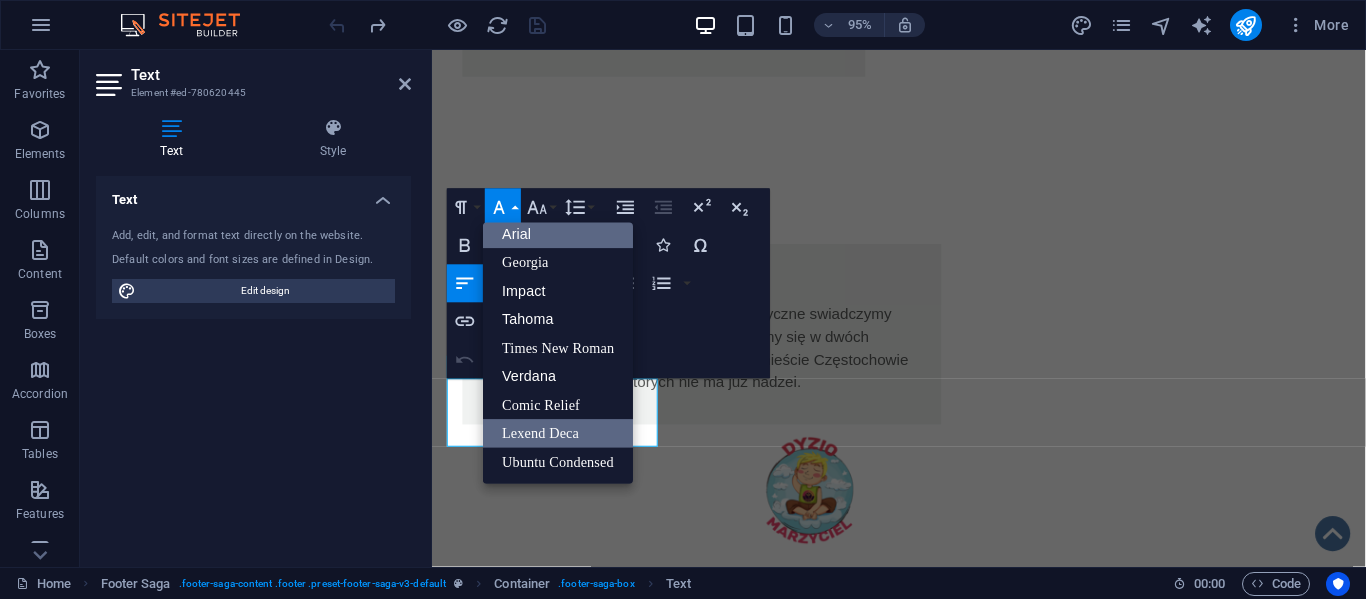 click on "Lexend Deca" at bounding box center [558, 434] 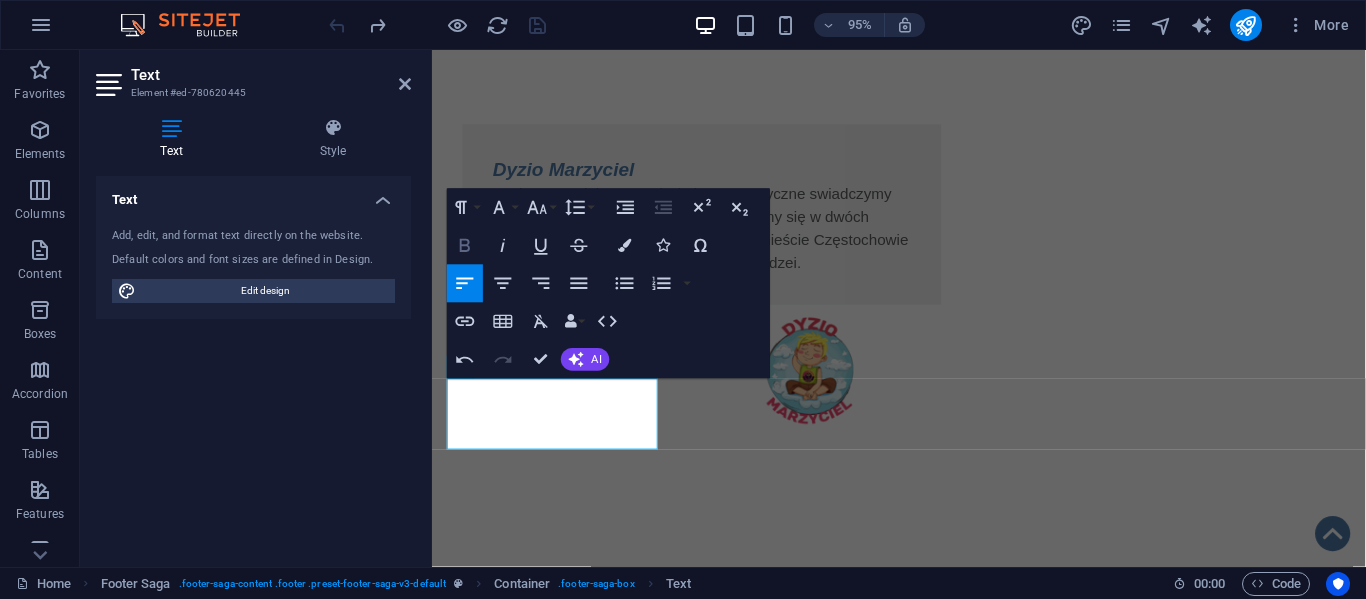 click 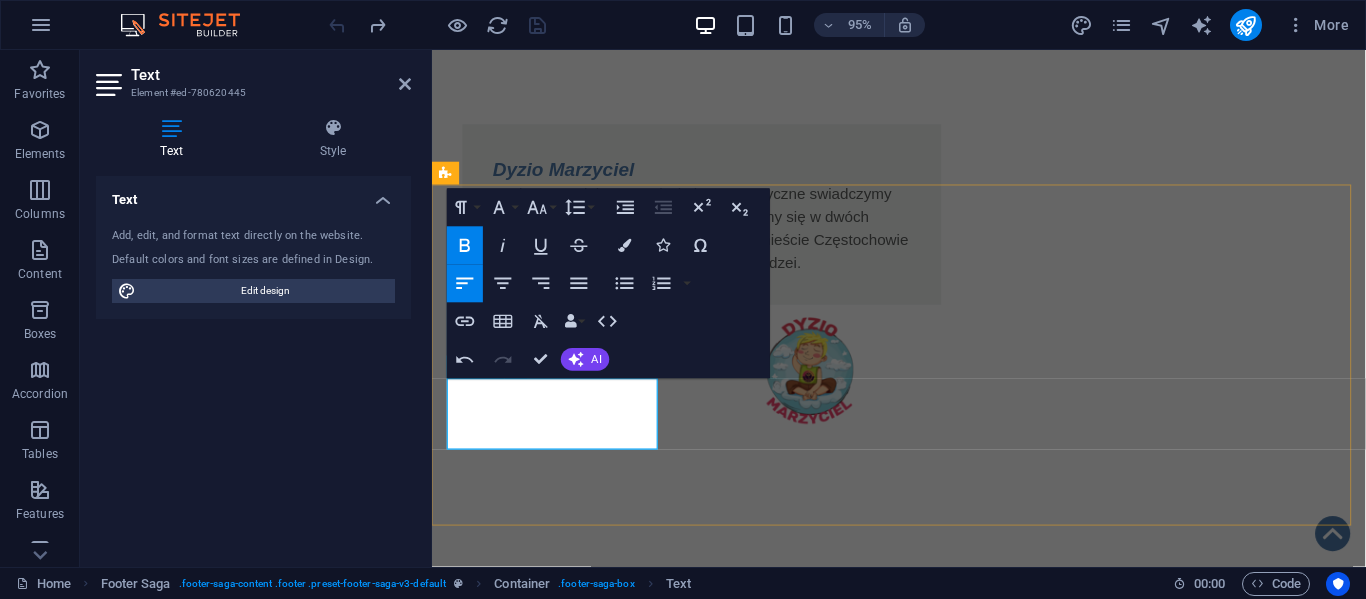 click on "Fundacja Algiz - wspieramy działamy pomagamy i kochamy !!!" at bounding box center (550, 1624) 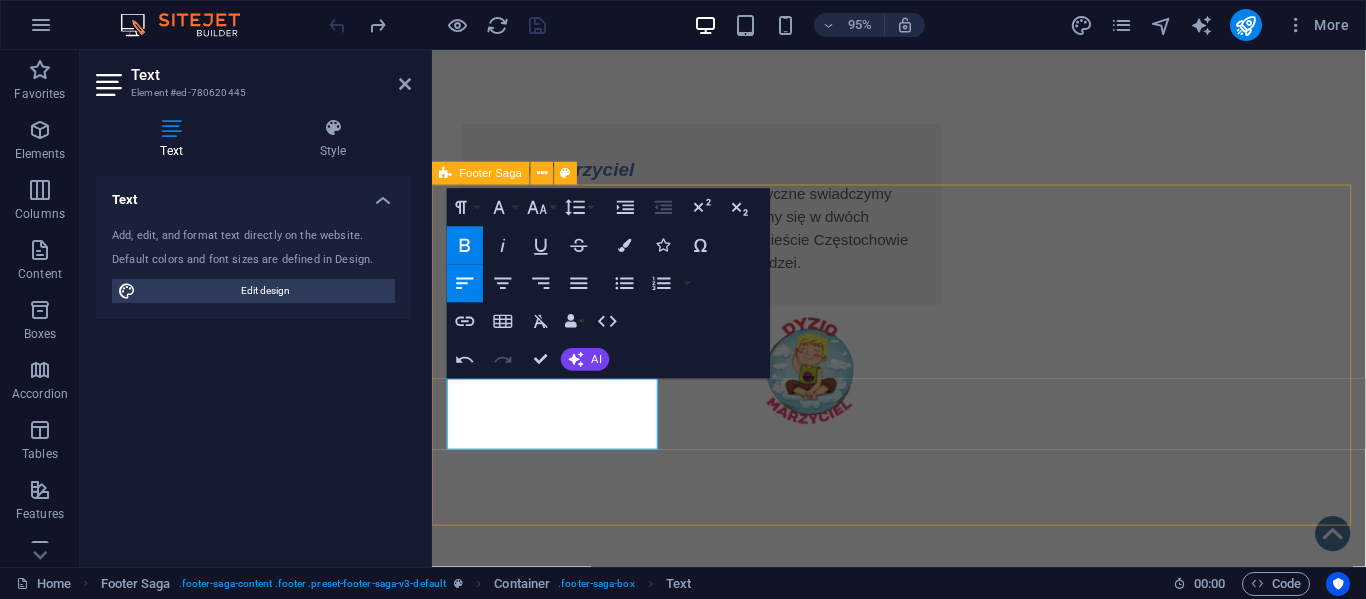 click on "Fundacja Algiz - wspieramy działamy pomagamy i kochamy !!! O nas KRS: 0001139679 NIP: 5732958165 REGON: 540256299 Kontakt ul.Sobieskiego 84 42-217 Częstochowa tel.:508-345-083 e-mail: biuro@fundacja-algiz.pl Statut Polityka Prywatności Regulamin RODO Klauzula przetwarzania" at bounding box center (923, 1795) 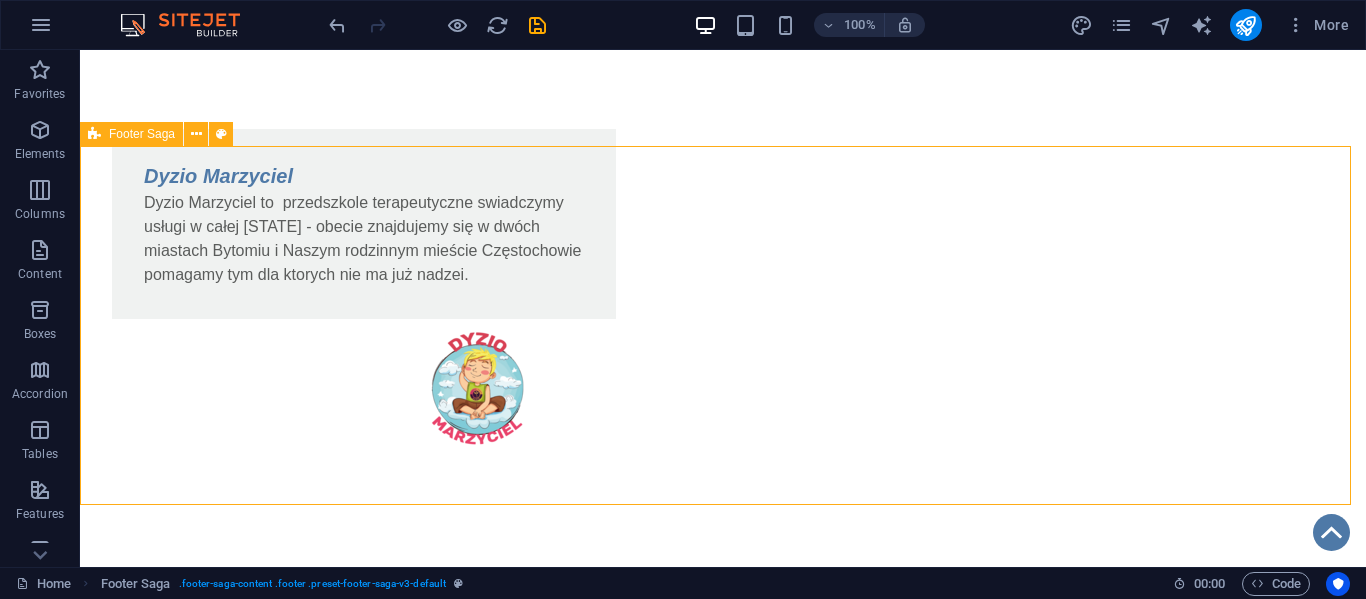 scroll, scrollTop: 1604, scrollLeft: 0, axis: vertical 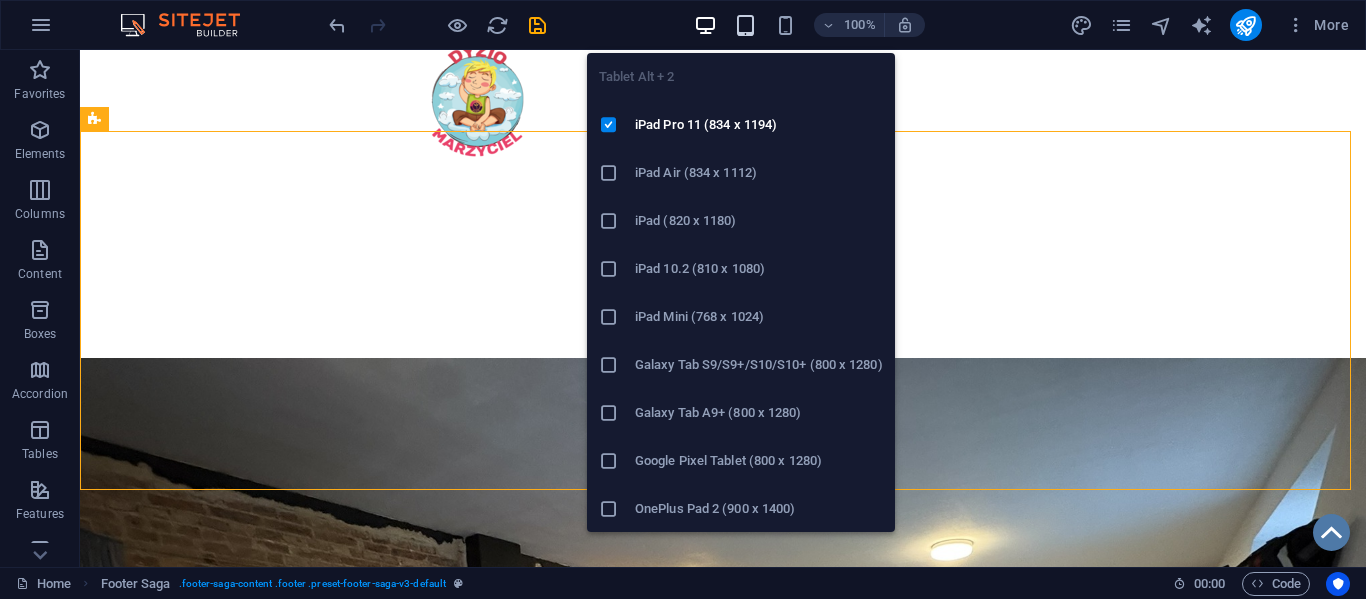 click at bounding box center [745, 25] 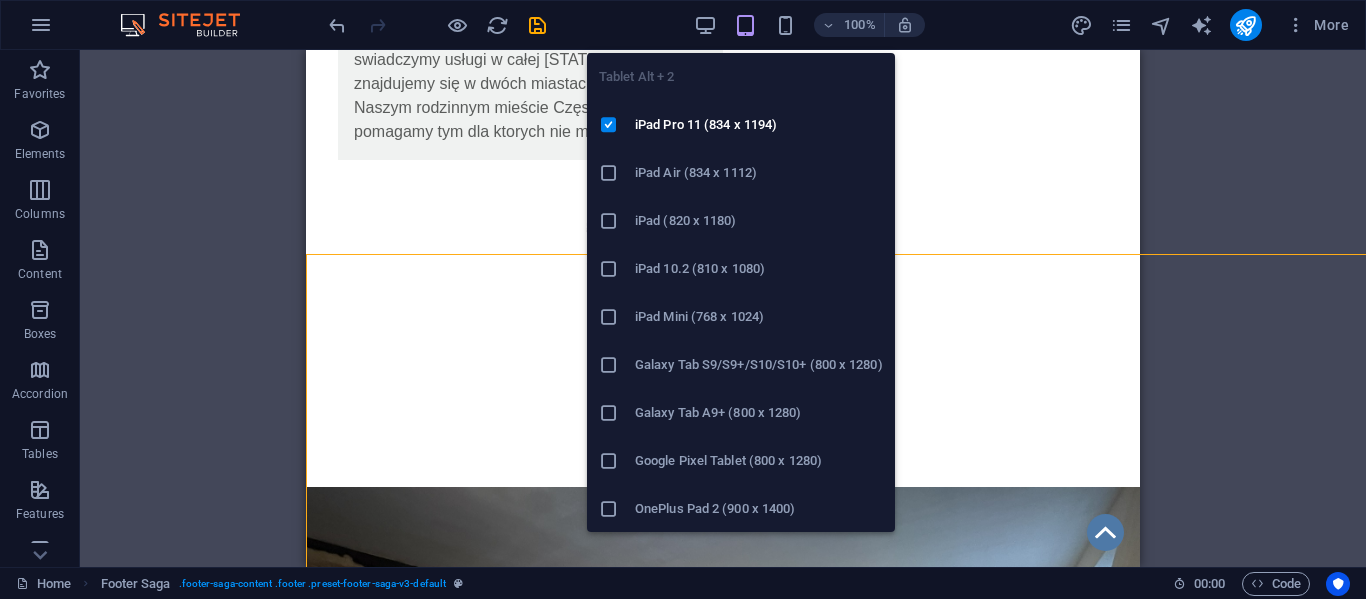 scroll, scrollTop: 1481, scrollLeft: 0, axis: vertical 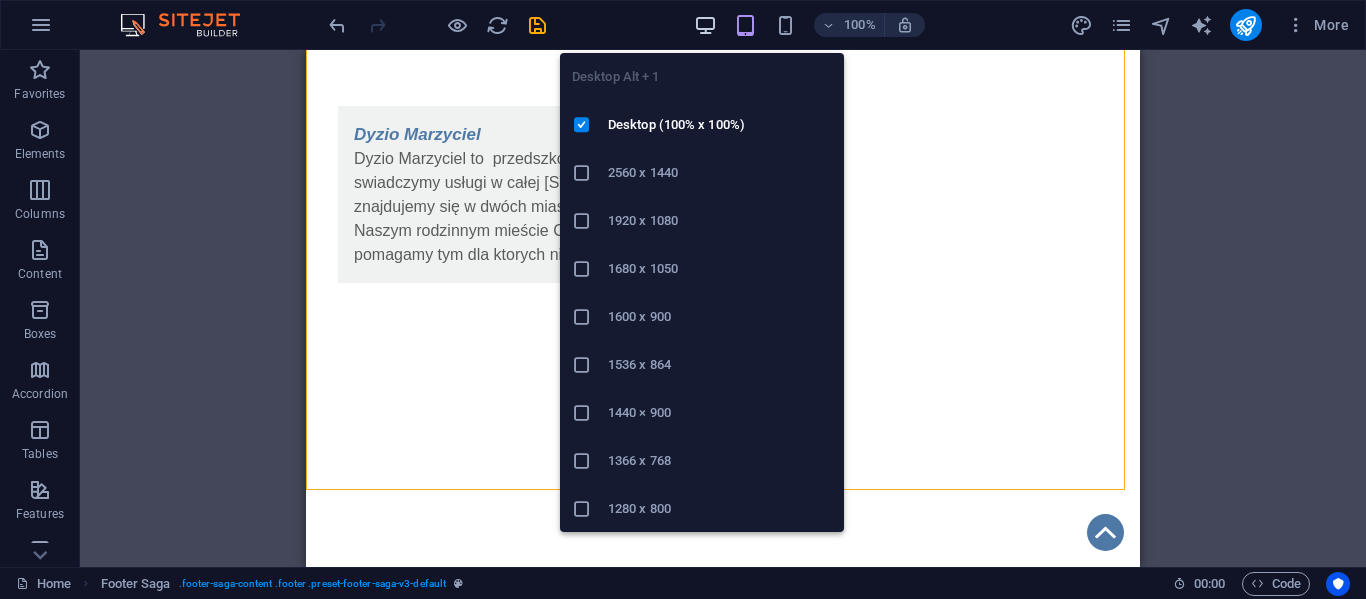 click at bounding box center (705, 25) 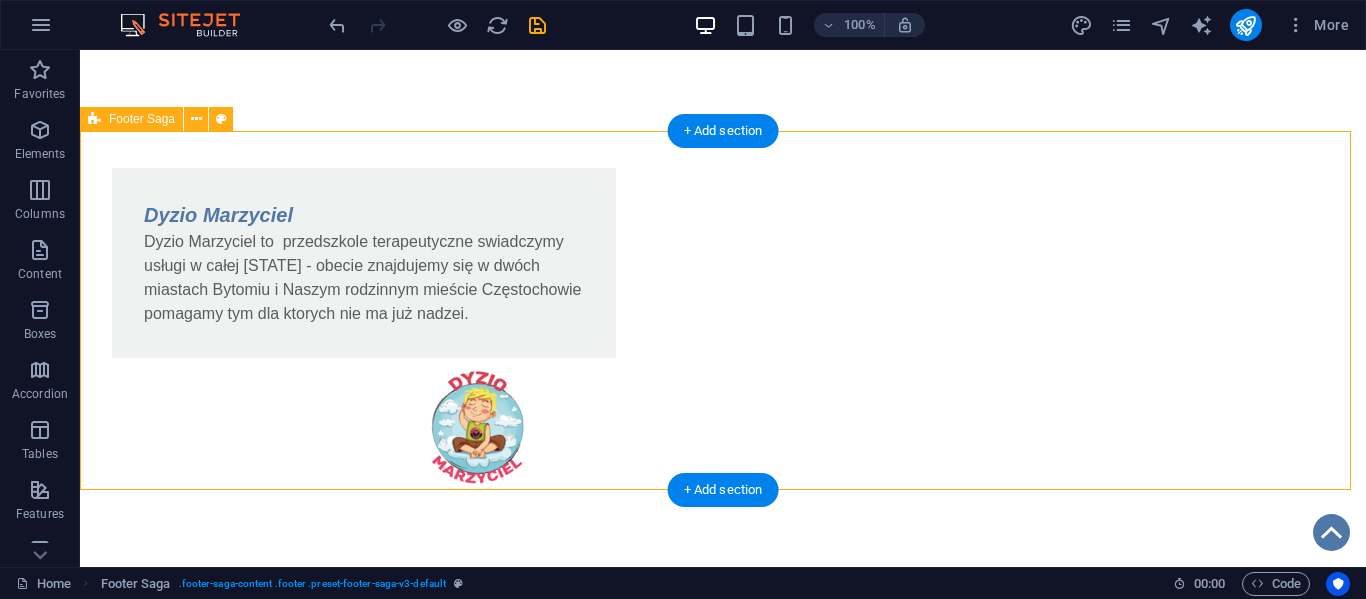 scroll, scrollTop: 1604, scrollLeft: 0, axis: vertical 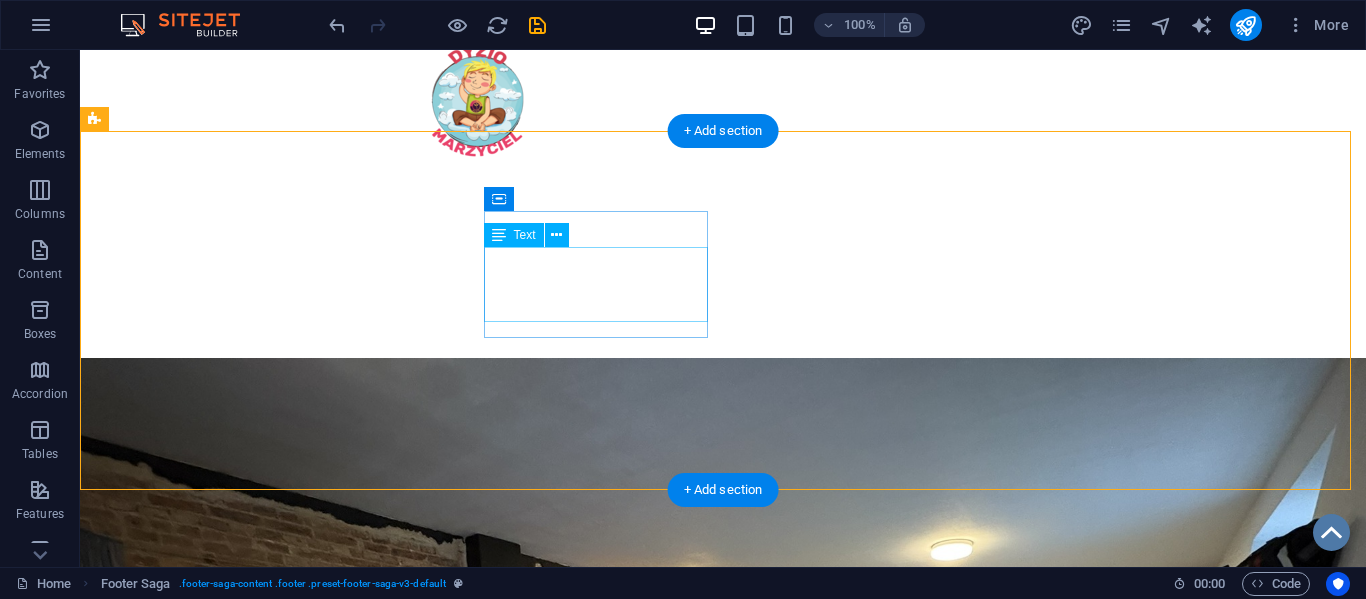 click on "KRS: 0001139679 NIP: 5732958165 REGON: 540256299" at bounding box center [208, 1683] 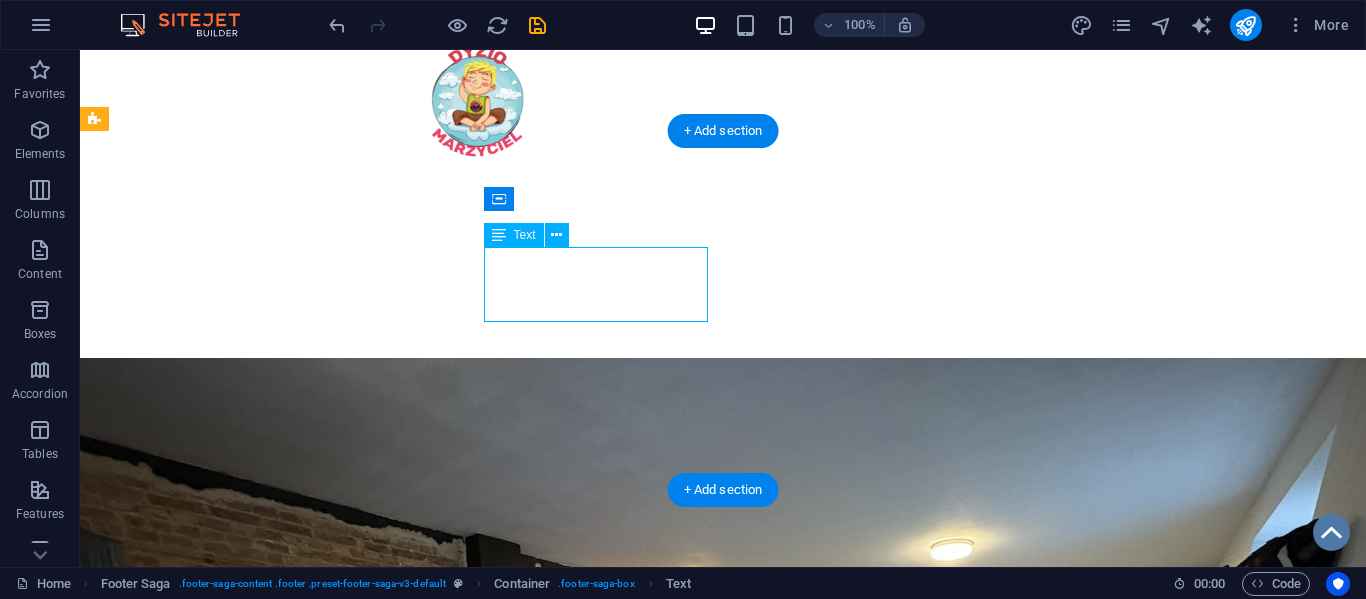 click on "KRS: 0001139679 NIP: 5732958165 REGON: 540256299" at bounding box center (208, 1683) 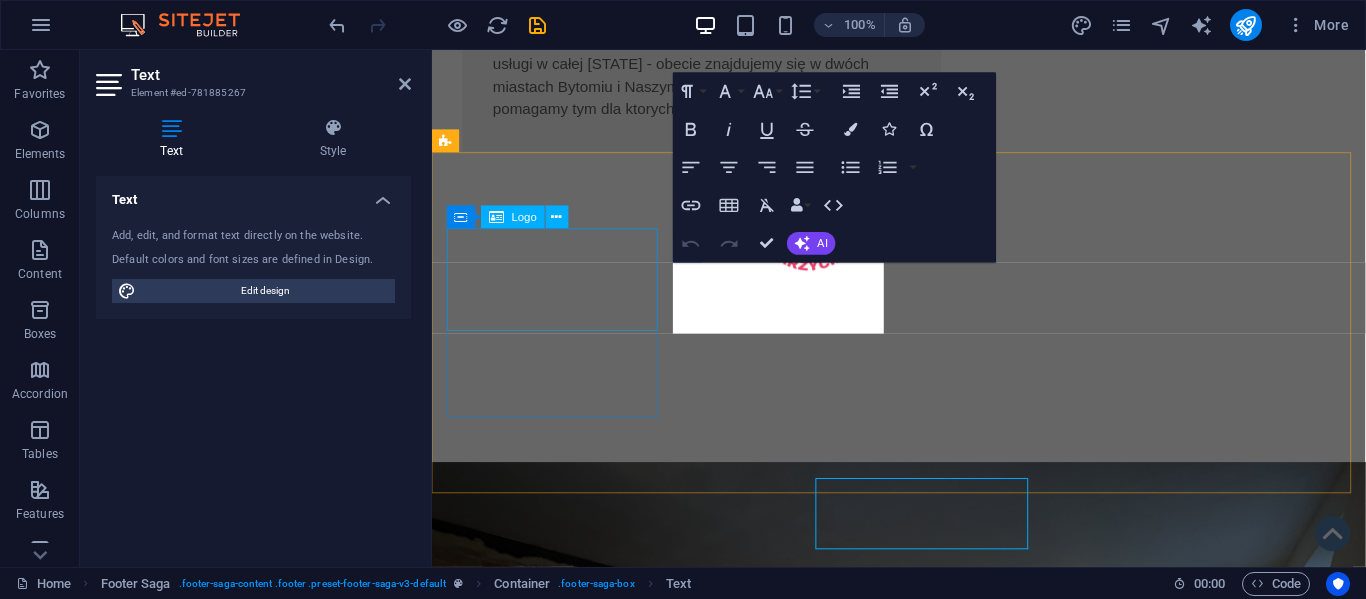 scroll, scrollTop: 1350, scrollLeft: 0, axis: vertical 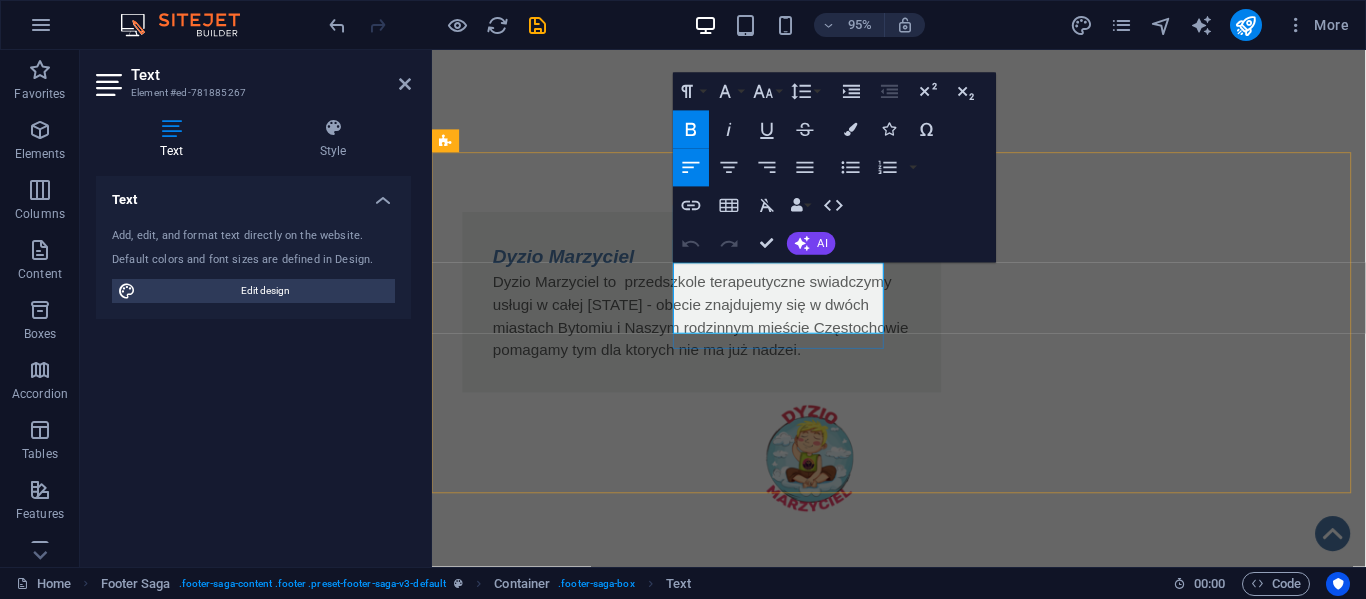 click on "REGON: [REGON]" at bounding box center [519, 1860] 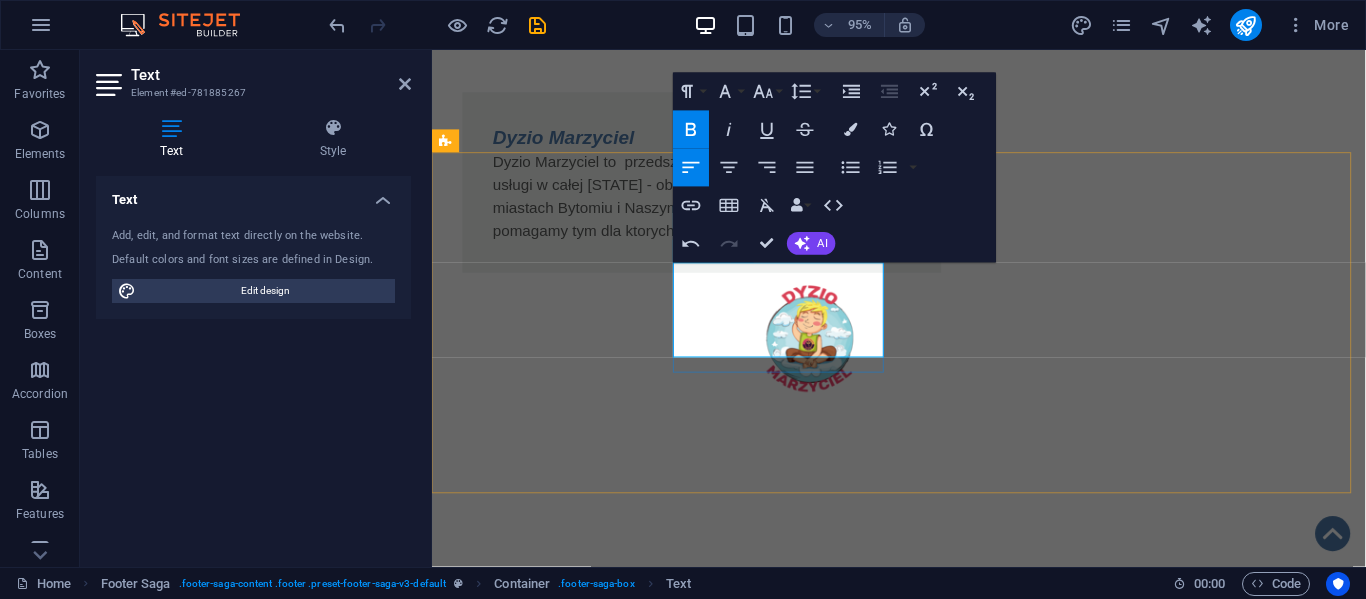 type 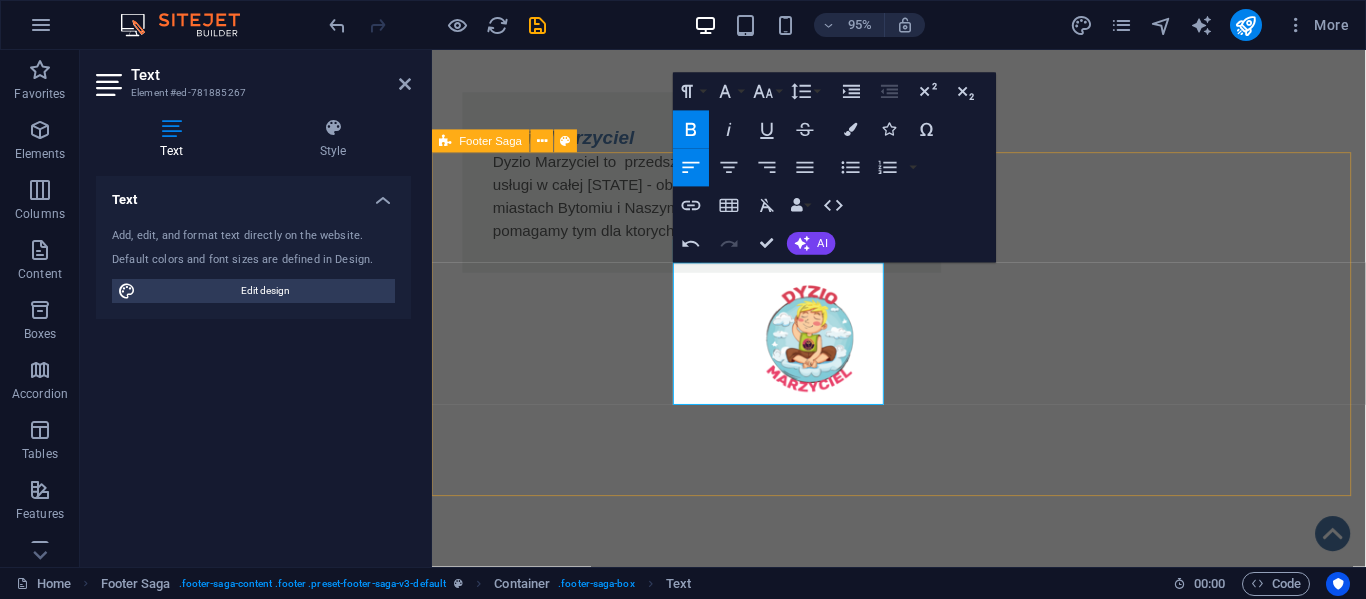 drag, startPoint x: 770, startPoint y: 414, endPoint x: 683, endPoint y: 385, distance: 91.706055 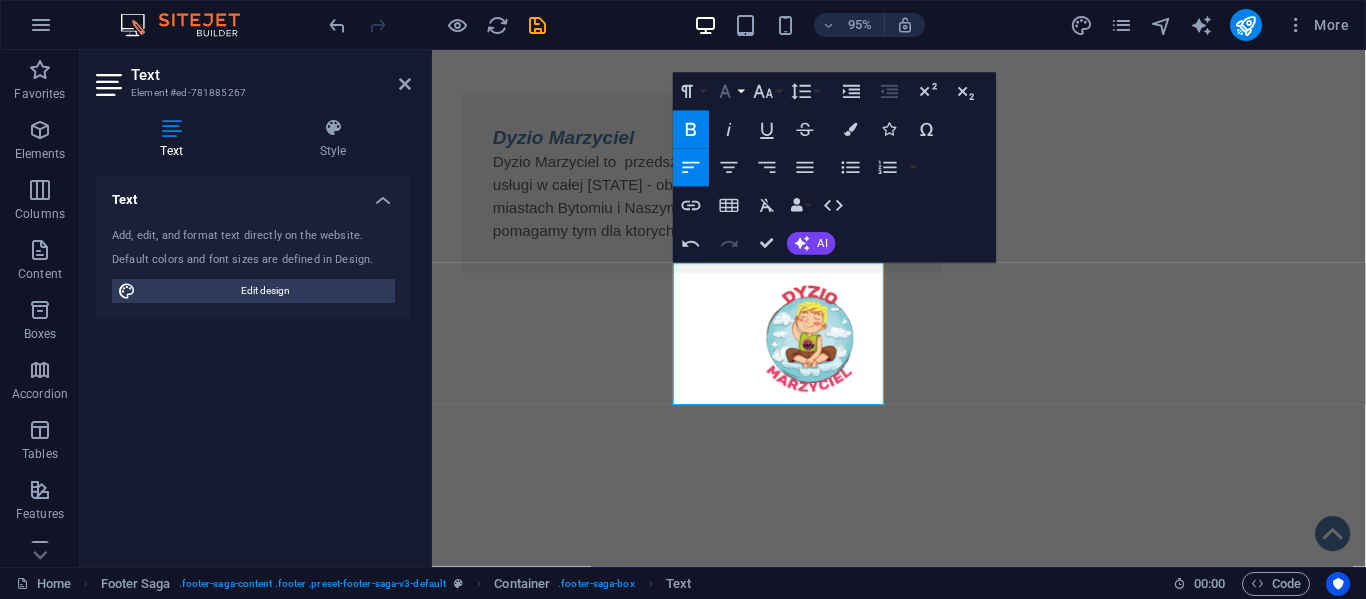 click on "Font Family" at bounding box center (729, 92) 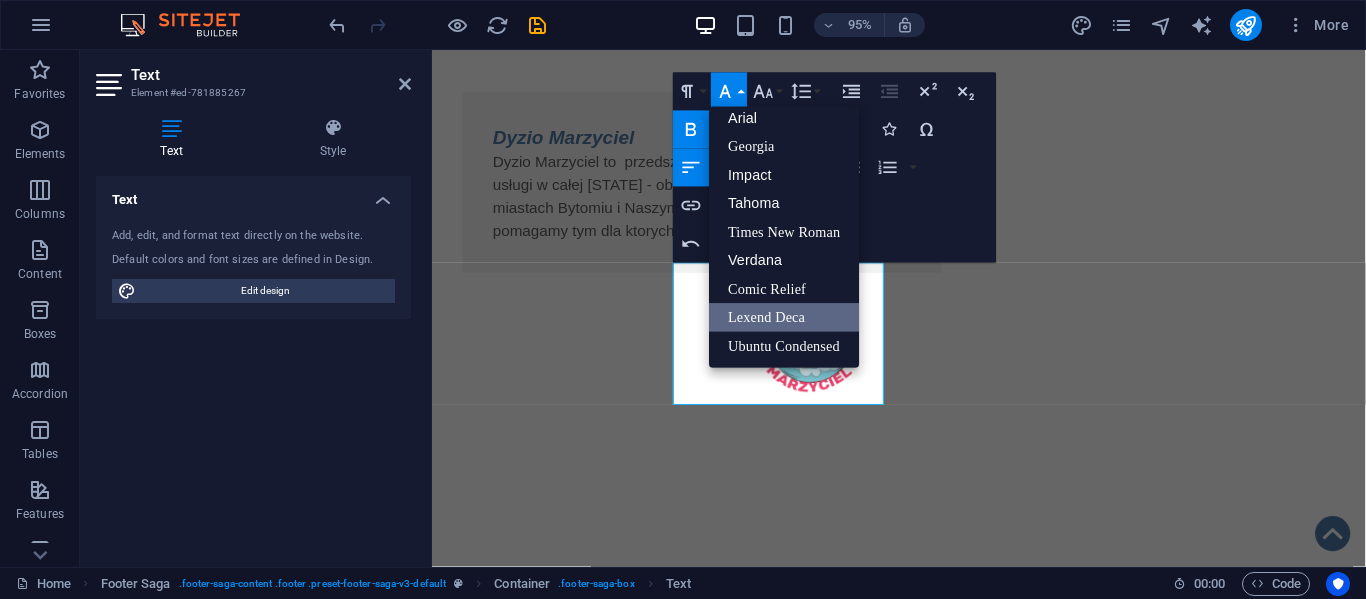 scroll, scrollTop: 11, scrollLeft: 0, axis: vertical 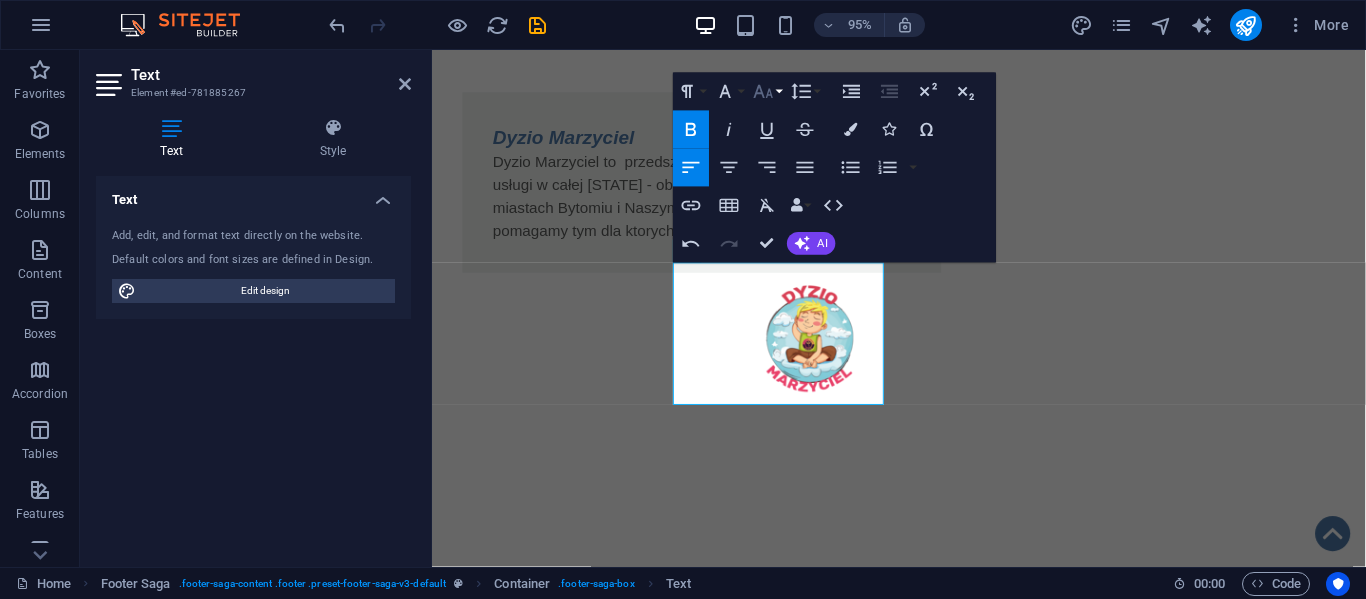 click on "Font Size" at bounding box center (767, 92) 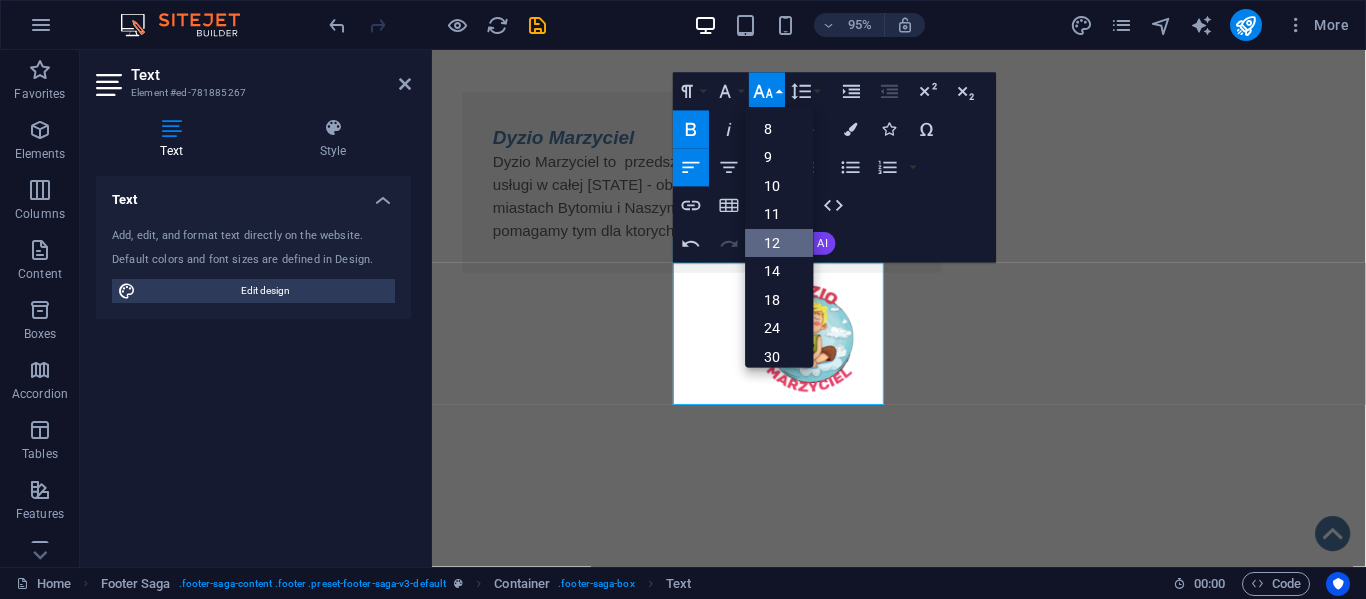 click on "12" at bounding box center (780, 243) 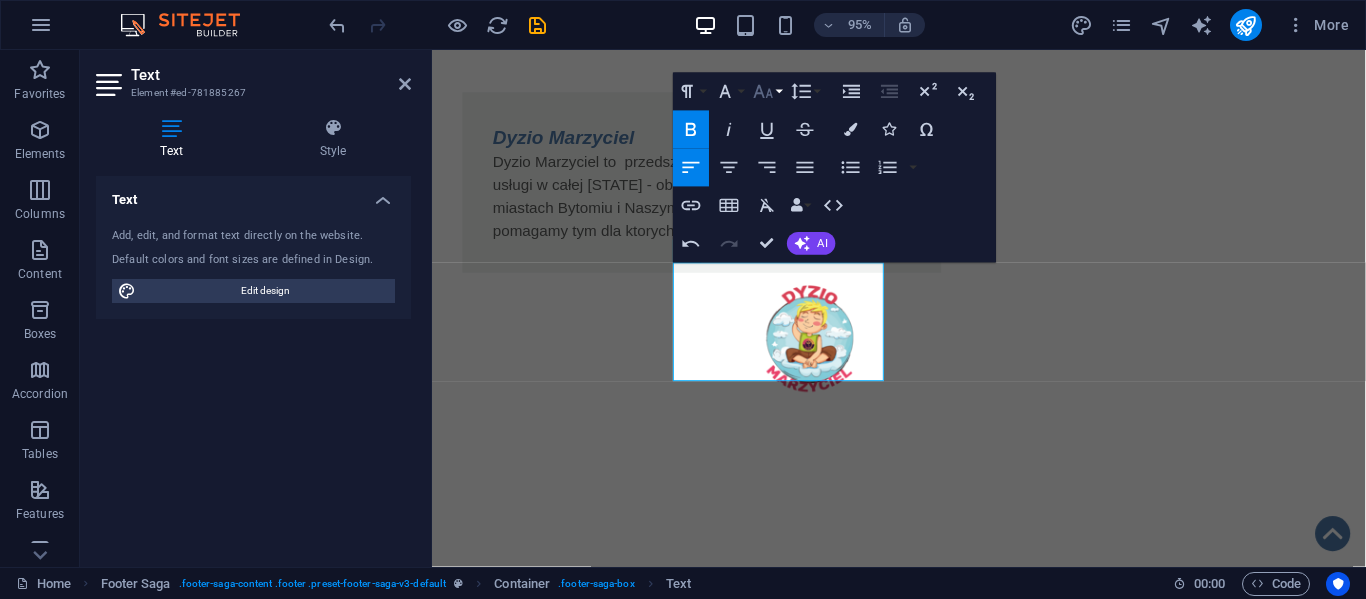 click on "Font Size" at bounding box center (767, 92) 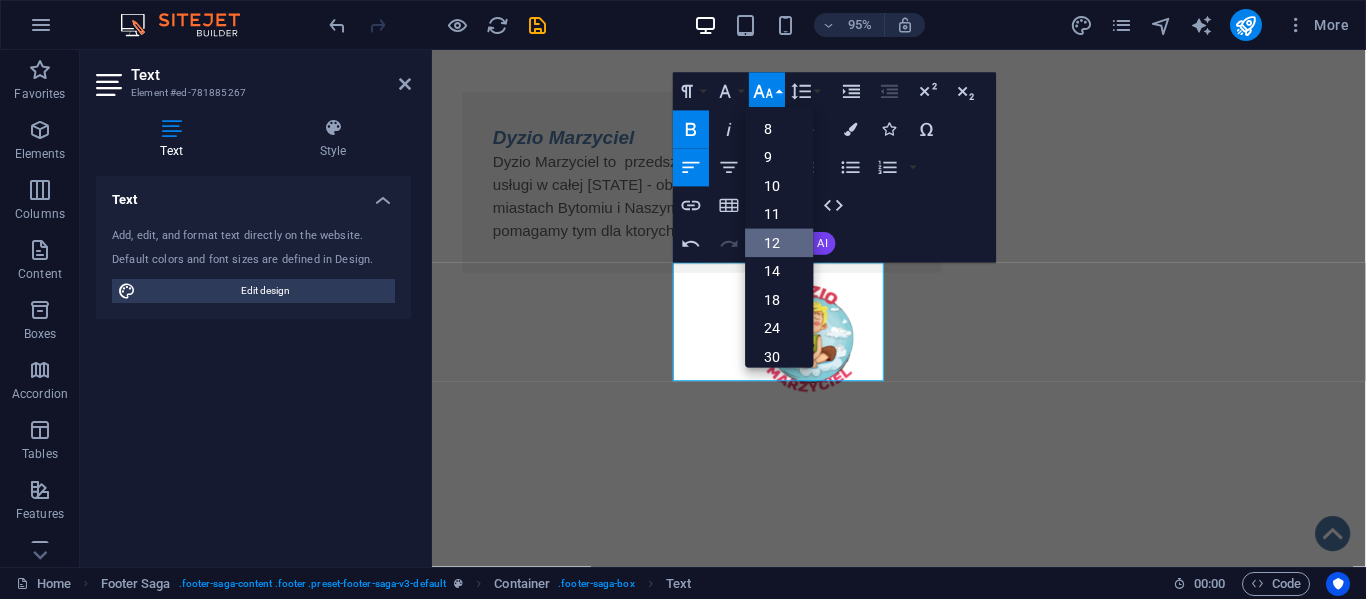 scroll, scrollTop: 143, scrollLeft: 0, axis: vertical 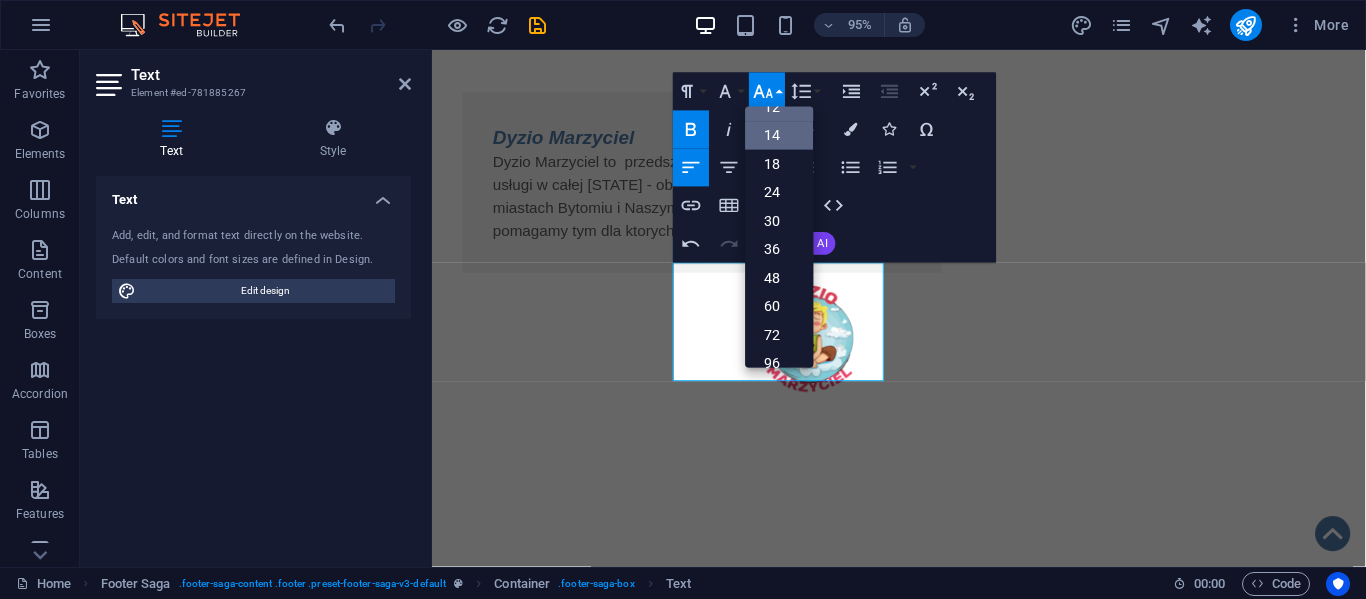 click on "14" at bounding box center (780, 135) 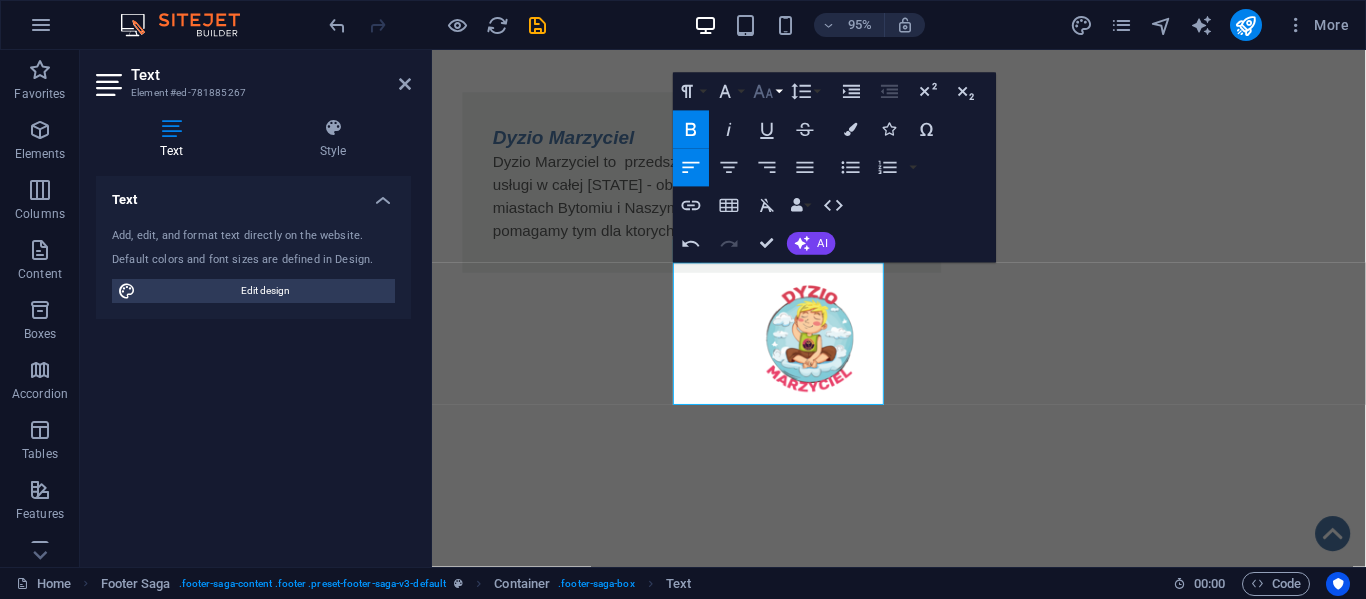 click on "Font Size" at bounding box center (767, 92) 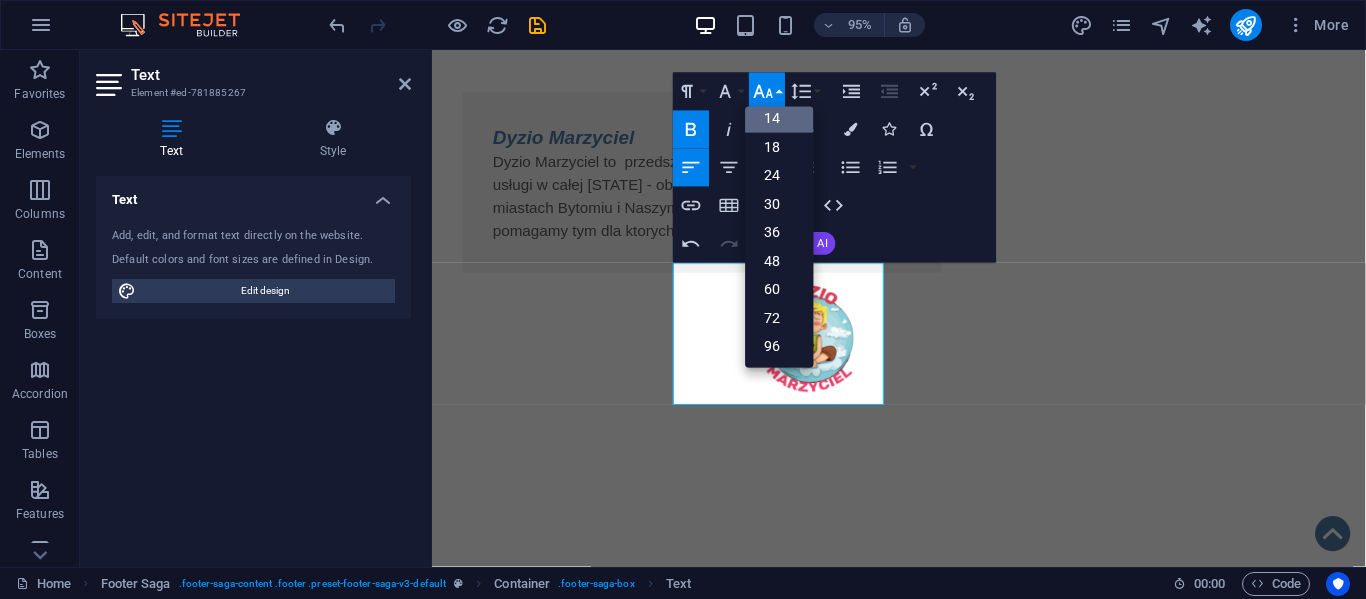 scroll, scrollTop: 161, scrollLeft: 0, axis: vertical 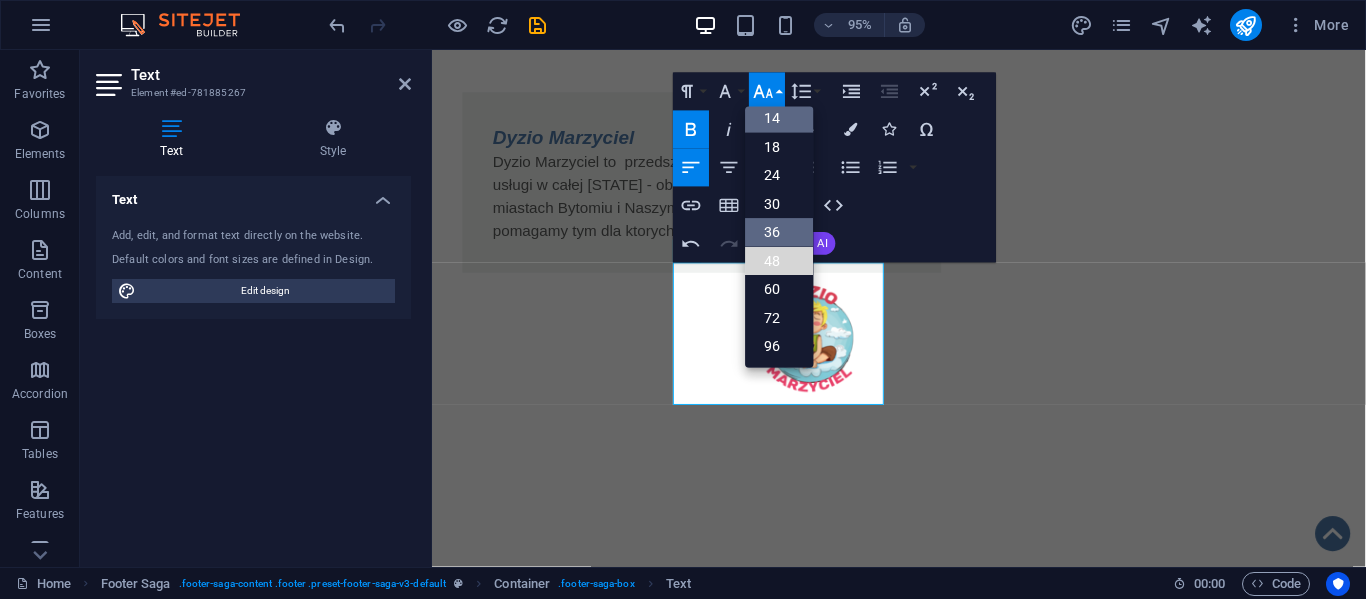 drag, startPoint x: 811, startPoint y: 268, endPoint x: 810, endPoint y: 244, distance: 24.020824 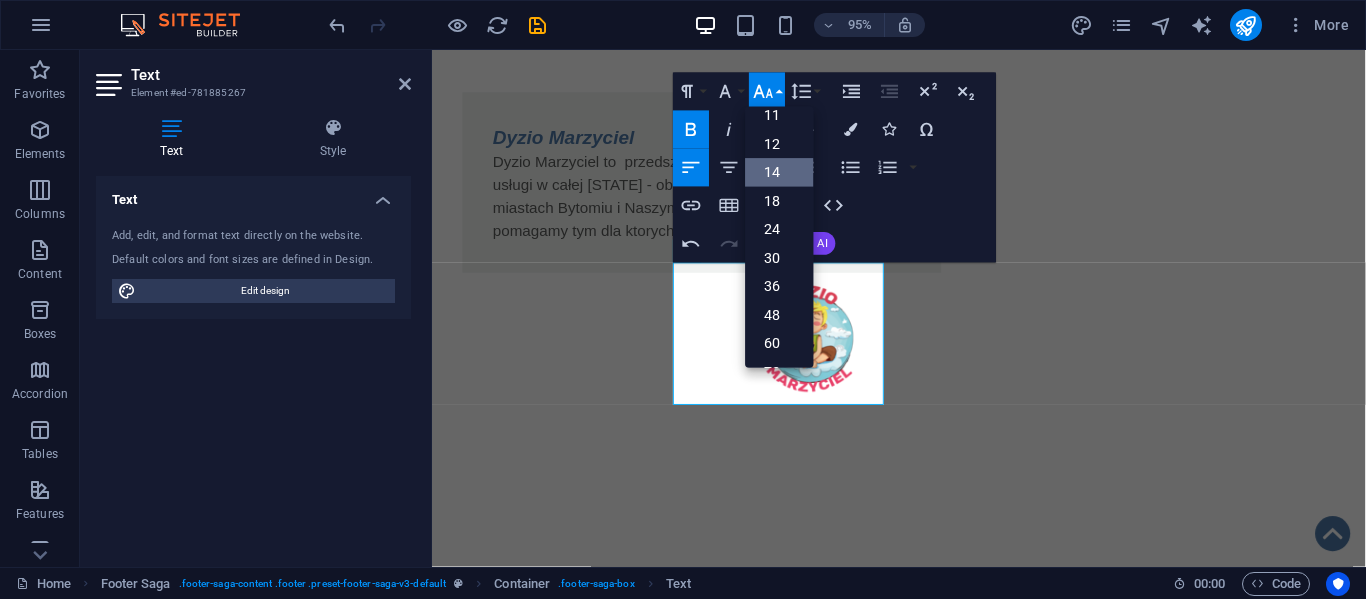 scroll, scrollTop: 93, scrollLeft: 0, axis: vertical 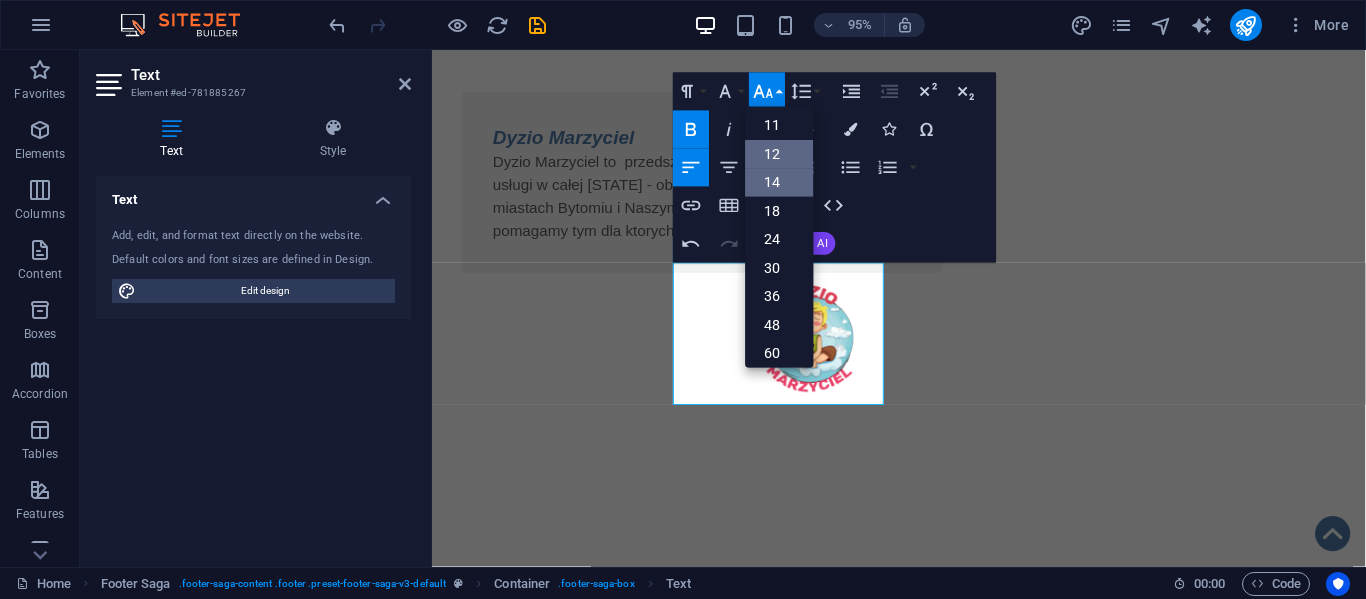 click on "12" at bounding box center (780, 154) 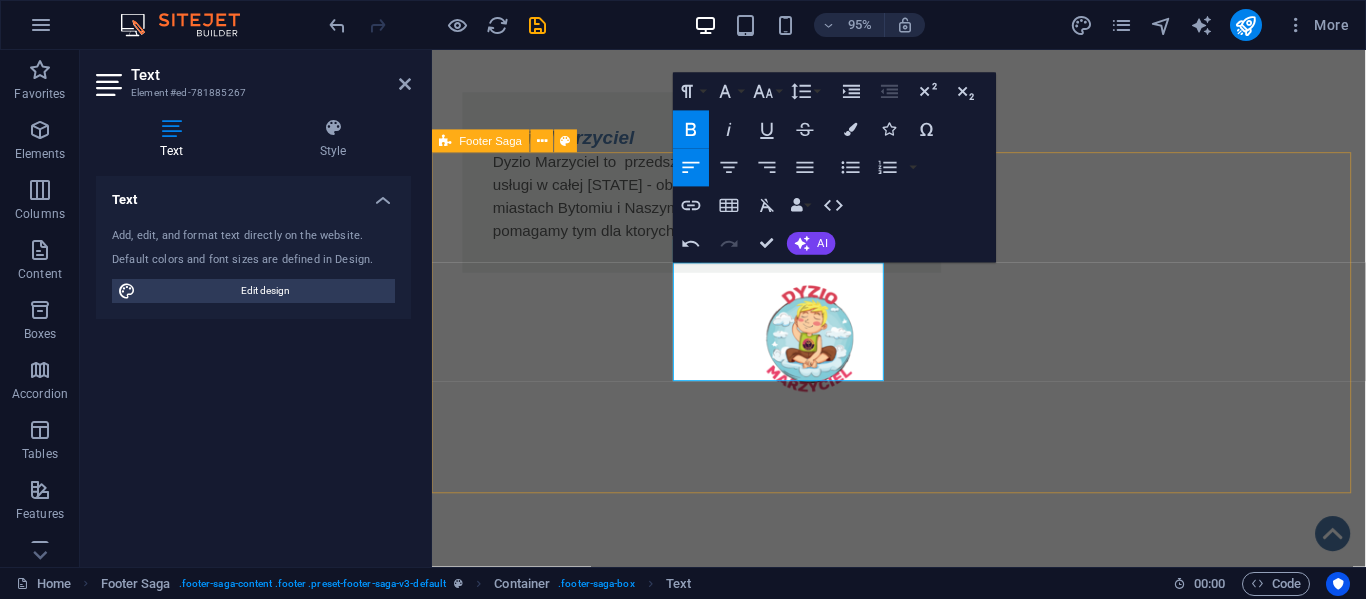 click on "Fundacja Algiz - wspieramy działamy pomagamy i kochamy !!! O nas KRS: 0001139679 NIP: 5732958165 REGON: 540256299 Mbank  54 1140 2004 0000 3002 8541 0542 Kontakt ul.Sobieskiego 84 42-217 Częstochowa tel.:508-345-083 e-mail: biuro@fundacja-algiz.pl Statut Polityka Prywatności Regulamin RODO Klauzula przetwarzania" at bounding box center [923, 1786] 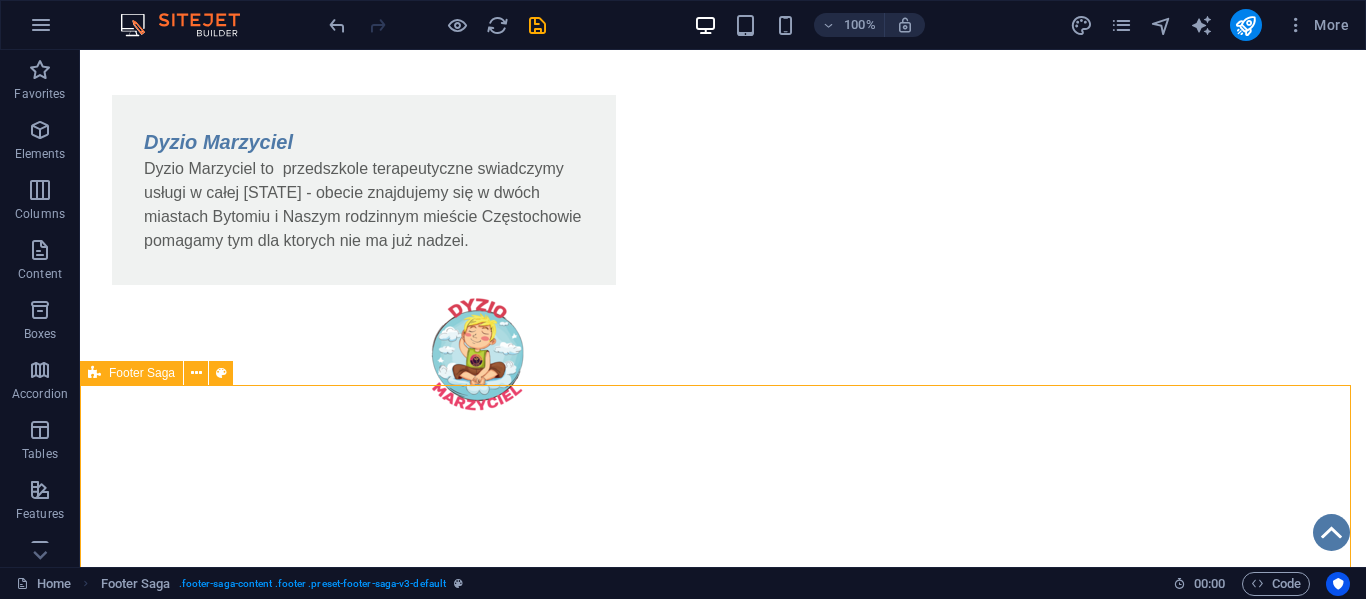 scroll, scrollTop: 1604, scrollLeft: 0, axis: vertical 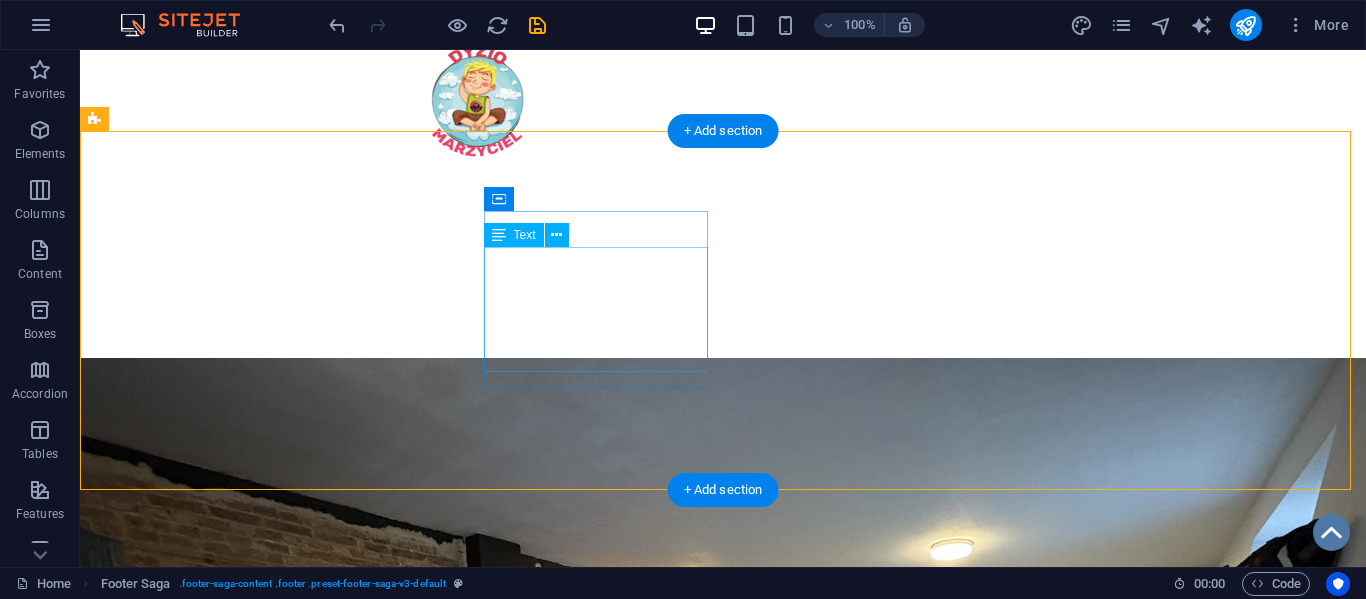 click on "KRS: 0001139679 NIP: 5732958165 REGON: 540256299 Mbank  54 1140 2004 0000 3002 8541 0542" at bounding box center [208, 1708] 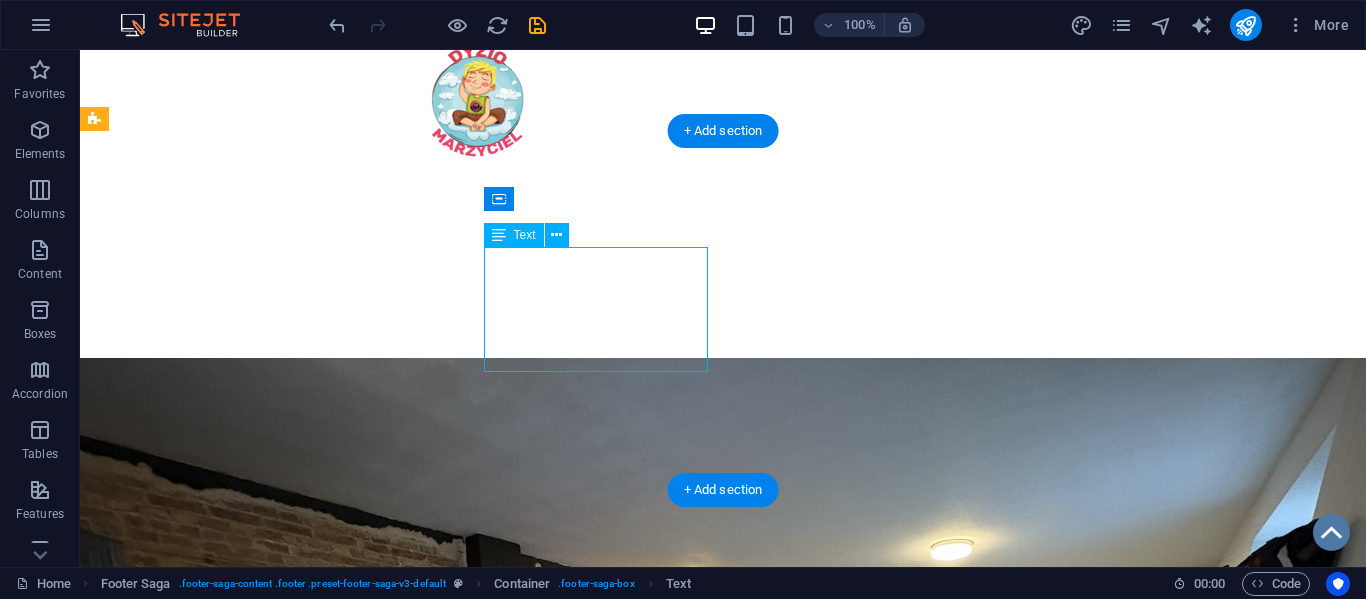 click on "KRS: 0001139679 NIP: 5732958165 REGON: 540256299 Mbank  54 1140 2004 0000 3002 8541 0542" at bounding box center [208, 1708] 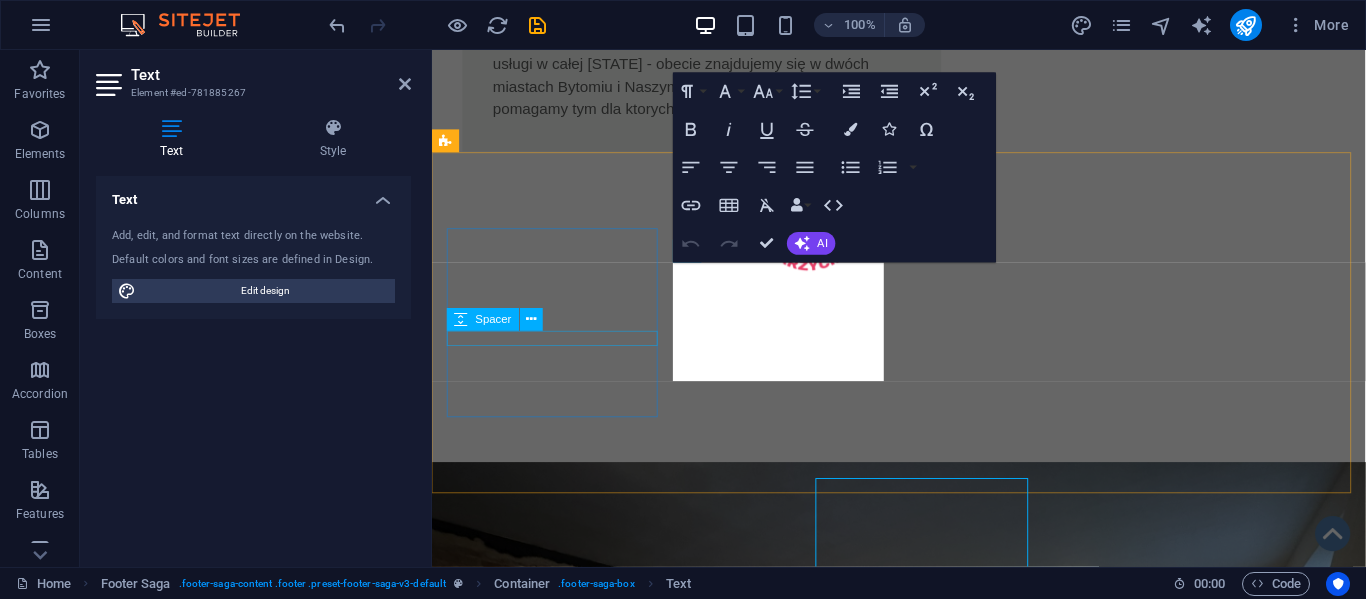 scroll, scrollTop: 1350, scrollLeft: 0, axis: vertical 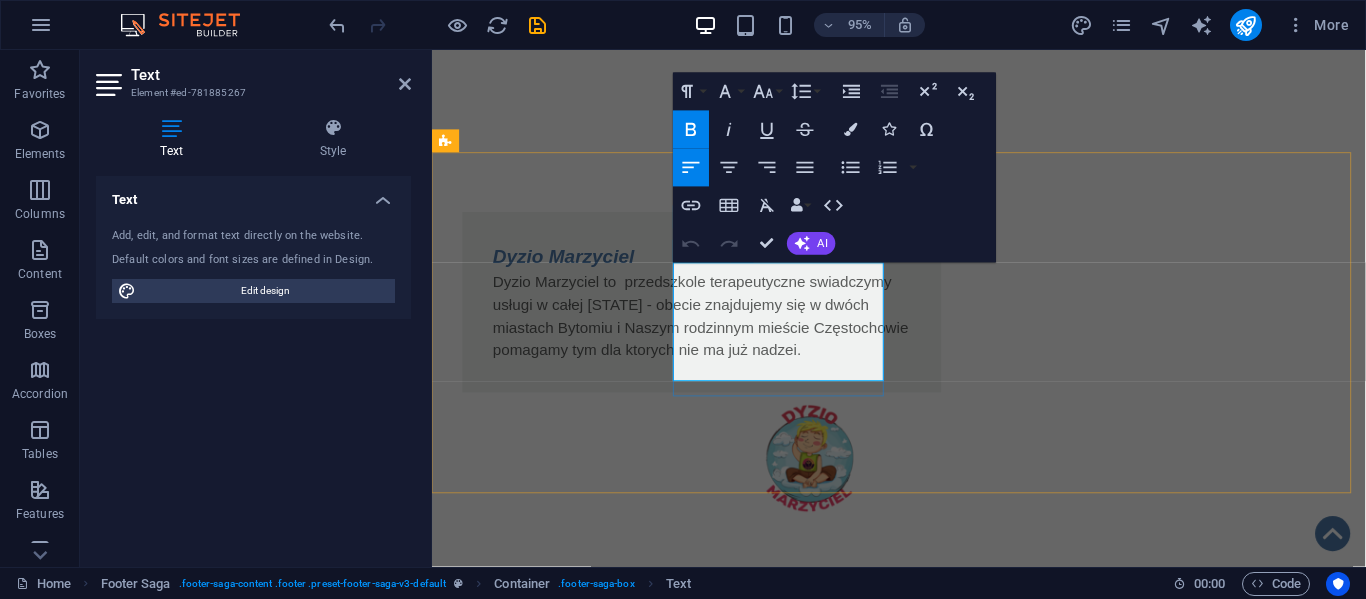 click on "Mbank" at bounding box center [476, 1885] 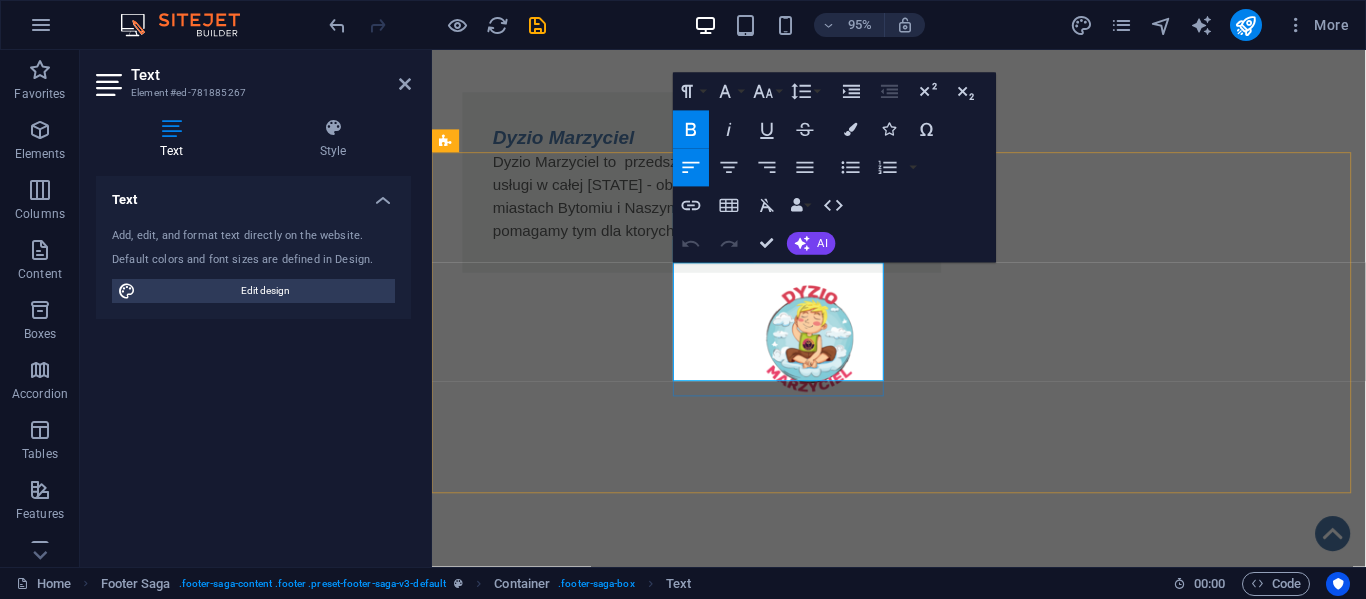 type 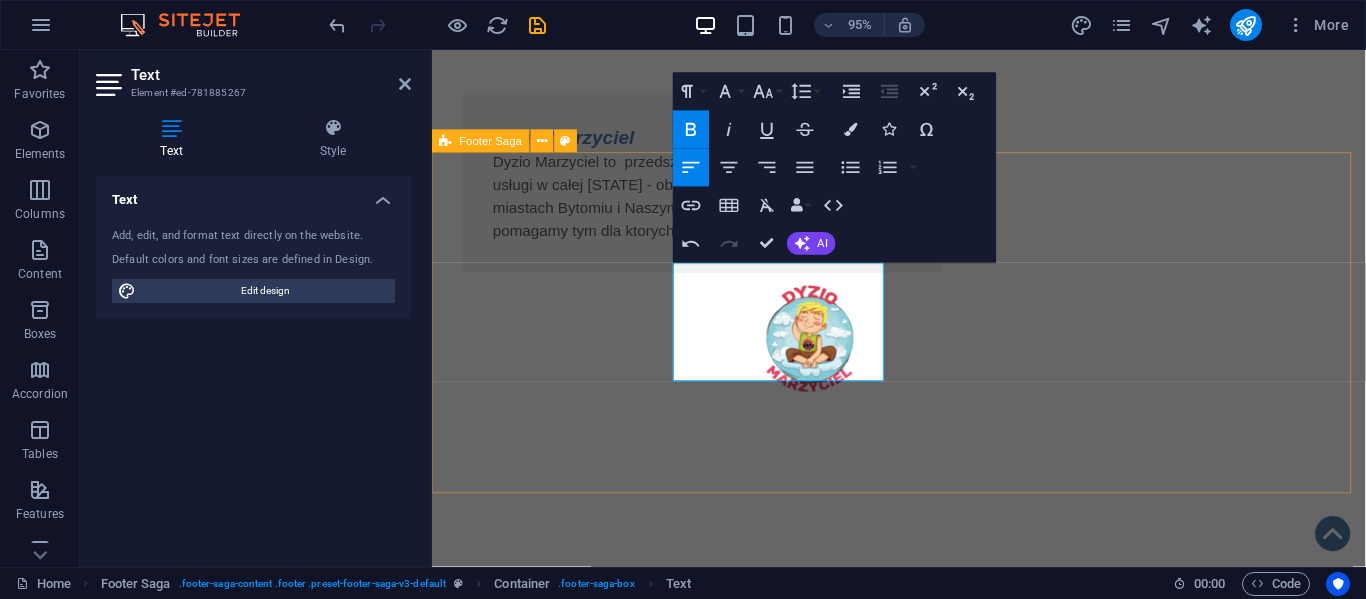 click on "Fundacja Algiz - wspieramy działamy pomagamy i kochamy !!! O nas KRS: [KRS] NIP: [NIP] REGON: [REGON] Mbank: [CREDIT_CARD] Kontakt ul.[STREET] [POSTAL_CODE] [CITY] tel.:[PHONE] e-mail: [EMAIL] Statut Polityka Prywatności Regulamin RODO Klauzula przetwarzania" at bounding box center [923, 1786] 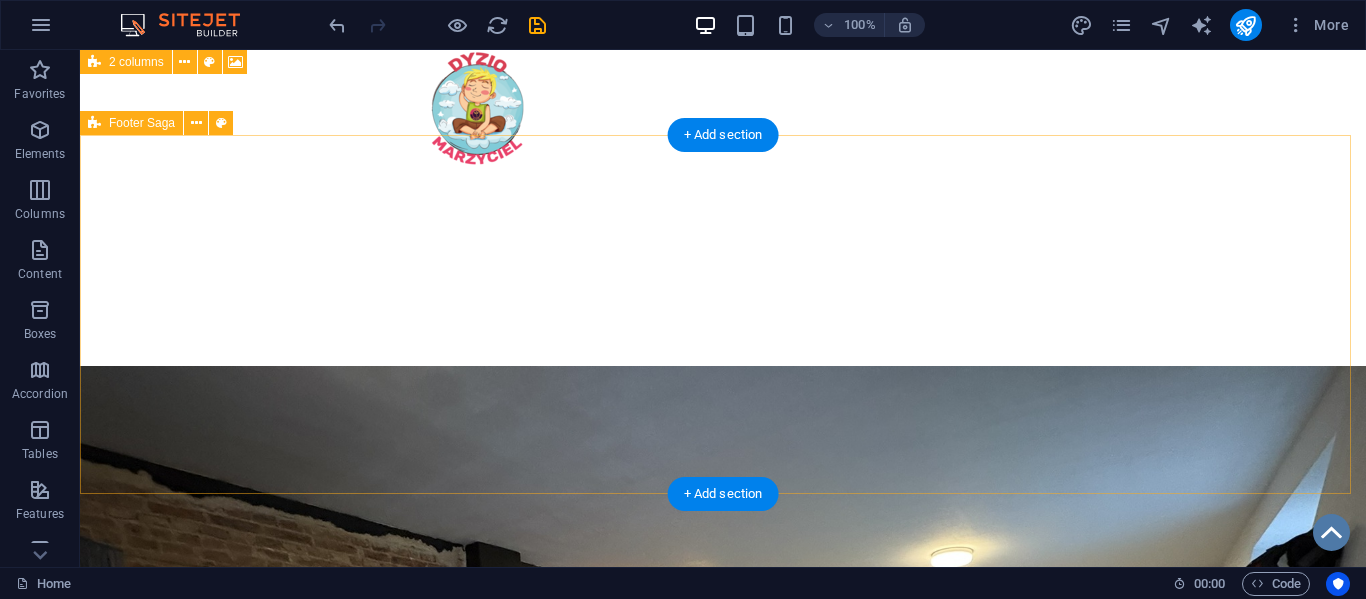 scroll, scrollTop: 1604, scrollLeft: 0, axis: vertical 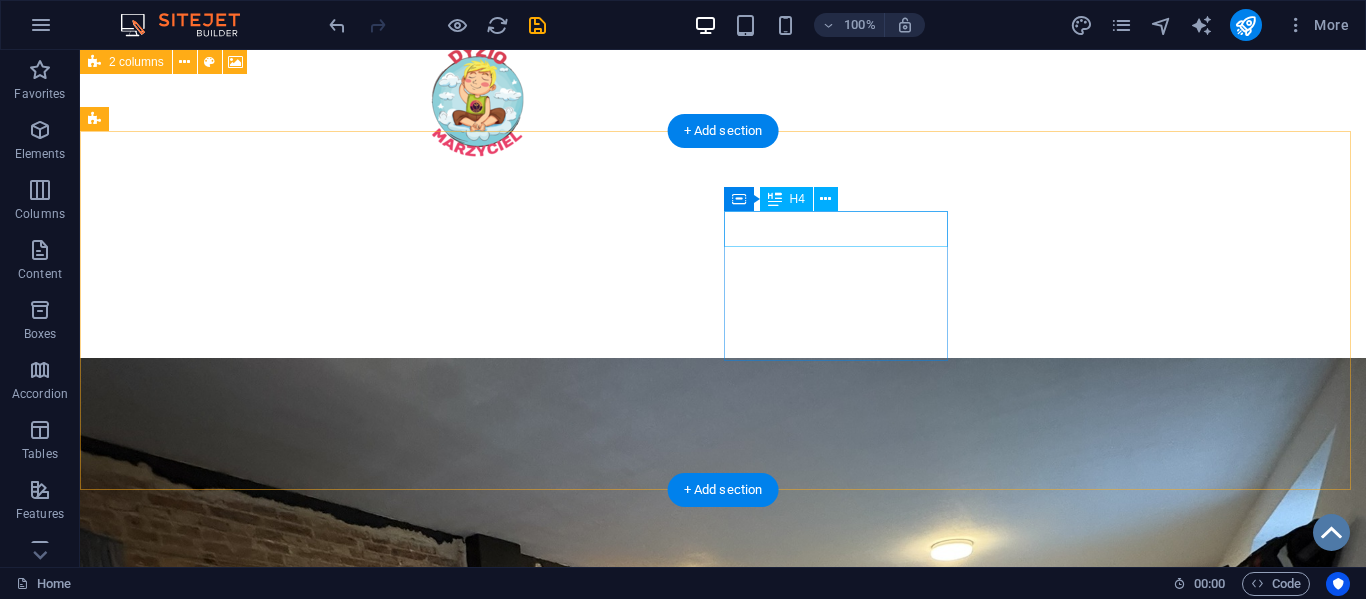 click on "Kontakt" at bounding box center (208, 1813) 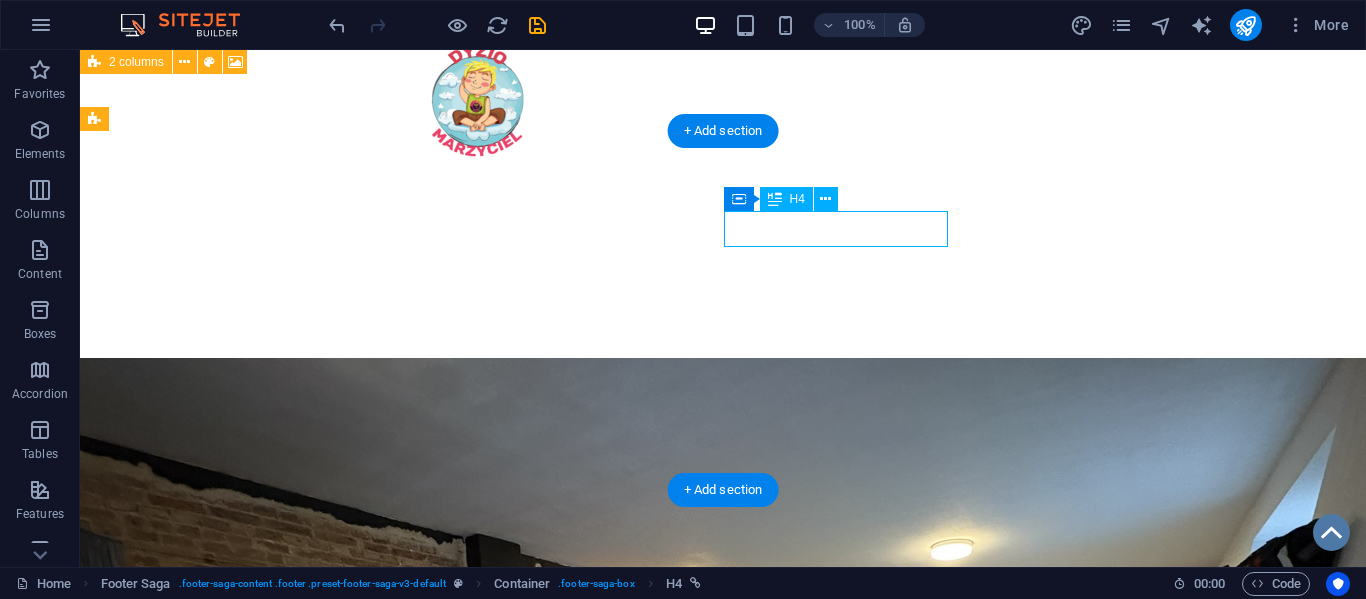 click on "Kontakt" at bounding box center [208, 1813] 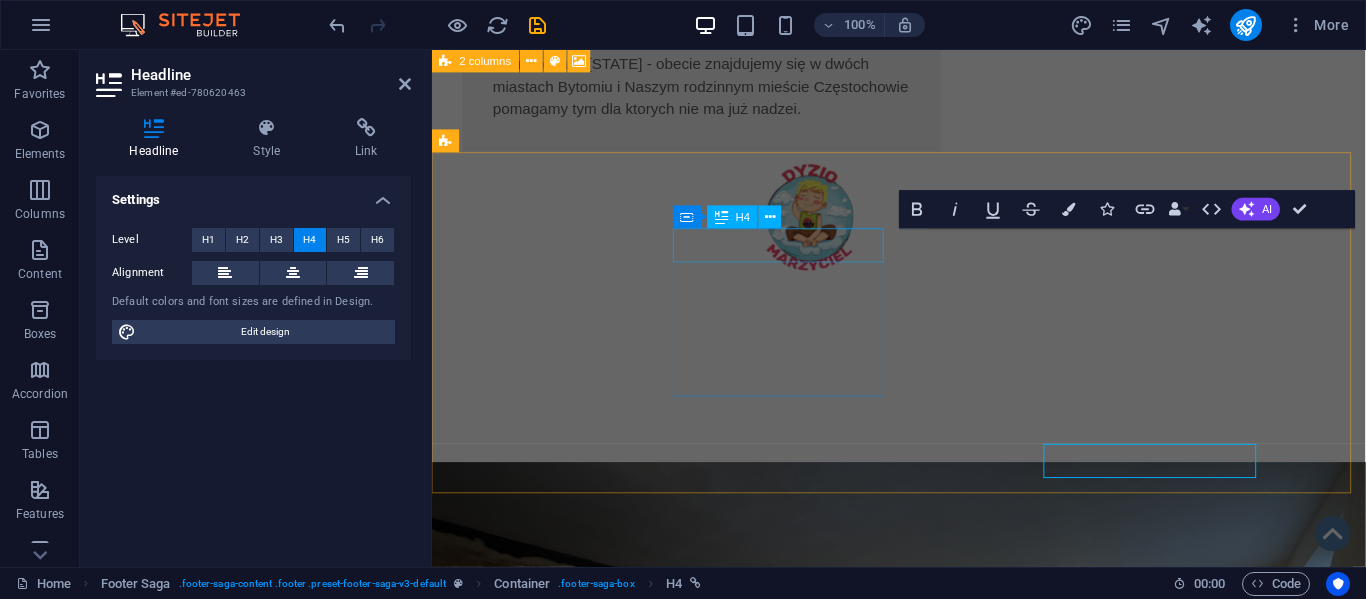 scroll, scrollTop: 1350, scrollLeft: 0, axis: vertical 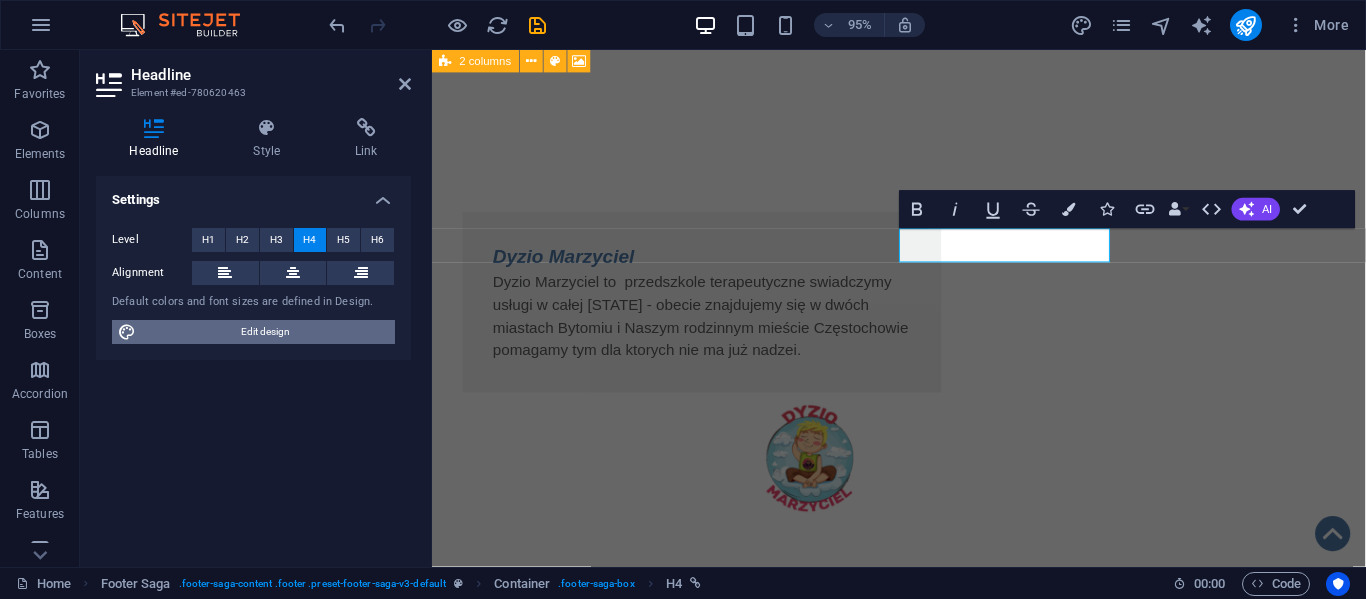 click on "Edit design" at bounding box center (265, 332) 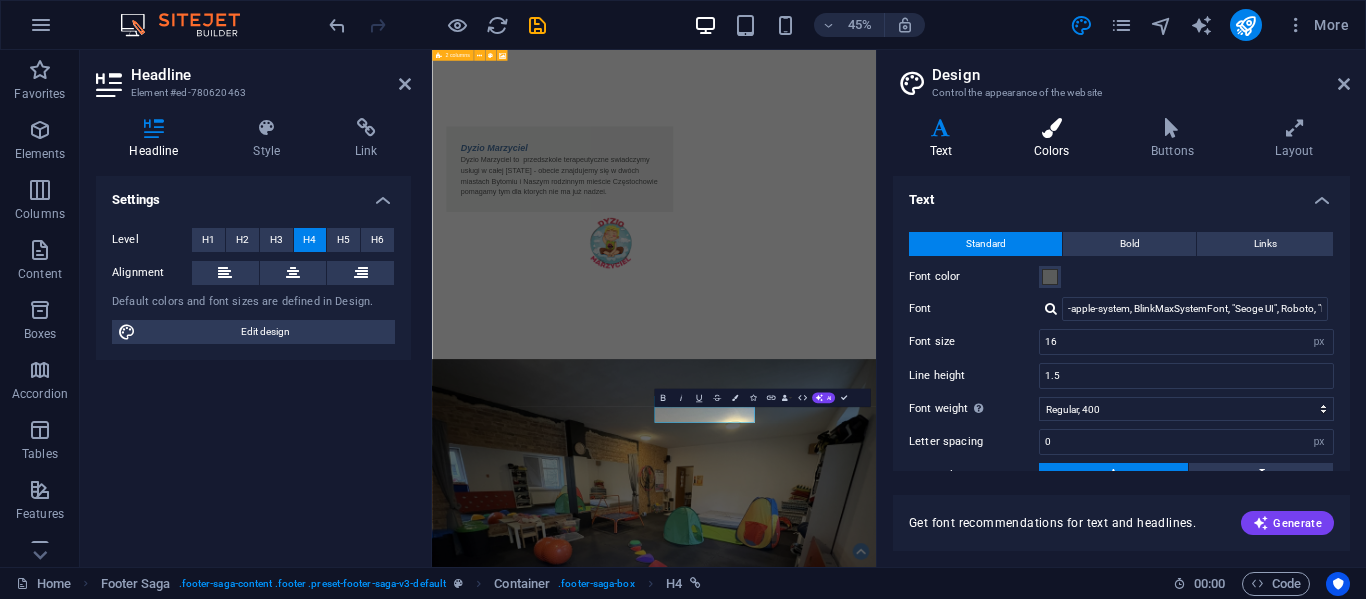 scroll, scrollTop: 748, scrollLeft: 0, axis: vertical 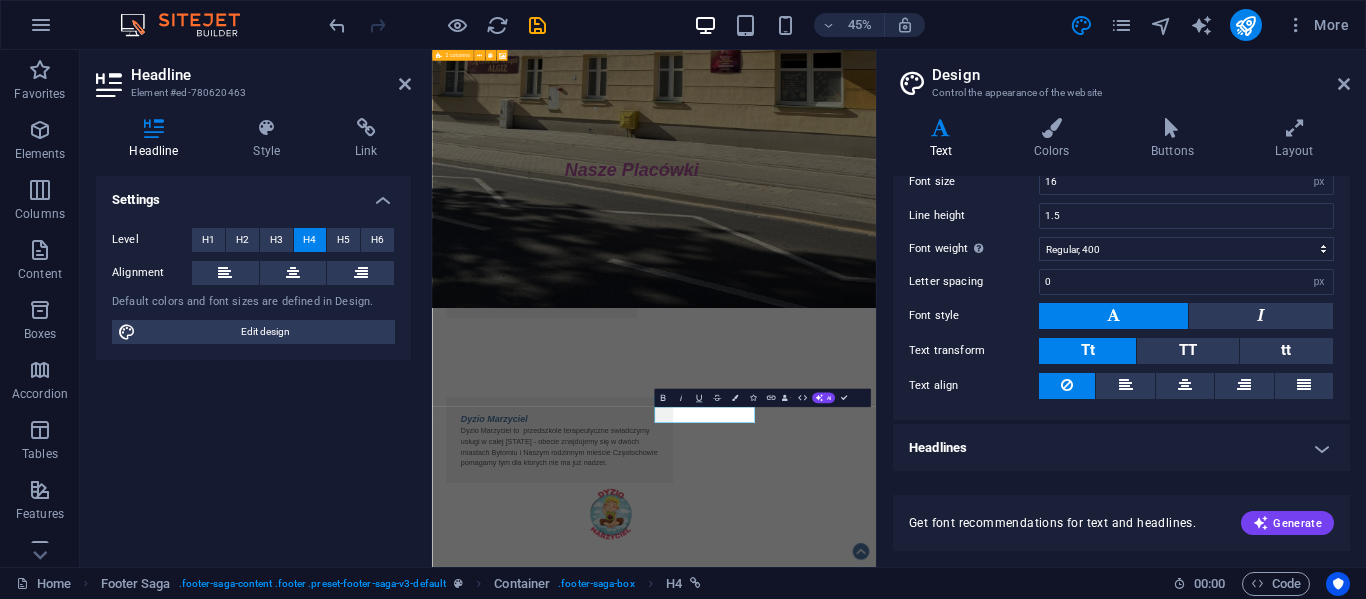 click on "Headlines" at bounding box center [1121, 448] 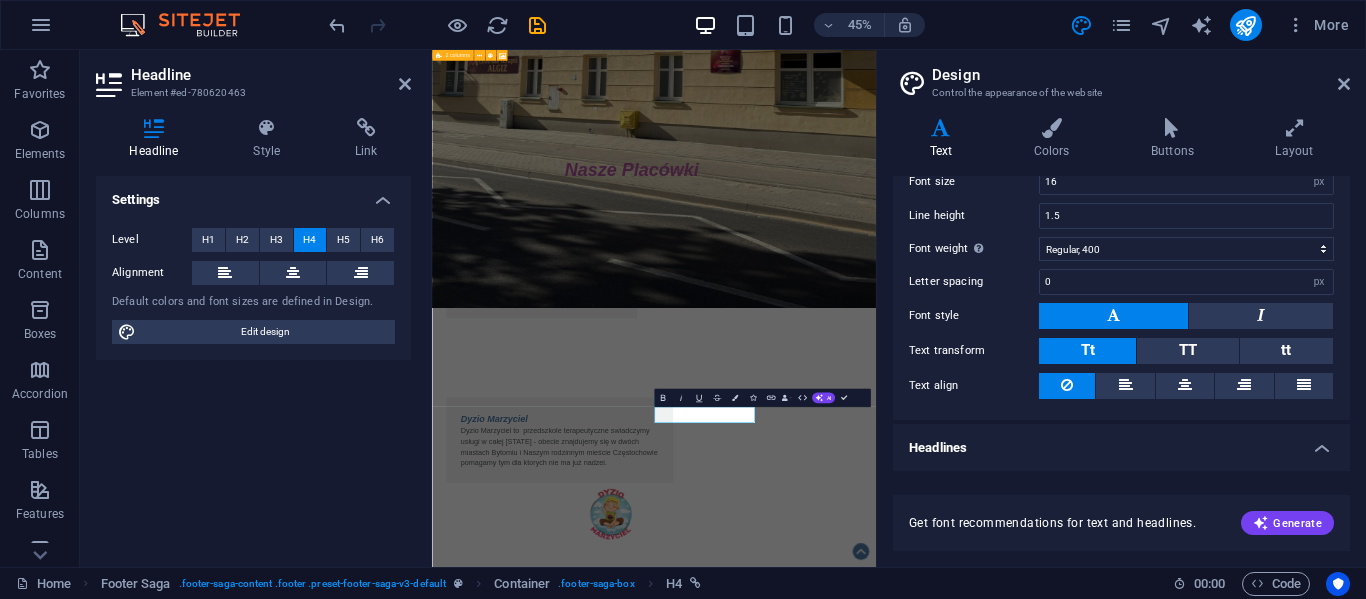 click on "Headlines" at bounding box center [1121, 442] 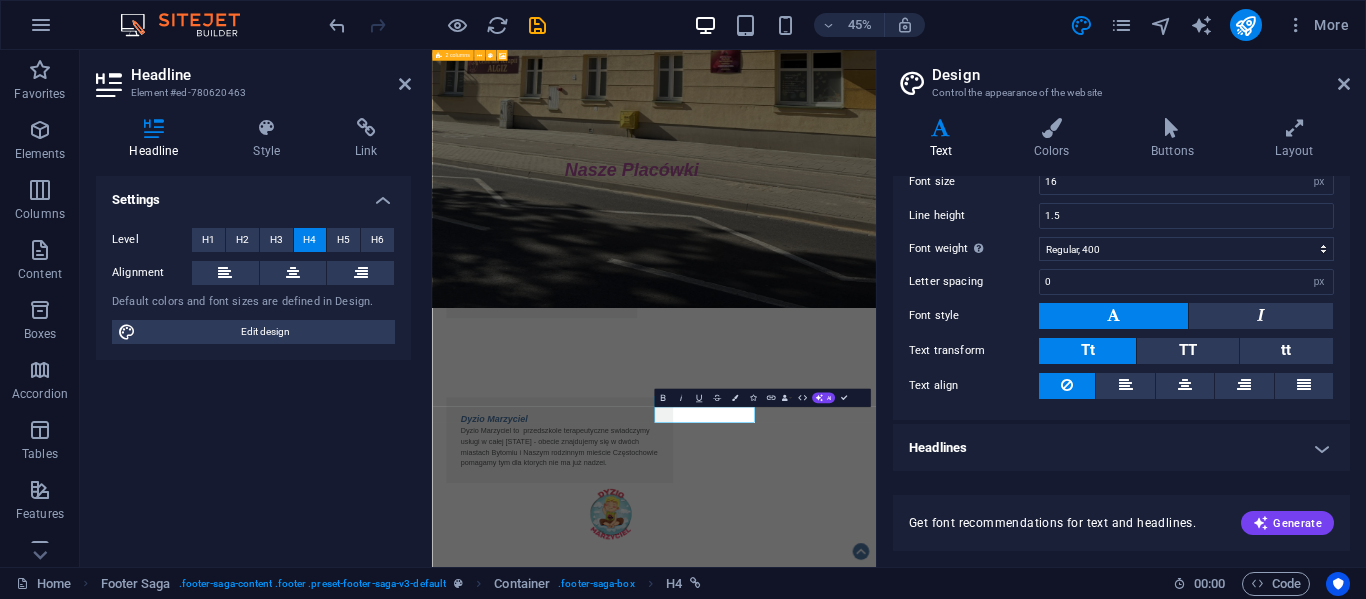 click on "Headlines" at bounding box center [1121, 448] 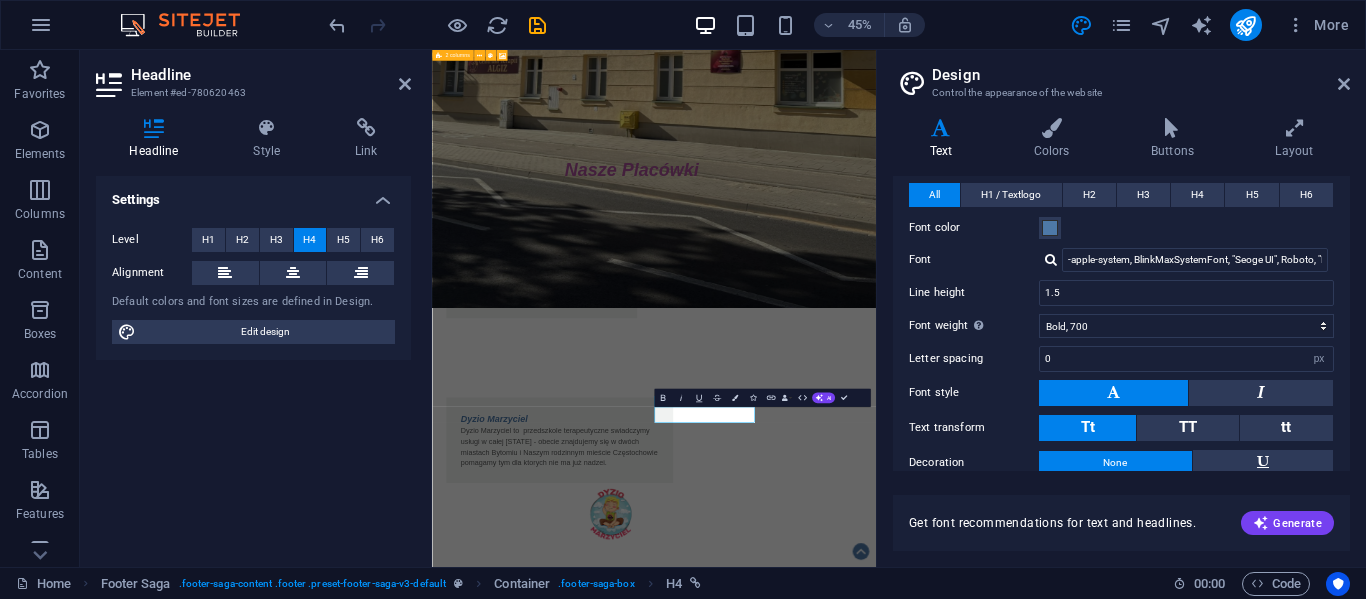 scroll, scrollTop: 458, scrollLeft: 0, axis: vertical 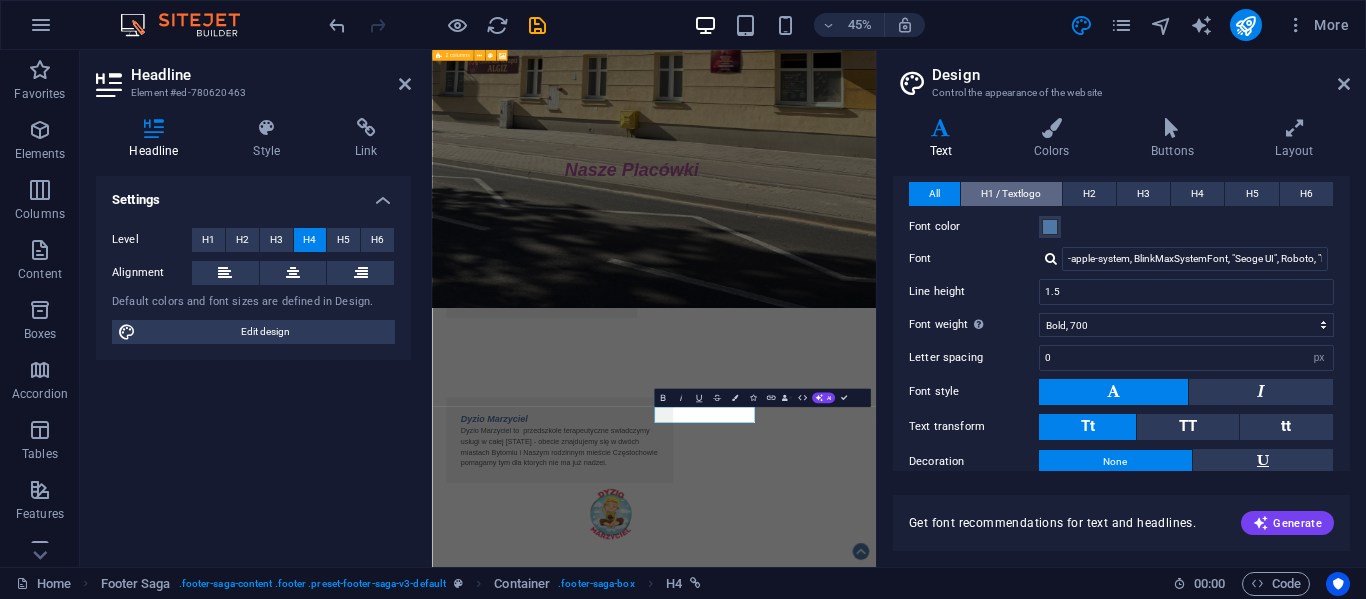 click on "H1 / Textlogo" at bounding box center [1011, 194] 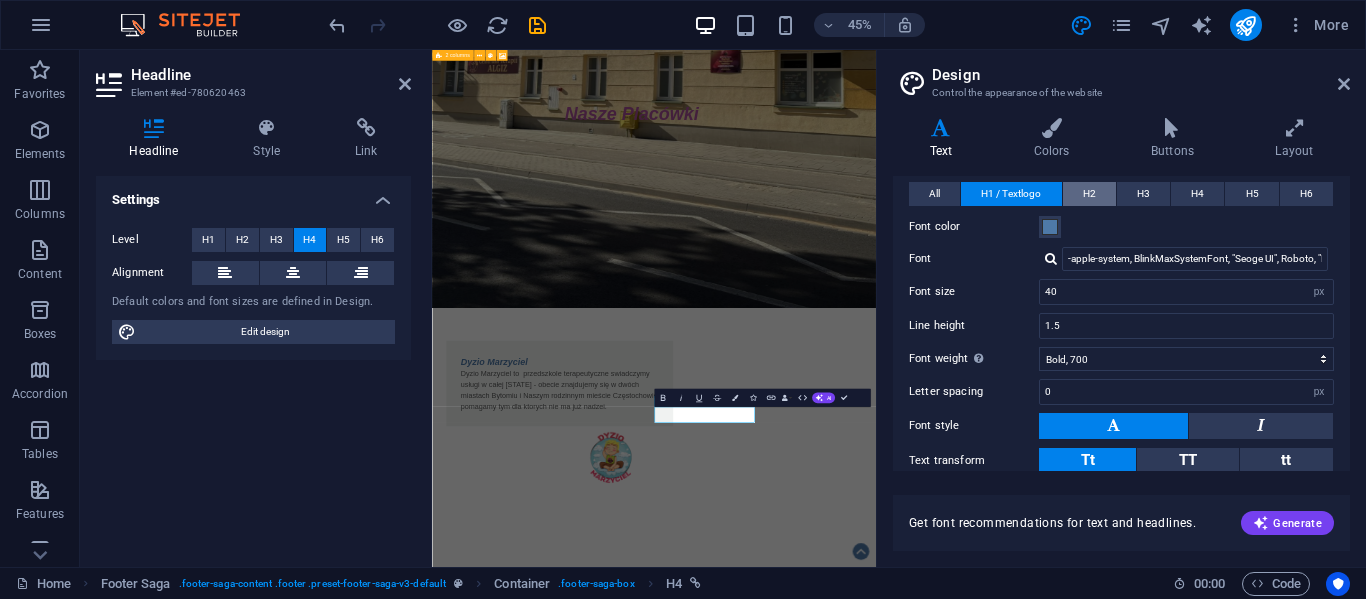 click on "H2" at bounding box center (1089, 194) 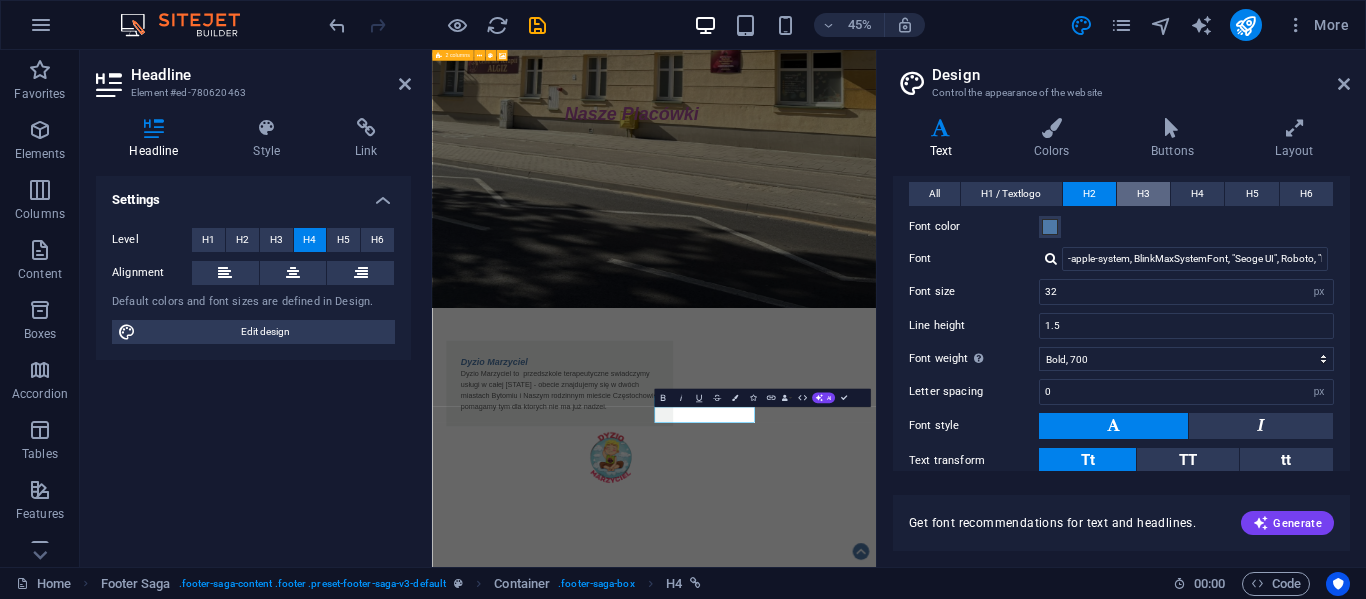 click on "H3" at bounding box center [1143, 194] 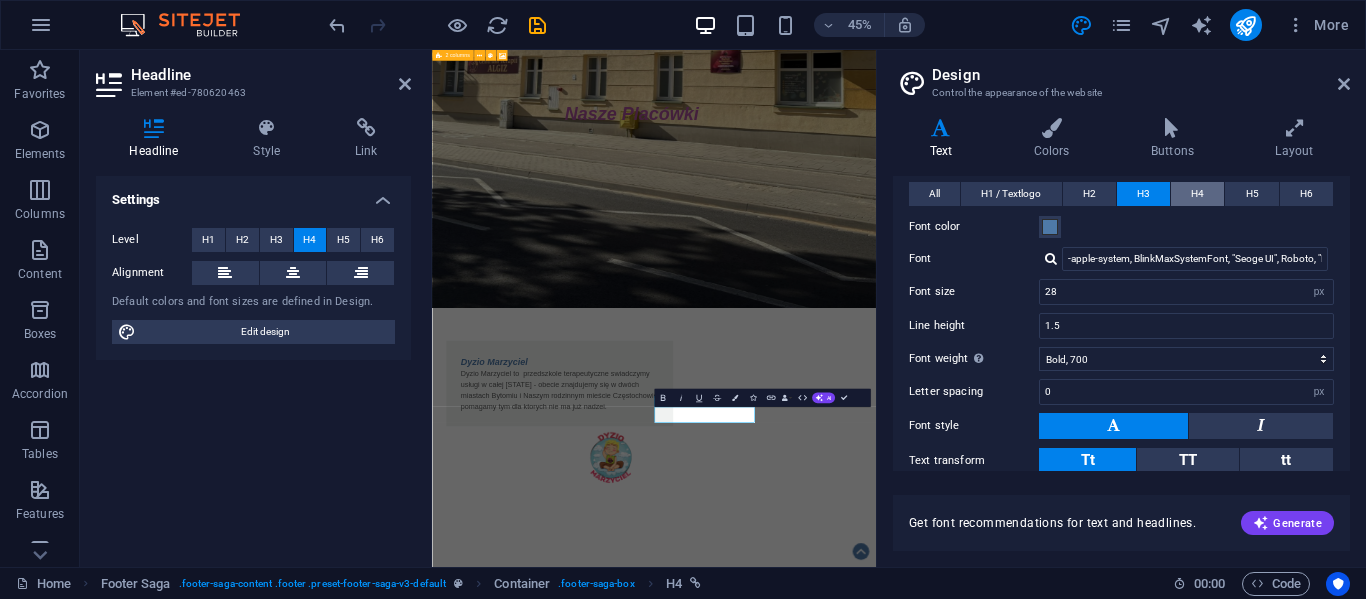 click on "H4" at bounding box center [1197, 194] 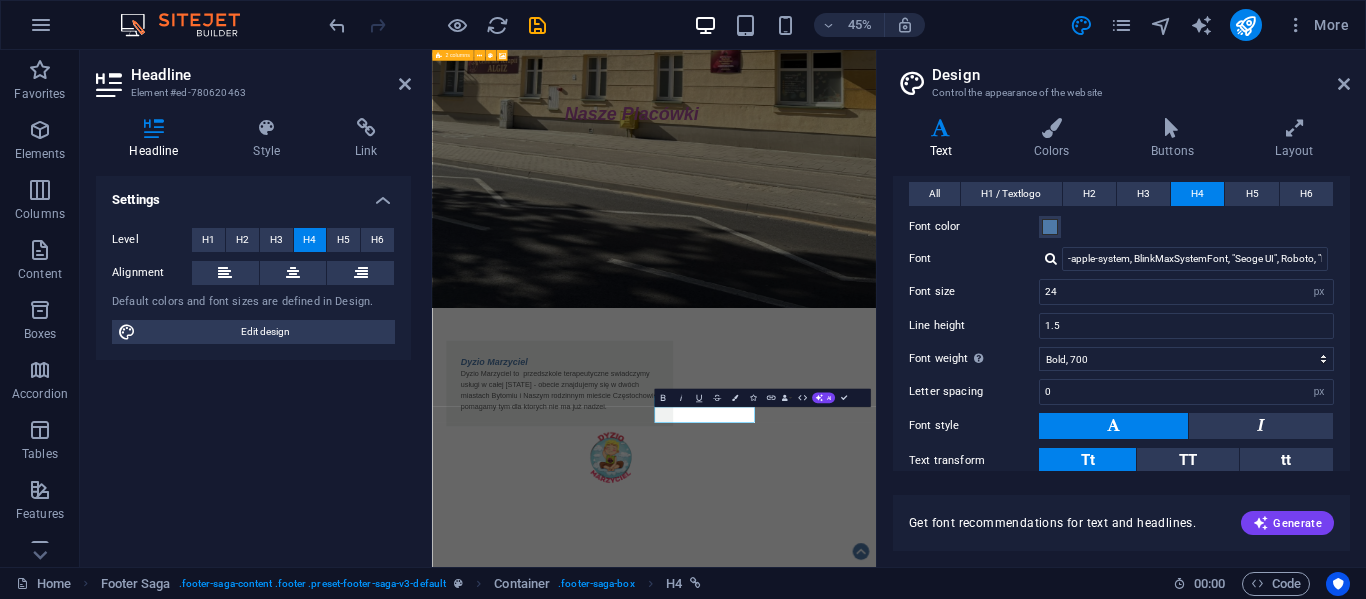 click at bounding box center (1051, 258) 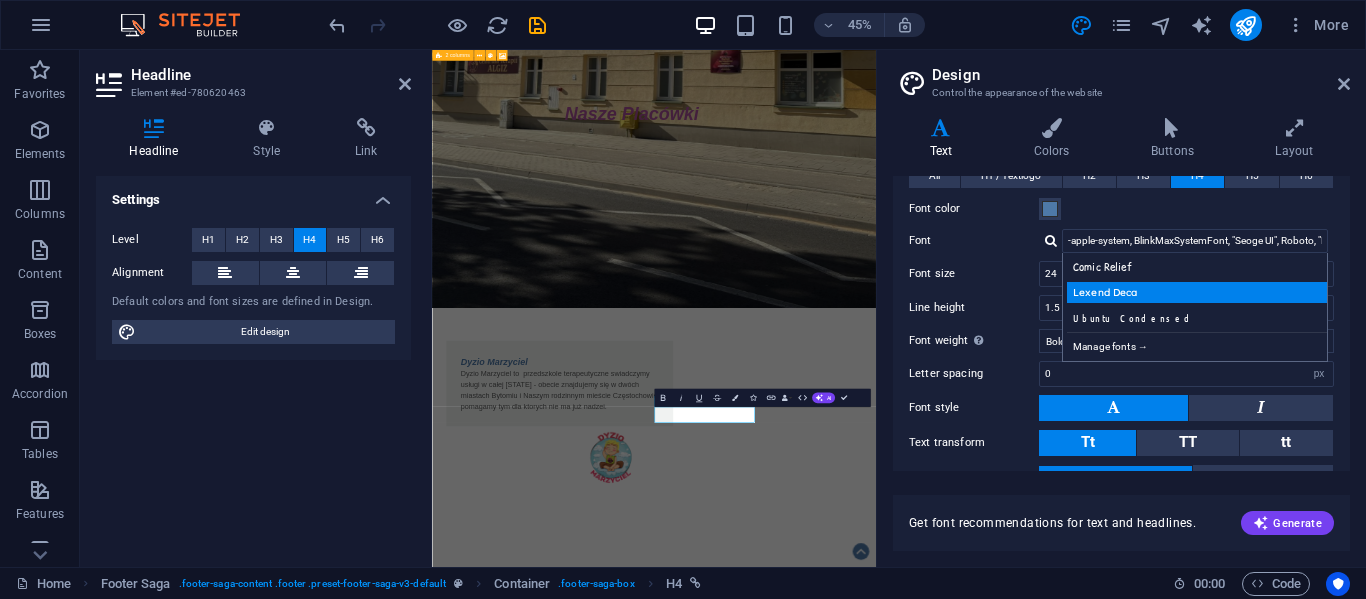 scroll, scrollTop: 465, scrollLeft: 0, axis: vertical 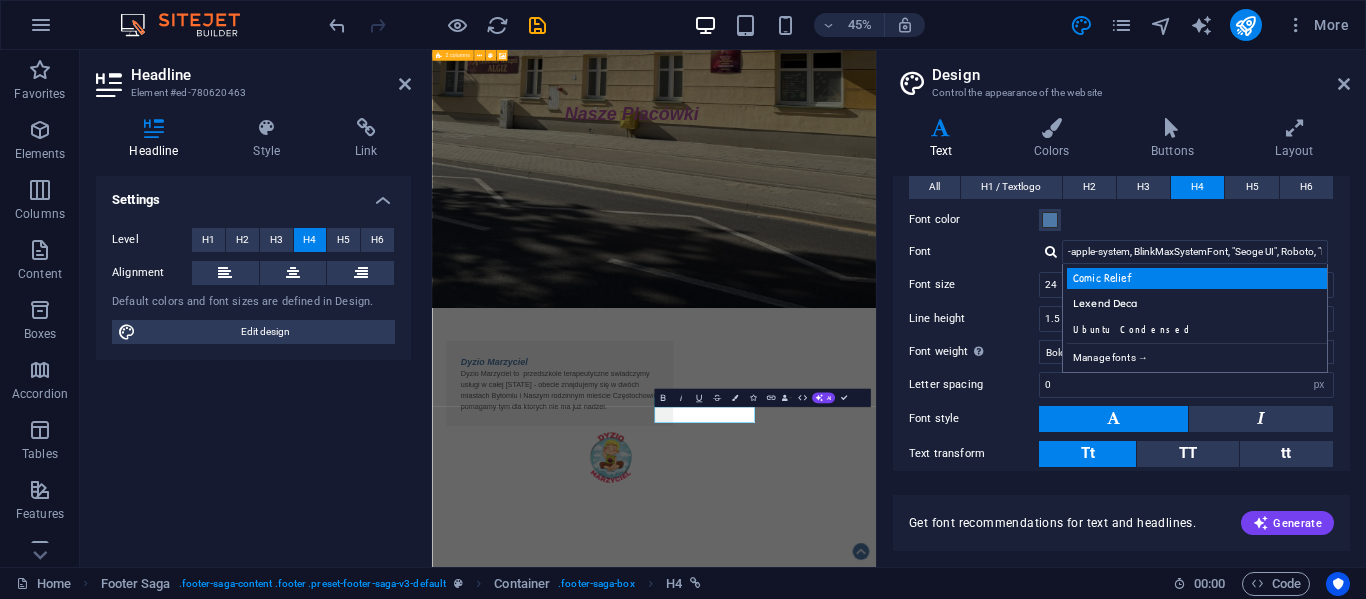 click on "Comic Relief" at bounding box center (1199, 278) 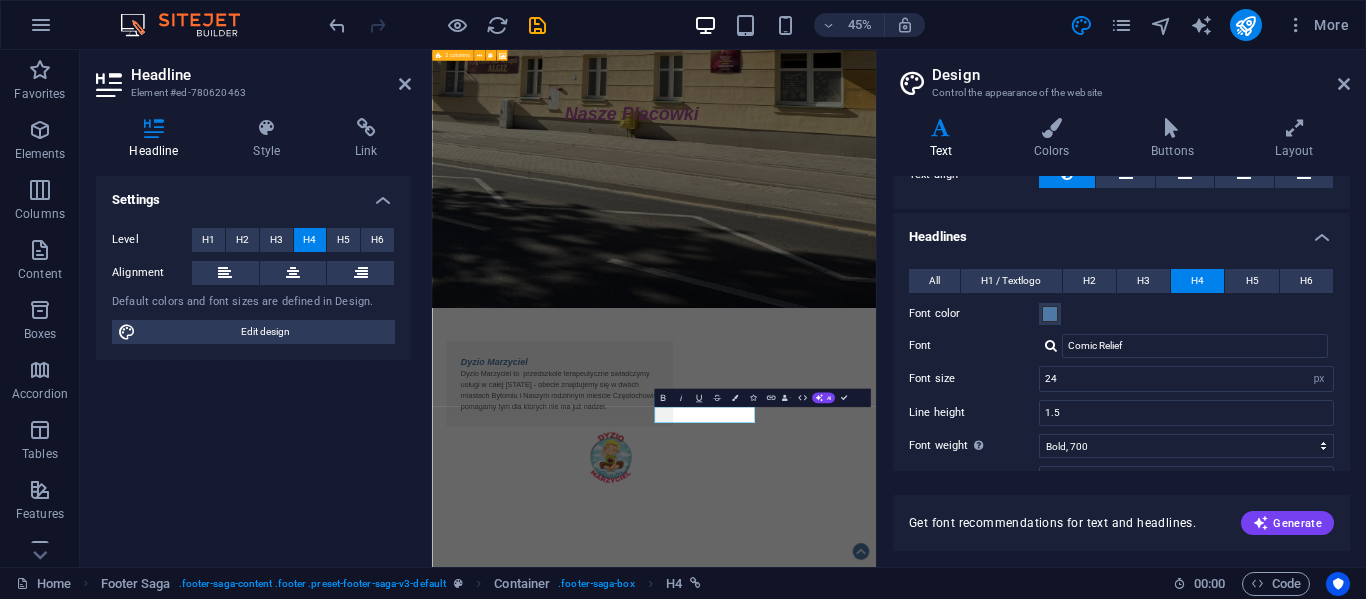scroll, scrollTop: 370, scrollLeft: 0, axis: vertical 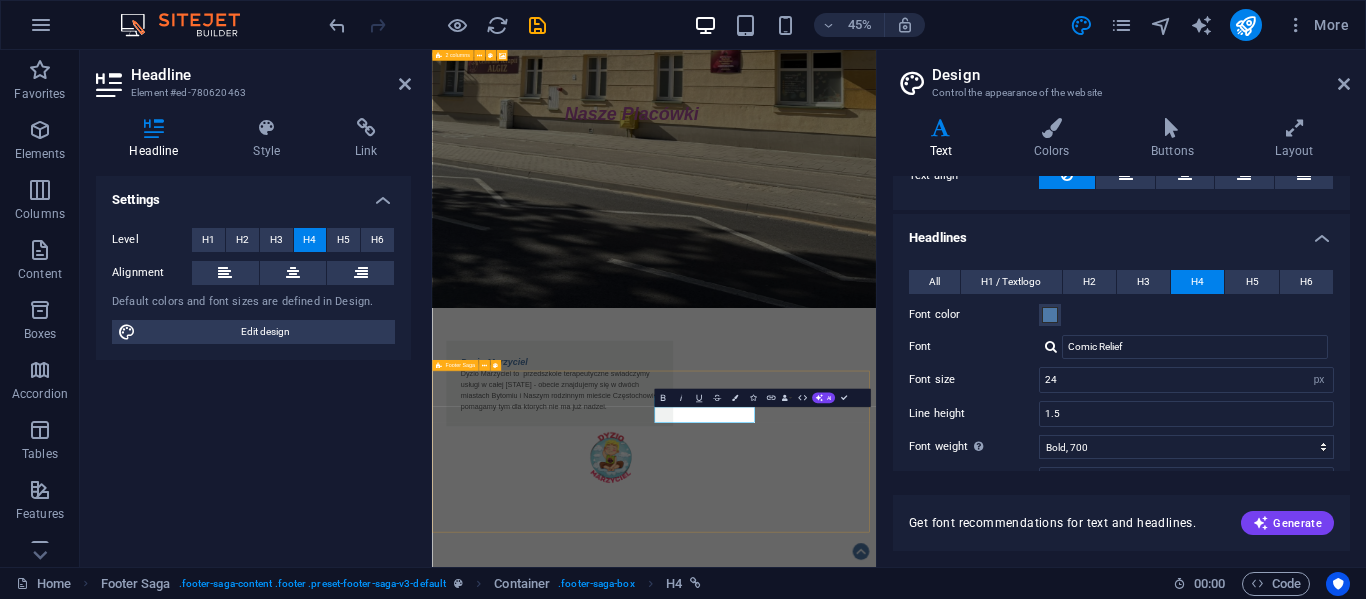 click on "Fundacja Algiz - wspieramy działamy pomagamy i kochamy !!! O nas KRS: [KRS] NIP: [NIP] REGON: [REGON] Mbank: [CREDIT_CARD] Kontakt ul.[STREET] [POSTAL_CODE] [CITY] tel.:[PHONE] e-mail: [EMAIL] Statut Polityka Prywatności Regulamin RODO Klauzula przetwarzania" at bounding box center [925, 2391] 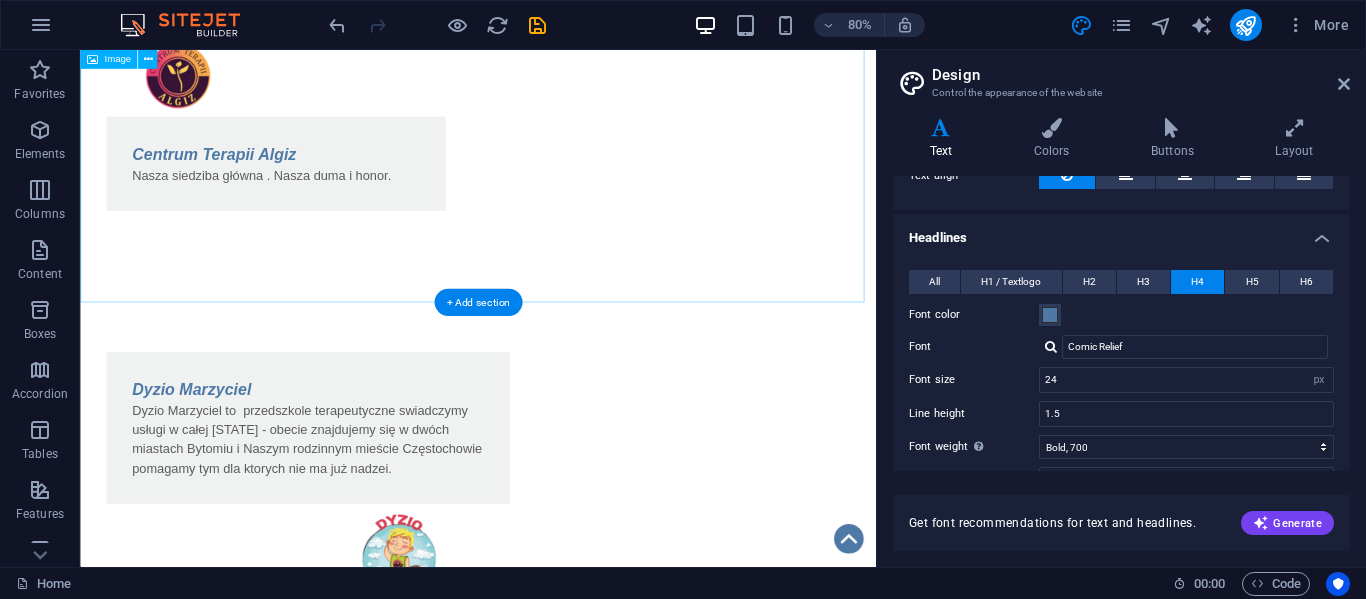 scroll, scrollTop: 1152, scrollLeft: 0, axis: vertical 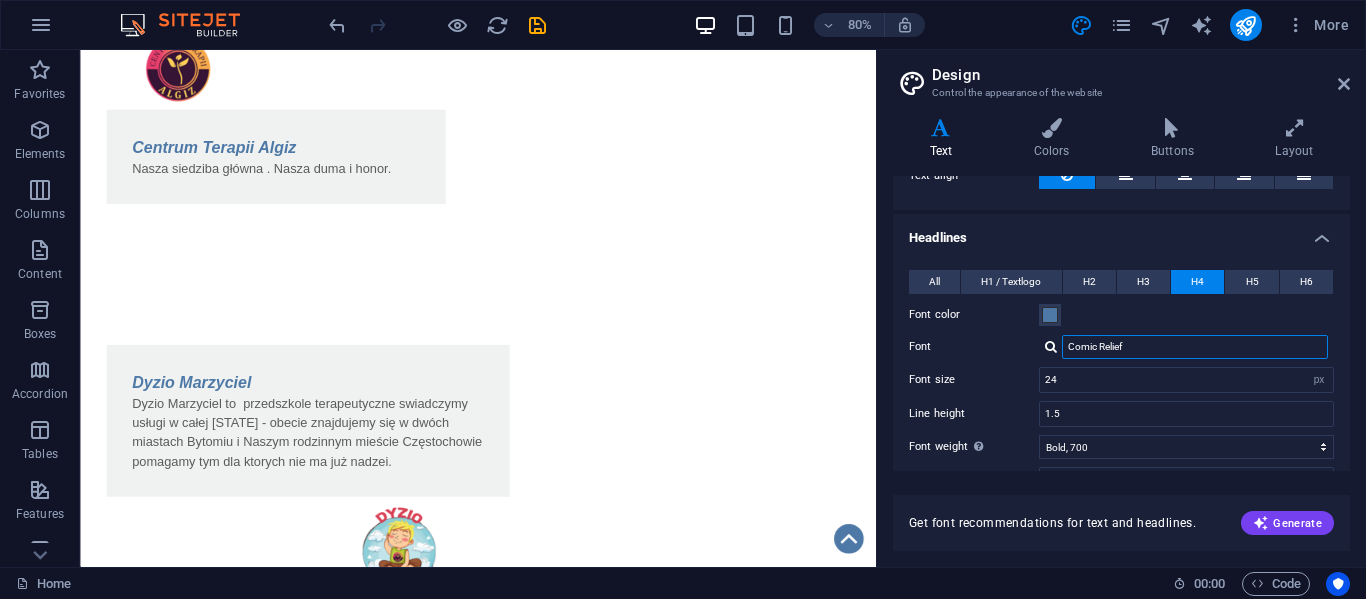 click on "Comic Relief" at bounding box center [1195, 347] 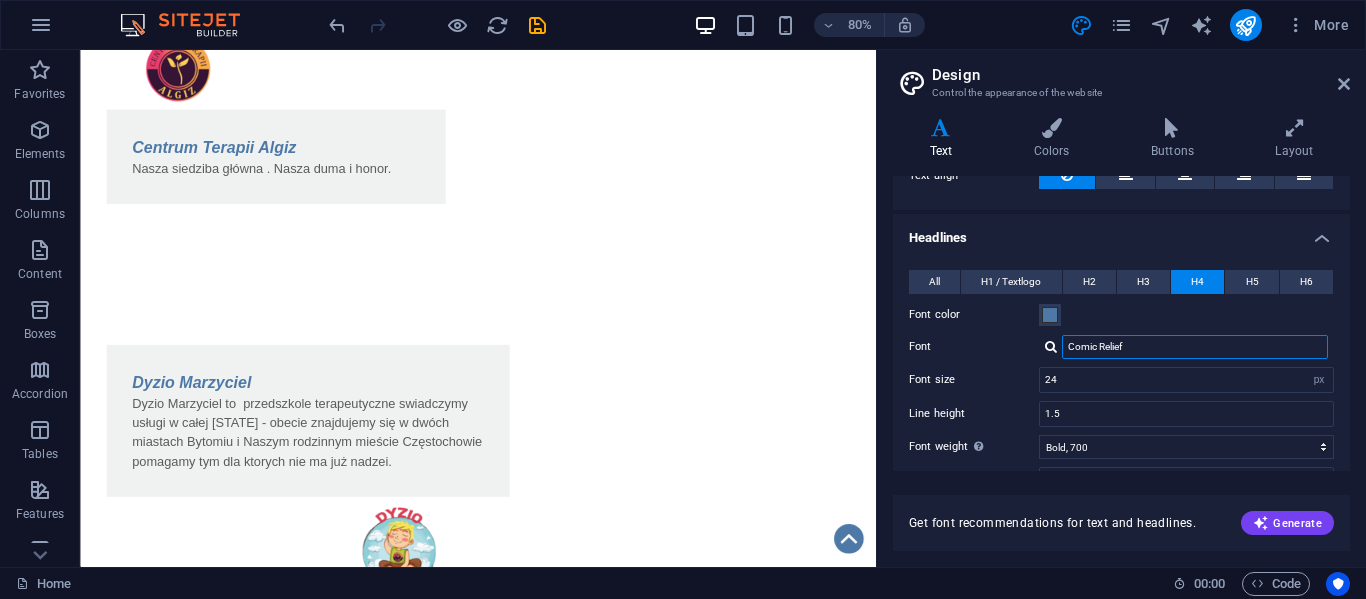 click on "Comic Relief" at bounding box center (1195, 347) 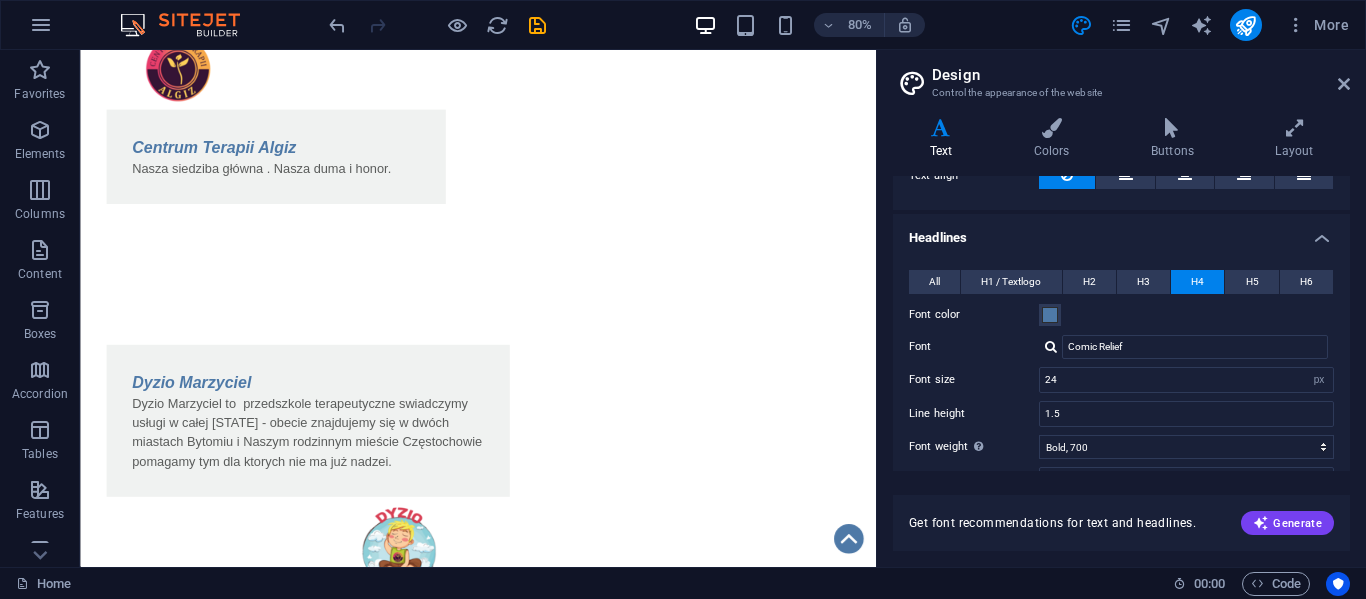 click on "Comic Relief Manage fonts →" at bounding box center [1186, 347] 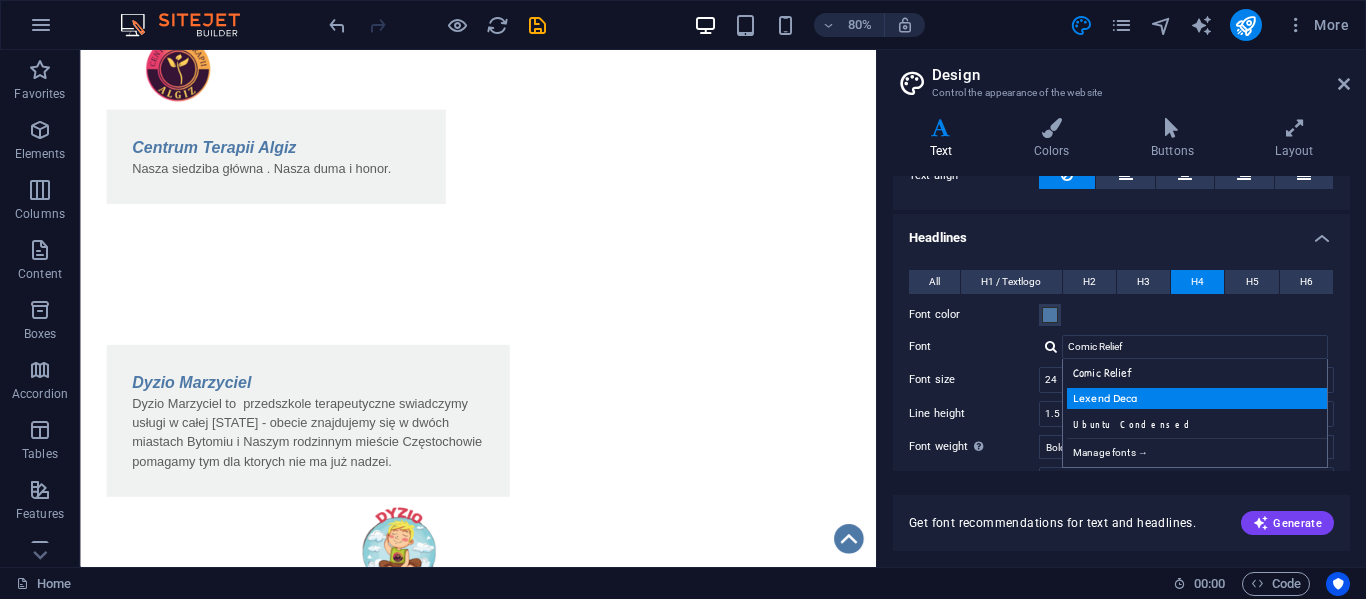 click on "Lexend Deca" at bounding box center [1199, 398] 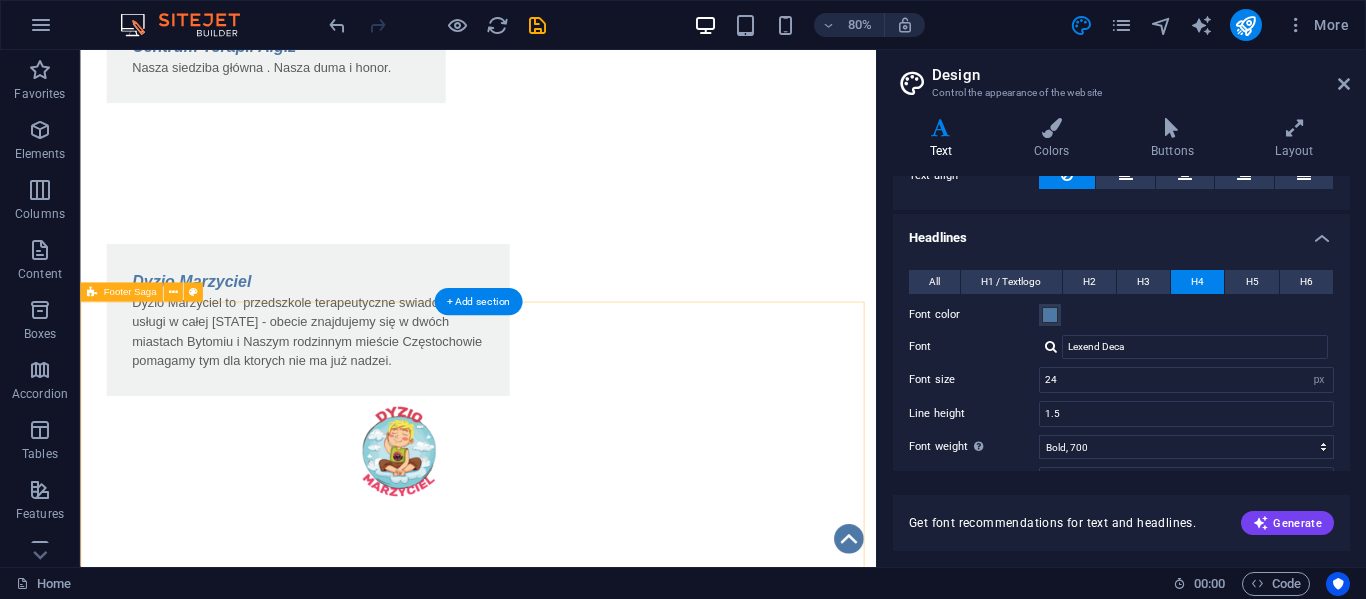 click on "Fundacja Algiz - wspieramy działamy pomagamy i kochamy !!! O nas KRS: [KRS] NIP: [NIP] REGON: [REGON] Mbank: [CREDIT_CARD] Kontakt ul.[STREET] [POSTAL_CODE] [CITY] tel.:[PHONE] e-mail: [EMAIL] Statut Polityka Prywatności Regulamin RODO Klauzula przetwarzania" at bounding box center (577, 1993) 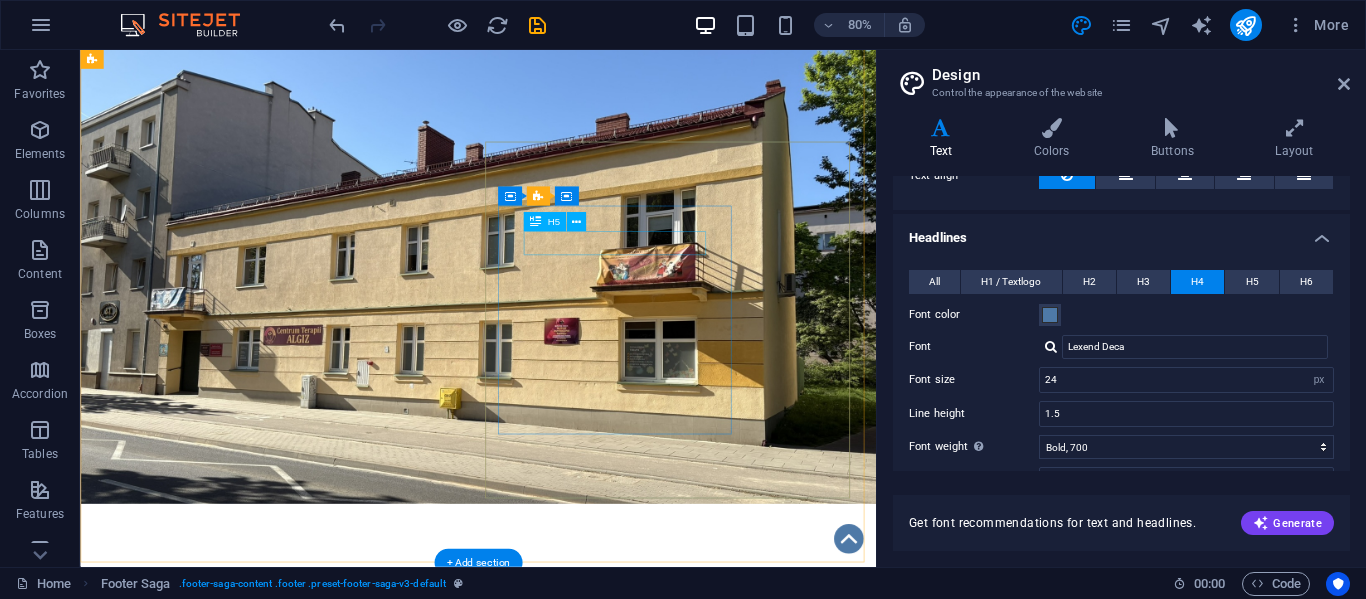 scroll, scrollTop: 0, scrollLeft: 0, axis: both 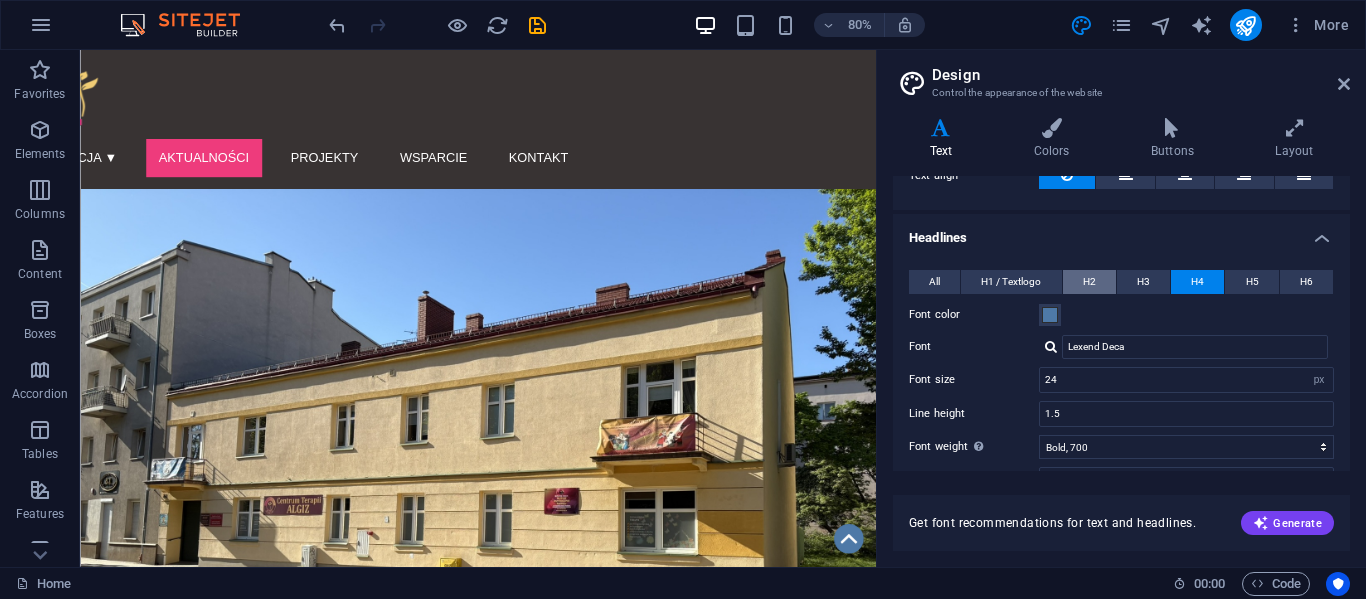 click on "H2" at bounding box center (1089, 282) 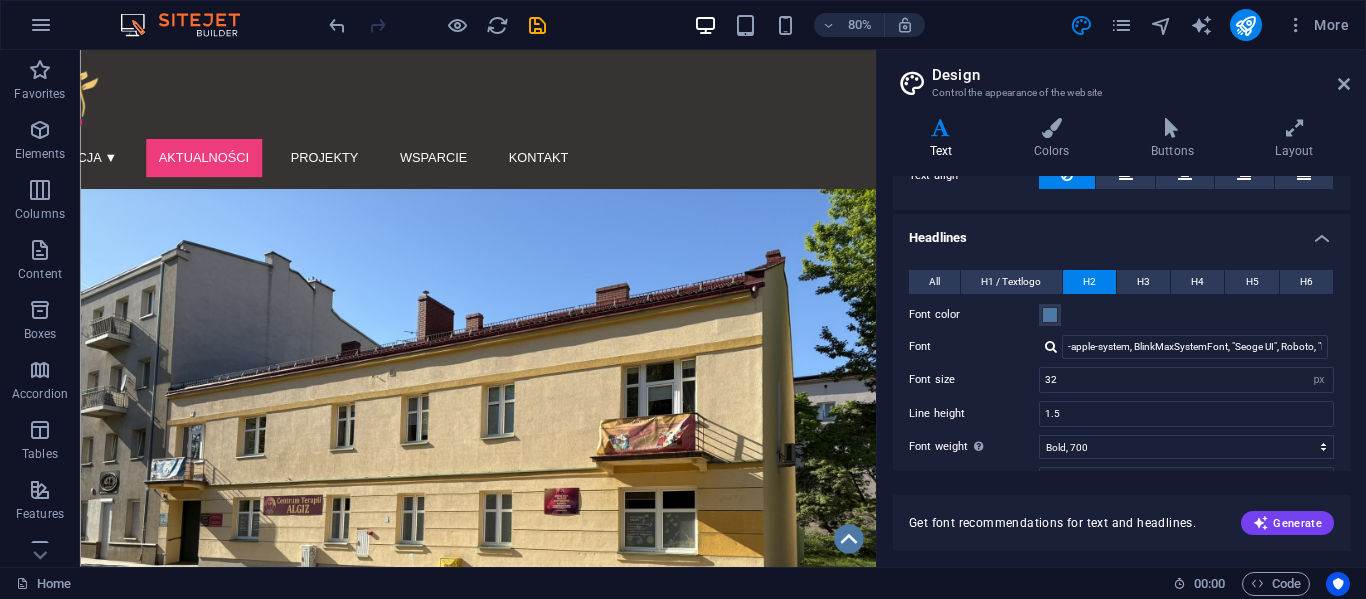 click at bounding box center [1051, 346] 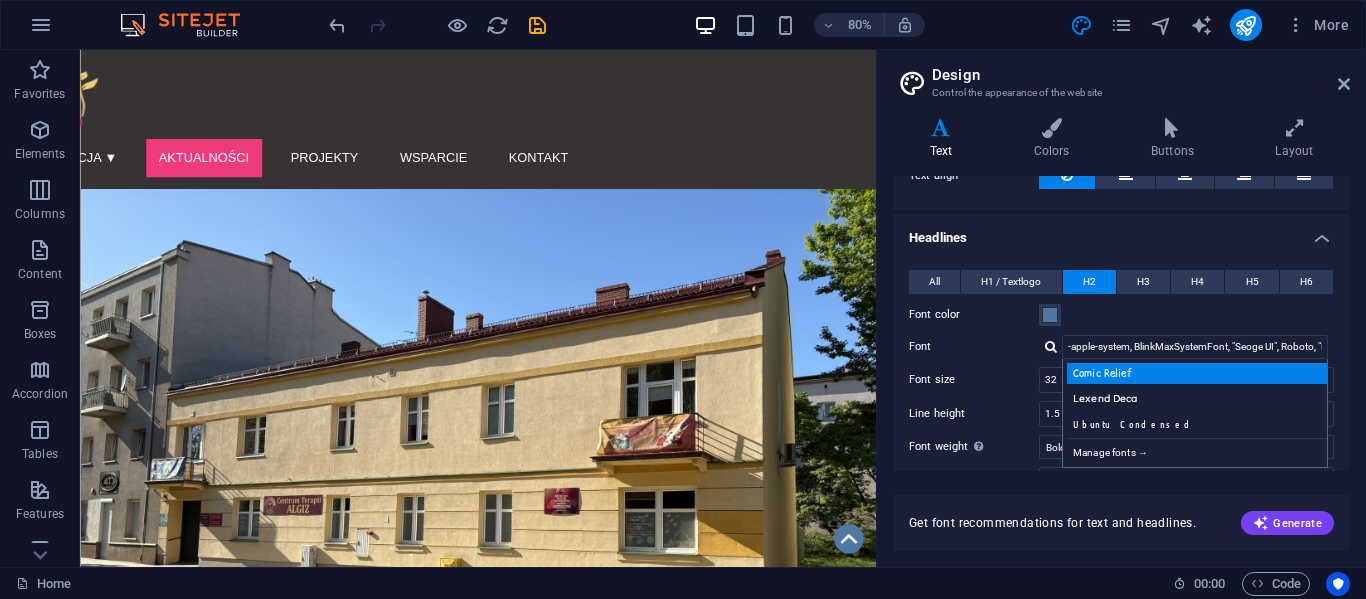 click on "Comic Relief" at bounding box center (1199, 373) 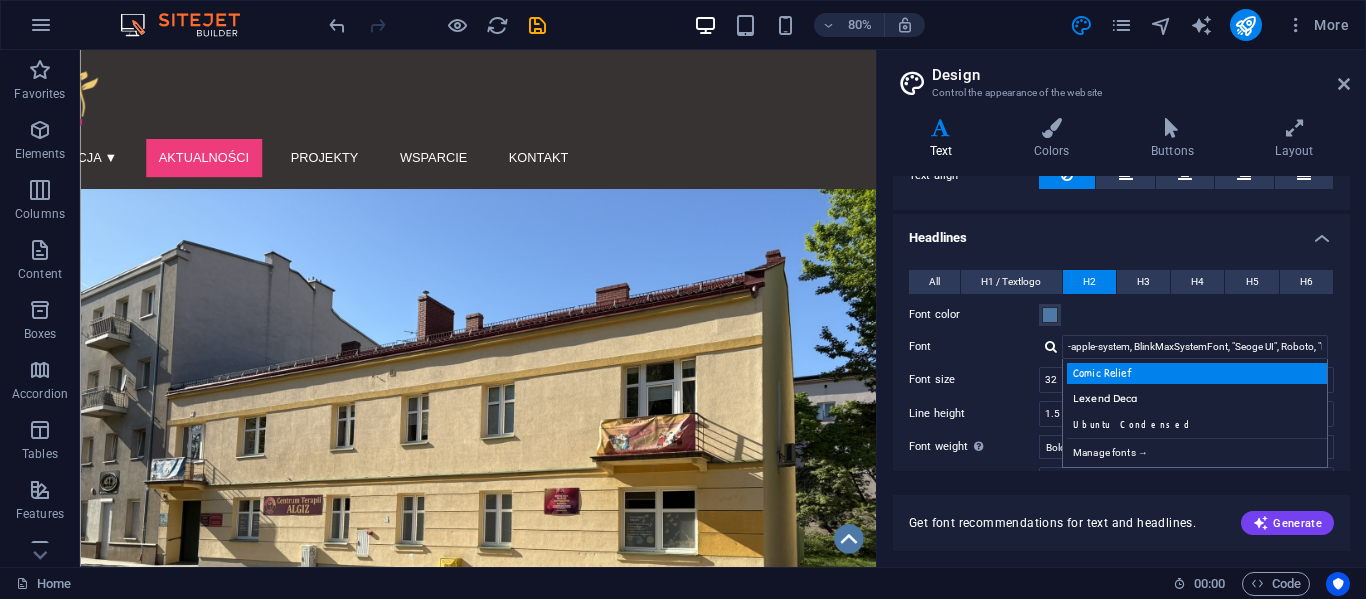 type on "Comic Relief" 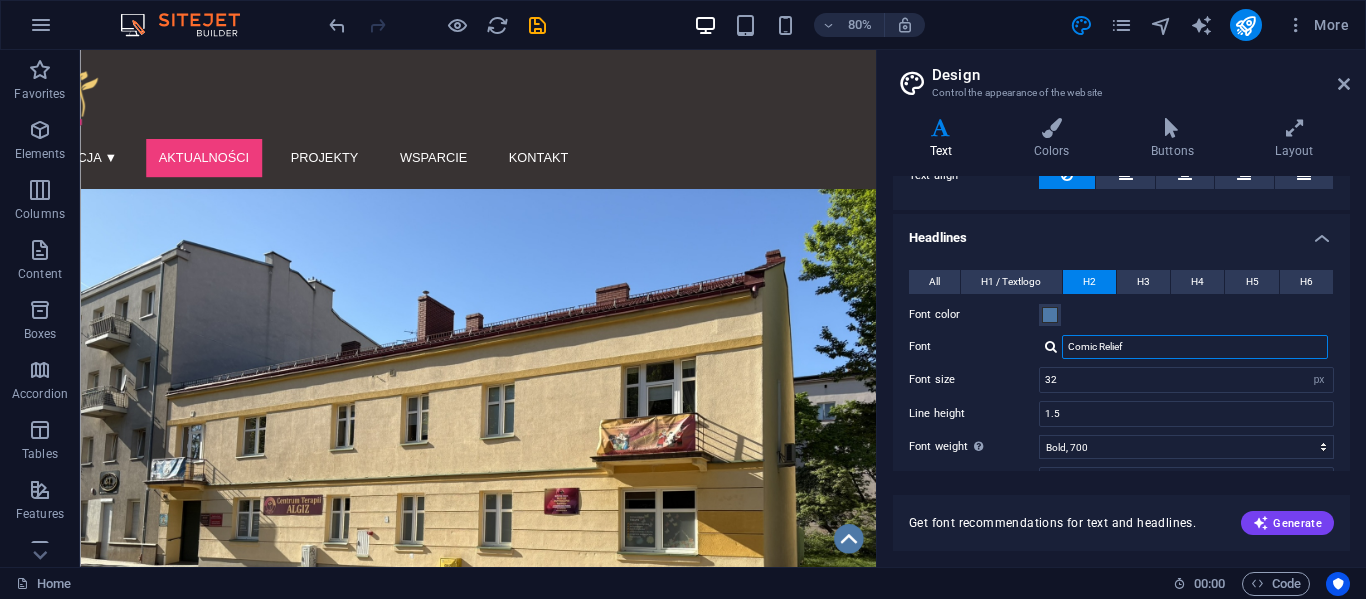 click on "Comic Relief" at bounding box center [1195, 347] 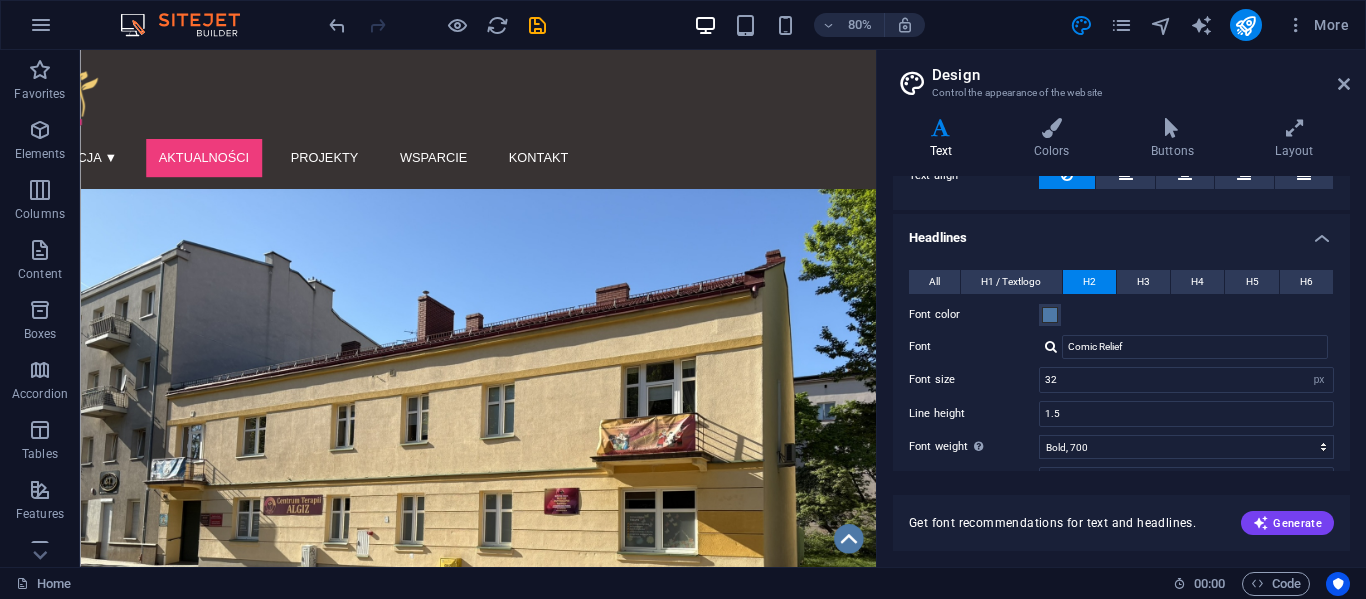 click on "Comic Relief Manage fonts →" at bounding box center [1186, 347] 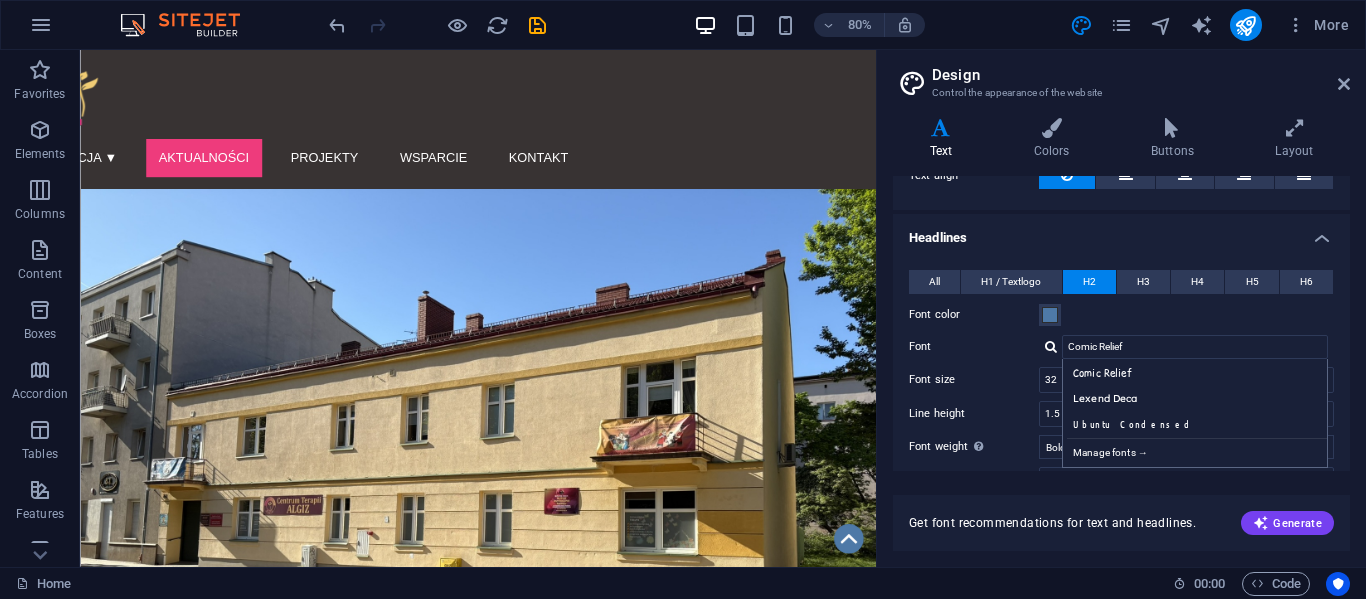 click at bounding box center [1051, 346] 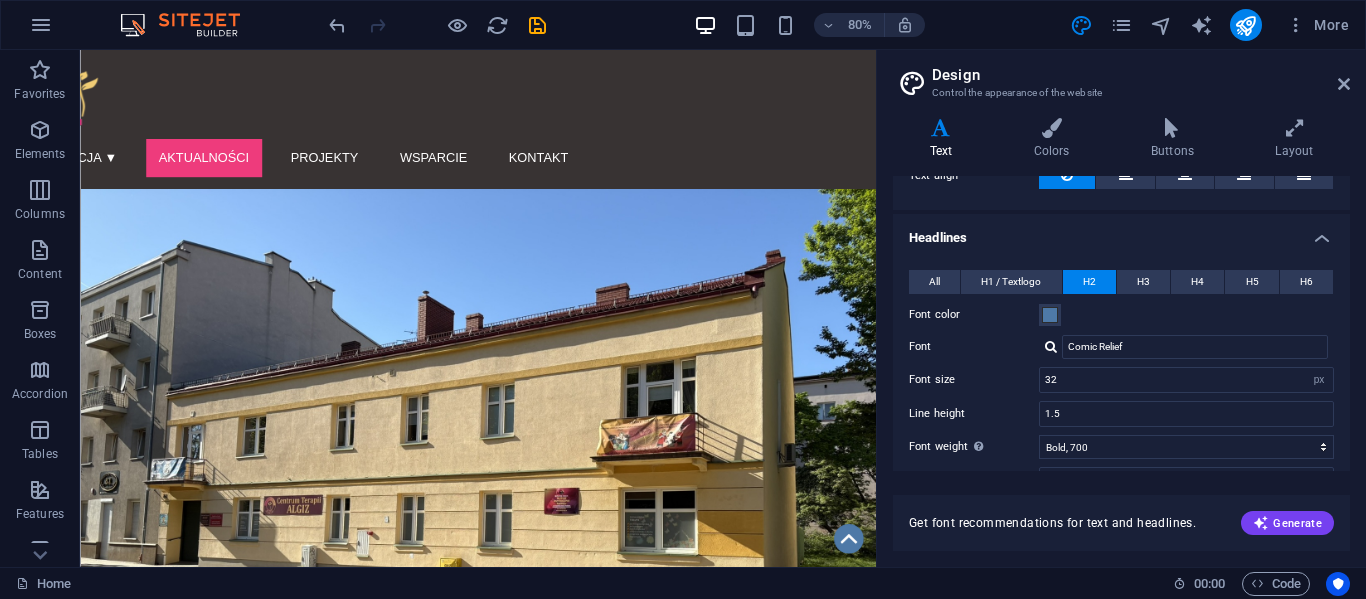 click at bounding box center (1051, 346) 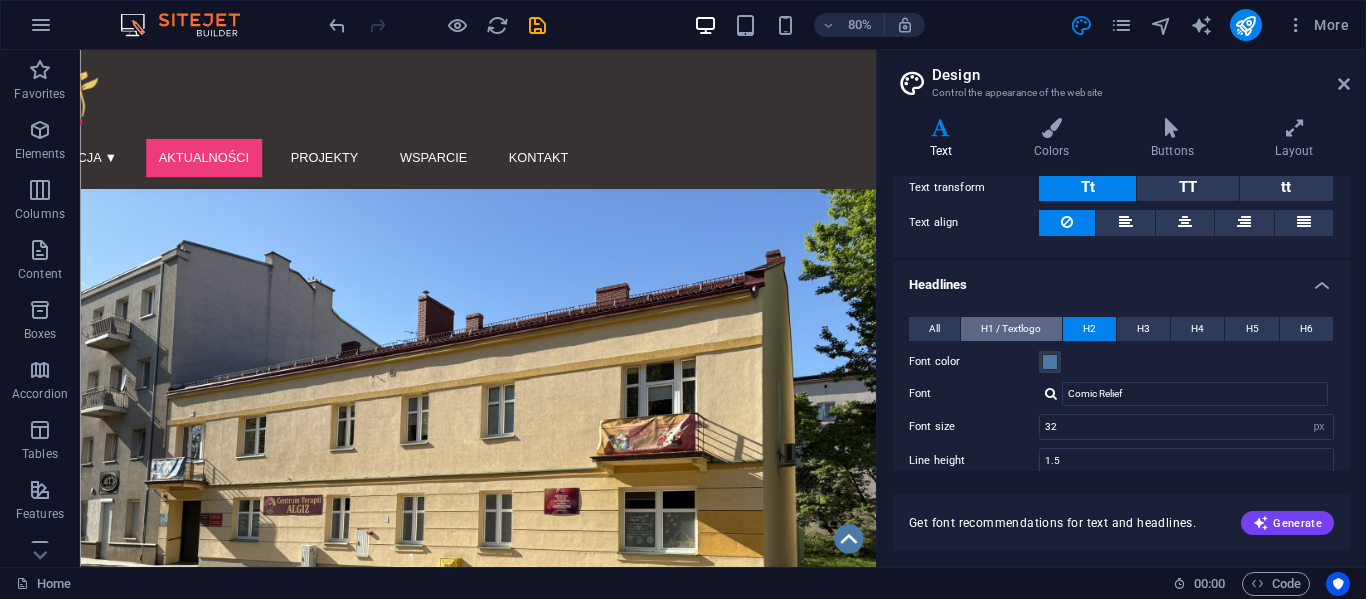 scroll, scrollTop: 324, scrollLeft: 0, axis: vertical 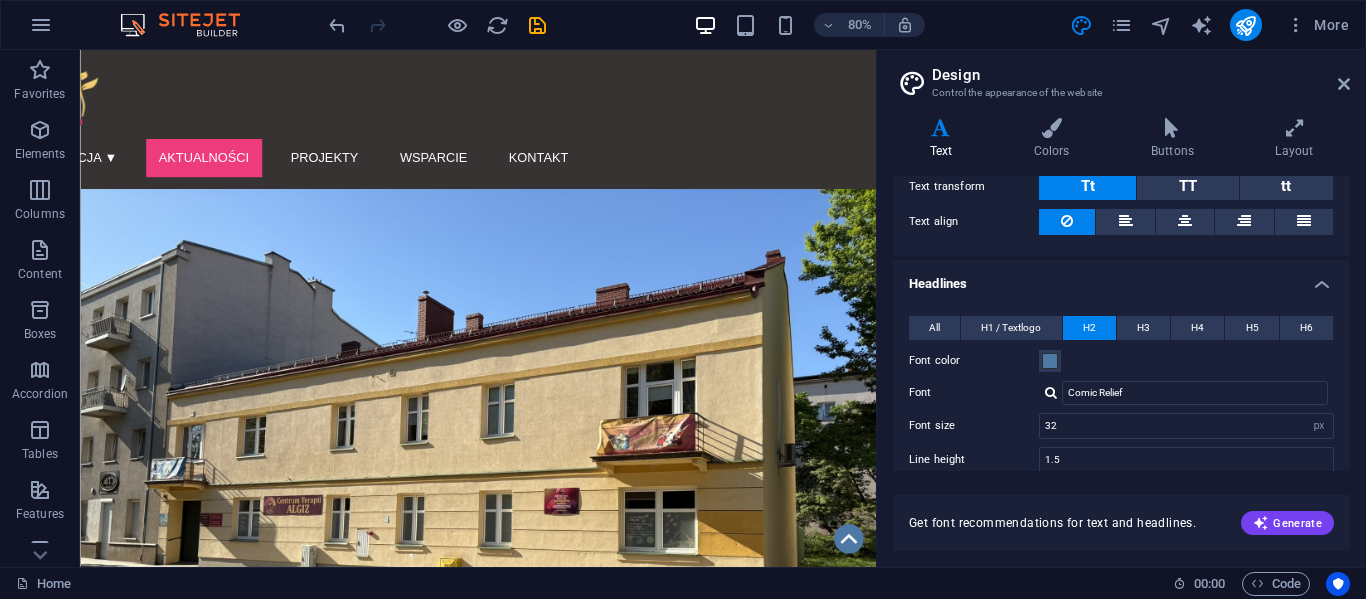 click on "H2" at bounding box center (1089, 328) 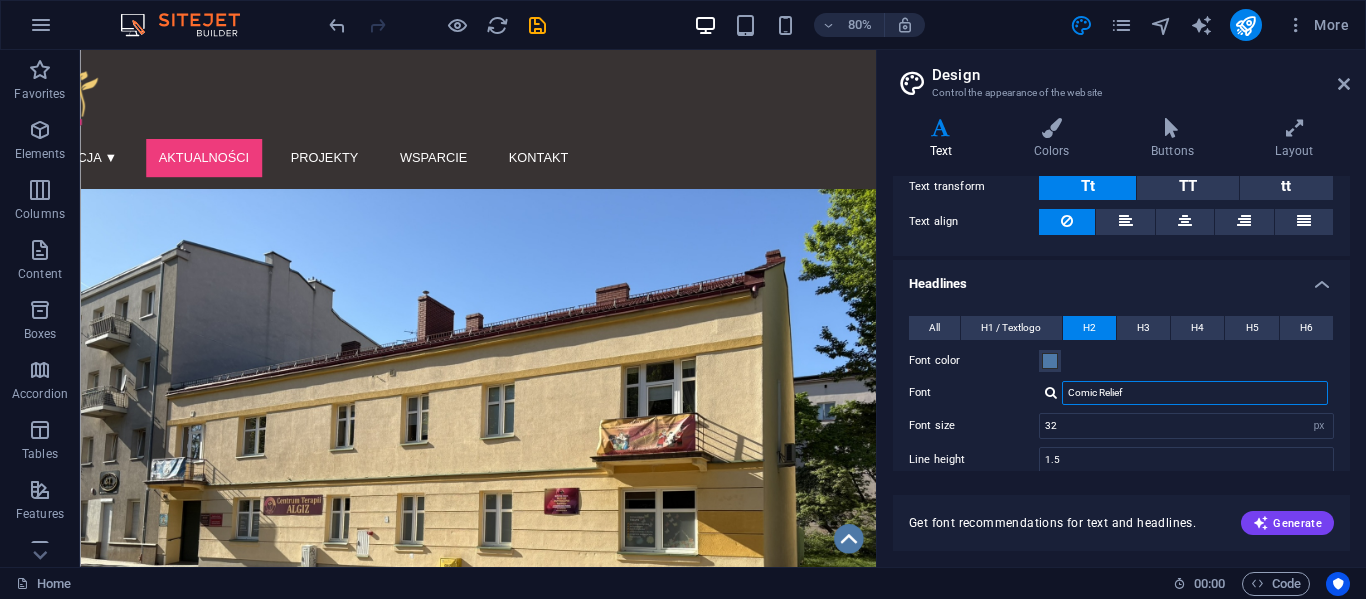 click on "Comic Relief" at bounding box center (1195, 393) 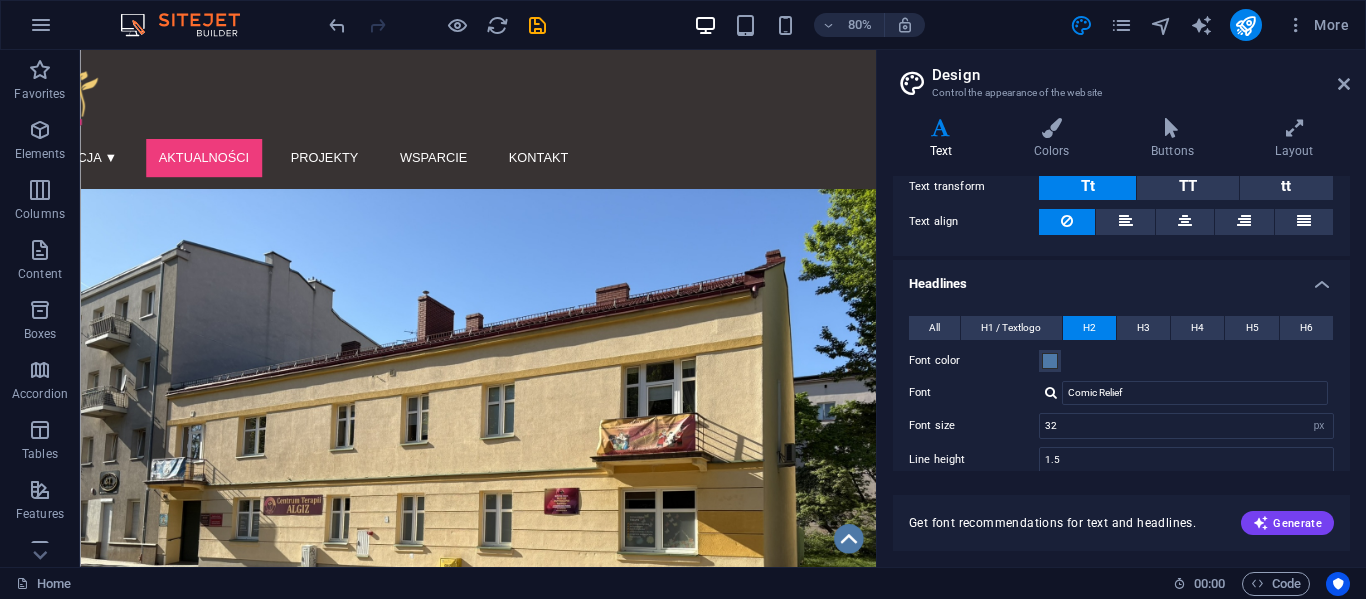 click at bounding box center [1051, 392] 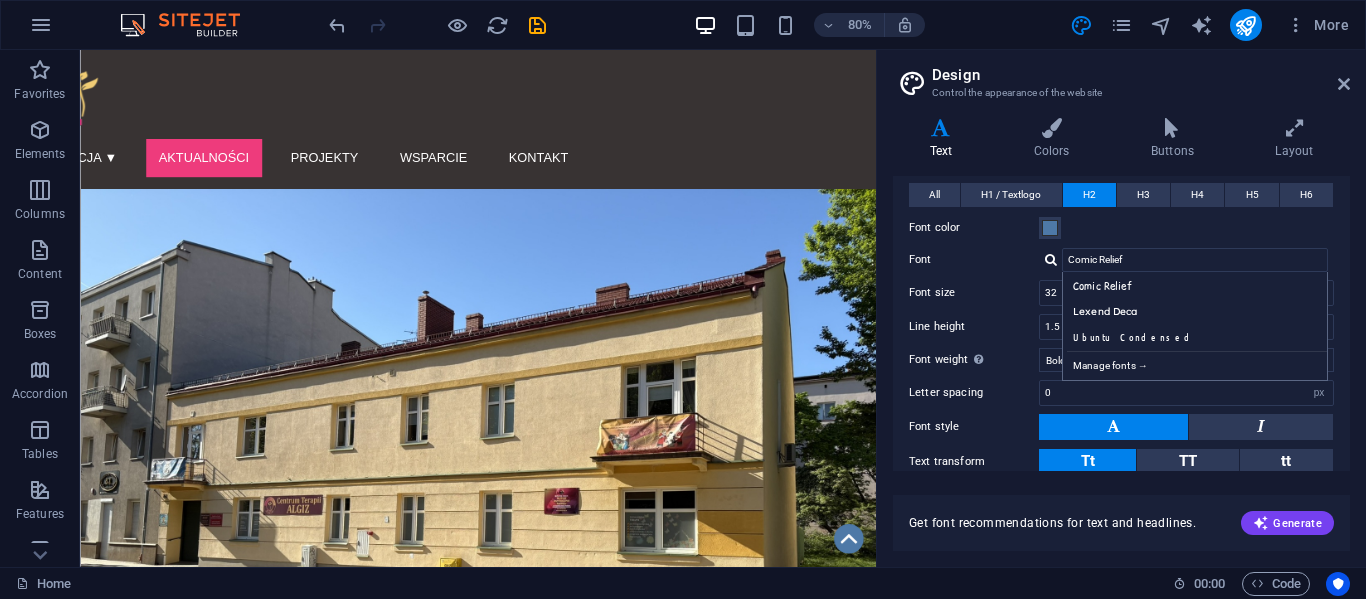 scroll, scrollTop: 457, scrollLeft: 0, axis: vertical 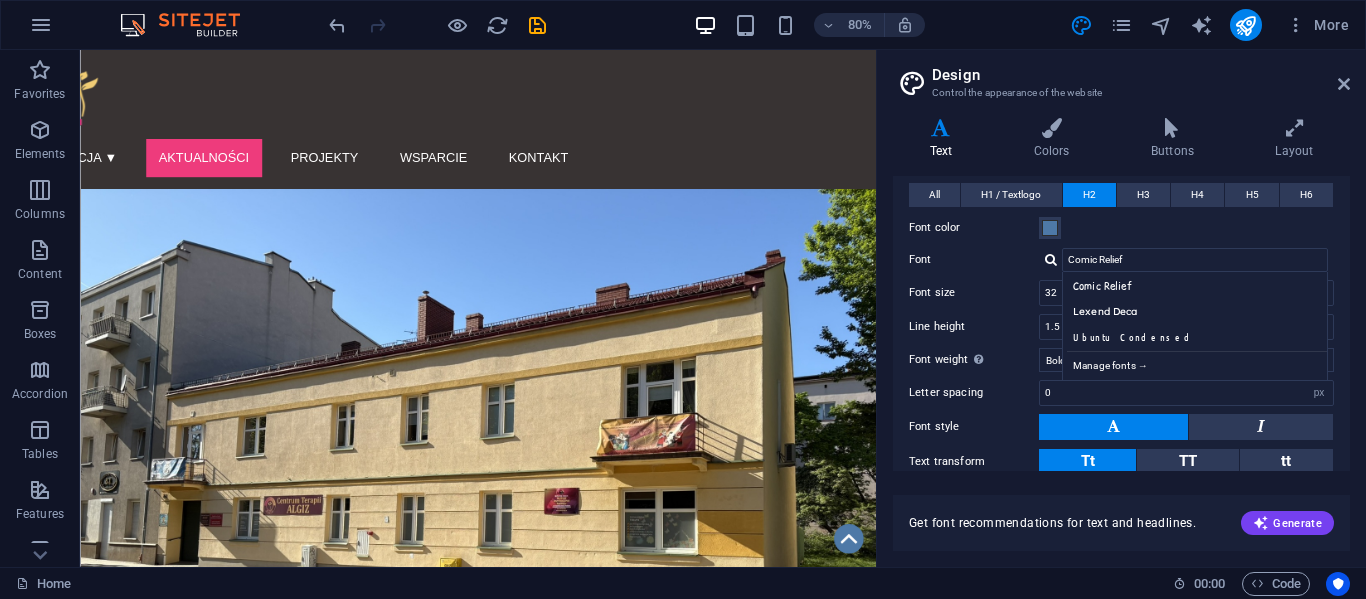 click on "Font color" at bounding box center [974, 228] 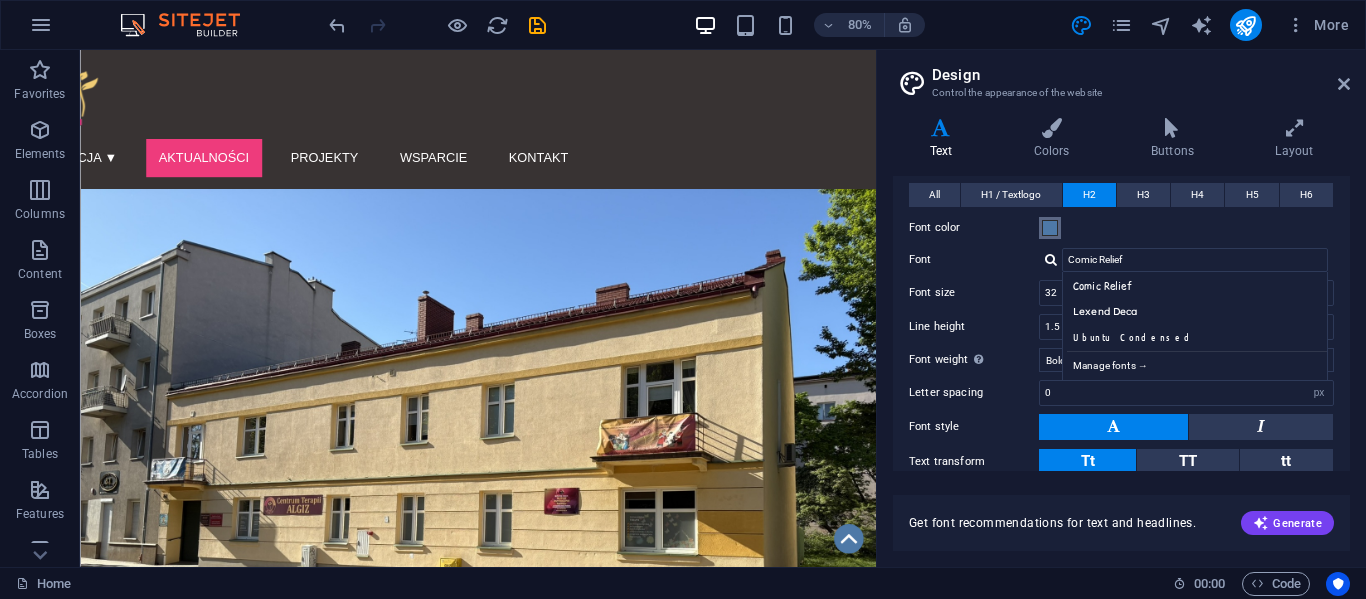 click on "Font color" at bounding box center (1050, 228) 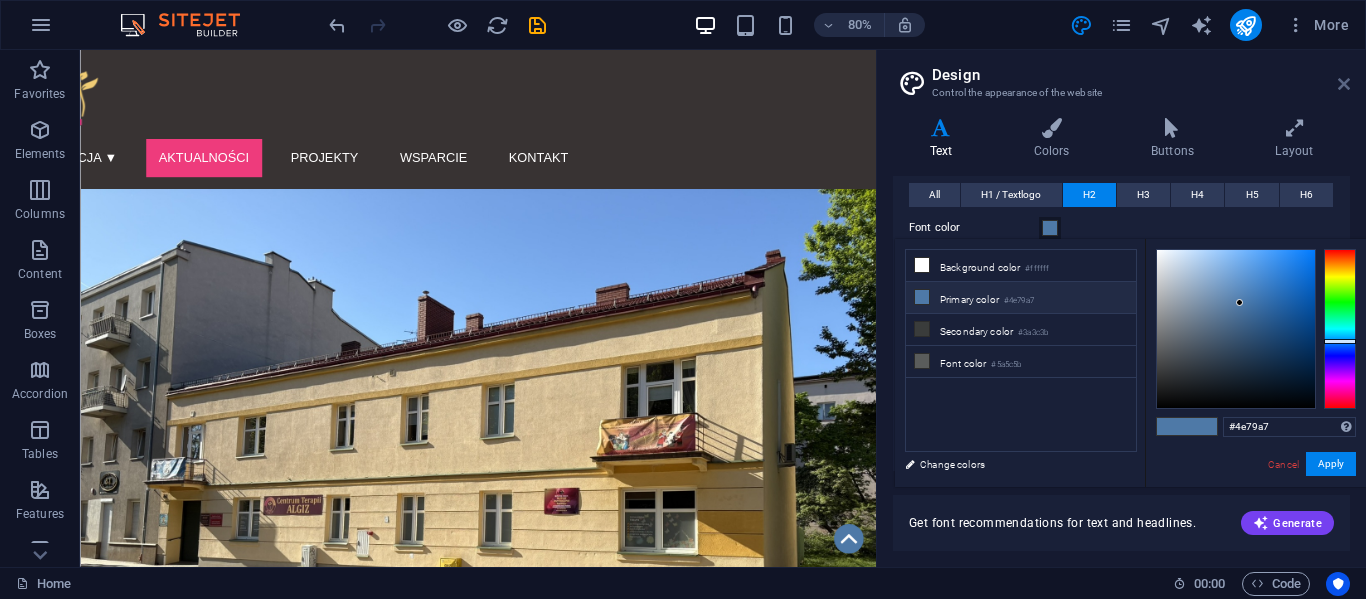 click at bounding box center (1344, 84) 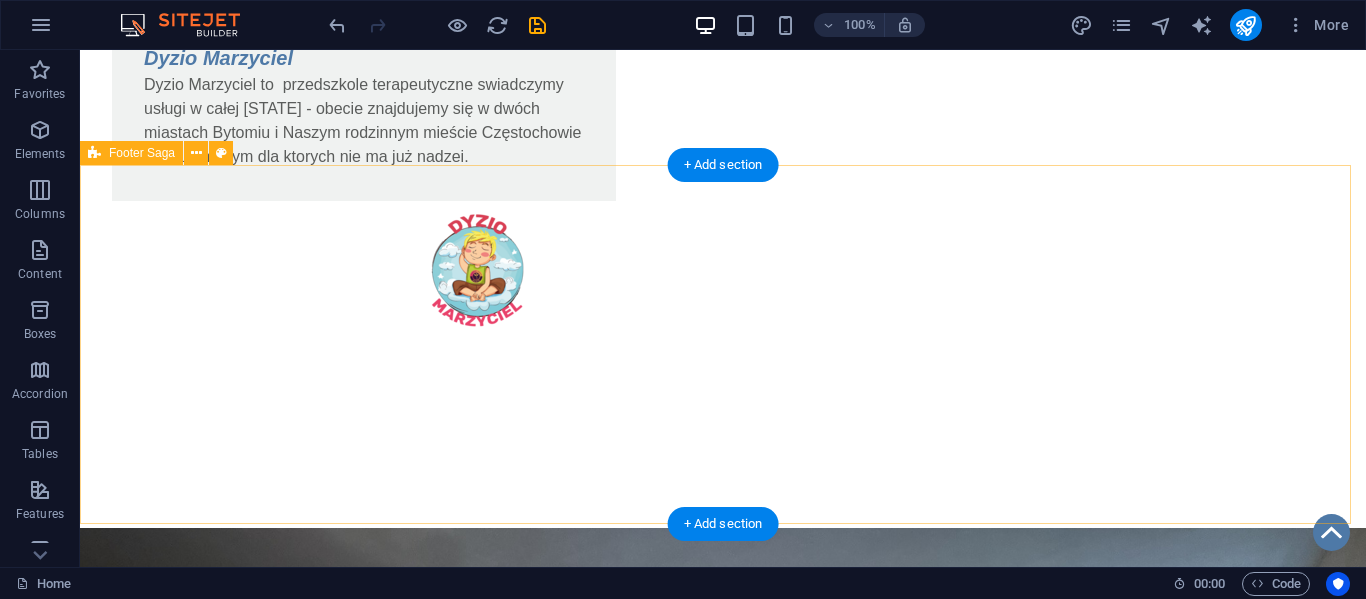 scroll, scrollTop: 1604, scrollLeft: 0, axis: vertical 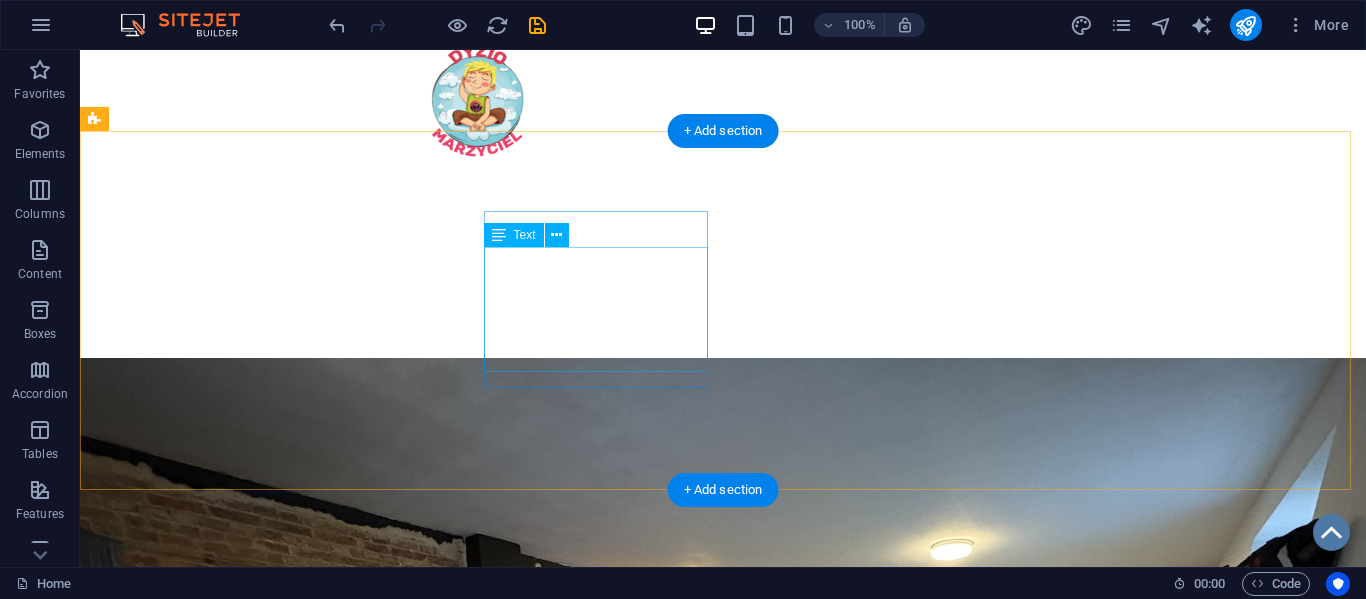 click on "KRS: [KRS] NIP: [NIP] REGON: [REGON] Mbank:  [CREDIT_CARD]" at bounding box center [208, 1708] 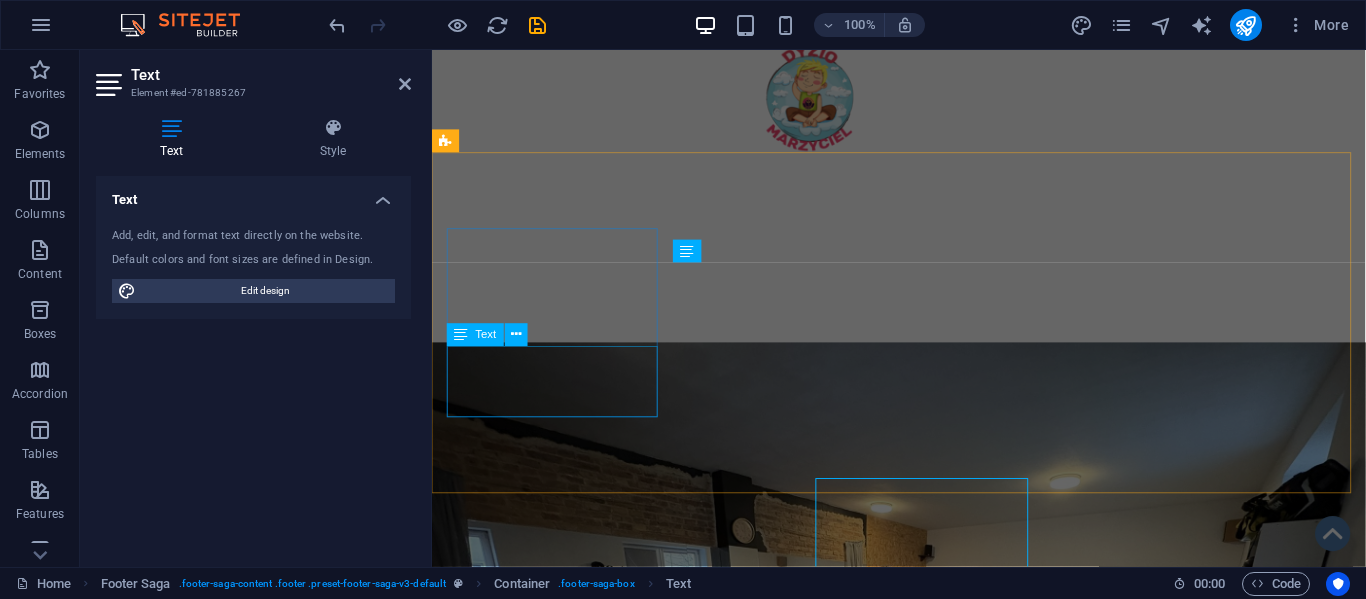 click on "Fundacja Algiz - wspieramy działamy pomagamy i kochamy !!!" at bounding box center (560, 1336) 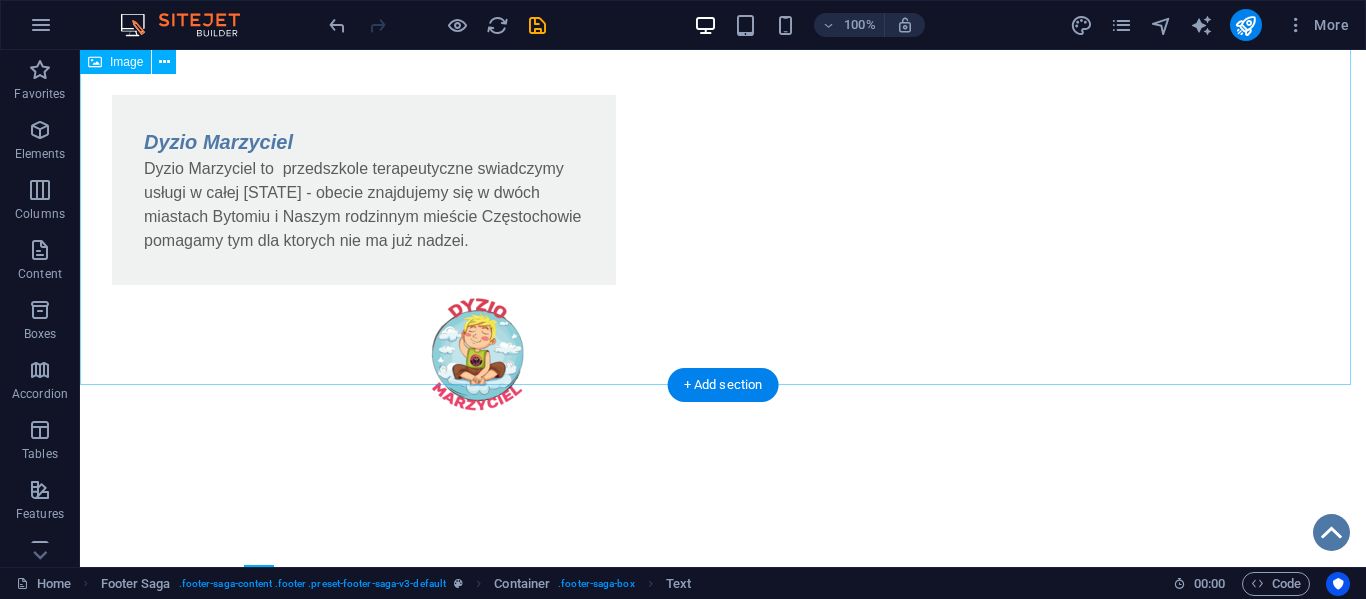scroll, scrollTop: 1604, scrollLeft: 0, axis: vertical 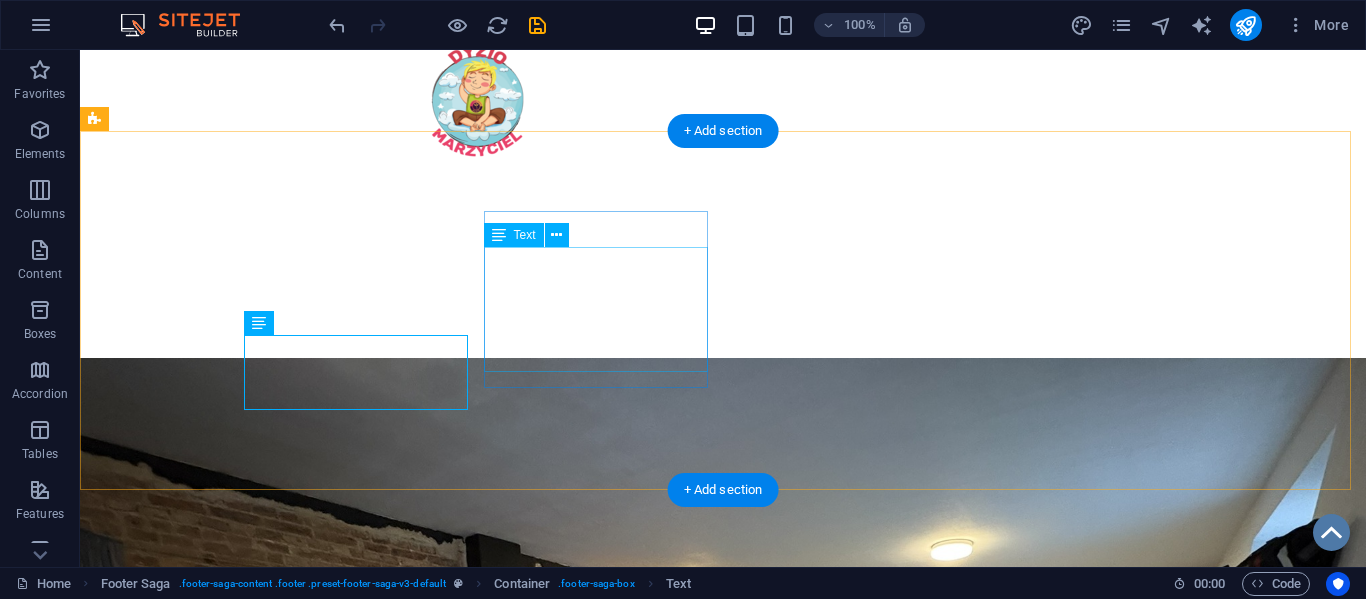 click on "KRS: [KRS] NIP: [NIP] REGON: [REGON] Mbank:  [CREDIT_CARD]" at bounding box center [208, 1708] 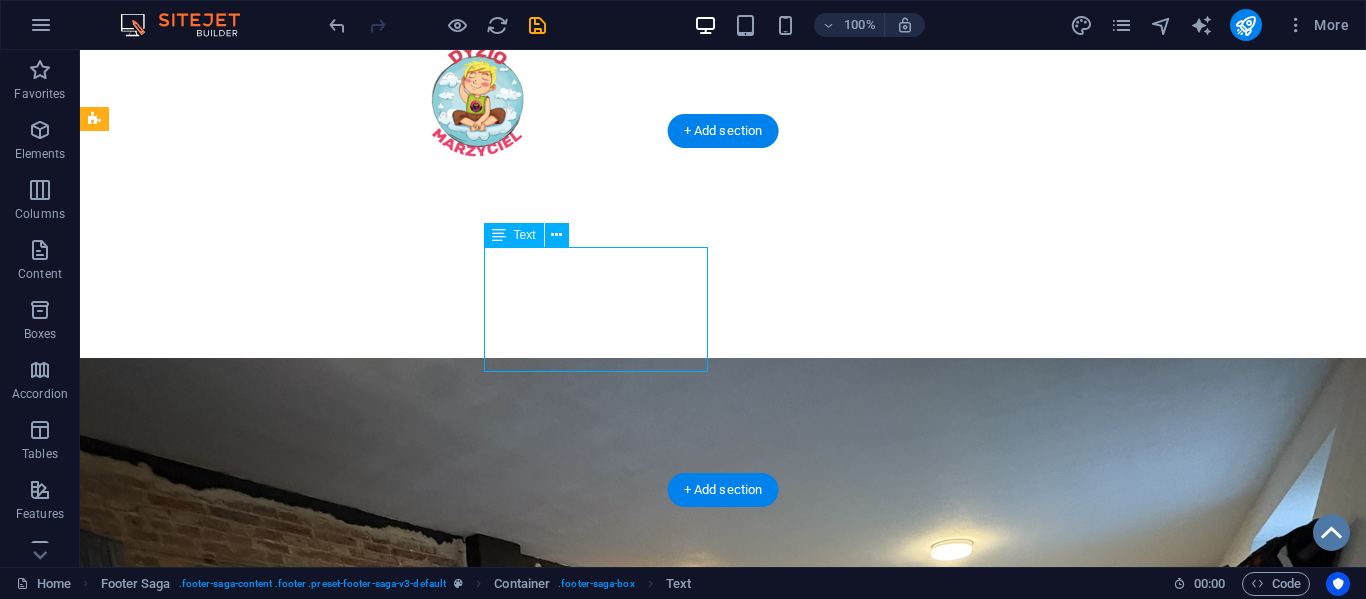 click on "KRS: [KRS] NIP: [NIP] REGON: [REGON] Mbank:  [CREDIT_CARD]" at bounding box center [208, 1708] 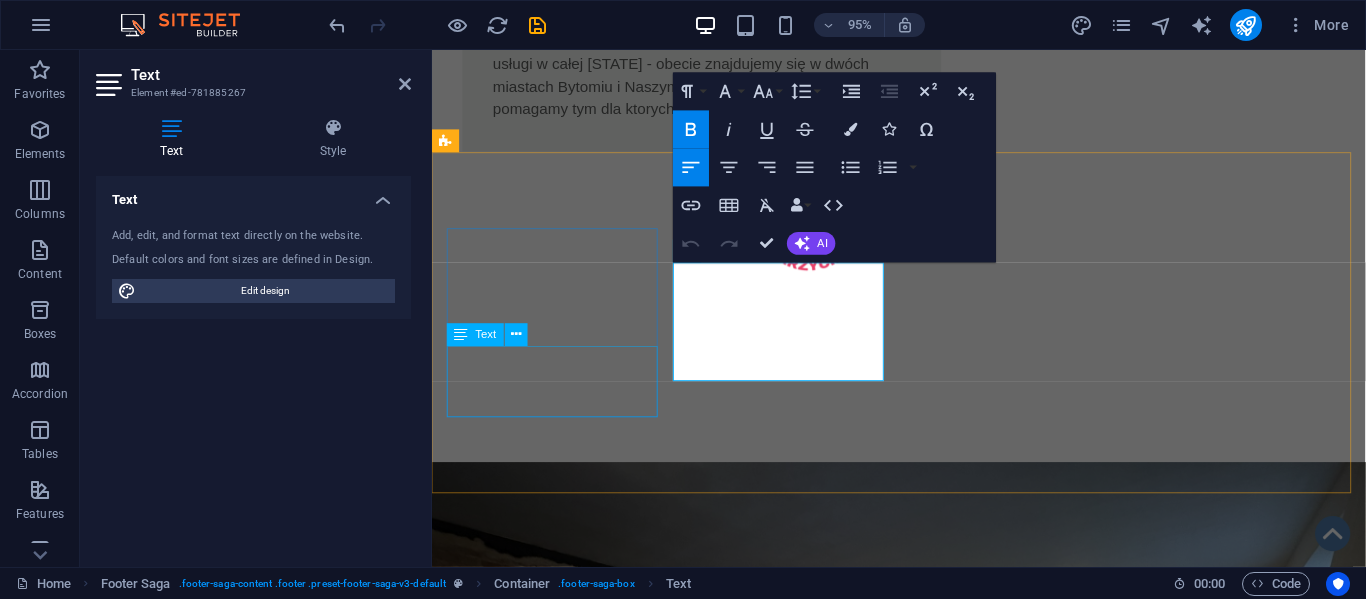 scroll, scrollTop: 1350, scrollLeft: 0, axis: vertical 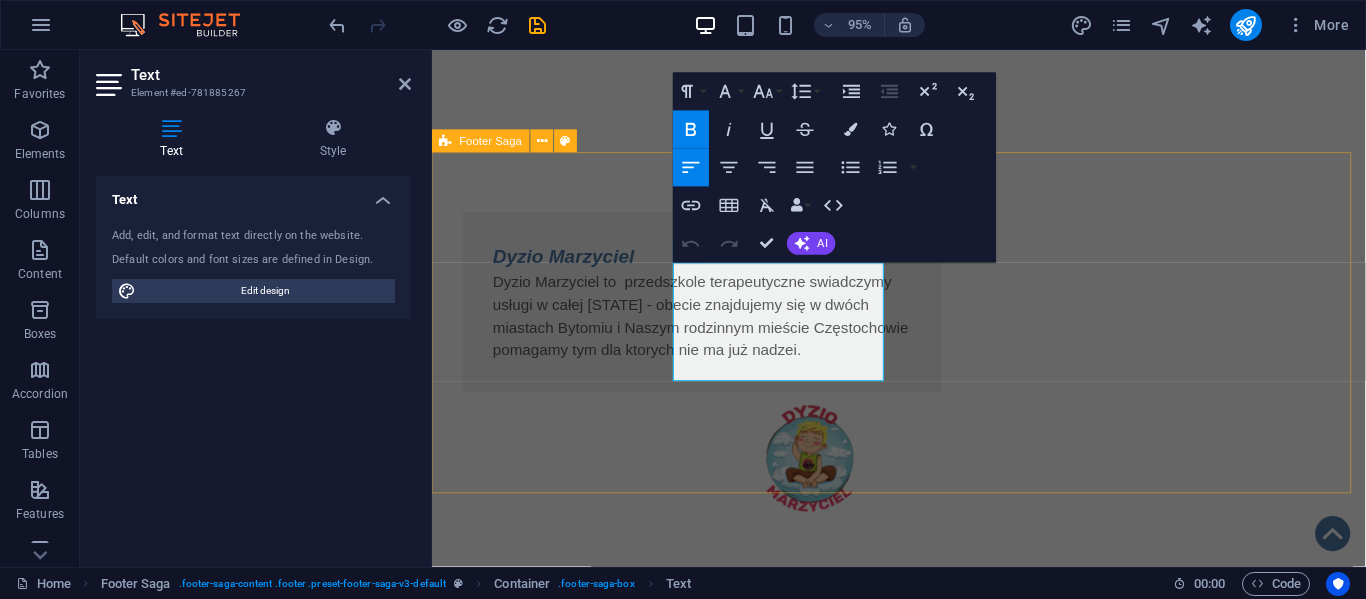 drag, startPoint x: 686, startPoint y: 385, endPoint x: 909, endPoint y: 392, distance: 223.10983 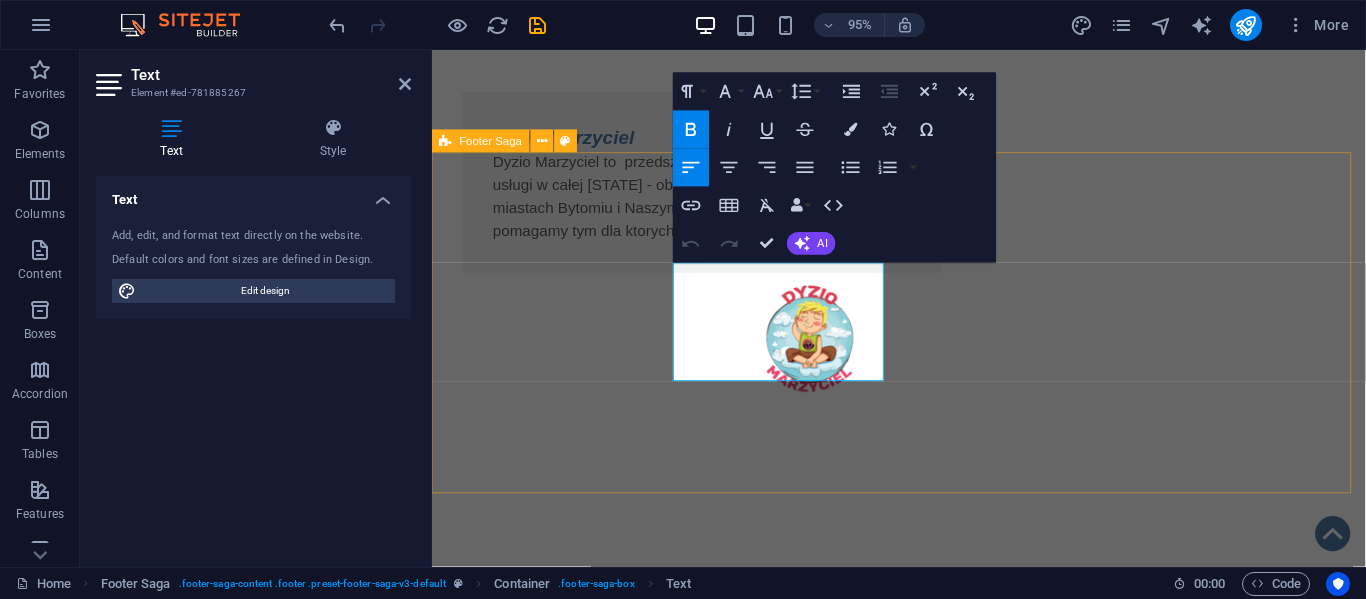 copy on "[CREDIT_CARD] [CREDIT_CARD]" 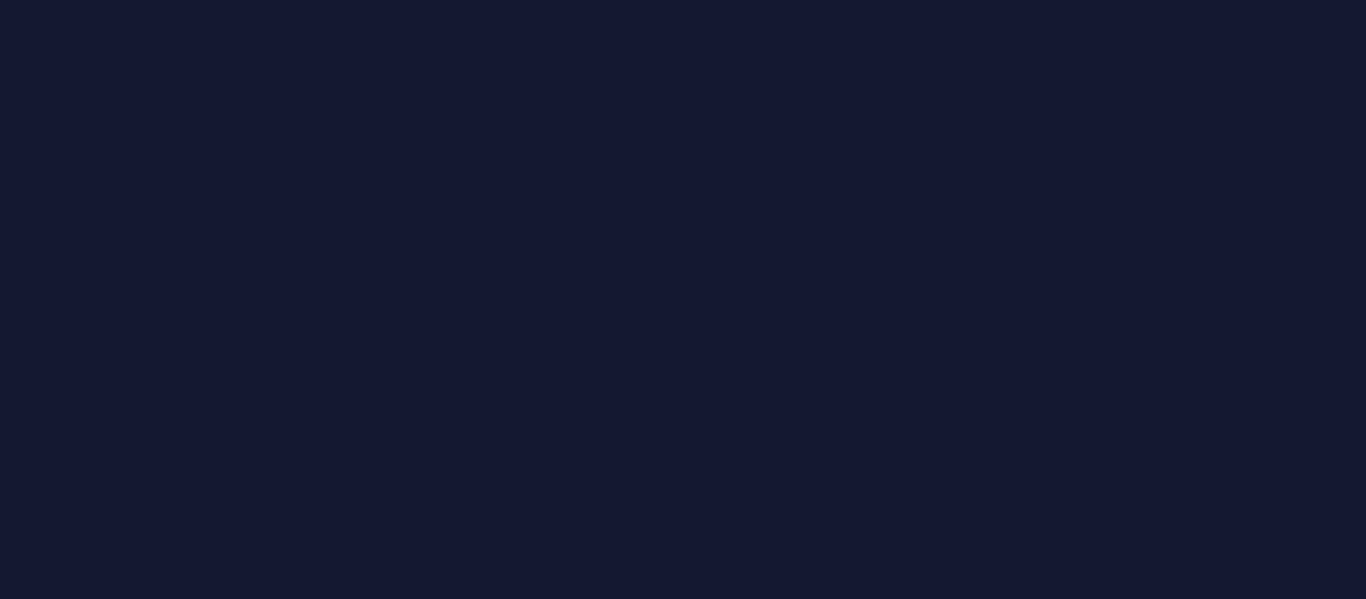 scroll, scrollTop: 0, scrollLeft: 0, axis: both 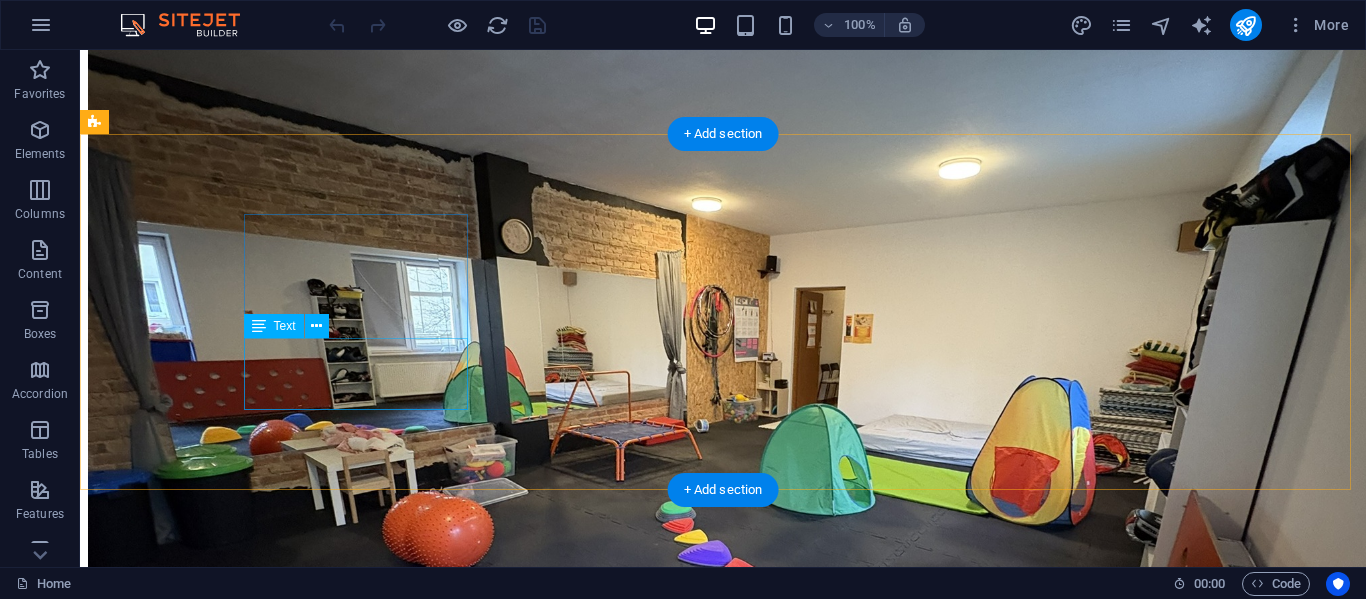 click on "Fundacja Algiz - wspieramy działamy pomagamy i kochamy !!!" at bounding box center [723, 1098] 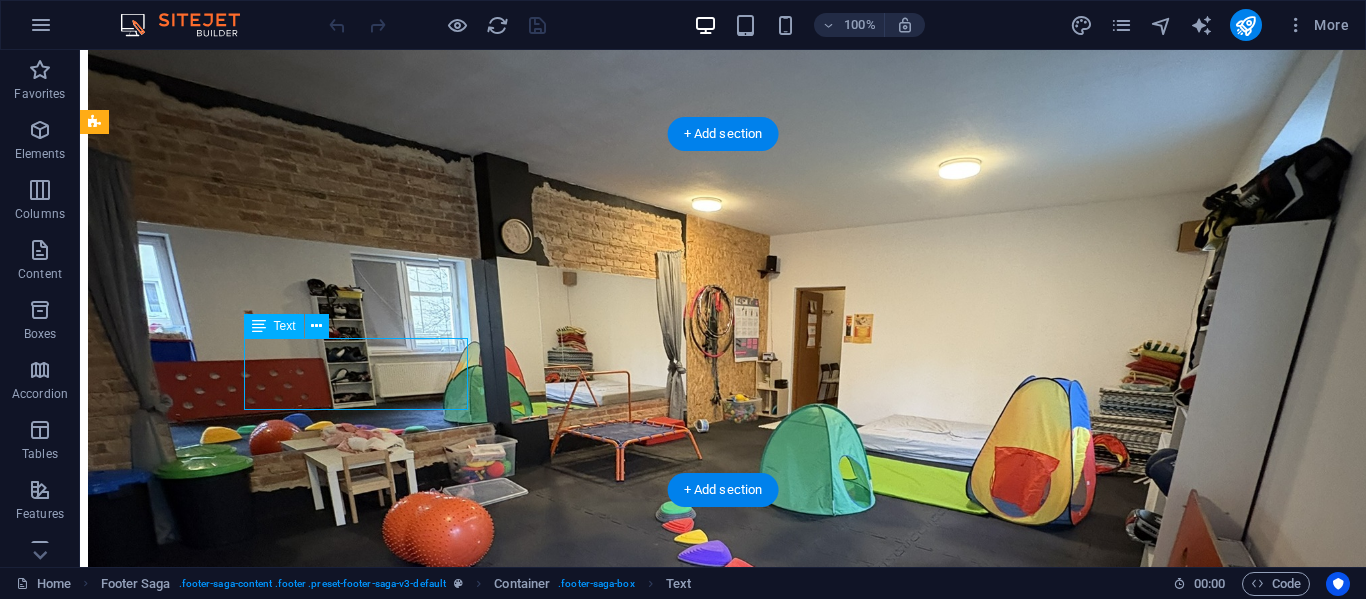 click on "Fundacja Algiz - wspieramy działamy pomagamy i kochamy !!!" at bounding box center [723, 1098] 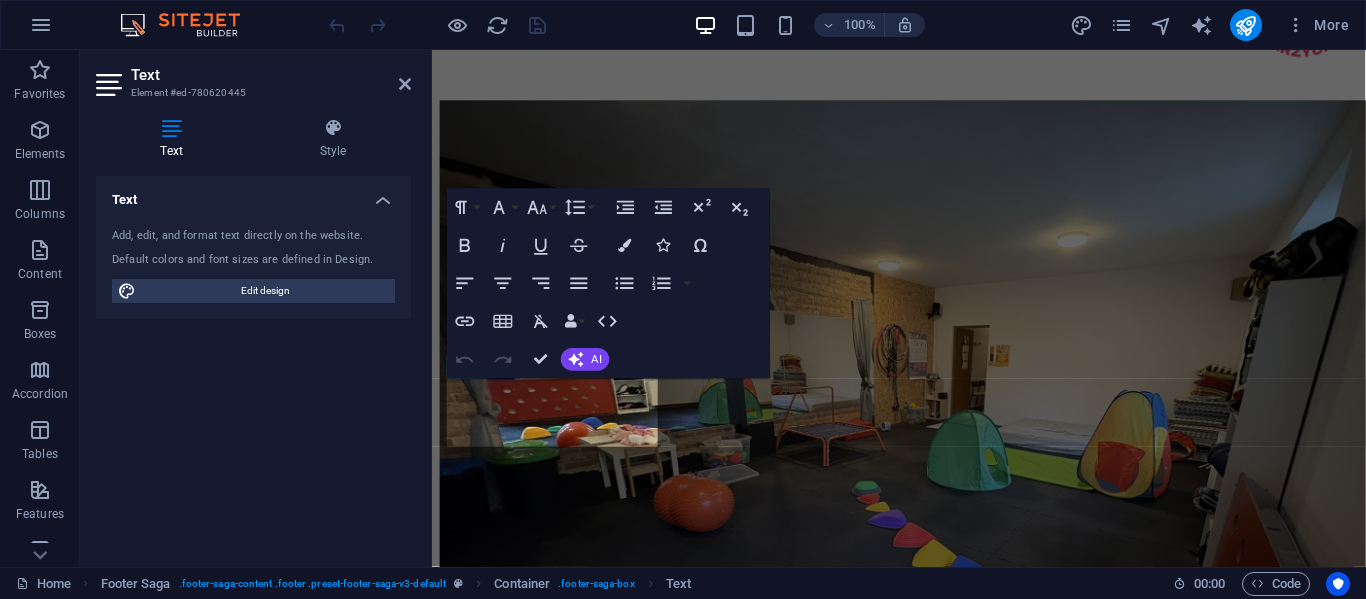 scroll, scrollTop: 1316, scrollLeft: 0, axis: vertical 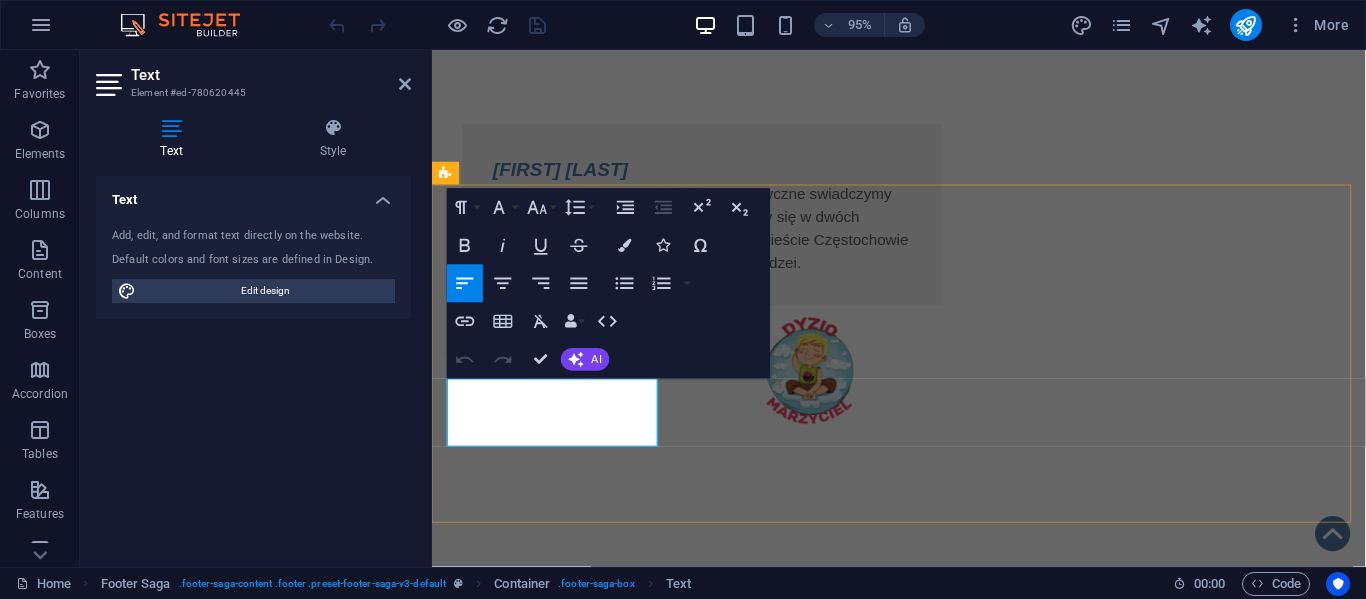drag, startPoint x: 450, startPoint y: 408, endPoint x: 555, endPoint y: 463, distance: 118.5327 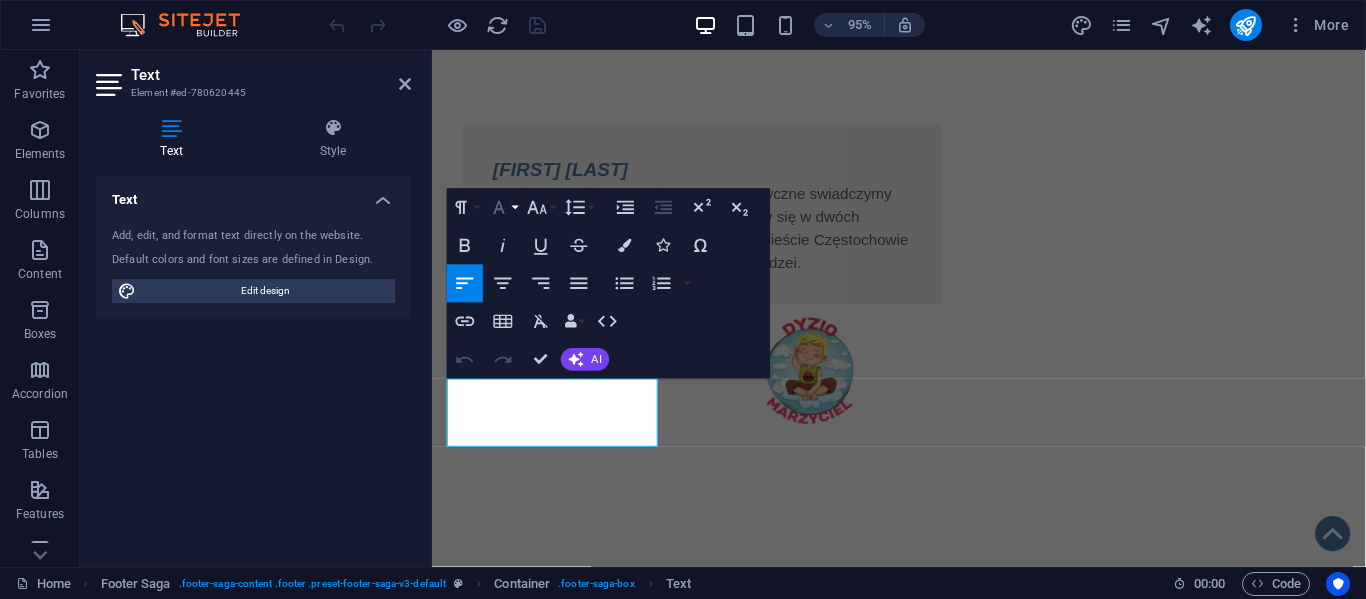 click 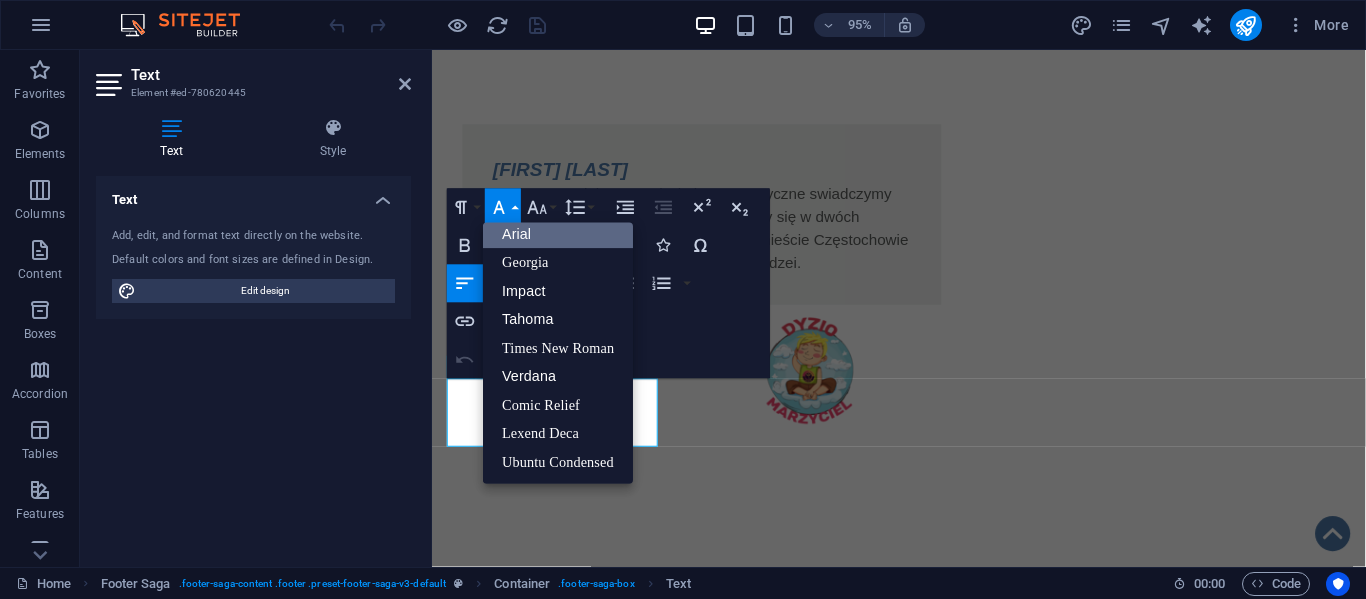 scroll, scrollTop: 11, scrollLeft: 0, axis: vertical 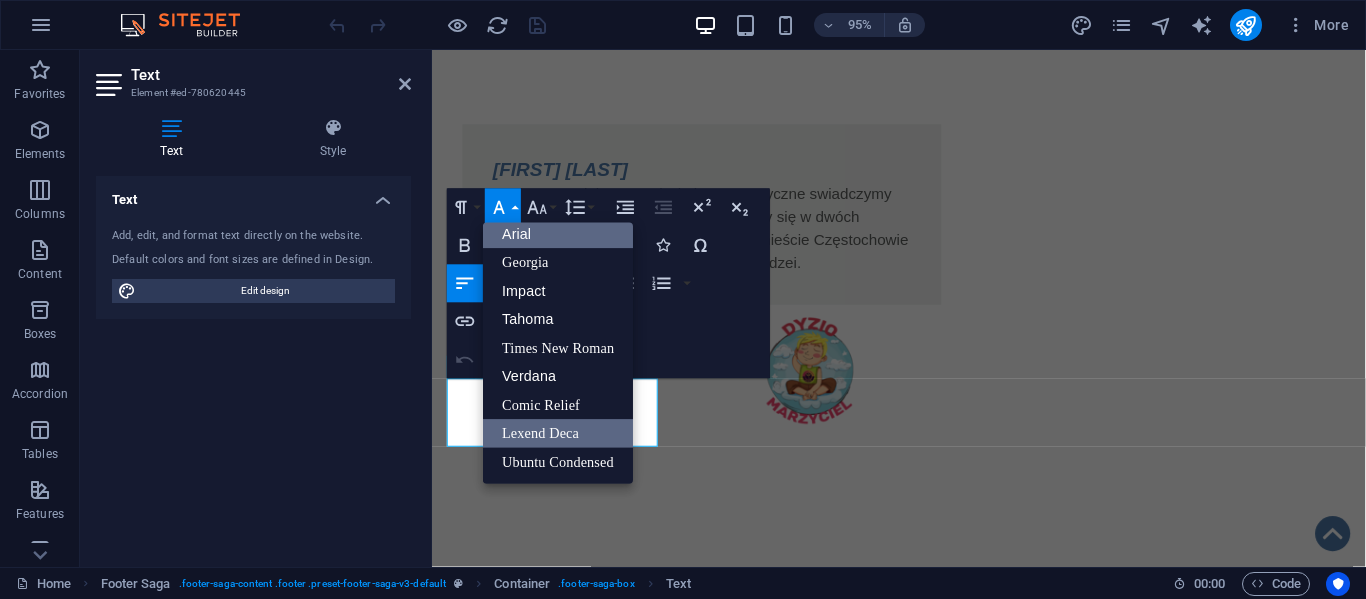 click on "Lexend Deca" at bounding box center [558, 434] 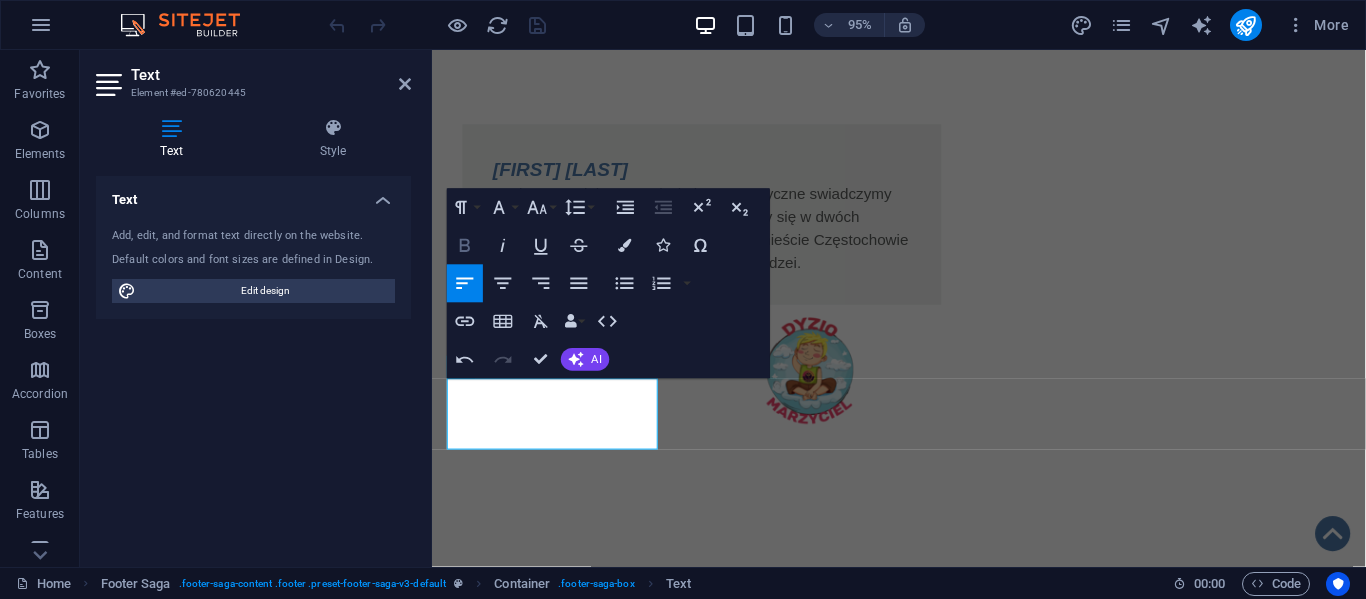click 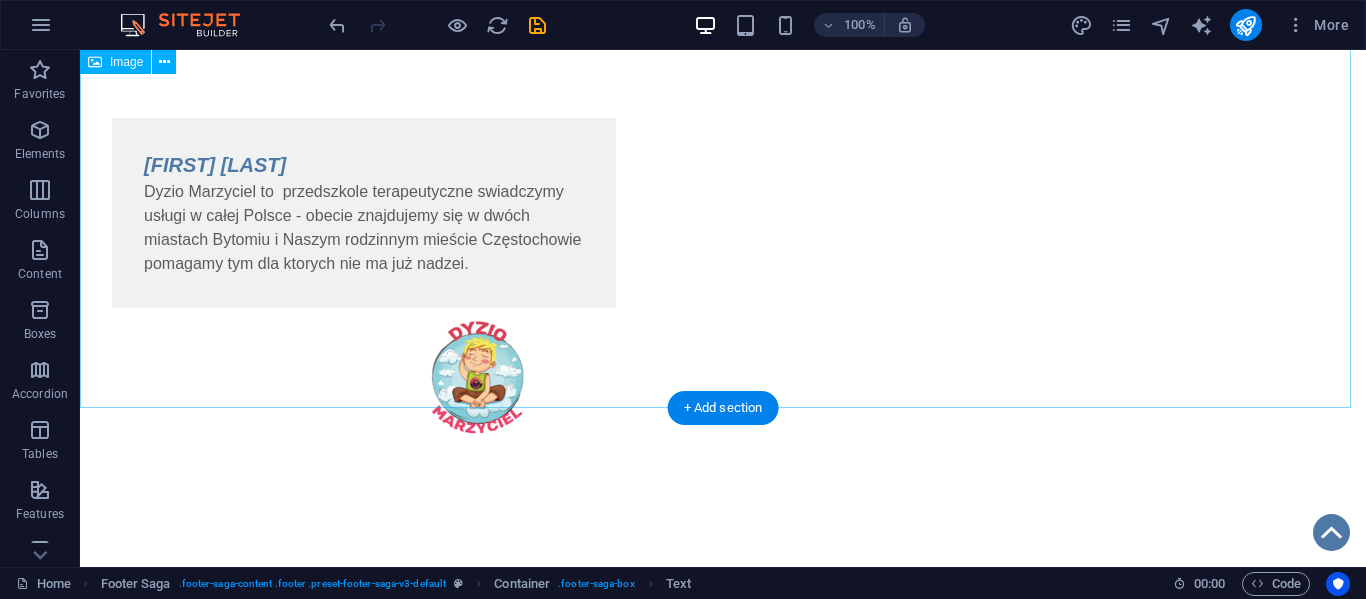 scroll, scrollTop: 1604, scrollLeft: 0, axis: vertical 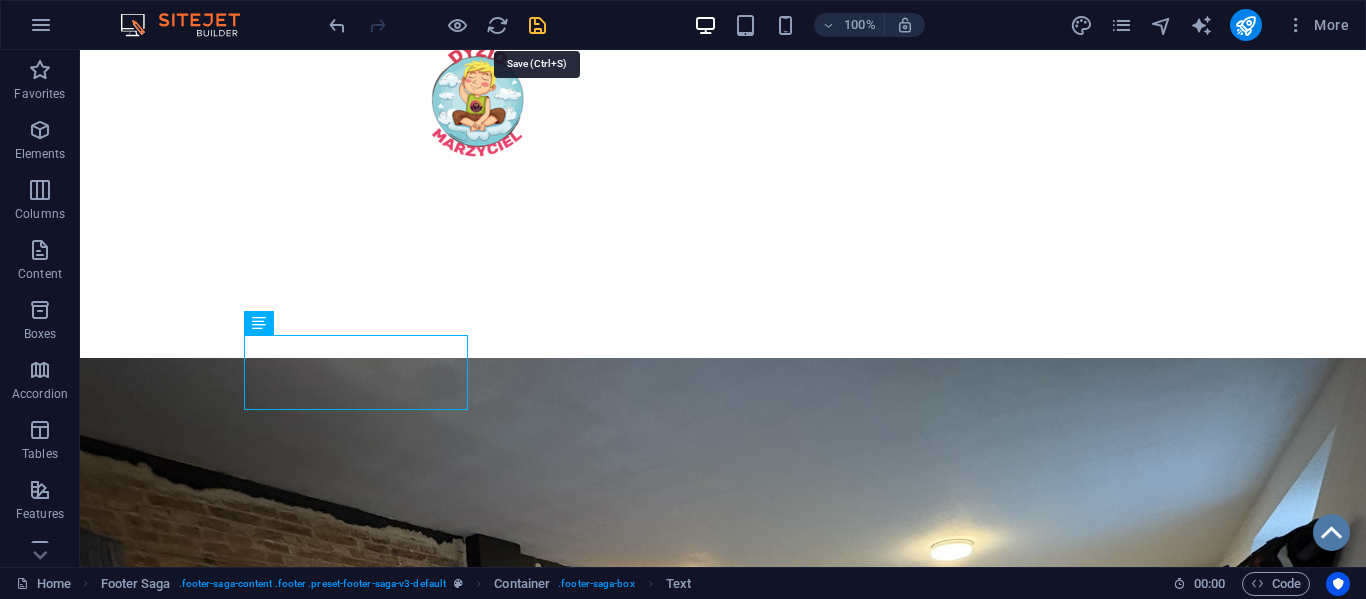 click at bounding box center (537, 25) 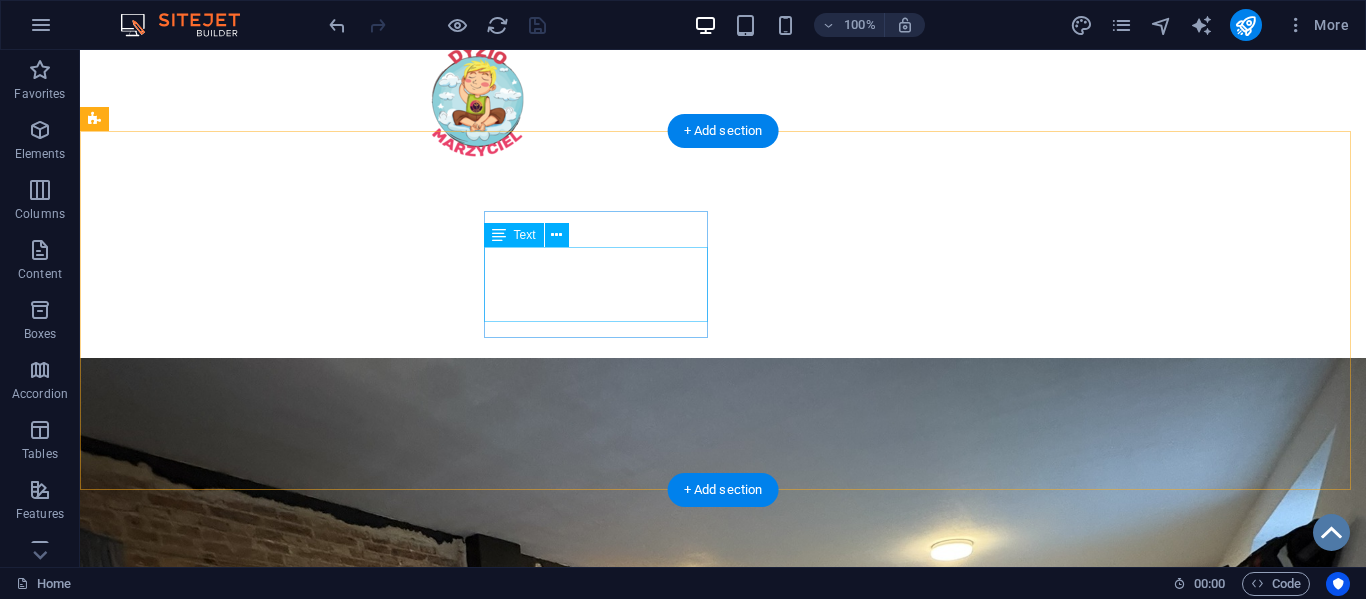 click on "KRS: 0001139679 NIP: 5732958165 REGON: 540256299" at bounding box center (208, 1683) 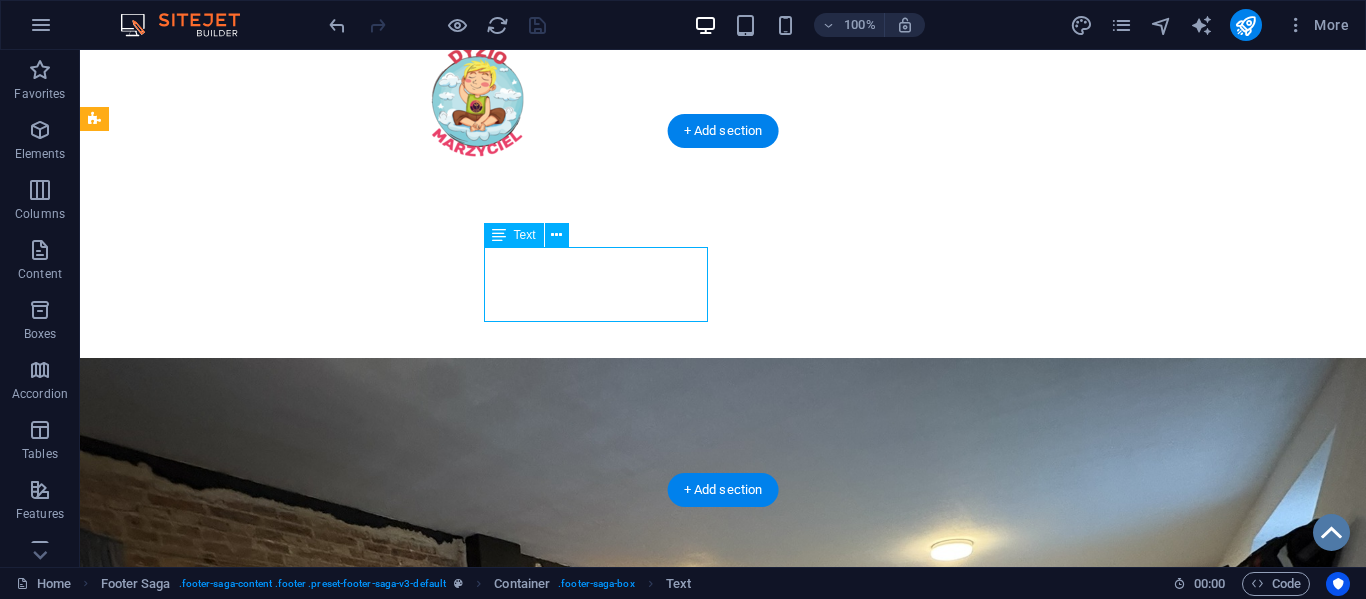 click on "KRS: 0001139679 NIP: 5732958165 REGON: 540256299" at bounding box center [208, 1683] 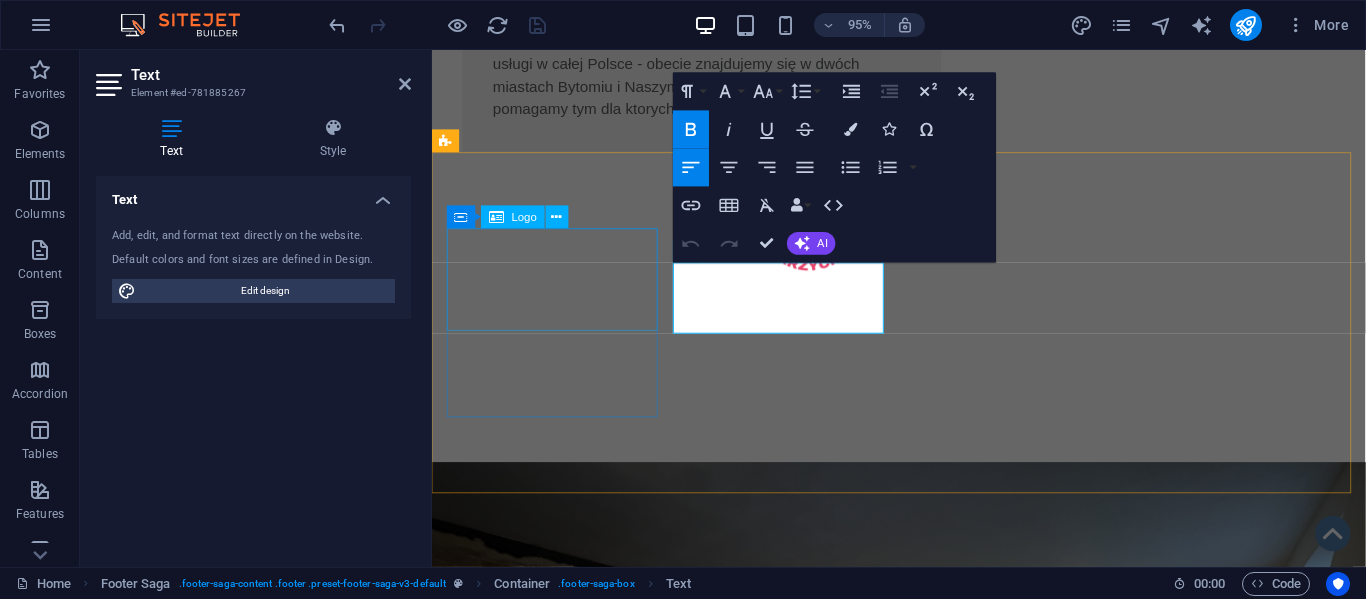 scroll, scrollTop: 1350, scrollLeft: 0, axis: vertical 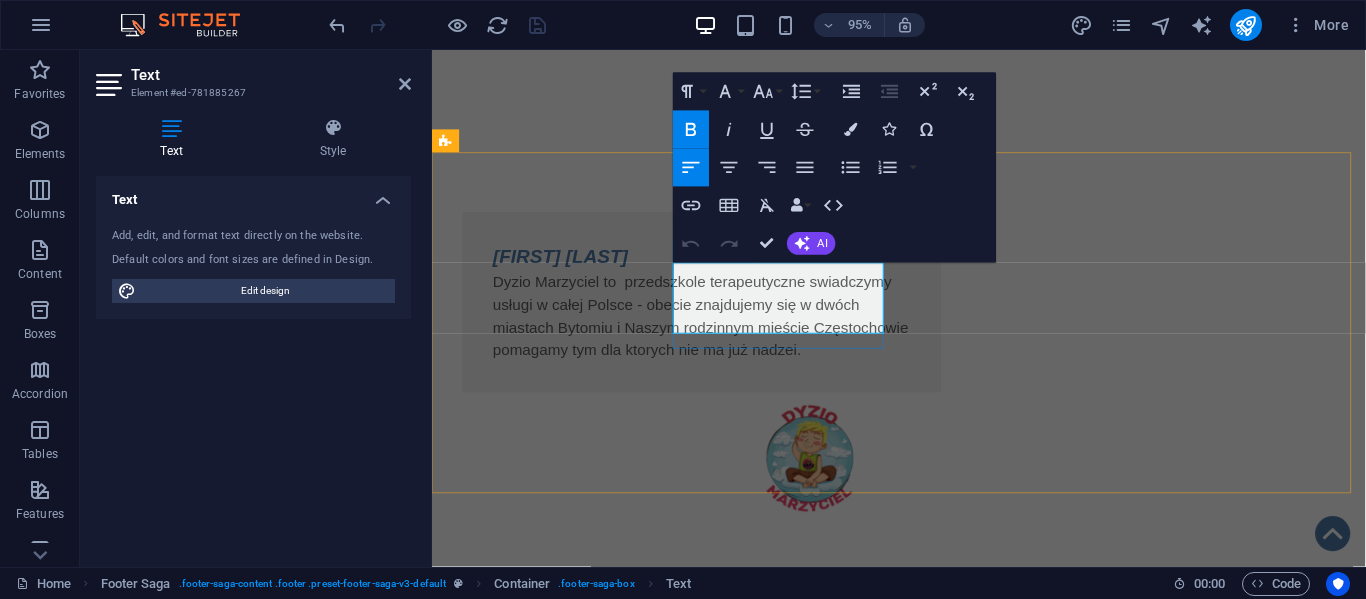 click on "REGON: [REGON]" at bounding box center (560, 1860) 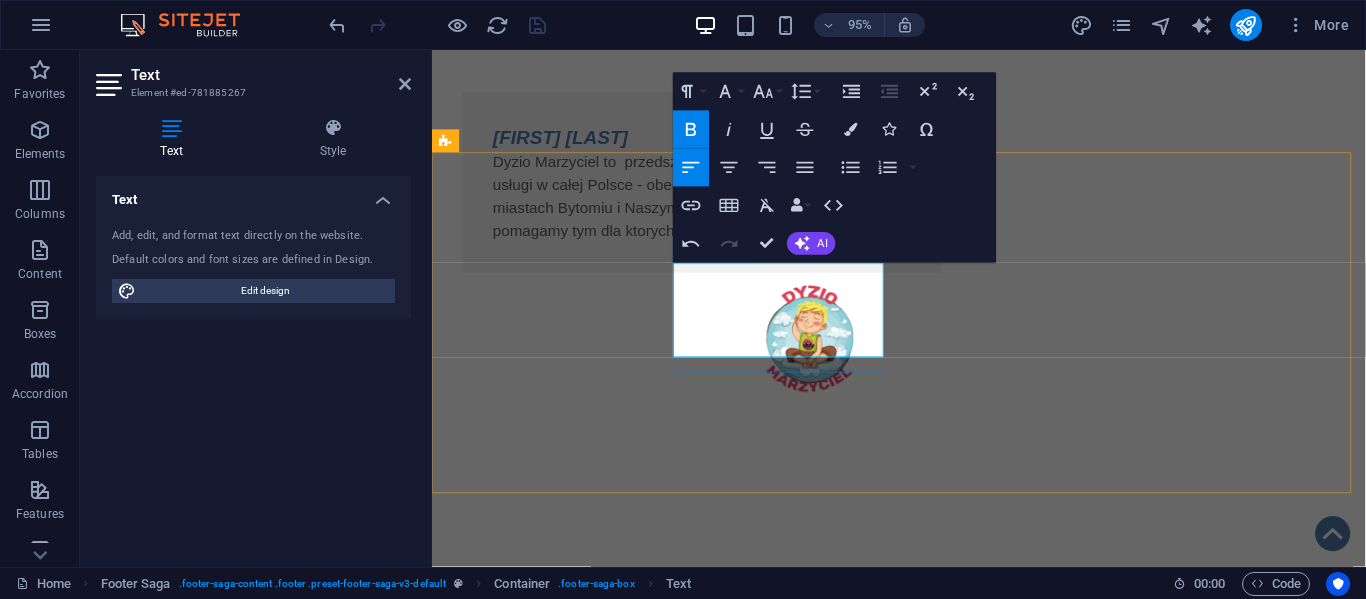 type 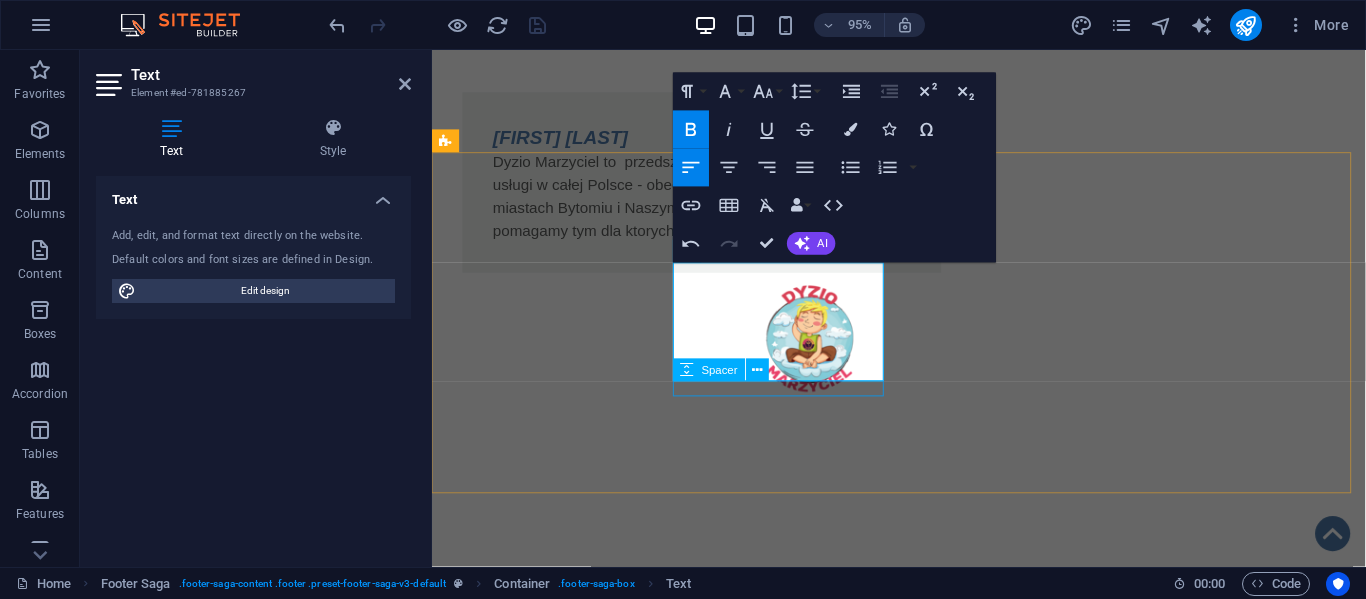 drag, startPoint x: 748, startPoint y: 363, endPoint x: 1187, endPoint y: 432, distance: 444.38947 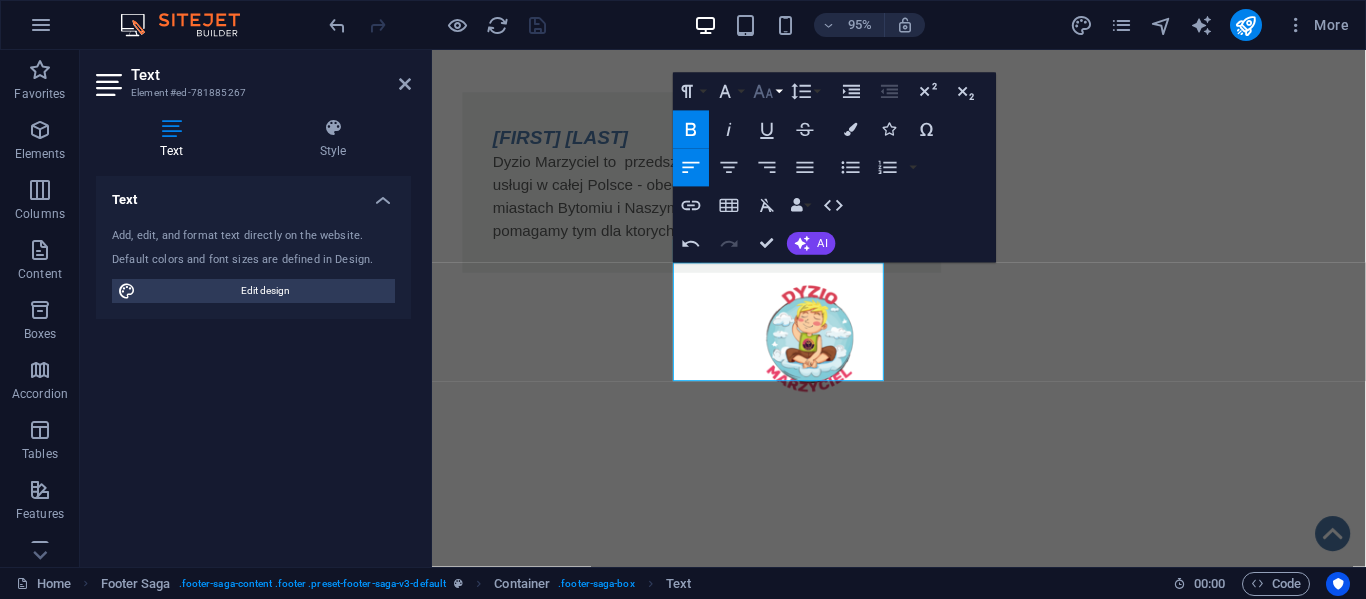 click on "Font Size" at bounding box center [767, 92] 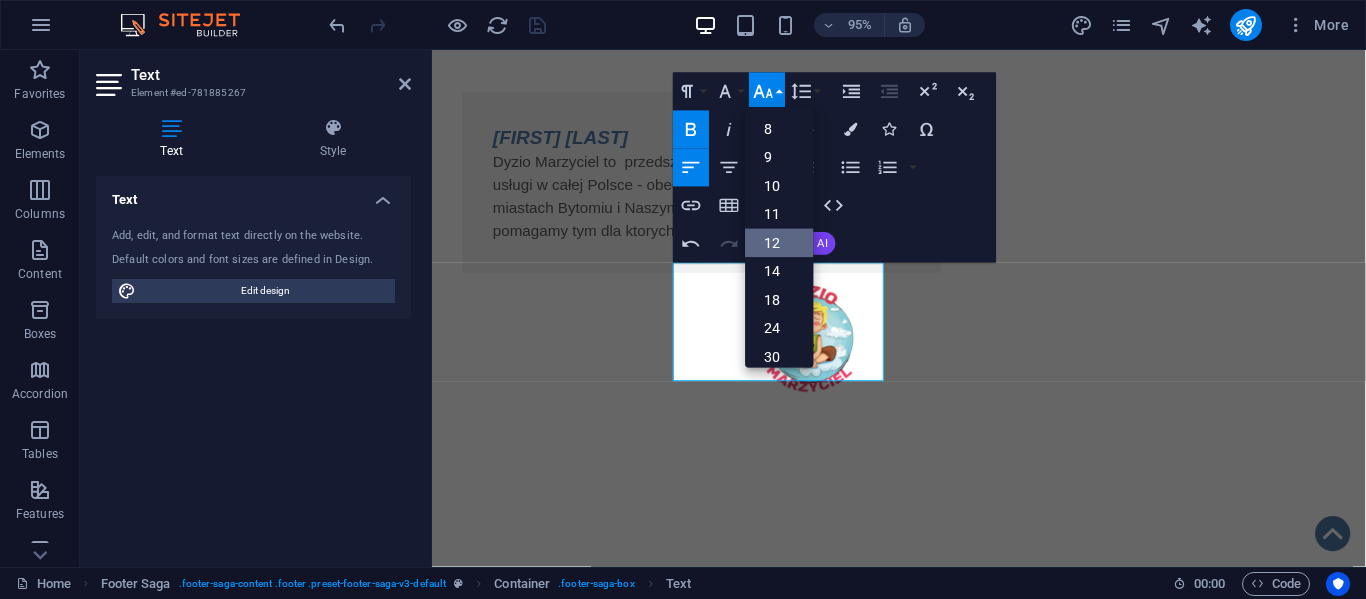 scroll, scrollTop: 143, scrollLeft: 0, axis: vertical 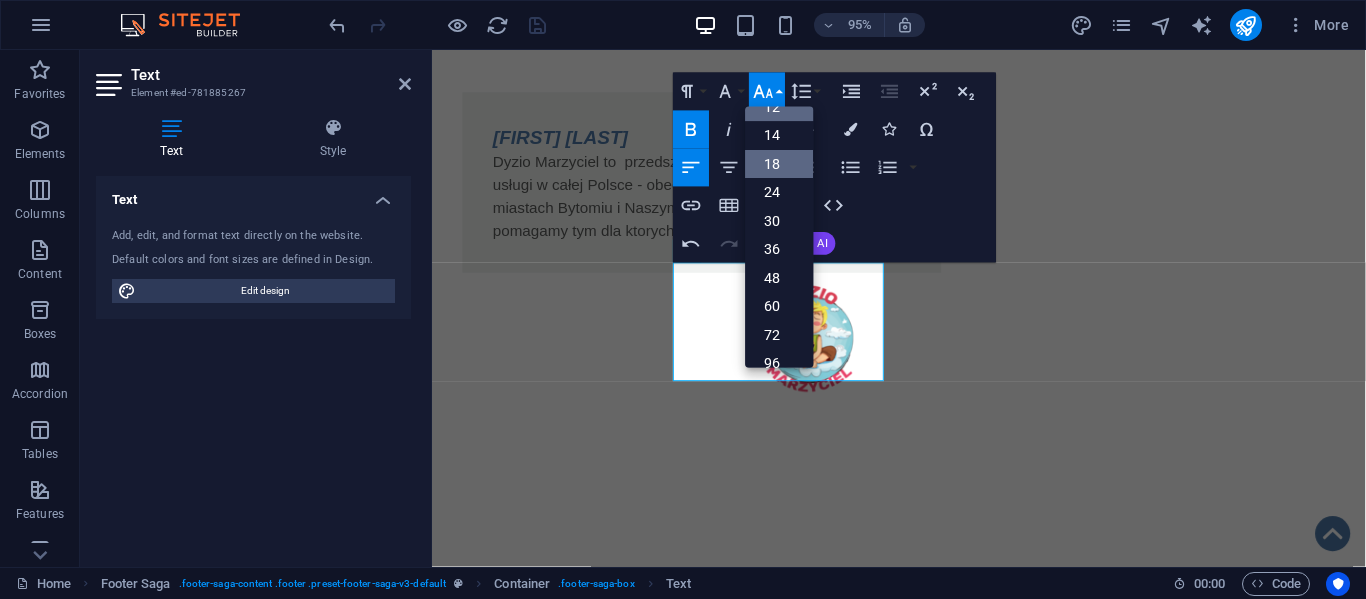 click on "18" at bounding box center (780, 164) 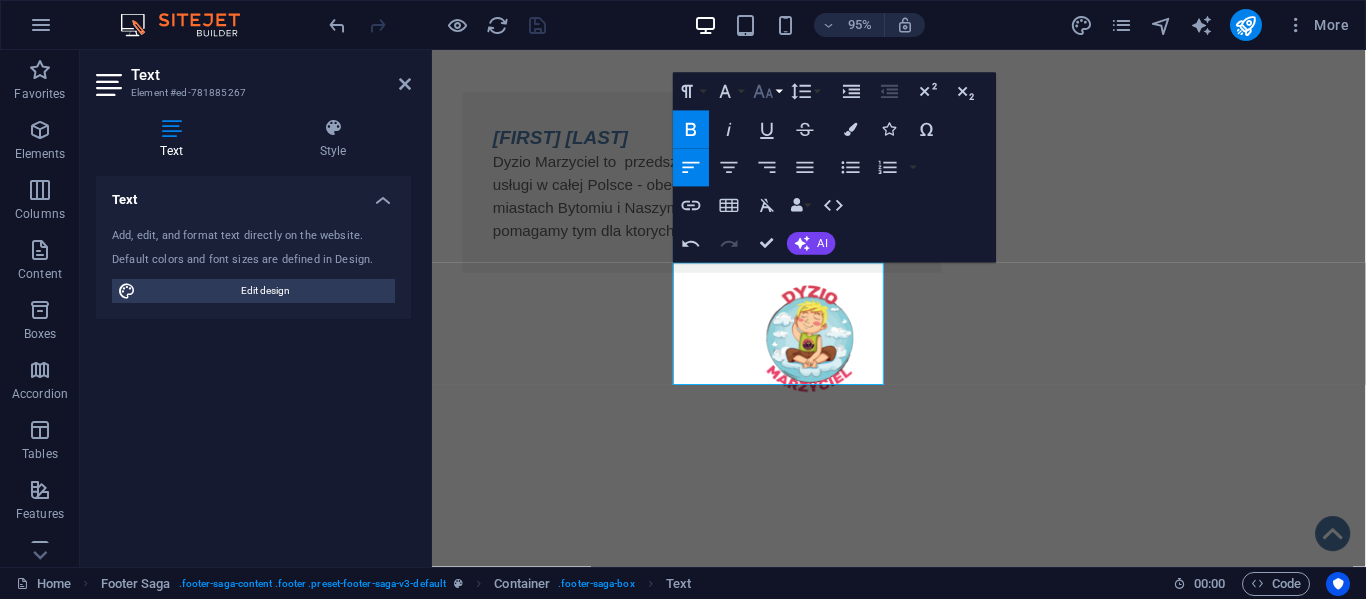 click 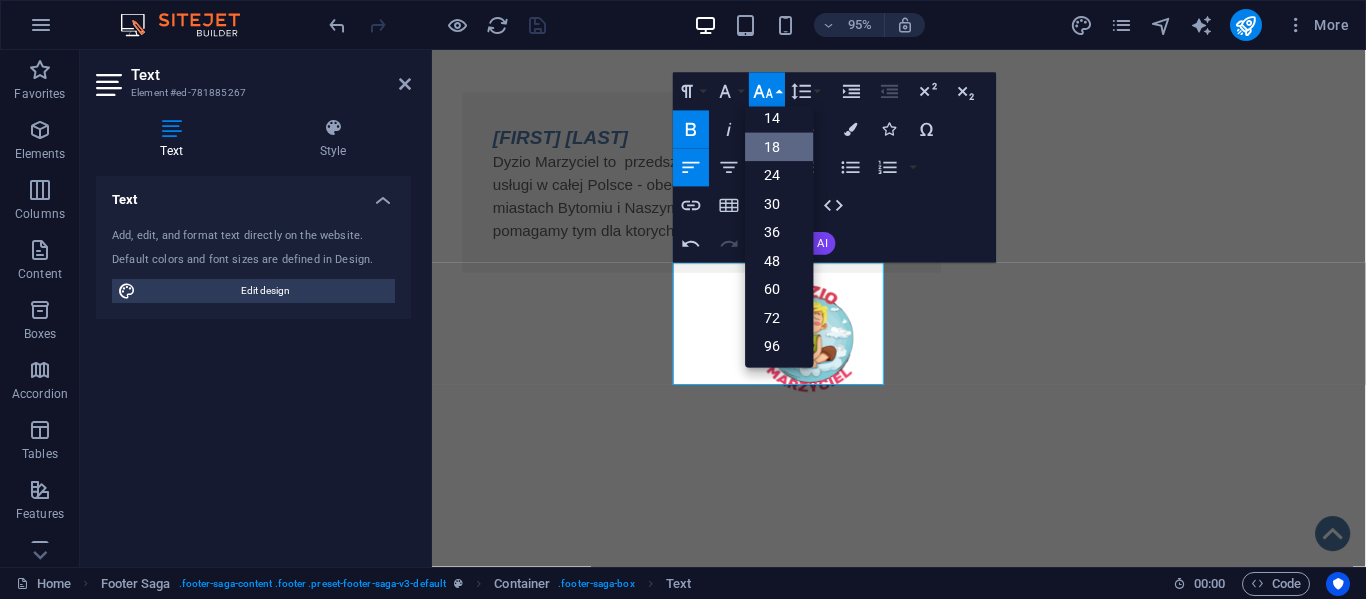 scroll, scrollTop: 161, scrollLeft: 0, axis: vertical 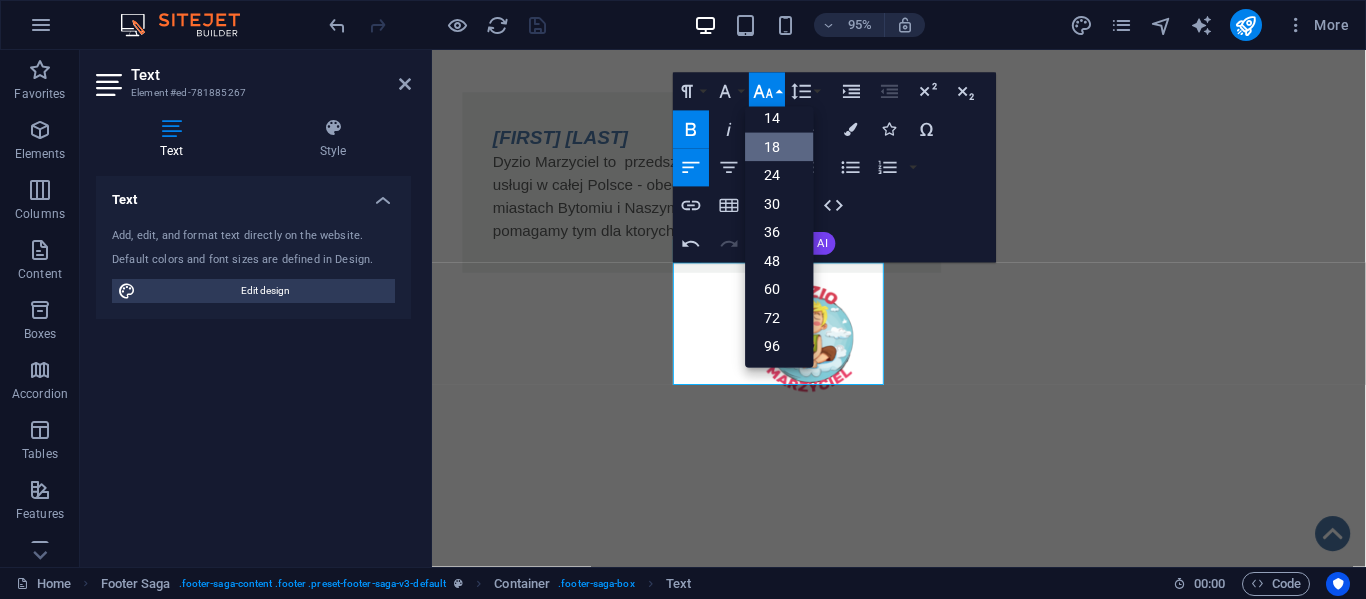 click 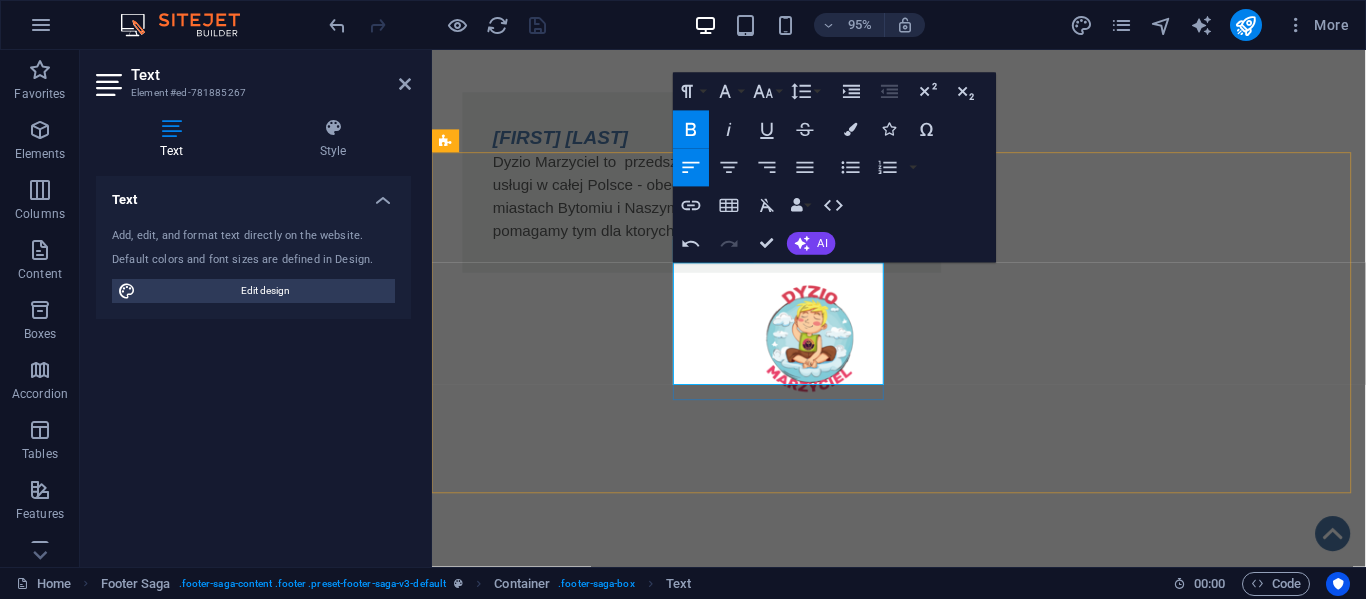 click on "Mbank:  54 1140 2004 0000 3002 8541 0542" at bounding box center [560, 1773] 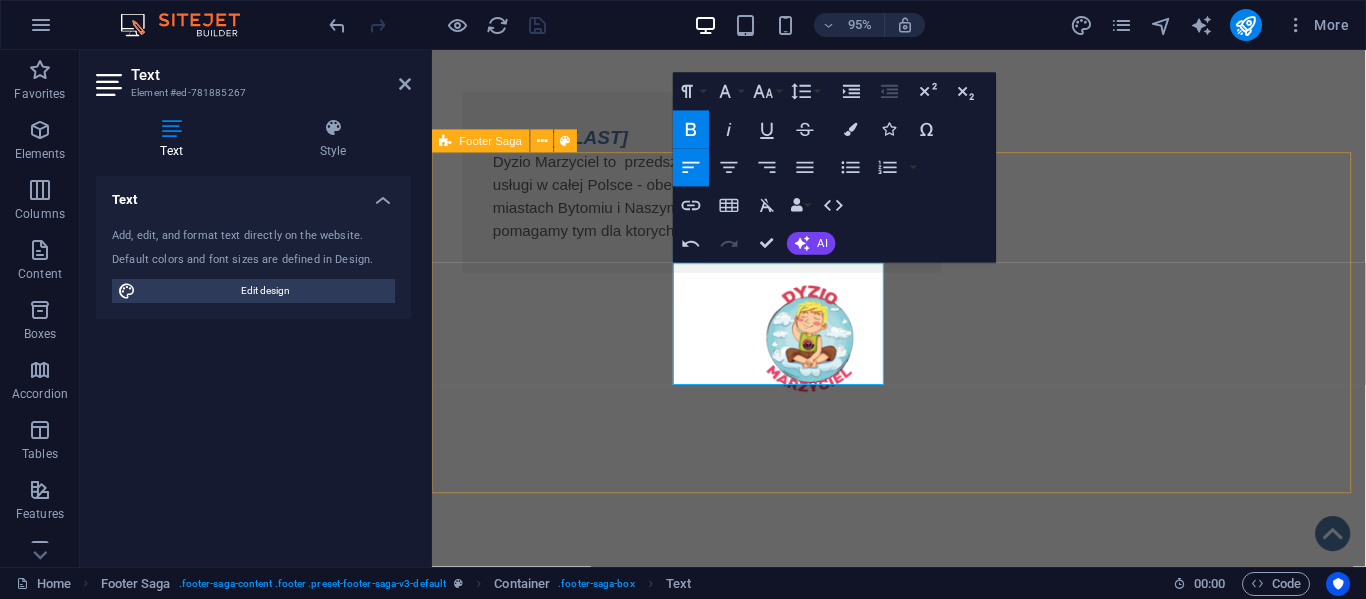 click on "Fundacja Algiz - wspieramy działamy pomagamy i kochamy !!! O nas KRS: [KRS] NIP: [NIP] REGON: [REGON] Mbank: [CREDIT_CARD] Kontakt ul.[STREET] [POSTAL_CODE] [CITY] tel.:[PHONE] e-mail: [EMAIL] Statut Polityka Prywatności Regulamin RODO Klauzula przetwarzania" at bounding box center [923, 1787] 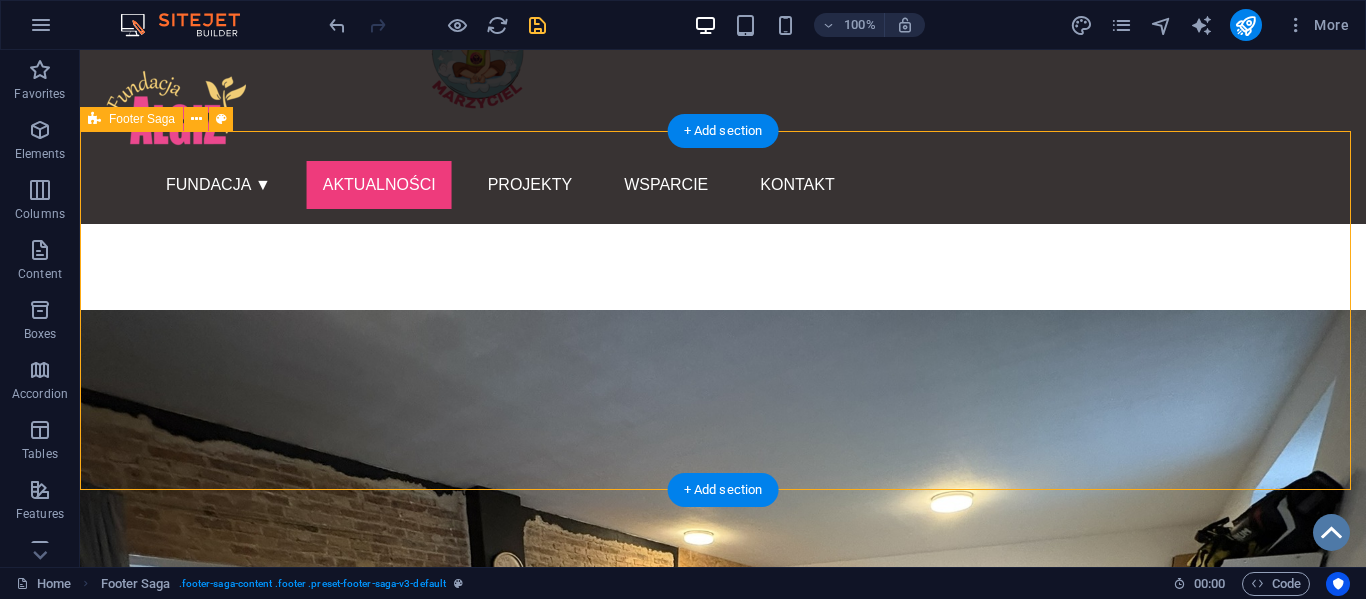scroll, scrollTop: 1603, scrollLeft: 0, axis: vertical 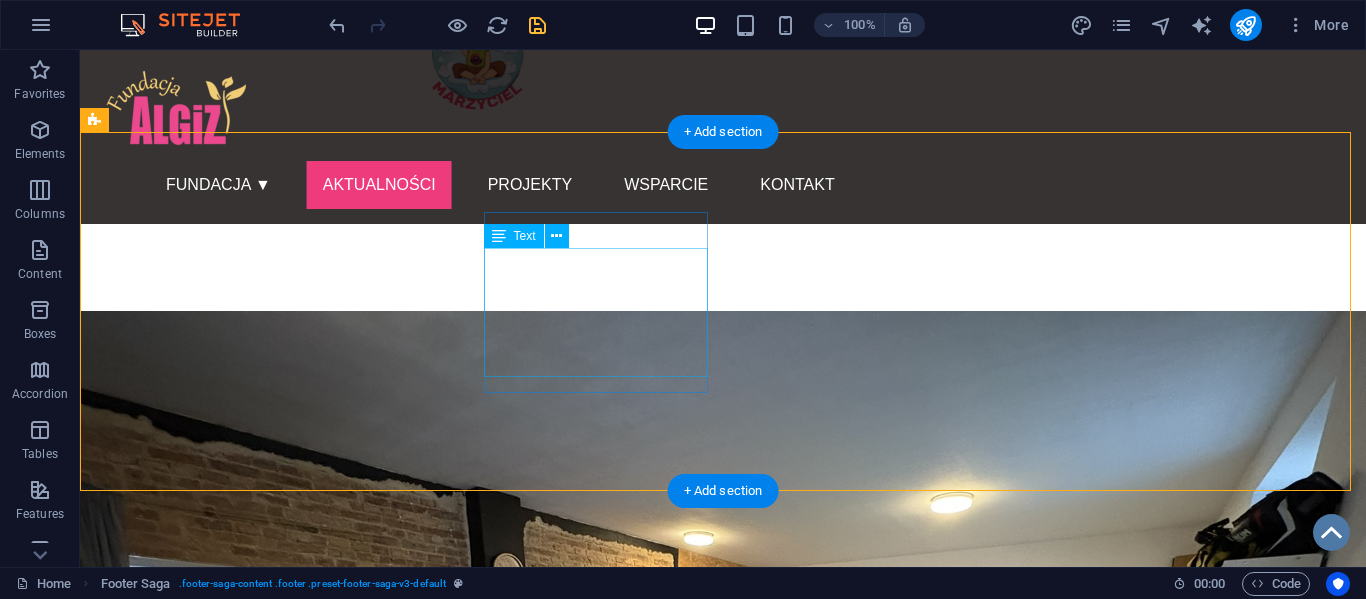 click on "KRS: [KRS] NIP: [NIP] REGON: [REGON] Mbank:  [CREDIT_CARD]" at bounding box center (208, 1662) 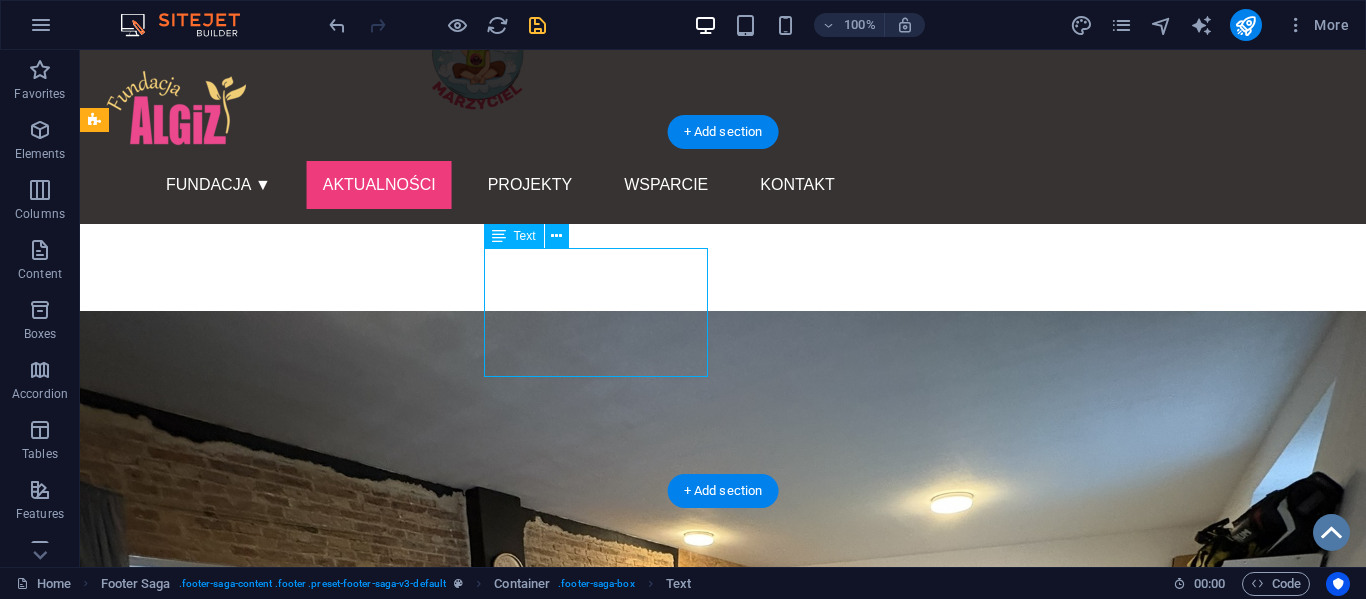 click on "KRS: [KRS] NIP: [NIP] REGON: [REGON] Mbank:  [CREDIT_CARD]" at bounding box center (208, 1662) 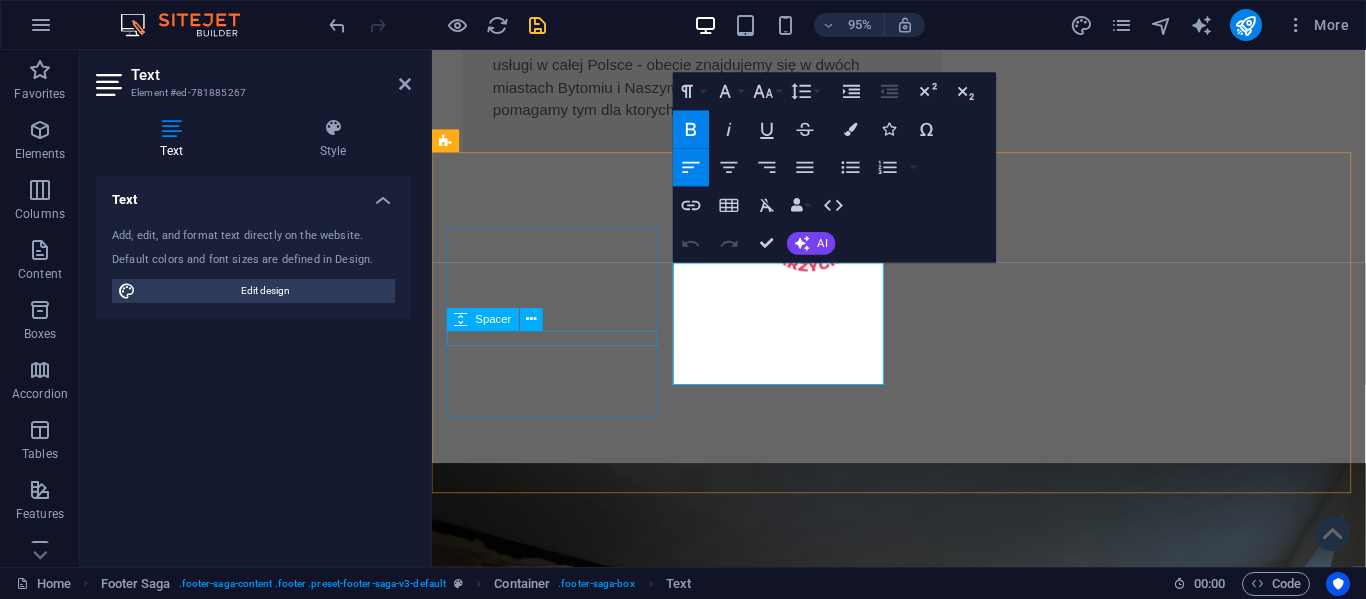 scroll, scrollTop: 1350, scrollLeft: 0, axis: vertical 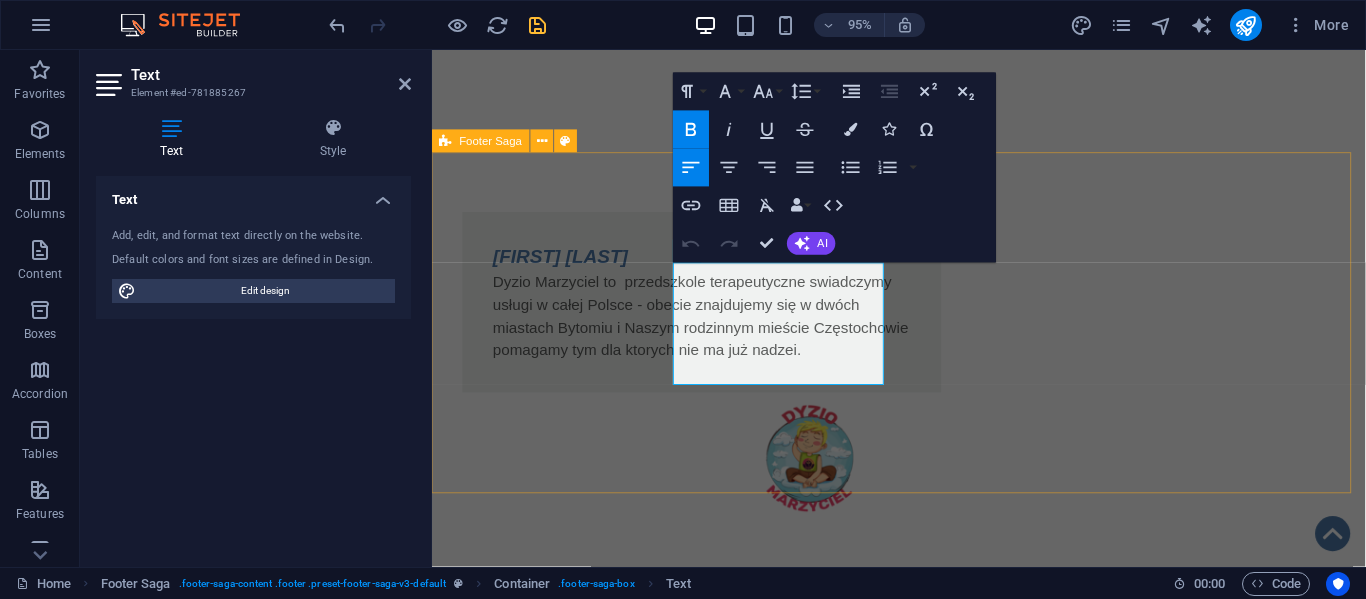 drag, startPoint x: 749, startPoint y: 358, endPoint x: 913, endPoint y: 392, distance: 167.48732 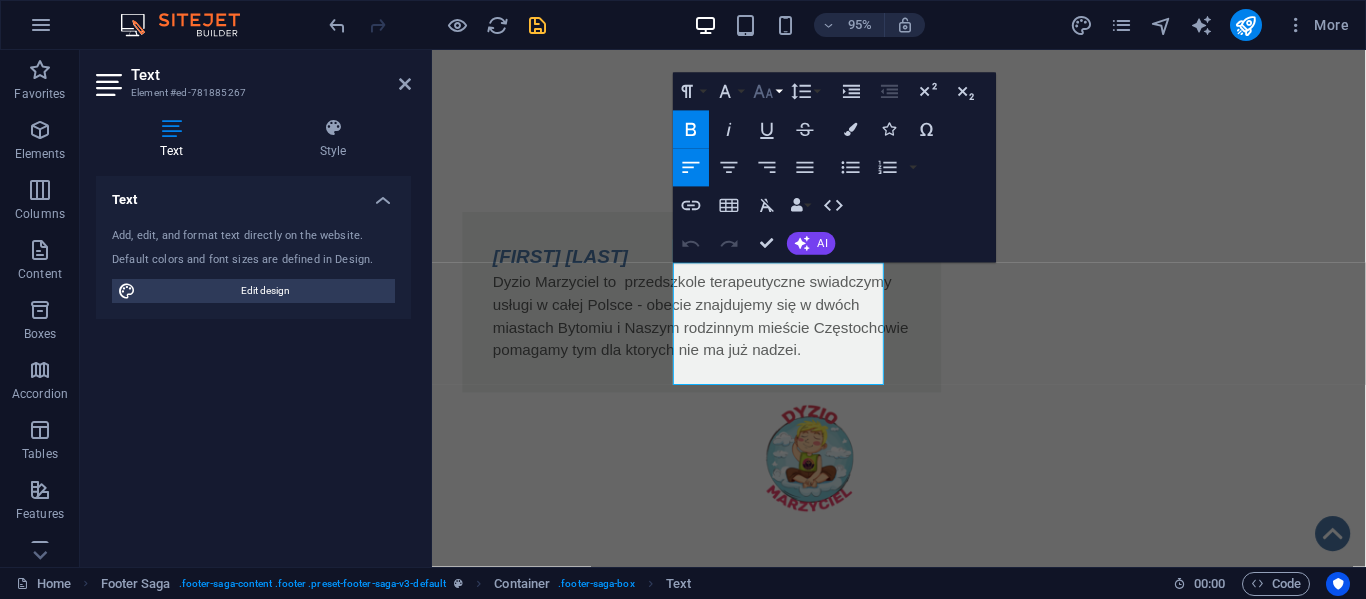 click on "Font Size" at bounding box center [767, 92] 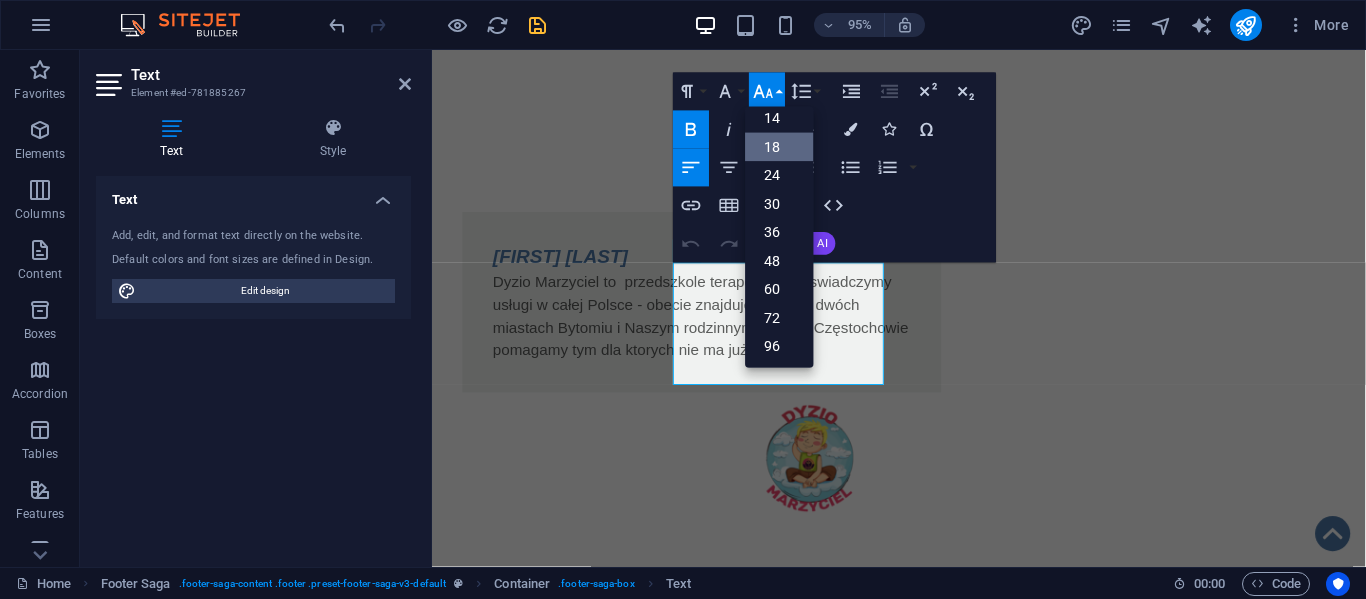 scroll, scrollTop: 161, scrollLeft: 0, axis: vertical 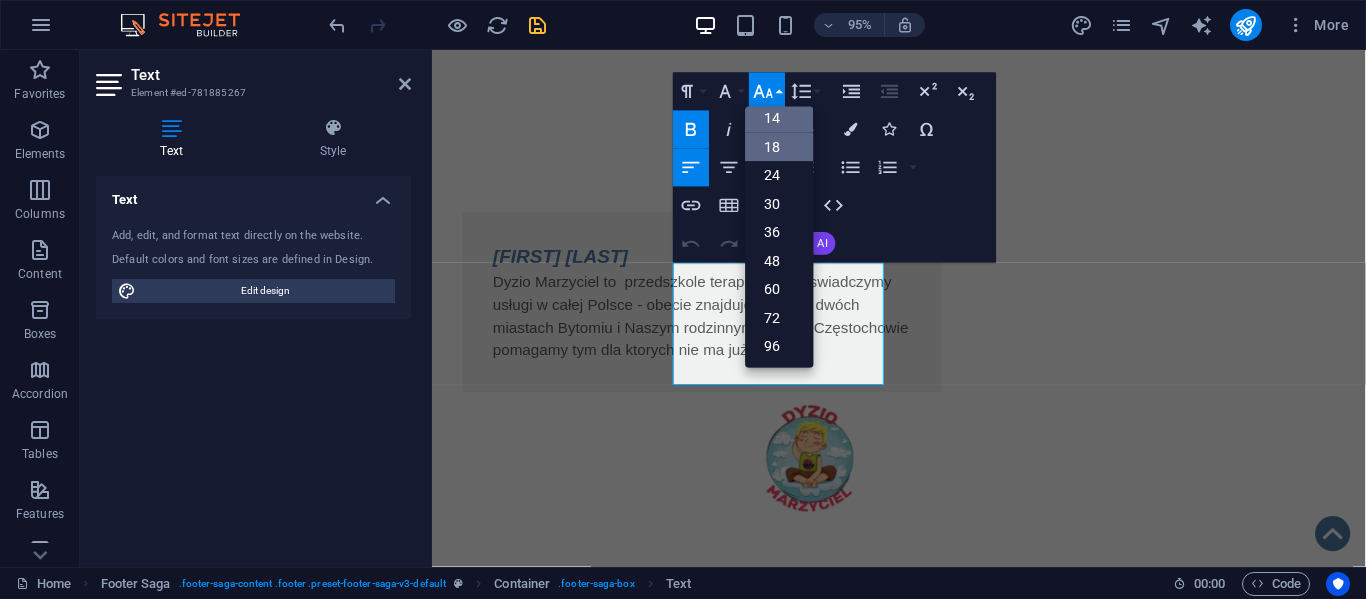 click on "14" at bounding box center [780, 118] 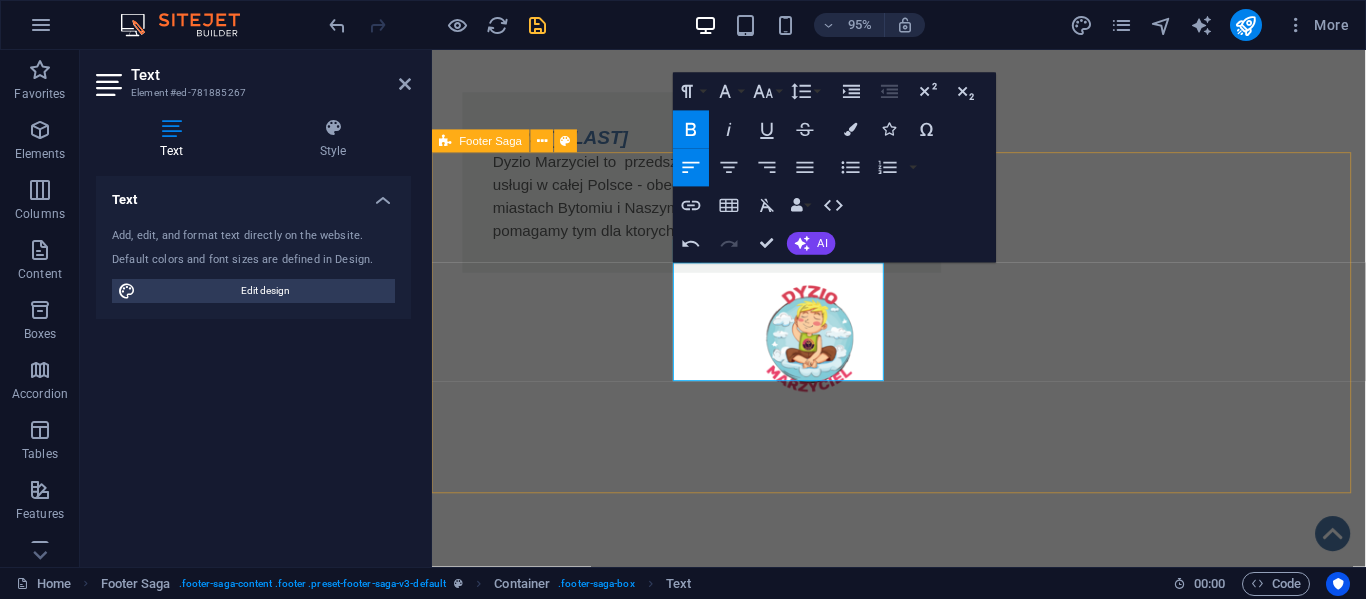 click on "Fundacja Algiz - wspieramy działamy pomagamy i kochamy !!! O nas KRS: [KRS] NIP: [NIP] REGON: [REGON] Mbank: [CREDIT_CARD] Kontakt ul.[STREET] [POSTAL_CODE] [CITY] tel.:[PHONE] e-mail: [EMAIL] Statut Polityka Prywatności Regulamin RODO Klauzula przetwarzania" at bounding box center [923, 1774] 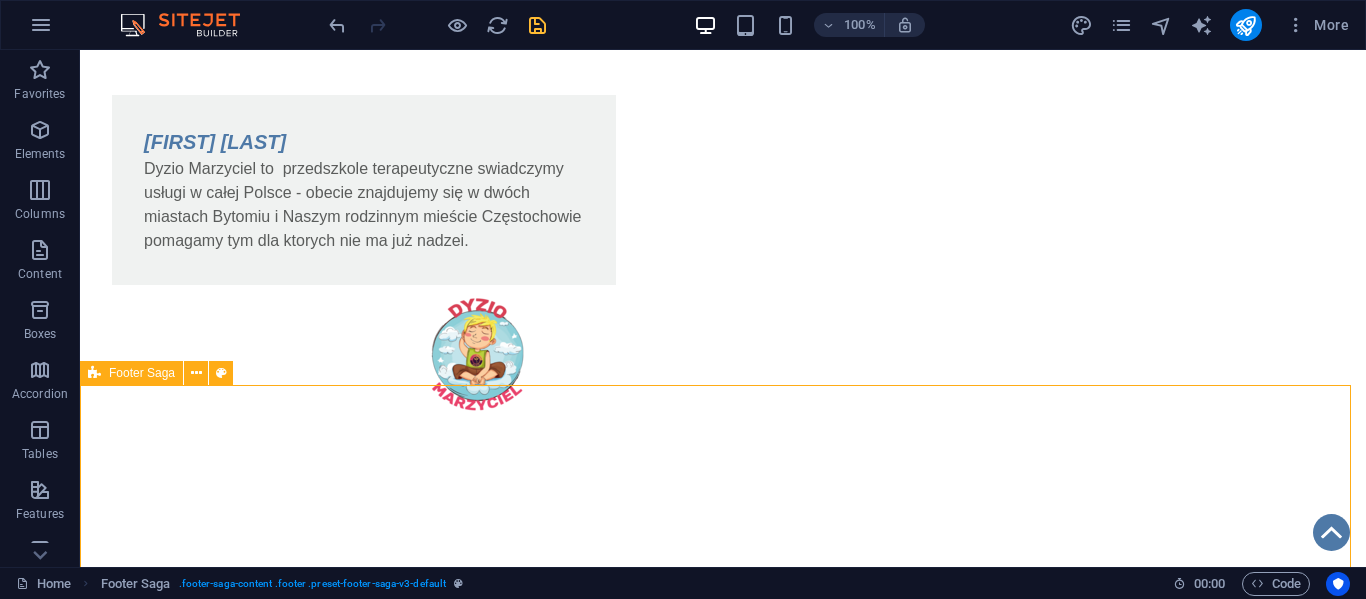click on "Fundacja Algiz - wspieramy działamy pomagamy i kochamy !!! O nas KRS: [KRS] NIP: [NIP] REGON: [REGON] Mbank: [CREDIT_CARD] Kontakt ul.[STREET] [POSTAL_CODE] [CITY] tel.:[PHONE] e-mail: [EMAIL] Statut Polityka Prywatności Regulamin RODO Klauzula przetwarzania" at bounding box center (723, 2002) 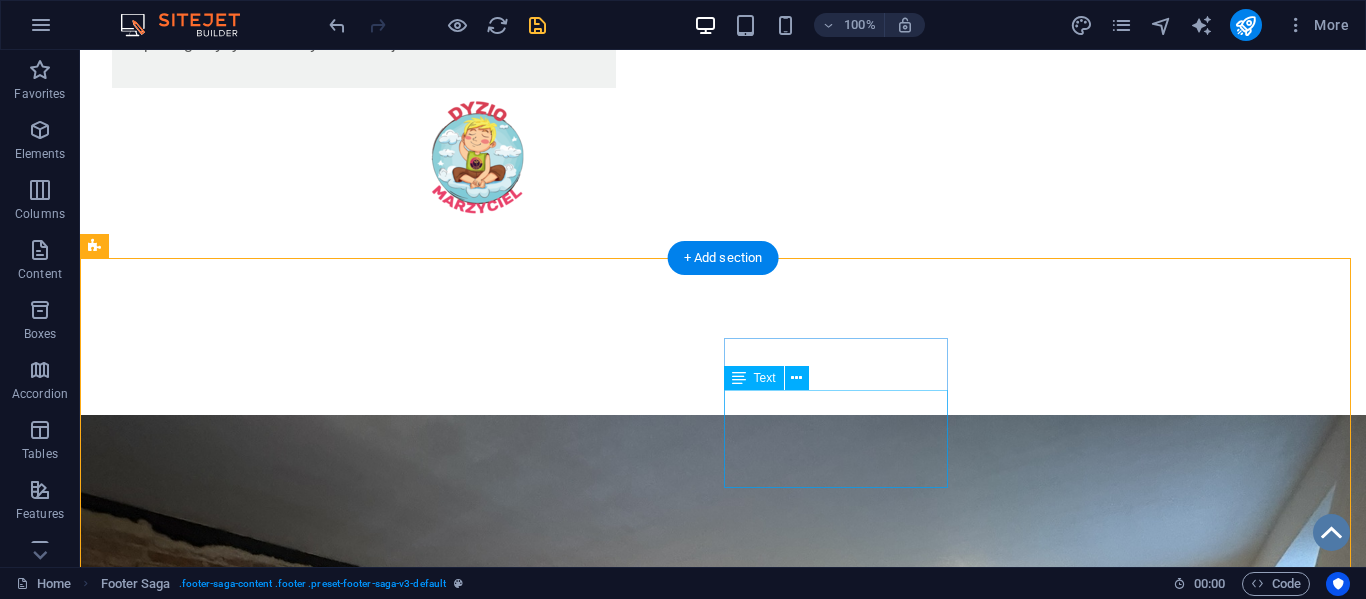 scroll, scrollTop: 1550, scrollLeft: 0, axis: vertical 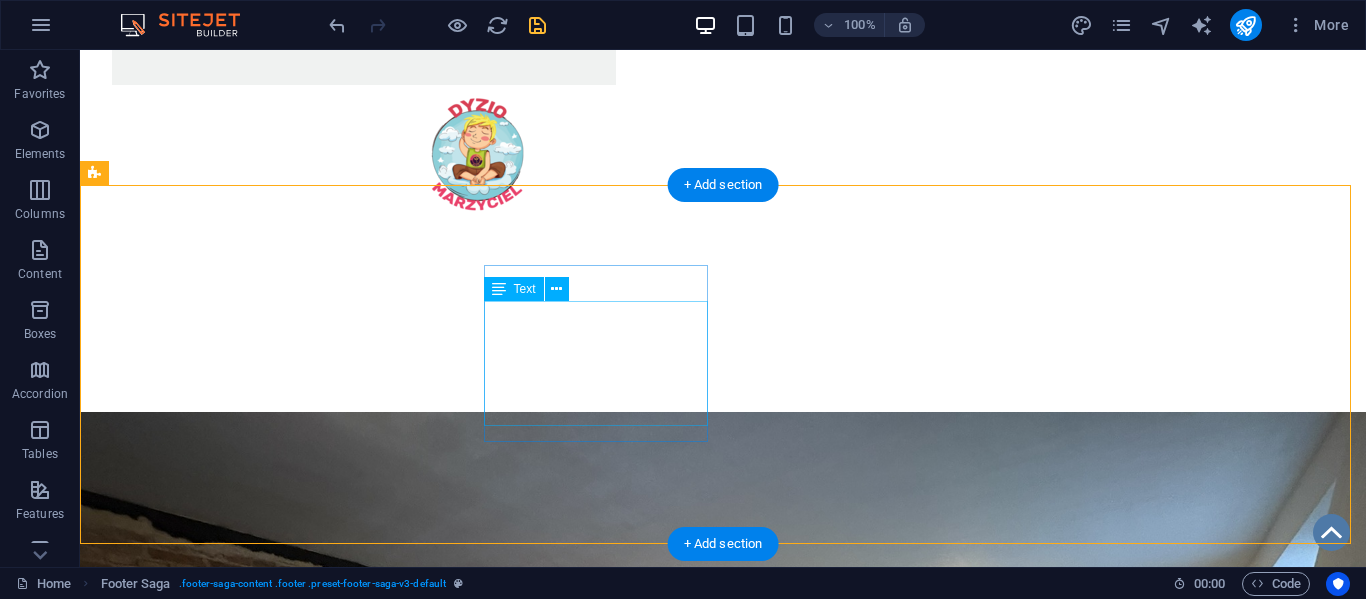 click on "KRS: [KRS] NIP: [NIP] REGON: [REGON] Mbank:  [CREDIT_CARD]" at bounding box center [208, 1750] 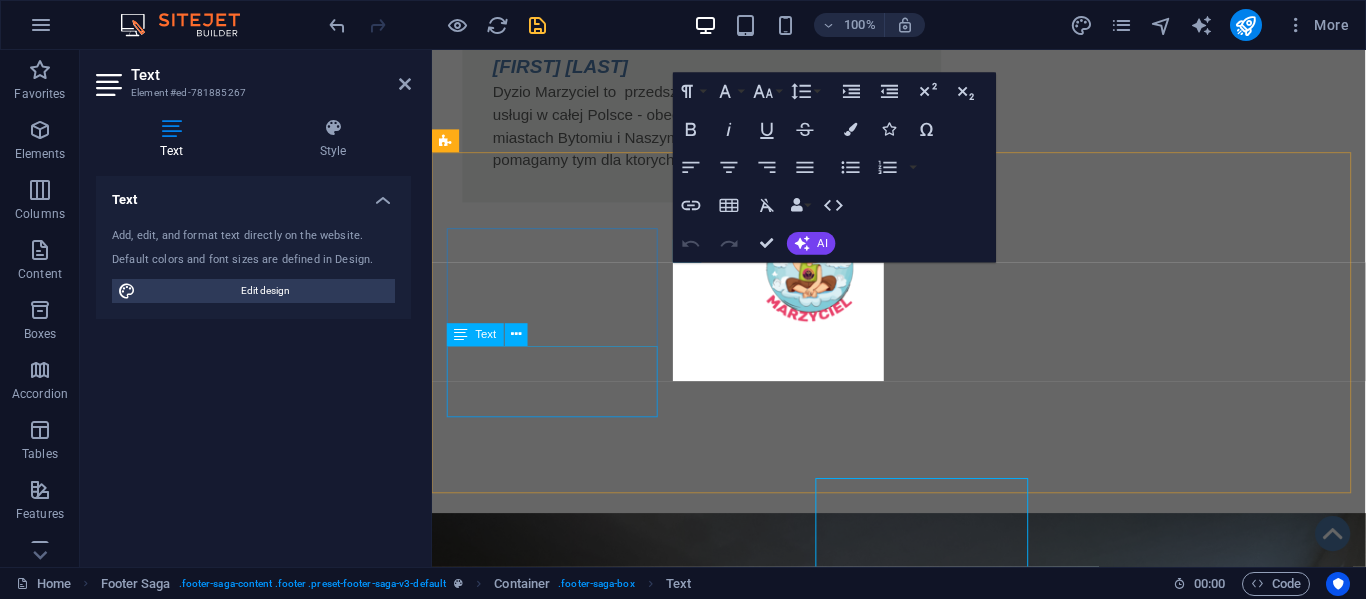 scroll, scrollTop: 1350, scrollLeft: 0, axis: vertical 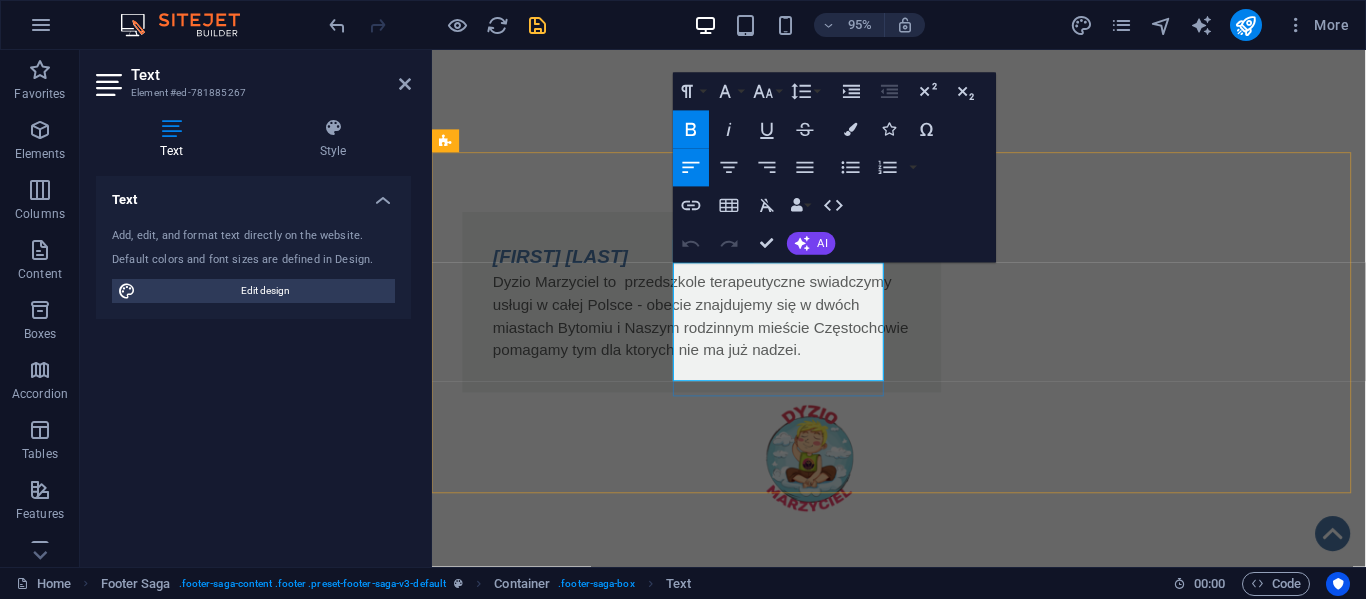 drag, startPoint x: 754, startPoint y: 336, endPoint x: 877, endPoint y: 336, distance: 123 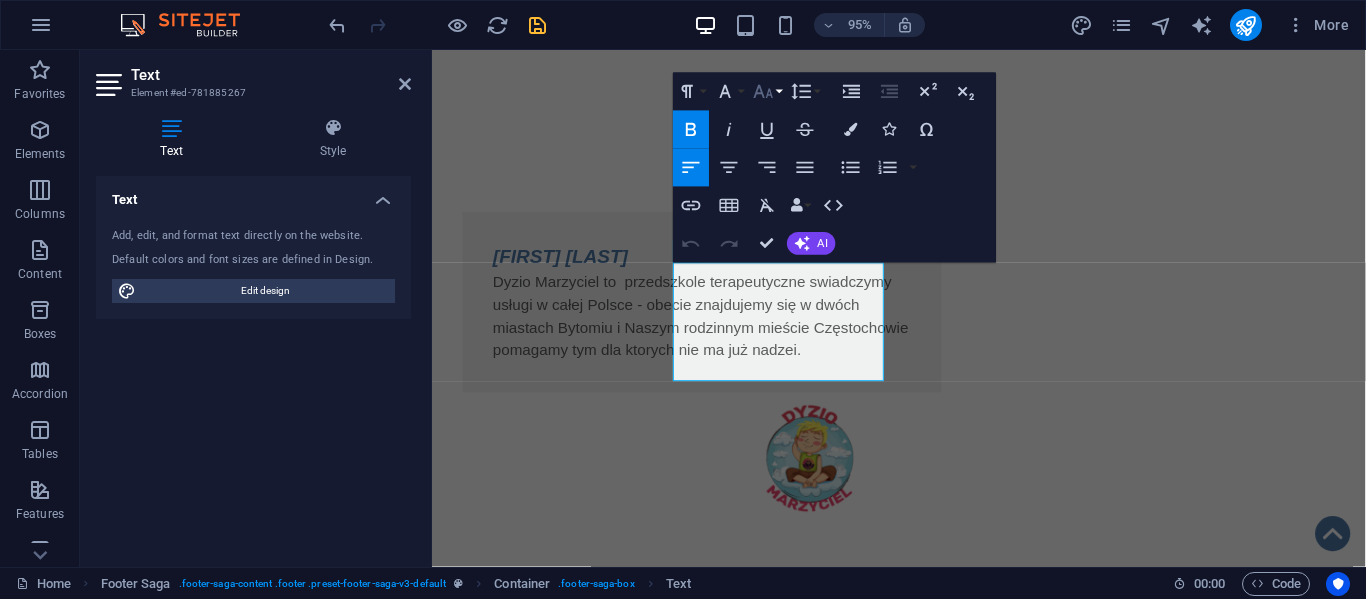 click on "Font Size" at bounding box center (767, 92) 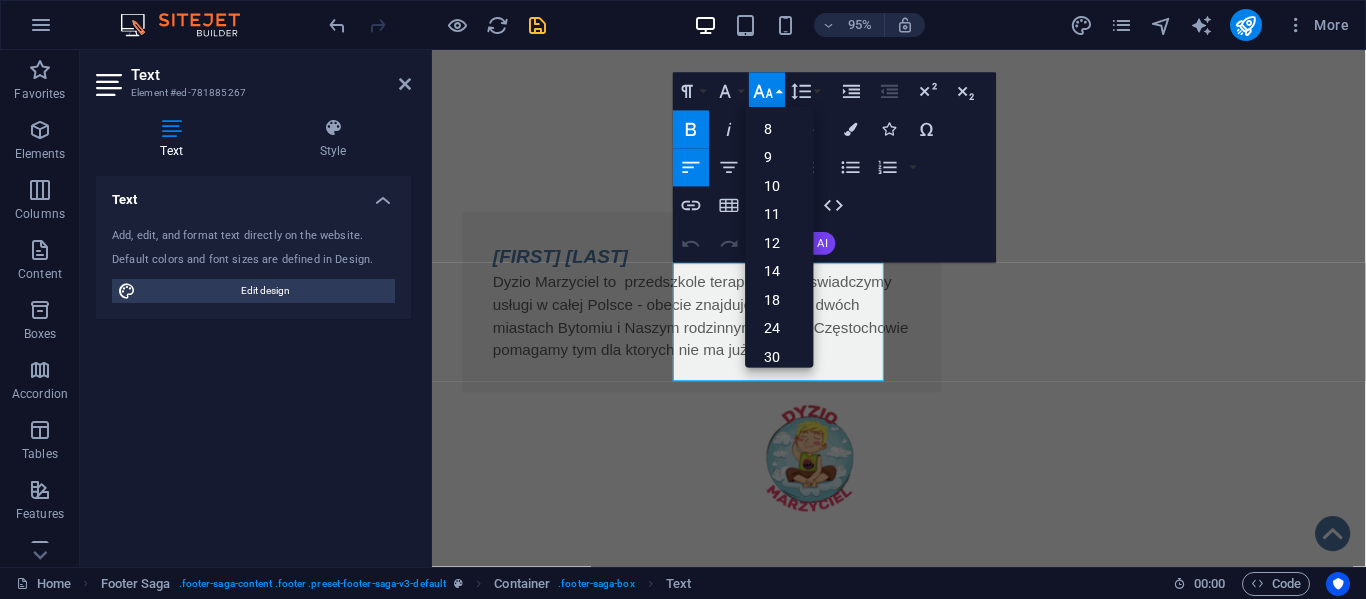 click on "Font Size" at bounding box center [767, 92] 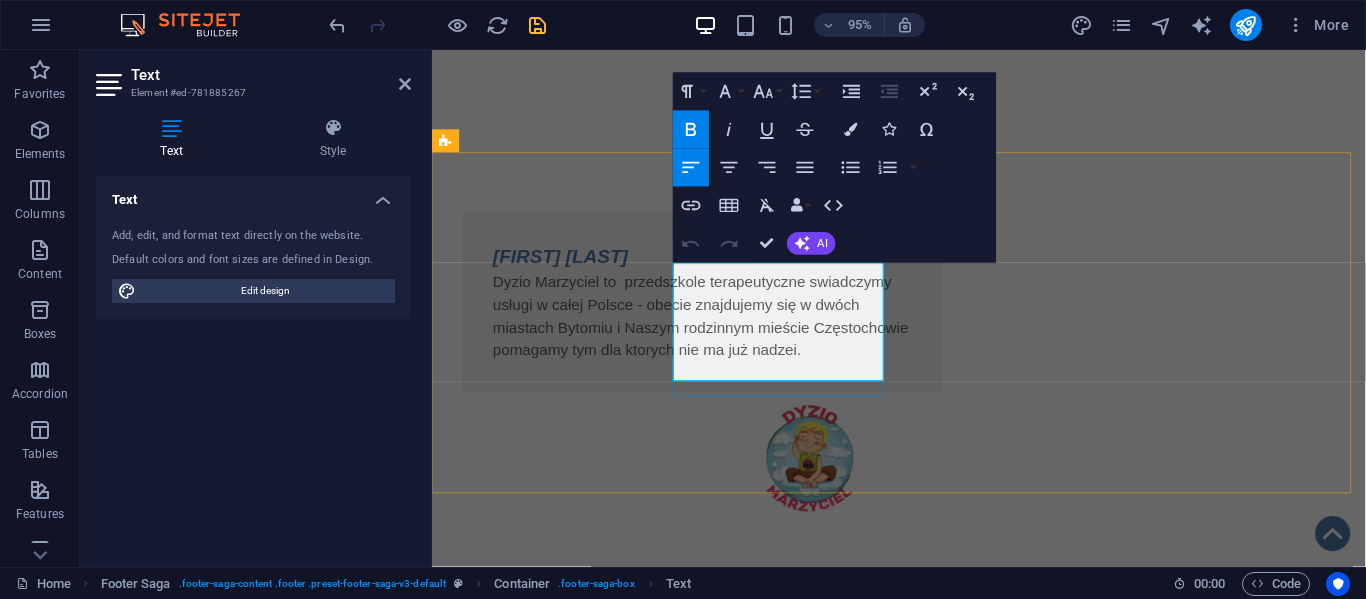 click on "Mbank:  54 1140 2004 0000 3002 8541 0542" at bounding box center [560, 1885] 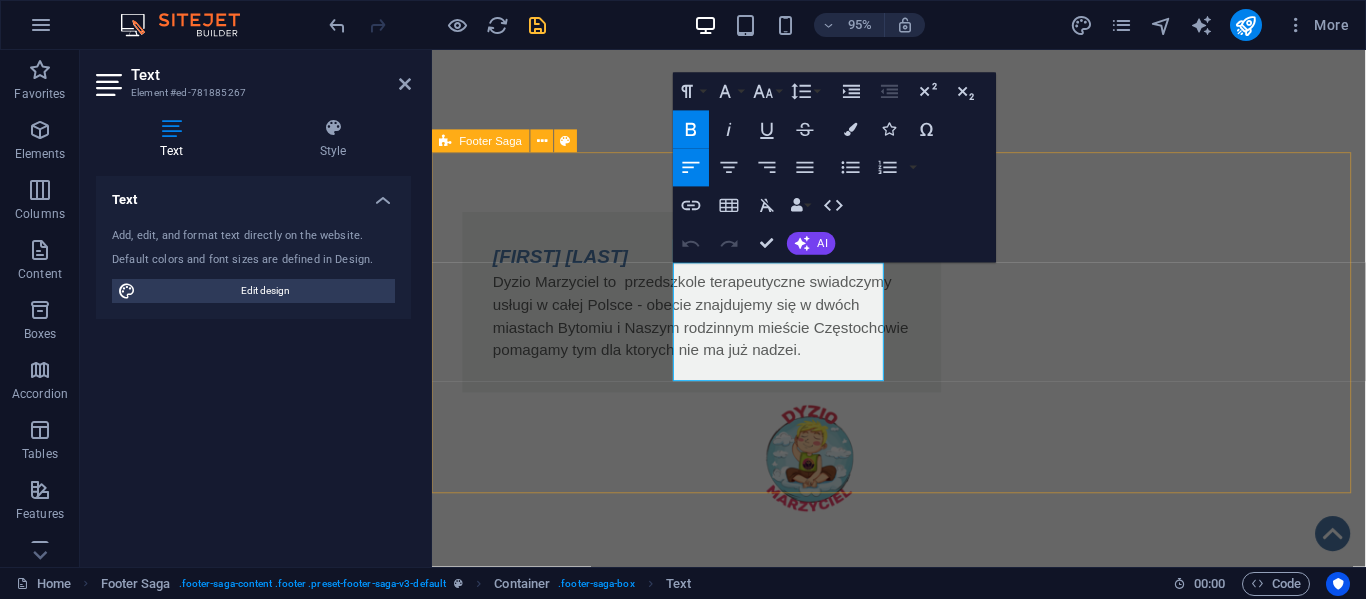 click on "Fundacja Algiz - wspieramy działamy pomagamy i kochamy !!! O nas KRS: [KRS] NIP: [NIP] REGON: [REGON] Mbank: [CREDIT_CARD] Kontakt ul.[STREET] [POSTAL_CODE] [CITY] tel.:[PHONE] e-mail: [EMAIL] Statut Polityka Prywatności Regulamin RODO Klauzula przetwarzania" at bounding box center (923, 1900) 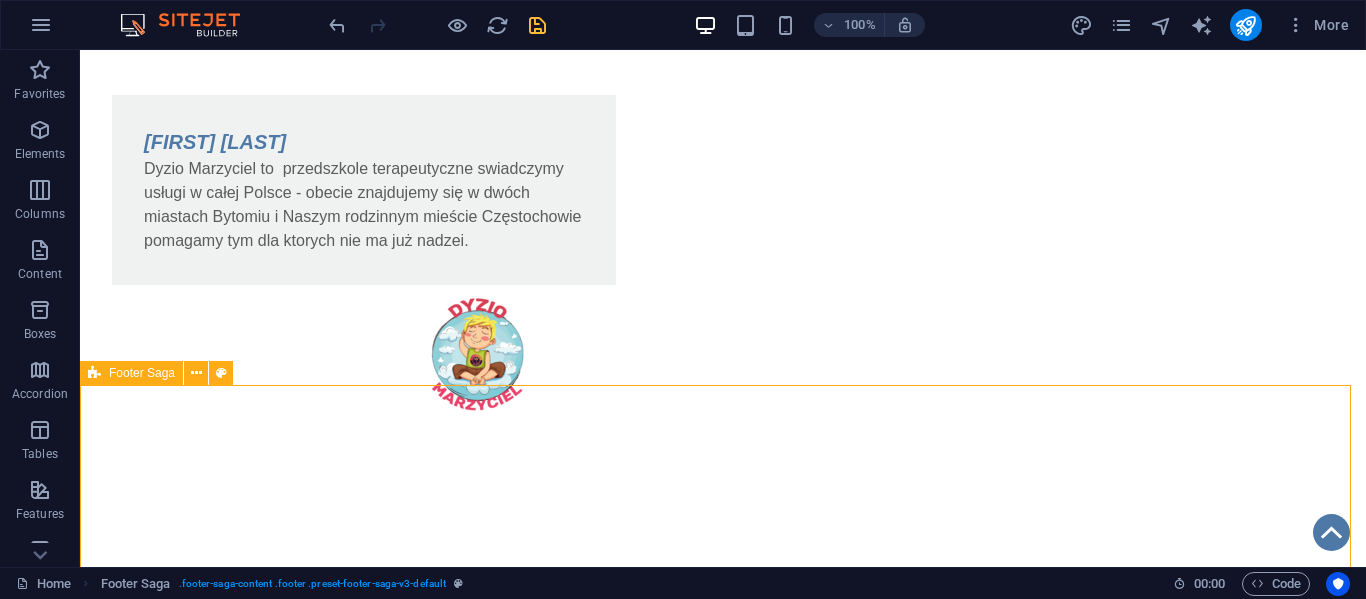 scroll, scrollTop: 1604, scrollLeft: 0, axis: vertical 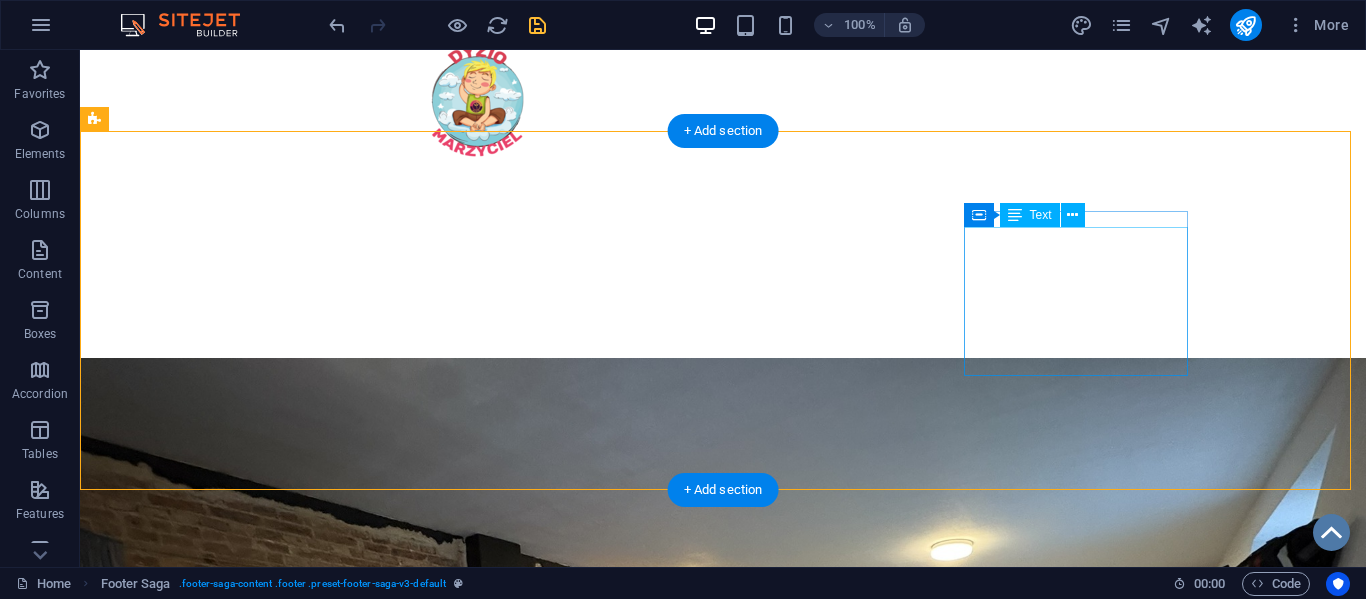 click on "Statut Polityka Prywatności Regulamin RODO Klauzula przetwarzania" at bounding box center (208, 2018) 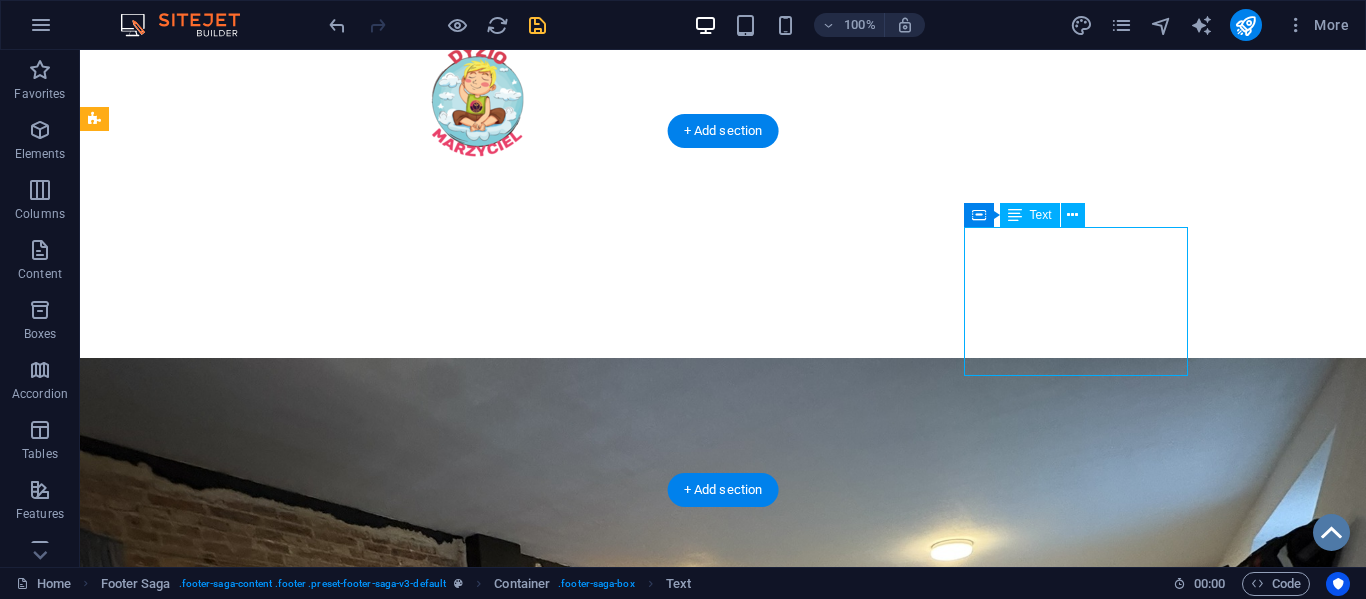 click on "Statut Polityka Prywatności Regulamin RODO Klauzula przetwarzania" at bounding box center (208, 2018) 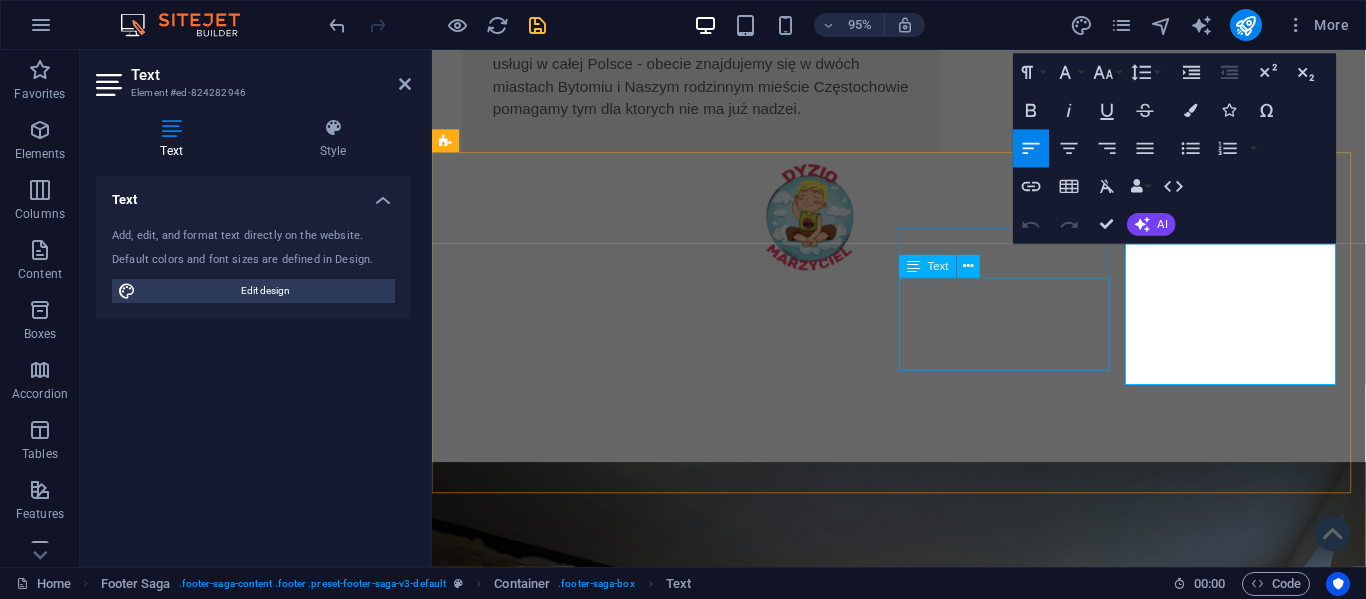 scroll, scrollTop: 1350, scrollLeft: 0, axis: vertical 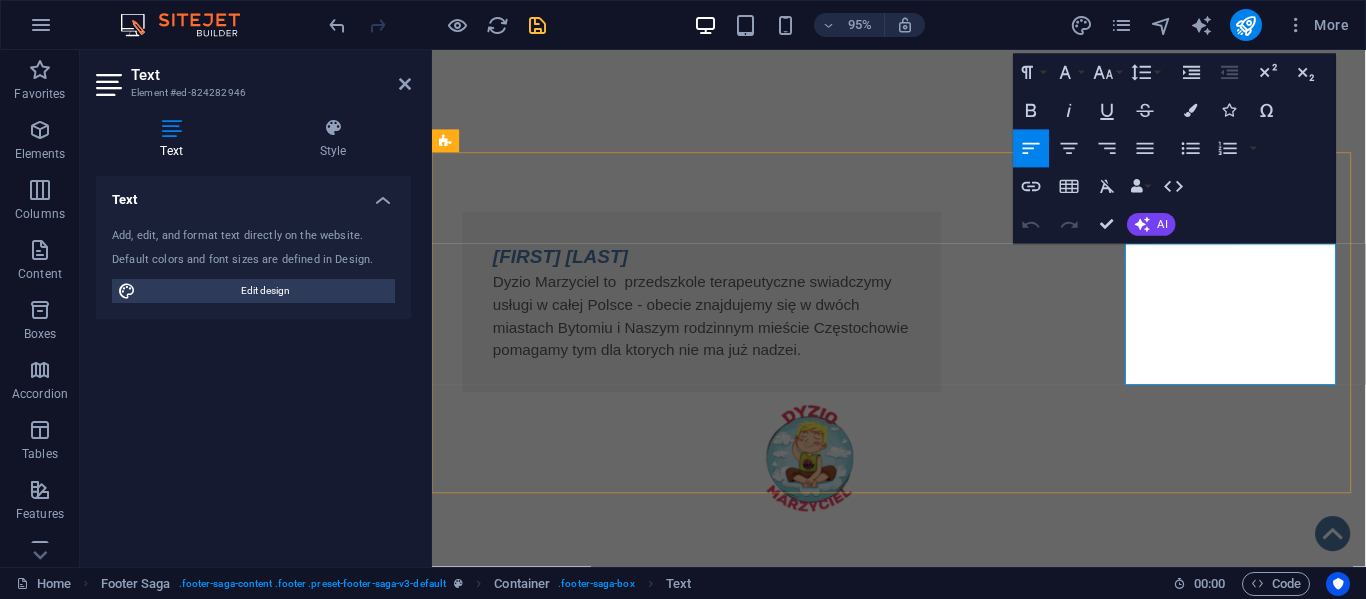 drag, startPoint x: 1164, startPoint y: 287, endPoint x: 1236, endPoint y: 288, distance: 72.00694 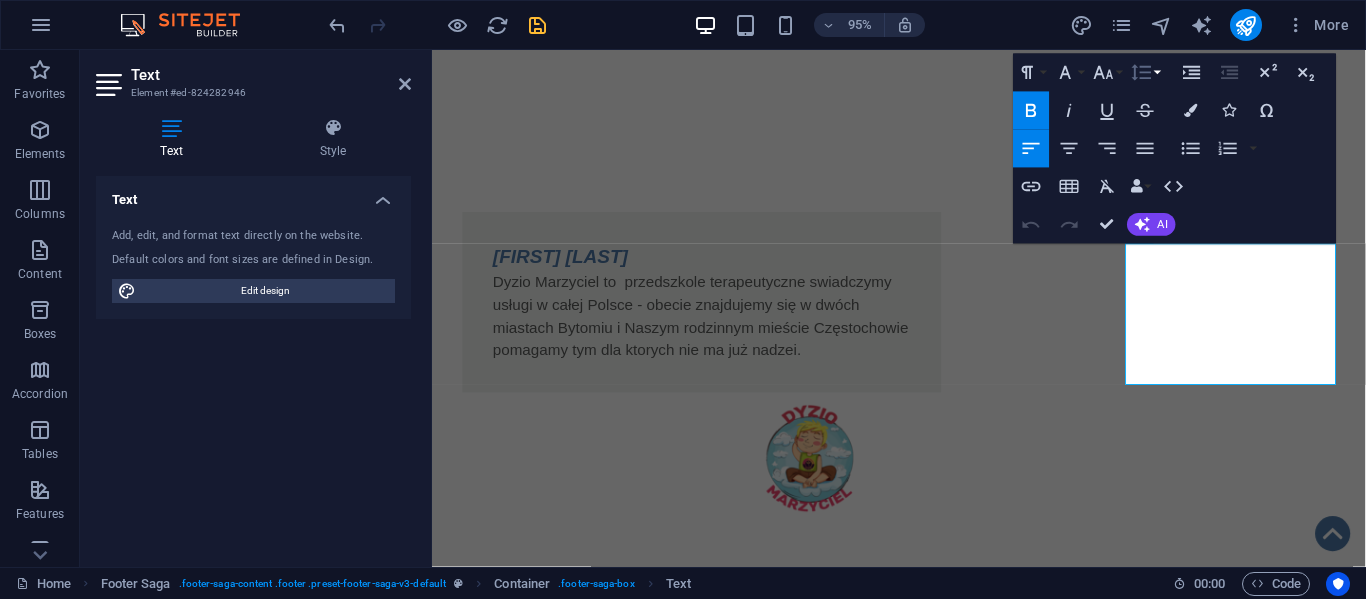 click on "Line Height" at bounding box center (1145, 73) 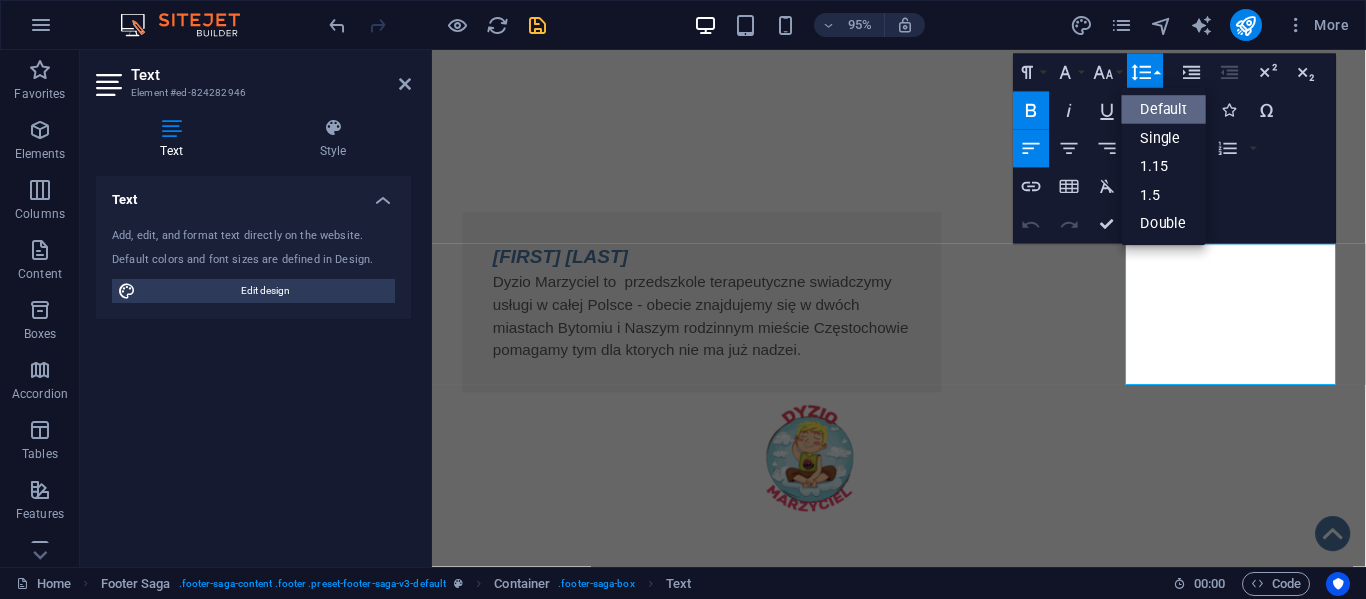 scroll, scrollTop: 0, scrollLeft: 0, axis: both 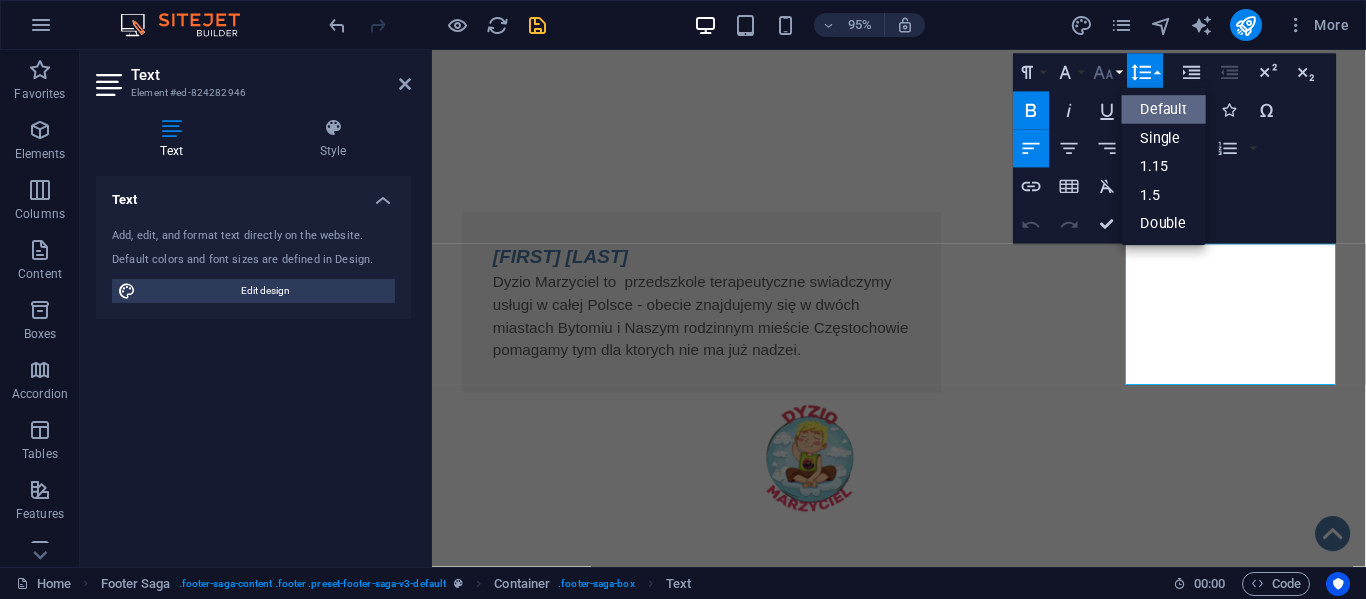 click on "Font Size" at bounding box center (1107, 73) 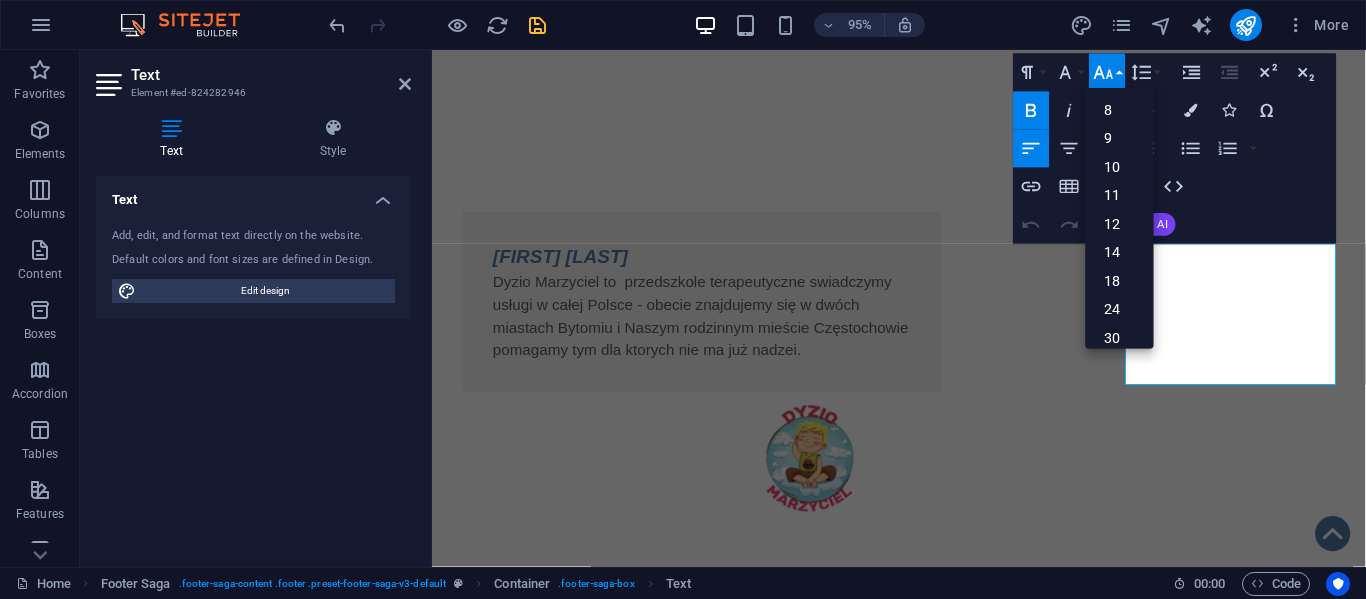 click on "Font Size" at bounding box center [1107, 73] 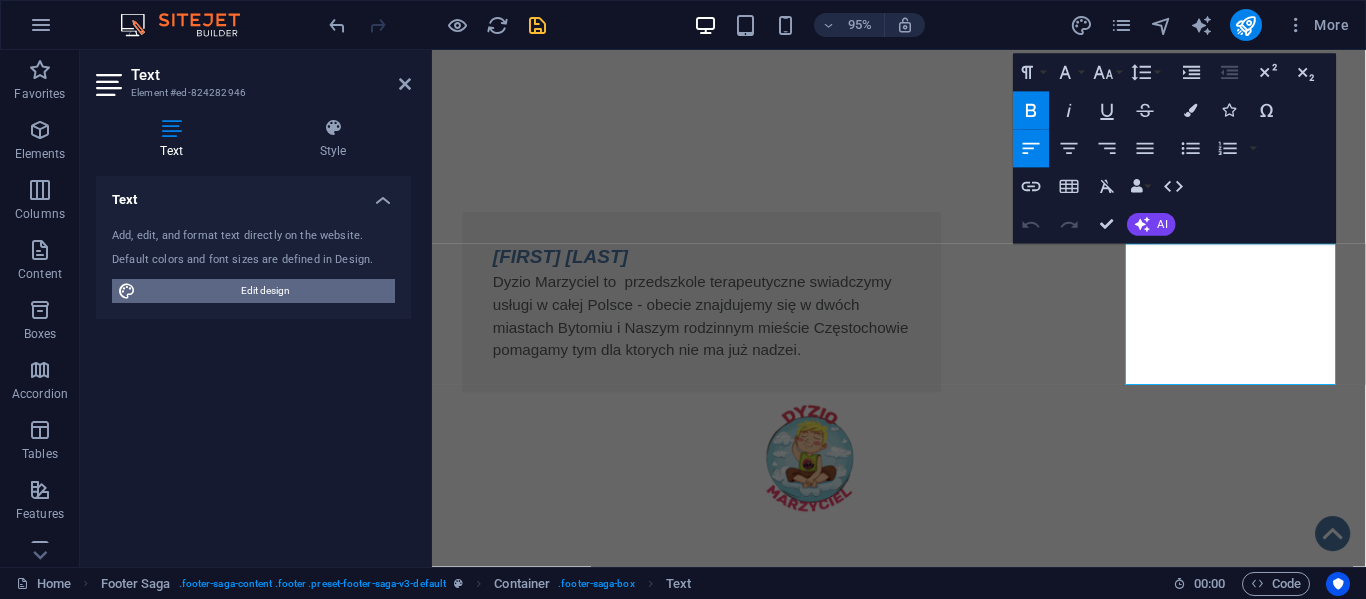 click on "Edit design" at bounding box center [265, 291] 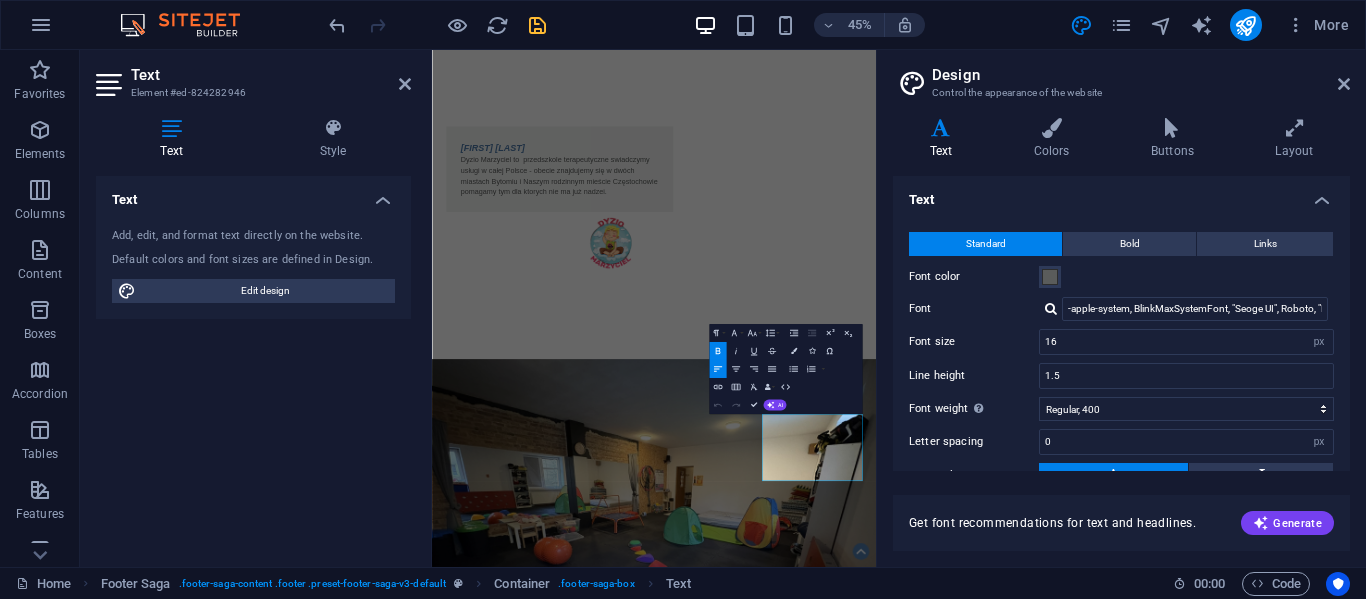 scroll, scrollTop: 748, scrollLeft: 0, axis: vertical 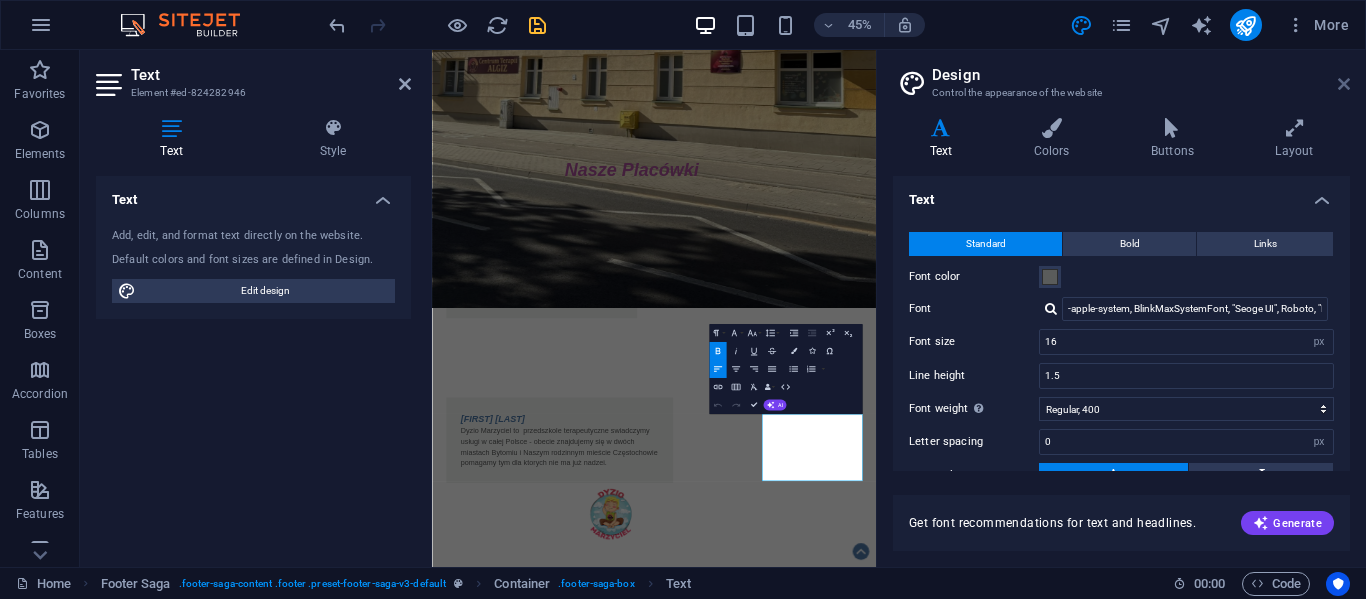 click at bounding box center (1344, 84) 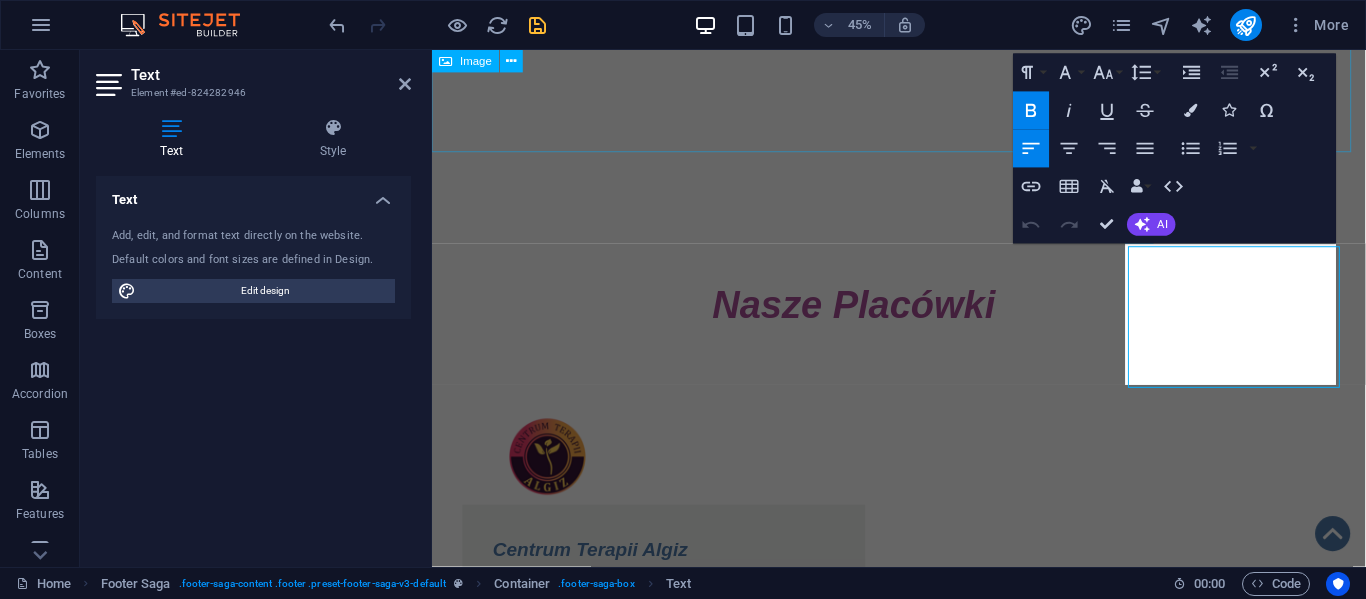 scroll, scrollTop: 1350, scrollLeft: 0, axis: vertical 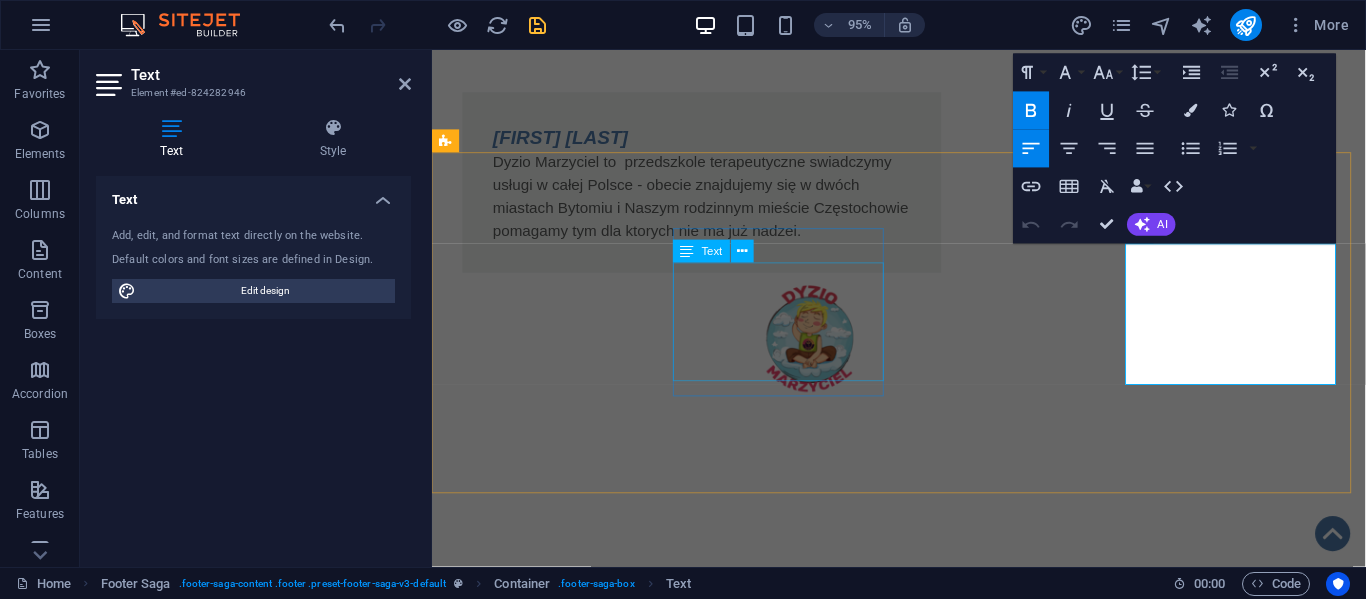 click on "KRS: [KRS] NIP: [NIP] REGON: [REGON] Mbank:  [CREDIT_CARD]" at bounding box center [560, 1722] 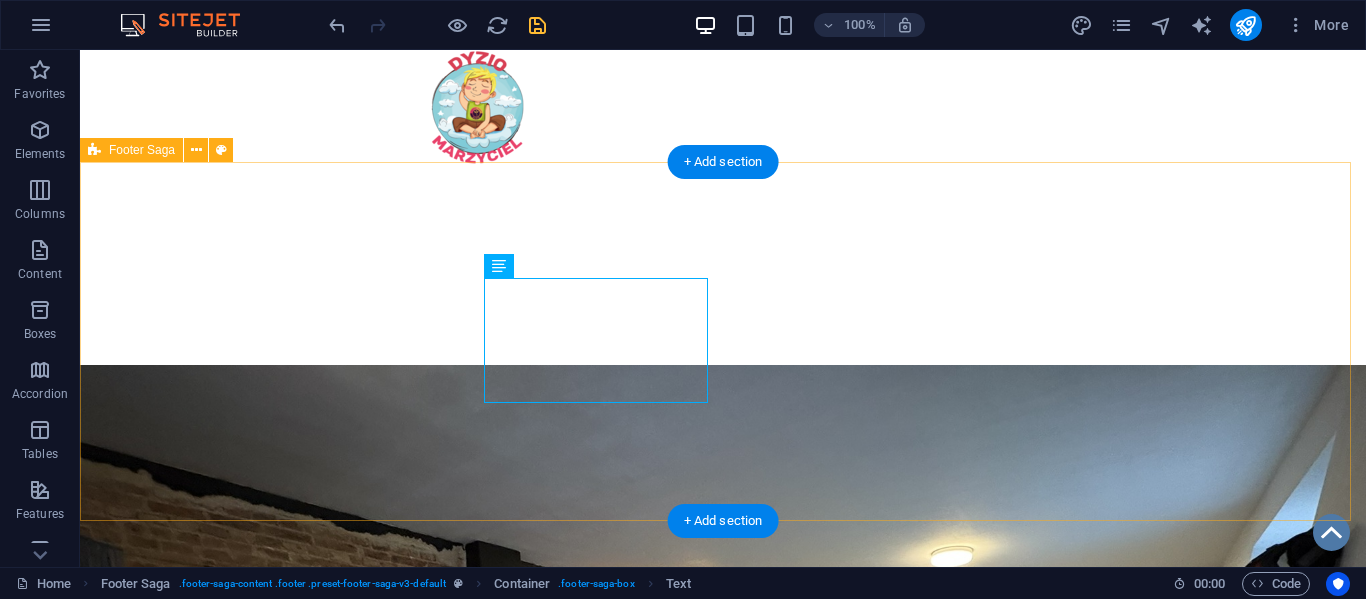 scroll, scrollTop: 1598, scrollLeft: 0, axis: vertical 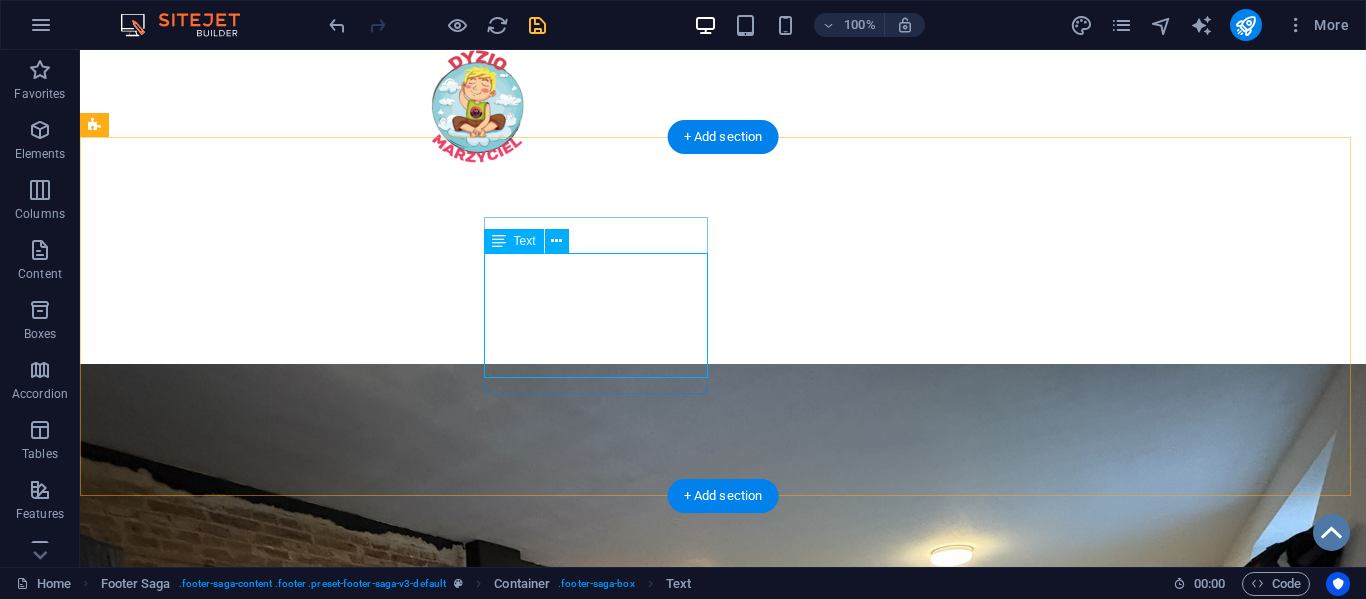 click on "KRS: [KRS] NIP: [NIP] REGON: [REGON] Mbank:  [CREDIT_CARD]" at bounding box center (208, 1702) 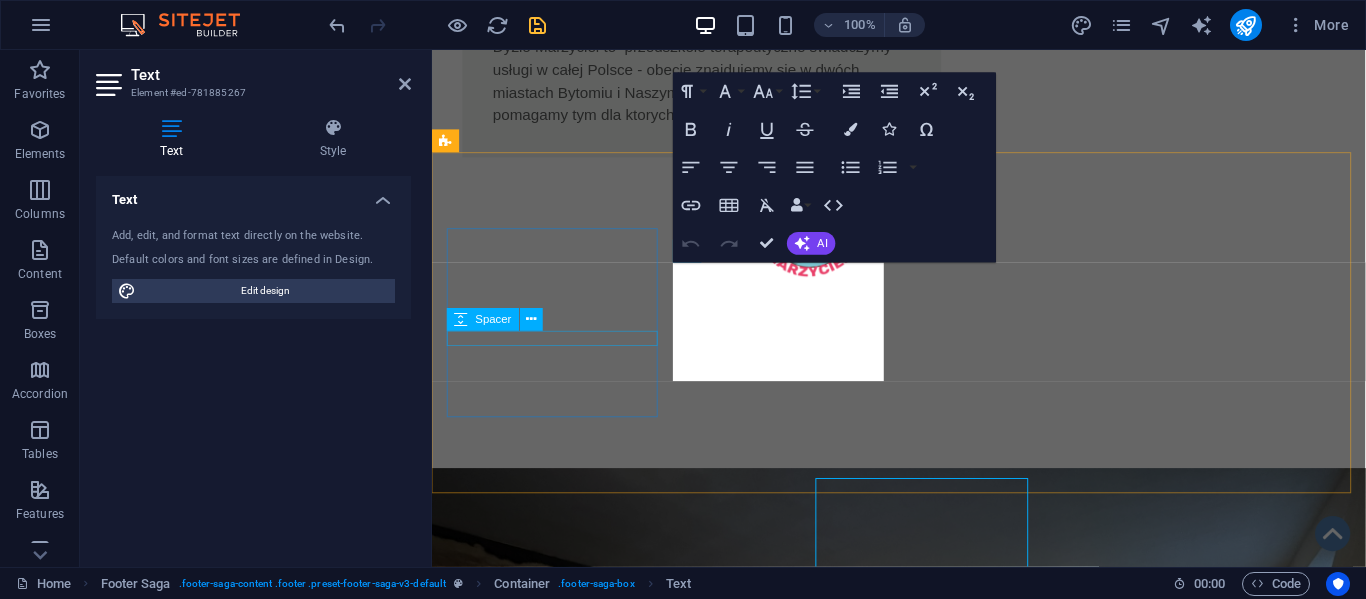 scroll, scrollTop: 1350, scrollLeft: 0, axis: vertical 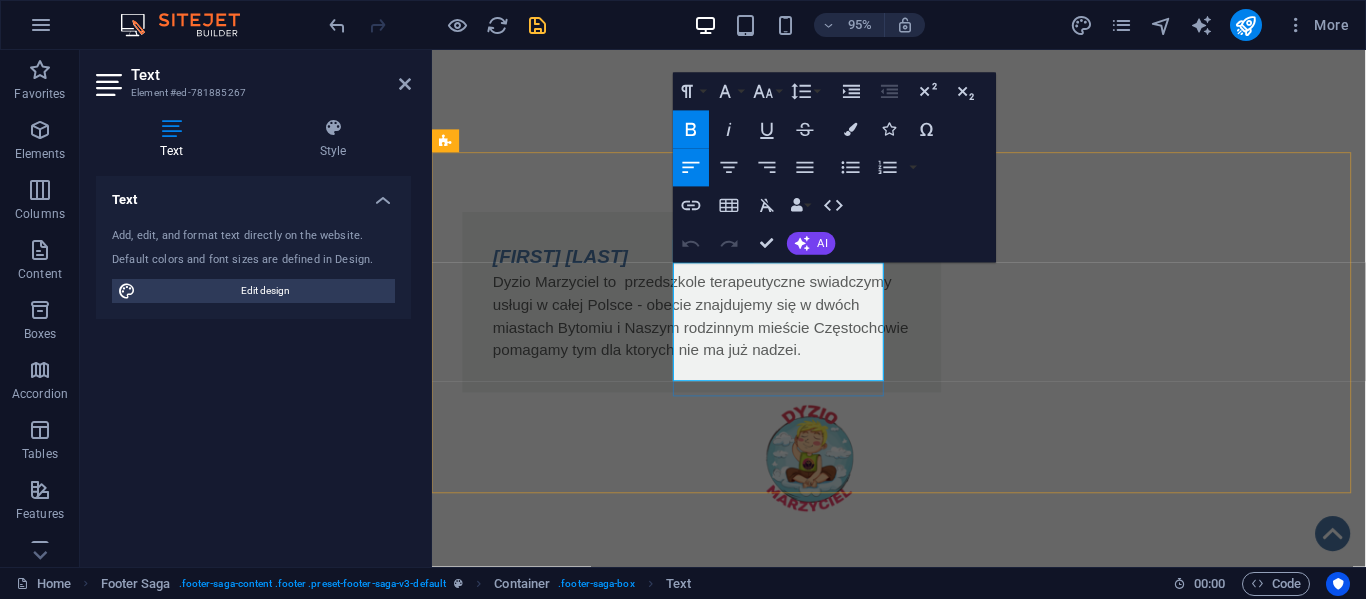 drag, startPoint x: 750, startPoint y: 360, endPoint x: 829, endPoint y: 382, distance: 82.006096 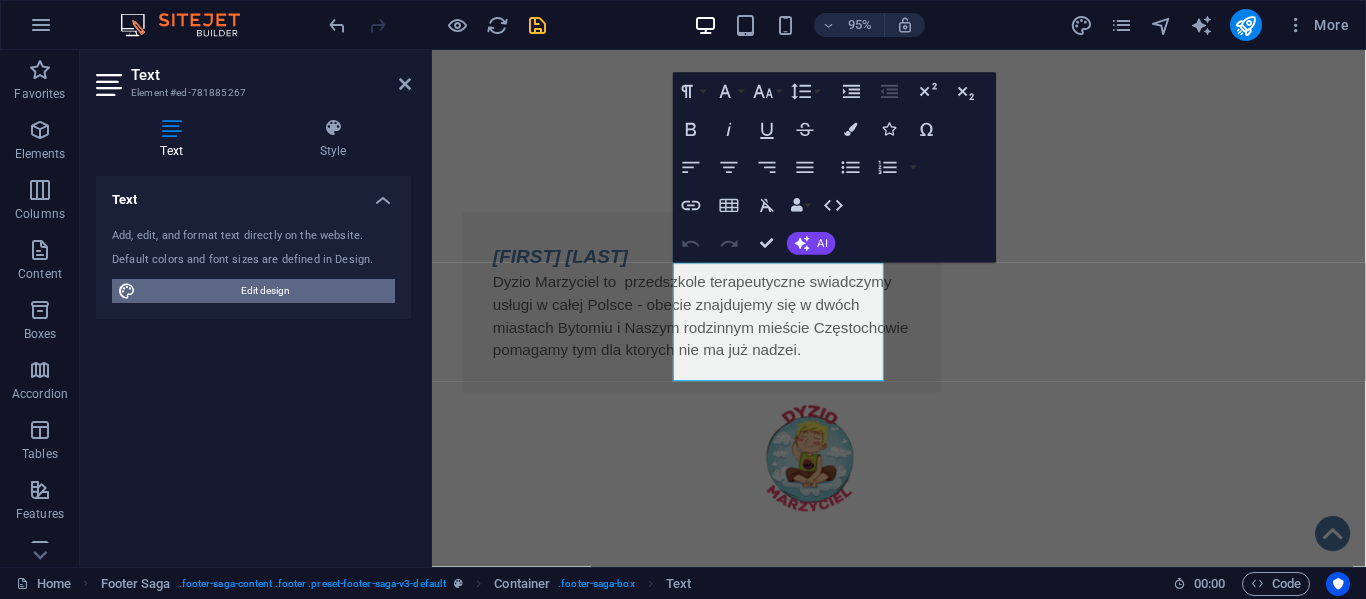 click on "Edit design" at bounding box center [265, 291] 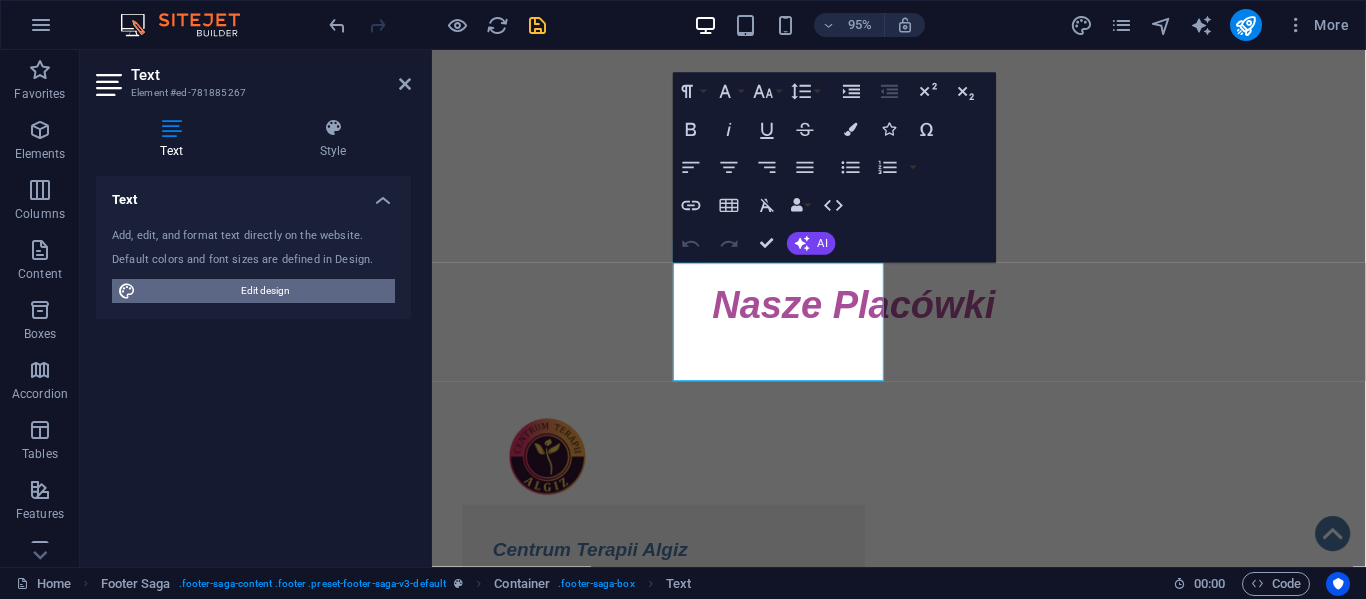 select on "px" 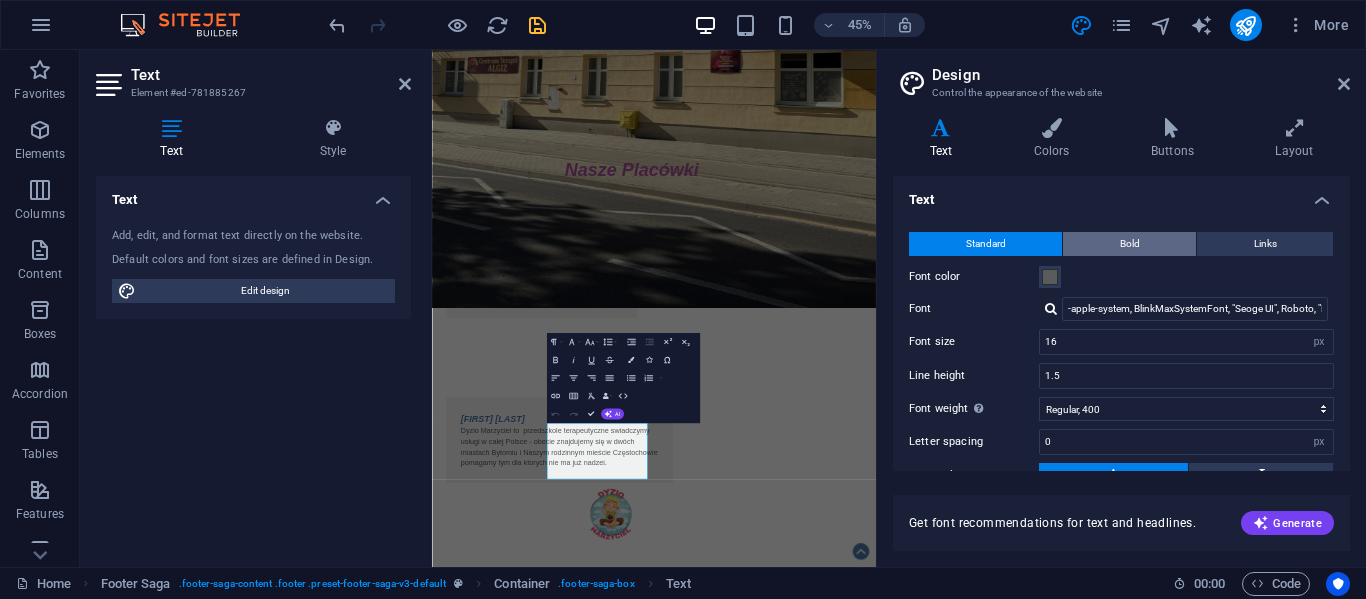 click on "Bold" at bounding box center [1129, 244] 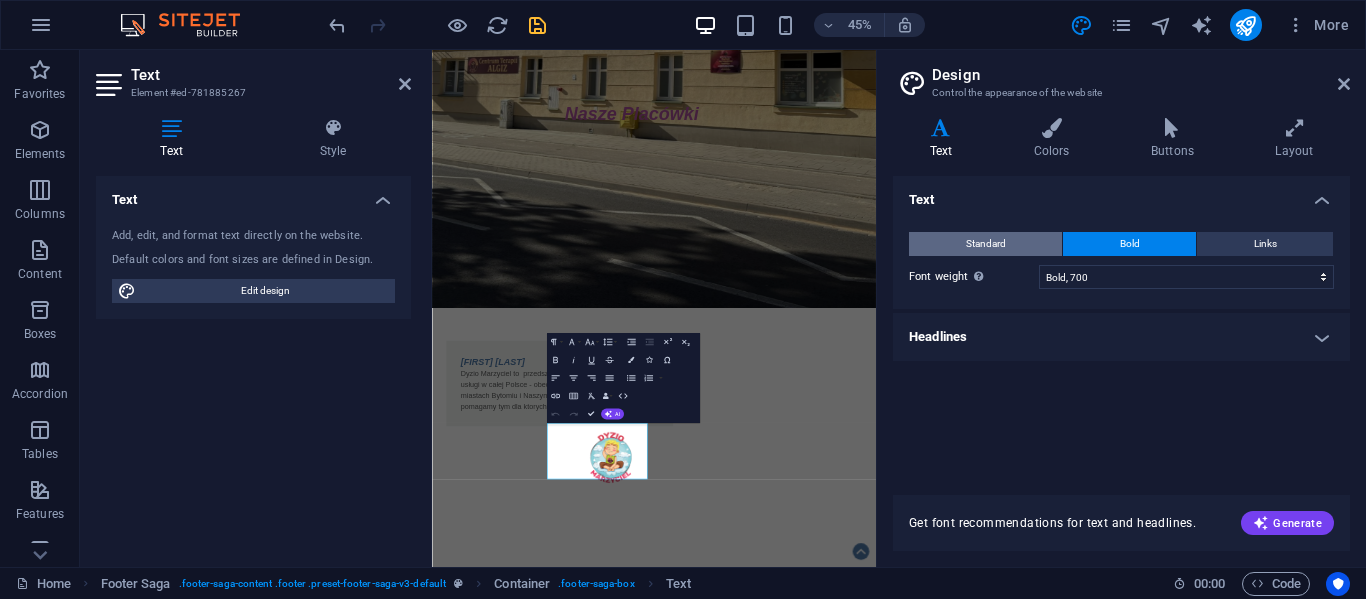 click on "Standard" at bounding box center (986, 244) 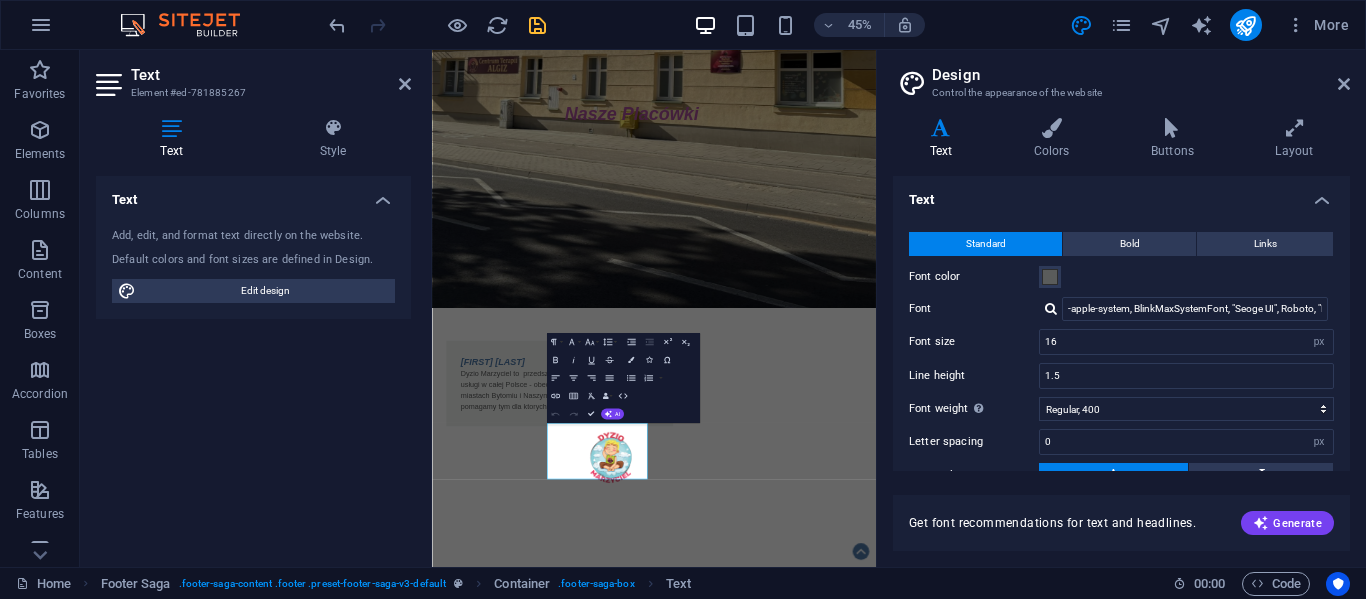 scroll, scrollTop: 2, scrollLeft: 0, axis: vertical 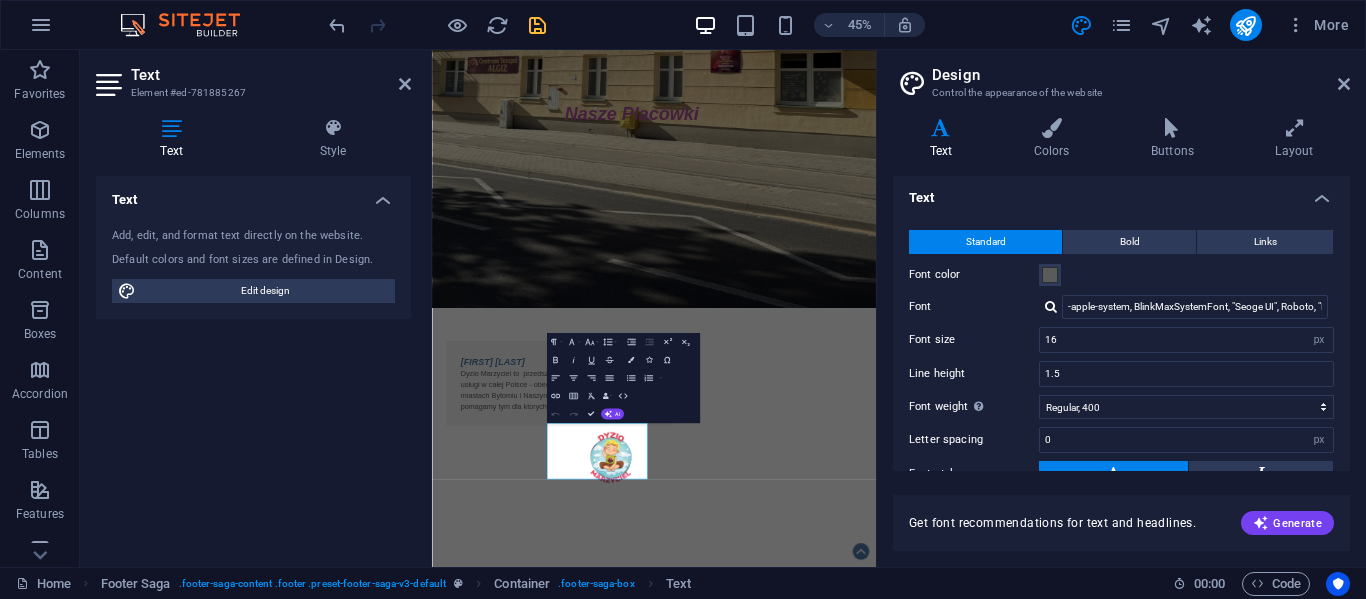 click at bounding box center [1051, 306] 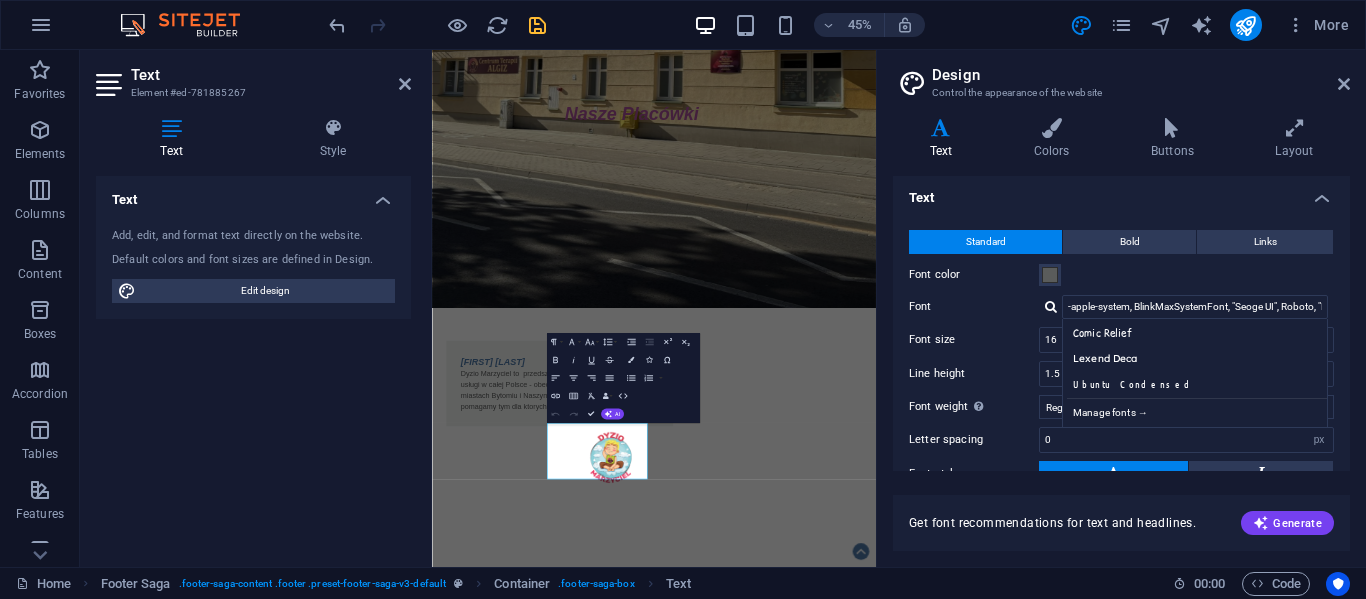 click at bounding box center [1051, 306] 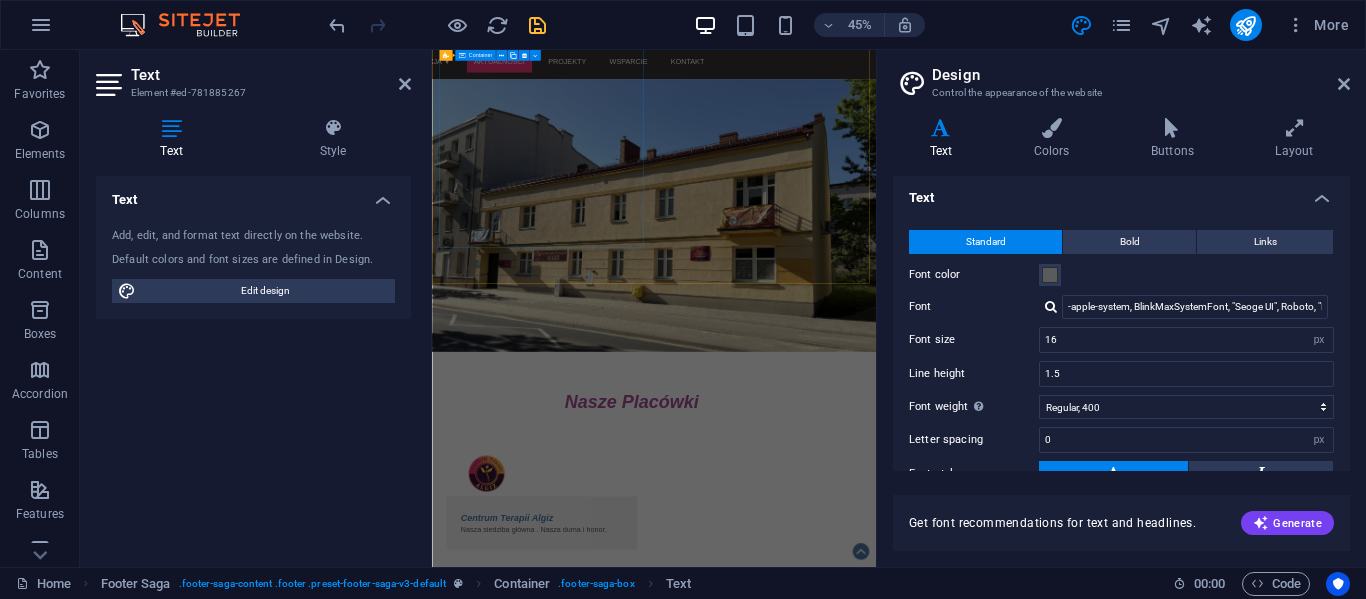 scroll, scrollTop: 0, scrollLeft: 0, axis: both 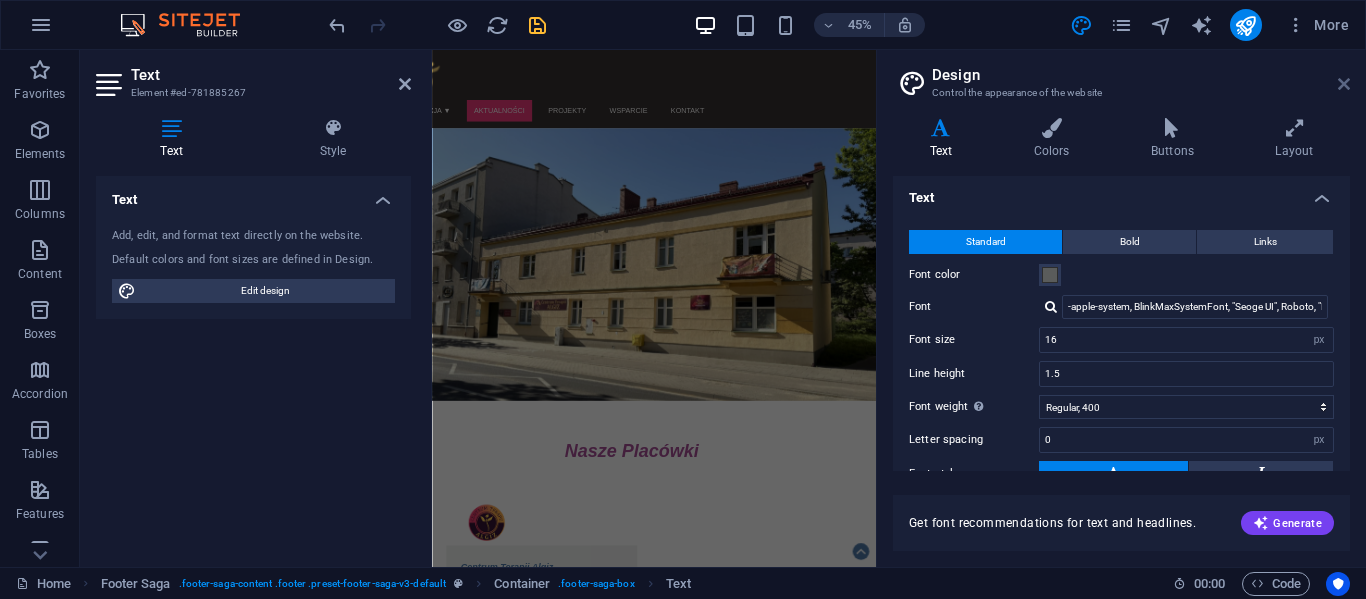 click at bounding box center [1344, 84] 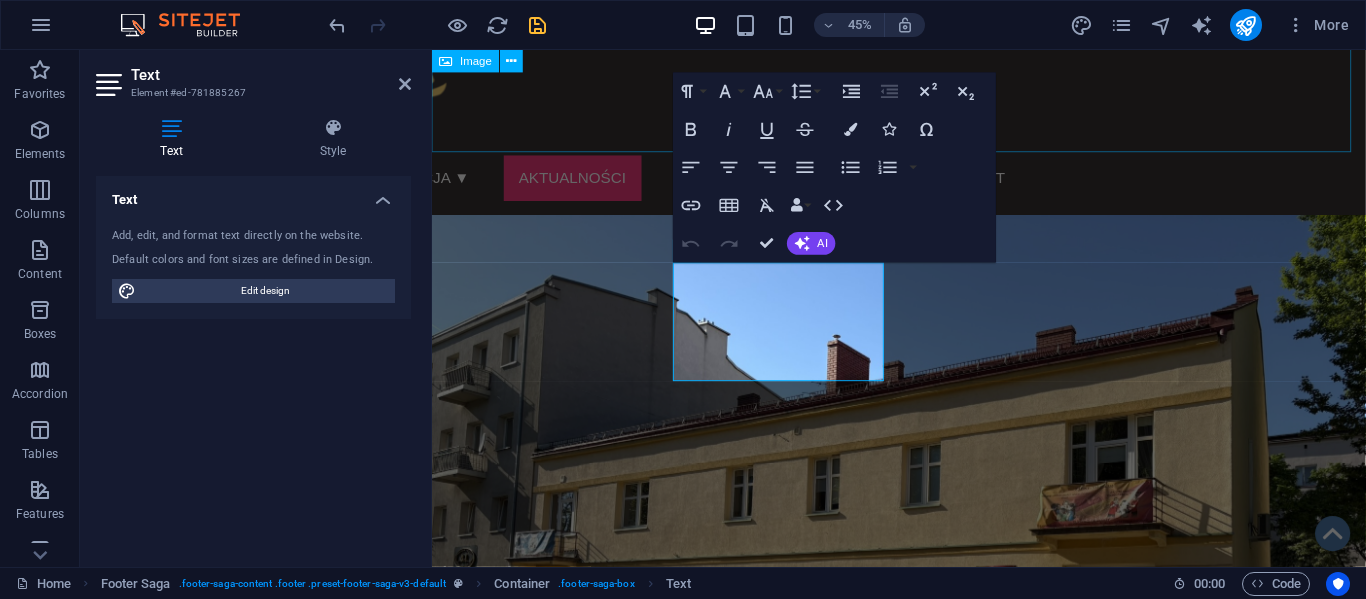 scroll, scrollTop: 1350, scrollLeft: 0, axis: vertical 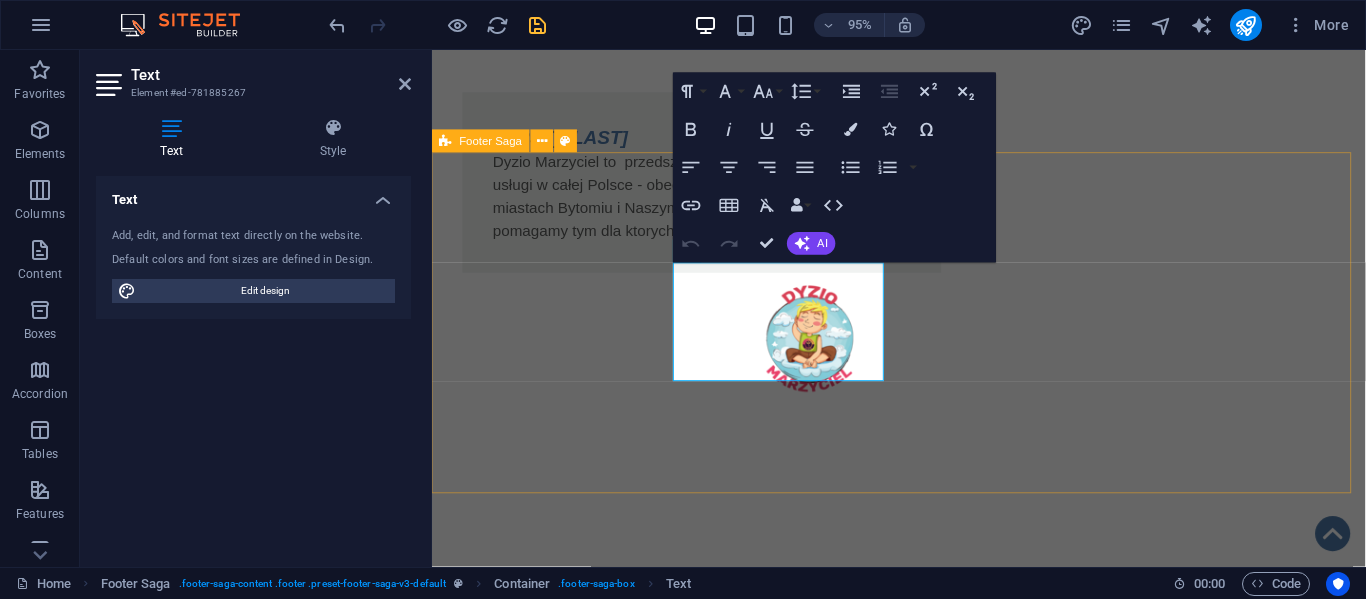 click on "Fundacja Algiz - wspieramy działamy pomagamy i kochamy !!! O nas KRS: [KRS] NIP: [NIP] REGON: [REGON] Mbank: [CREDIT_CARD] Kontakt ul.[STREET] [POSTAL_CODE] [CITY] tel.:[PHONE] e-mail: [EMAIL] Statut Polityka Prywatności Regulamin RODO Klauzula przetwarzania" at bounding box center (923, 1774) 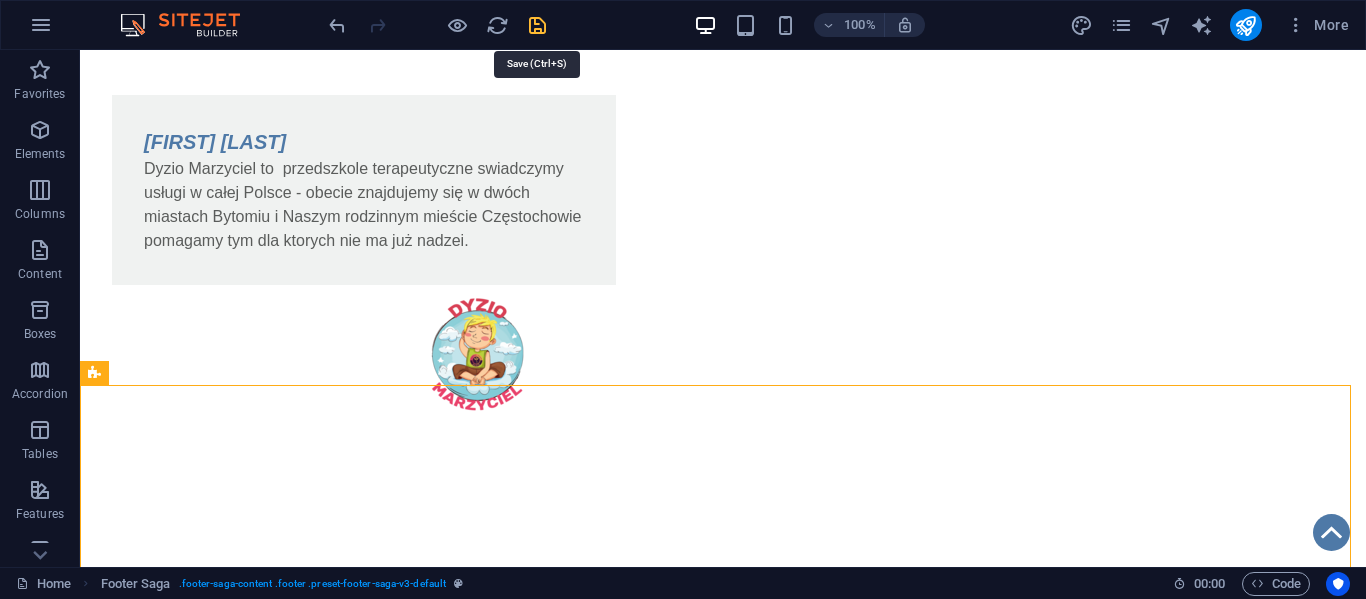 click at bounding box center [537, 25] 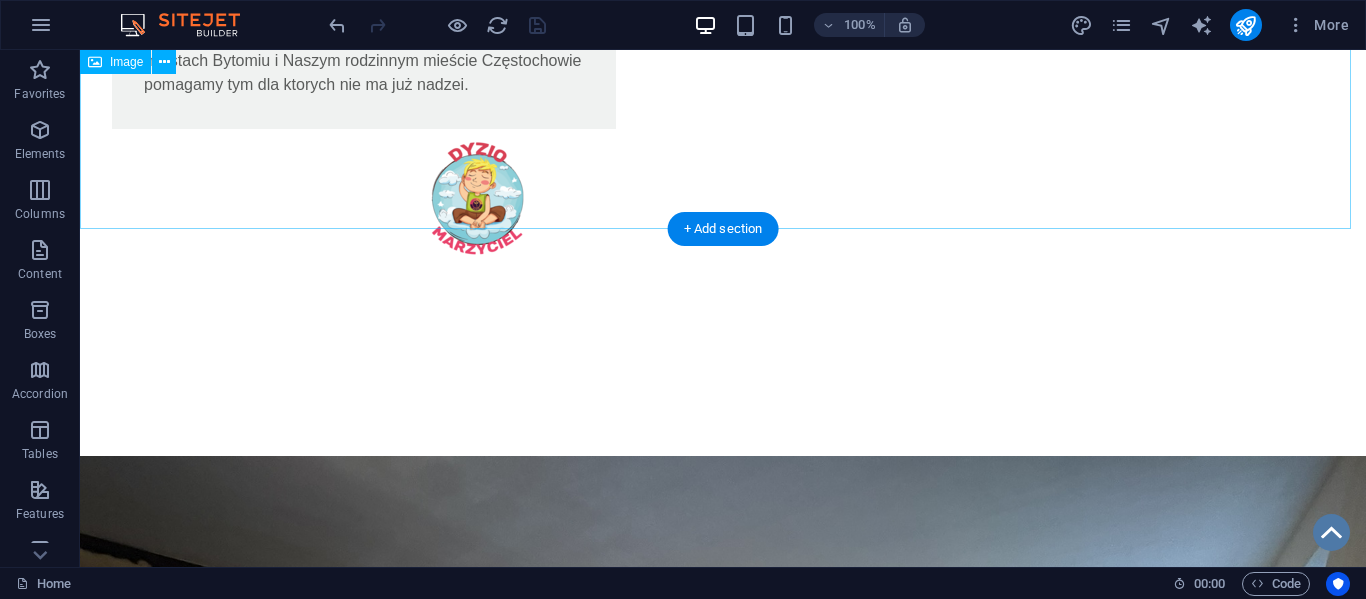 scroll, scrollTop: 1507, scrollLeft: 0, axis: vertical 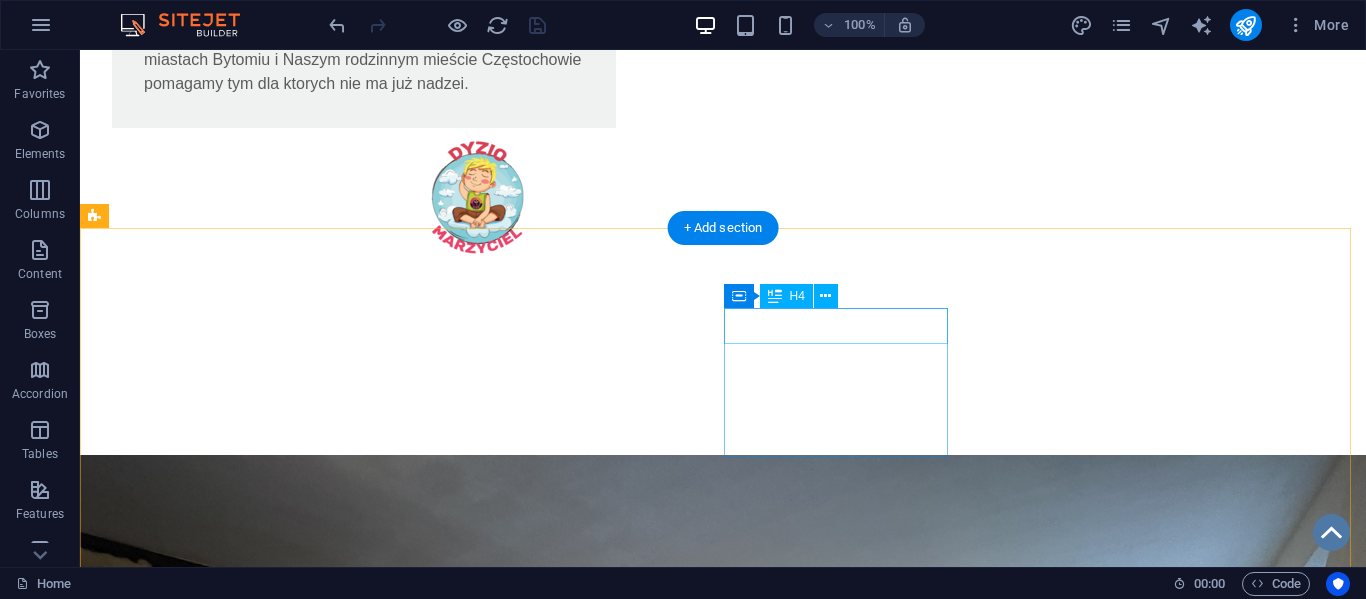 click on "Kontakt" at bounding box center (208, 1885) 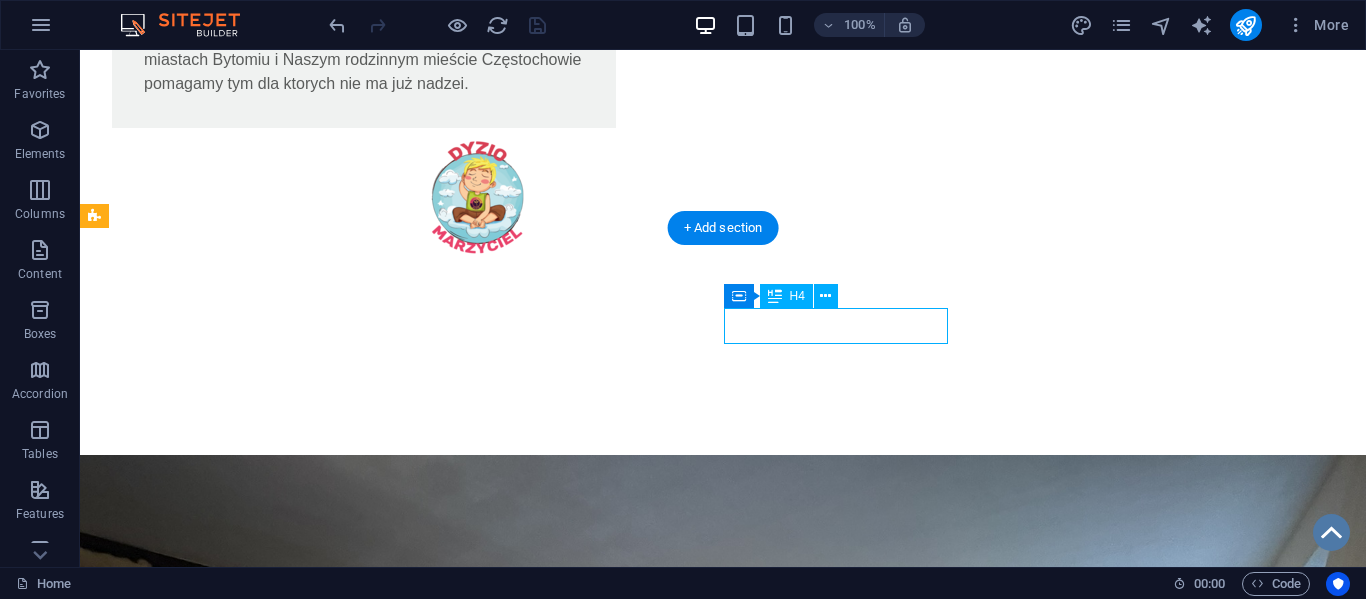 click on "Kontakt" at bounding box center [208, 1885] 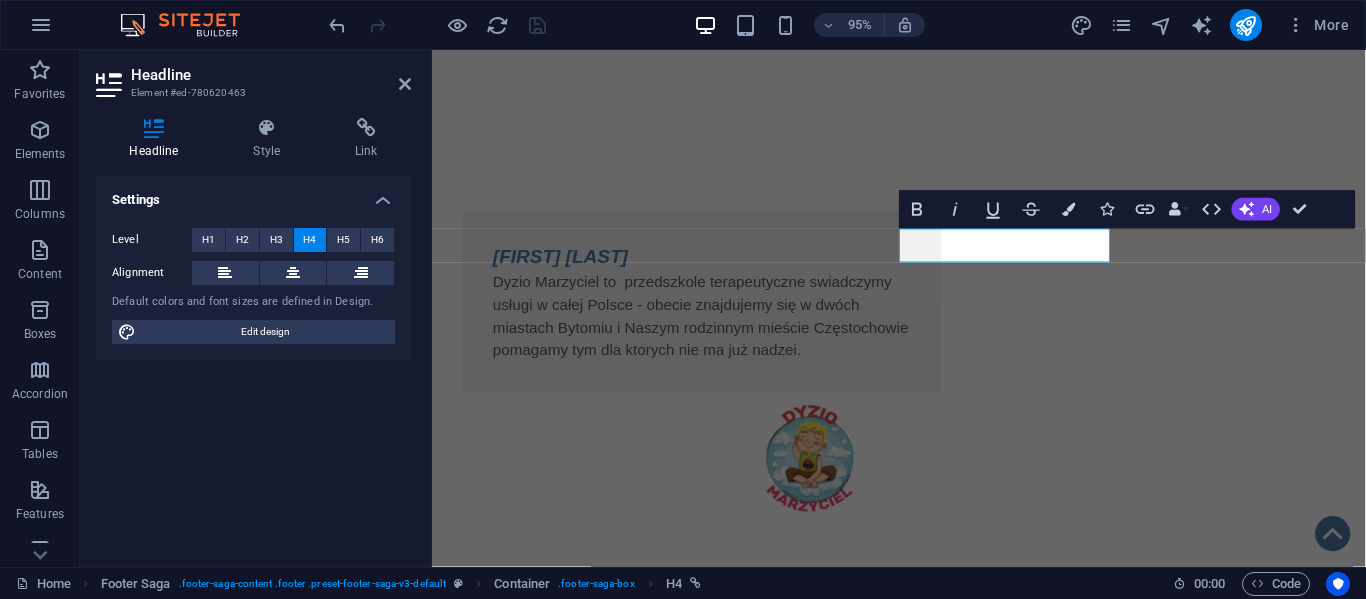click on "Headline Element #ed-780620463 Headline Style Link Settings Level H1 H2 H3 H4 H5 H6 Alignment Default colors and font sizes are defined in Design. Edit design Footer Saga Element Layout How this element expands within the layout (Flexbox). Size Default auto px % 1/1 1/2 1/3 1/4 1/5 1/6 1/7 1/8 1/9 1/10 Grow Shrink Order Container layout Visible Visible Opacity 100 % Overflow Spacing Margin Default auto px % rem vw vh Custom Custom auto px % rem vw vh auto px % rem vw vh auto px % rem vw vh auto px % rem vw vh Padding Default px rem % vh vw Custom Custom px rem % vh vw px rem % vh vw px rem % vh vw px rem % vh vw Border Style              - Width 1 auto px rem % vh vw Custom Custom 1 auto px rem % vh vw 1 auto px rem % vh vw 1 auto px rem % vh vw 1 auto px rem % vh vw  - Color Round corners Default px rem % vh vw Custom Custom px rem % vh vw px rem % vh vw px rem % vh vw px rem % vh vw Shadow Default None Outside Inside Color X offset 0 px rem vh vw Y offset 0 px rem vh vw Blur 0 px rem % vh vw 0 px" at bounding box center (256, 308) 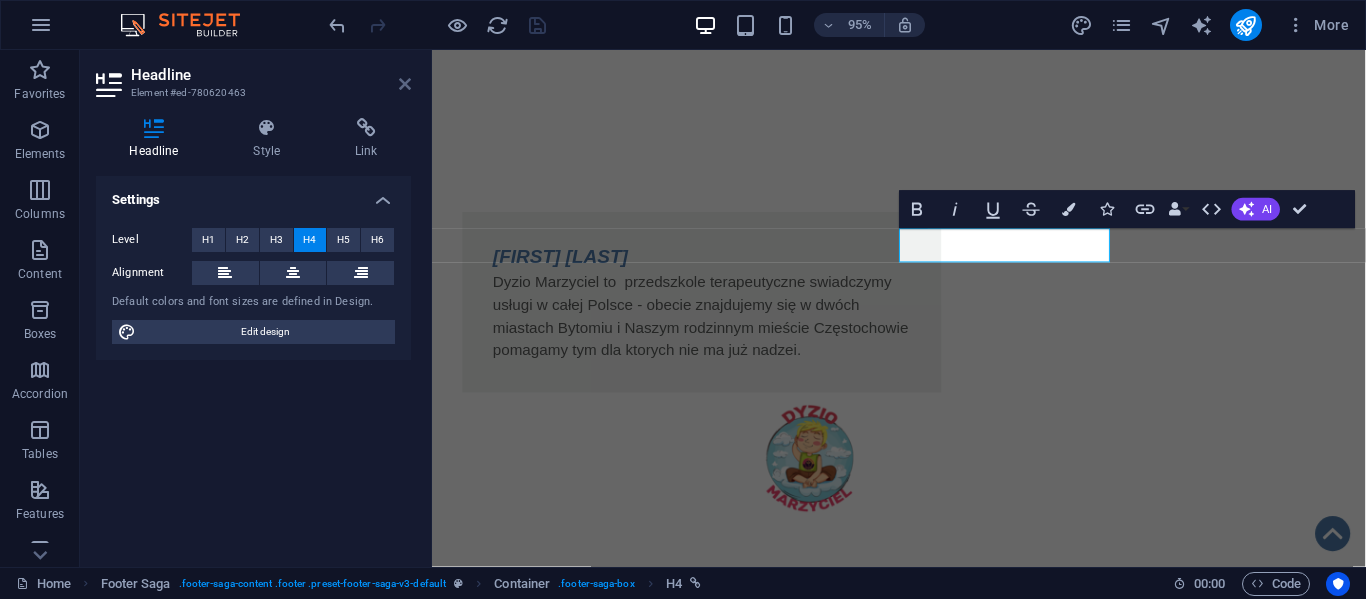 click at bounding box center [405, 84] 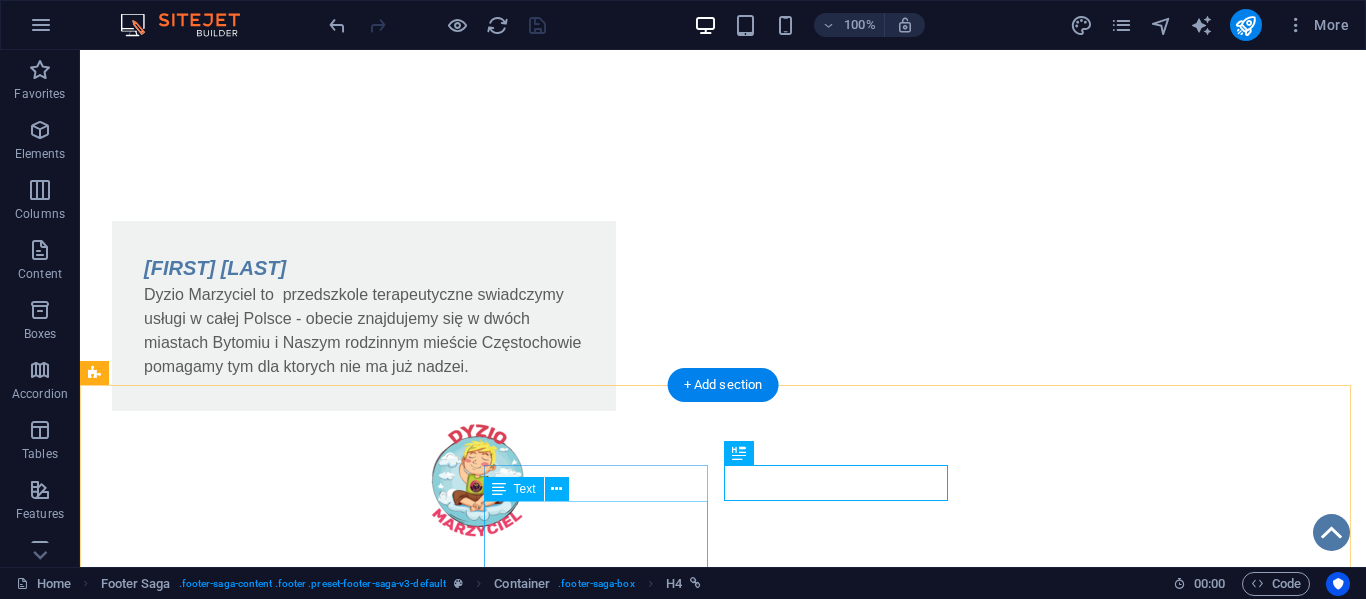 click on "KRS: [KRS] NIP: [NIP] REGON: [REGON] Mbank:  [CREDIT_CARD]" at bounding box center (208, 2076) 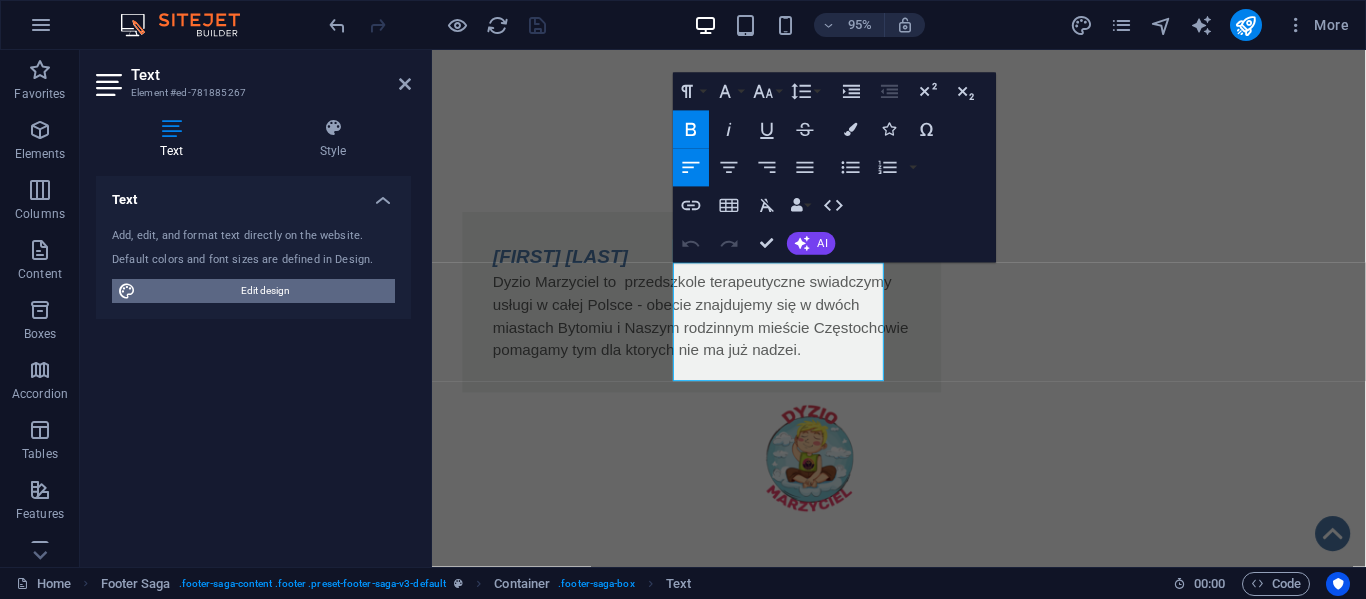 click on "Edit design" at bounding box center (265, 291) 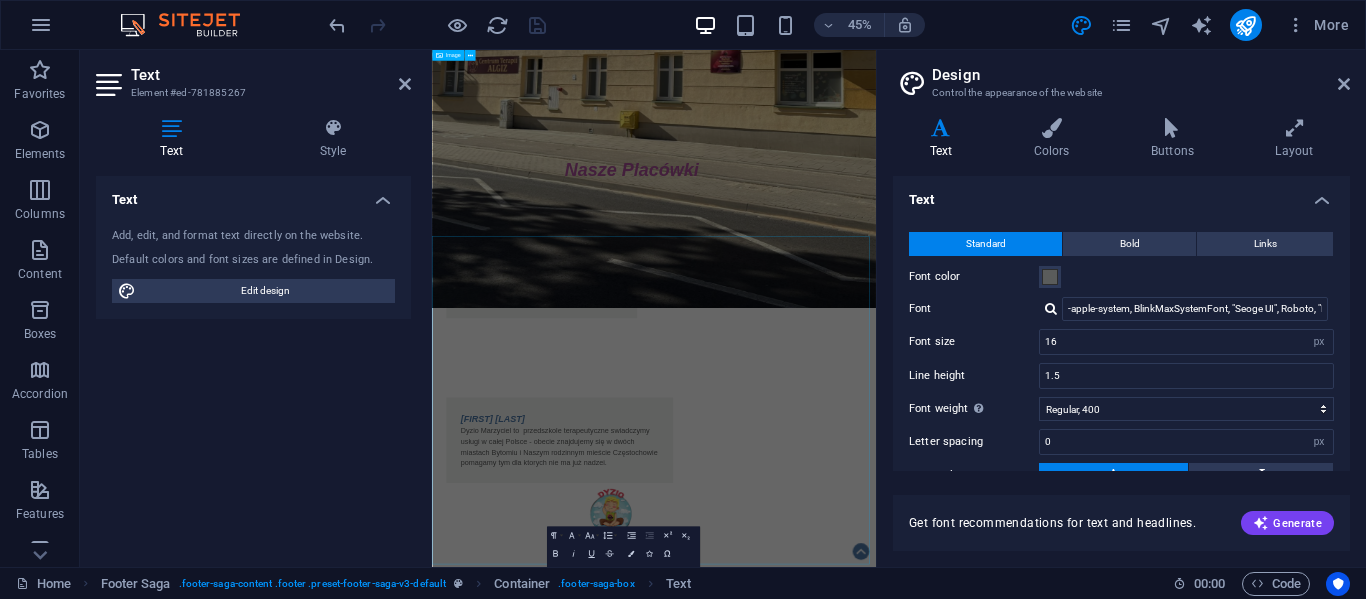 scroll, scrollTop: 0, scrollLeft: 0, axis: both 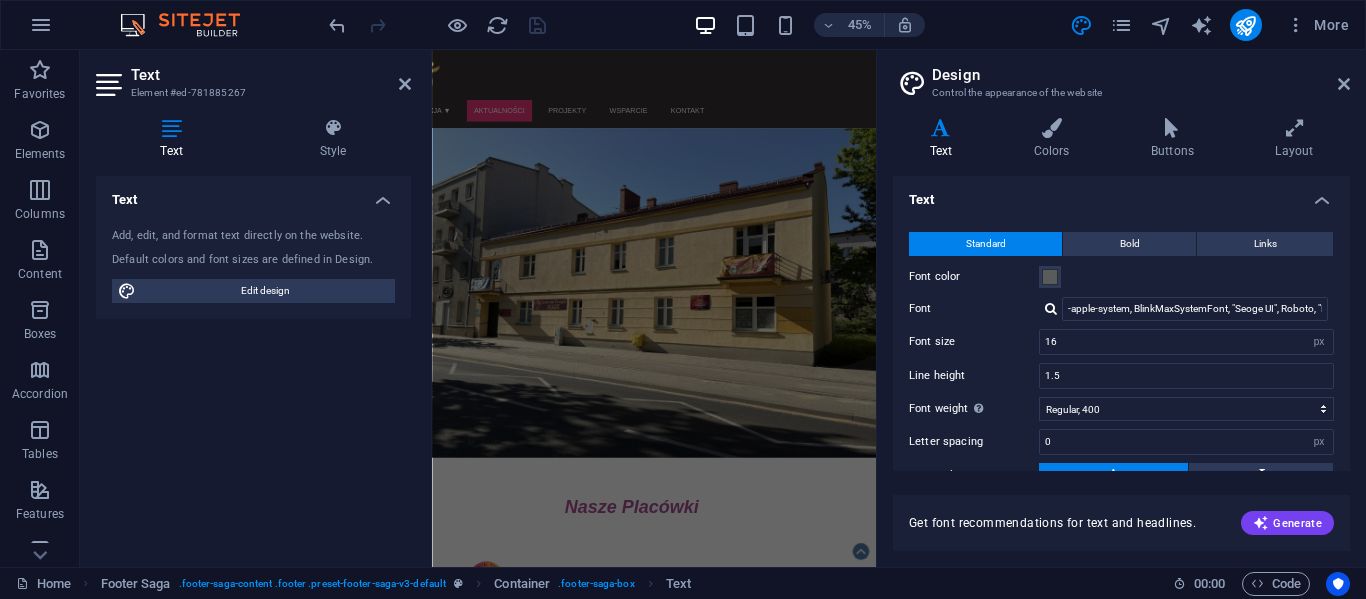 click at bounding box center [1051, 308] 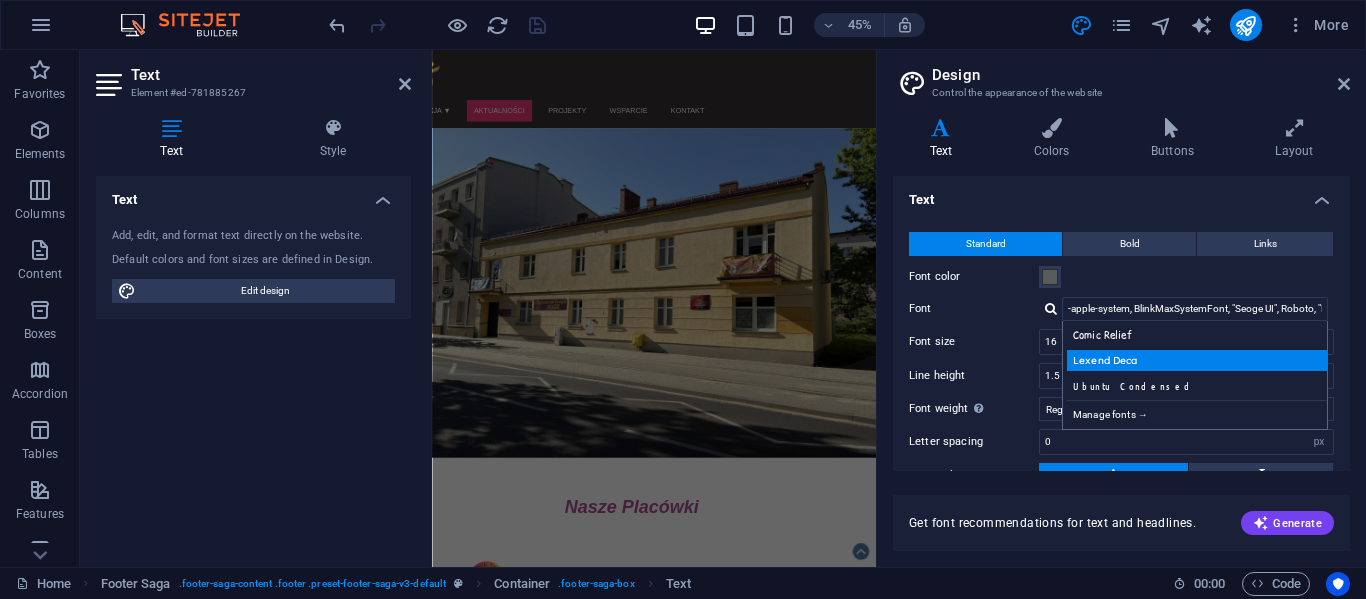 click on "Lexend Deca" at bounding box center [1199, 360] 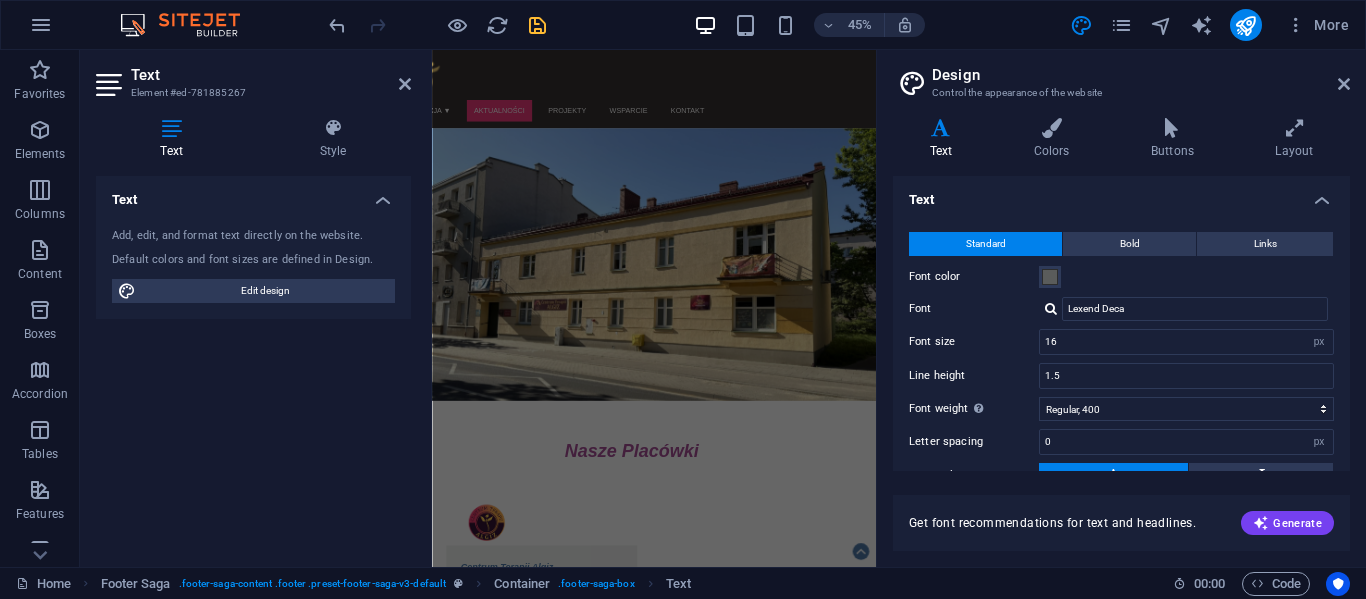 click at bounding box center (1051, 308) 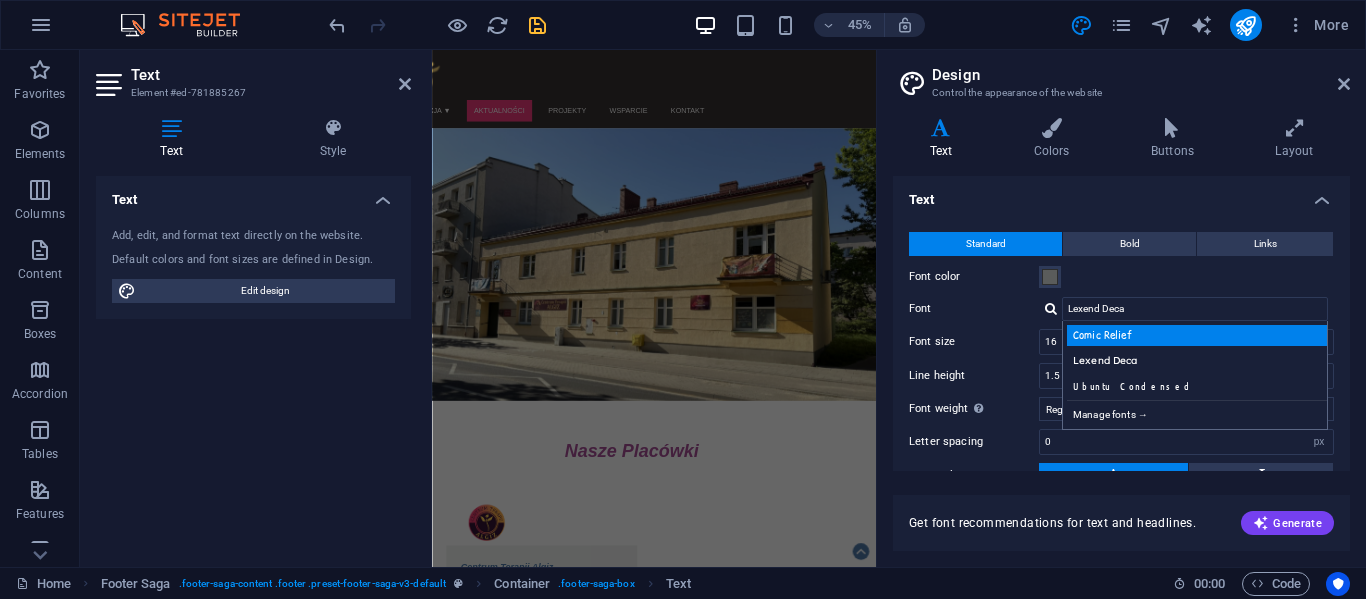 click on "Comic Relief" at bounding box center (1199, 335) 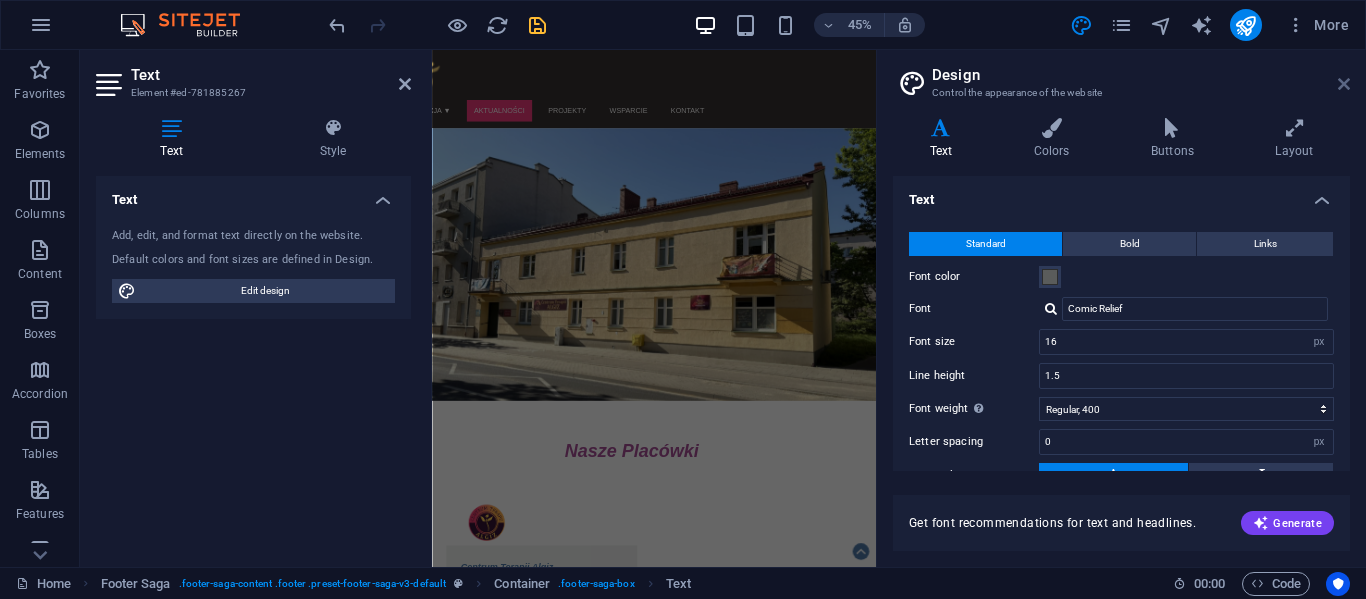 click at bounding box center [1344, 84] 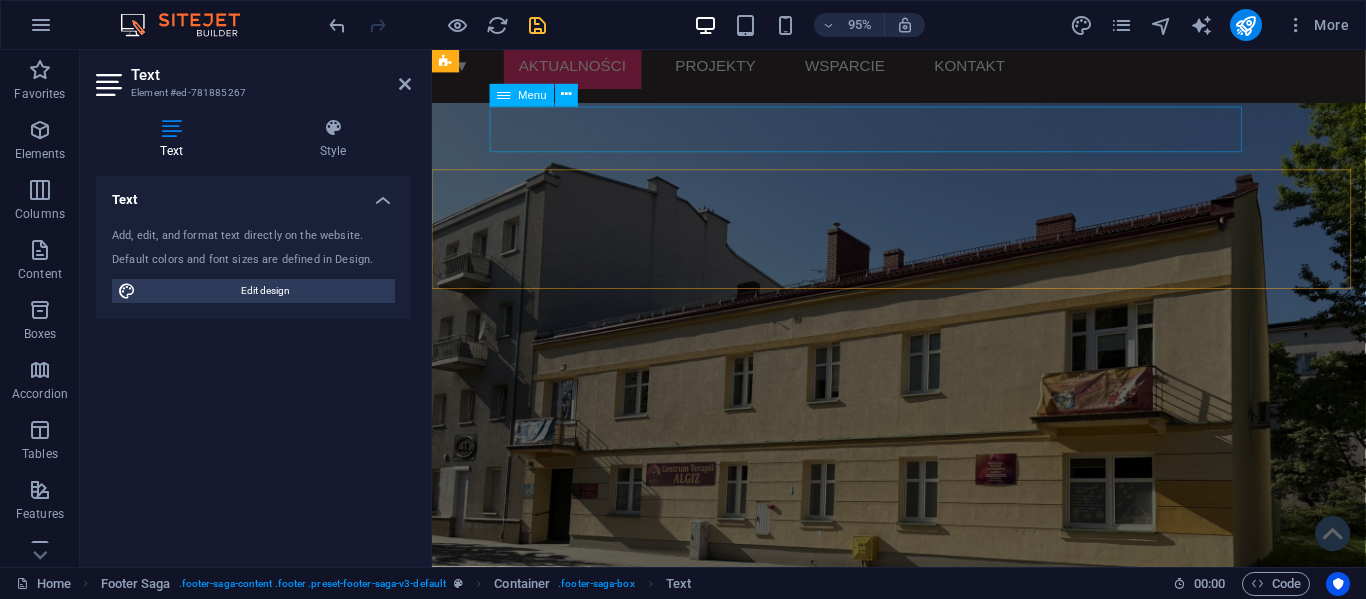 scroll, scrollTop: 0, scrollLeft: 0, axis: both 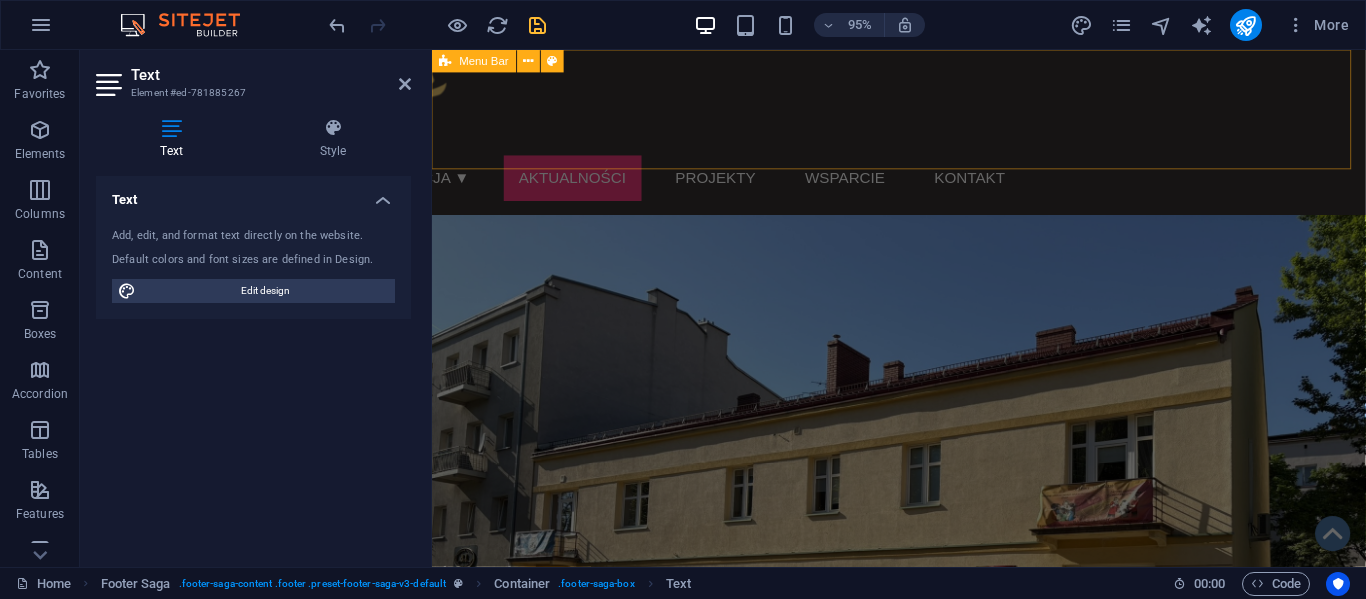 click on "Menu Fundacja ▼ Nasza misja Sprawozdania Statut Zaufali nam Zespół Aktualności Projekty Wsparcie Kontakt" at bounding box center (923, 137) 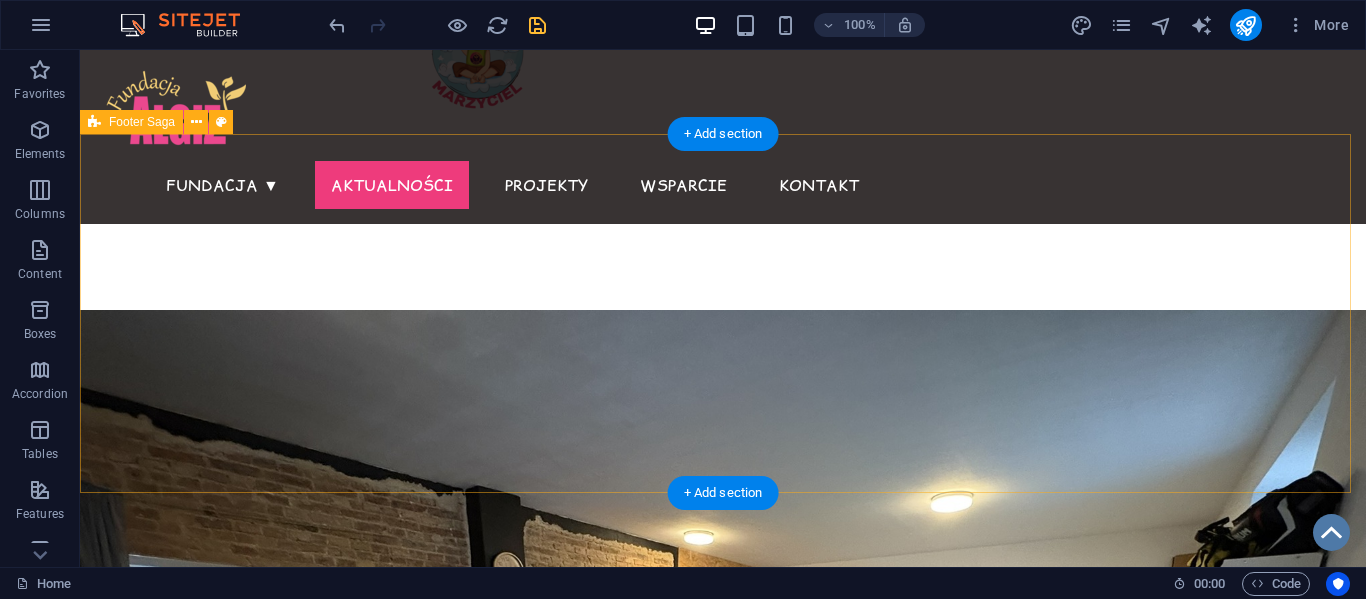 scroll, scrollTop: 1601, scrollLeft: 0, axis: vertical 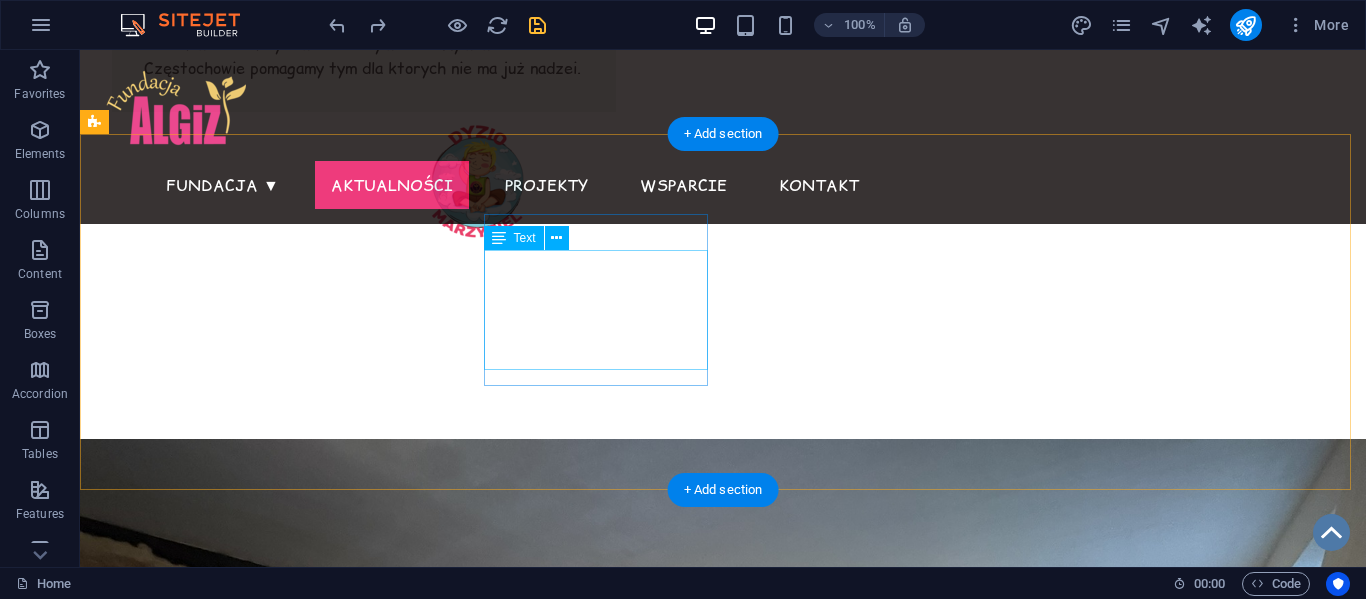 click on "KRS: [KRS] NIP: [NIP] REGON: [REGON] Mbank:  [CREDIT_CARD]" at bounding box center (208, 1772) 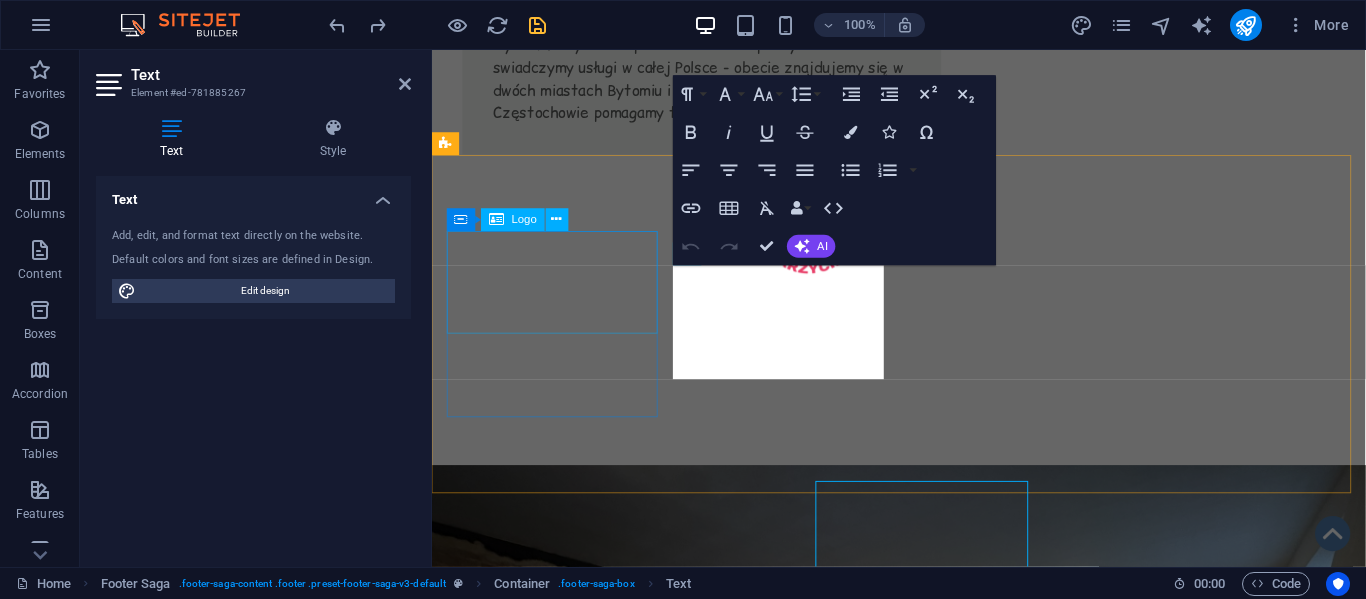 scroll, scrollTop: 1347, scrollLeft: 0, axis: vertical 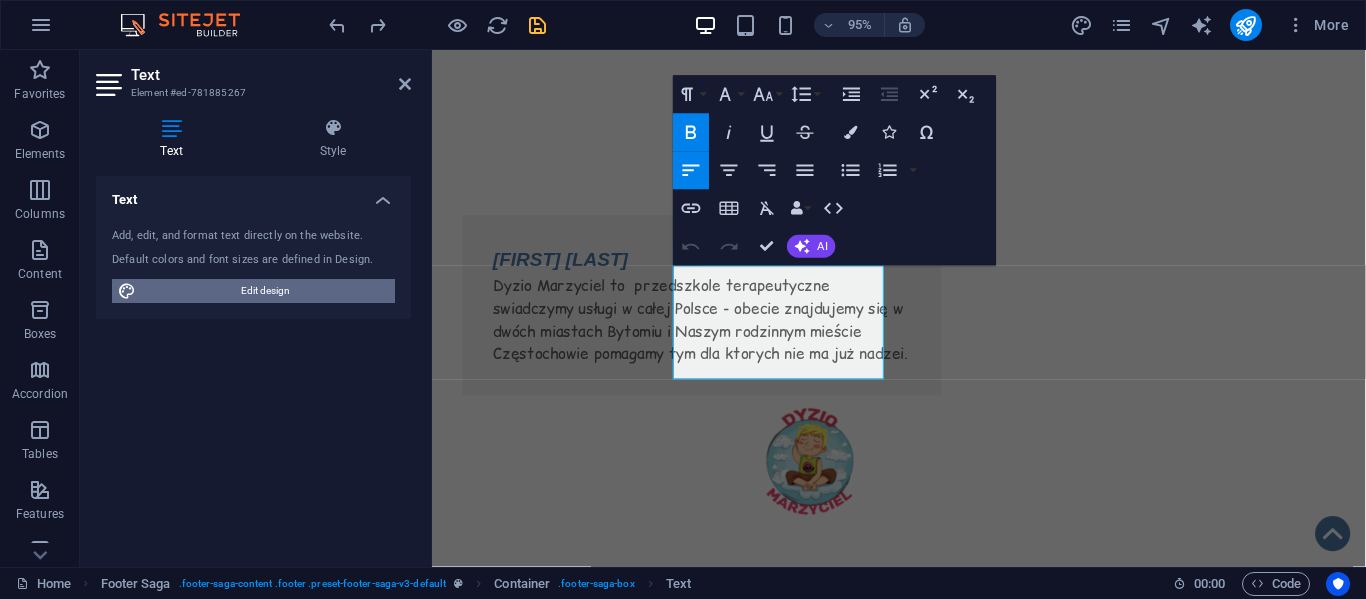 click on "Edit design" at bounding box center (265, 291) 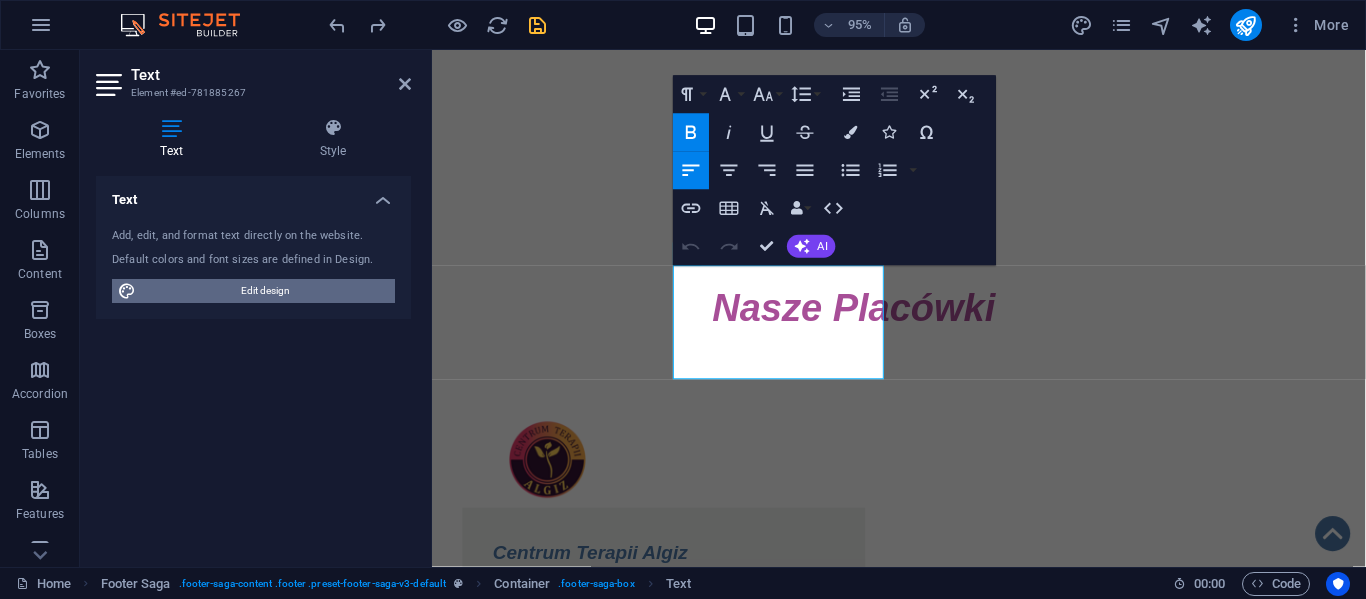 select on "px" 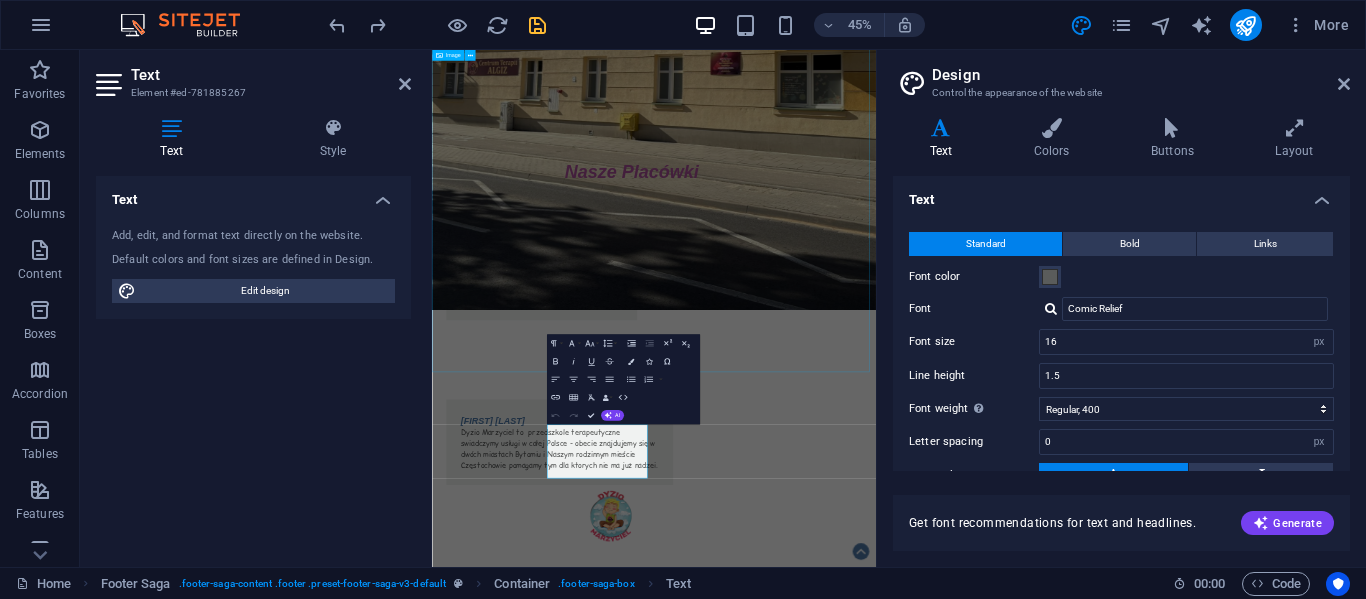 type 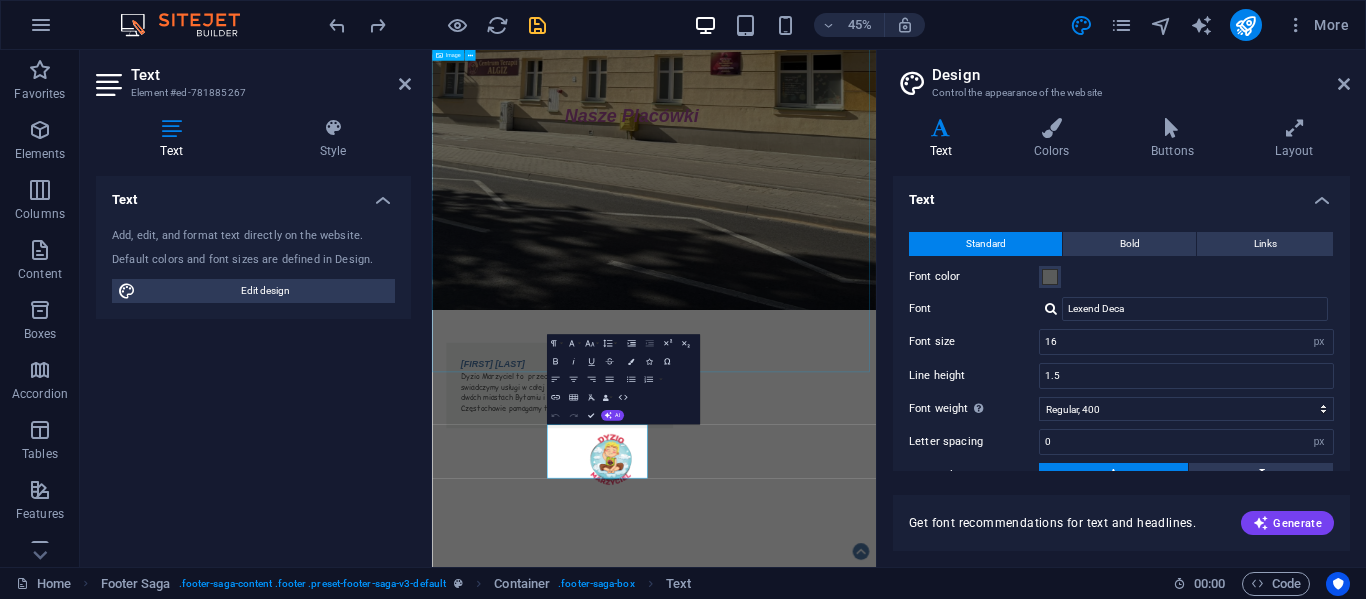 type on "-apple-system, BlinkMaxSystemFont, "Seoge UI", Roboto, "Helvetica Neue", Arial, sans-serif" 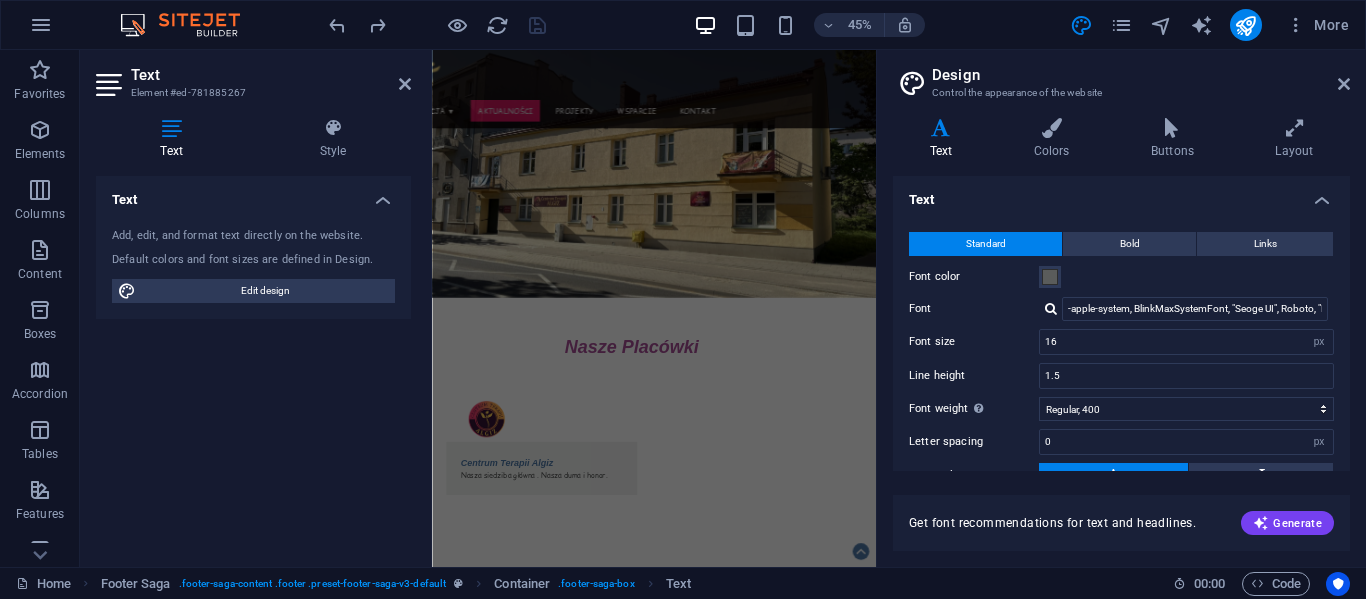 scroll, scrollTop: 182, scrollLeft: 0, axis: vertical 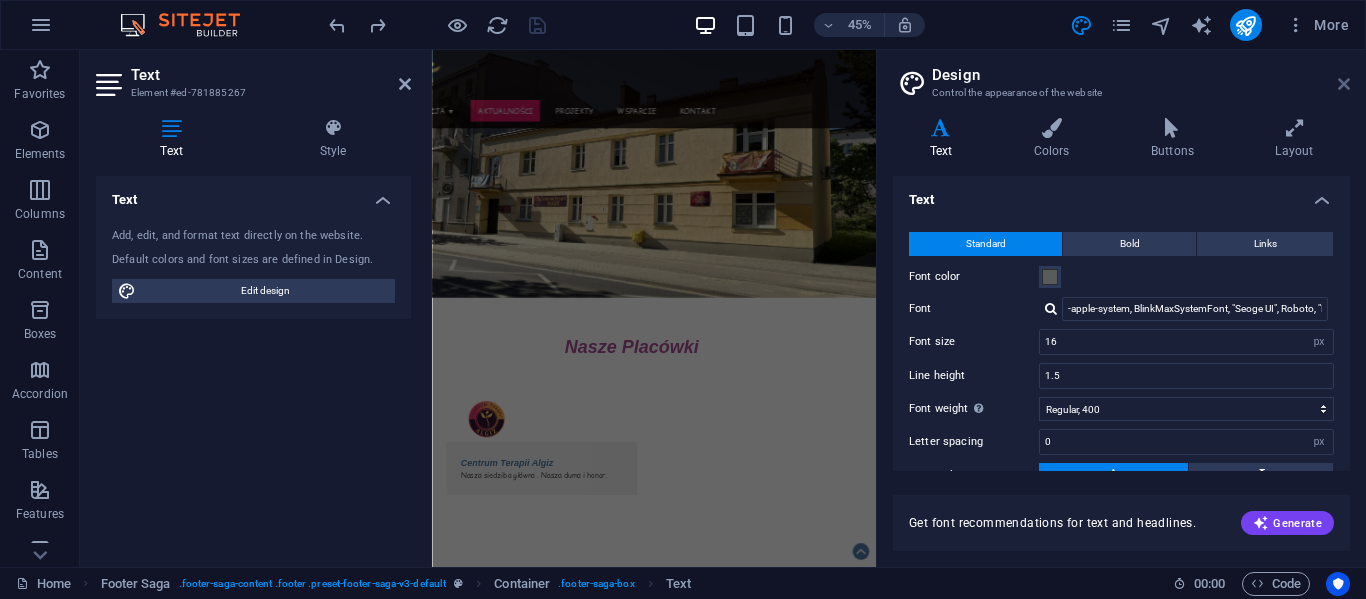 click at bounding box center [1344, 84] 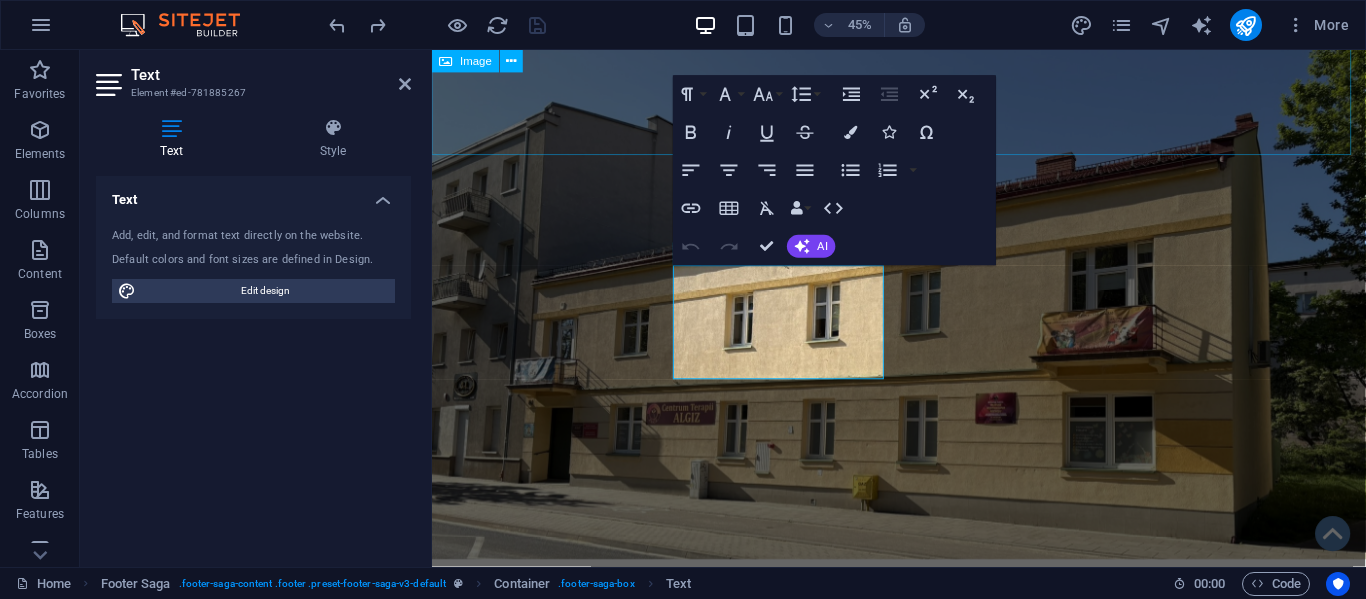 scroll, scrollTop: 1347, scrollLeft: 0, axis: vertical 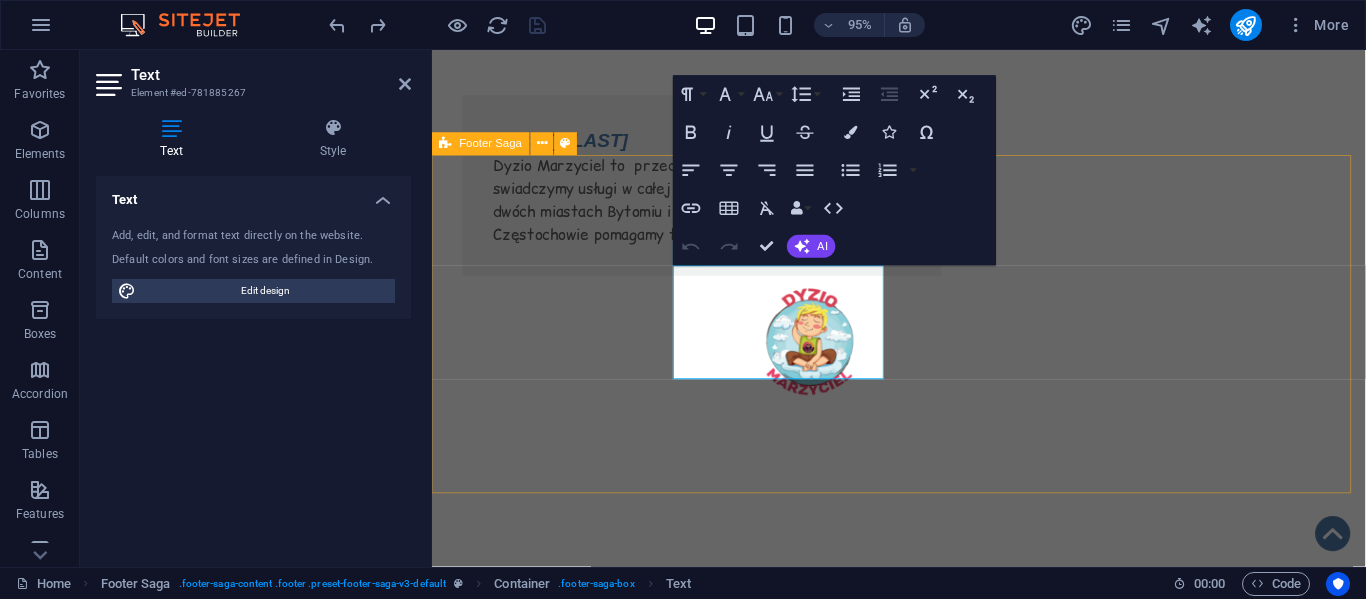 click on "Fundacja Algiz - wspieramy działamy pomagamy i kochamy !!! O nas KRS: [KRS] NIP: [NIP] REGON: [REGON] Mbank: [CREDIT_CARD] Kontakt ul.[STREET] [POSTAL_CODE] [CITY] tel.:[PHONE] e-mail: [EMAIL] Statut Polityka Prywatności Regulamin RODO Klauzula przetwarzania" at bounding box center (923, 1770) 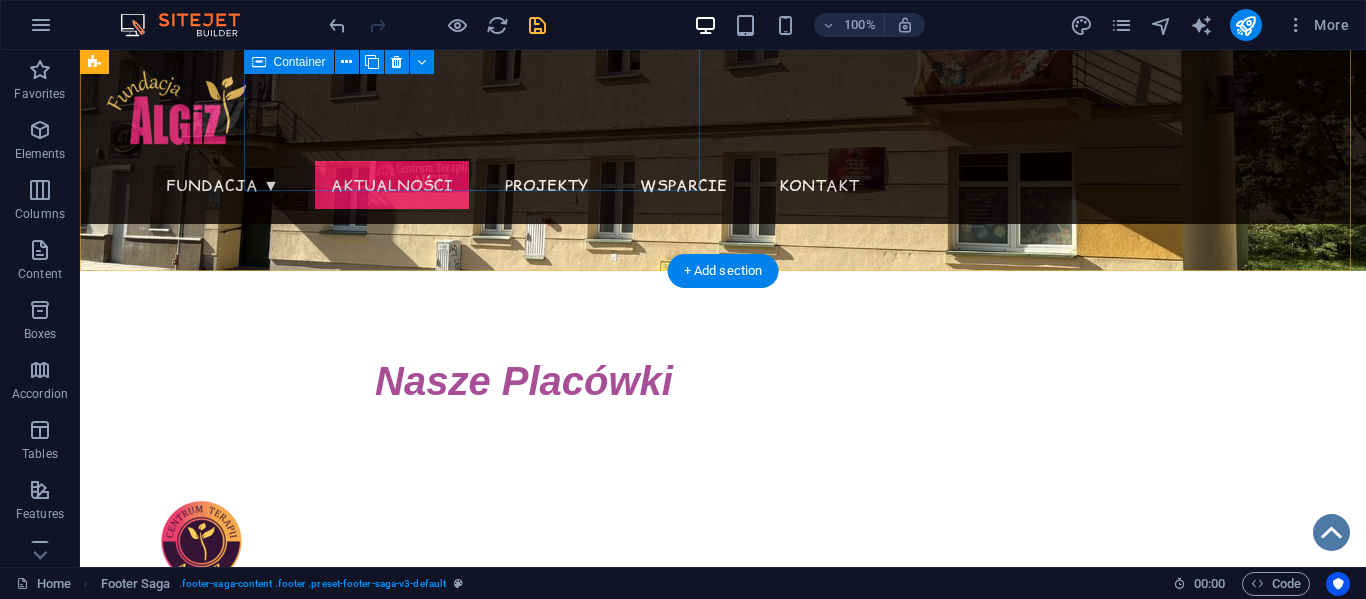 scroll, scrollTop: 0, scrollLeft: 0, axis: both 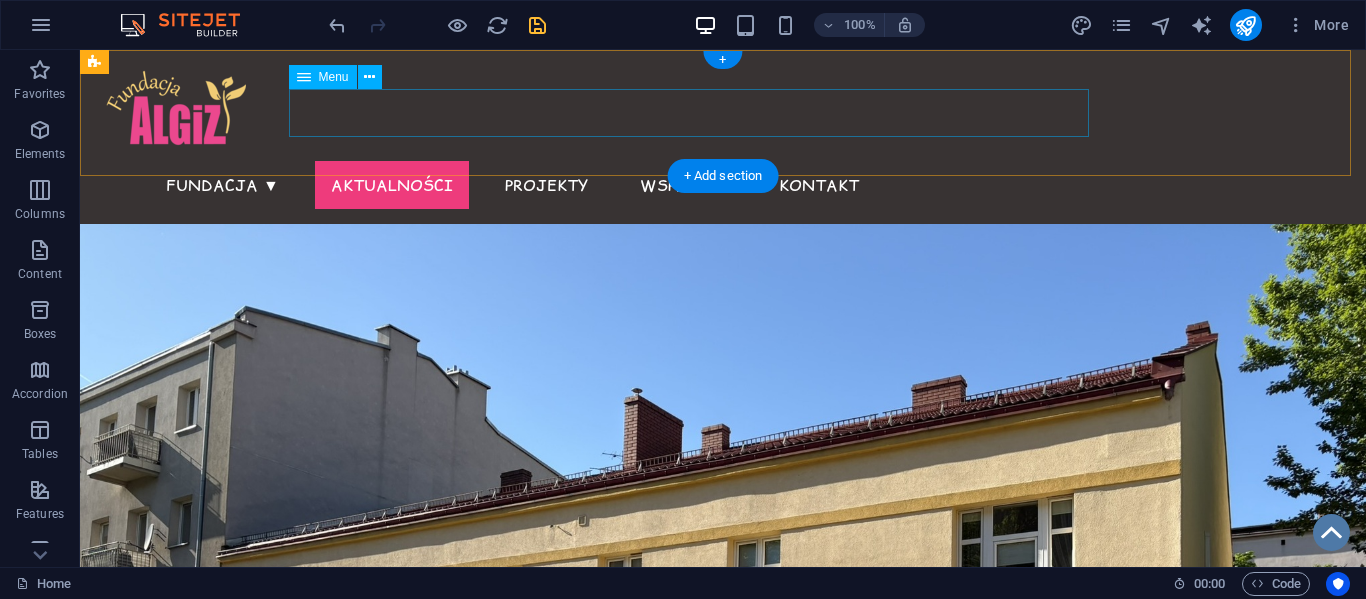 click on "Fundacja ▼ Nasza misja Sprawozdania Statut Zaufali nam Zespół Aktualności Projekty Wsparcie Kontakt" at bounding box center [623, 185] 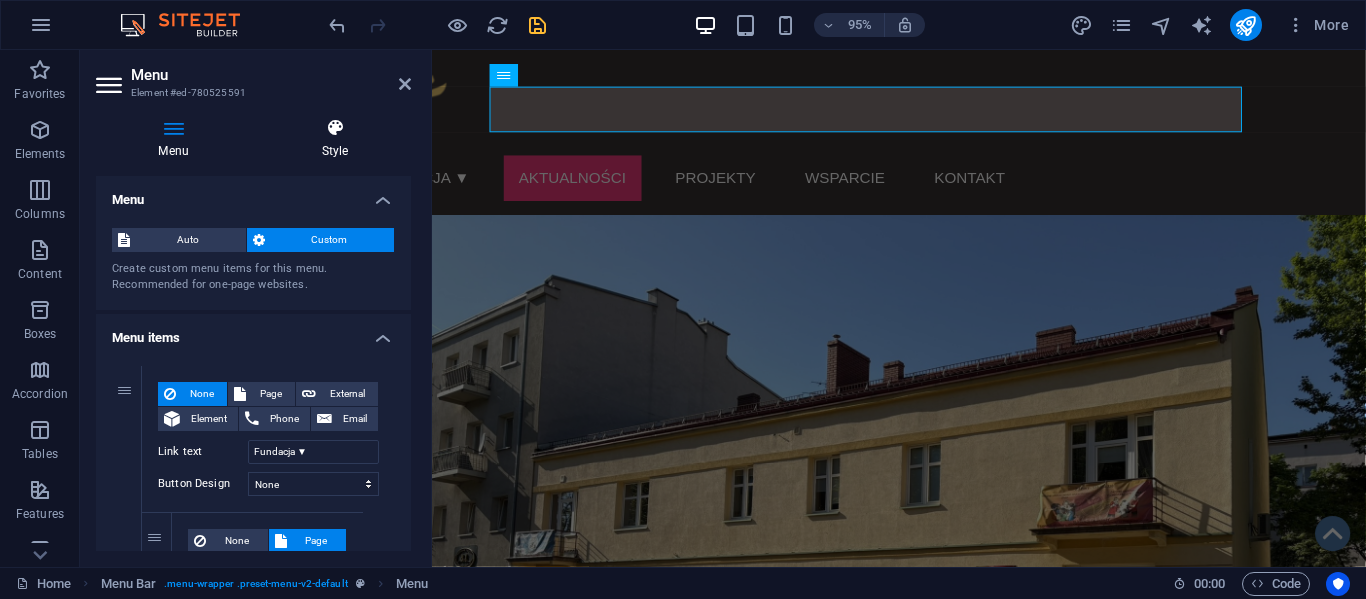 click at bounding box center (335, 128) 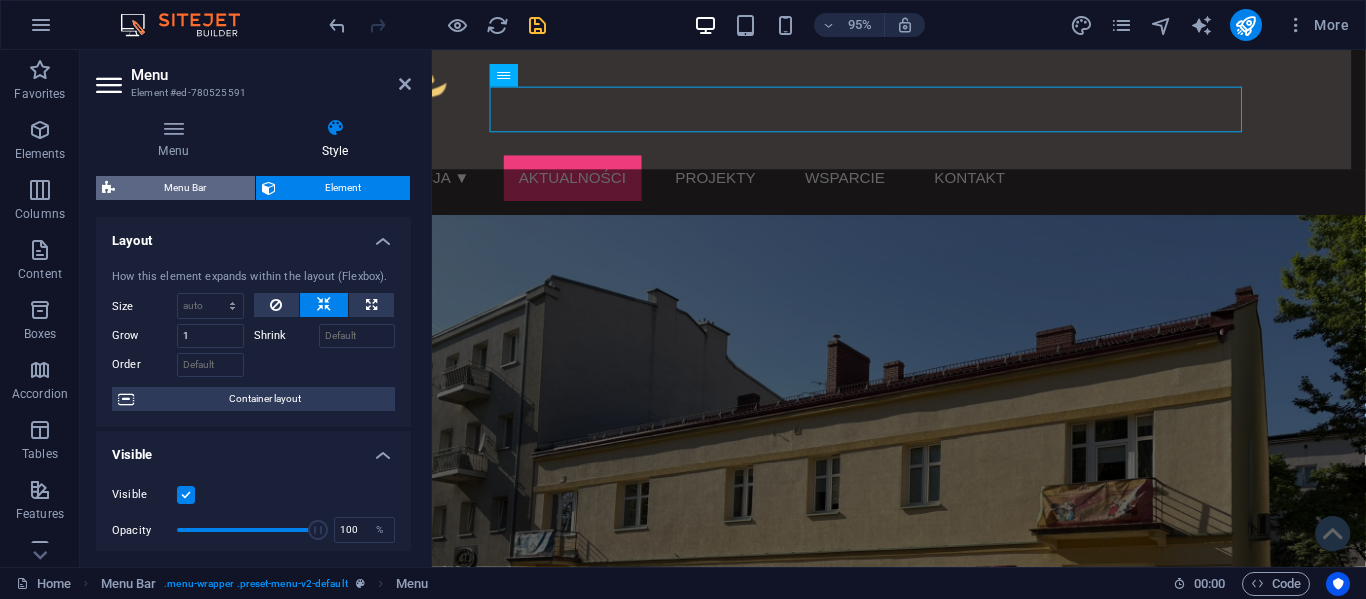 click on "Menu Bar" at bounding box center (185, 188) 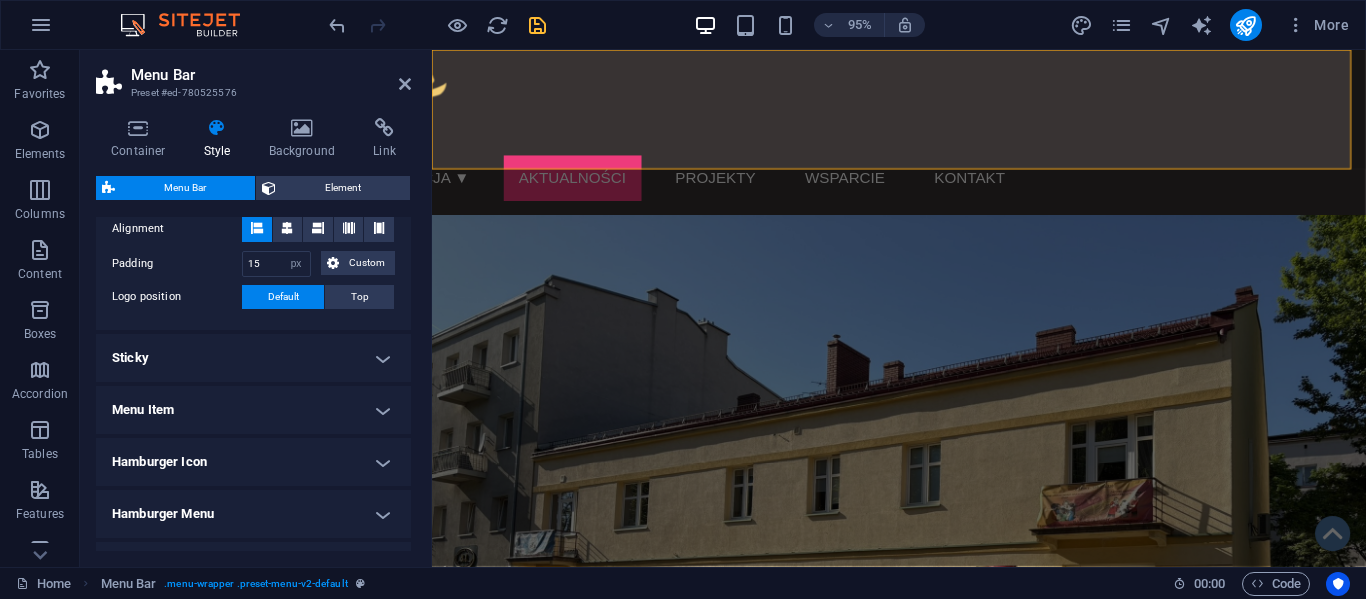 scroll, scrollTop: 548, scrollLeft: 0, axis: vertical 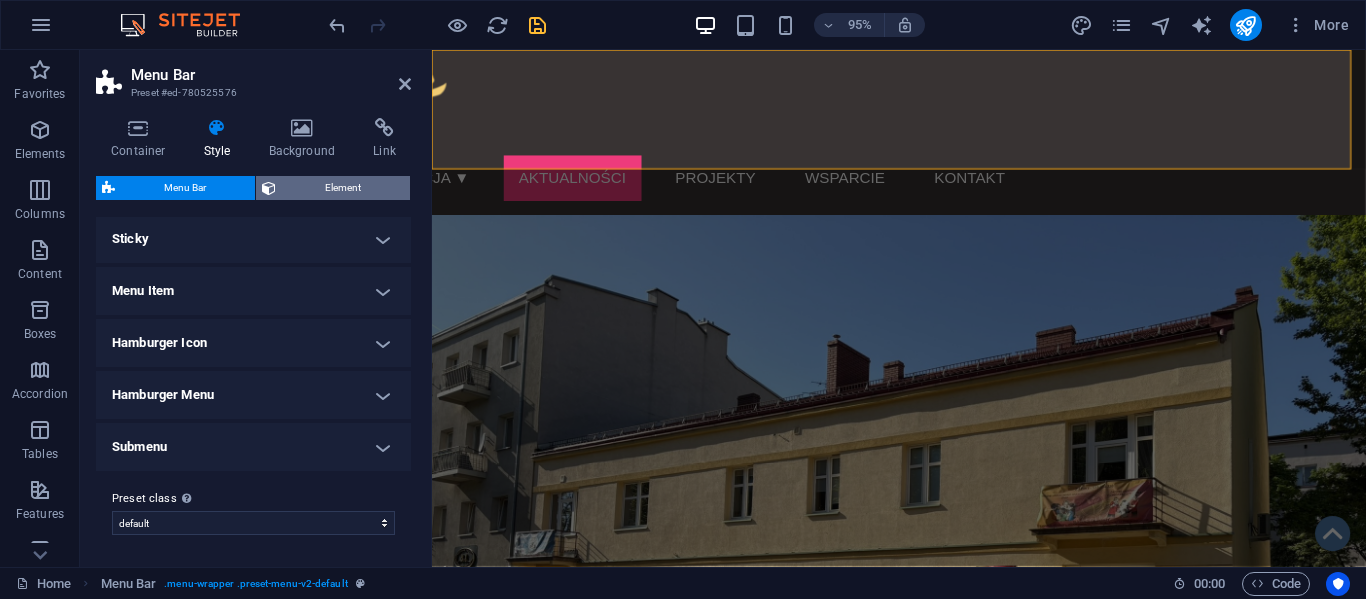 click on "Element" at bounding box center [343, 188] 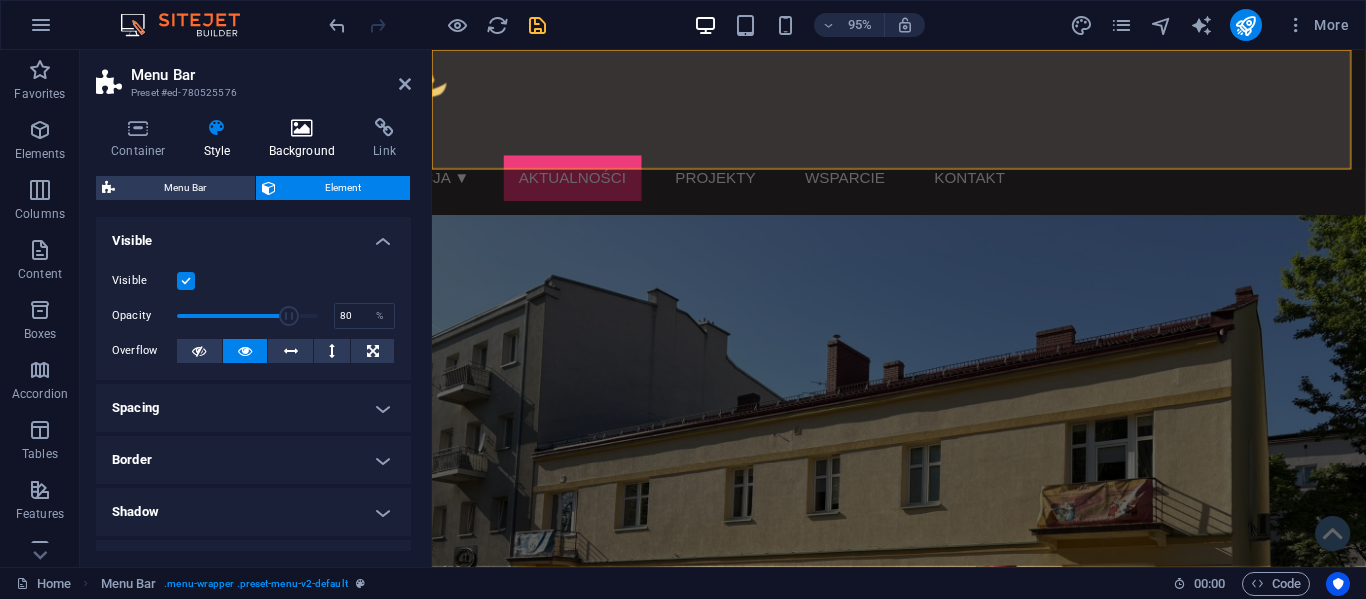 click at bounding box center (302, 128) 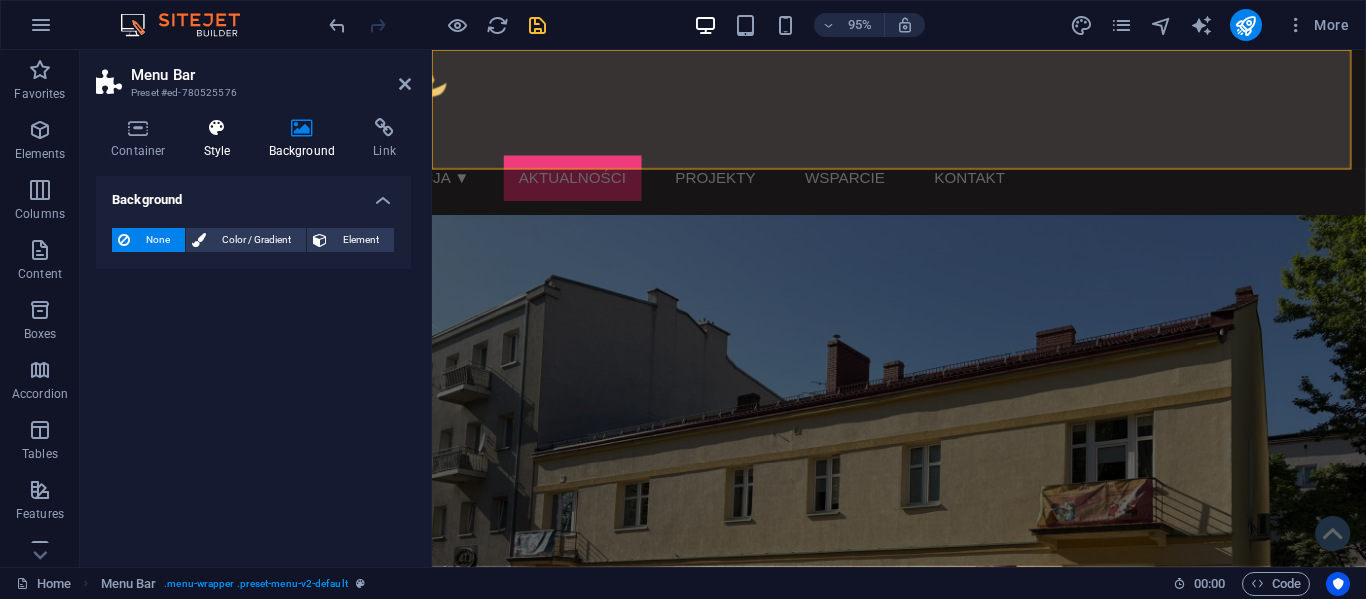 click at bounding box center (217, 128) 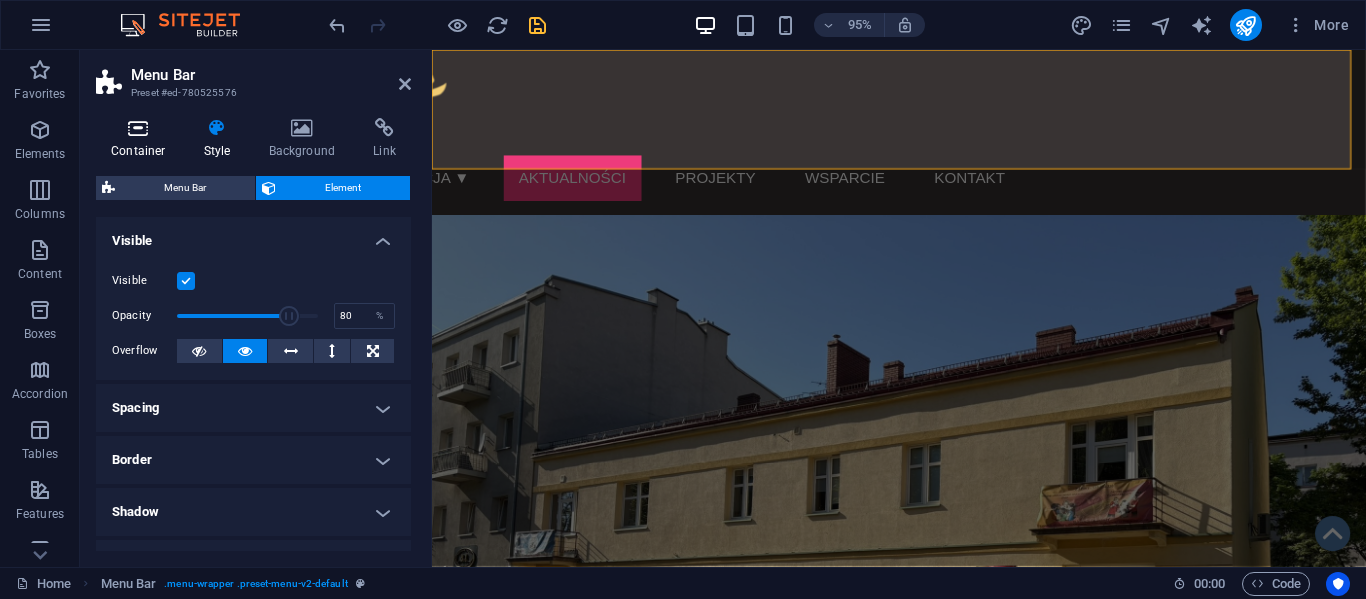 click at bounding box center (138, 128) 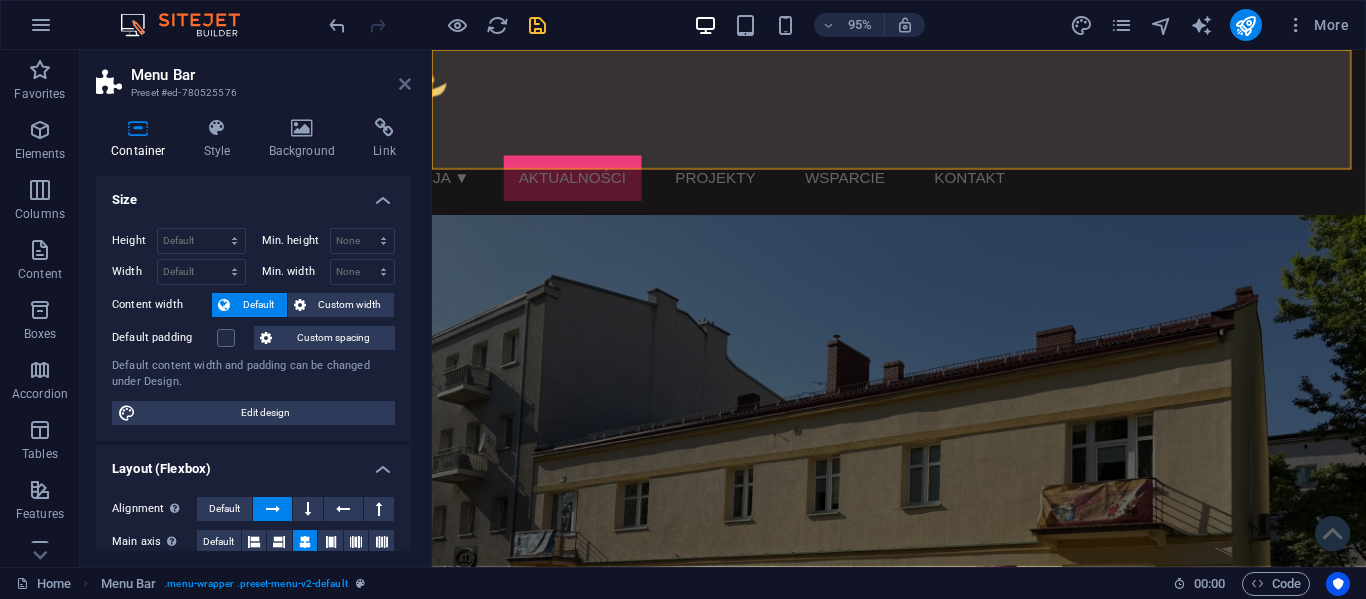 click at bounding box center (405, 84) 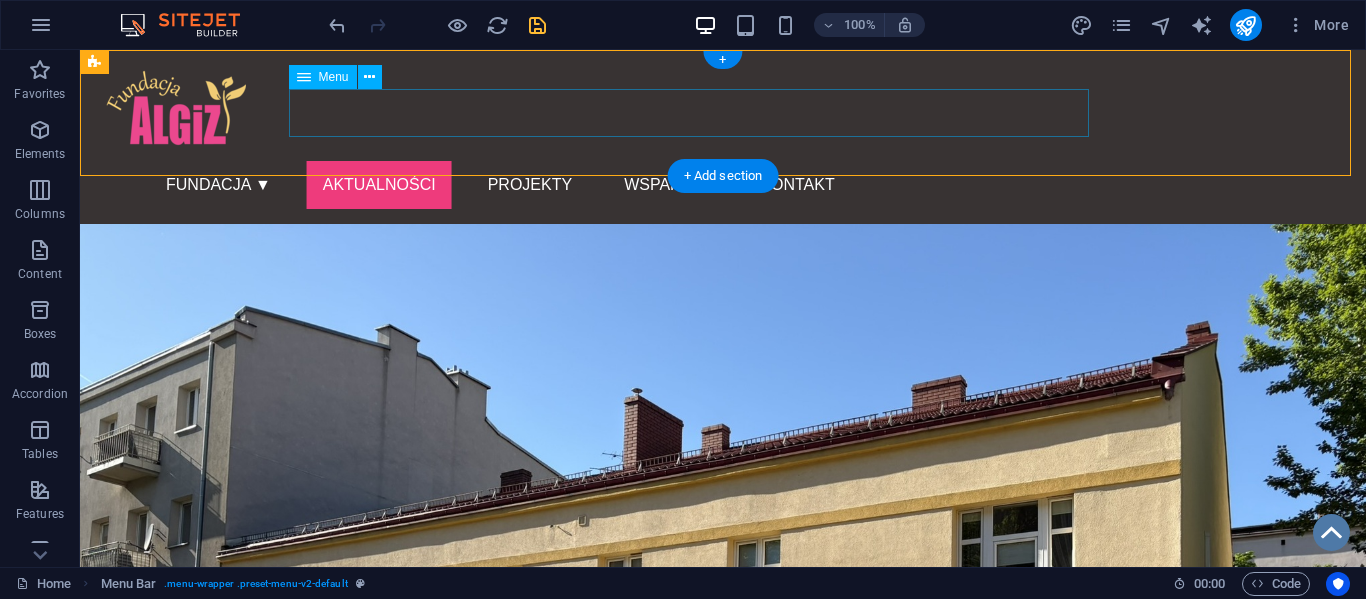 click on "Fundacja ▼ Nasza misja Sprawozdania Statut Zaufali nam Zespół Aktualności Projekty Wsparcie Kontakt" at bounding box center [623, 185] 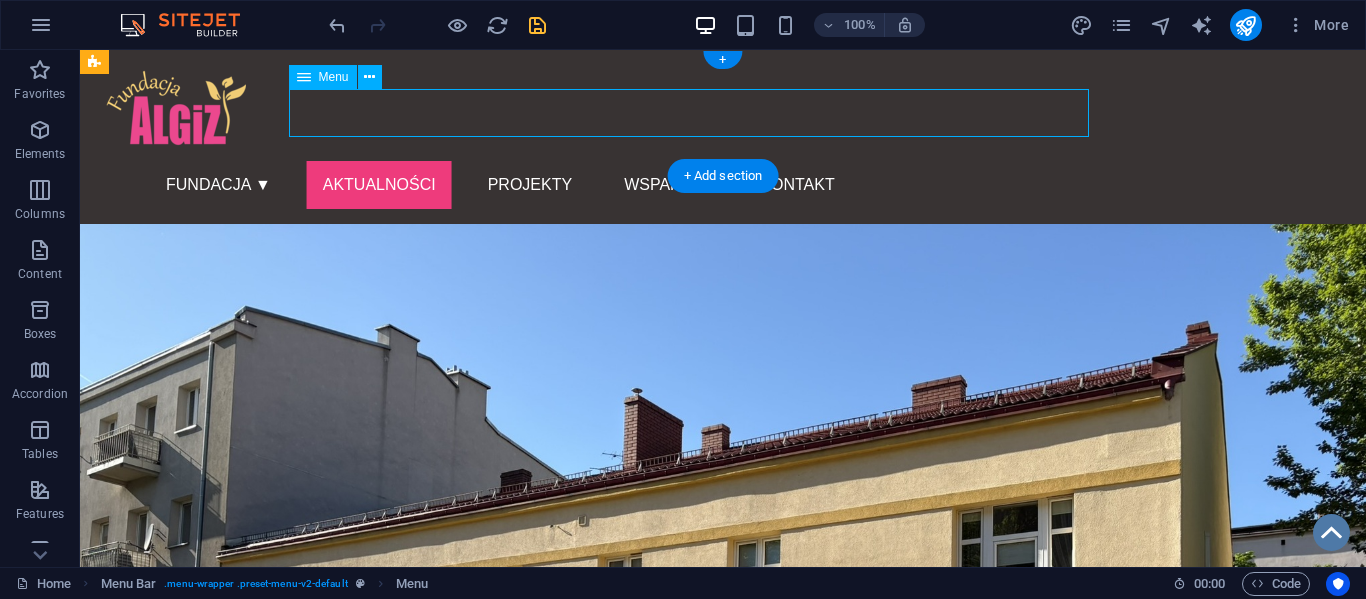 click on "Fundacja ▼ Nasza misja Sprawozdania Statut Zaufali nam Zespół Aktualności Projekty Wsparcie Kontakt" at bounding box center [623, 185] 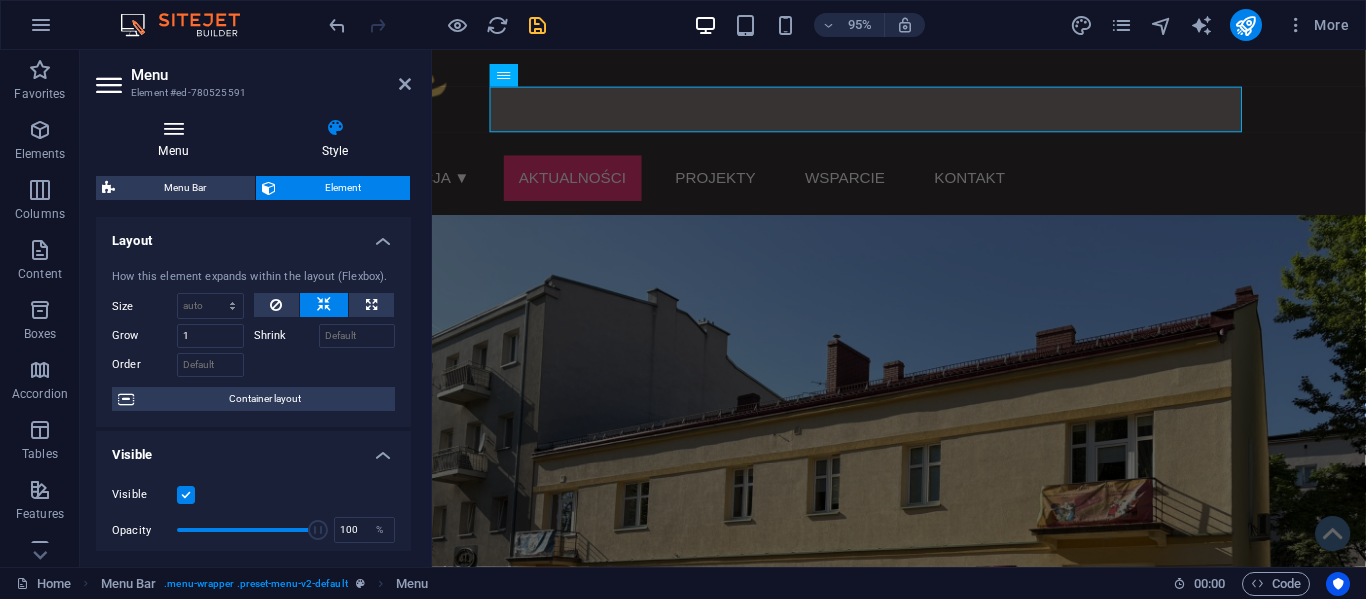 click on "Menu" at bounding box center [177, 139] 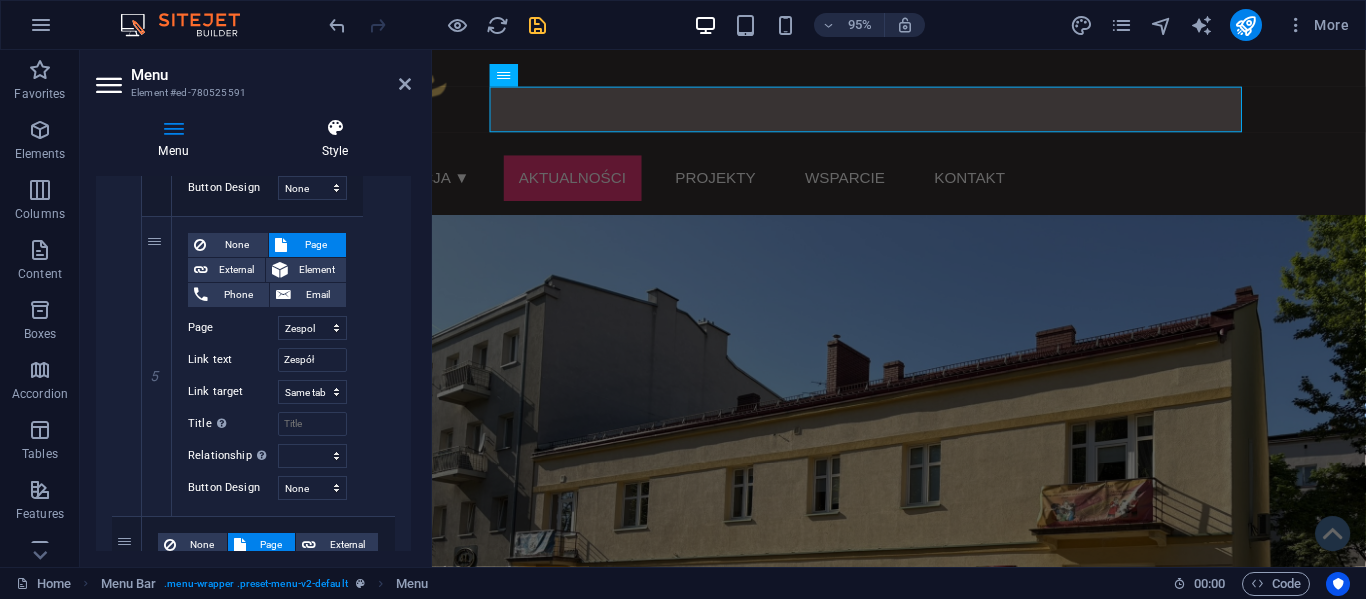 scroll, scrollTop: 1441, scrollLeft: 0, axis: vertical 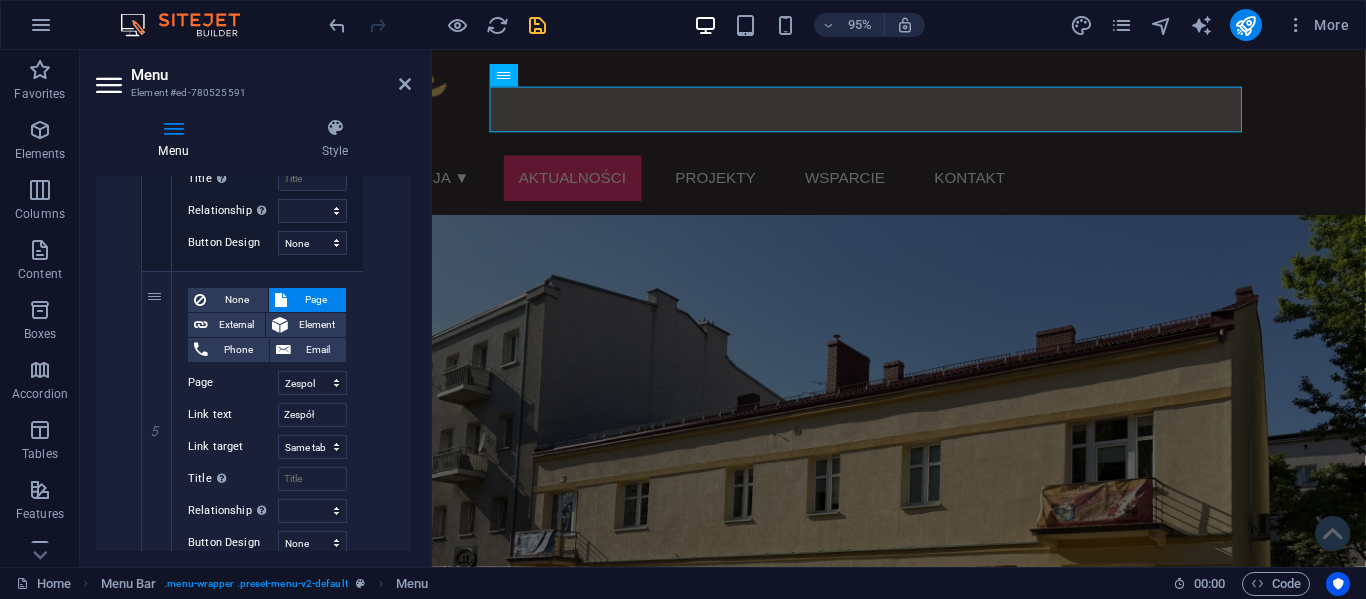 click on "Menu Style Menu Auto Custom Create custom menu items for this menu. Recommended for one-page websites. Manage pages Menu items 1 None Page External Element Phone Email Page Home Nasza misja Sprawozdania Statut Zaufali nam Zespol Aktualnosci Projekty Wsparcie Kontakt Element
URL Phone Email Link text Fundacja ▼ Link target New tab Same tab Overlay Title Additional link description, should not be the same as the link text. The title is most often shown as a tooltip text when the mouse moves over the element. Leave empty if uncertain. Relationship Sets the  relationship of this link to the link target . For example, the value "nofollow" instructs search engines not to follow the link. Can be left empty. alternate author bookmark external help license next nofollow noreferrer noopener prev search tag Button Design None Default Primary Secondary 1 None Page External Element Phone Email Page Home Nasza misja Sprawozdania Statut Zaufali nam Zespol Aktualnosci Projekty Wsparcie Kontakt URL 2" at bounding box center [253, 334] 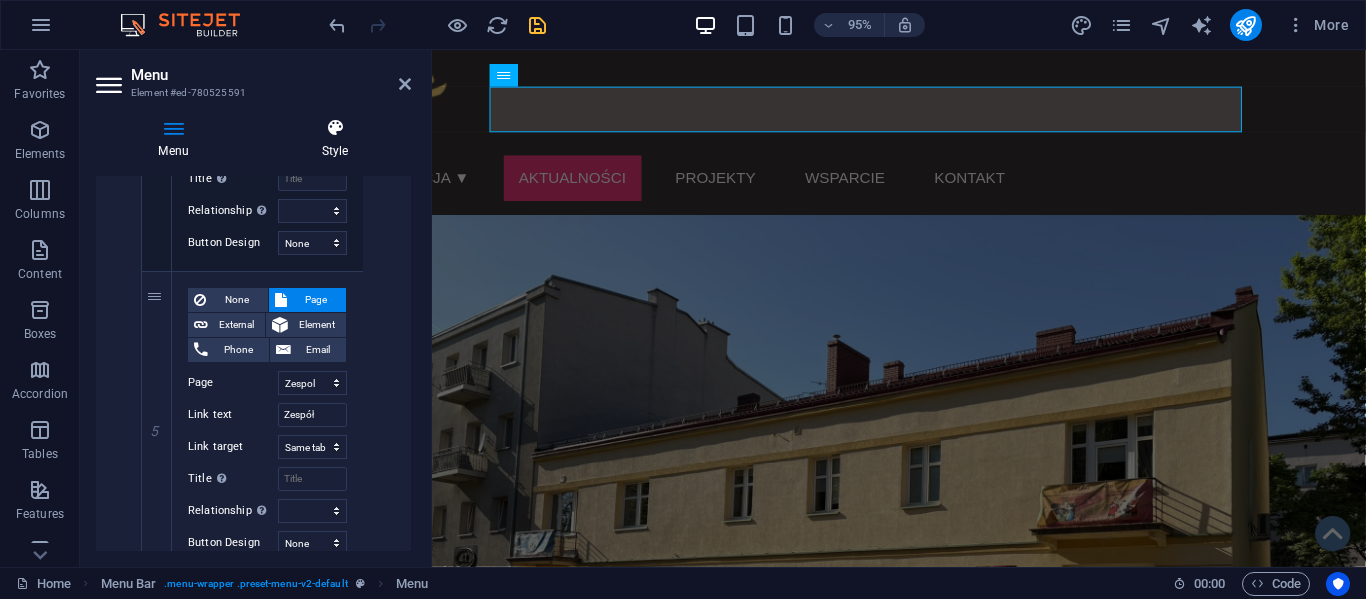 click at bounding box center (335, 128) 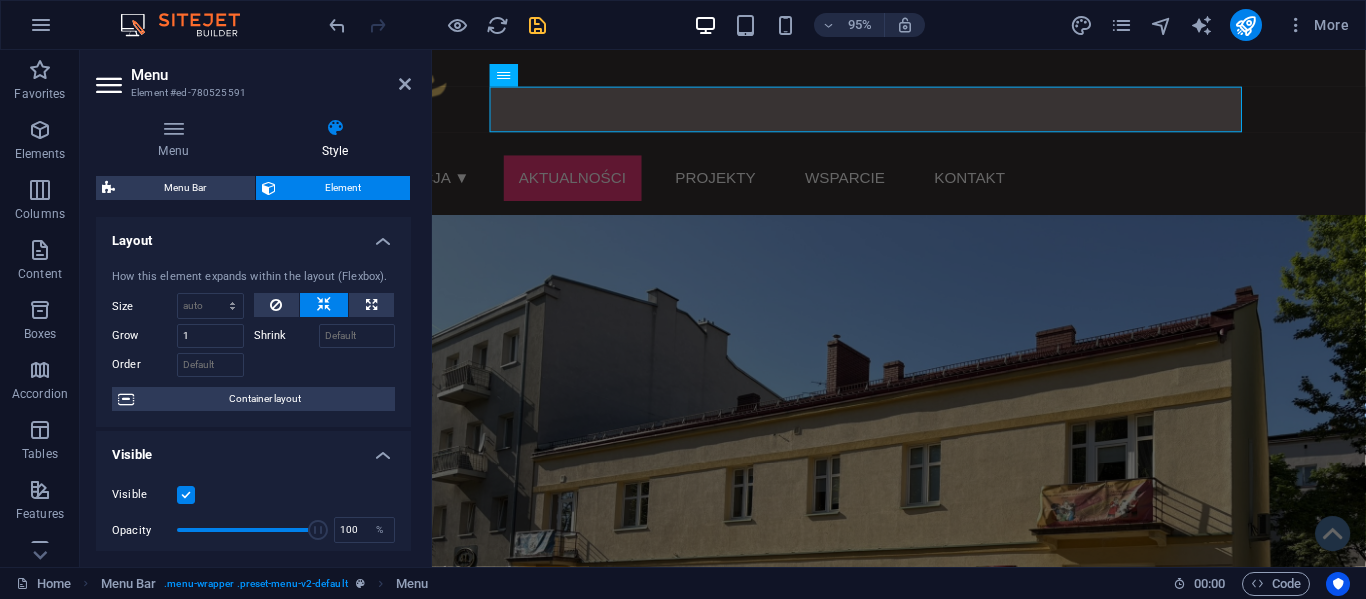 scroll, scrollTop: 24, scrollLeft: 0, axis: vertical 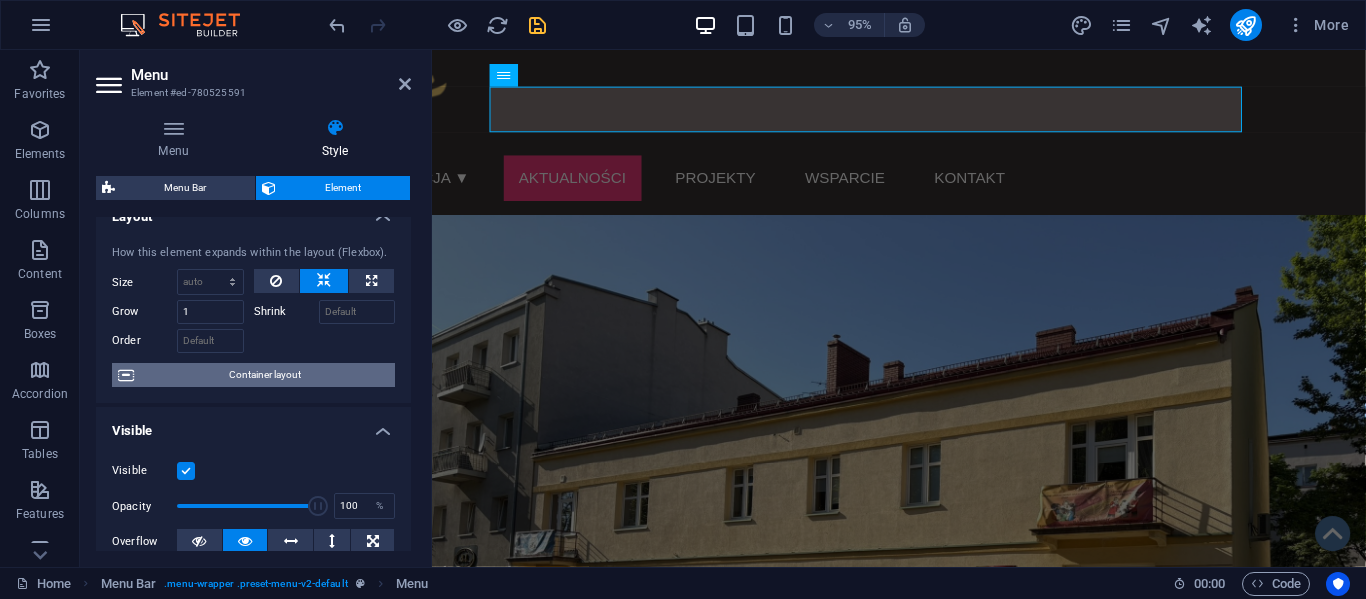 click on "Container layout" at bounding box center (264, 375) 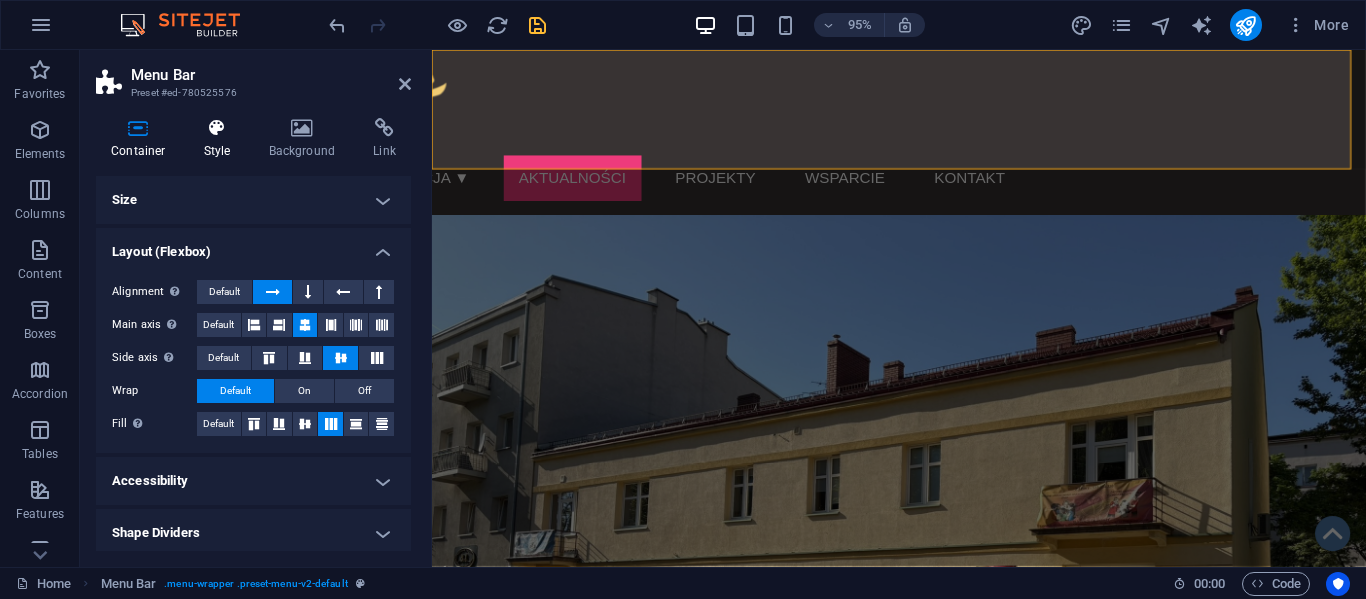 click on "Style" at bounding box center (221, 139) 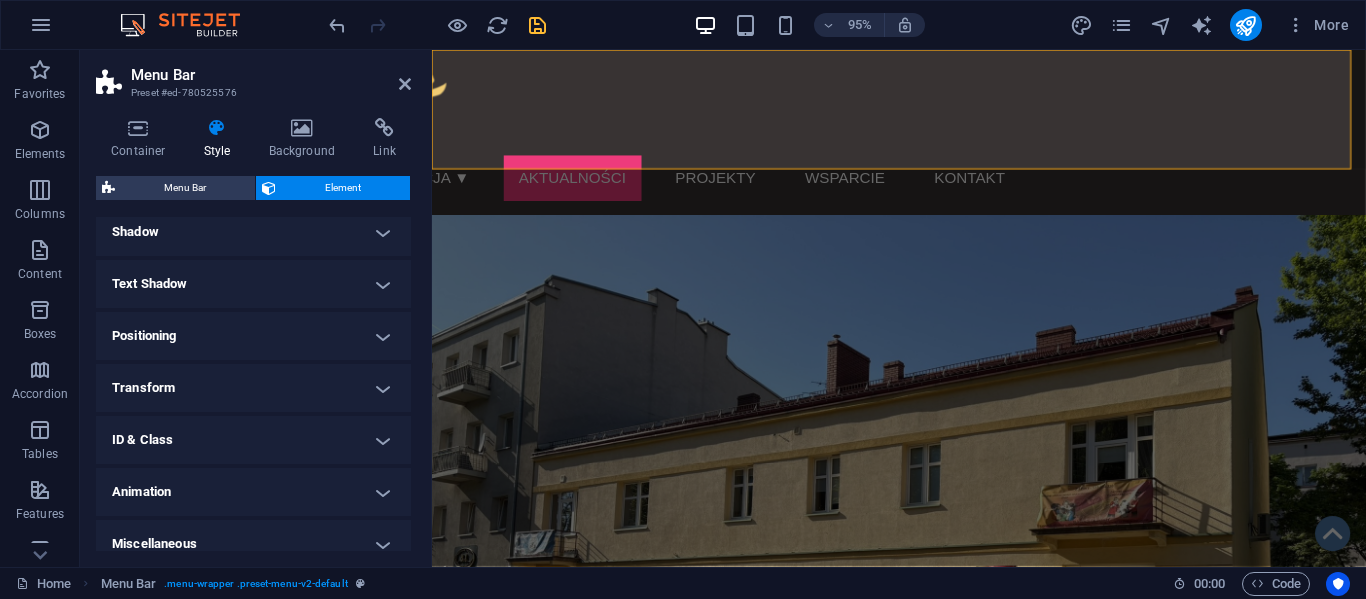 scroll, scrollTop: 297, scrollLeft: 0, axis: vertical 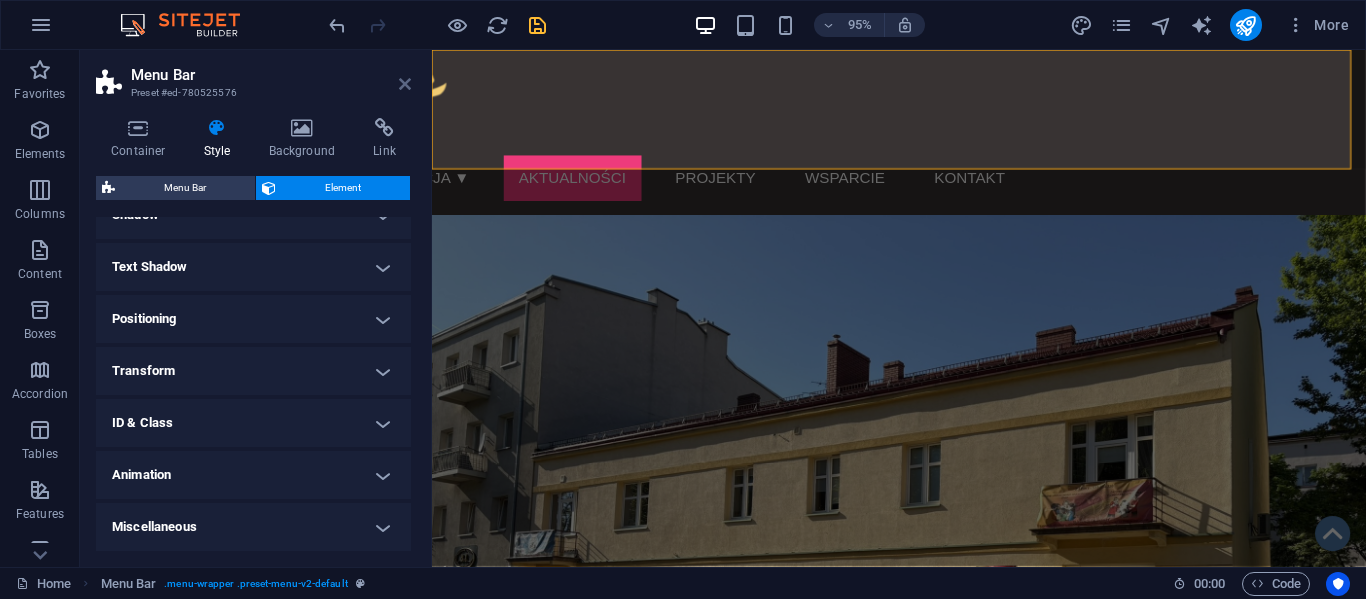 click at bounding box center (405, 84) 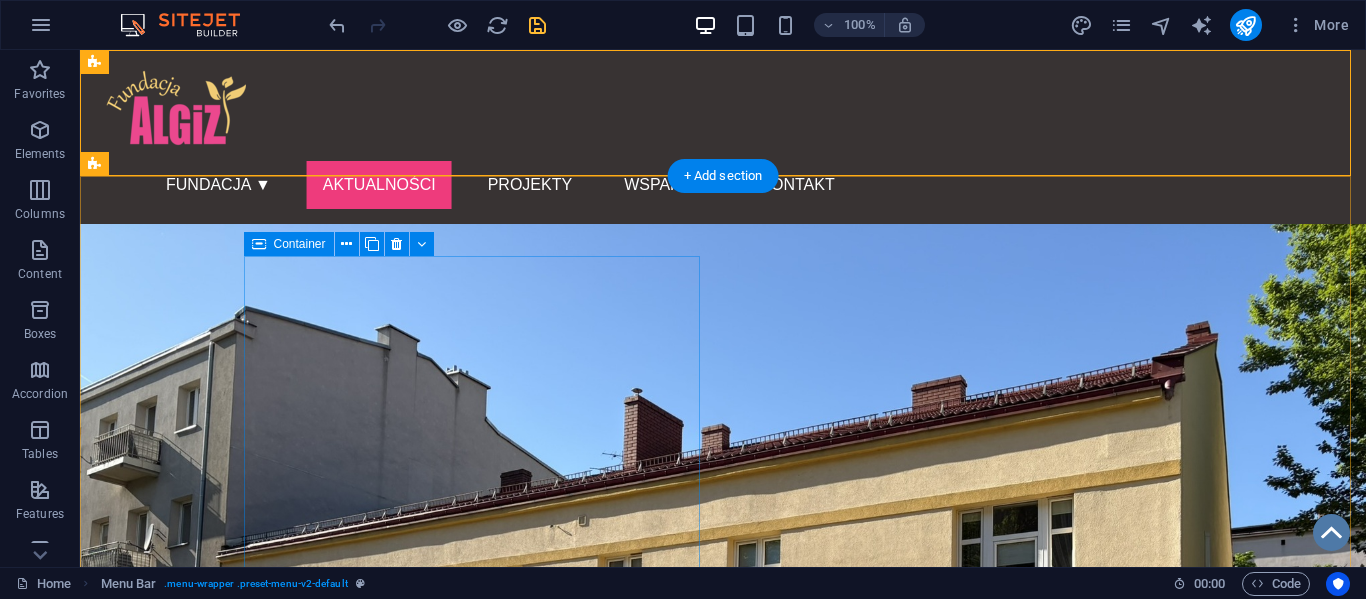 click on "Nasze Placówki Centrum Terapii Algiz Nasza siedziba główna . Nasza duma i honor." at bounding box center [324, 1129] 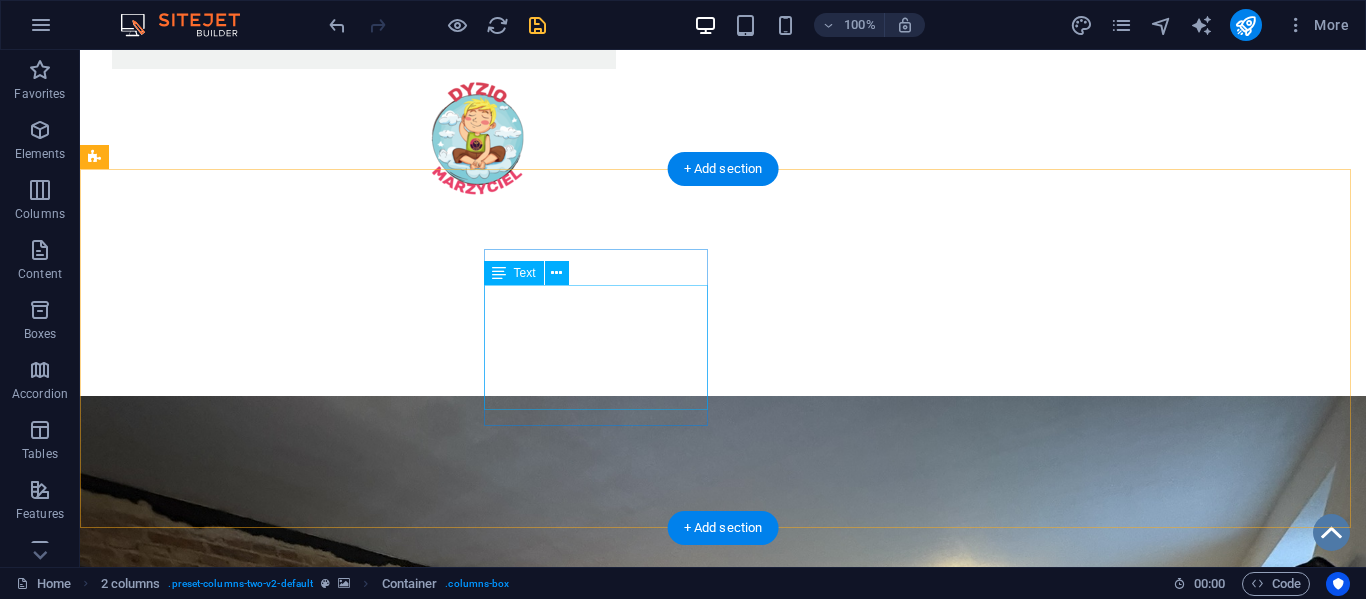 scroll, scrollTop: 1604, scrollLeft: 0, axis: vertical 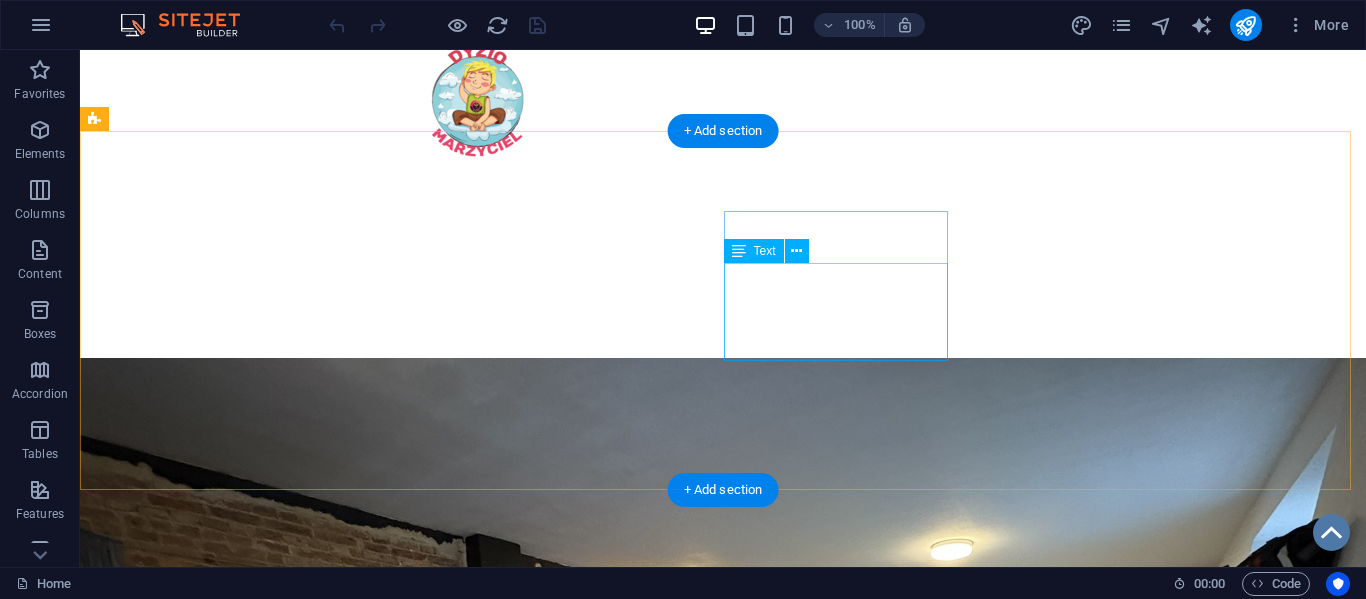 click on "ul.[STREET] [POSTAL_CODE] [CITY] tel.:[PHONE] e-mail: [EMAIL]" at bounding box center (208, 1896) 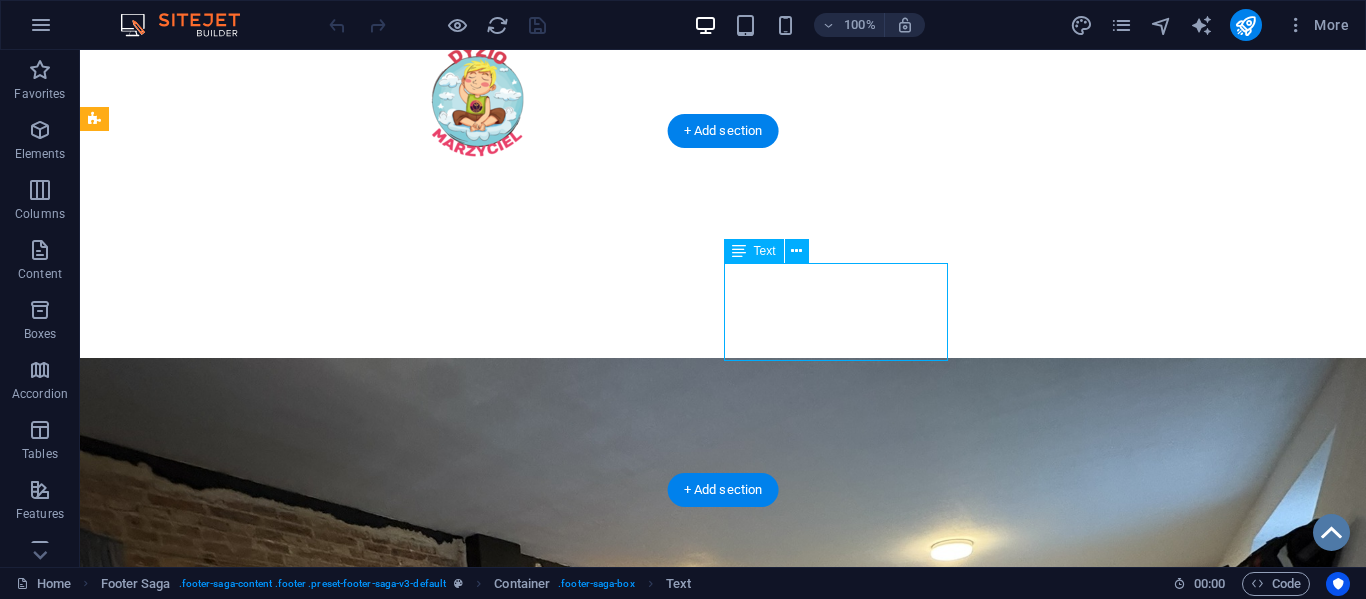 click on "ul.[STREET] [POSTAL_CODE] [CITY] tel.:[PHONE] e-mail: [EMAIL]" at bounding box center [208, 1896] 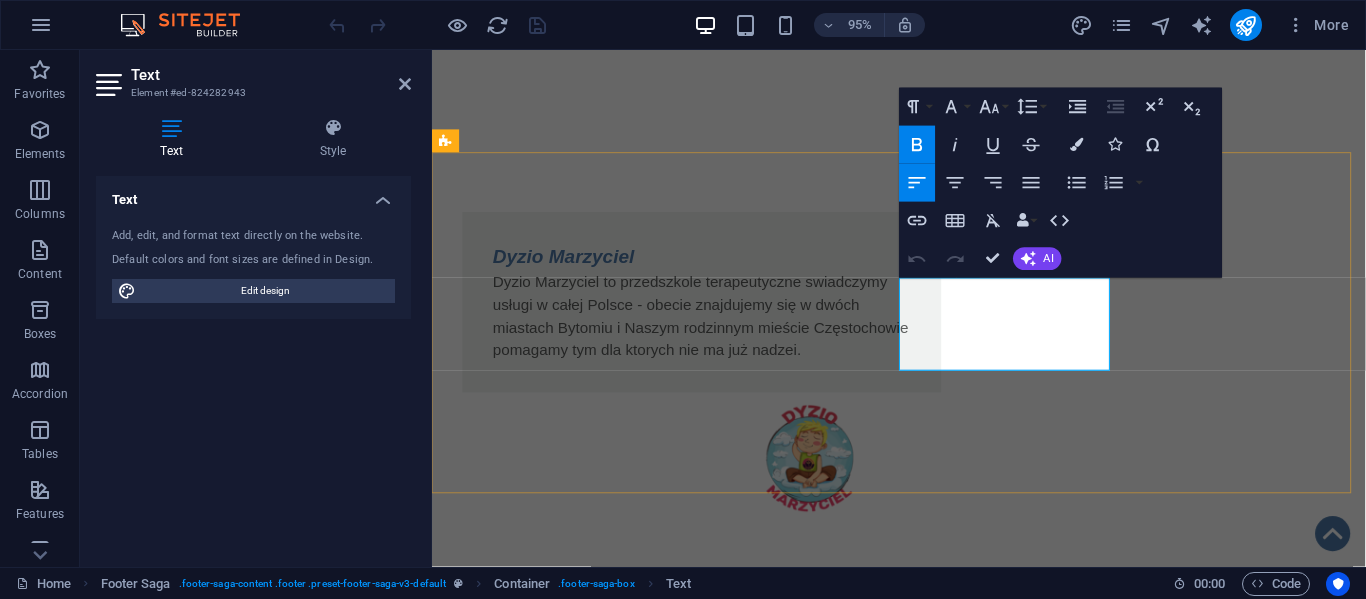 drag, startPoint x: 923, startPoint y: 305, endPoint x: 1129, endPoint y: 385, distance: 220.9887 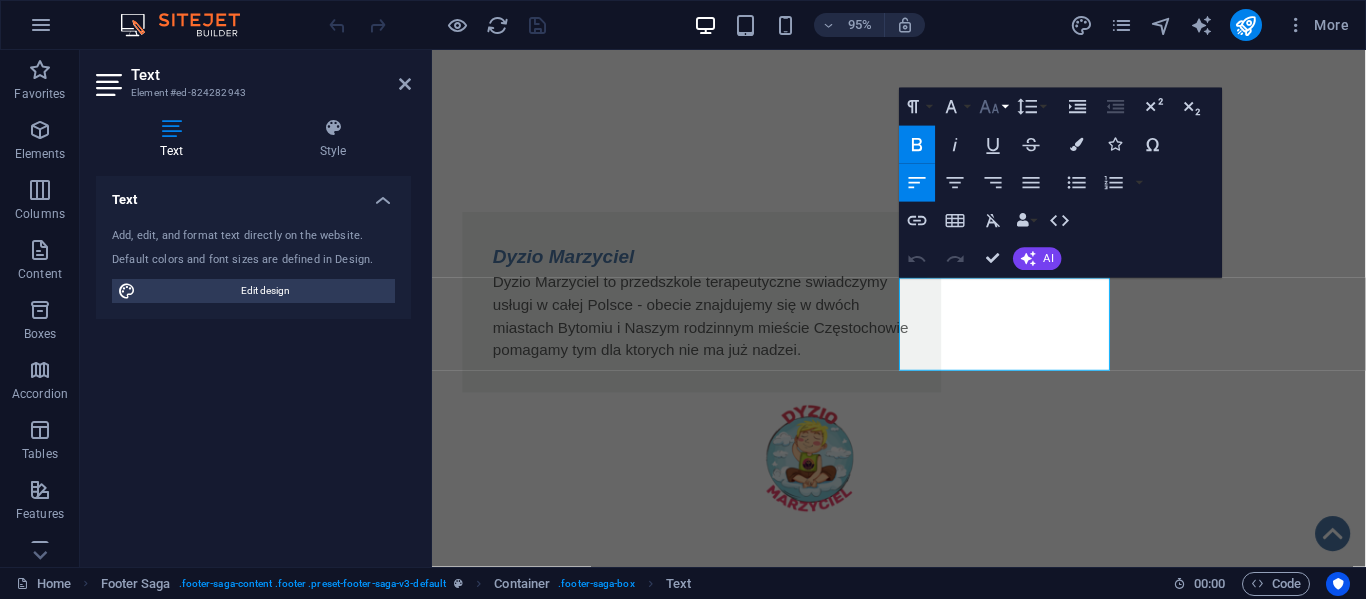 click on "Font Size" at bounding box center (993, 107) 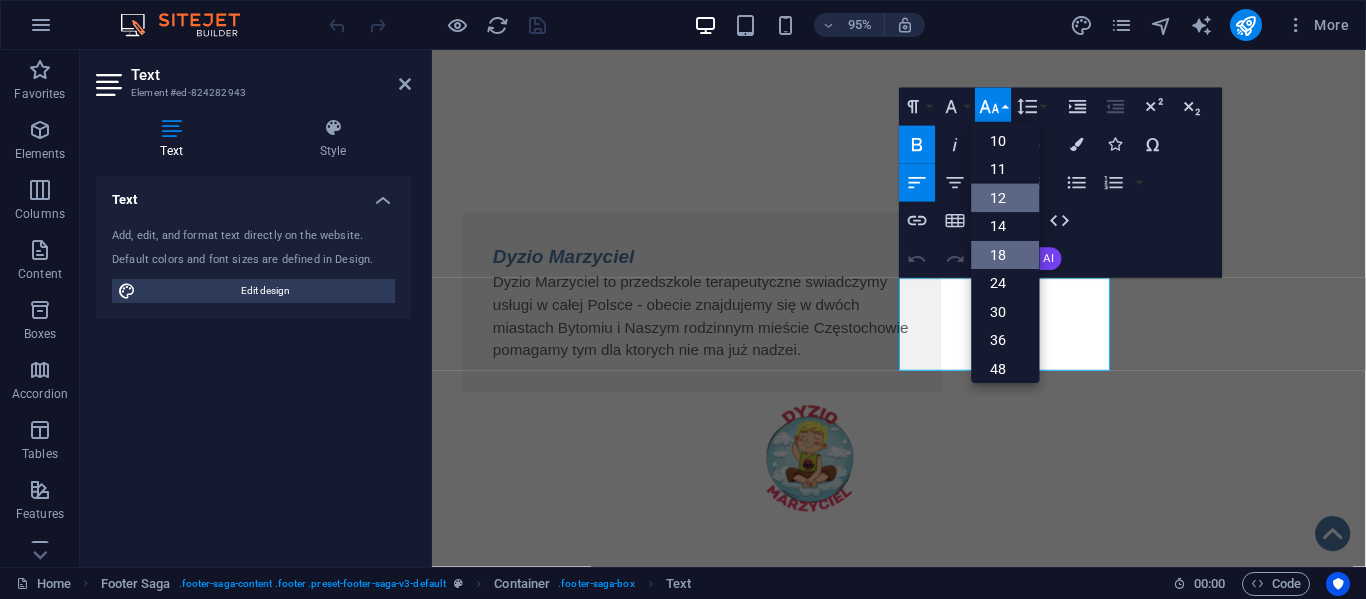 scroll, scrollTop: 71, scrollLeft: 0, axis: vertical 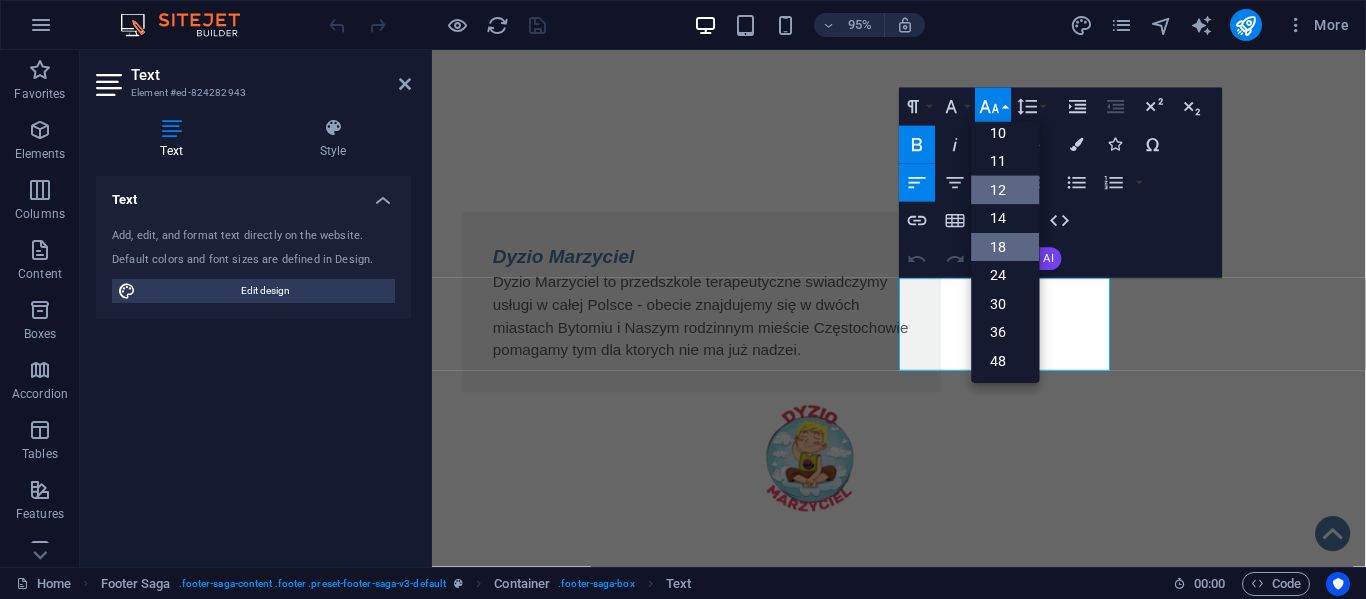 click on "18" at bounding box center (1006, 247) 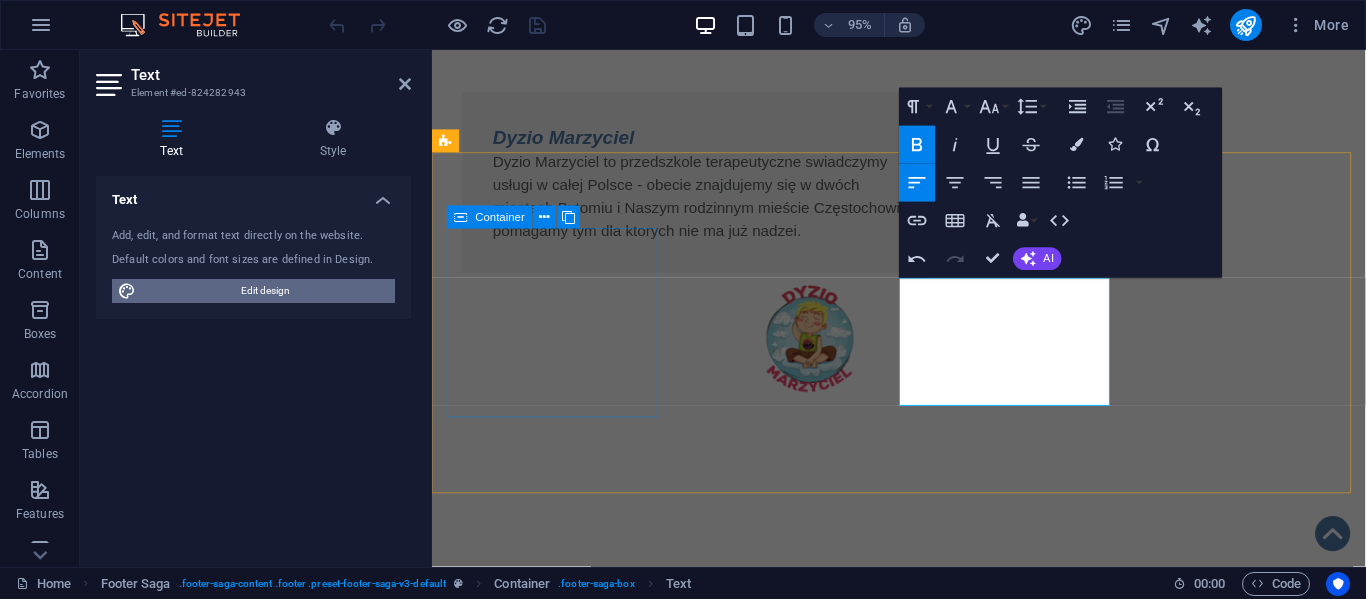 click on "Edit design" at bounding box center (265, 291) 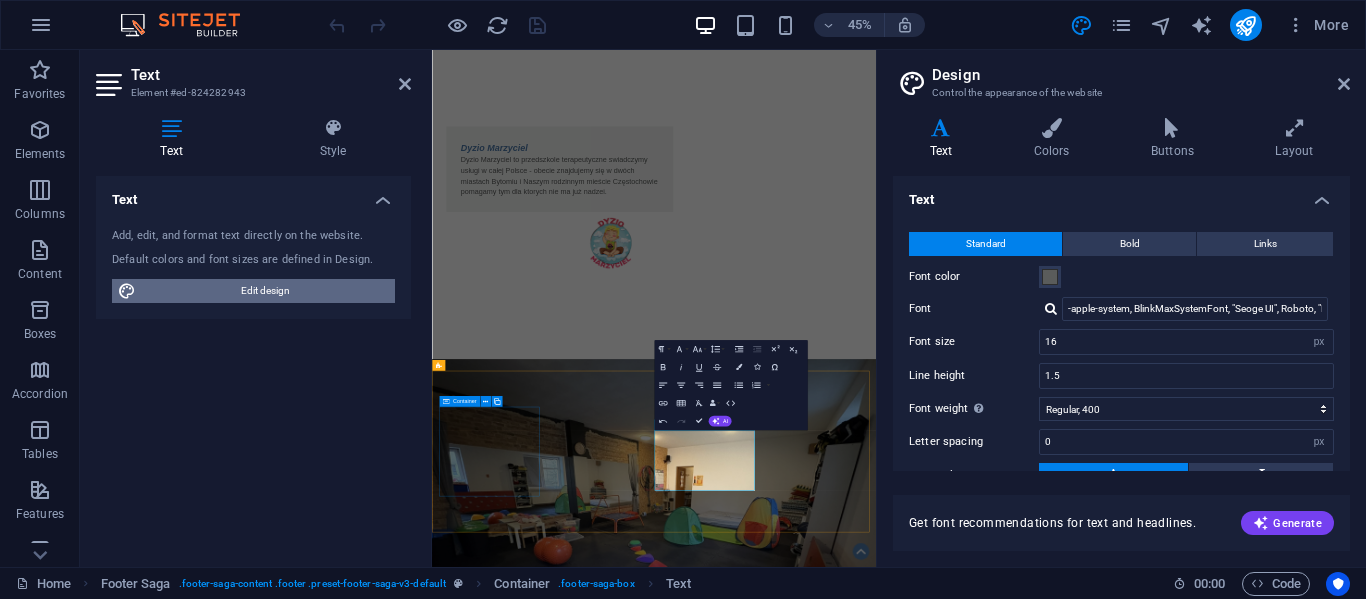 scroll, scrollTop: 748, scrollLeft: 0, axis: vertical 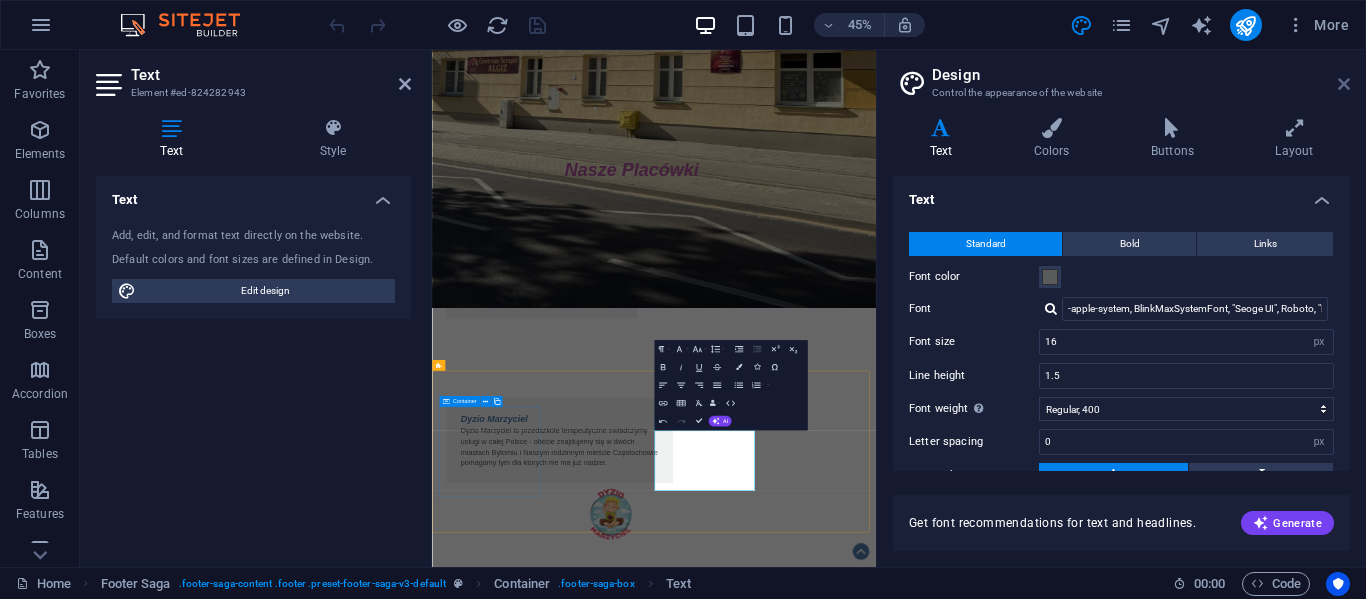 click at bounding box center [1344, 84] 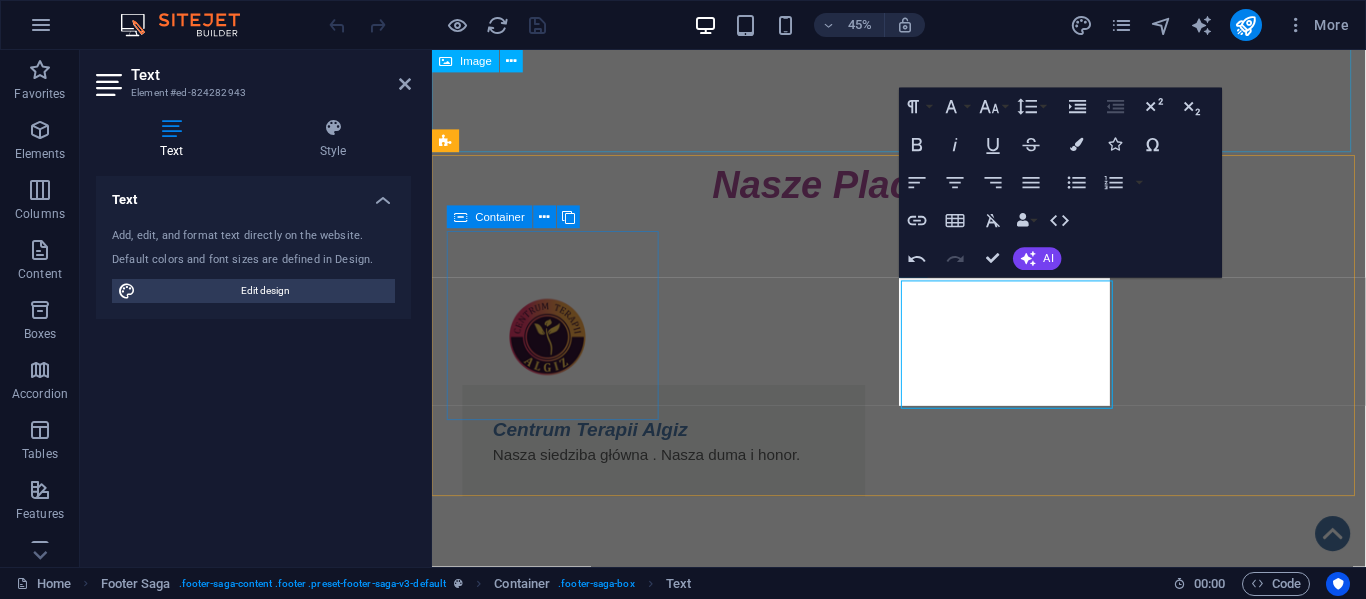 scroll, scrollTop: 1350, scrollLeft: 0, axis: vertical 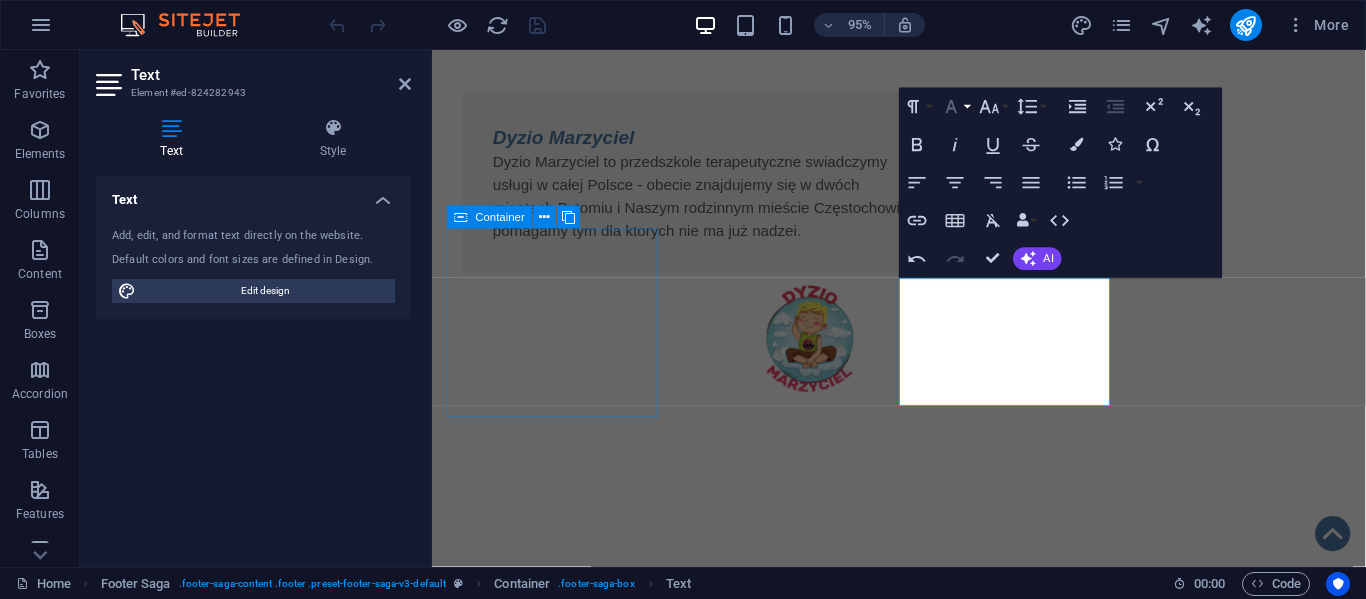 click on "Font Family" at bounding box center [955, 107] 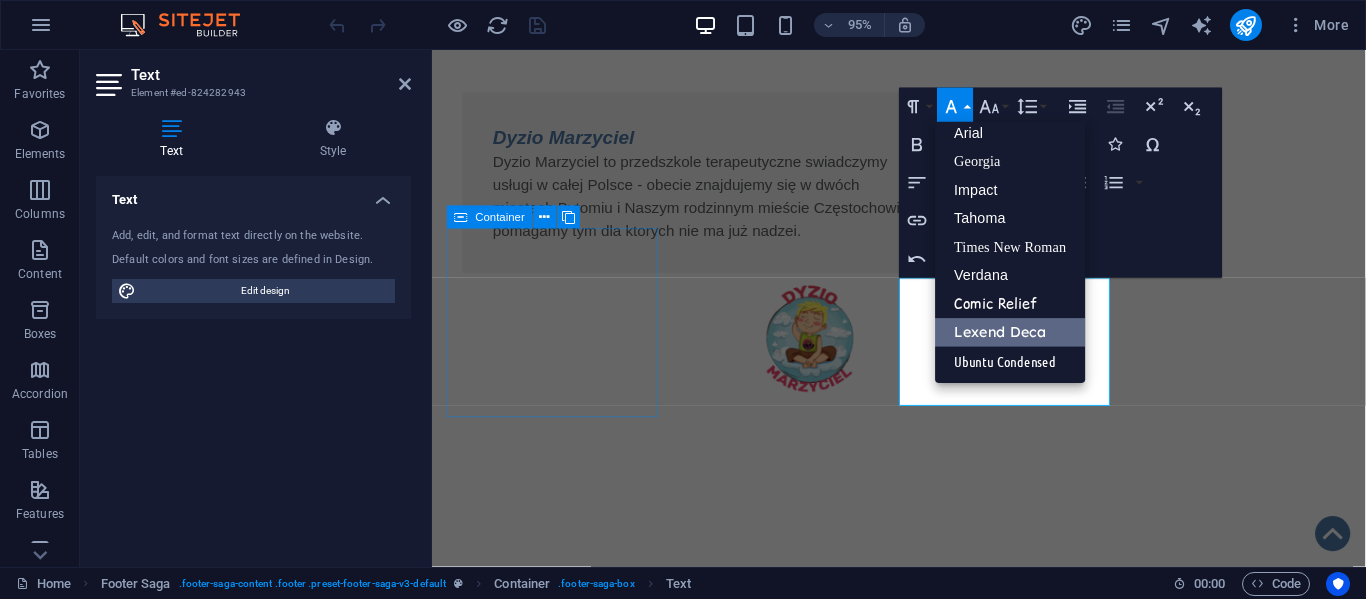 scroll, scrollTop: 11, scrollLeft: 0, axis: vertical 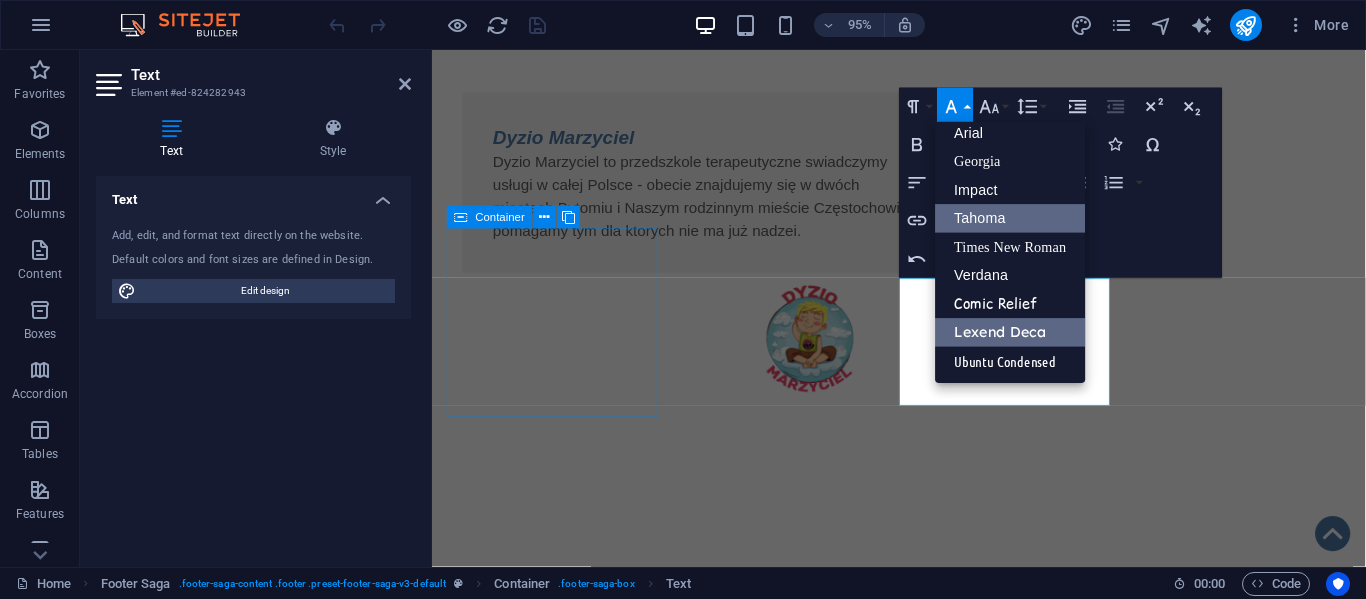 click on "Tahoma" at bounding box center (1011, 219) 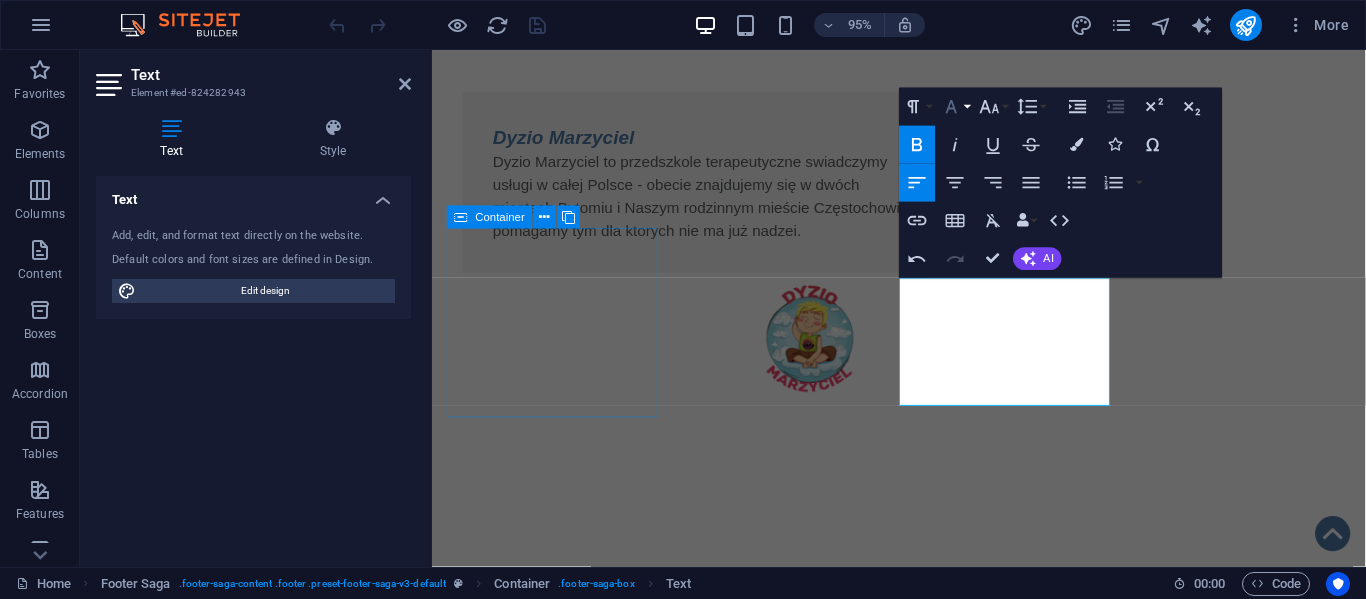click on "Font Family" at bounding box center [955, 107] 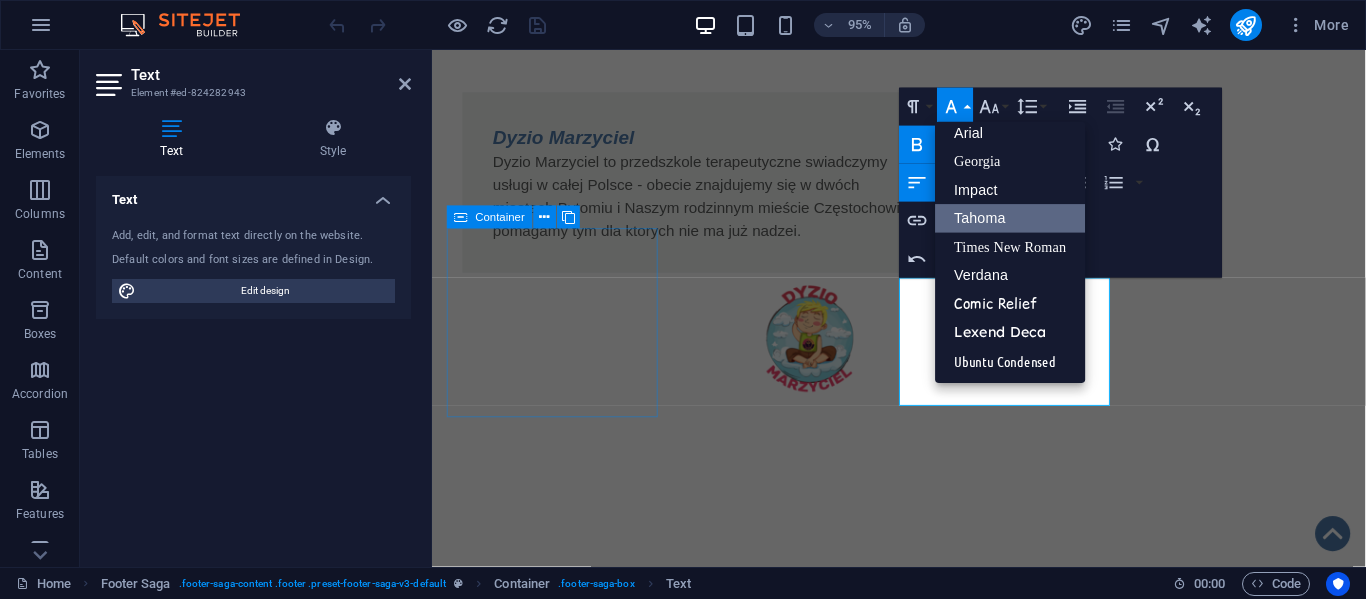 scroll, scrollTop: 11, scrollLeft: 0, axis: vertical 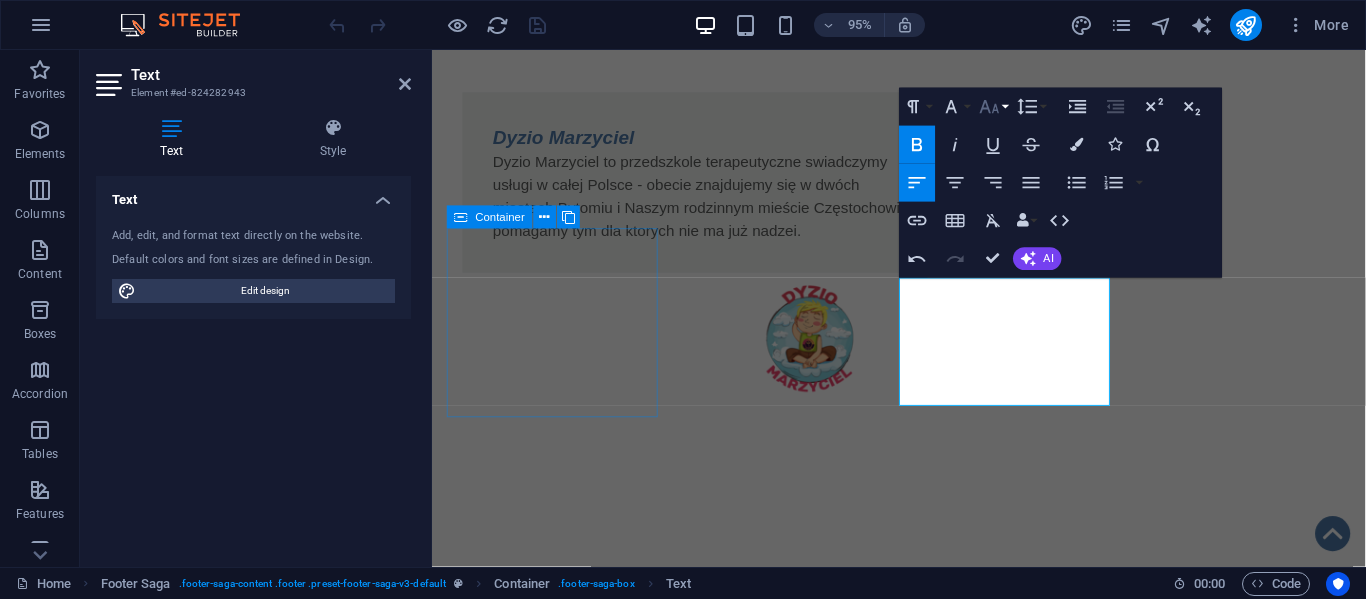 click on "Font Size" at bounding box center (993, 107) 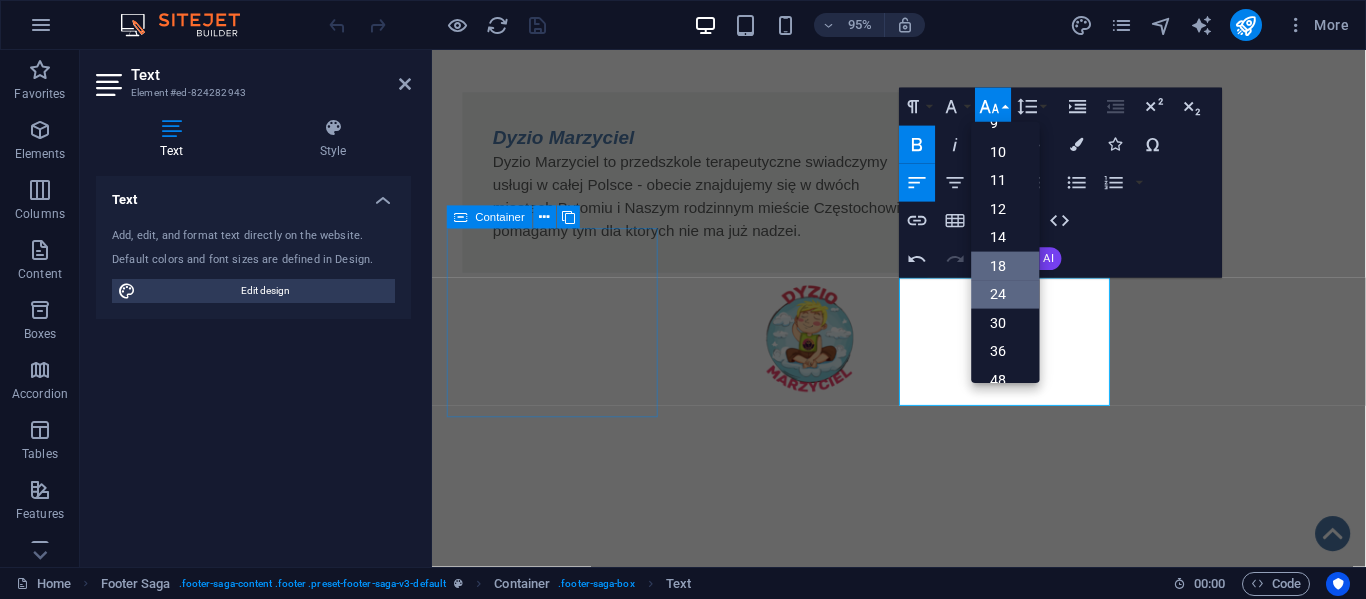 scroll, scrollTop: 50, scrollLeft: 0, axis: vertical 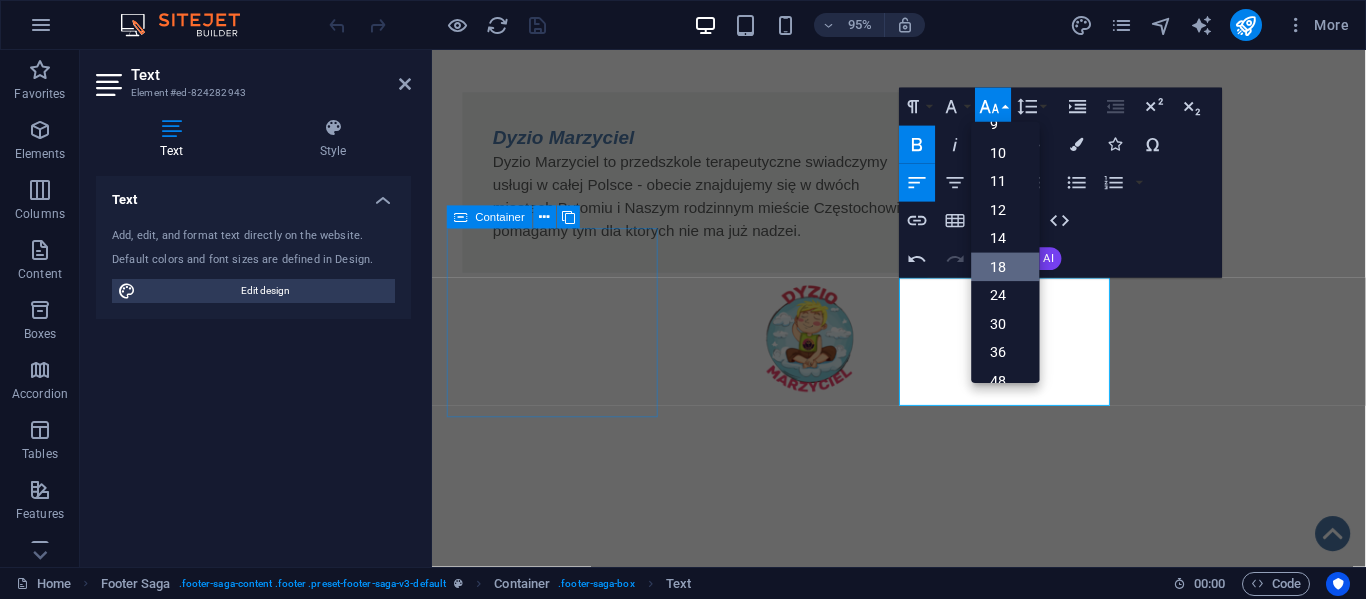 click on "Font Size" at bounding box center (993, 107) 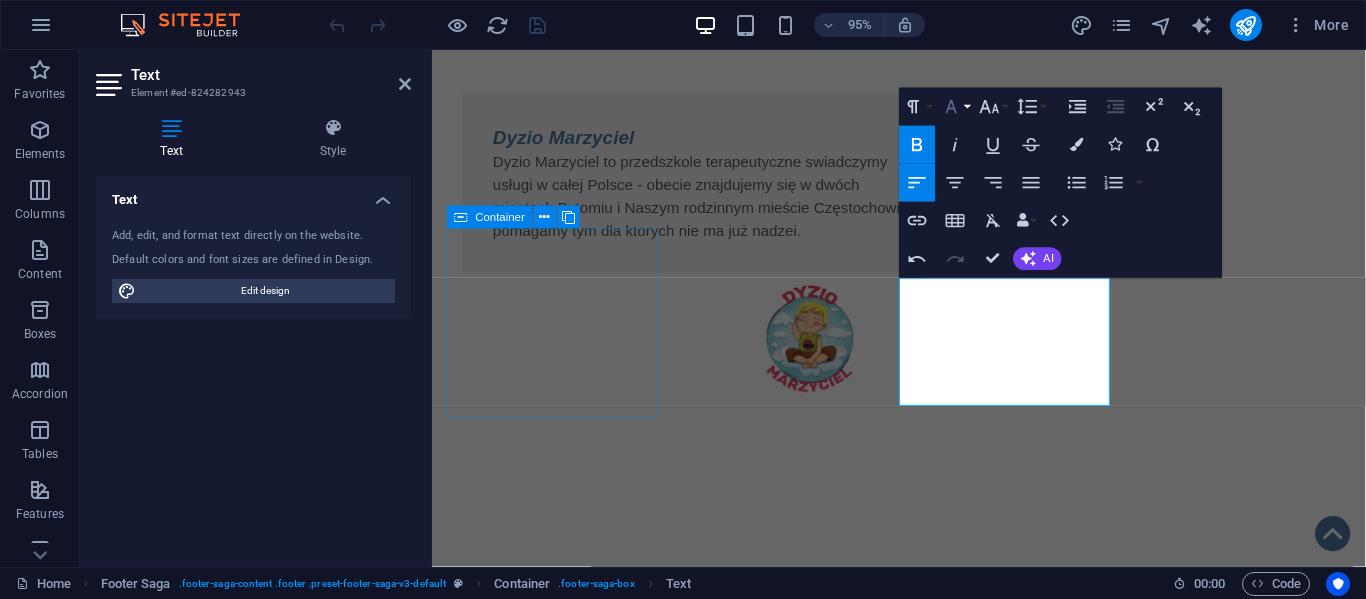 click 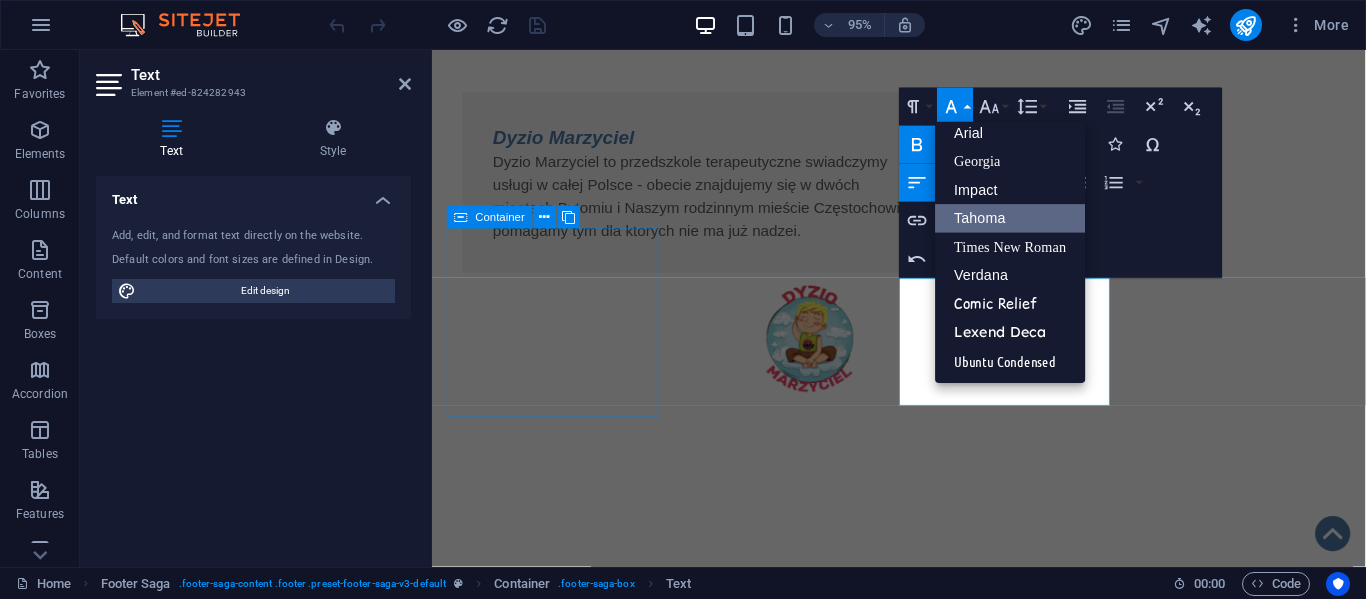 scroll, scrollTop: 11, scrollLeft: 0, axis: vertical 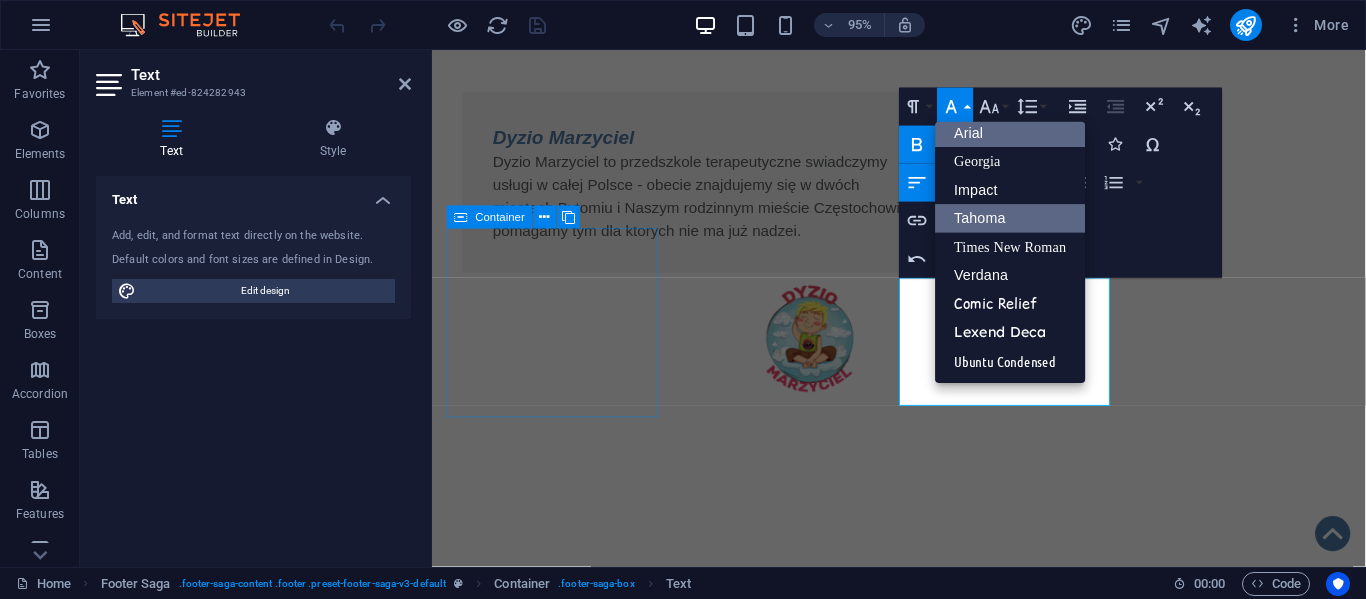click on "Arial" at bounding box center [1011, 133] 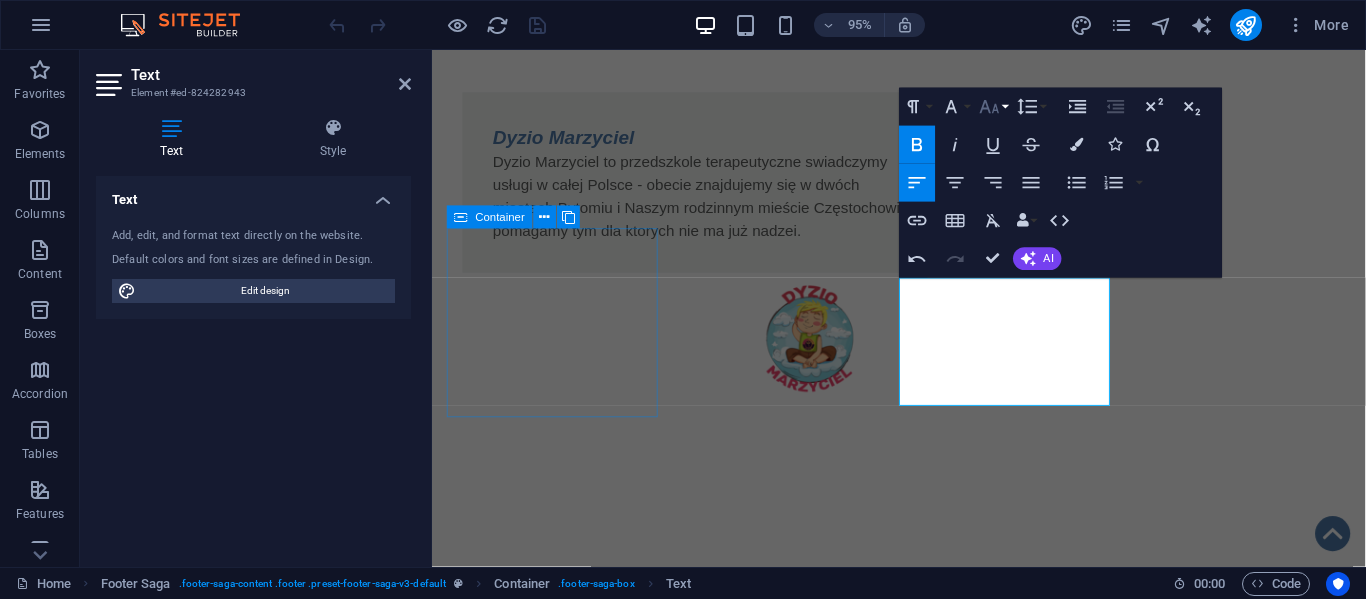 click on "Font Size" at bounding box center [993, 107] 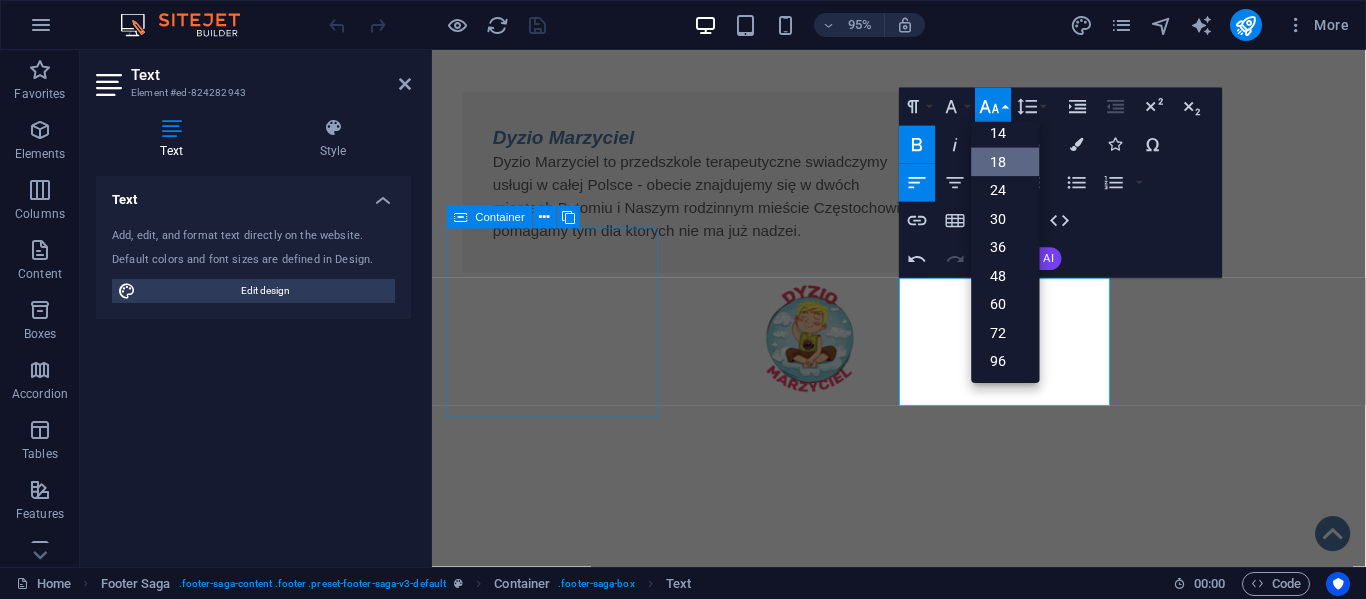 scroll, scrollTop: 0, scrollLeft: 0, axis: both 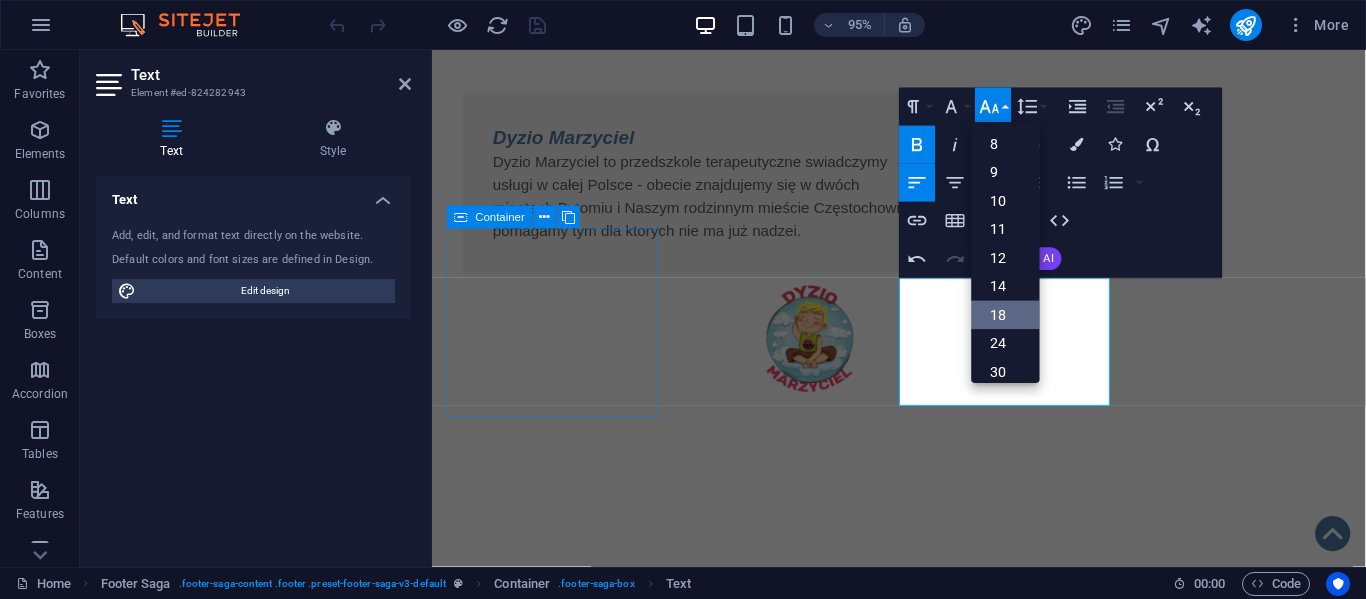 click on "Font Size" at bounding box center (993, 107) 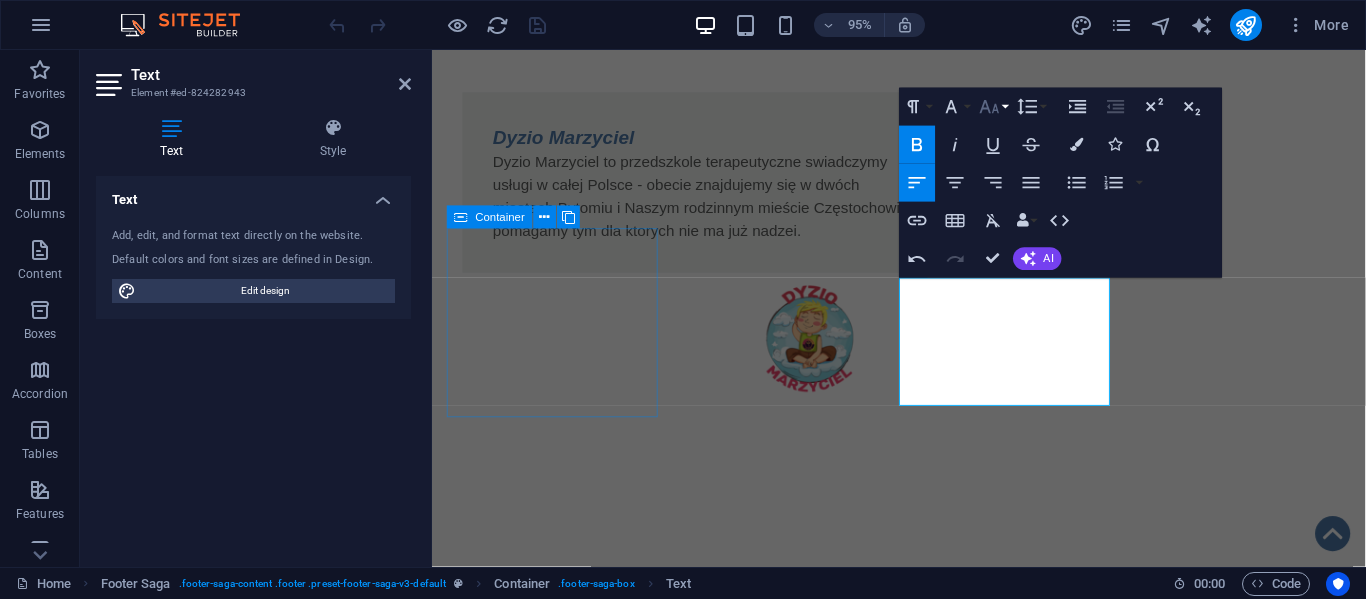 click on "Font Size" at bounding box center (993, 107) 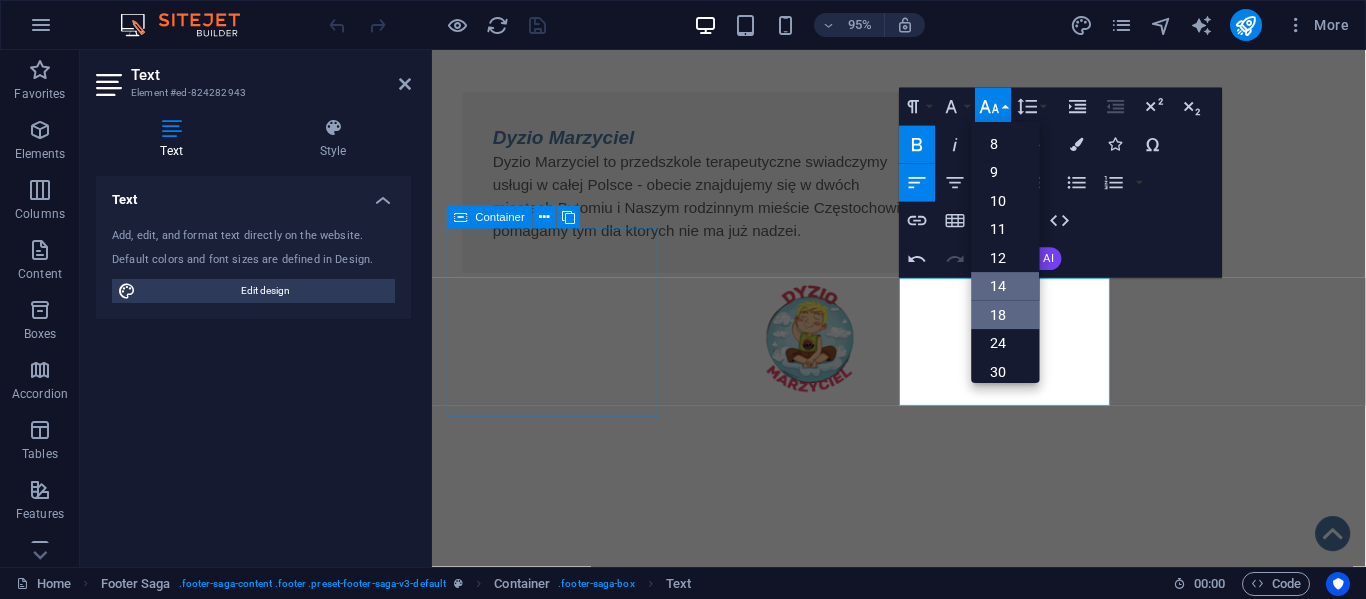 click on "14" at bounding box center (1006, 286) 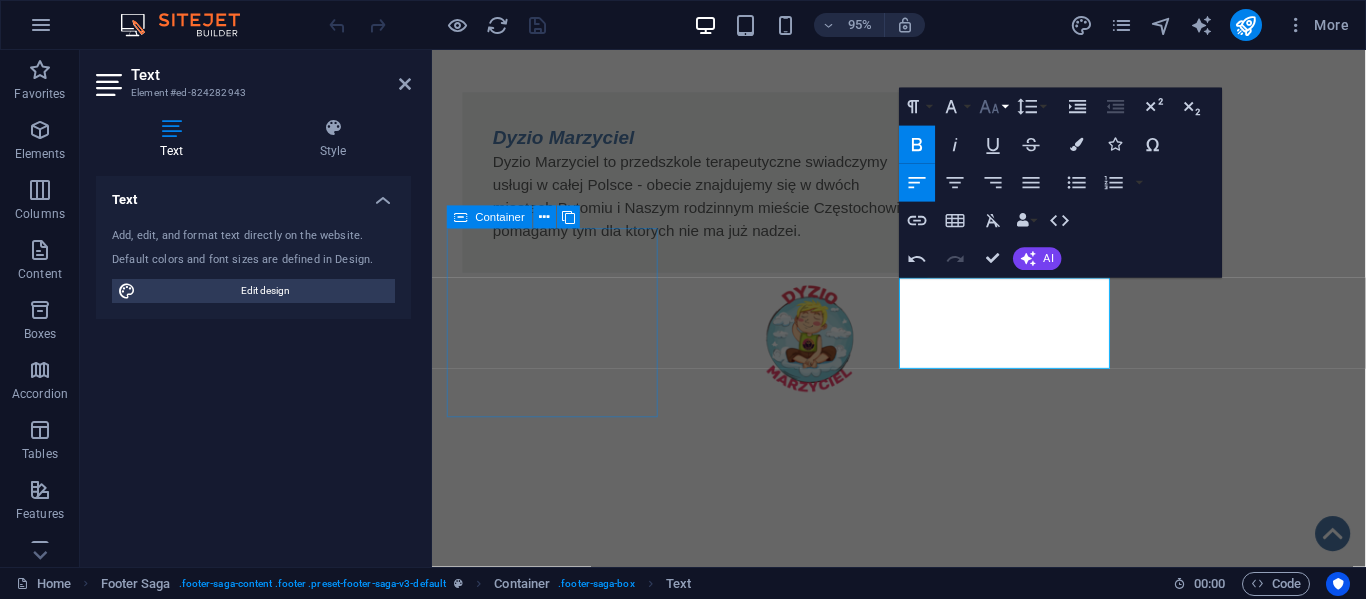 click on "Font Size" at bounding box center [993, 107] 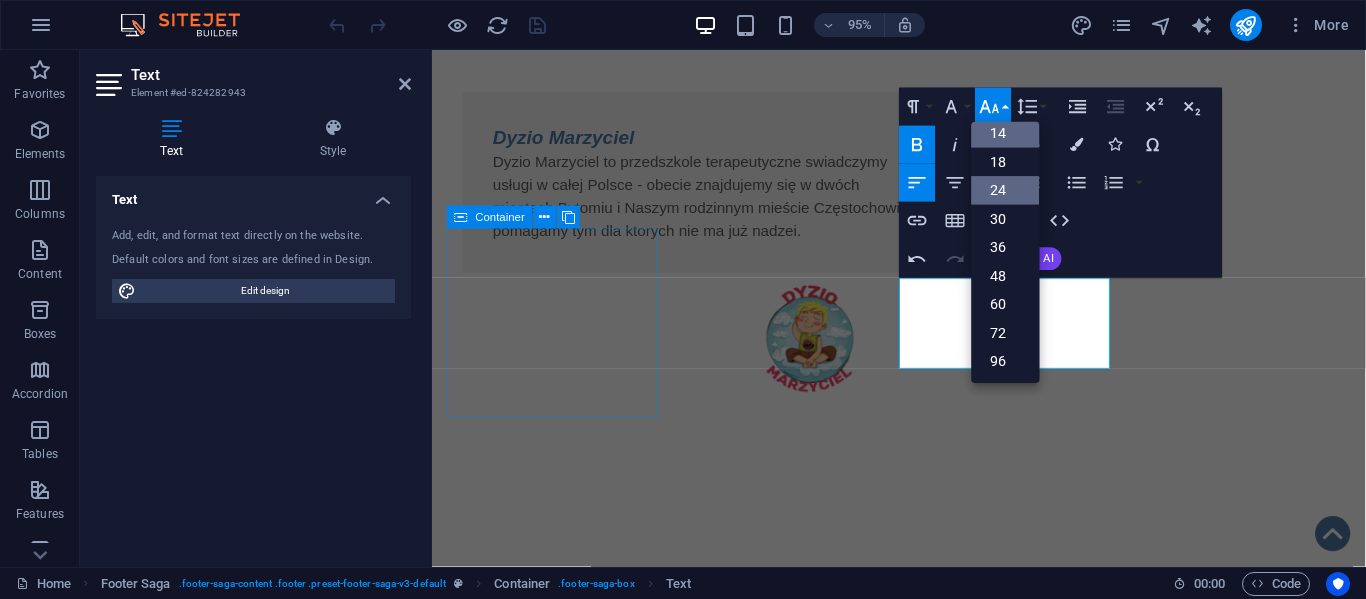 scroll, scrollTop: 161, scrollLeft: 0, axis: vertical 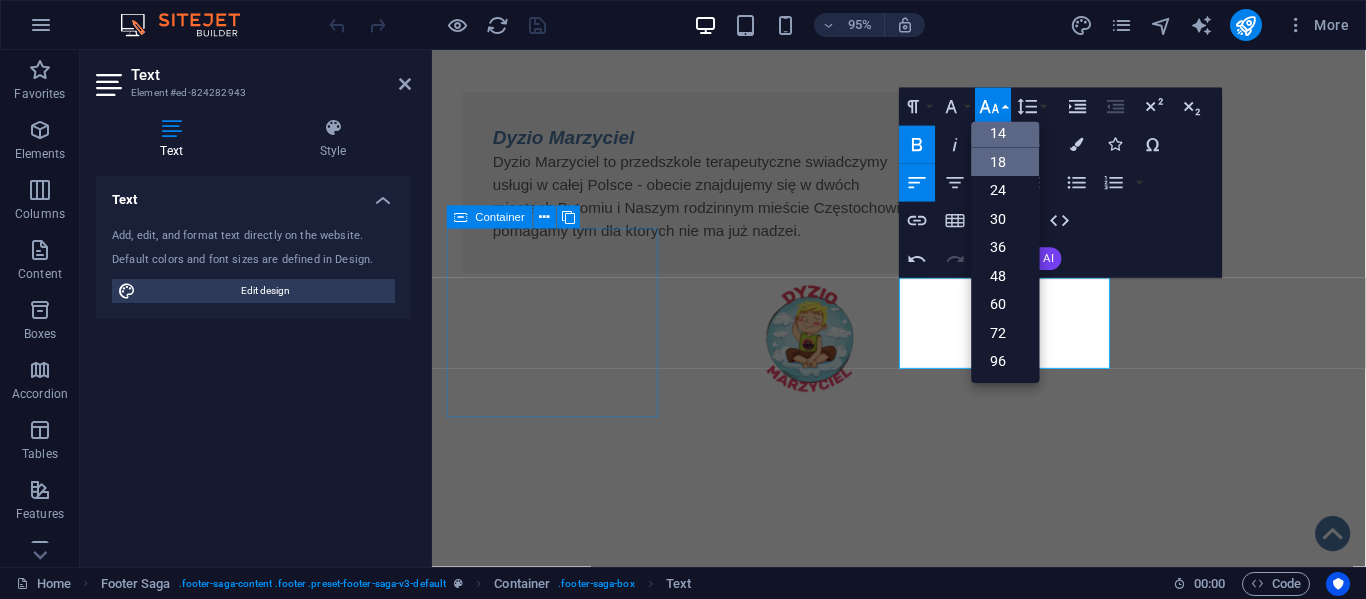 click on "18" at bounding box center [1006, 162] 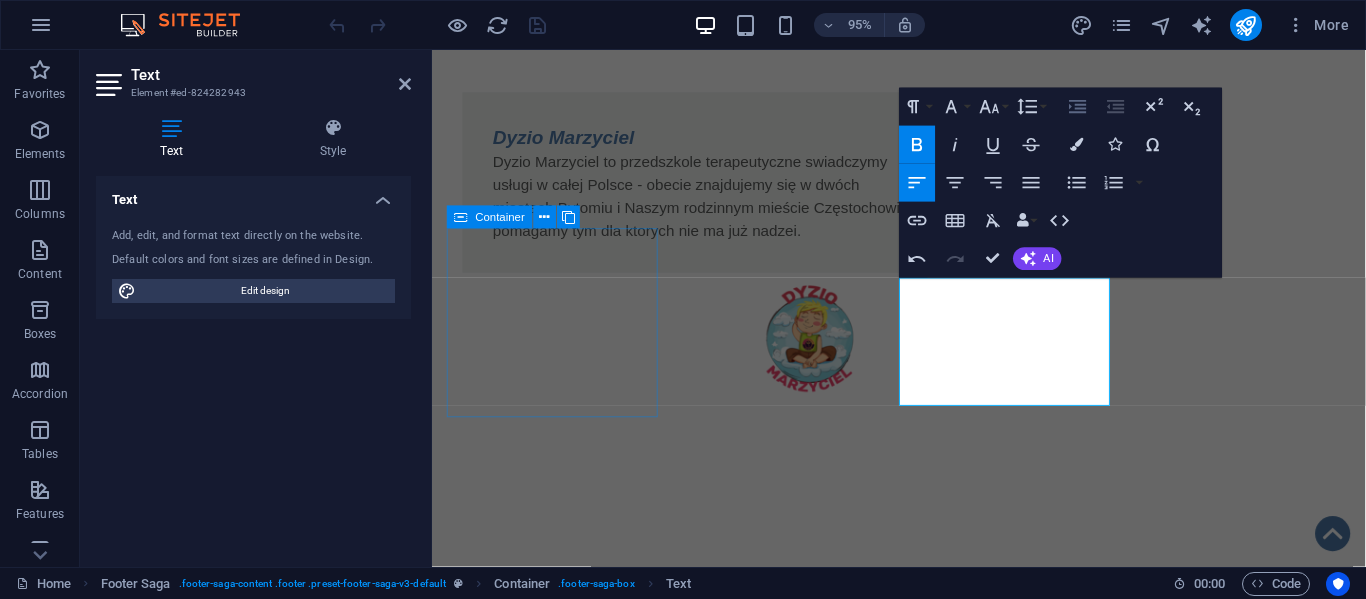 click 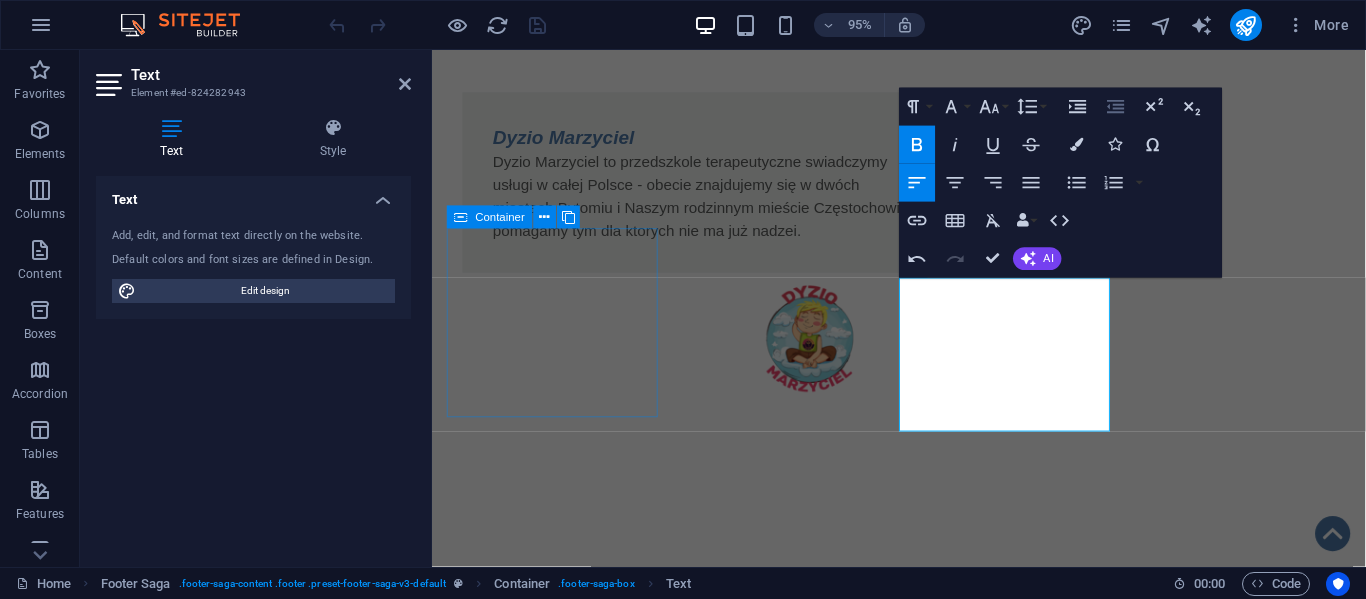 click on "Decrease Indent" at bounding box center [1116, 107] 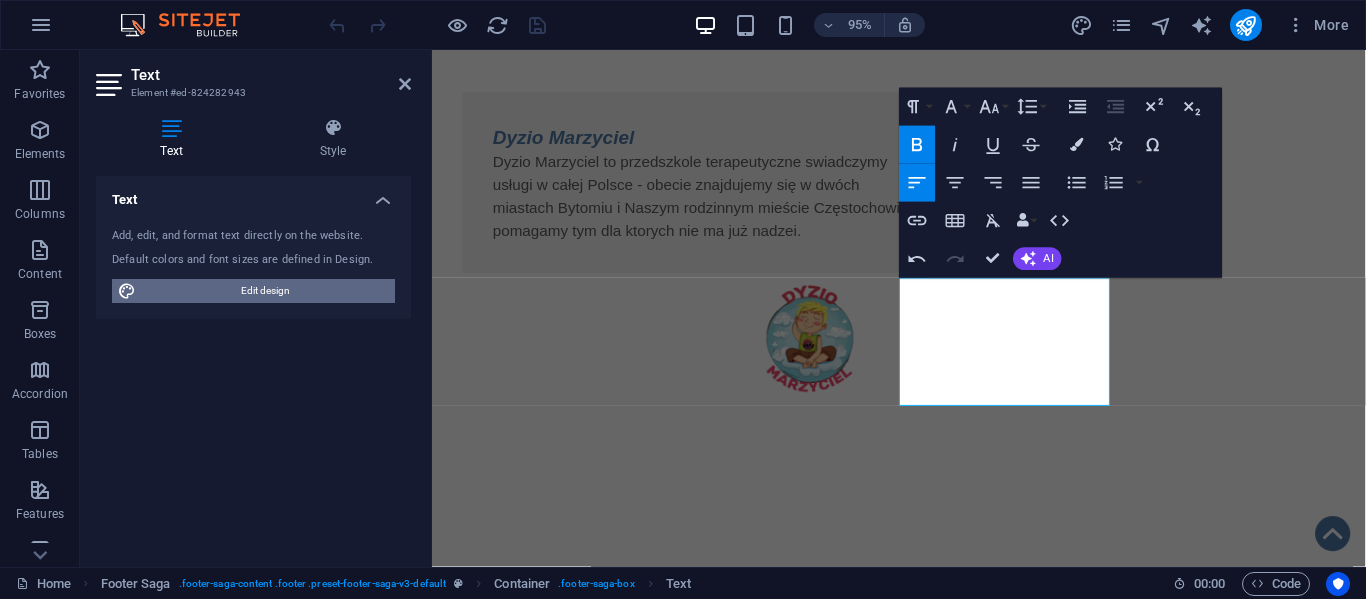 click on "Edit design" at bounding box center (265, 291) 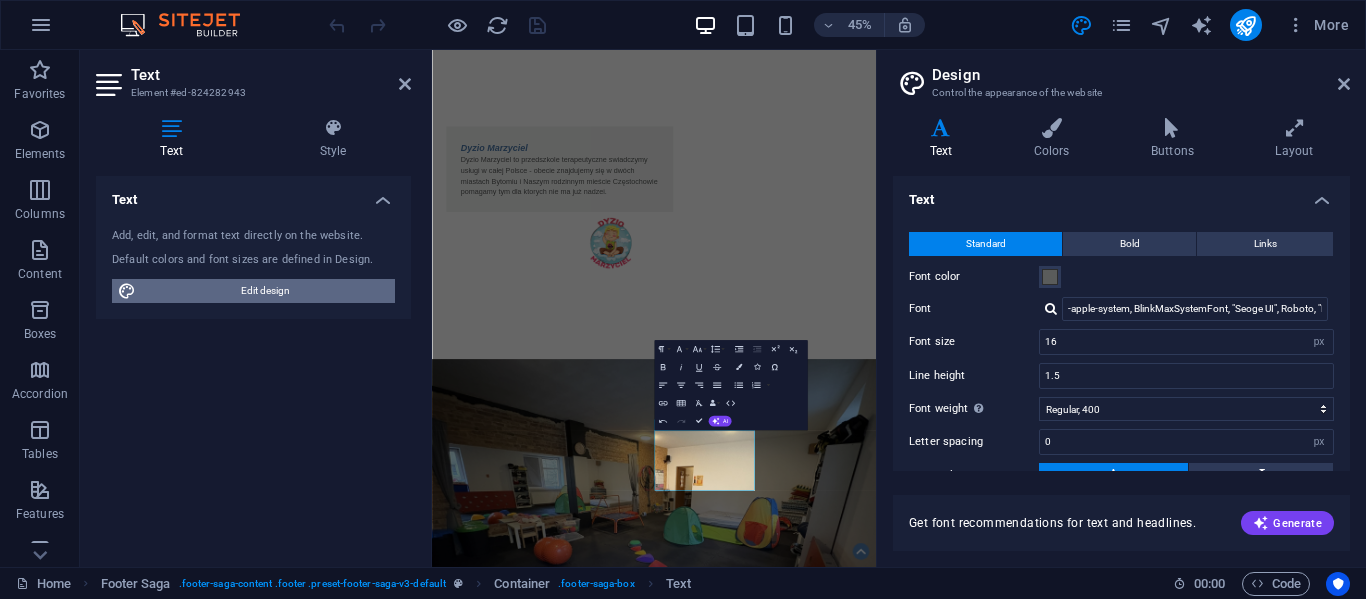 scroll, scrollTop: 748, scrollLeft: 0, axis: vertical 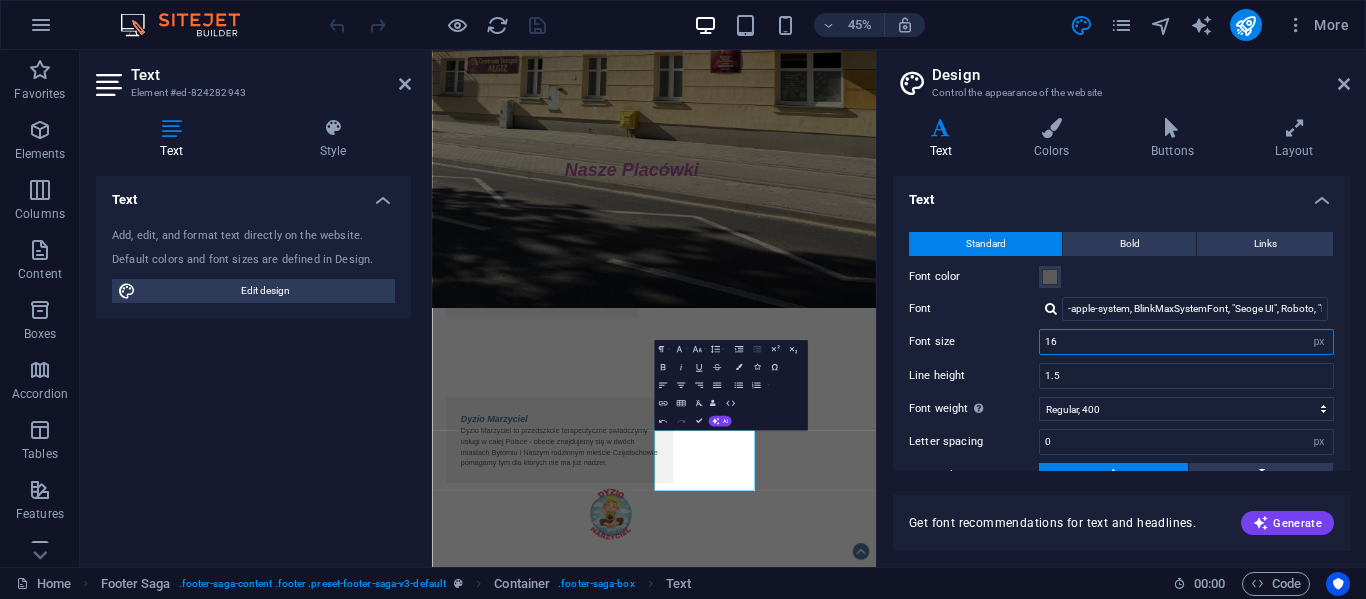click on "16" at bounding box center (1186, 342) 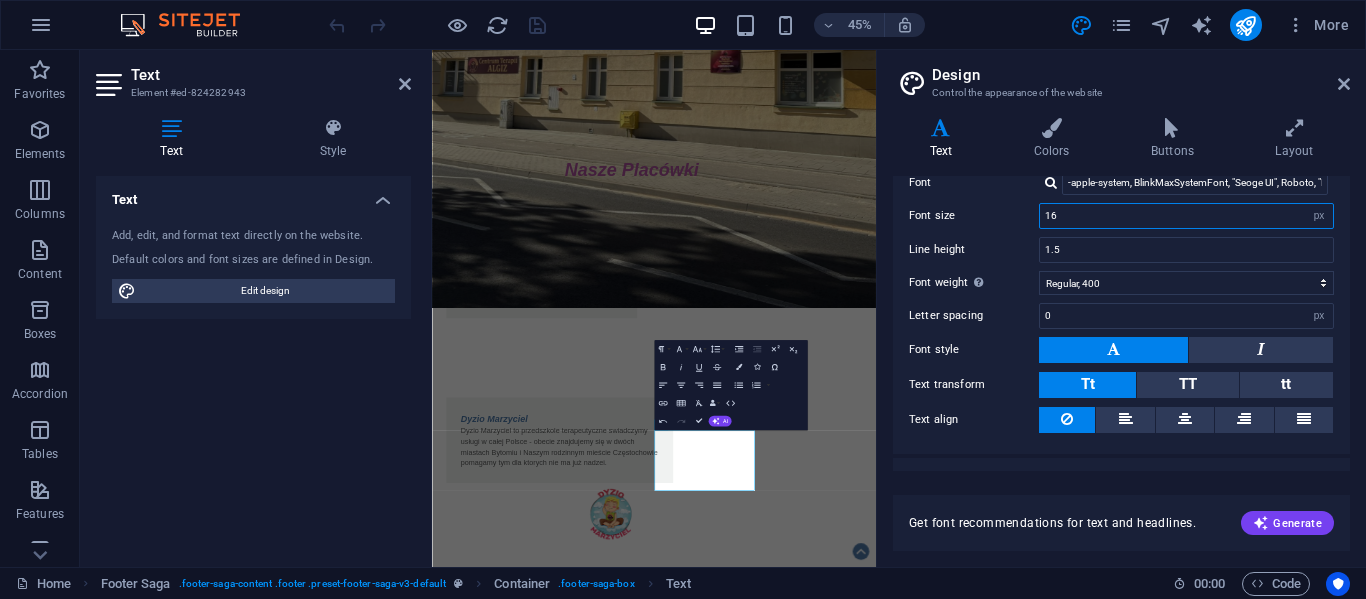 scroll, scrollTop: 161, scrollLeft: 0, axis: vertical 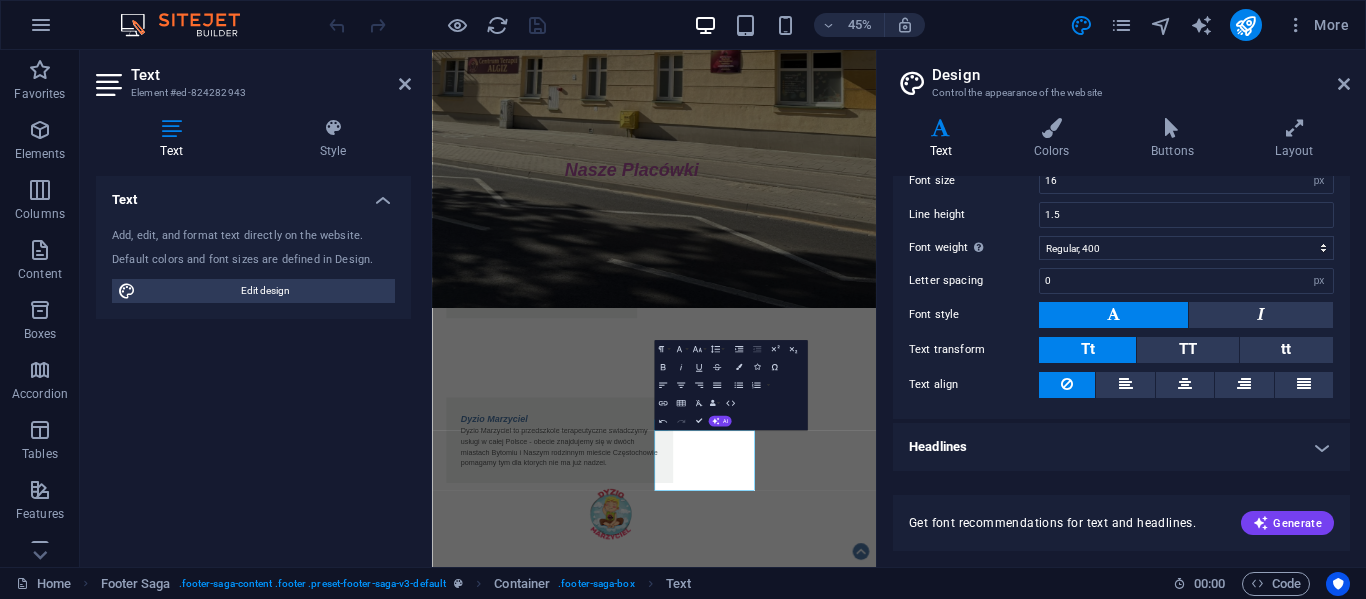 click on "Headlines" at bounding box center (1121, 447) 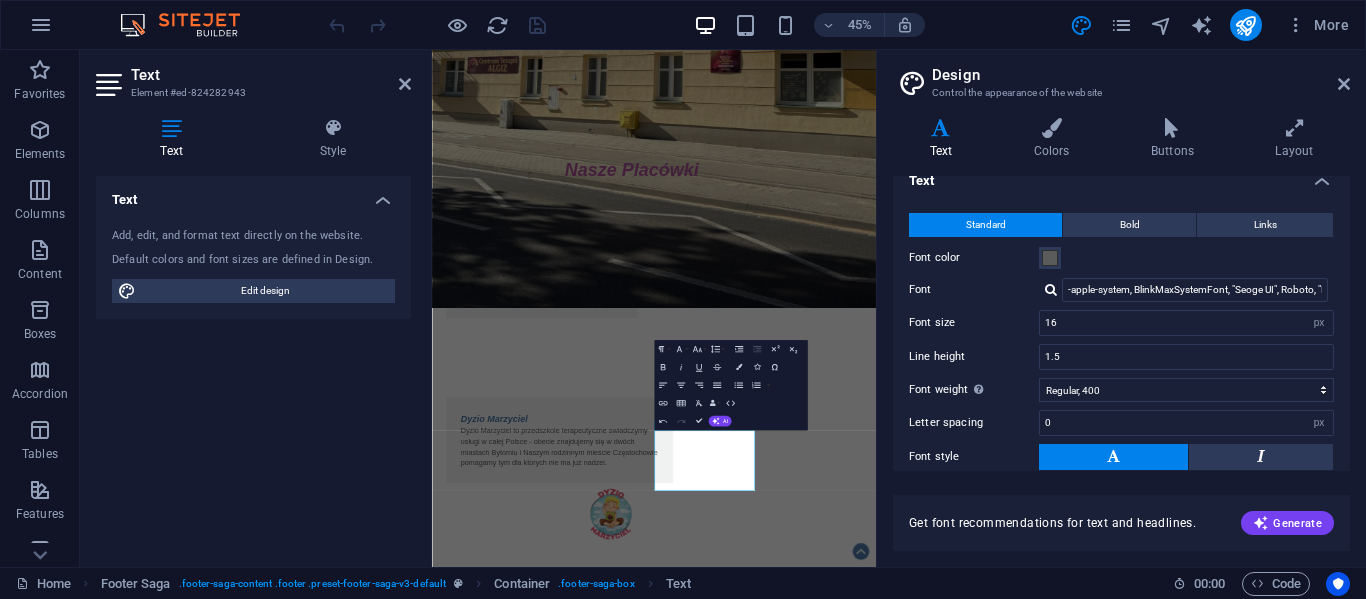 scroll, scrollTop: 0, scrollLeft: 0, axis: both 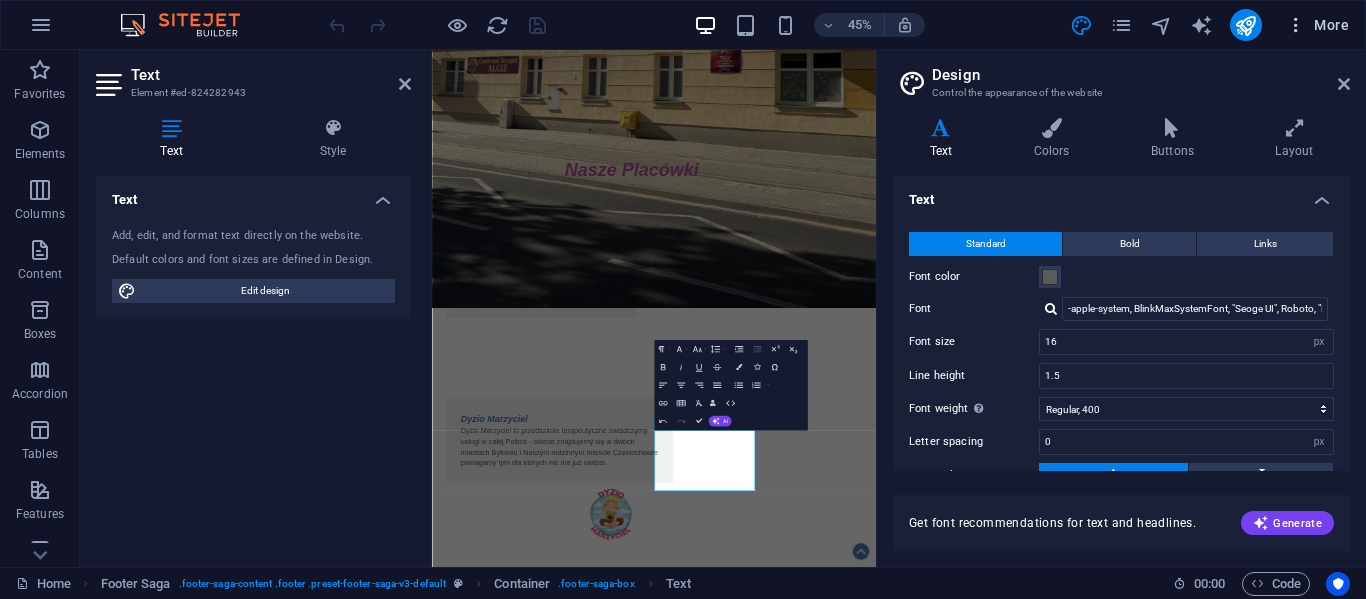 click on "More" at bounding box center [1317, 25] 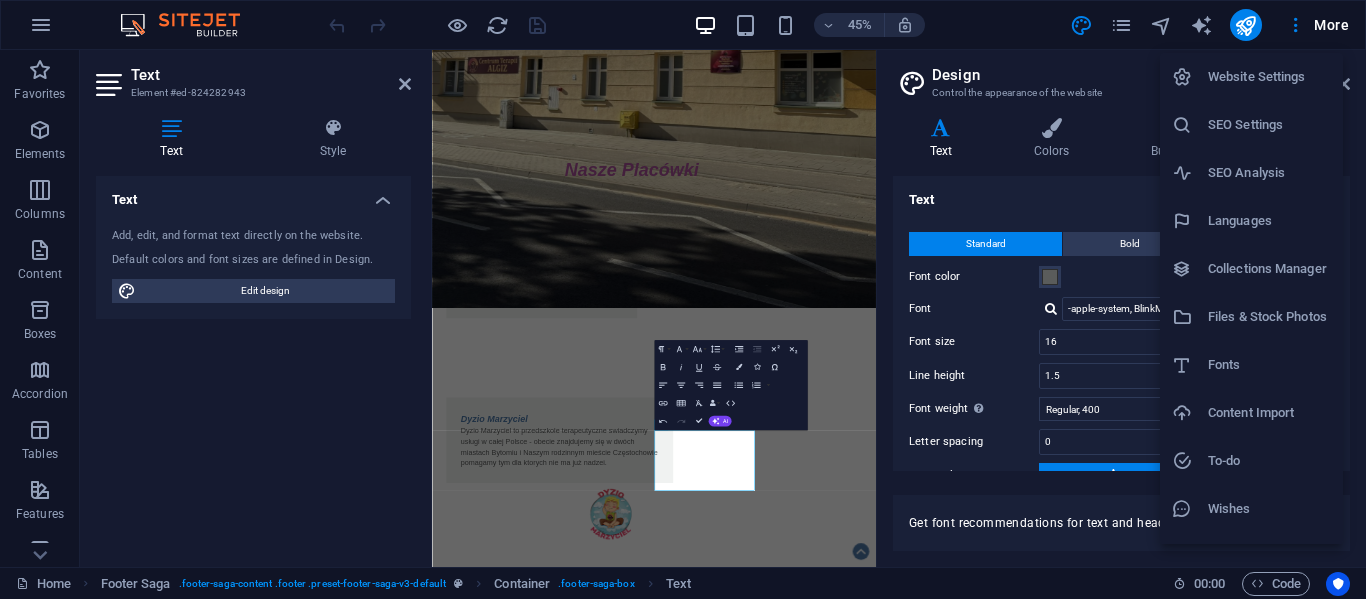 click on "Fonts" at bounding box center (1251, 365) 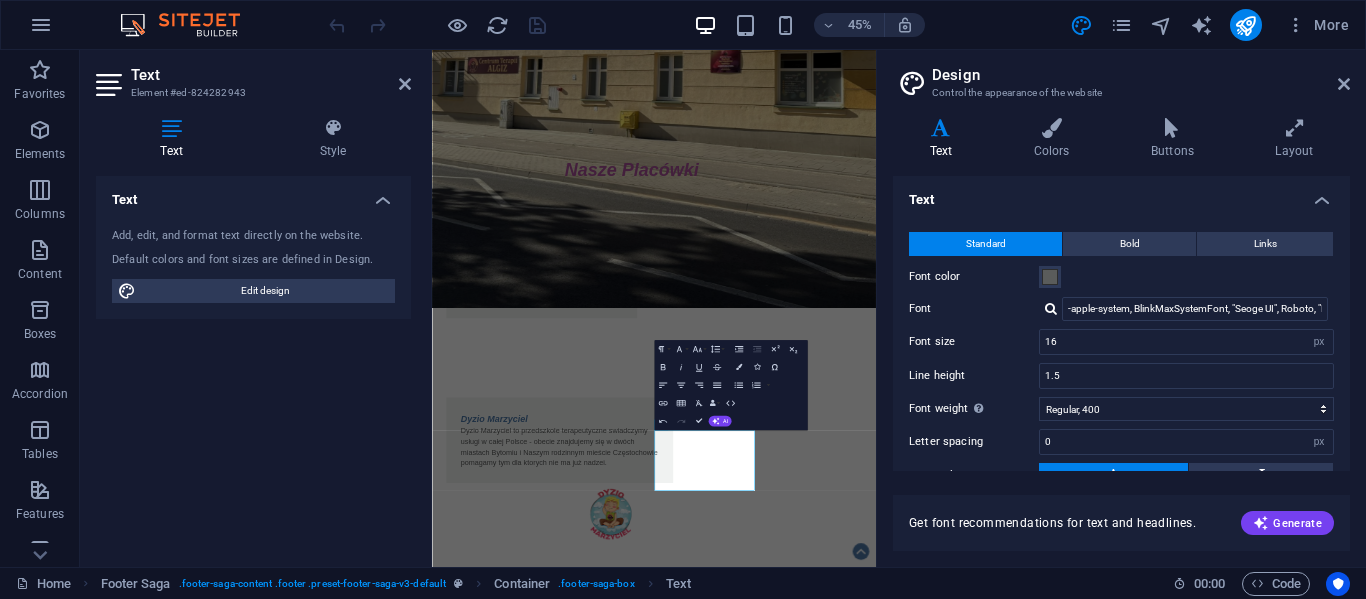 select on "popularity" 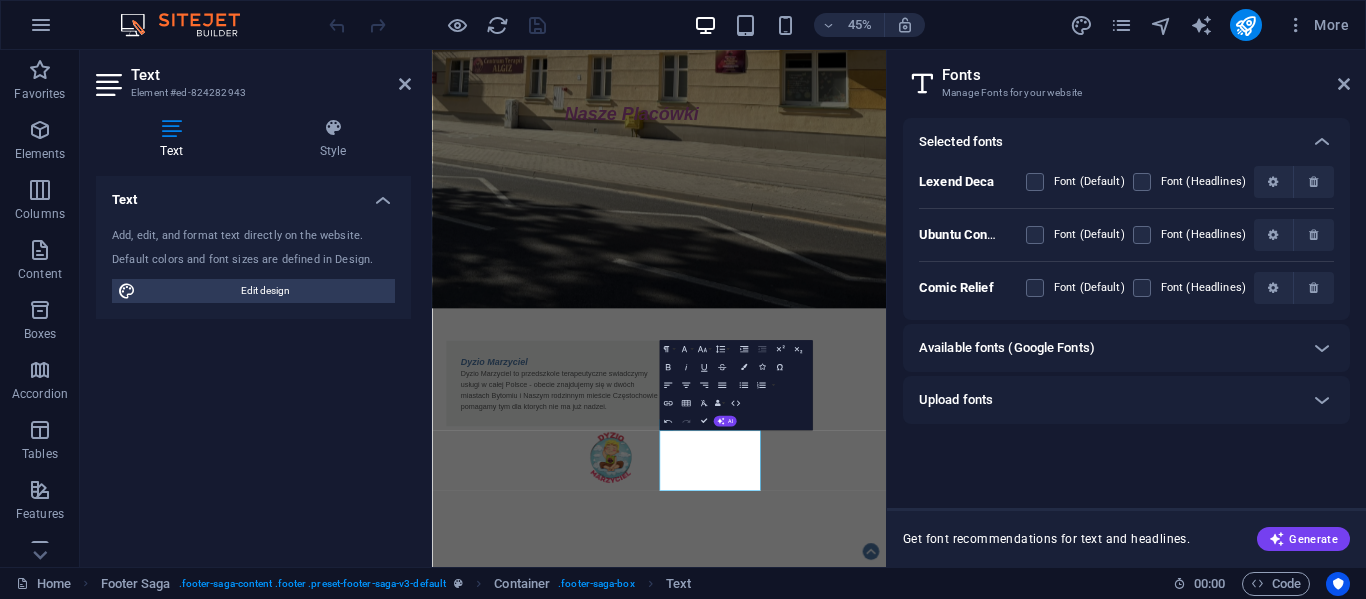 scroll, scrollTop: 765, scrollLeft: 0, axis: vertical 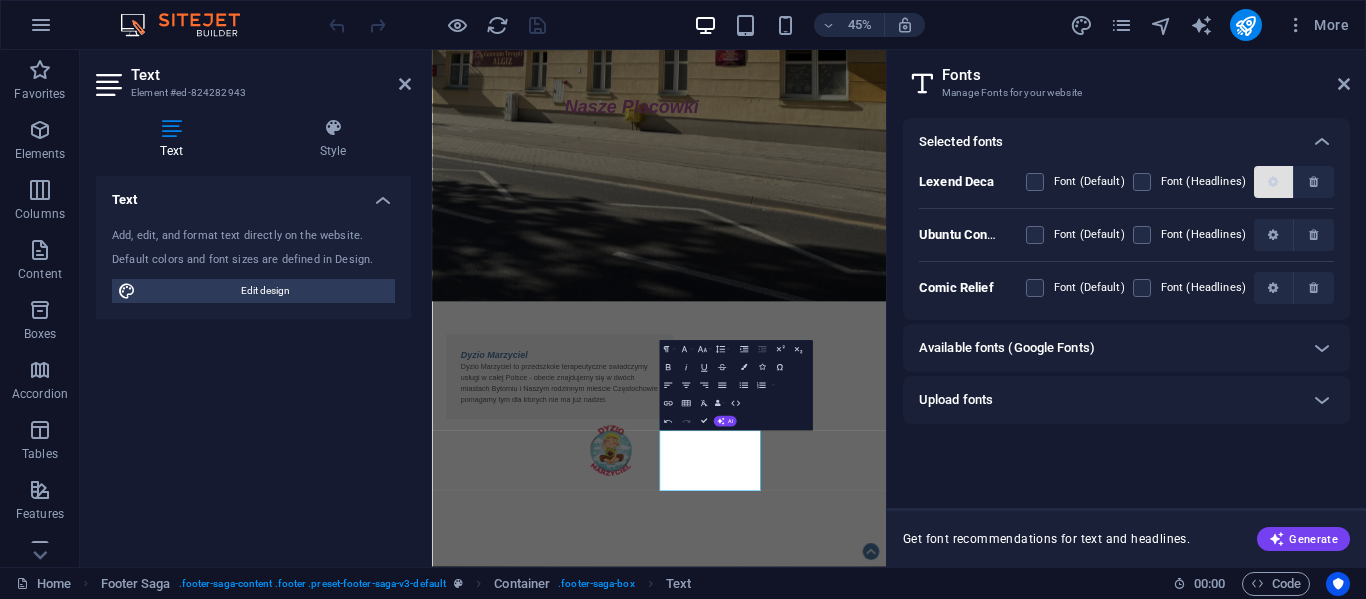 click at bounding box center (1273, 182) 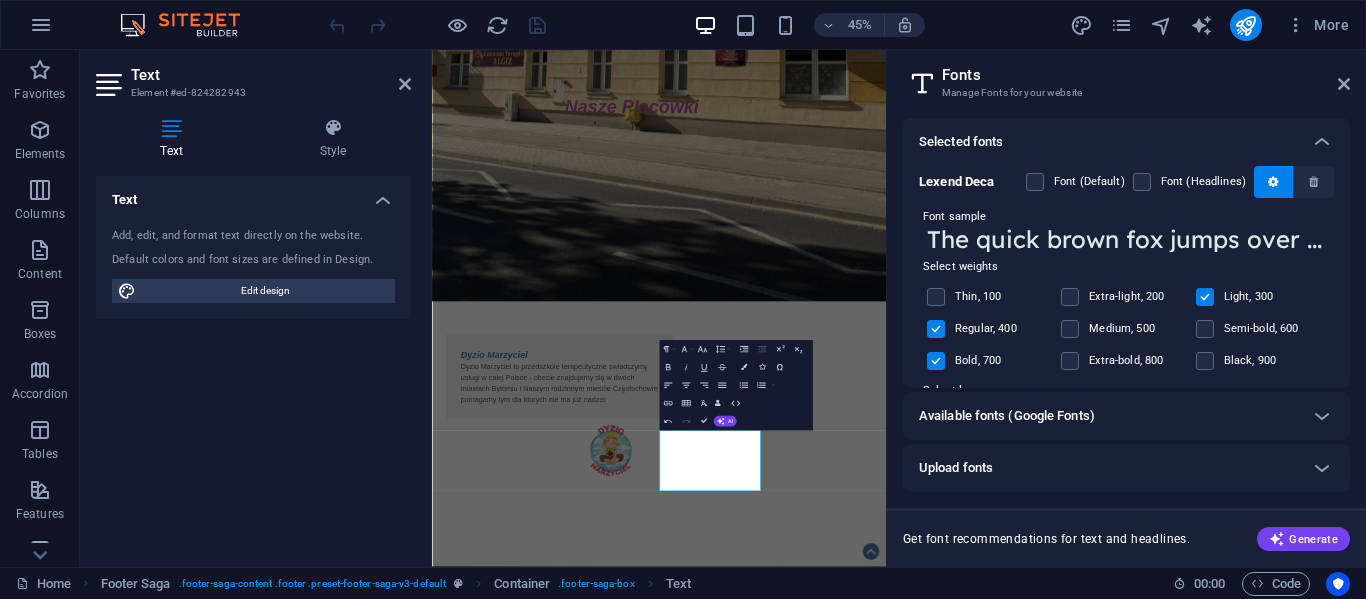 scroll, scrollTop: 2, scrollLeft: 0, axis: vertical 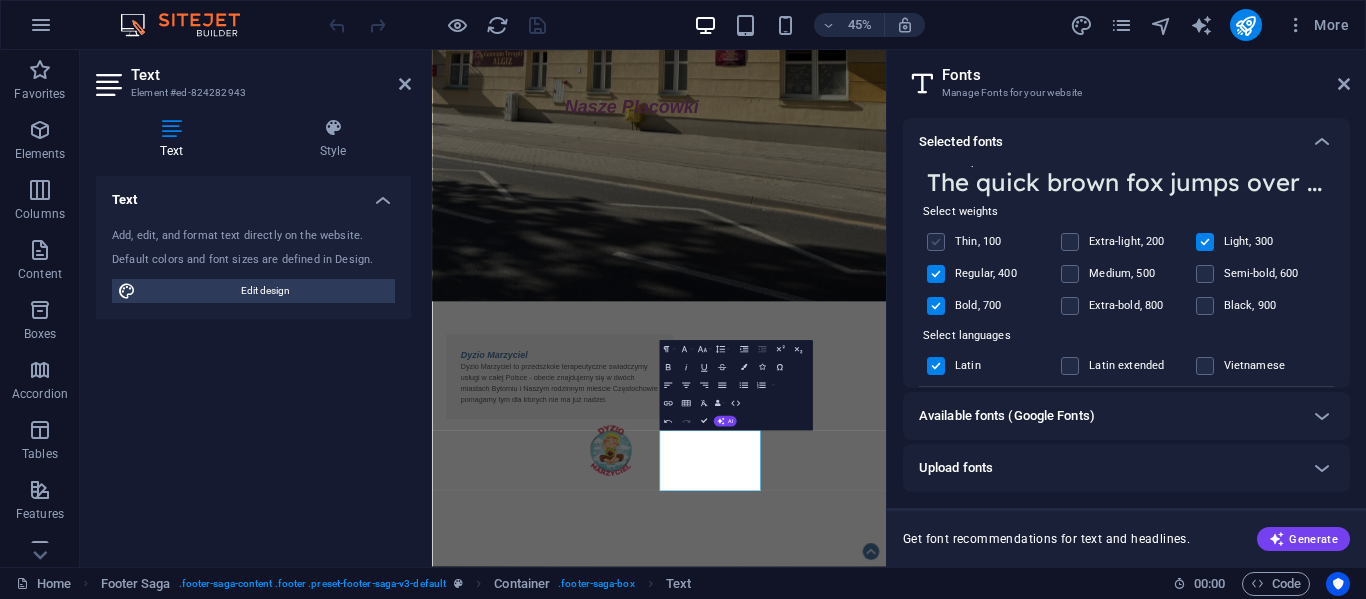 click at bounding box center (936, 242) 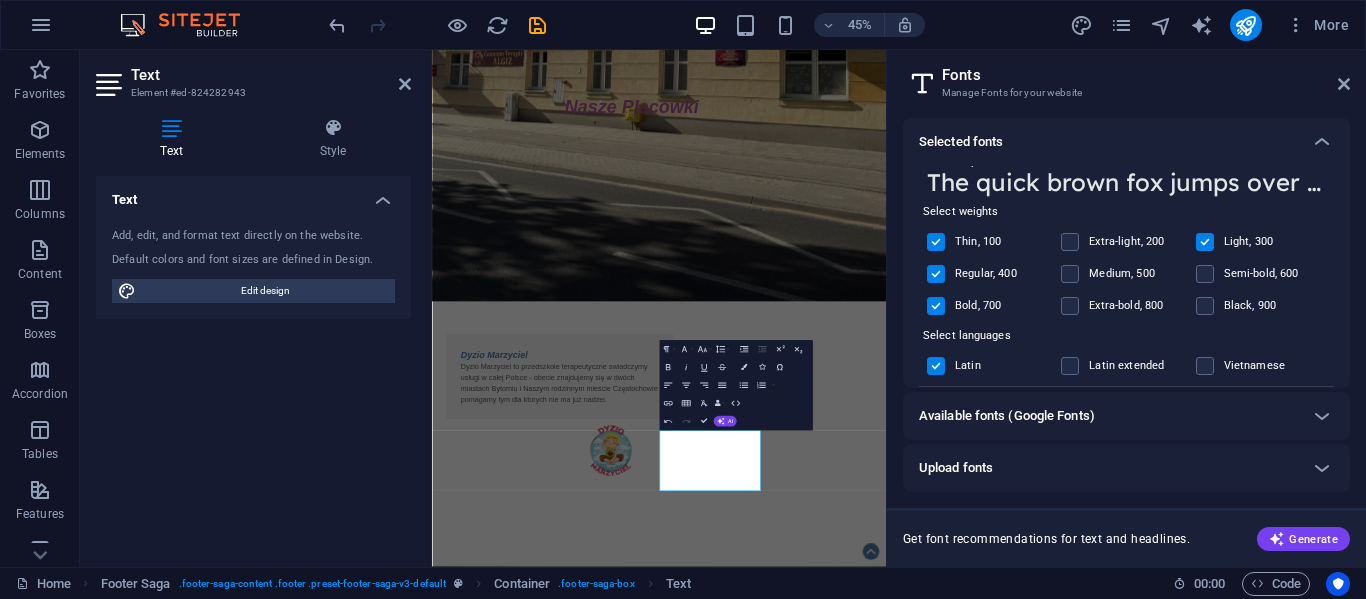 scroll, scrollTop: 0, scrollLeft: 0, axis: both 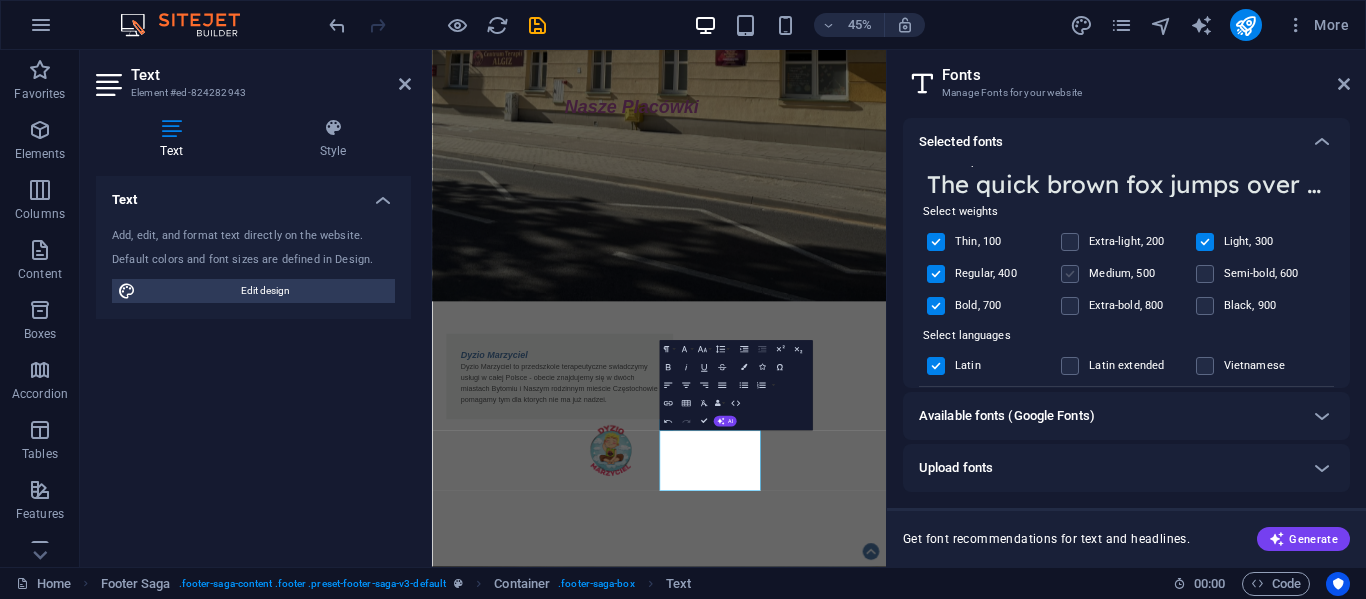 click at bounding box center [1070, 274] 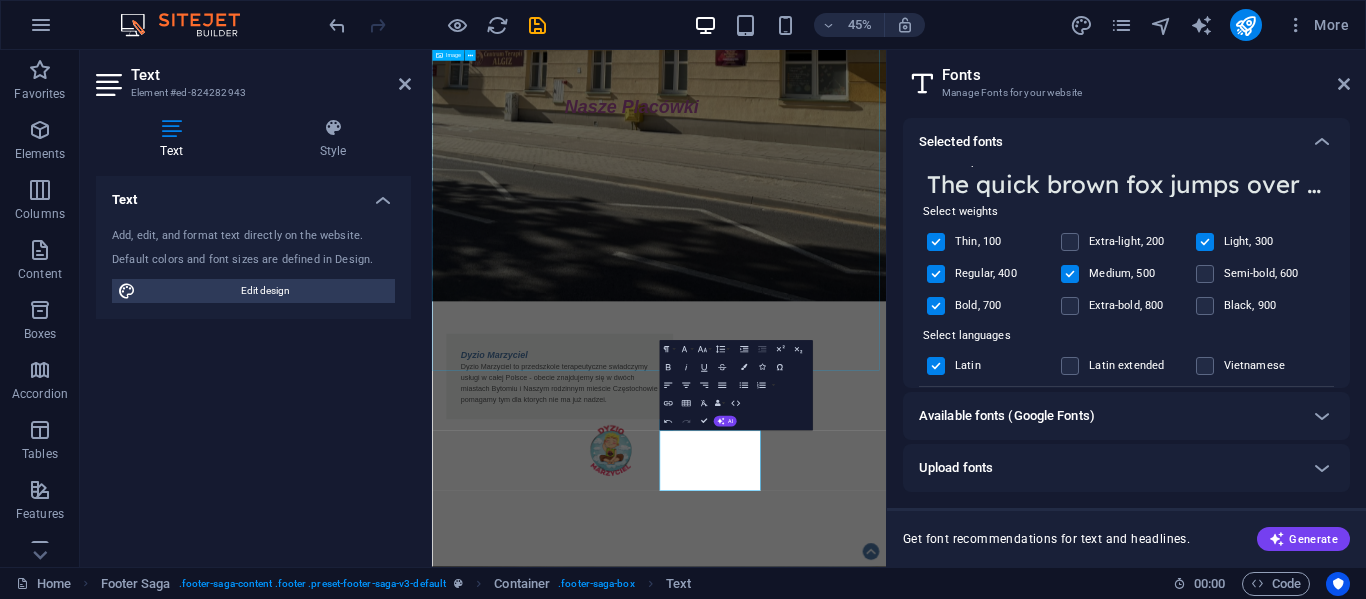 click at bounding box center [936, 1575] 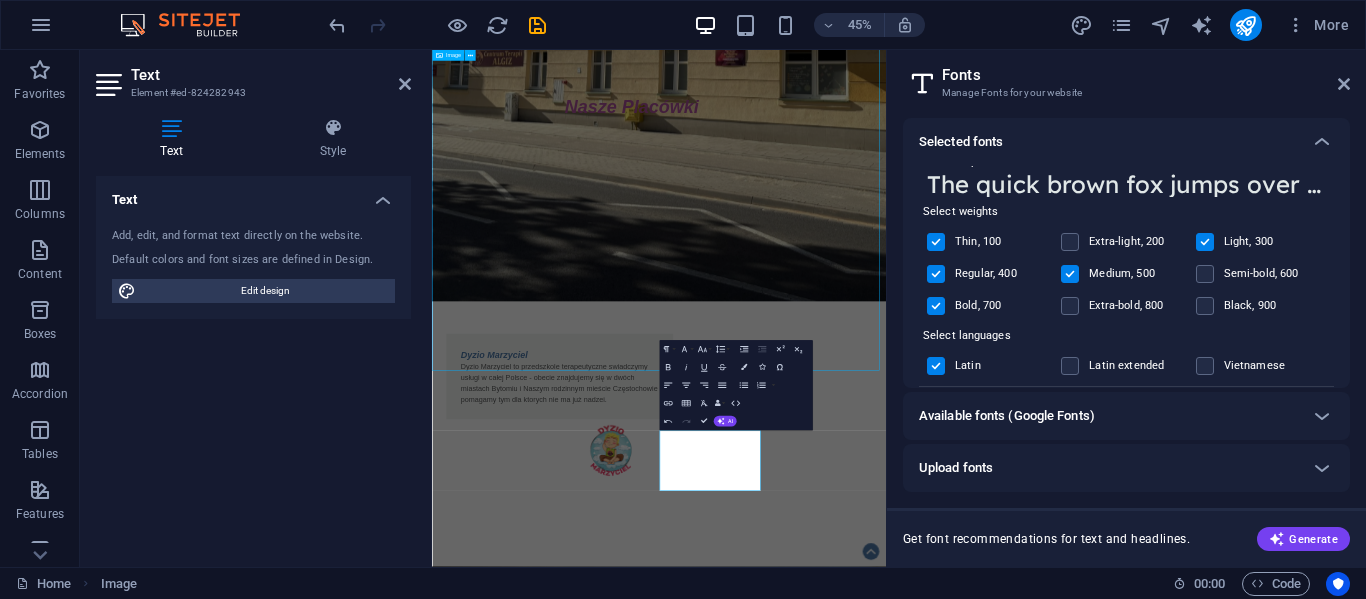 scroll, scrollTop: 1267, scrollLeft: 0, axis: vertical 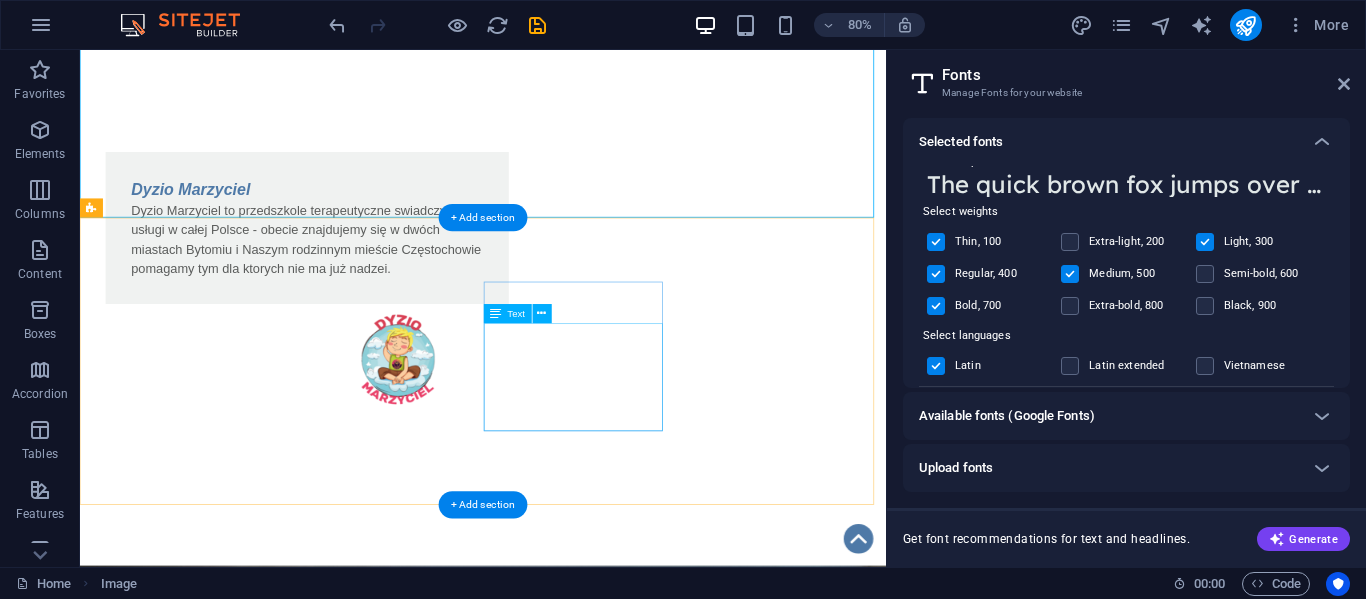 click on "ul.[STREET] [POSTAL_CODE] [CITY] tel.:[PHONE] e-mail: [EMAIL]" at bounding box center (208, 2042) 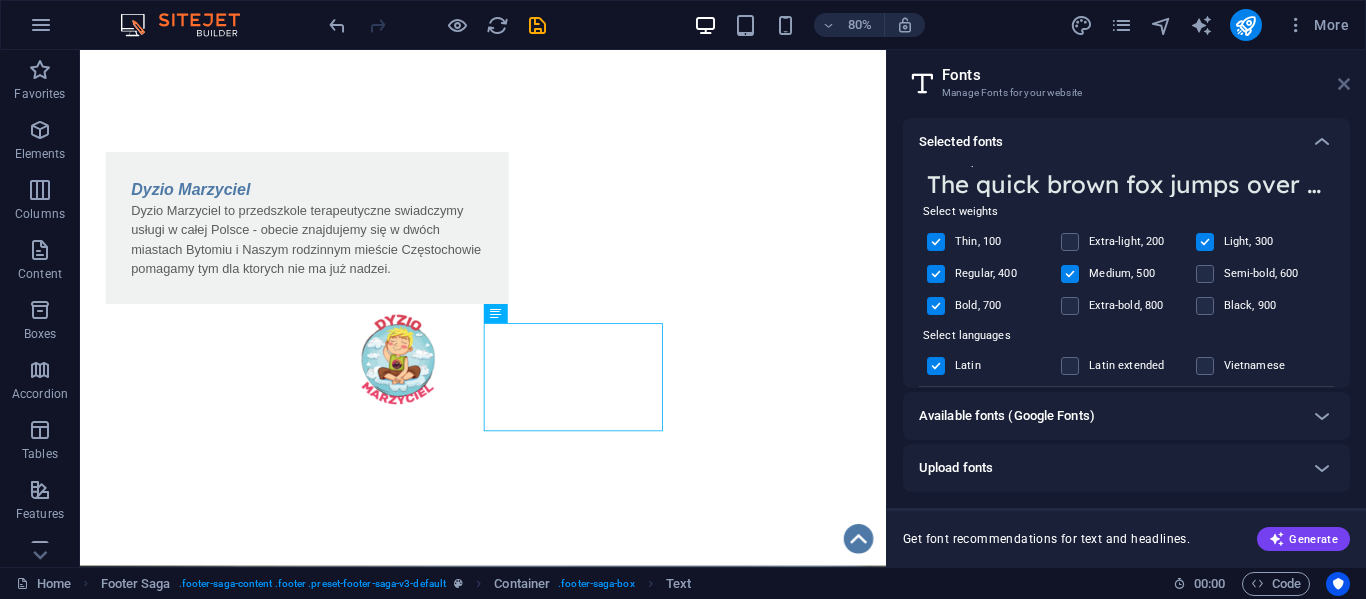 click at bounding box center (1344, 84) 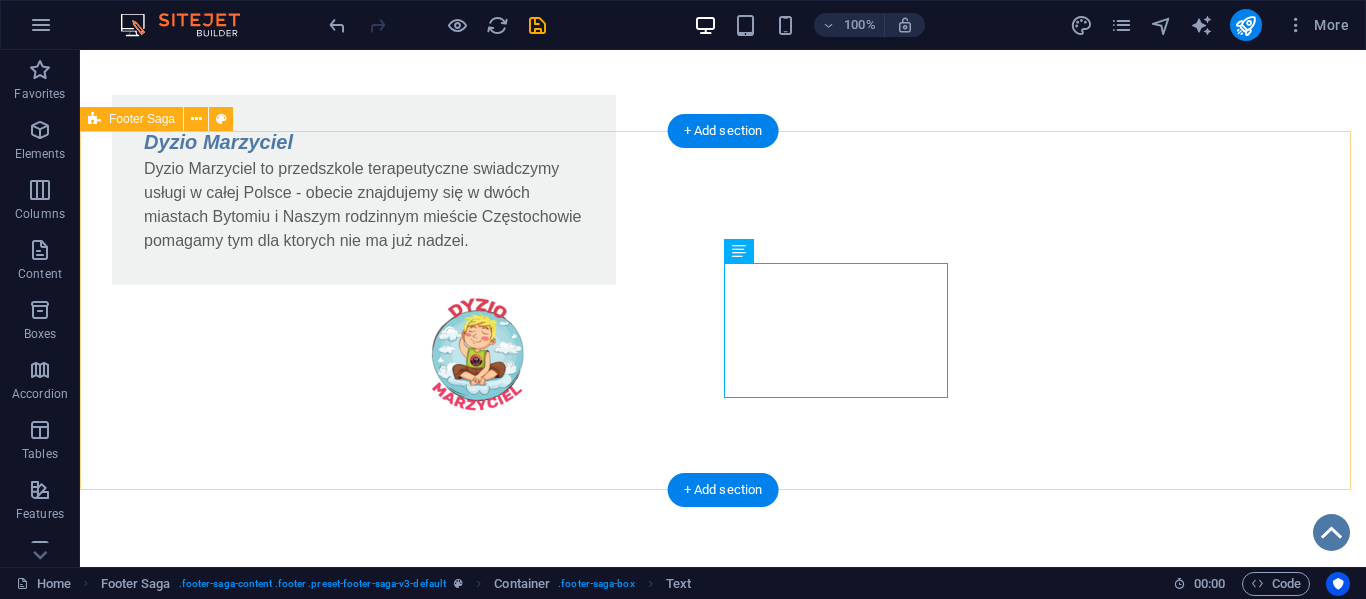 scroll, scrollTop: 1604, scrollLeft: 0, axis: vertical 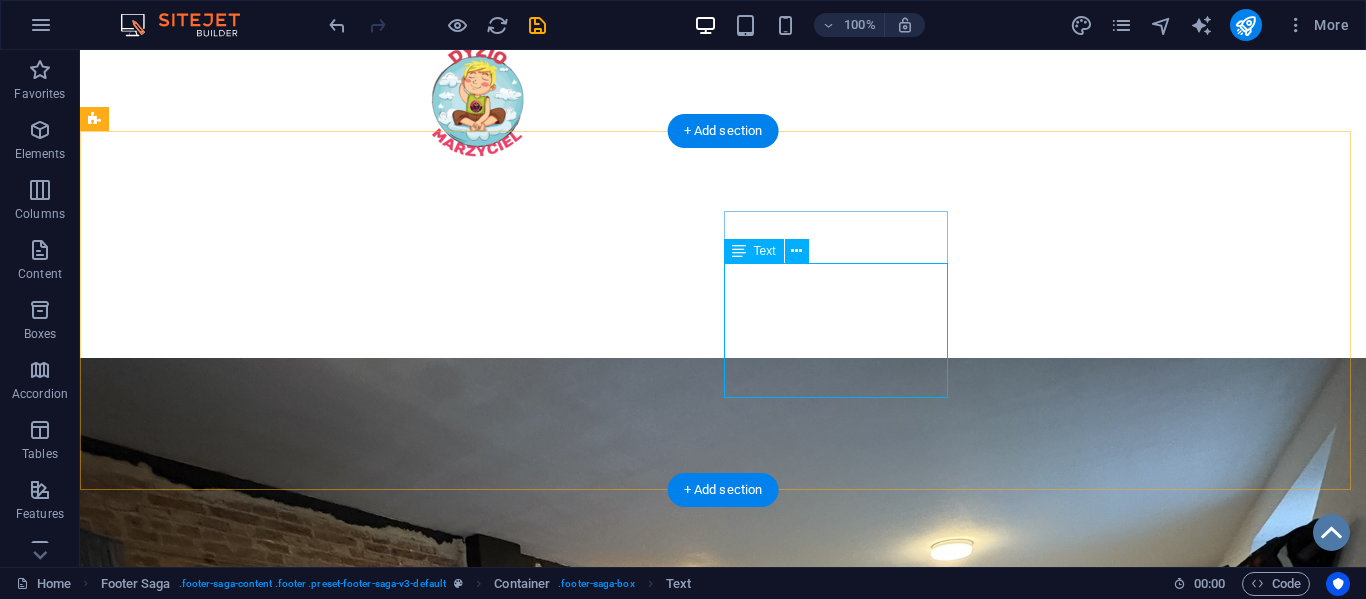 click on "ul.[STREET] [POSTAL_CODE] [CITY] tel.:[PHONE] e-mail: [EMAIL]" at bounding box center (208, 1914) 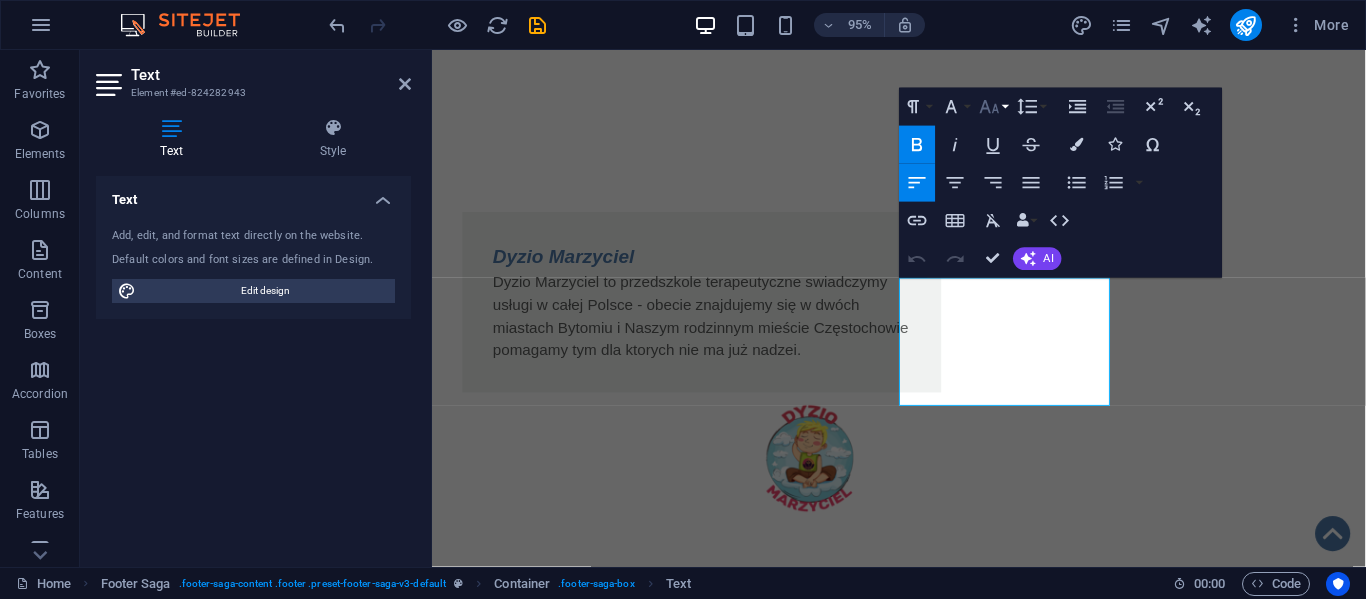 click 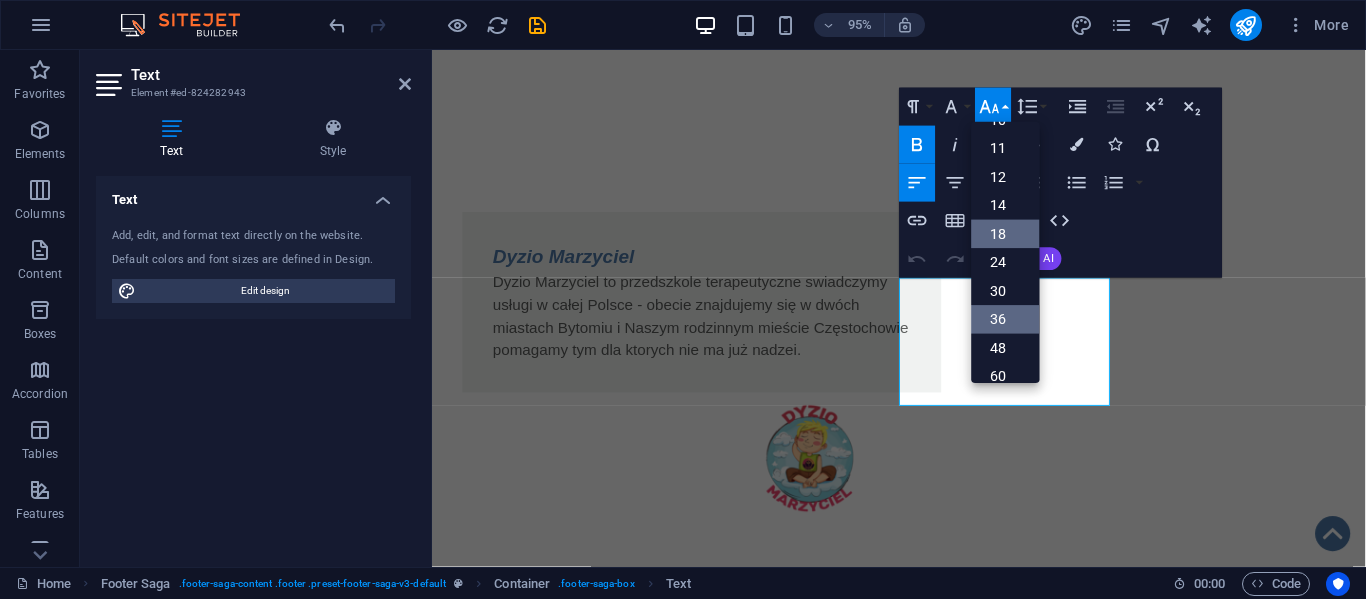 scroll, scrollTop: 84, scrollLeft: 0, axis: vertical 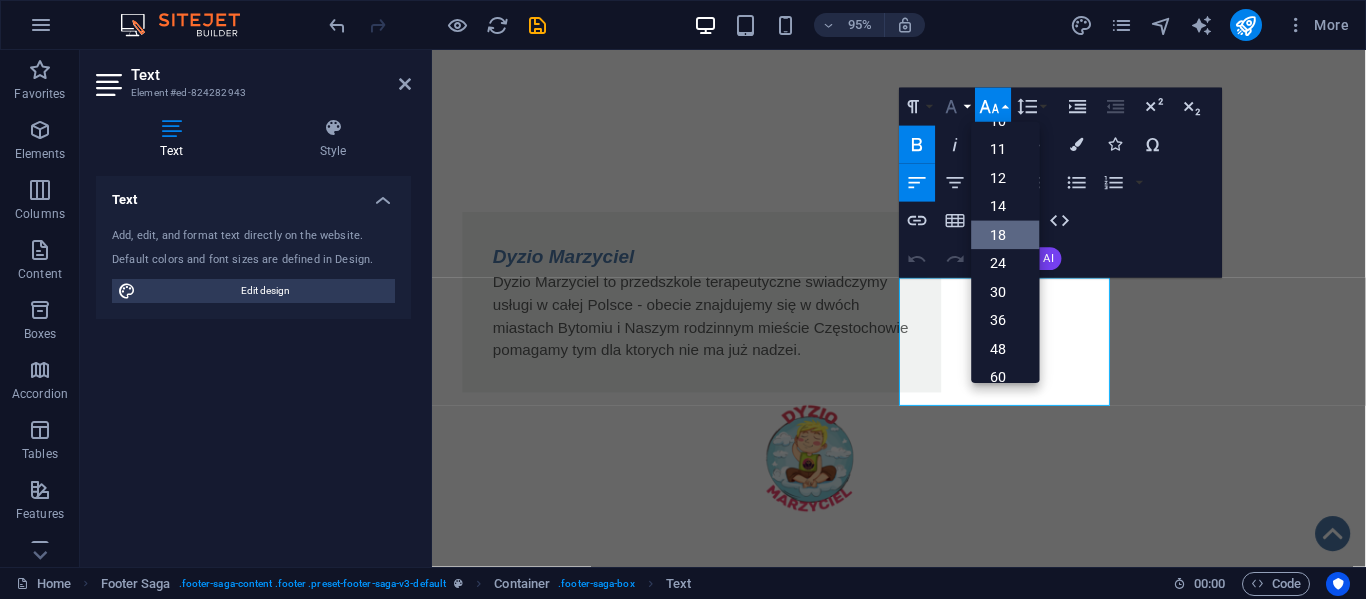 click on "Font Family" at bounding box center (955, 107) 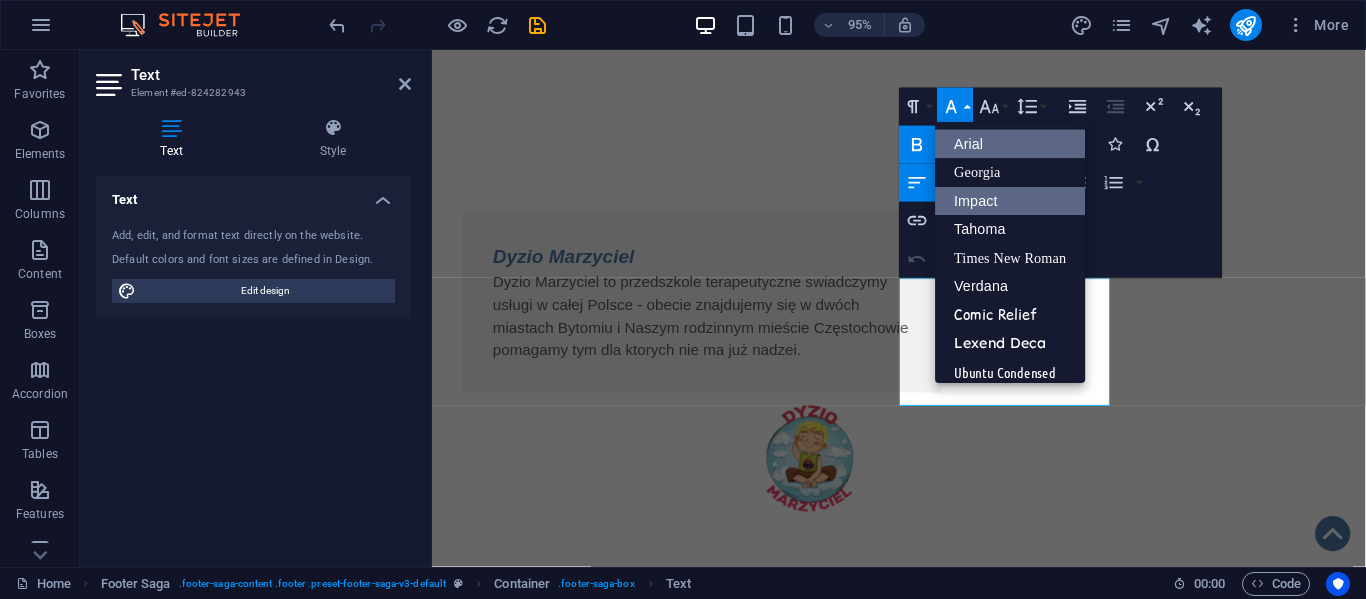 scroll, scrollTop: 11, scrollLeft: 0, axis: vertical 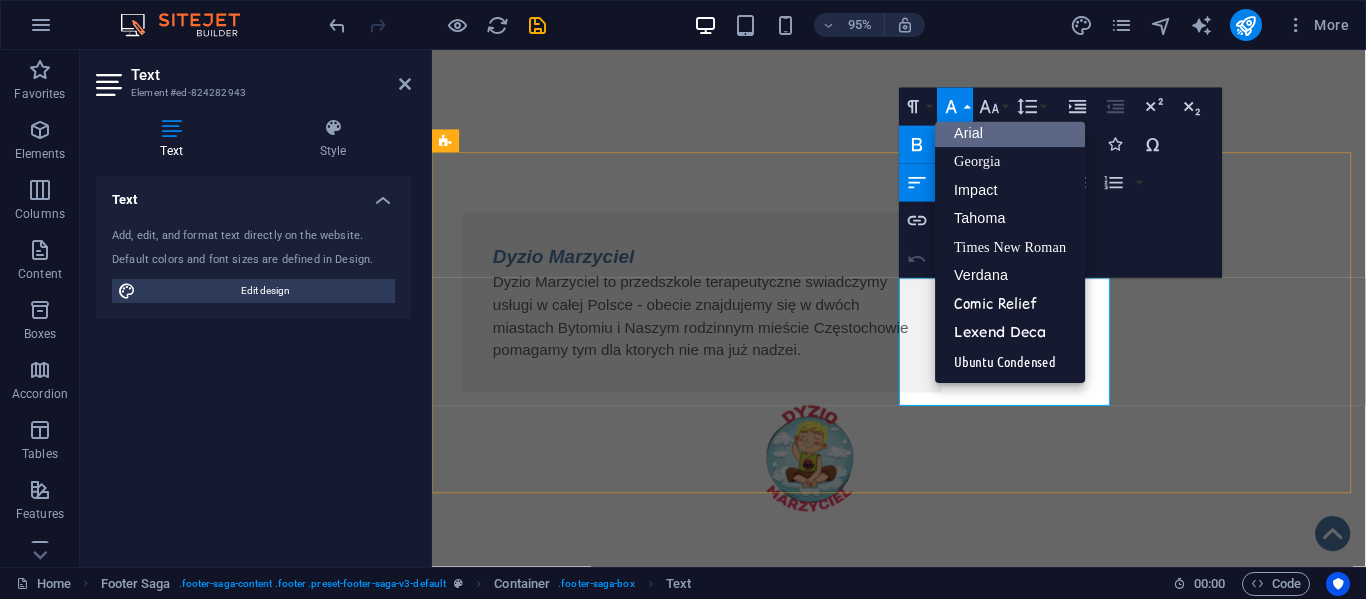 click on "ul.[STREET] [POSTAL_CODE]" at bounding box center (521, 2025) 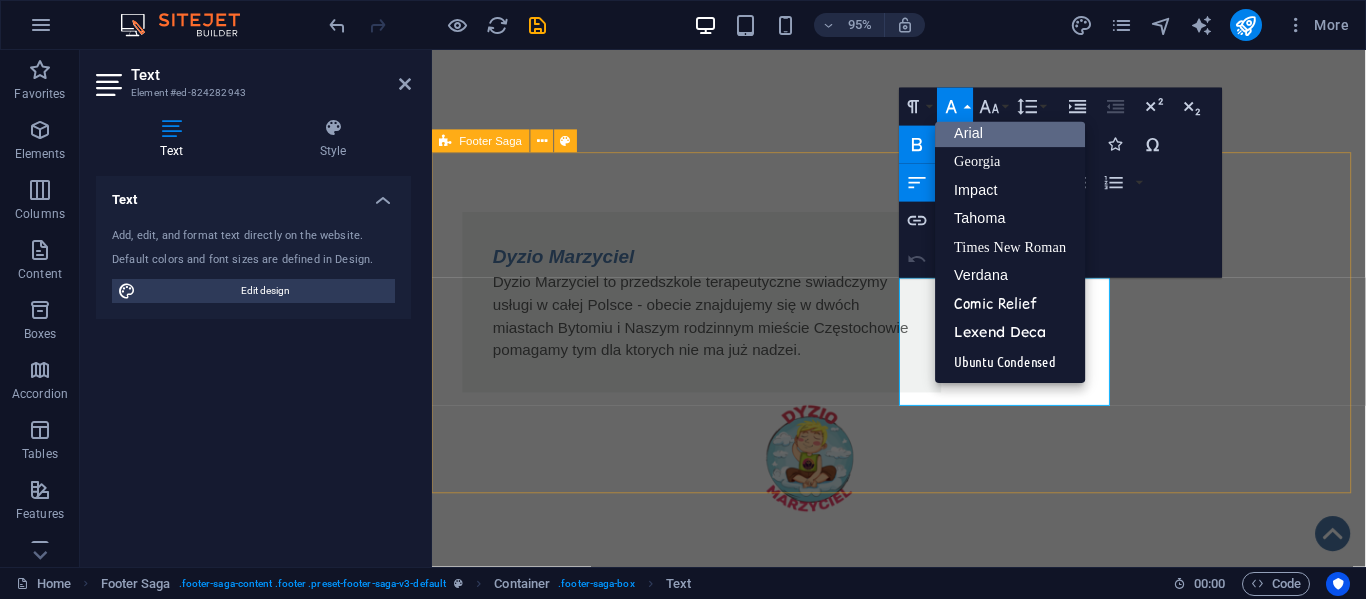 drag, startPoint x: 925, startPoint y: 301, endPoint x: 1028, endPoint y: 433, distance: 167.43059 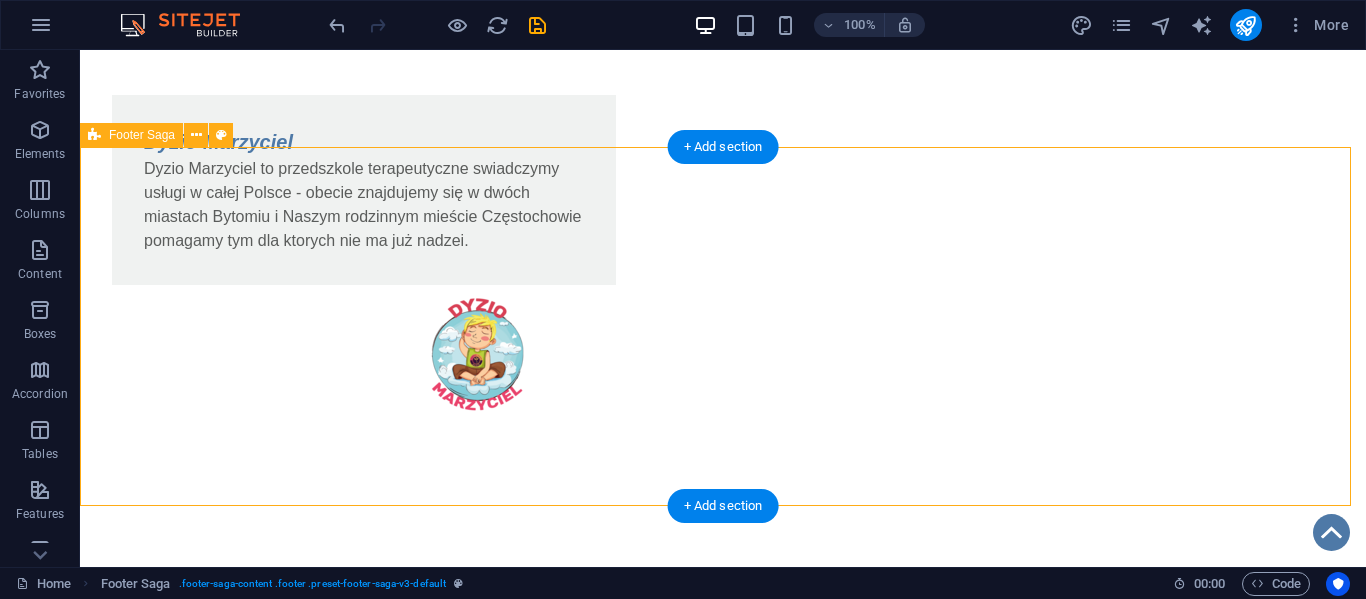 scroll, scrollTop: 1604, scrollLeft: 0, axis: vertical 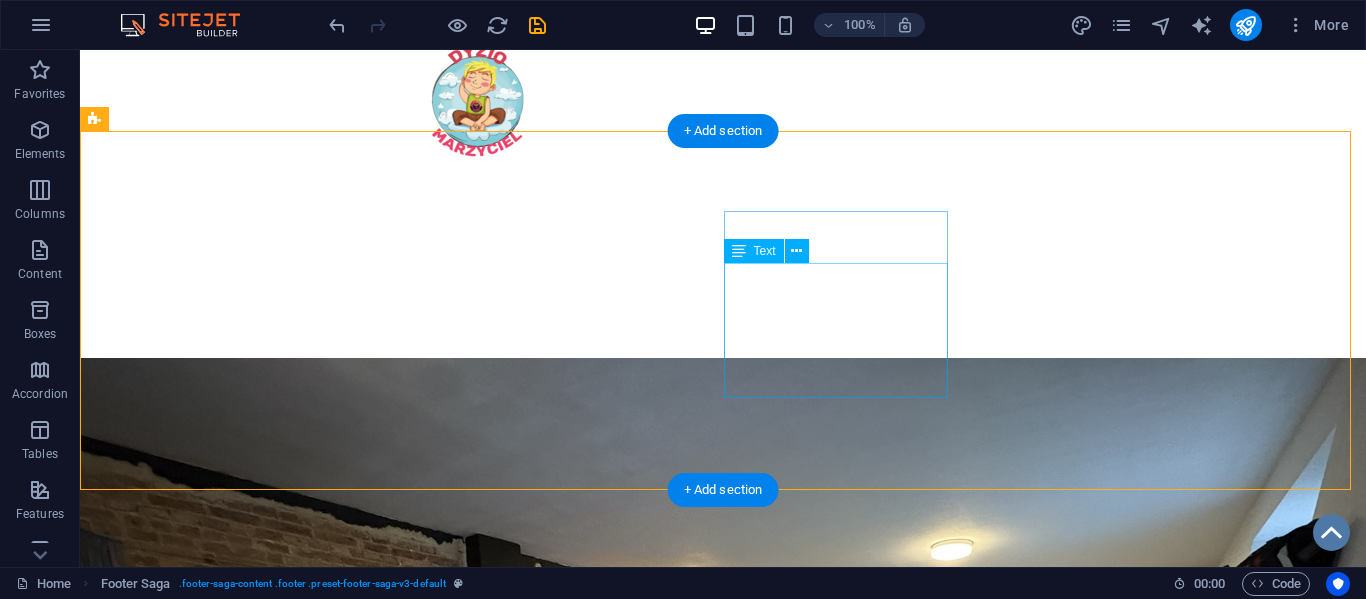 click on "ul.[STREET] [POSTAL_CODE] [CITY] tel.:[PHONE] e-mail: [EMAIL]" at bounding box center (208, 1914) 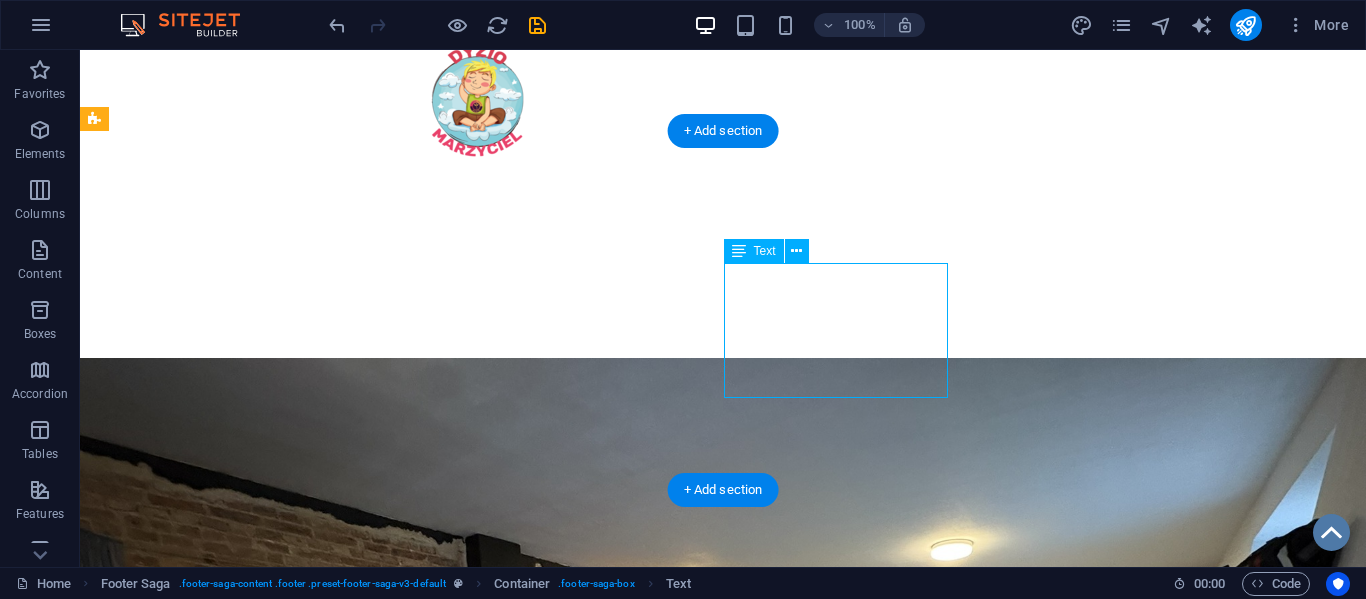 click on "ul.[STREET] [POSTAL_CODE] [CITY] tel.:[PHONE] e-mail: [EMAIL]" at bounding box center [208, 1914] 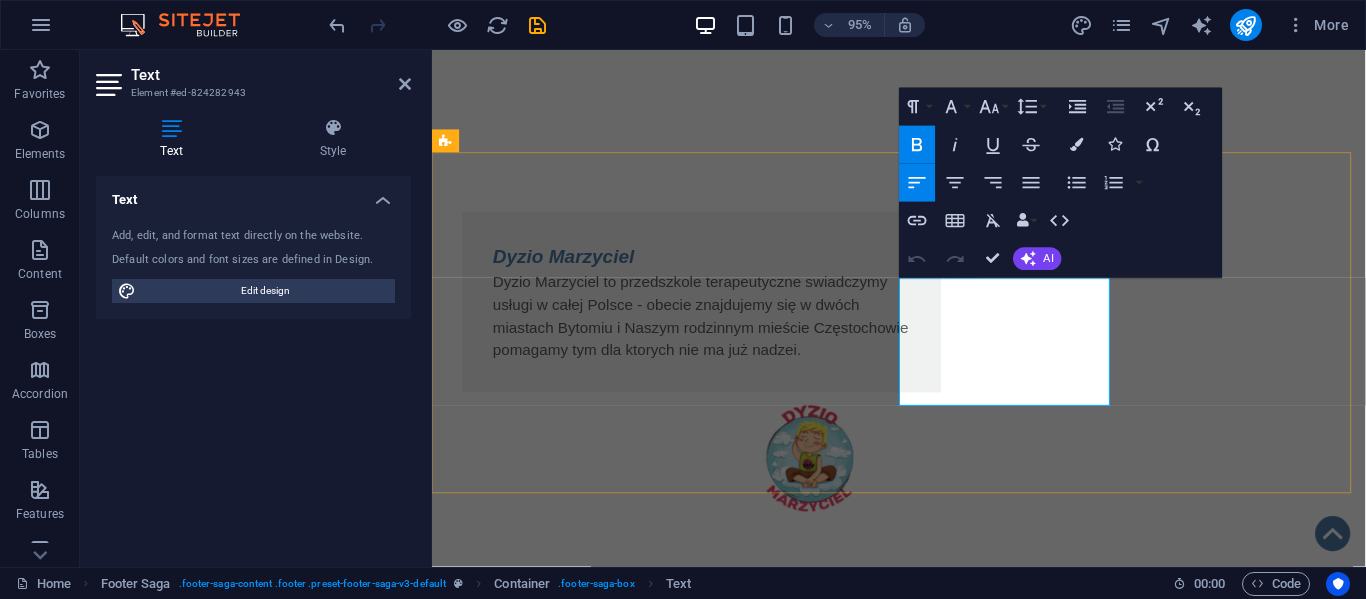 drag, startPoint x: 925, startPoint y: 302, endPoint x: 1008, endPoint y: 415, distance: 140.20699 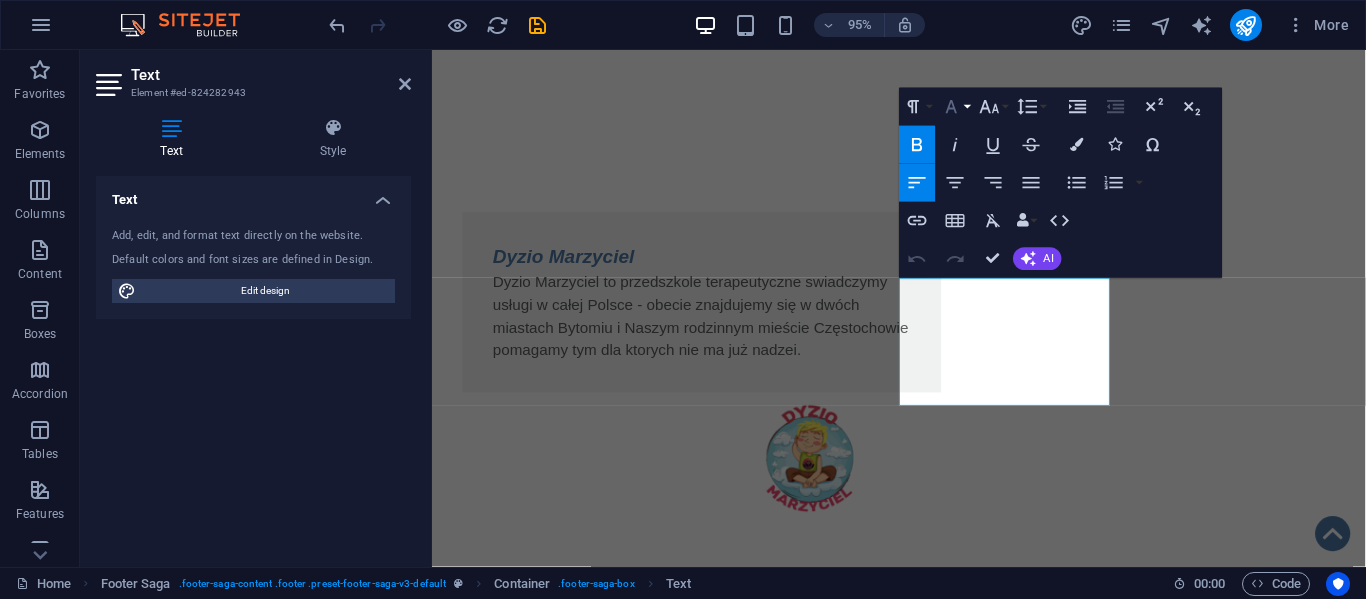 click on "Font Family" at bounding box center (955, 107) 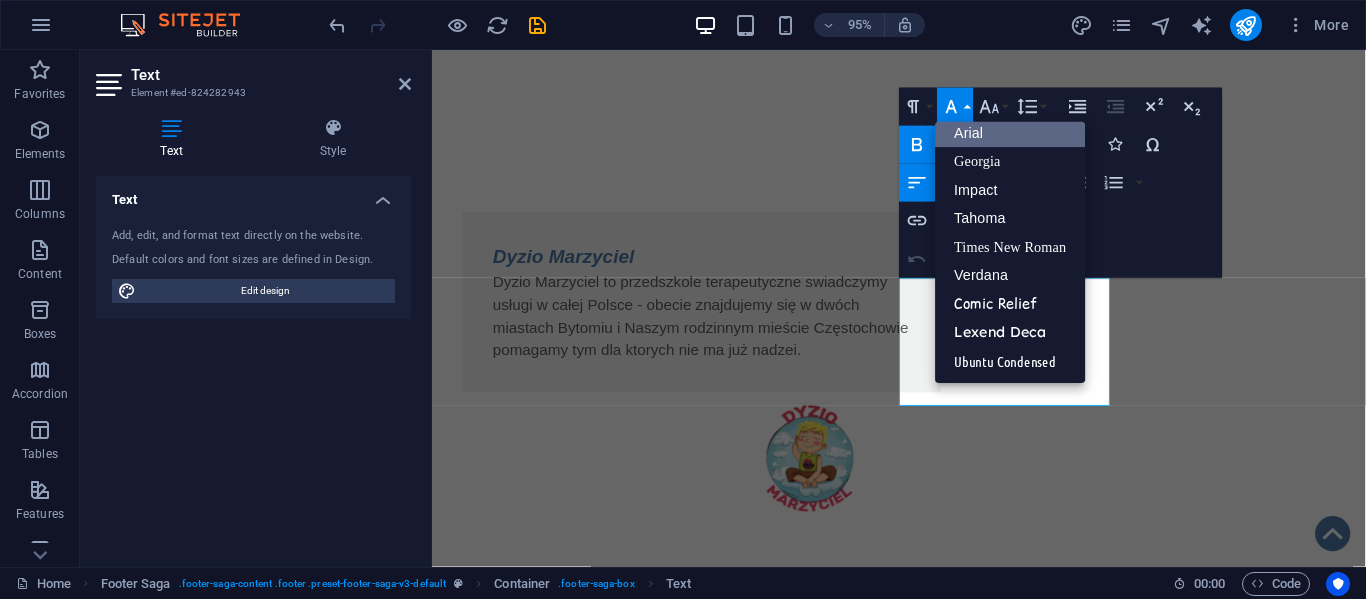 scroll, scrollTop: 11, scrollLeft: 0, axis: vertical 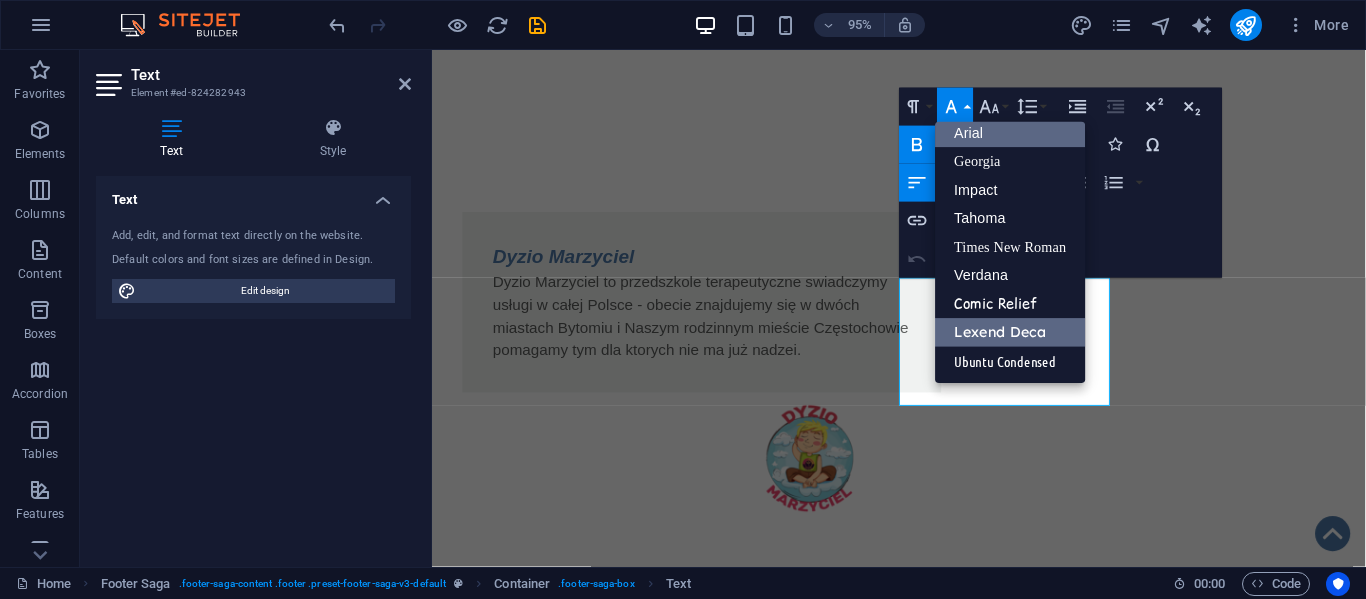 click on "Lexend Deca" at bounding box center [1011, 333] 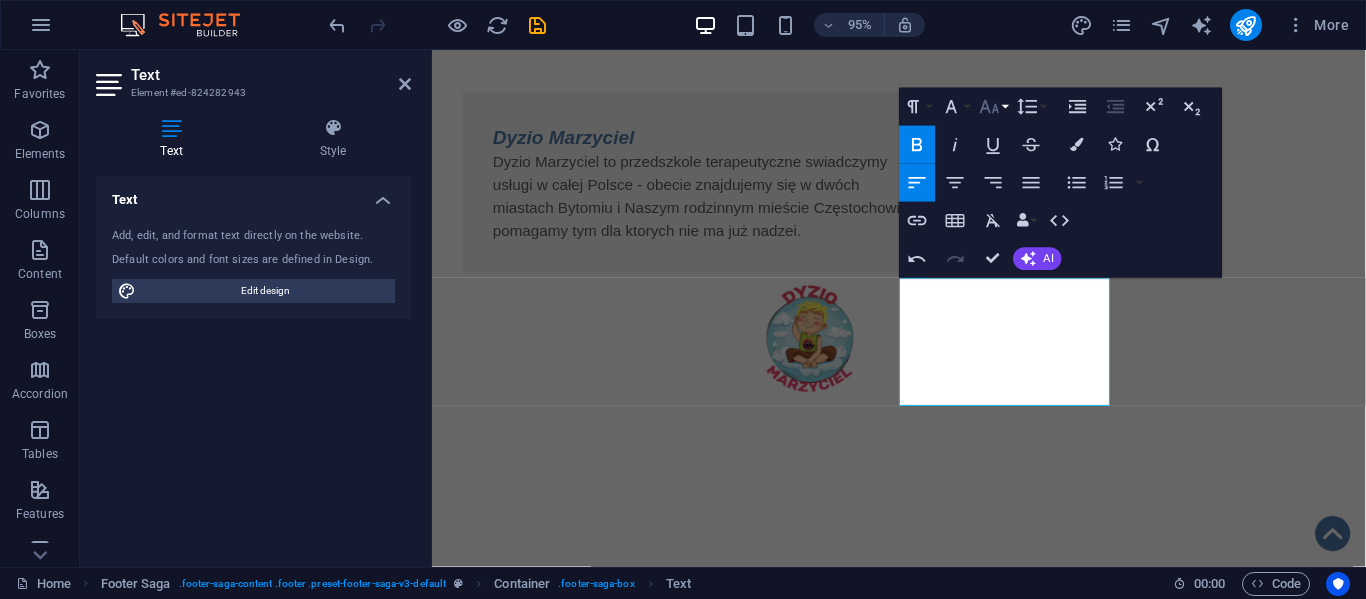 click on "Font Size" at bounding box center [993, 107] 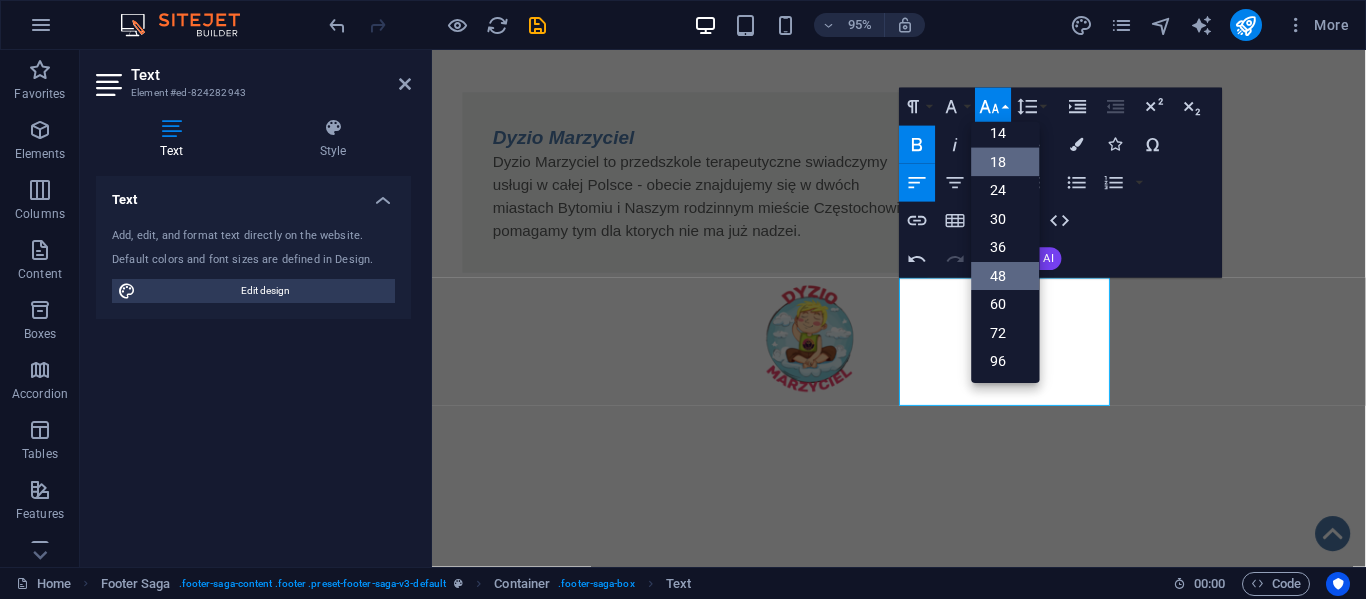 scroll, scrollTop: 0, scrollLeft: 0, axis: both 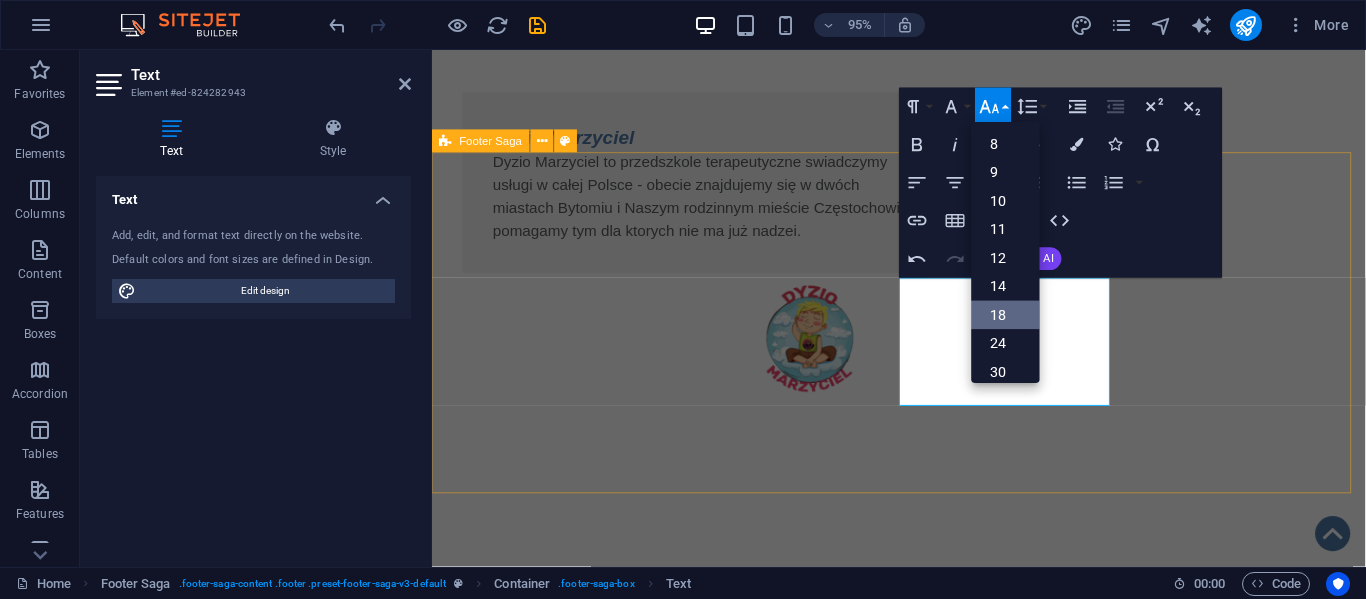 click on "Fundacja Algiz - wspieramy działamy pomagamy i kochamy !!! O nas KRS: [KRS] NIP: [NIP] REGON: [REGON] Mbank: [CREDIT_CARD] Kontakt ul.[STREET] [POSTAL_CODE] [CITY] tel.:[PHONE] e-mail: [EMAIL] Statut Polityka Prywatności Regulamin RODO Klauzula przetwarzania" at bounding box center [923, 1805] 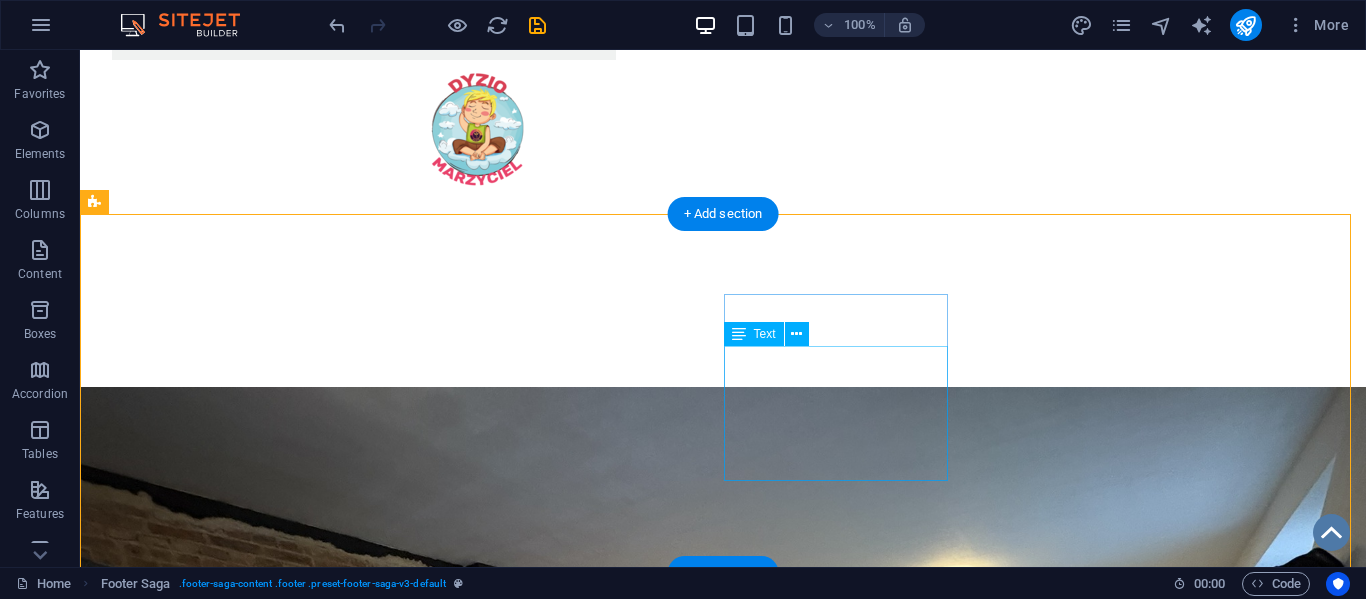 scroll, scrollTop: 1576, scrollLeft: 0, axis: vertical 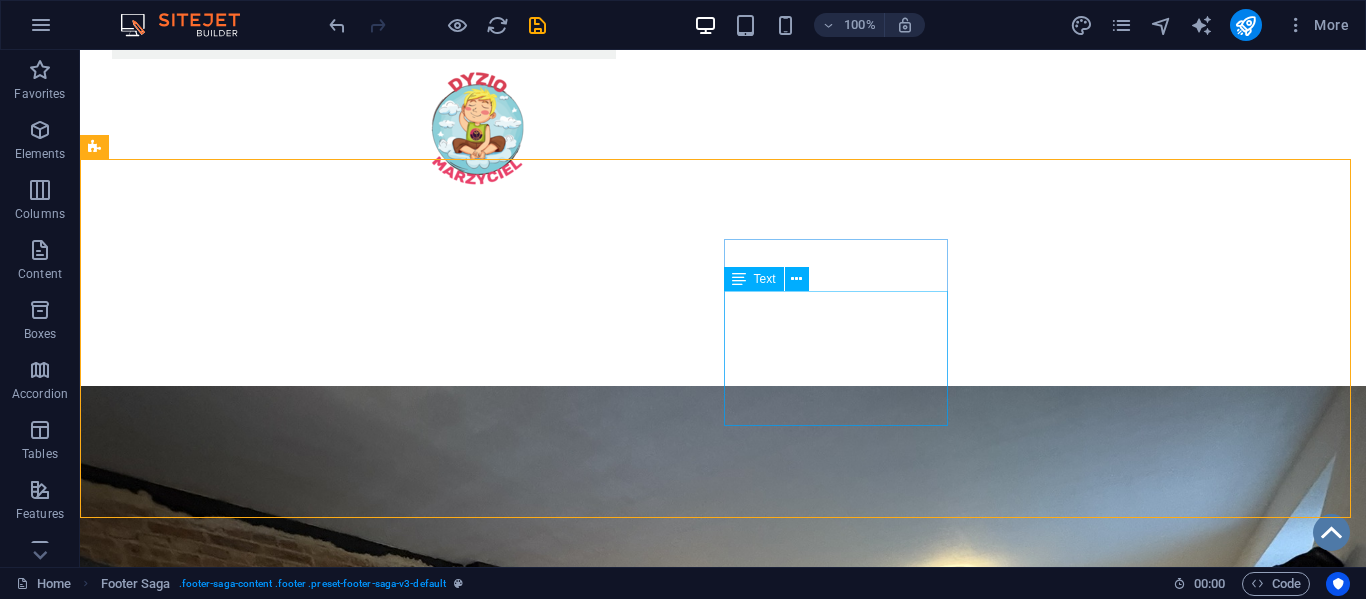 click on "Text" at bounding box center [765, 279] 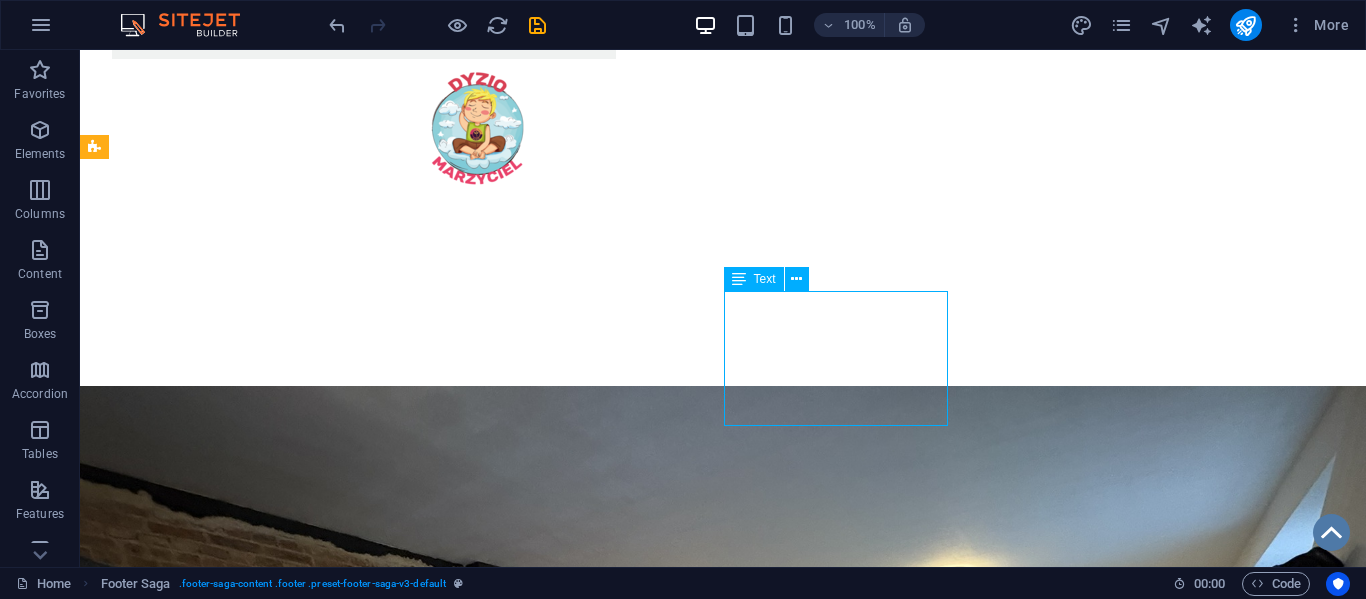 click on "Text" at bounding box center (765, 279) 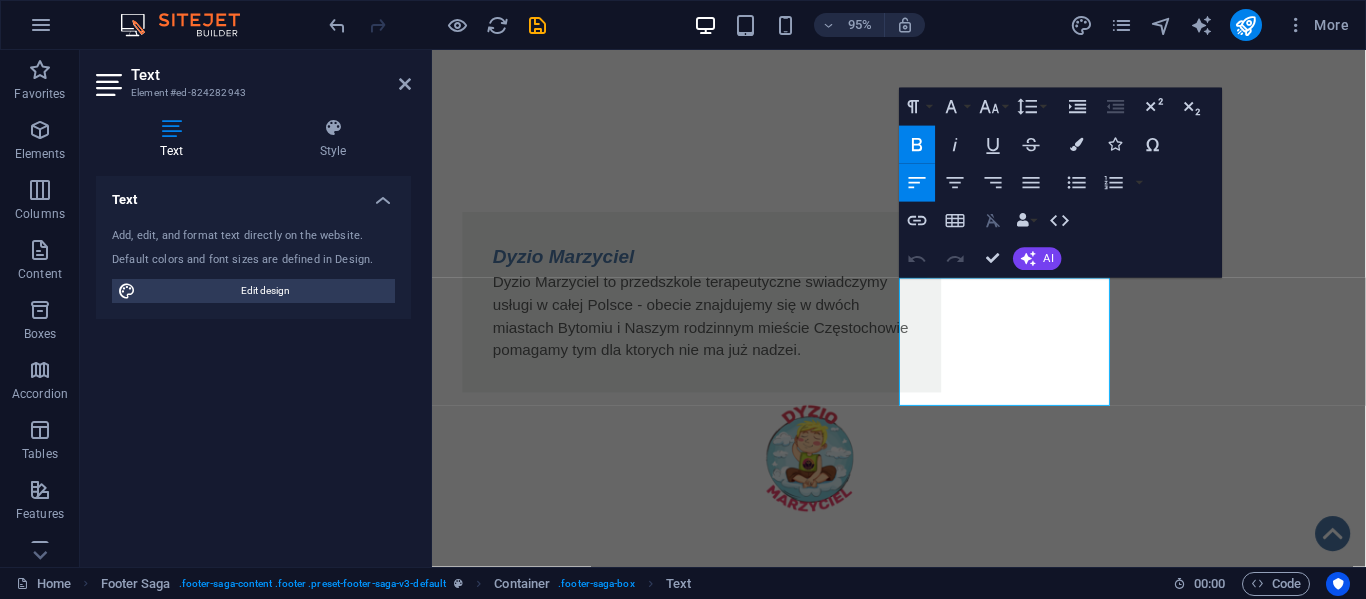 click 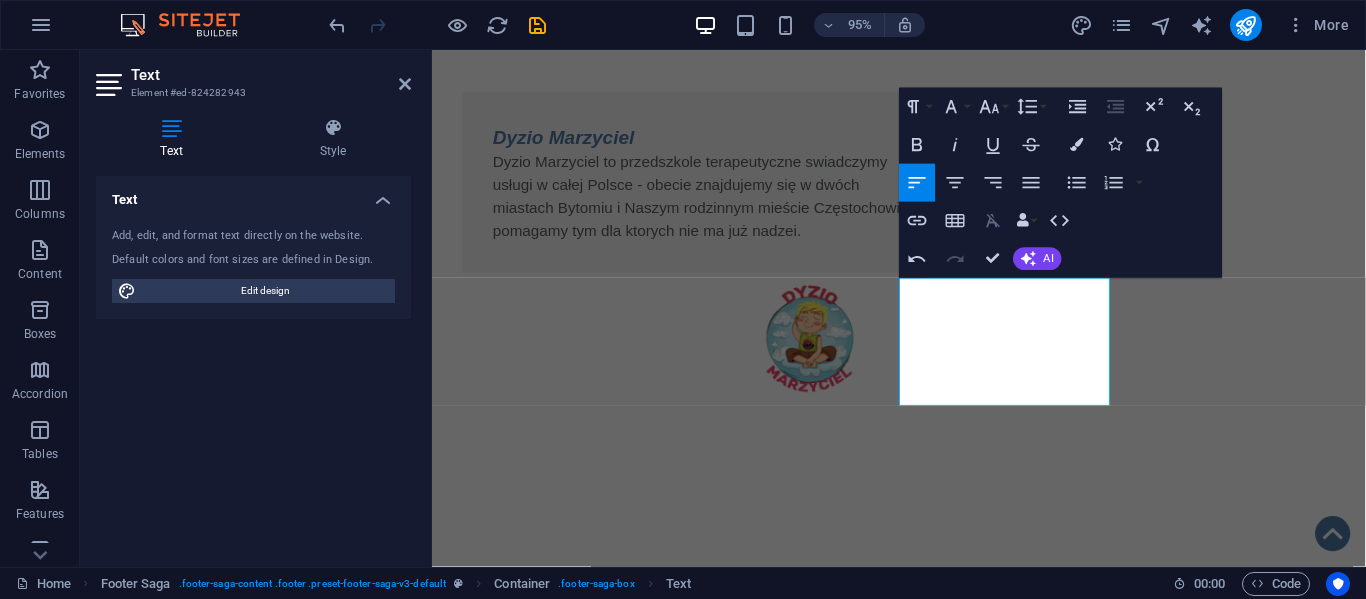 click 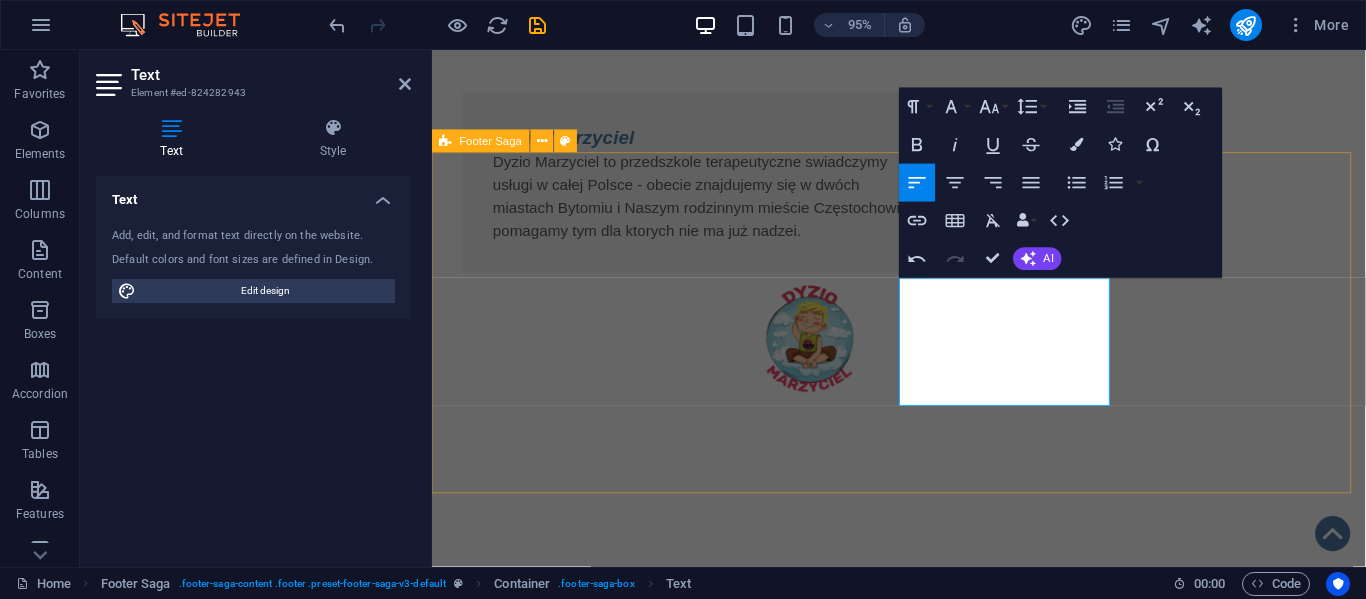 drag, startPoint x: 927, startPoint y: 306, endPoint x: 1151, endPoint y: 424, distance: 253.17978 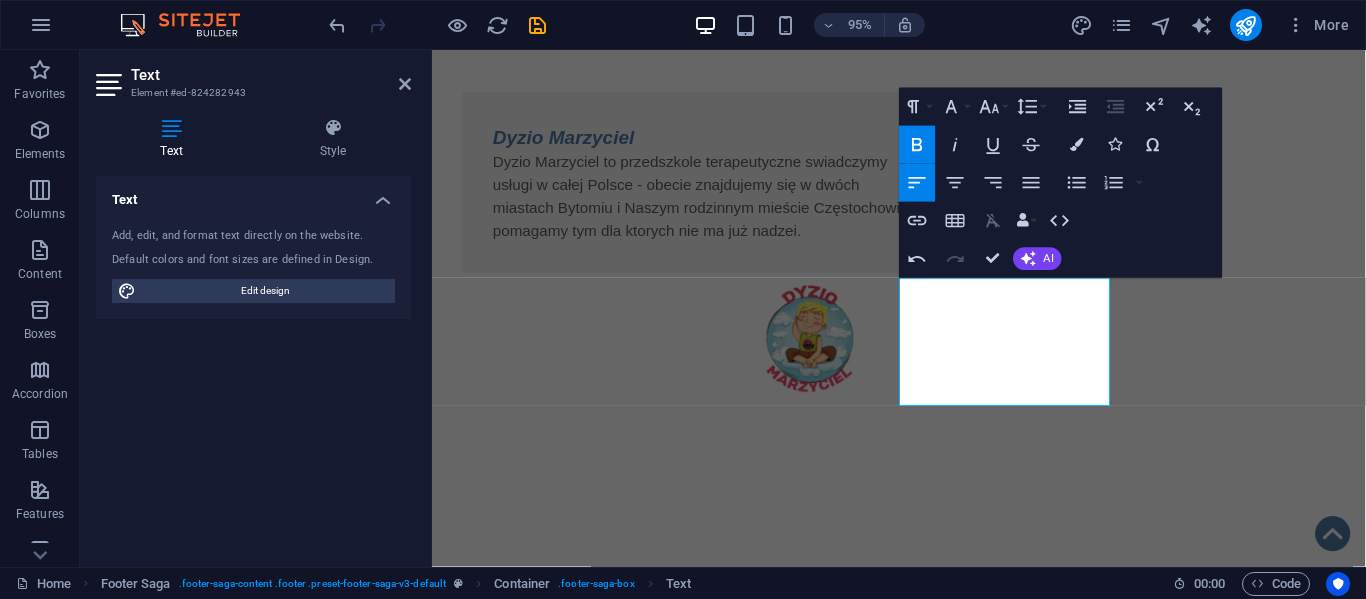 click 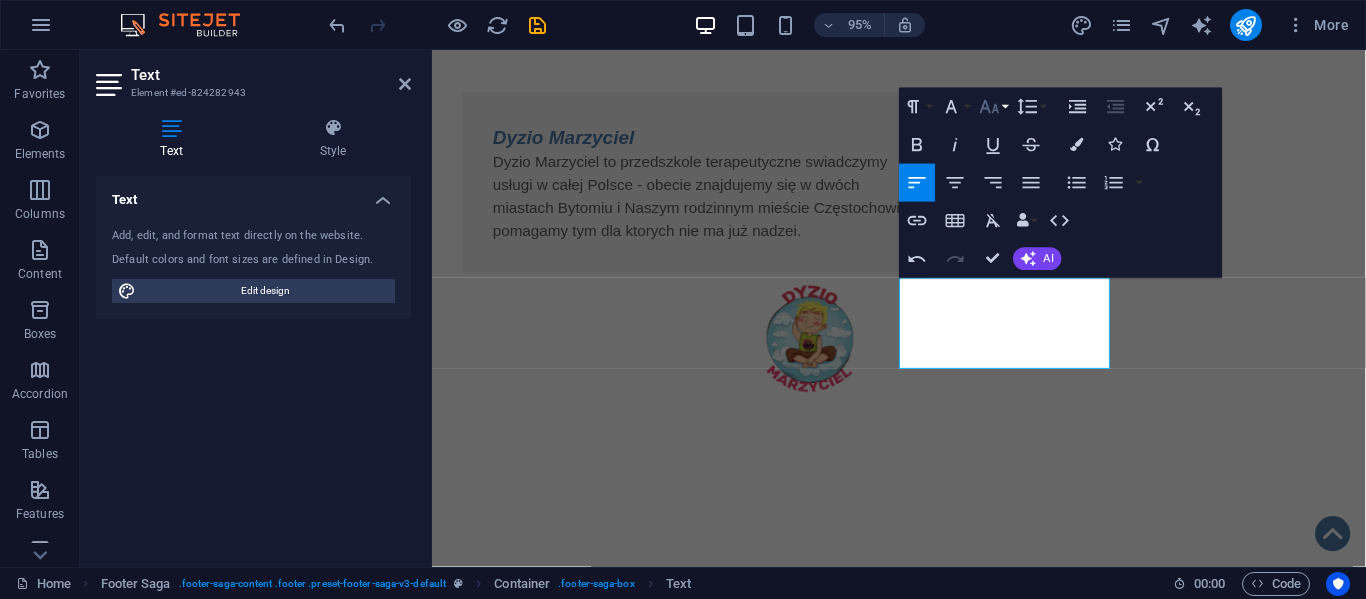 click 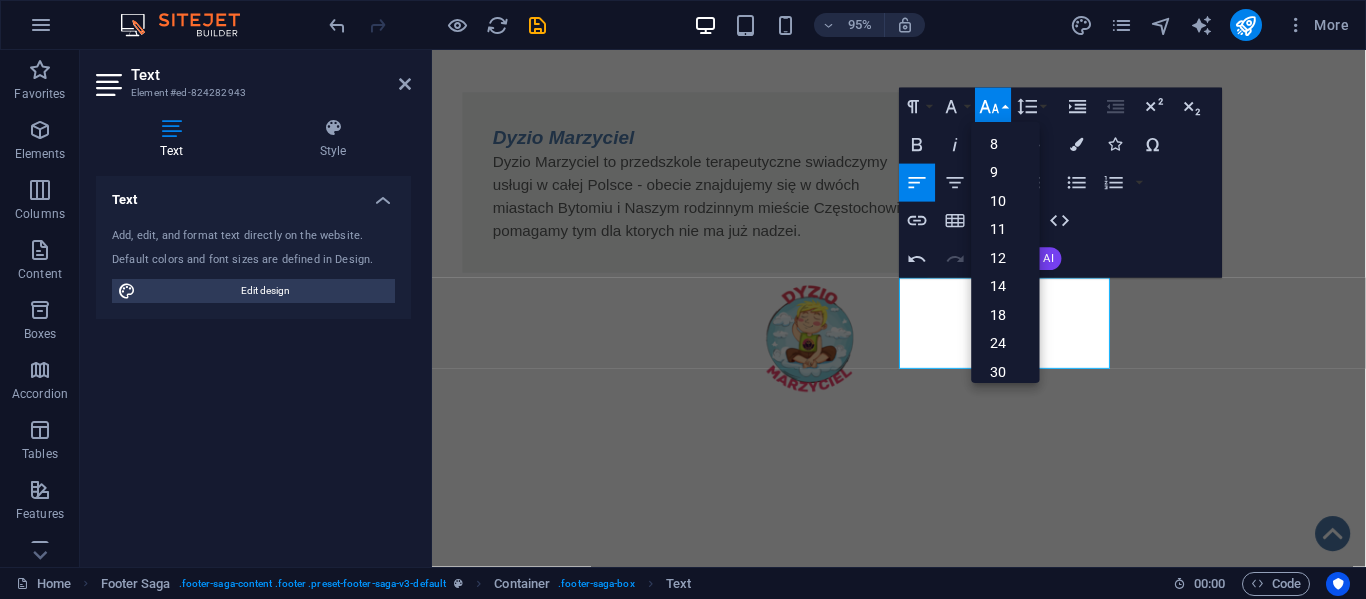 click 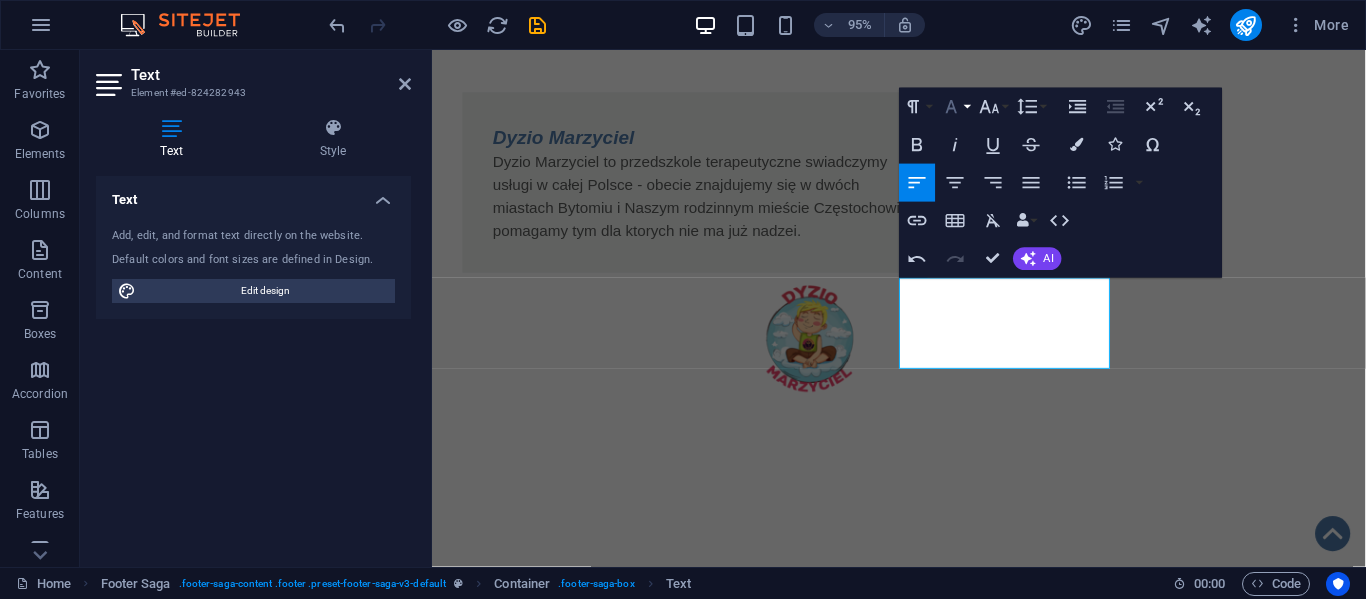 click on "Font Family" at bounding box center [955, 107] 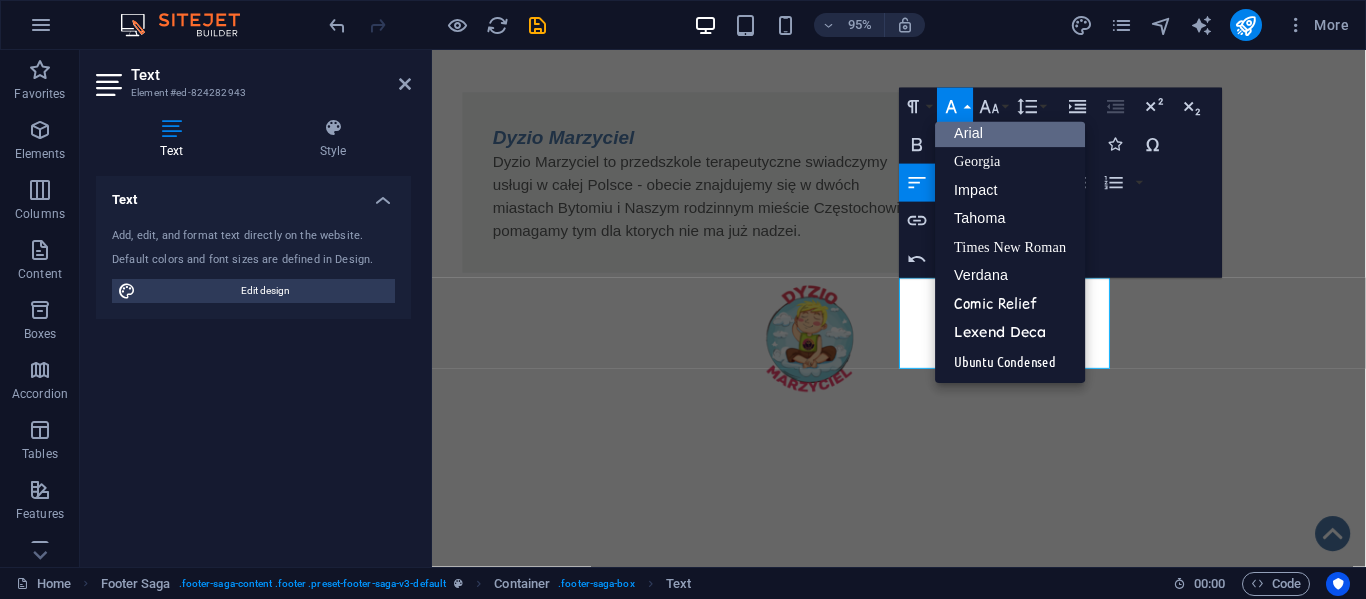 scroll, scrollTop: 11, scrollLeft: 0, axis: vertical 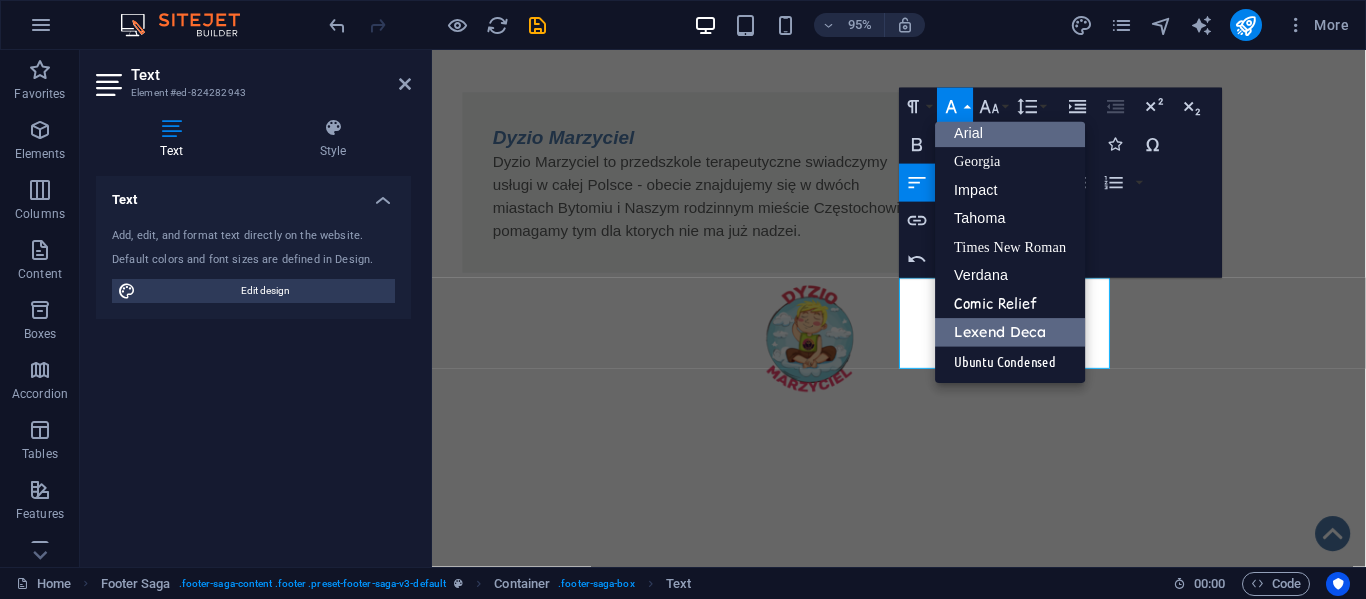 click on "Lexend Deca" at bounding box center (1011, 333) 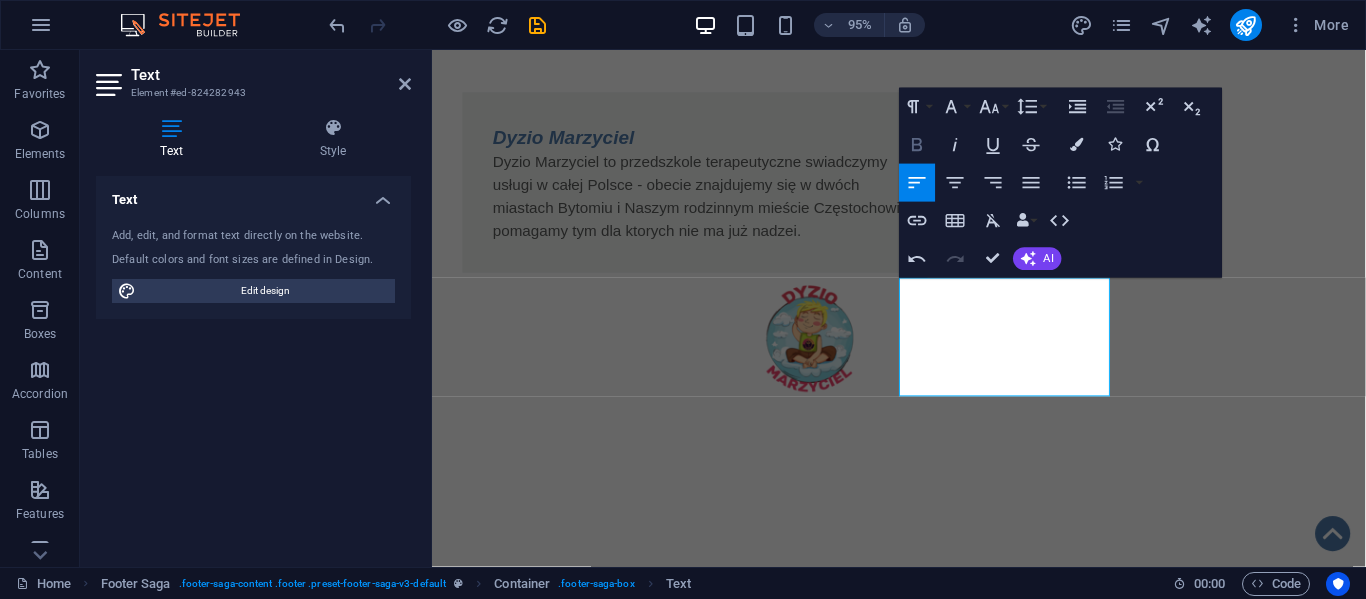 click 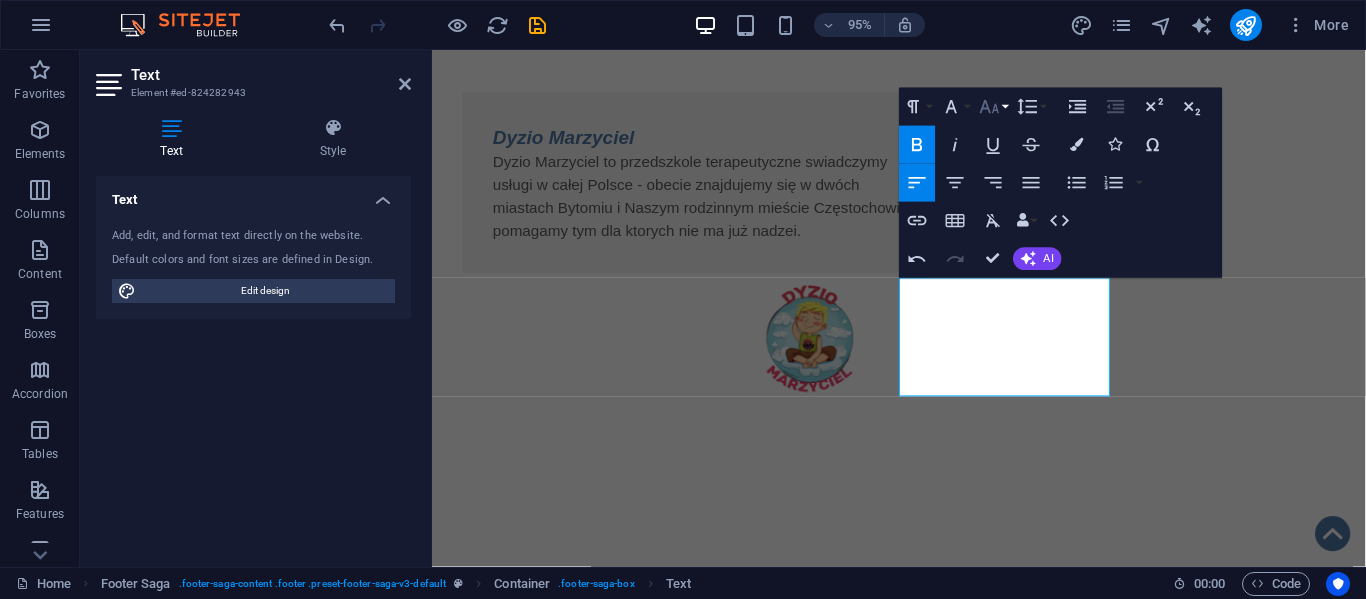 click on "Font Size" at bounding box center (993, 107) 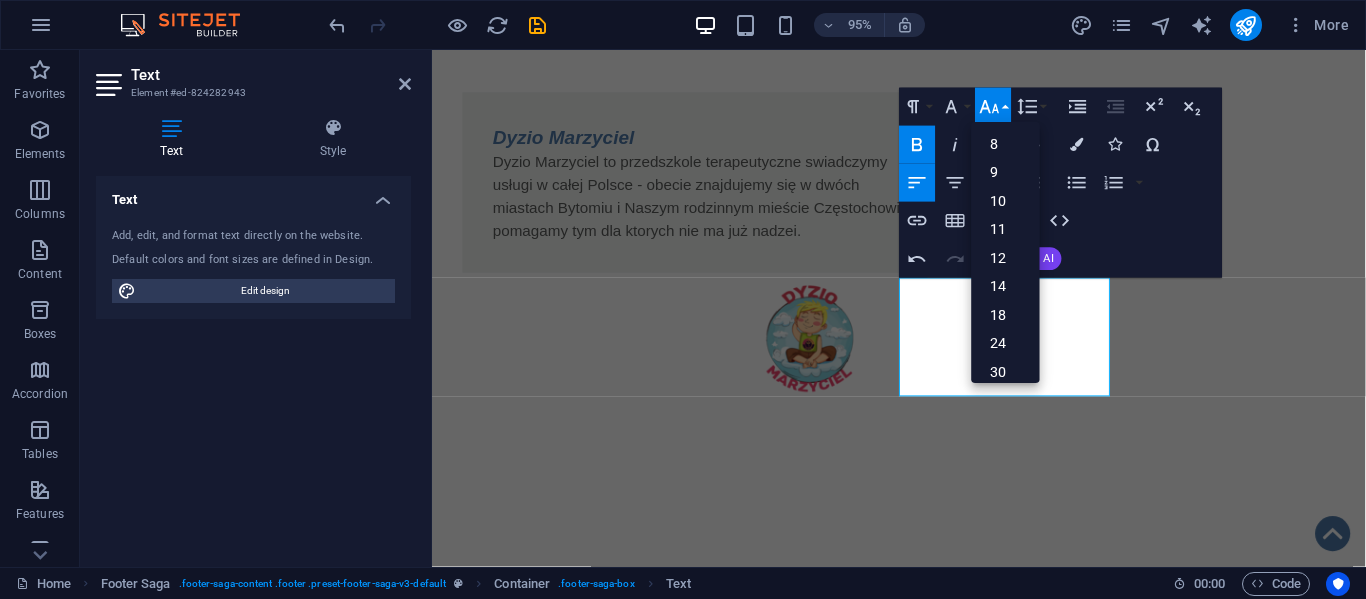 click on "Font Size" at bounding box center [993, 107] 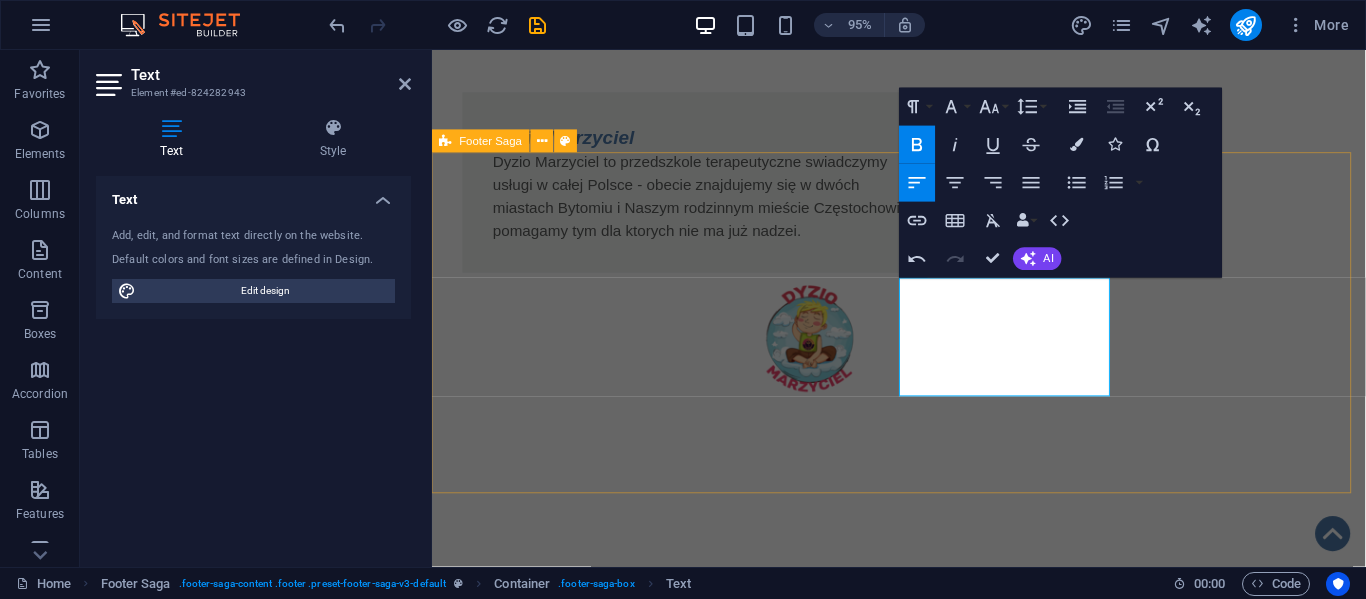 click on "Fundacja Algiz - wspieramy działamy pomagamy i kochamy !!! O nas KRS: [KRS] NIP: [NIP] REGON: [REGON] Mbank: [CREDIT_CARD] Kontakt ul.[STREET] [POSTAL_CODE] [CITY] tel.:[PHONE] e-mail: [EMAIL] Statut Polityka Prywatności Regulamin RODO Klauzula przetwarzania" at bounding box center (923, 1800) 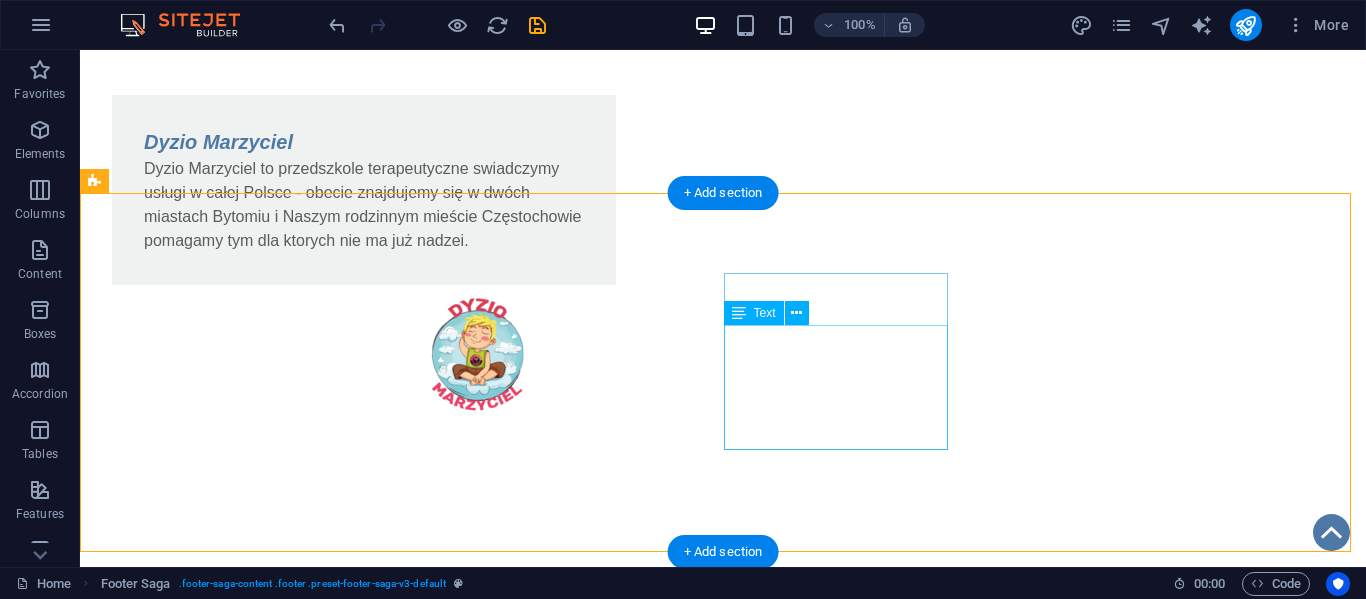 scroll, scrollTop: 1599, scrollLeft: 0, axis: vertical 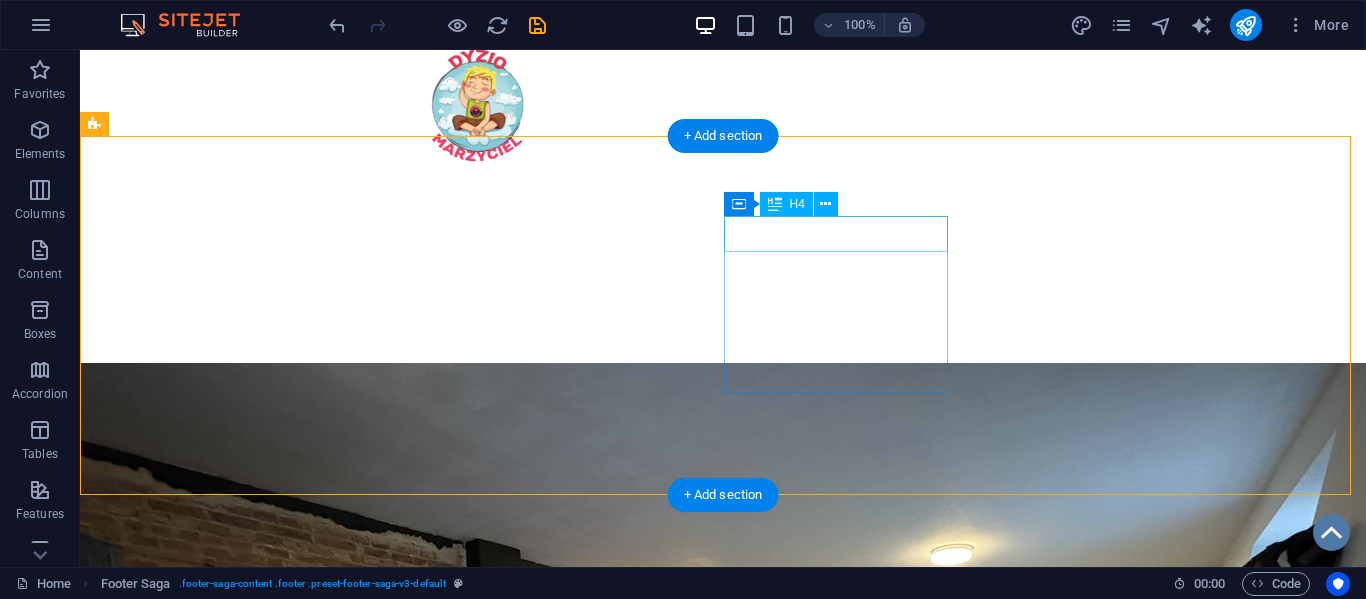 click on "Kontakt" at bounding box center (208, 1818) 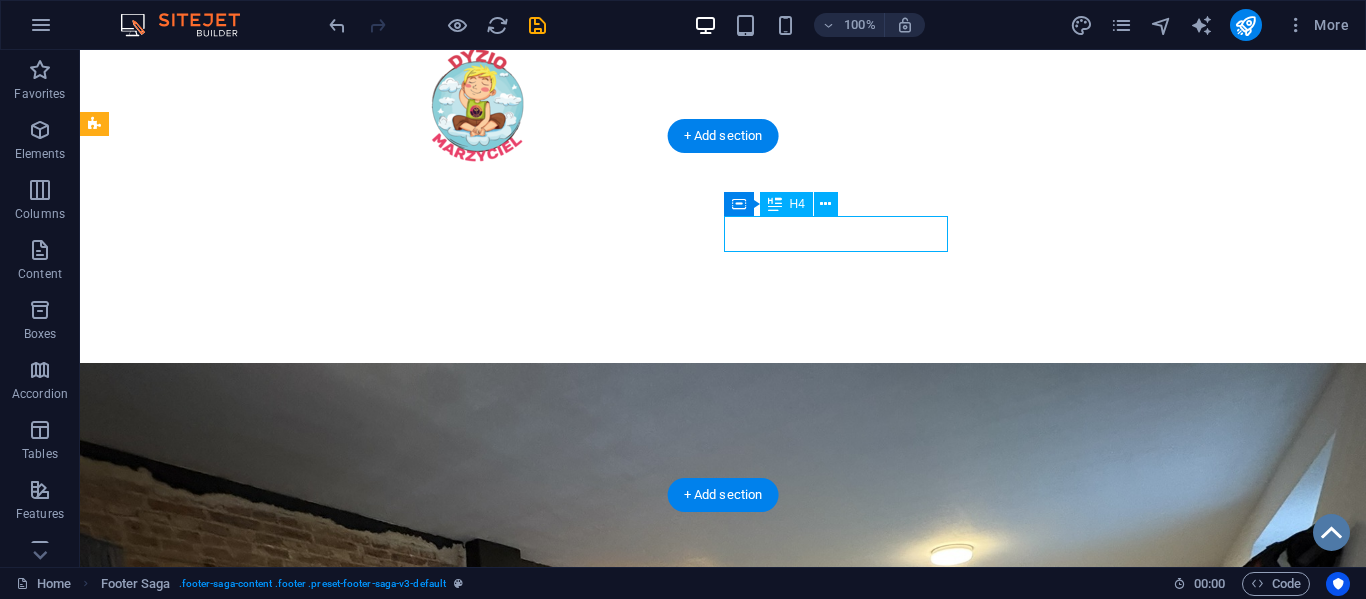 click on "Kontakt" at bounding box center [208, 1818] 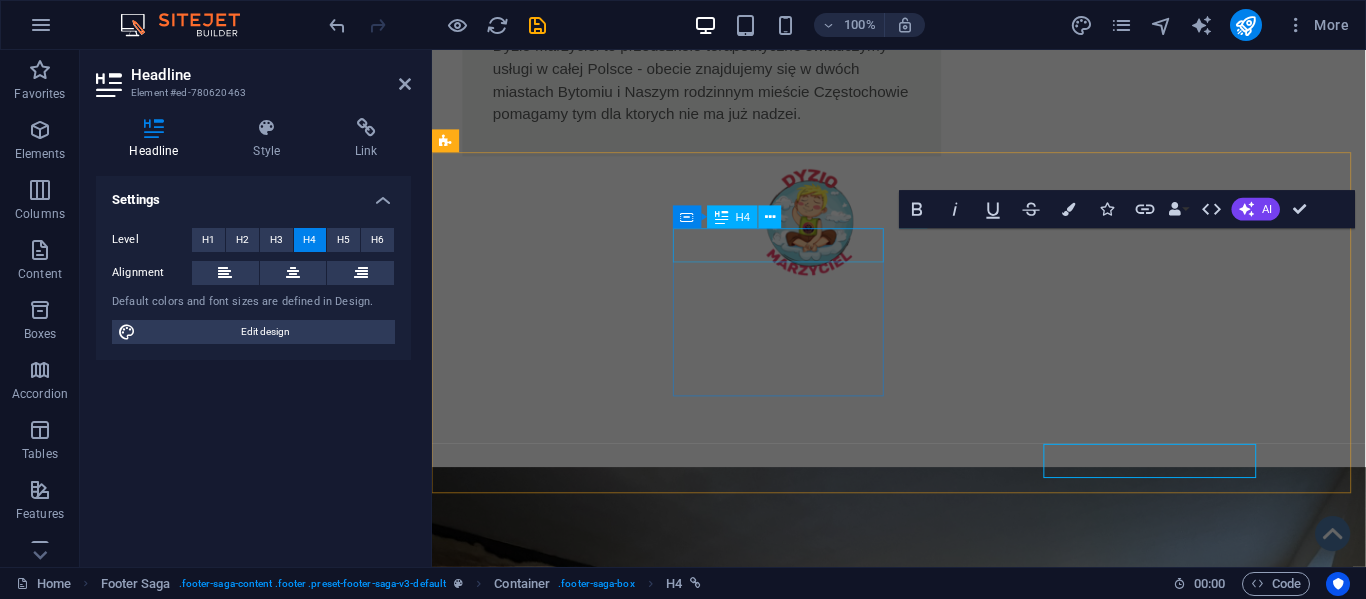 scroll, scrollTop: 1350, scrollLeft: 0, axis: vertical 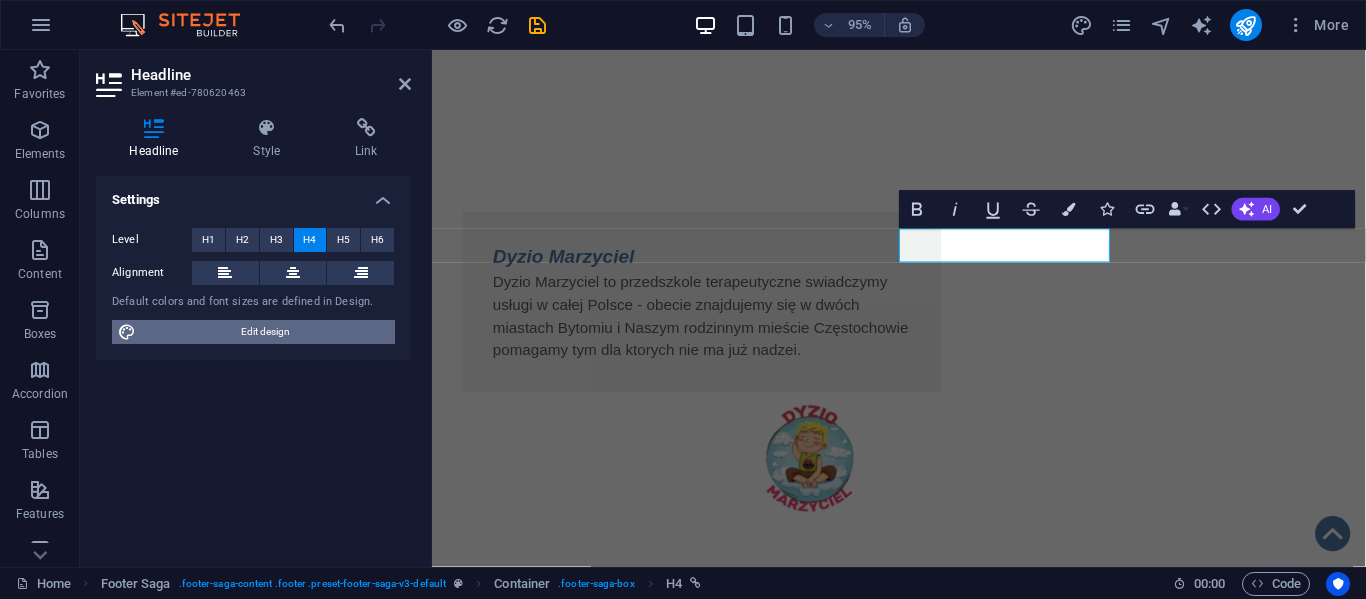 click on "Edit design" at bounding box center (265, 332) 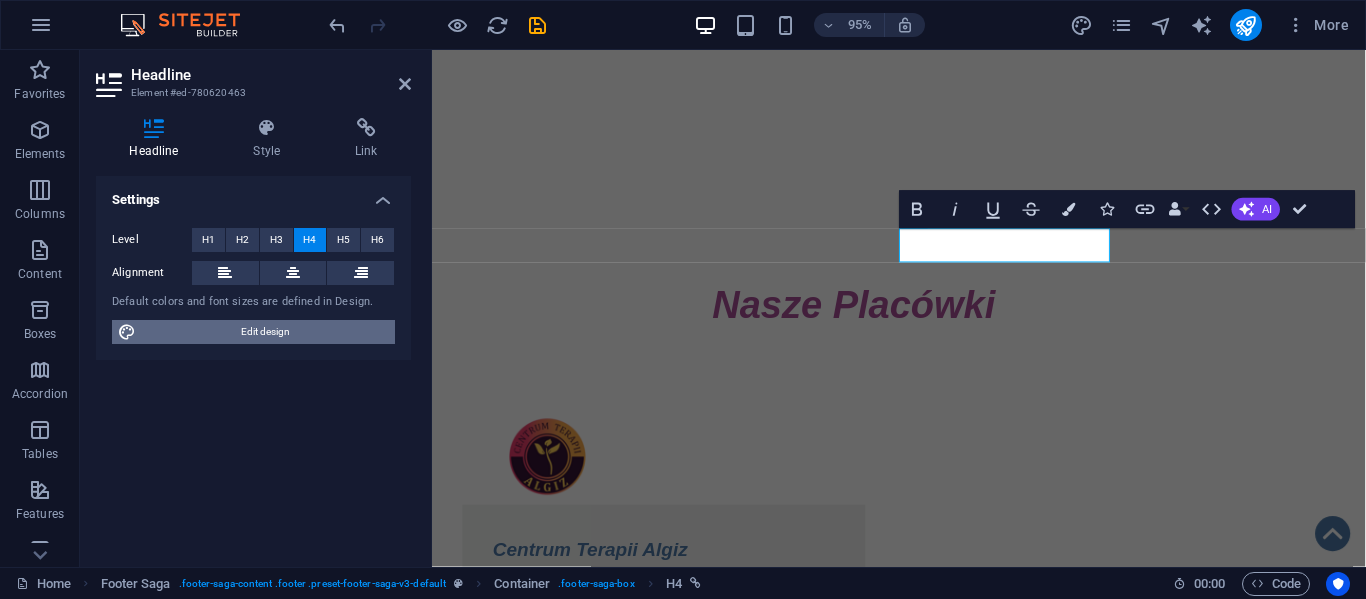 select on "px" 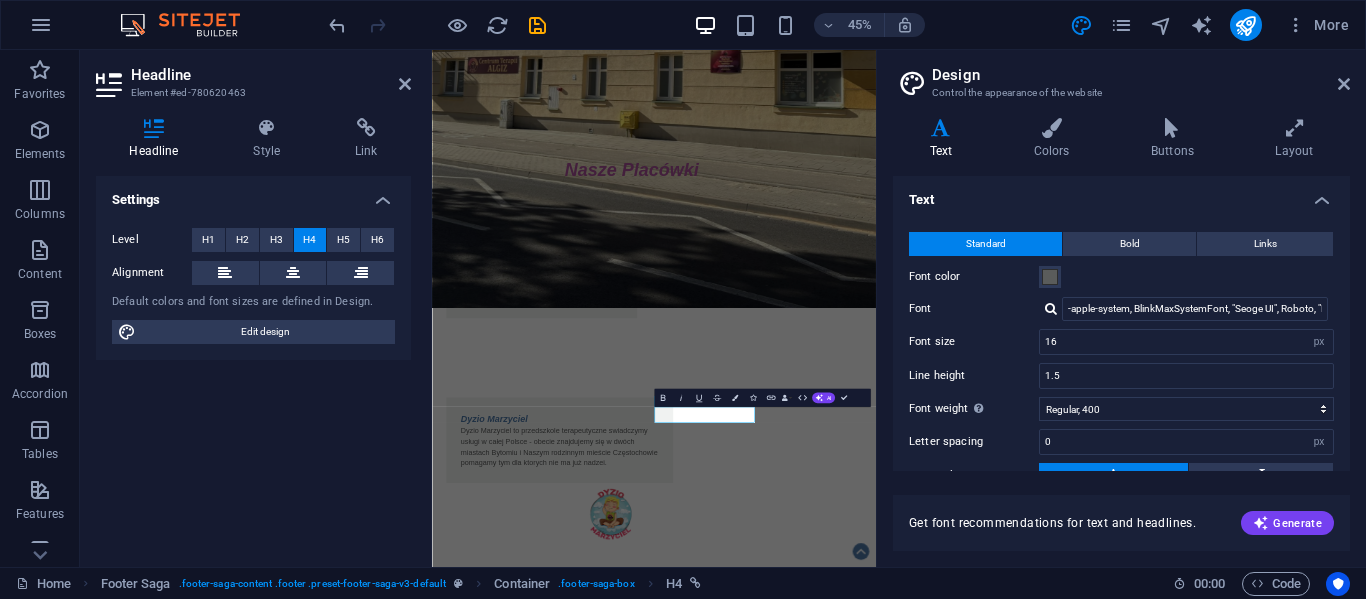 scroll, scrollTop: 0, scrollLeft: 0, axis: both 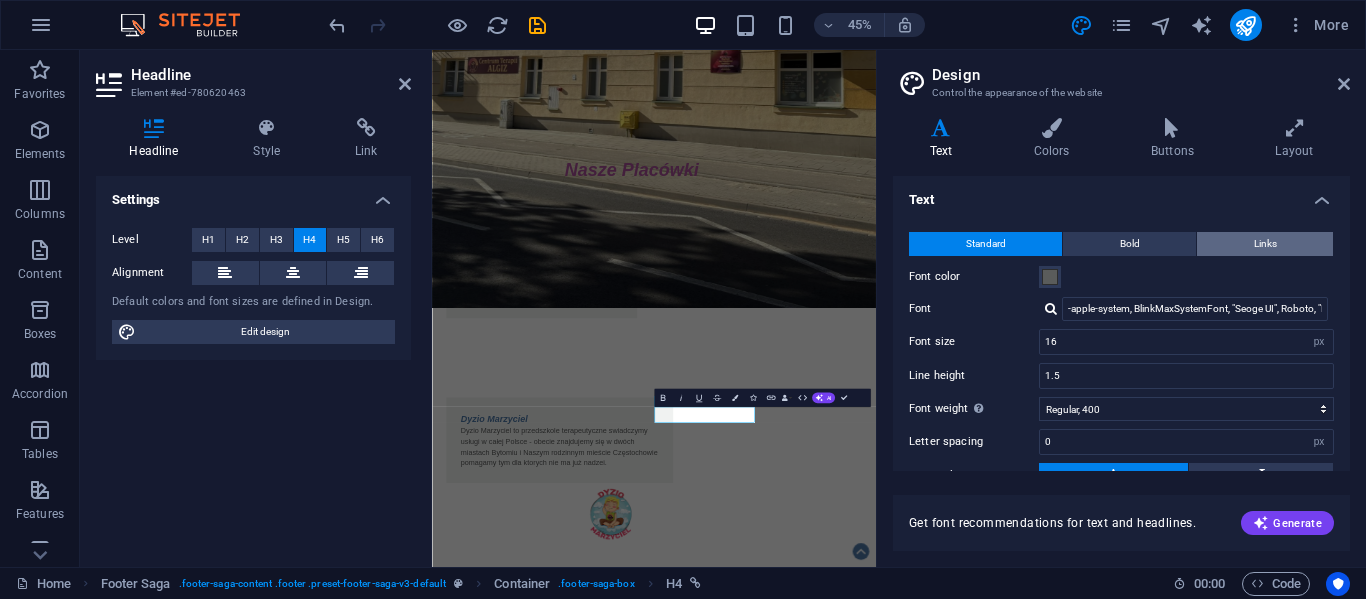 click on "Links" at bounding box center (1265, 244) 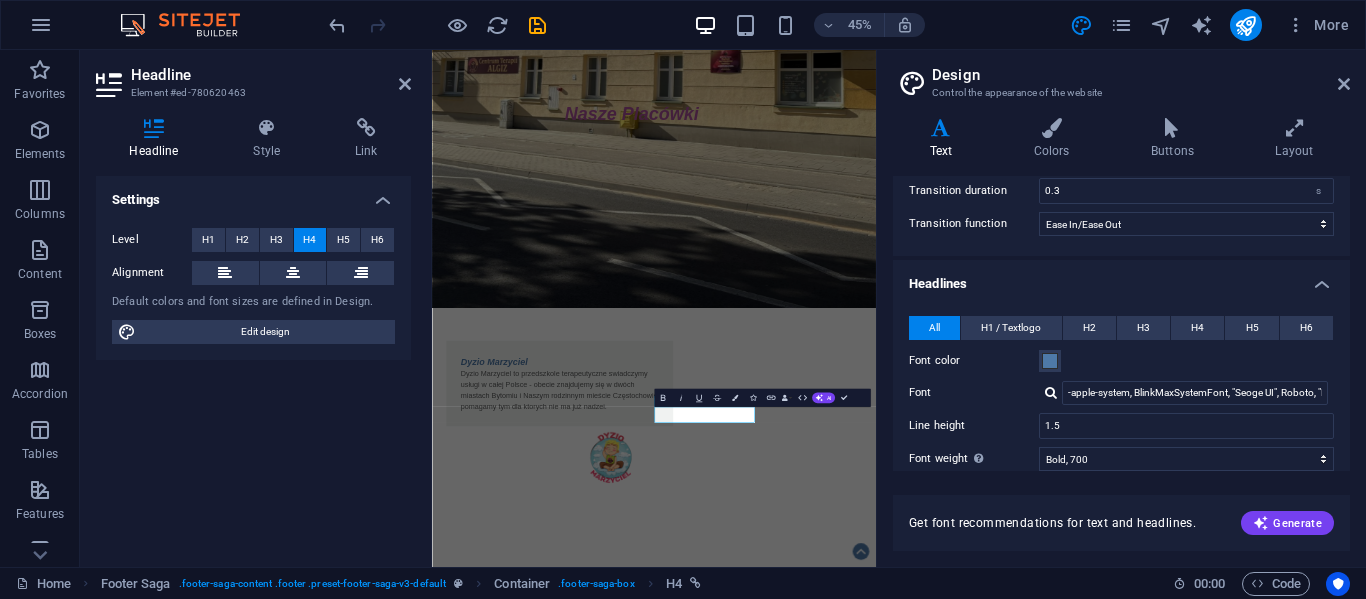 scroll, scrollTop: 188, scrollLeft: 0, axis: vertical 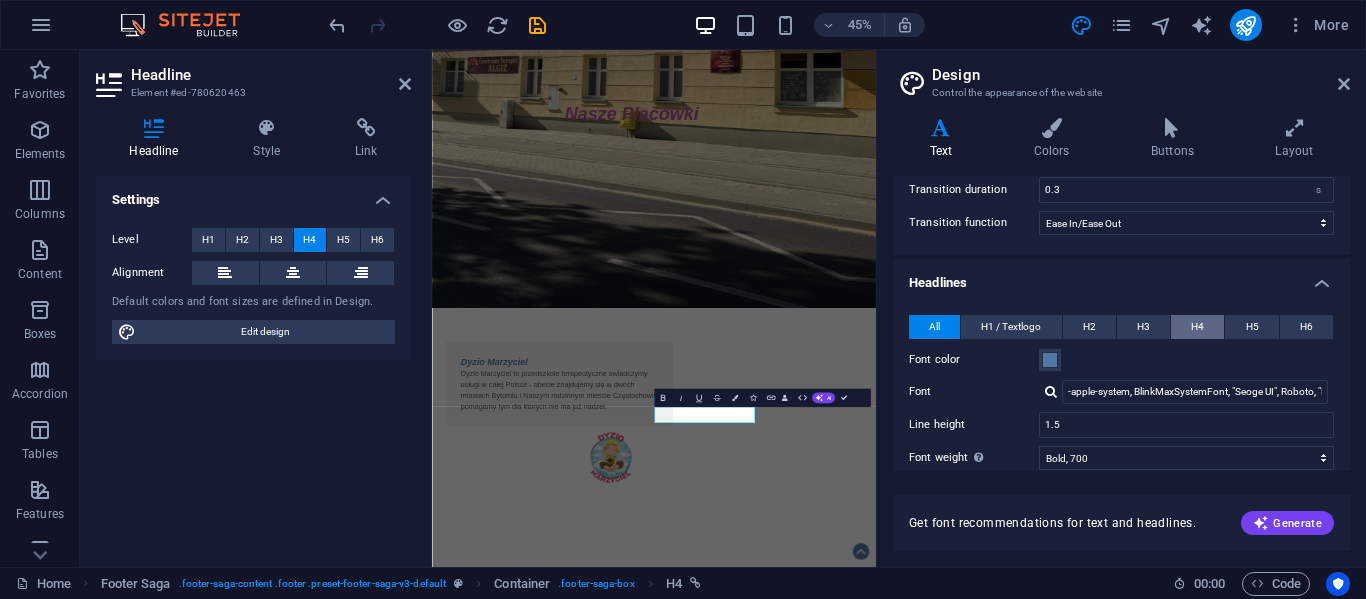 click on "H4" at bounding box center (1197, 327) 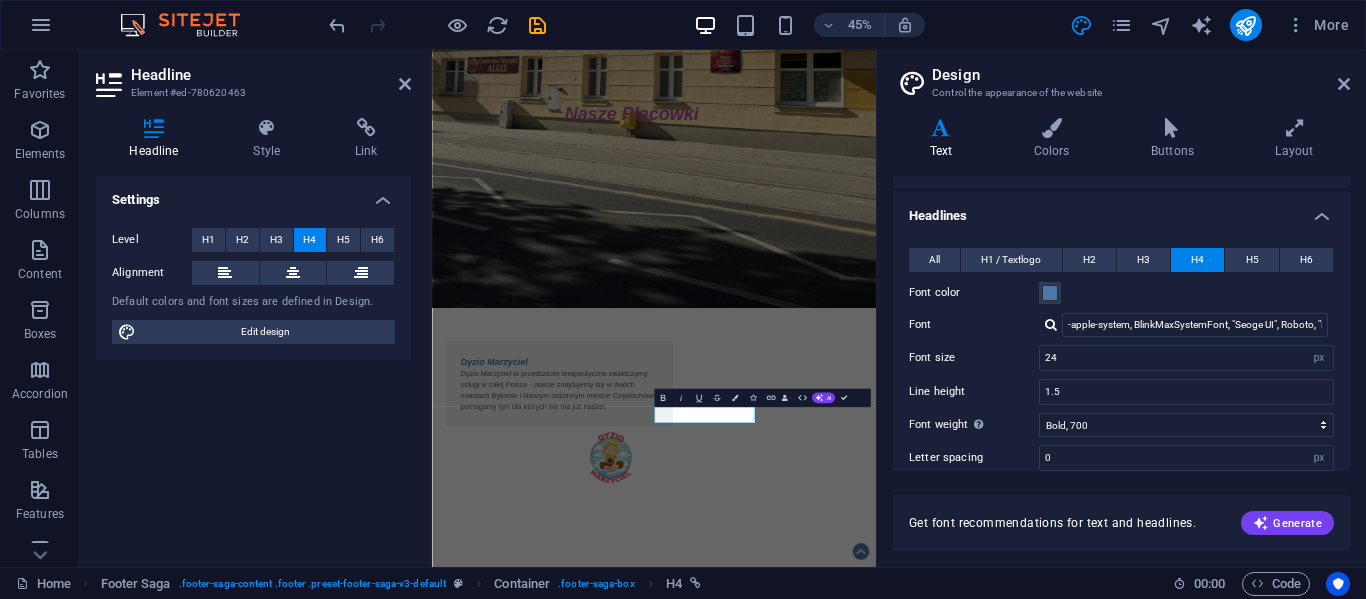 scroll, scrollTop: 256, scrollLeft: 0, axis: vertical 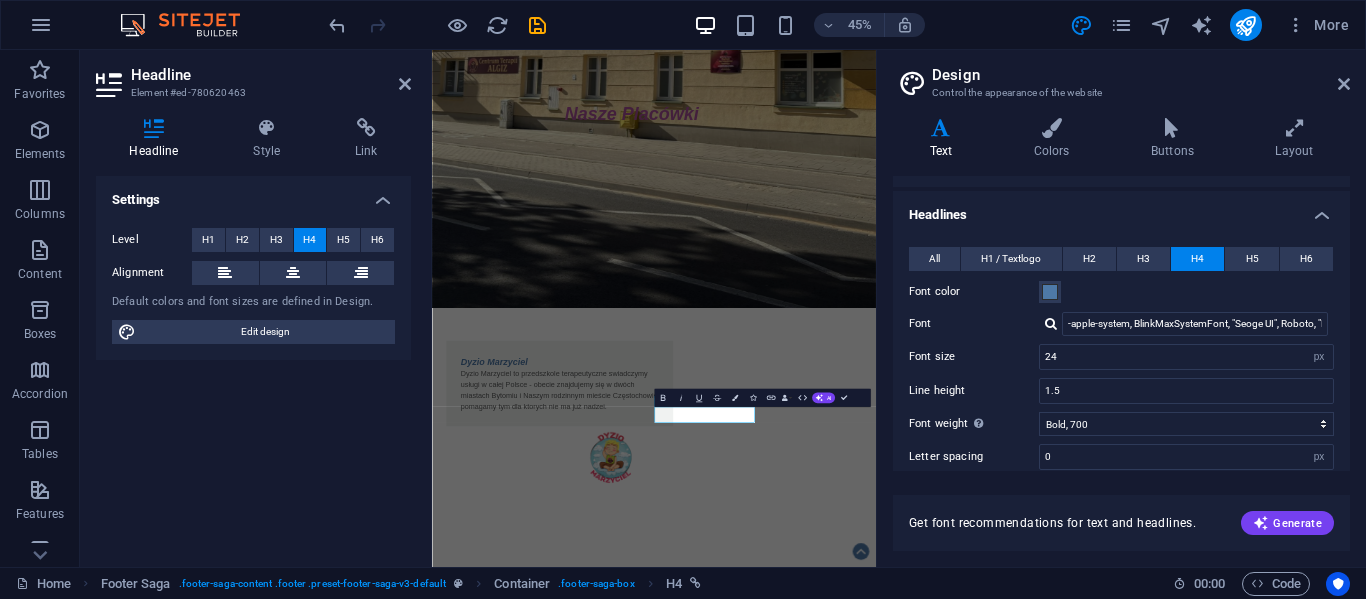 click at bounding box center [1051, 323] 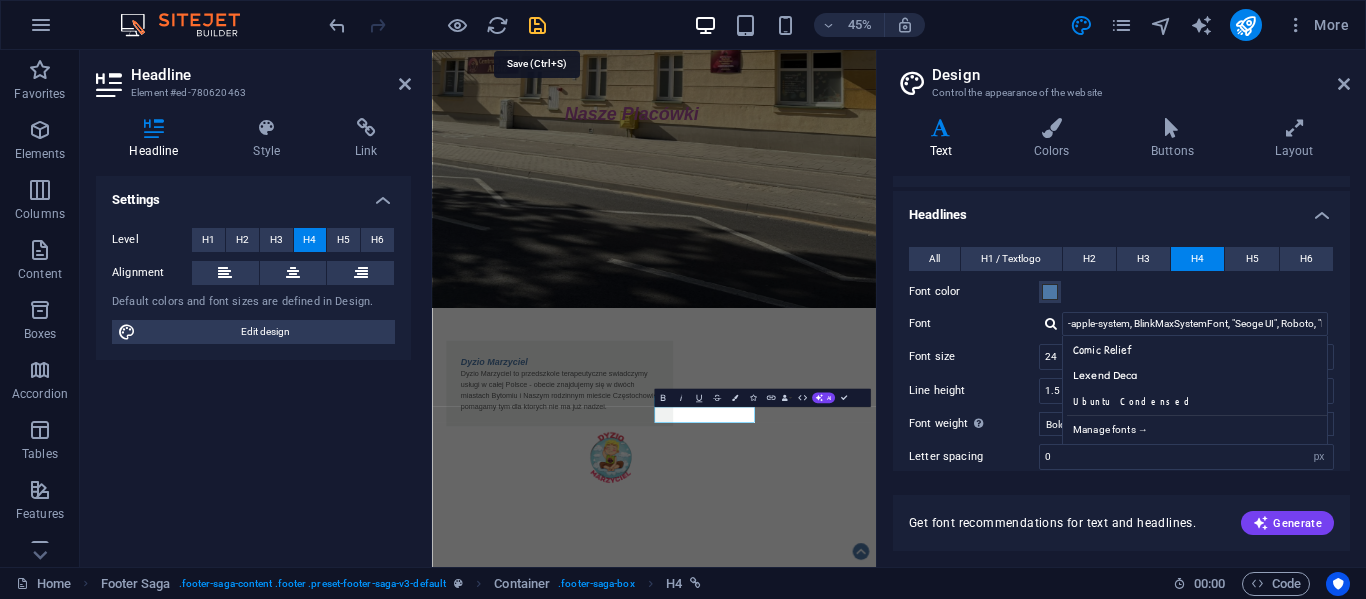 click at bounding box center [537, 25] 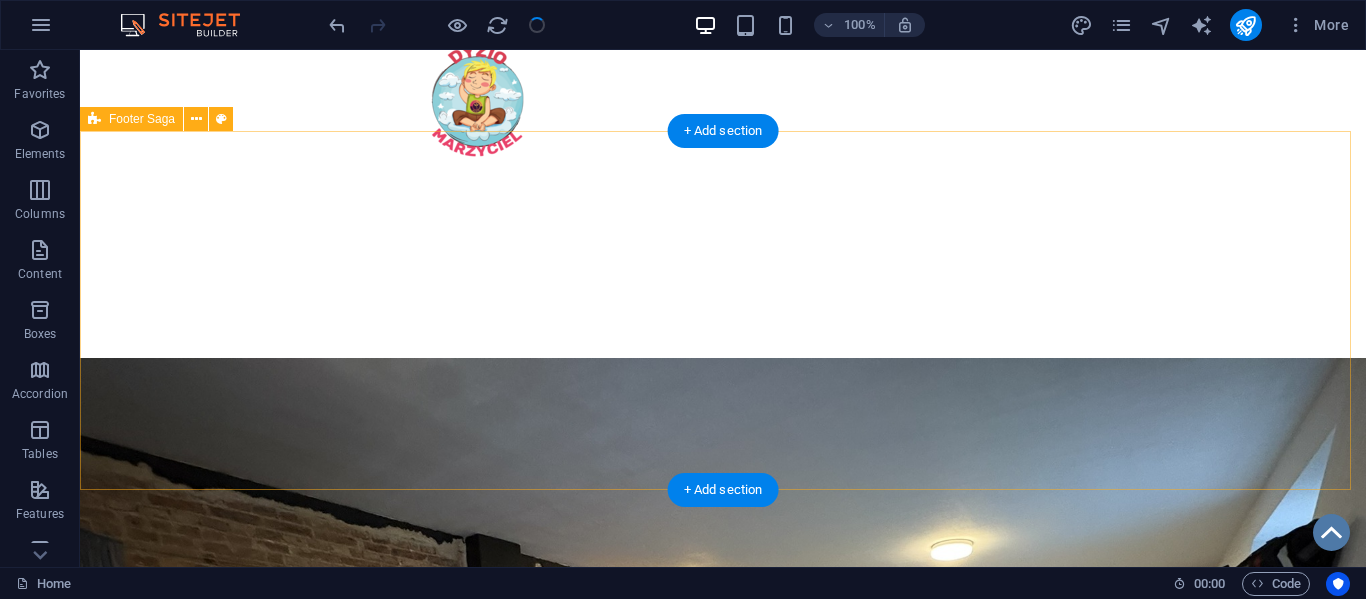 scroll, scrollTop: 1603, scrollLeft: 0, axis: vertical 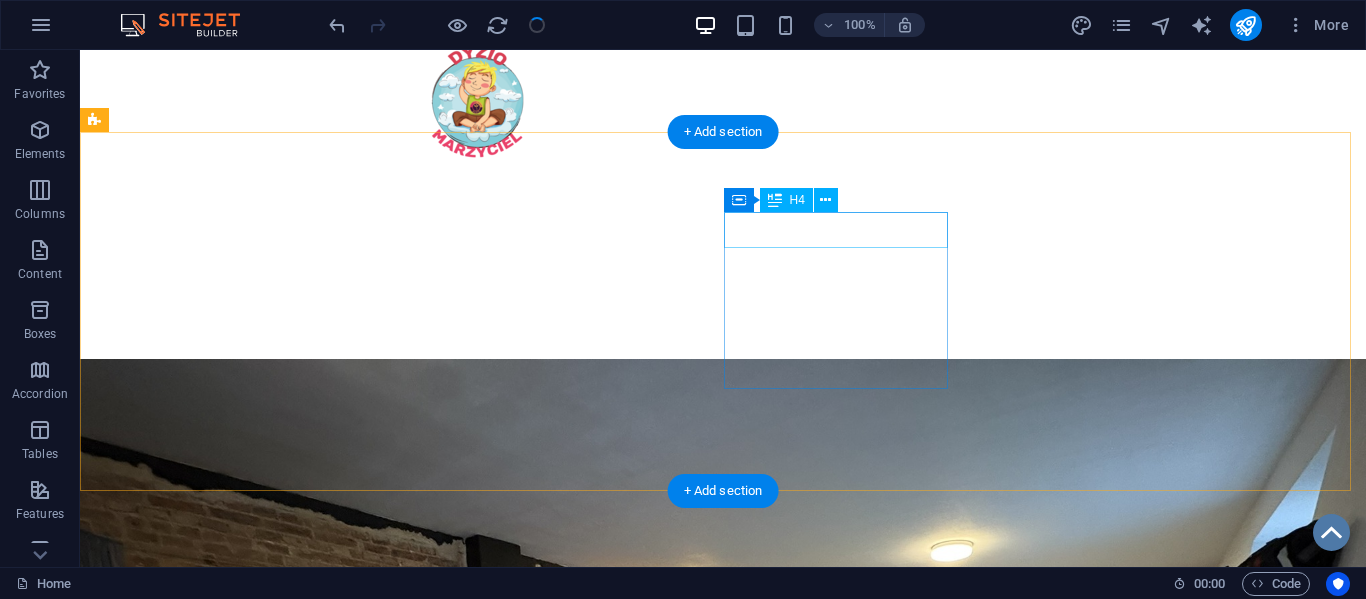 click on "Kontakt" at bounding box center [208, 1814] 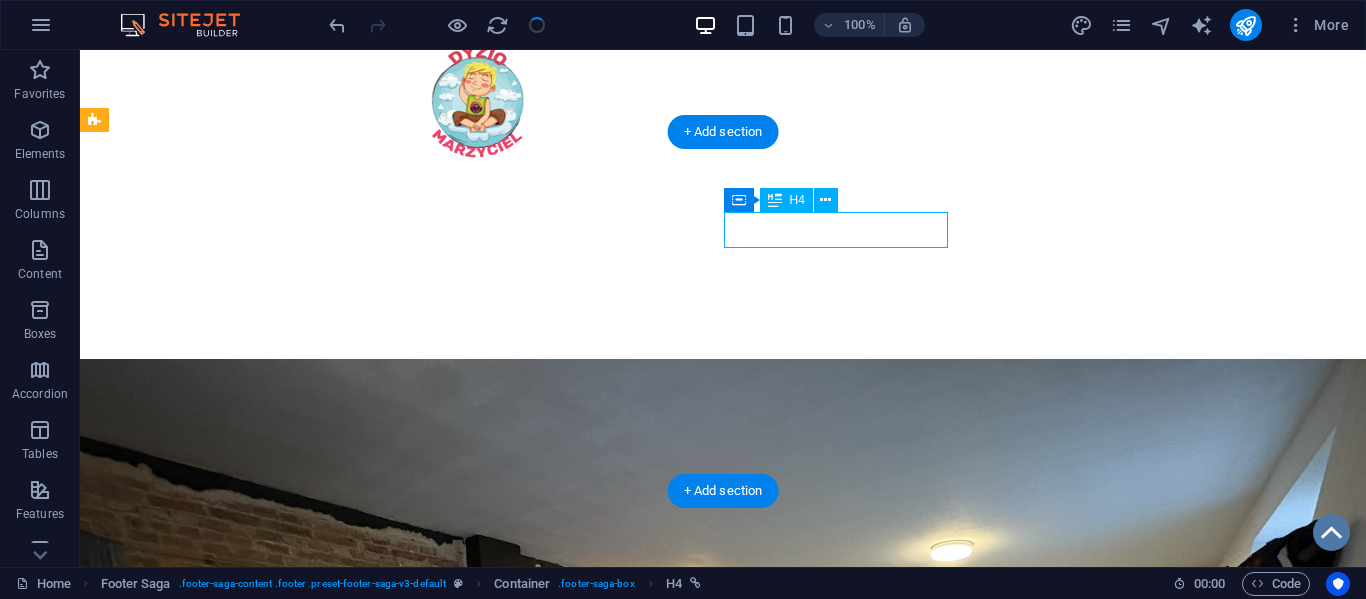 click on "Kontakt" at bounding box center (208, 1814) 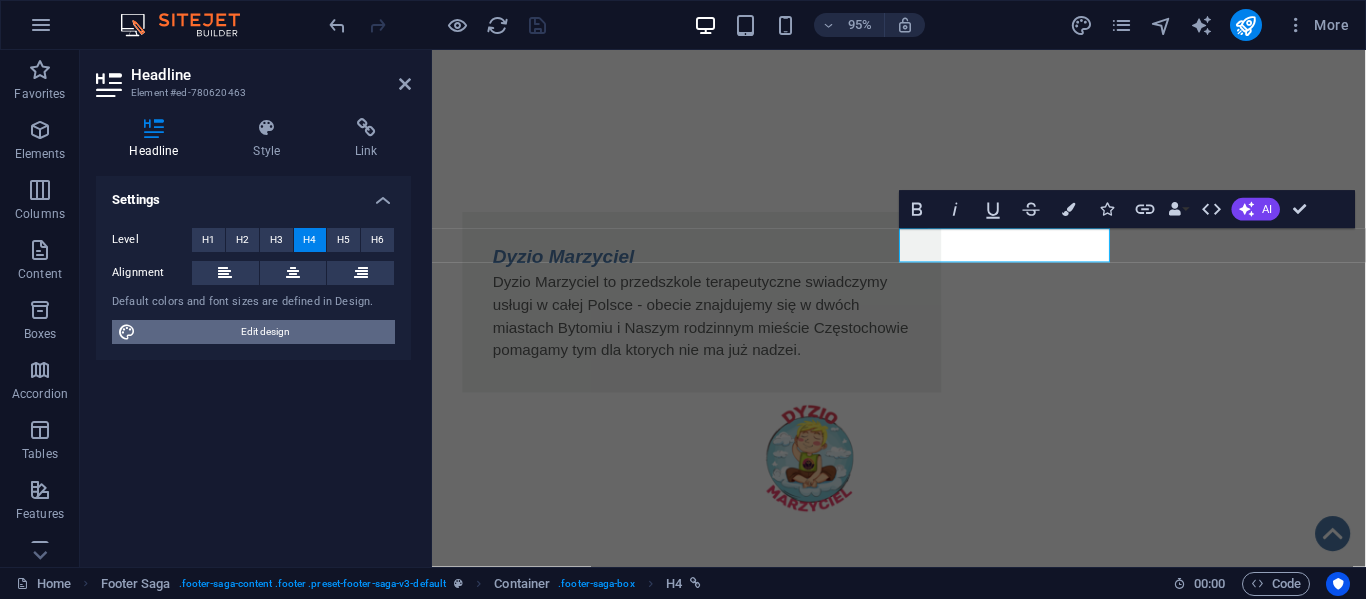 click on "Edit design" at bounding box center [265, 332] 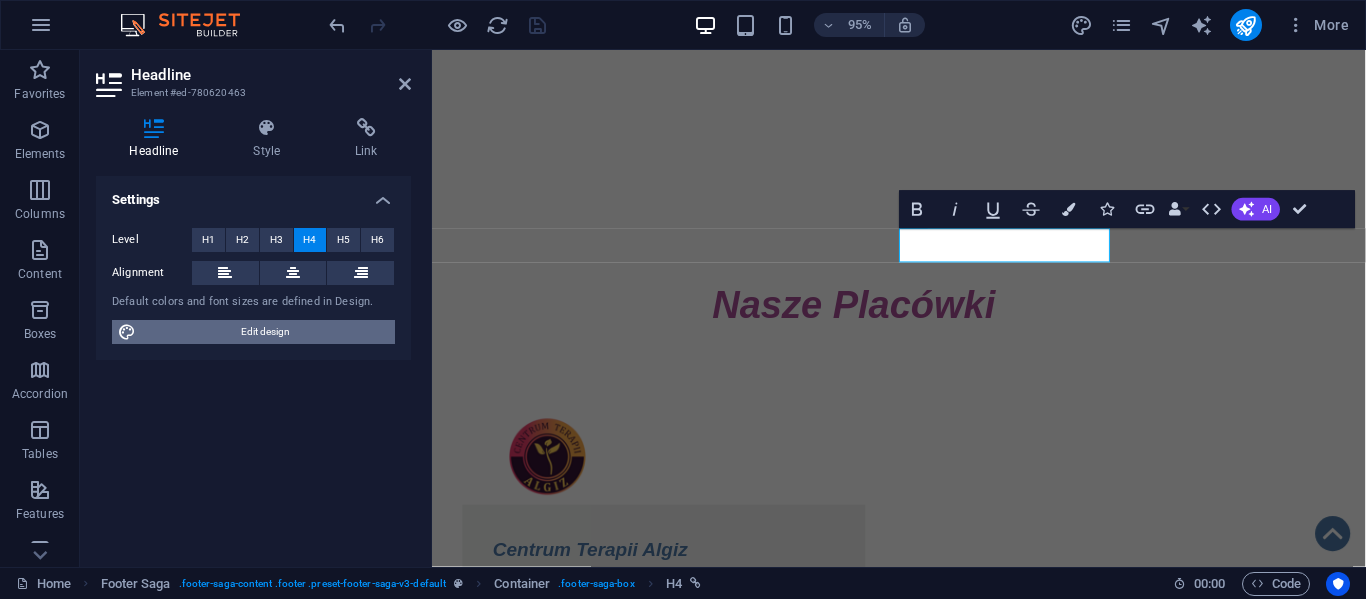 select on "ease-in-out" 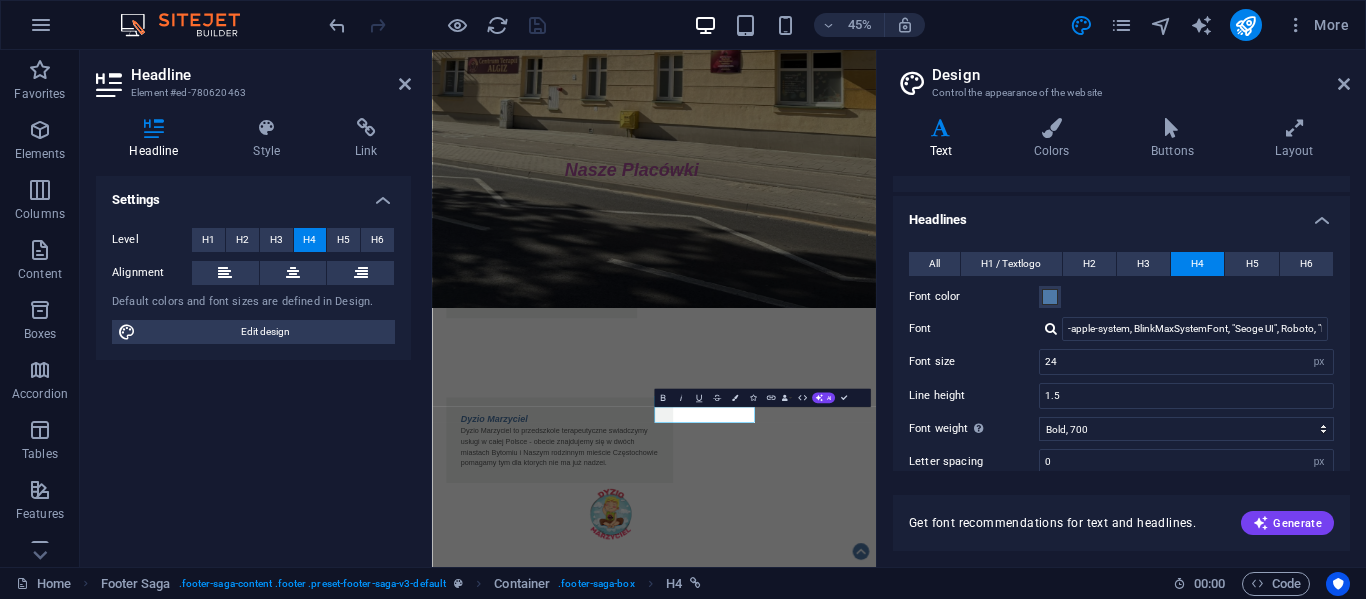 scroll, scrollTop: 224, scrollLeft: 0, axis: vertical 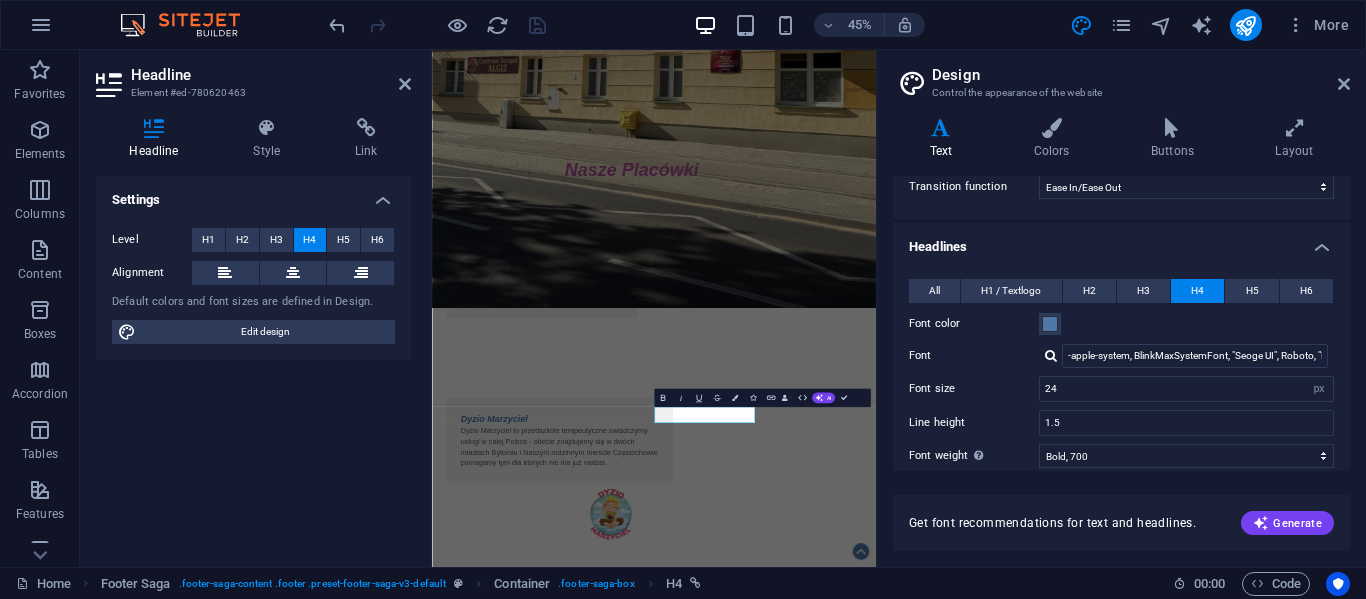 click on "-apple-system, BlinkMaxSystemFont, "Seoge UI", Roboto, "Helvetica Neue", Arial, sans-serif Comic Relief Lexend Deca Ubuntu Condensed Manage fonts →" at bounding box center [1186, 356] 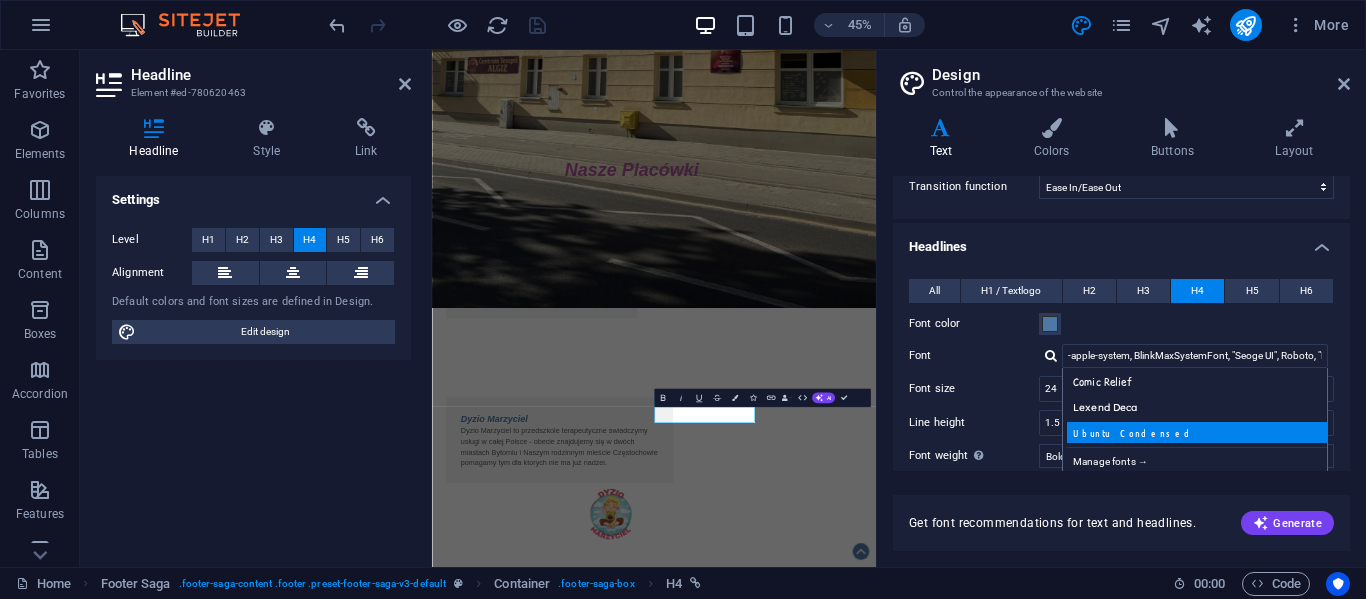 click on "Ubuntu Condensed" at bounding box center (1199, 432) 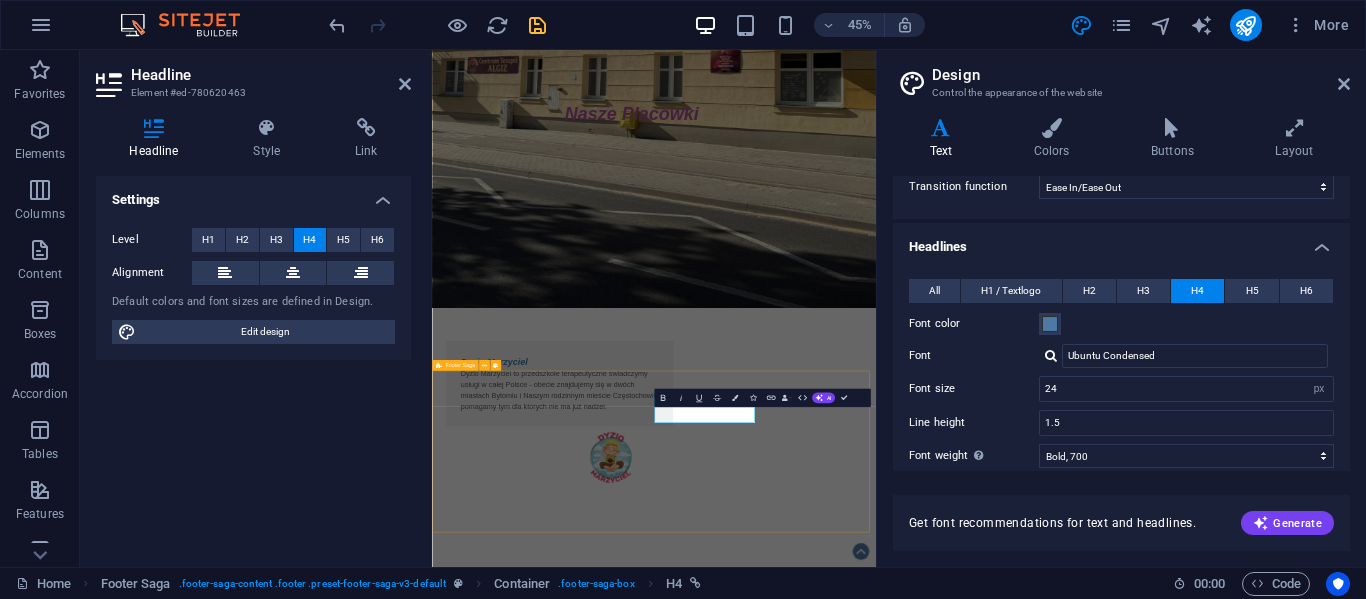 click on "Fundacja Algiz - wspieramy działamy pomagamy i kochamy !!! O nas KRS: [KRS] NIP: [NIP] REGON: [REGON] Mbank: [CREDIT_CARD] Kontakt ul.[STREET] [POSTAL_CODE] [CITY] tel.:[PHONE] e-mail: [EMAIL] Statut Polityka Prywatności Regulamin RODO Klauzula przetwarzania" at bounding box center [925, 2405] 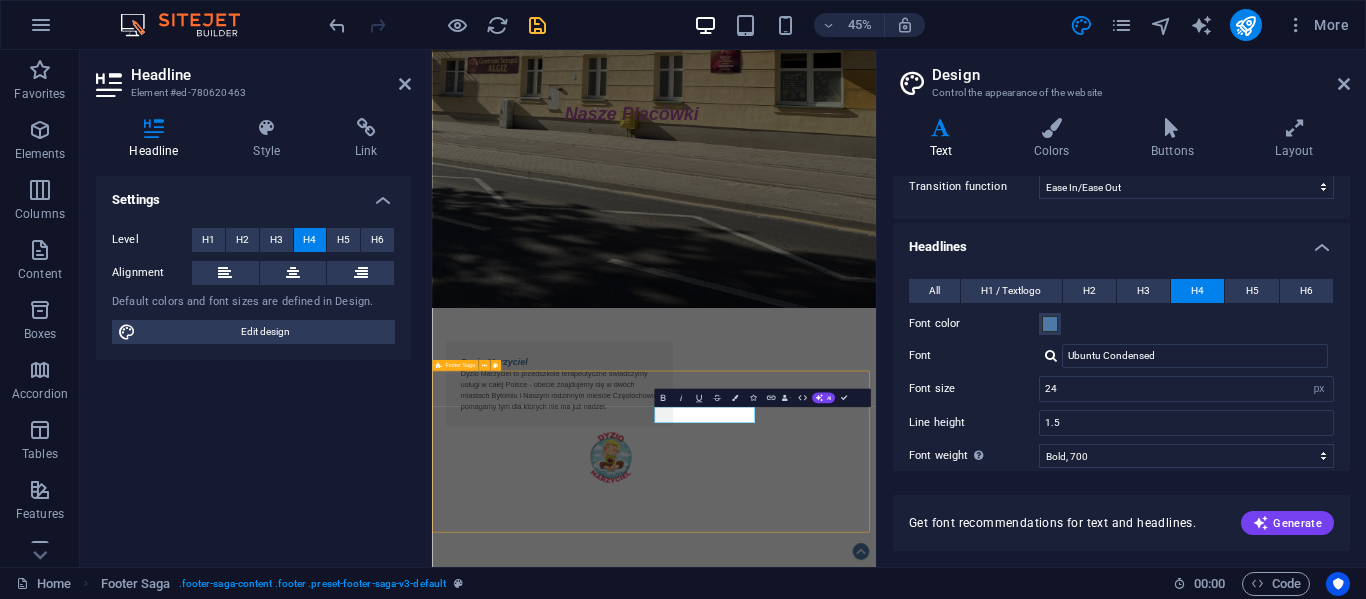 scroll, scrollTop: 1257, scrollLeft: 0, axis: vertical 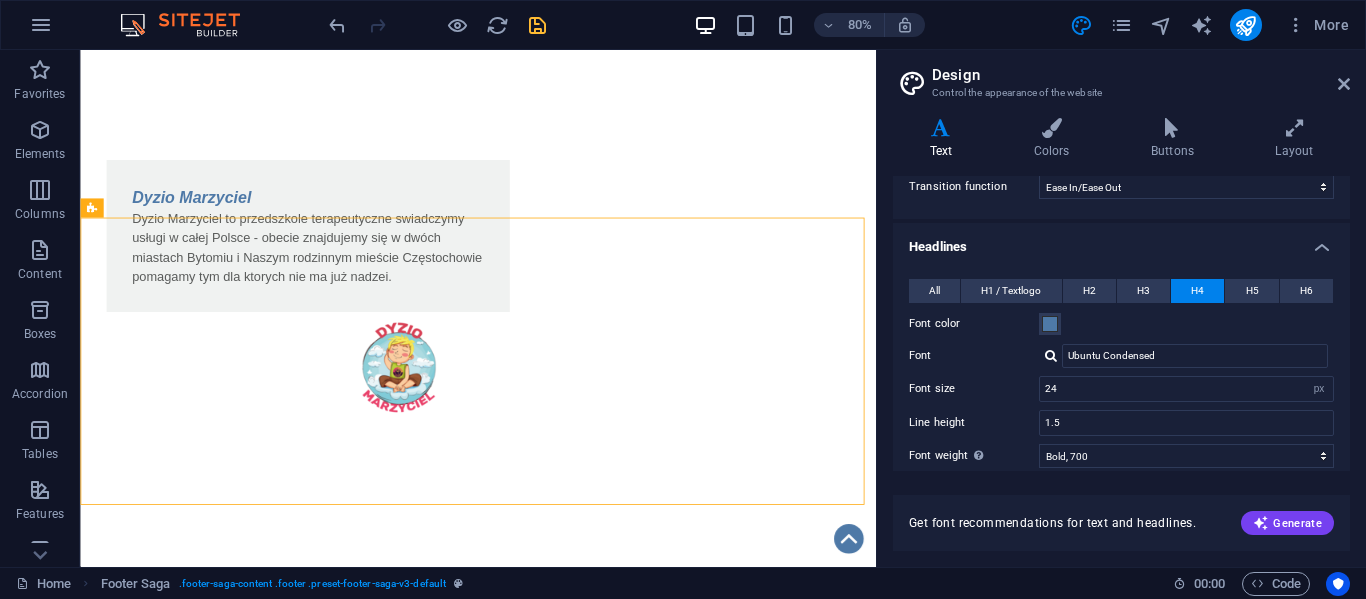 click at bounding box center [1051, 355] 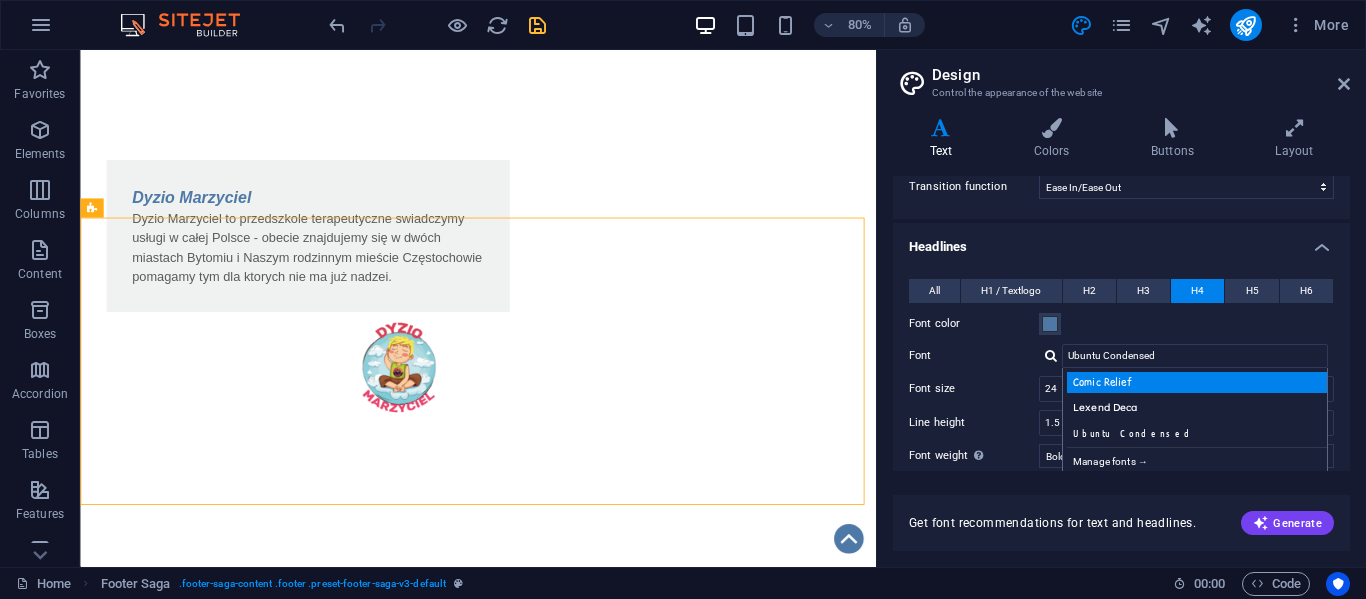 click on "Comic Relief" at bounding box center (1199, 382) 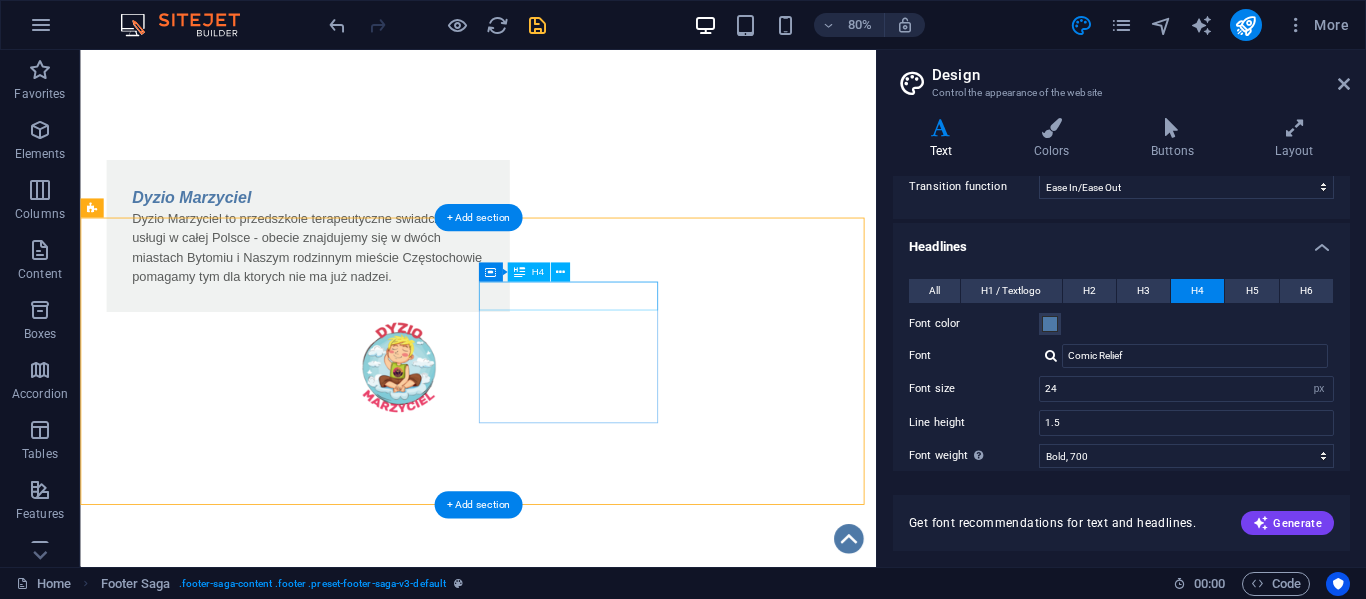 click on "Kontakt" at bounding box center (208, 1941) 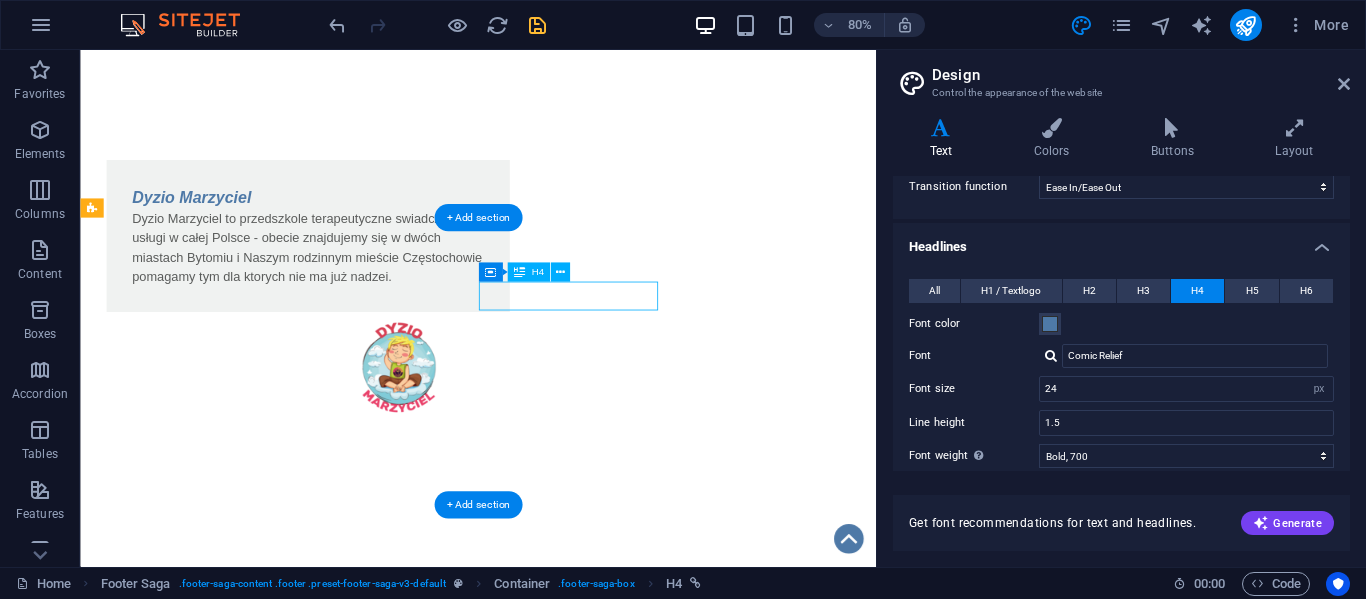 click on "Kontakt" at bounding box center (208, 1941) 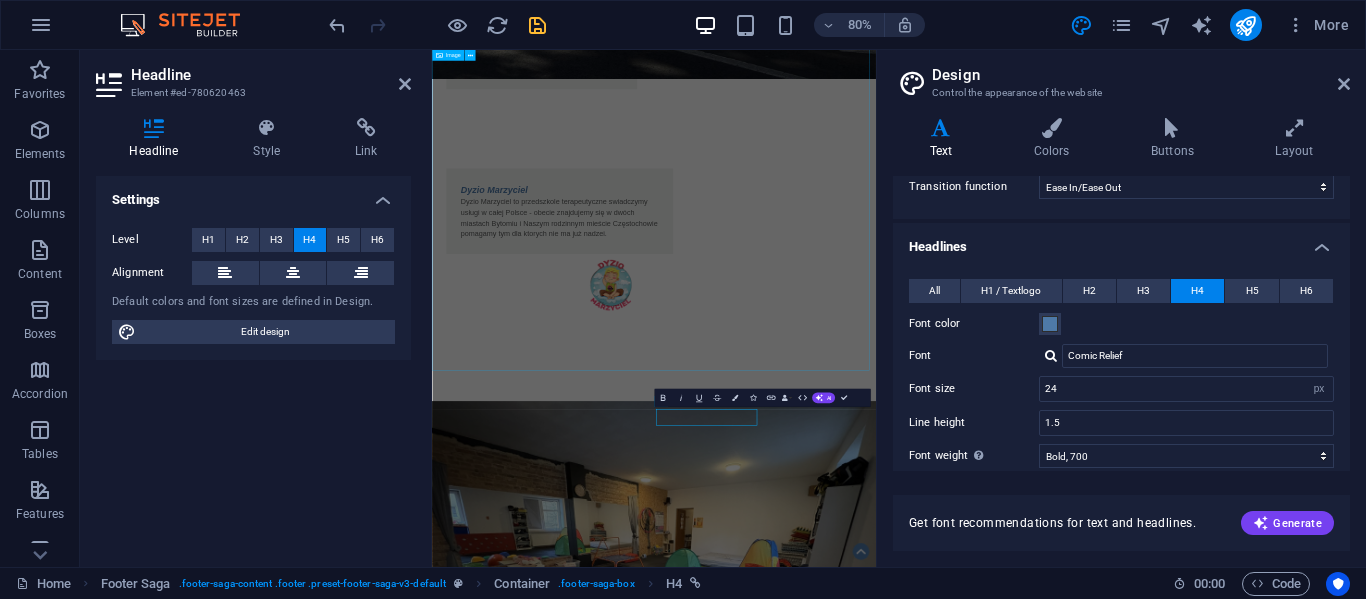 scroll, scrollTop: 748, scrollLeft: 0, axis: vertical 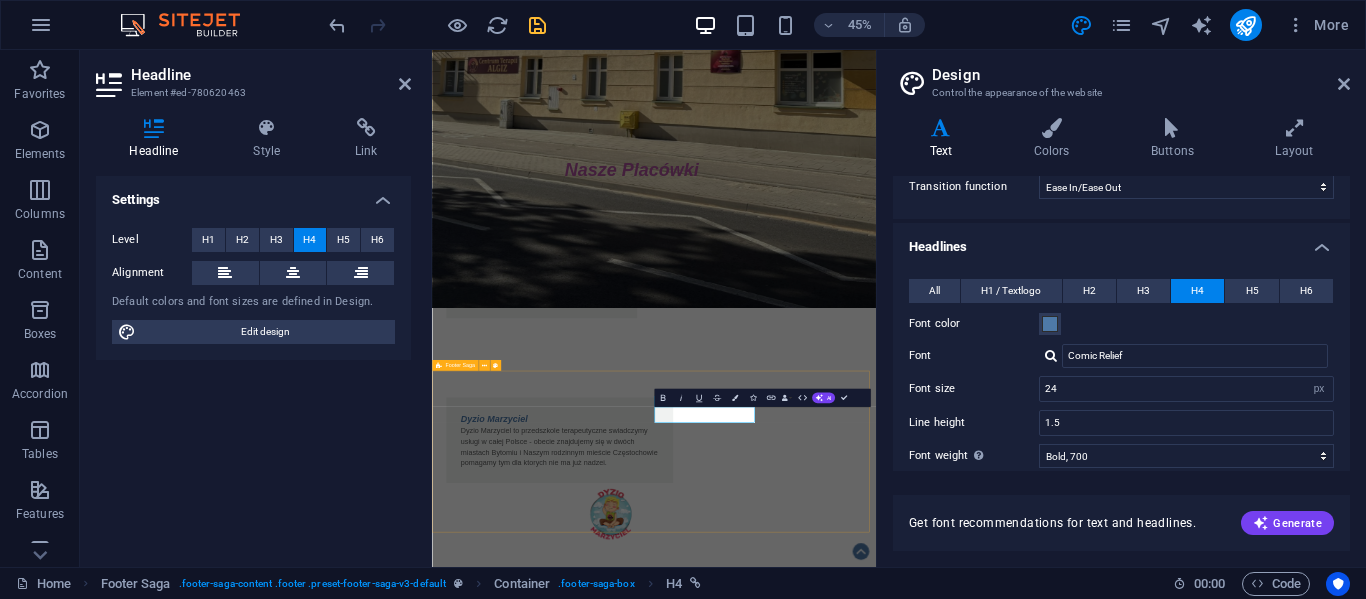 click on "Fundacja Algiz - wspieramy działamy pomagamy i kochamy !!! O nas KRS: [KRS] NIP: [NIP] REGON: [REGON] Mbank: [CREDIT_CARD] Kontakt ul.[STREET] [POSTAL_CODE] [CITY] tel.:[PHONE] e-mail: [EMAIL] Statut Polityka Prywatności Regulamin RODO Klauzula przetwarzania" at bounding box center (925, 2531) 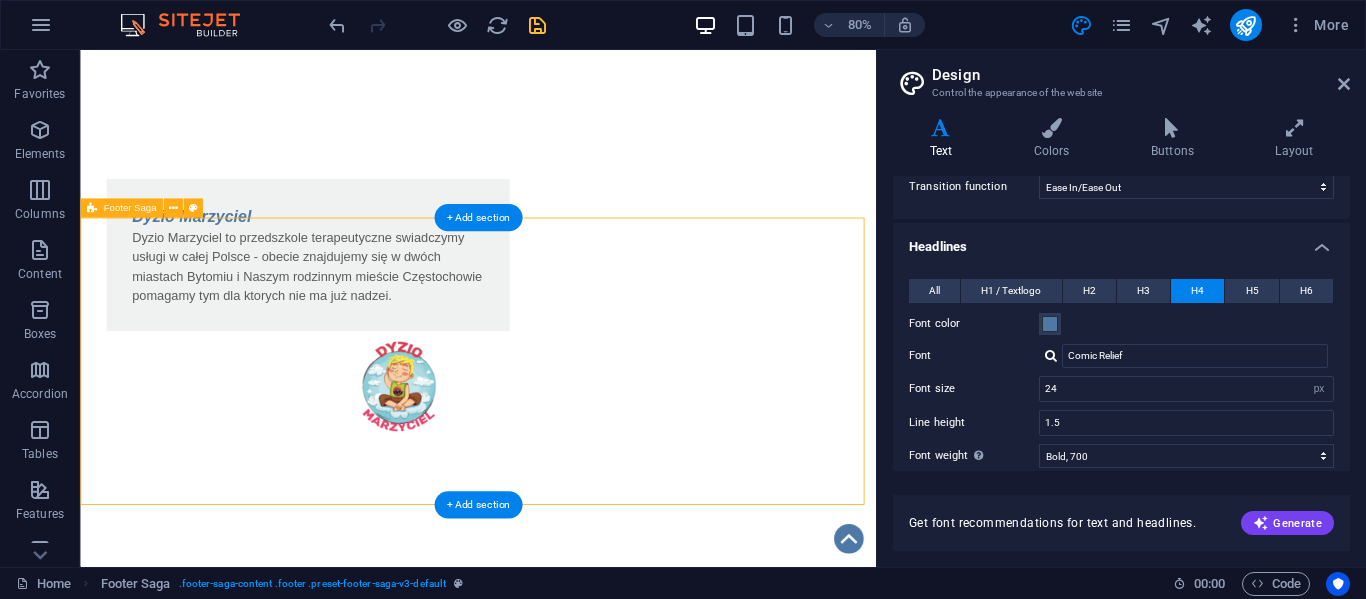 scroll, scrollTop: 1257, scrollLeft: 0, axis: vertical 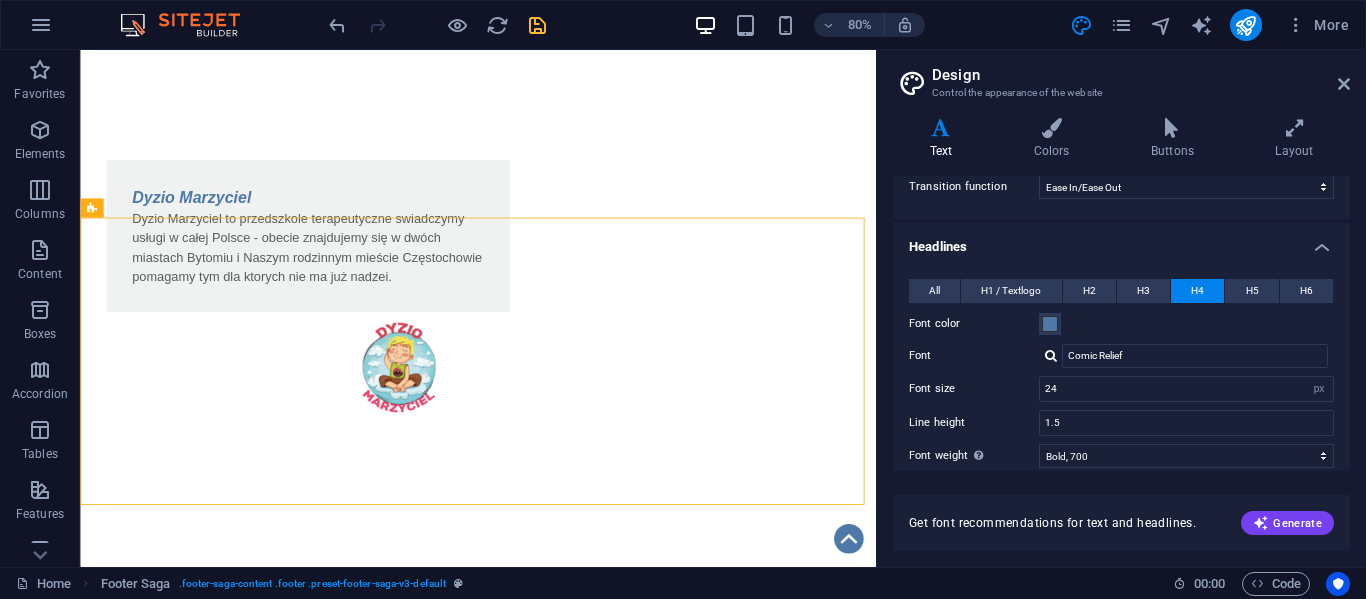 click at bounding box center [1051, 355] 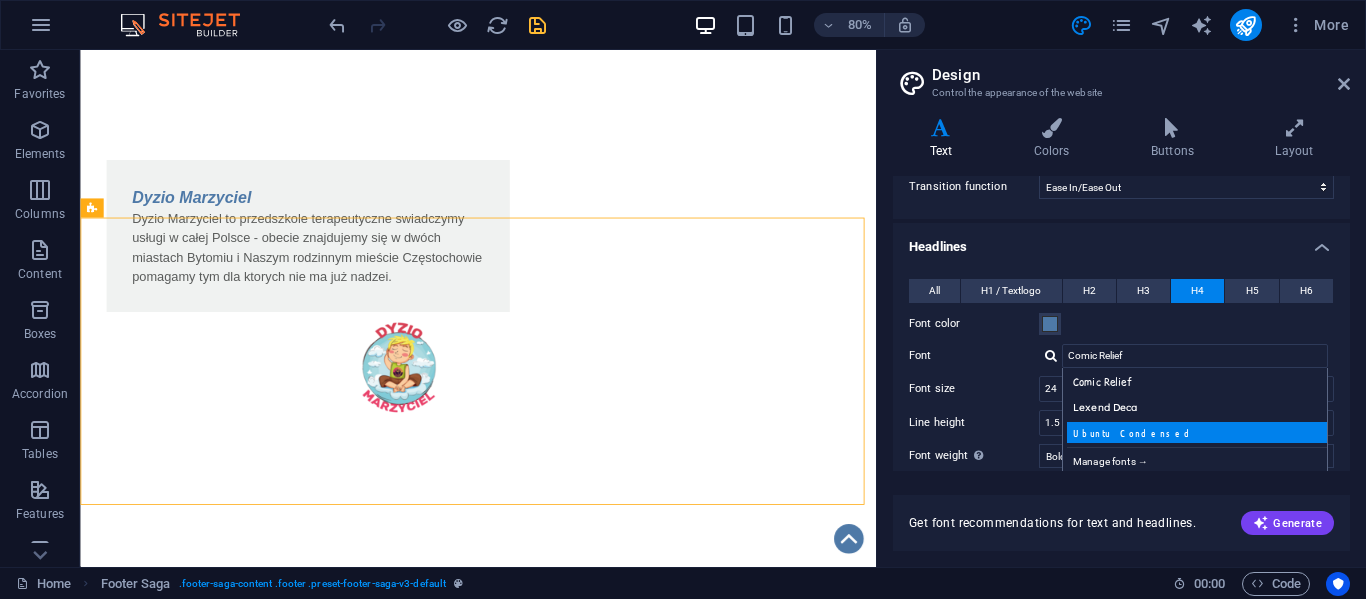 click on "Ubuntu Condensed" at bounding box center (1199, 432) 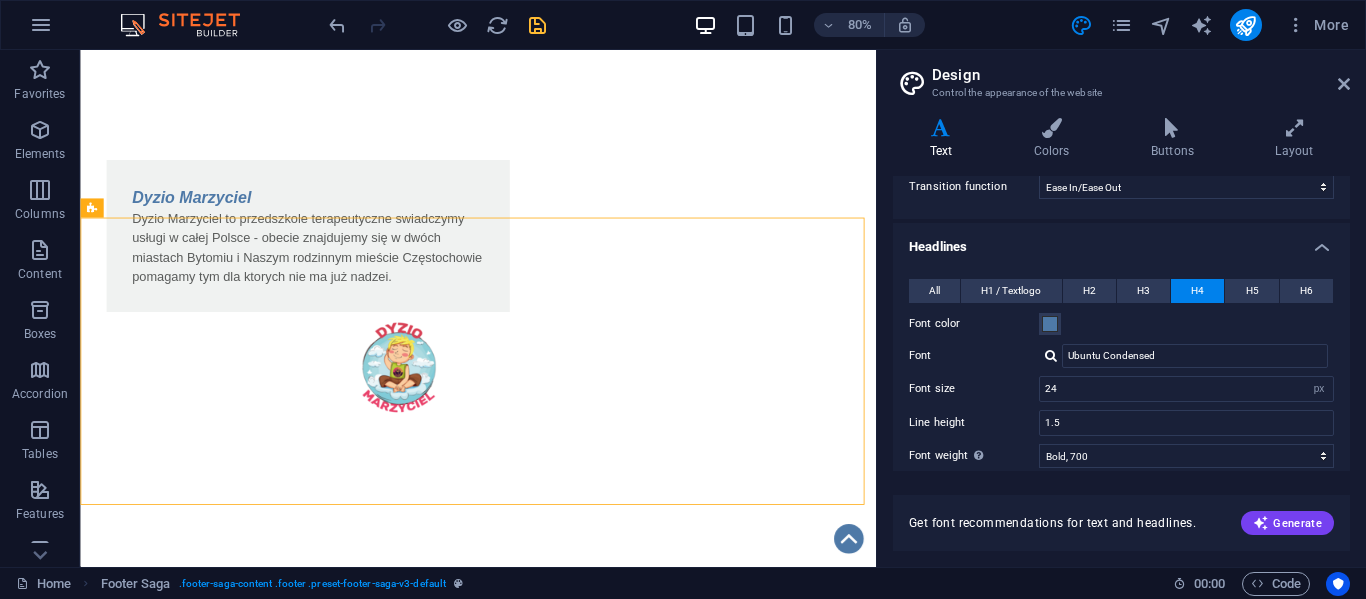 click at bounding box center (1051, 355) 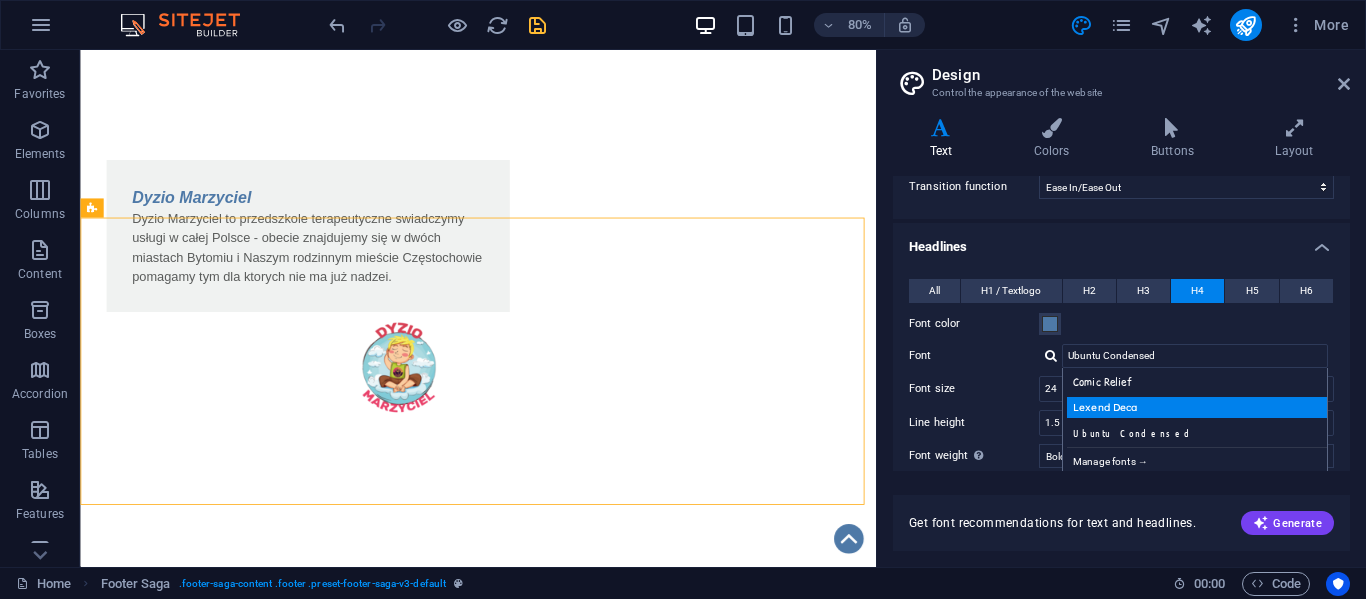 click on "Lexend Deca" at bounding box center (1199, 407) 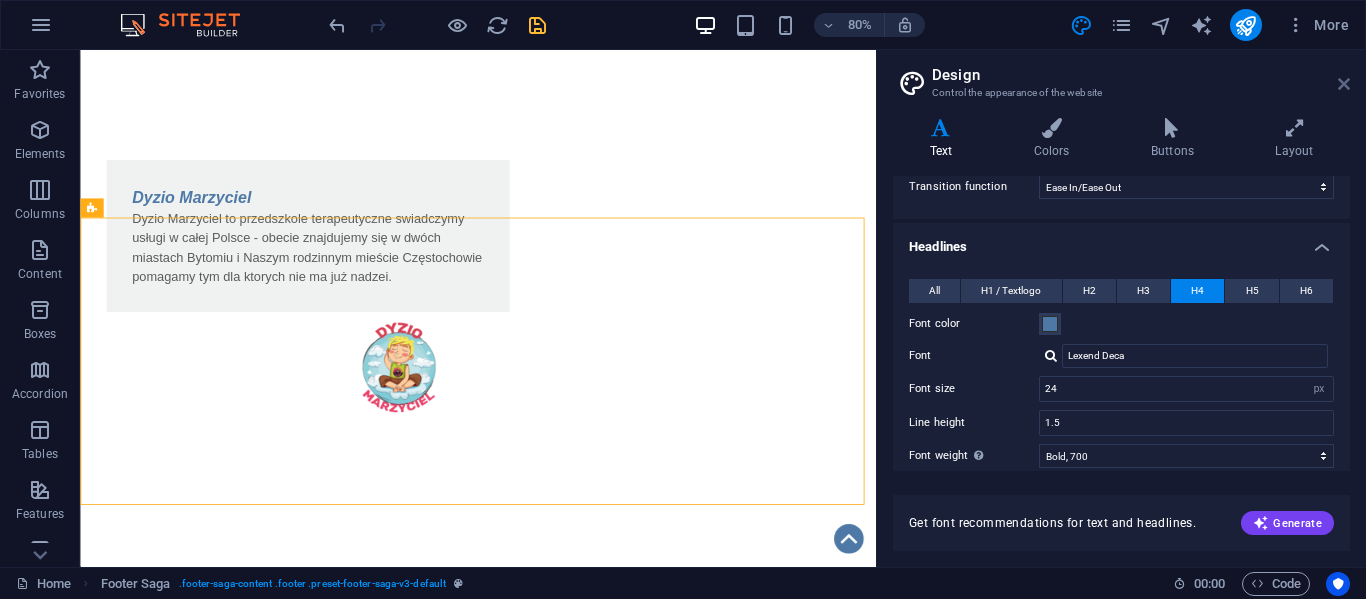 click at bounding box center (1344, 84) 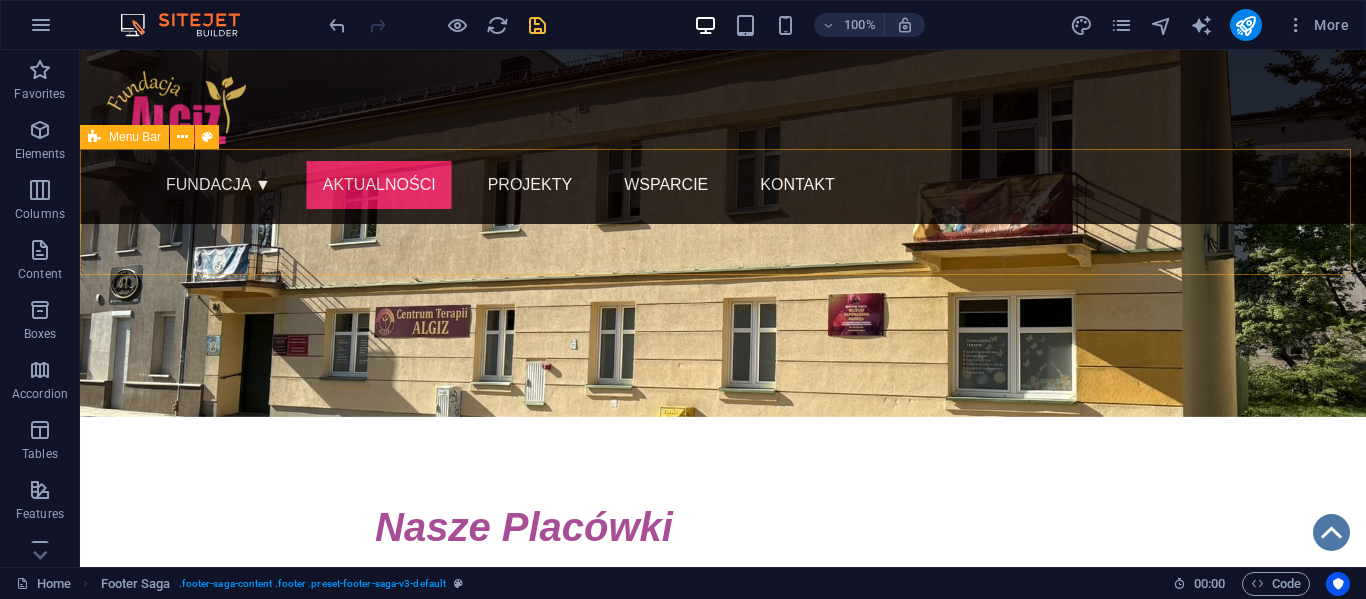 scroll, scrollTop: 294, scrollLeft: 0, axis: vertical 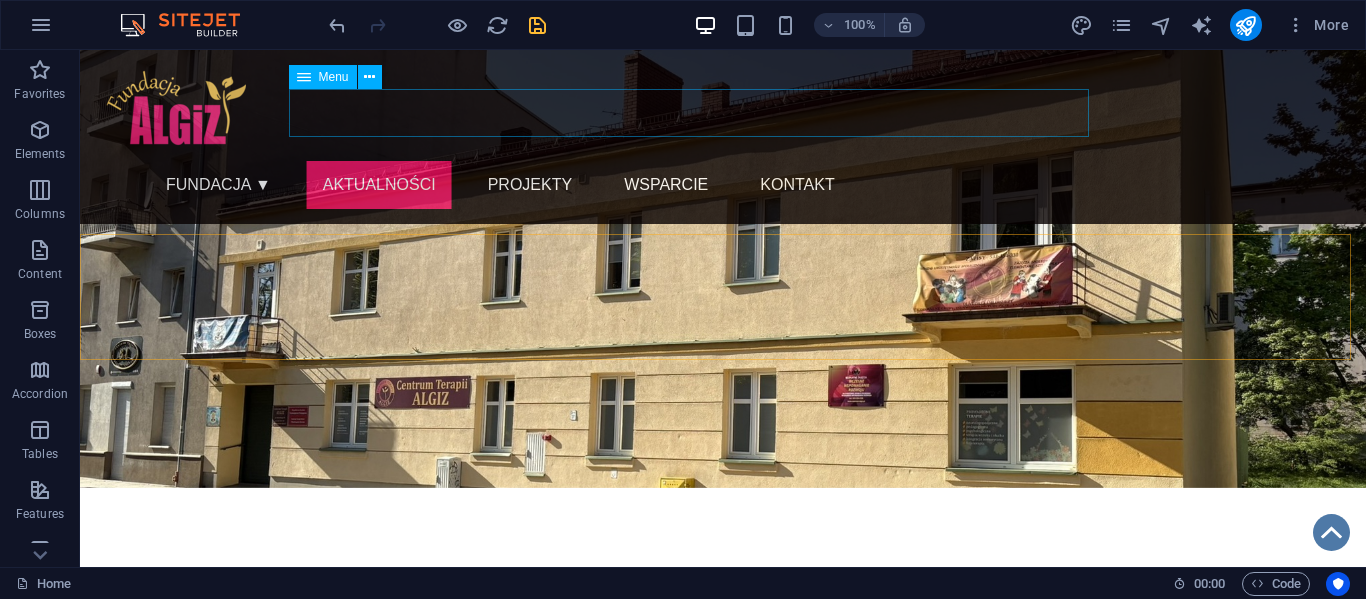 click on "Fundacja ▼ Nasza misja Sprawozdania Statut Zaufali nam Zespół Aktualności Projekty Wsparcie Kontakt" at bounding box center (623, 185) 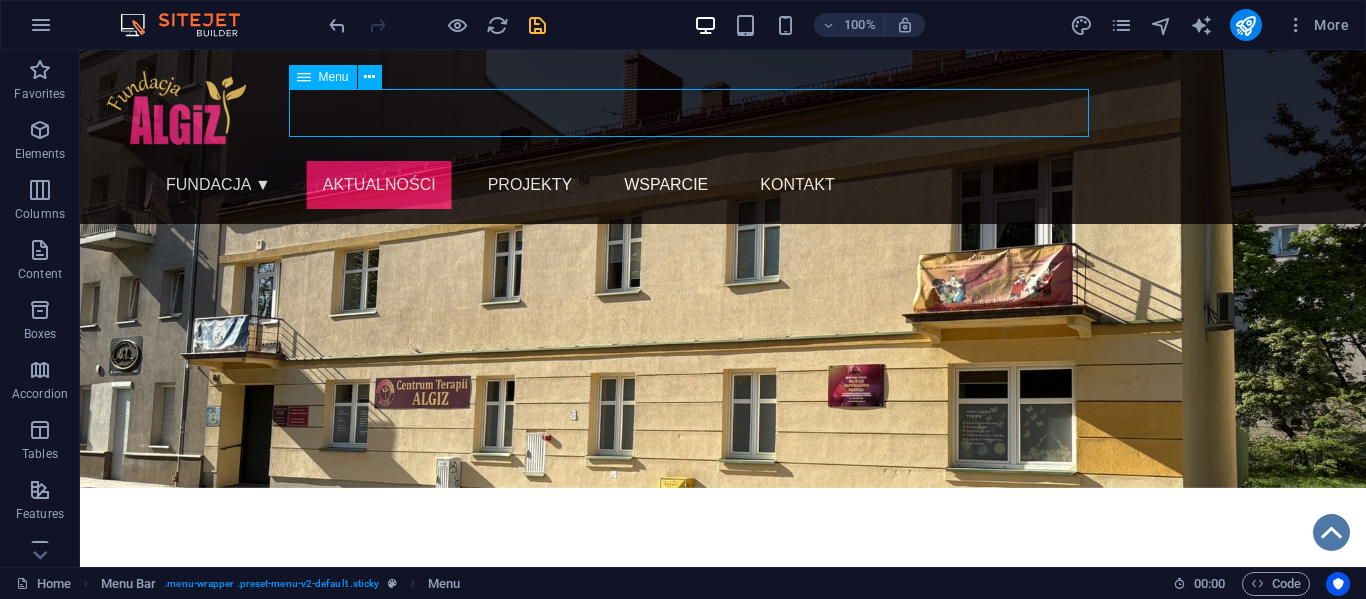click on "Fundacja ▼ Nasza misja Sprawozdania Statut Zaufali nam Zespół Aktualności Projekty Wsparcie Kontakt" at bounding box center [623, 185] 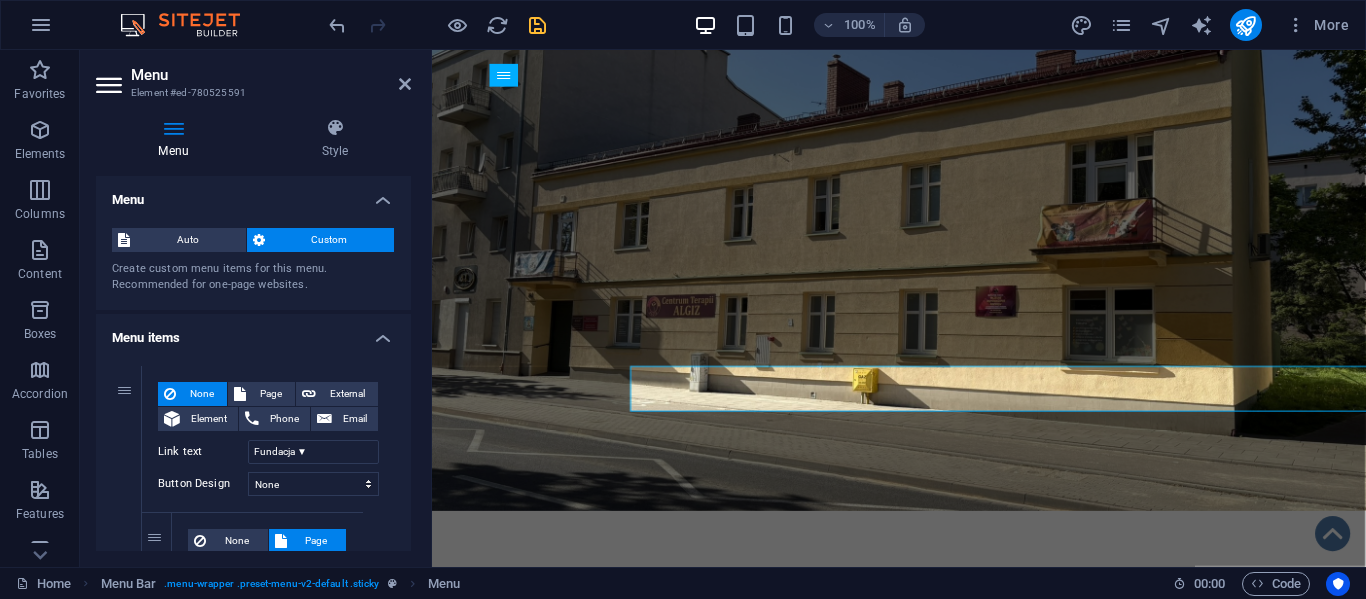 scroll, scrollTop: 0, scrollLeft: 0, axis: both 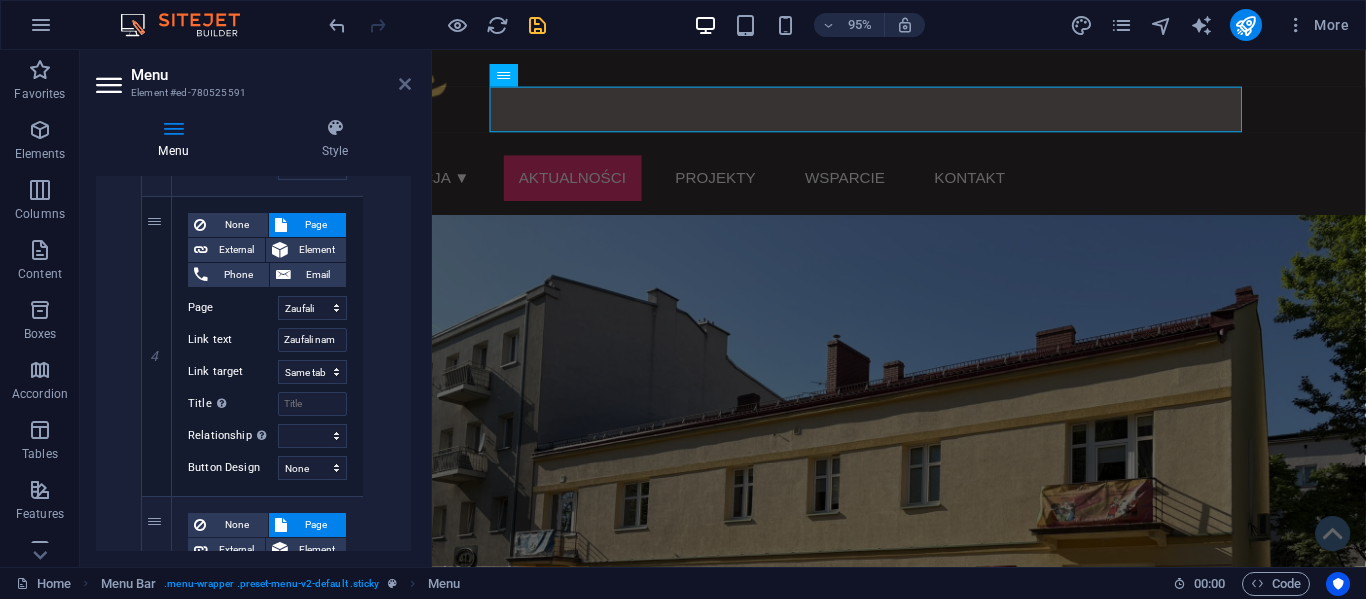 click at bounding box center (405, 84) 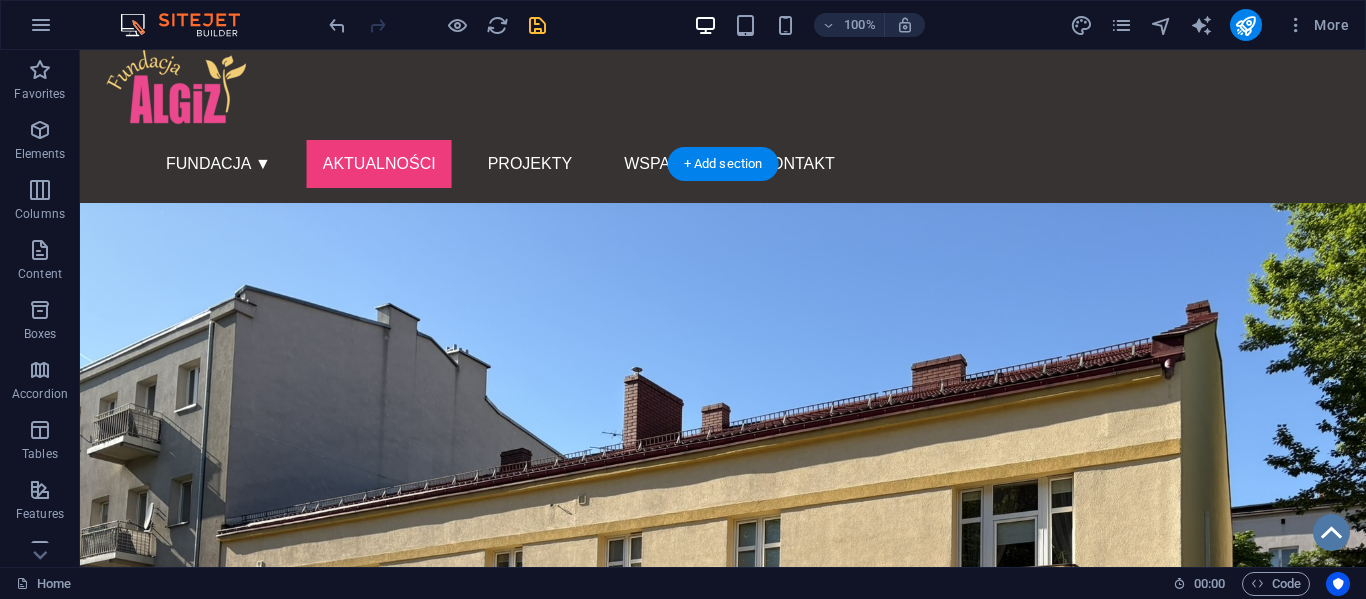 scroll, scrollTop: 12, scrollLeft: 0, axis: vertical 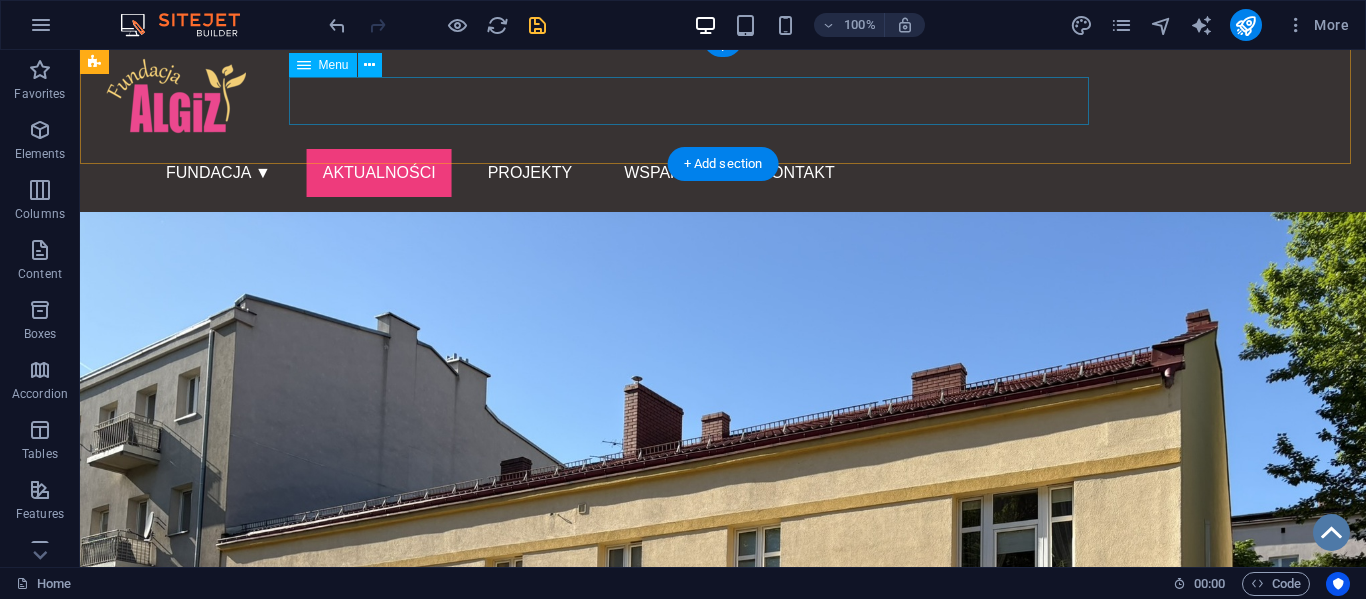 click on "Fundacja ▼ Nasza misja Sprawozdania Statut Zaufali nam Zespół Aktualności Projekty Wsparcie Kontakt" at bounding box center (623, 173) 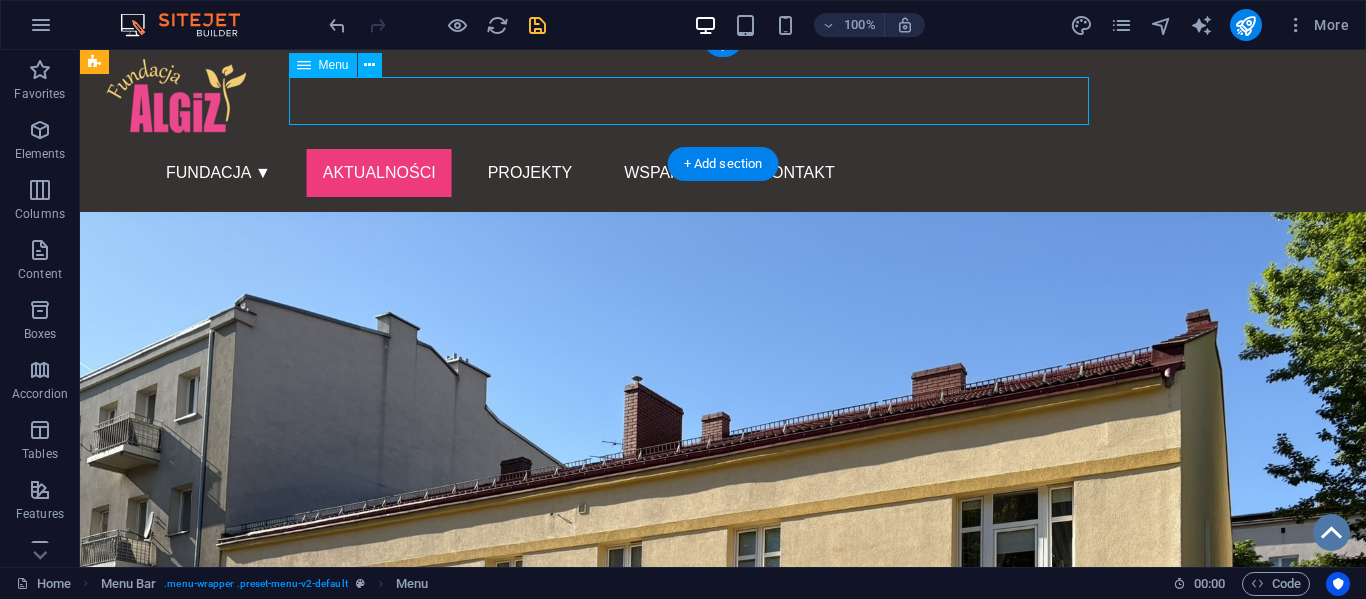 click on "Fundacja ▼ Nasza misja Sprawozdania Statut Zaufali nam Zespół Aktualności Projekty Wsparcie Kontakt" at bounding box center [623, 173] 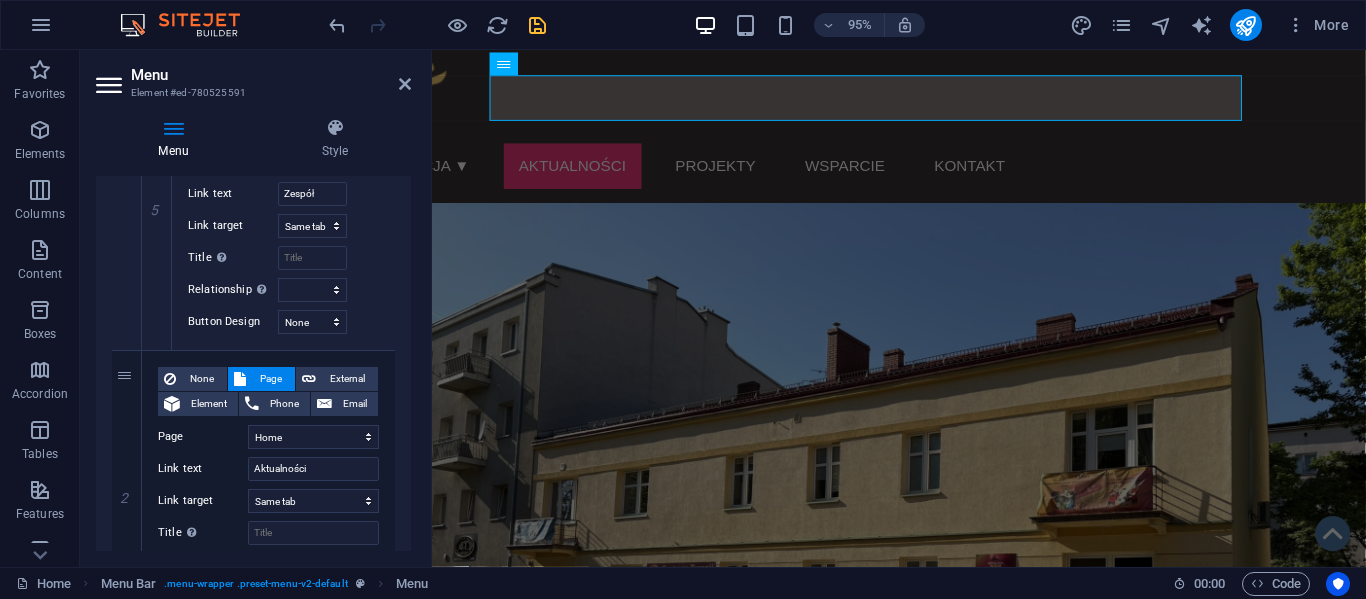 scroll, scrollTop: 1663, scrollLeft: 0, axis: vertical 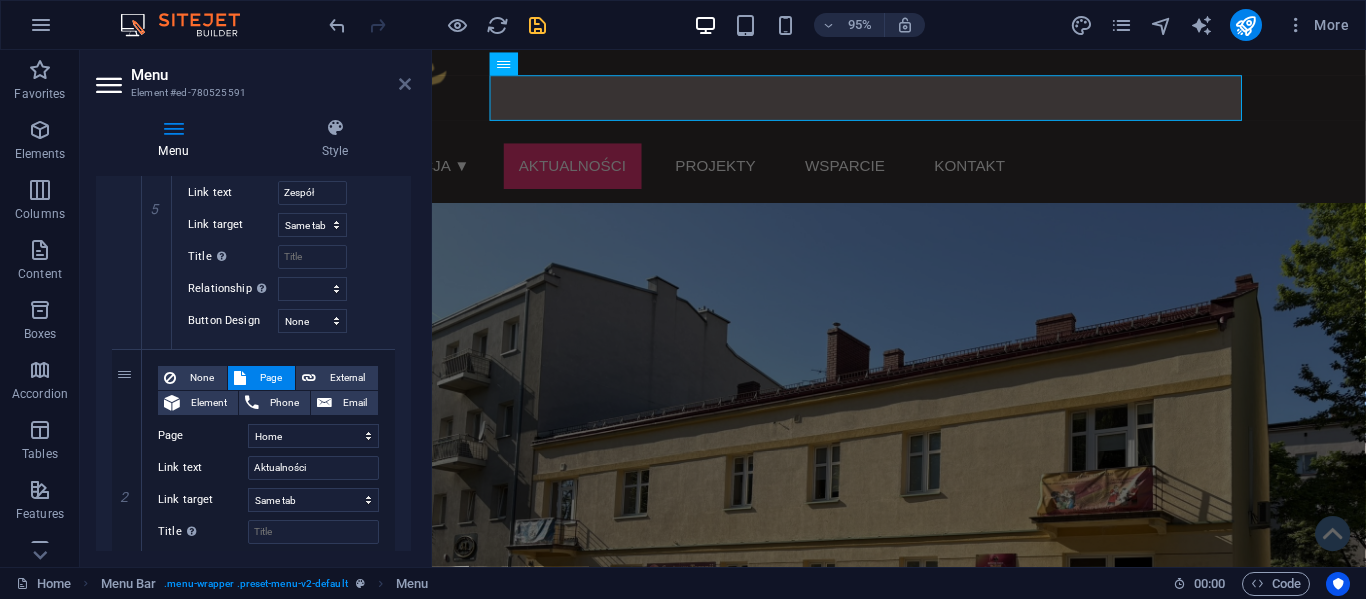 click at bounding box center [405, 84] 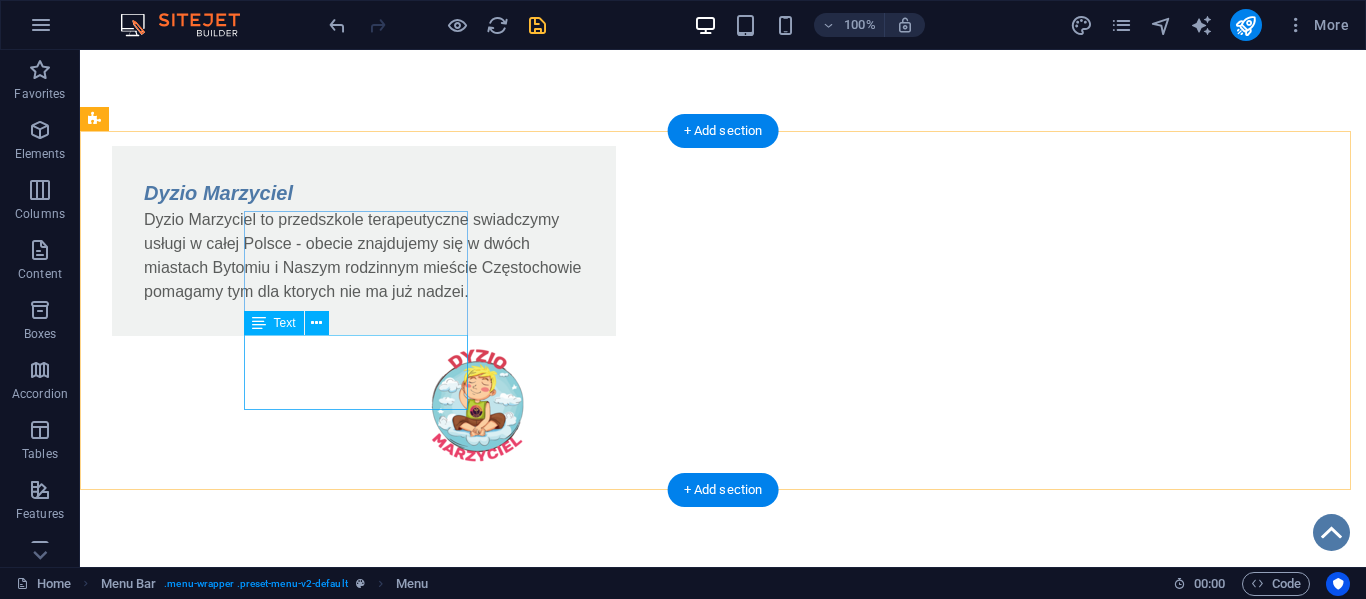 scroll, scrollTop: 1604, scrollLeft: 0, axis: vertical 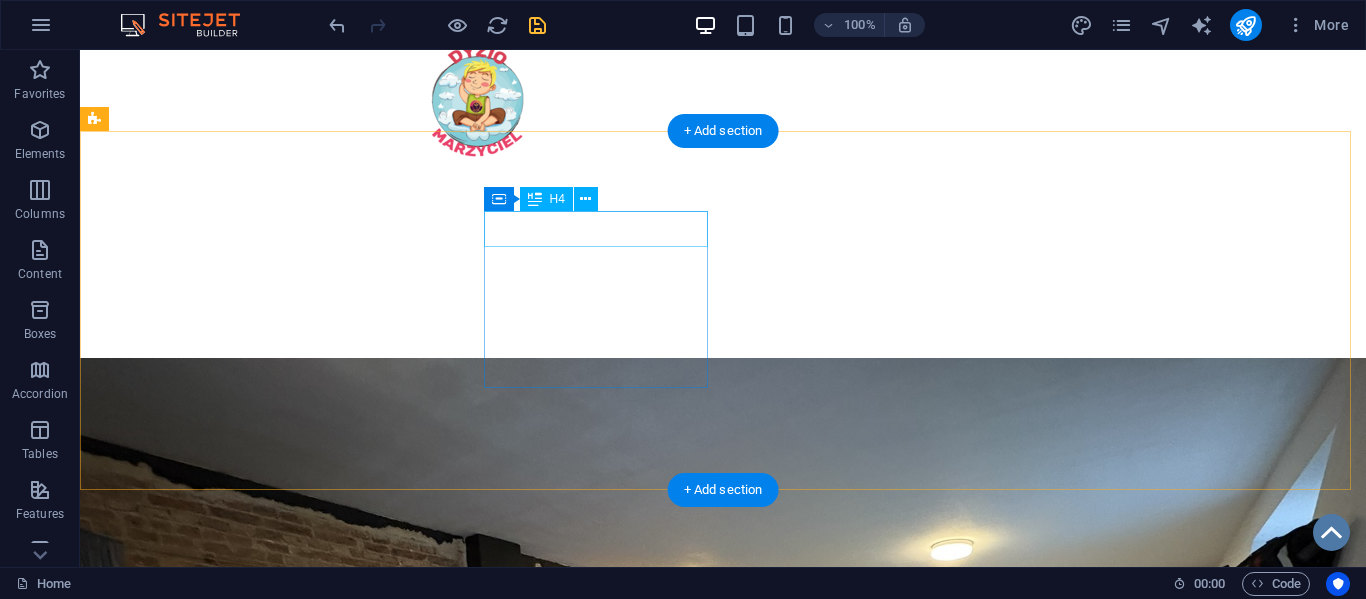 click on "O nas" at bounding box center [208, 1628] 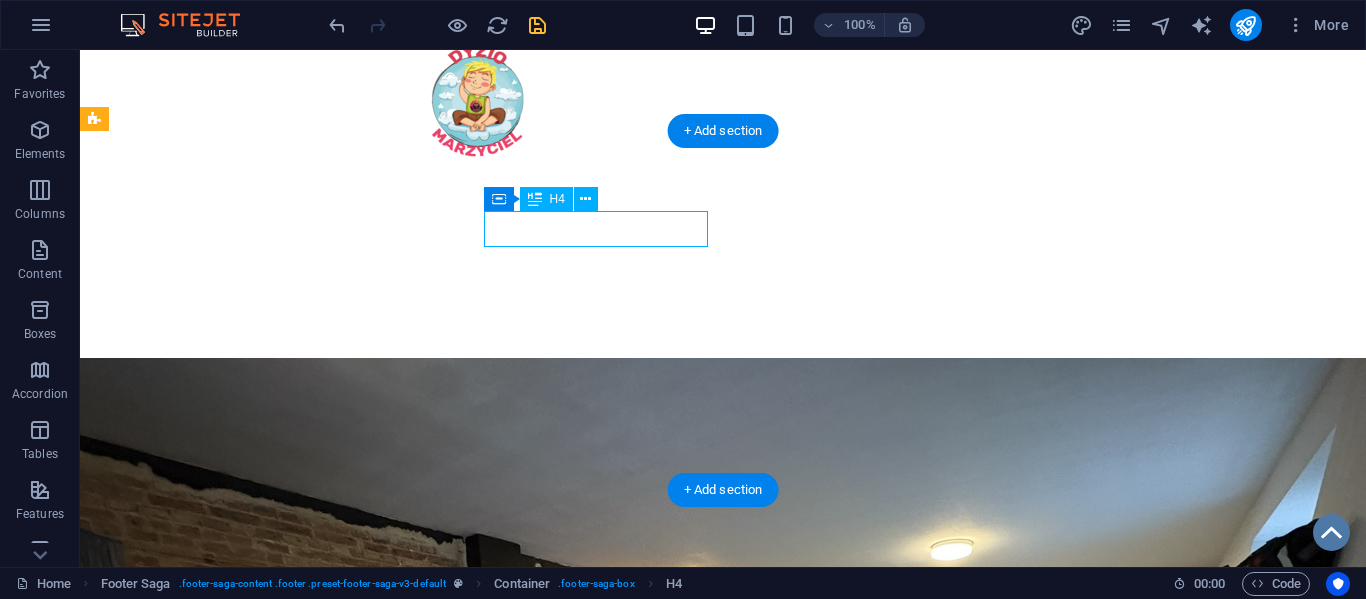 click on "O nas" at bounding box center (208, 1628) 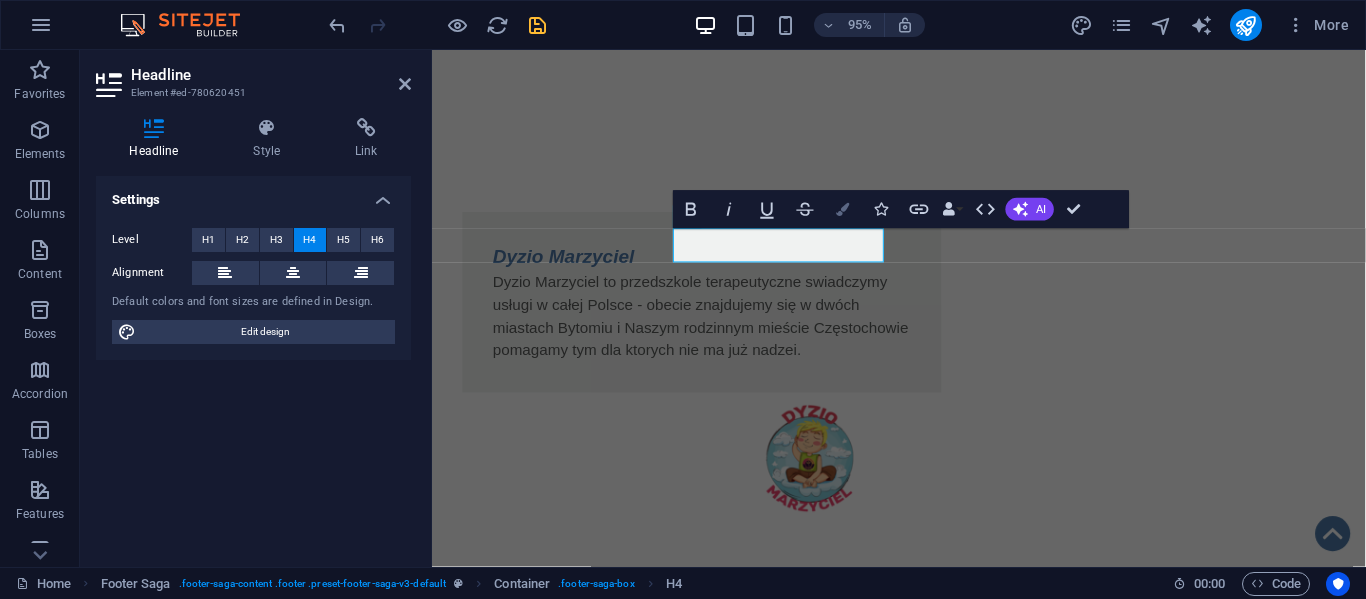 click at bounding box center [843, 209] 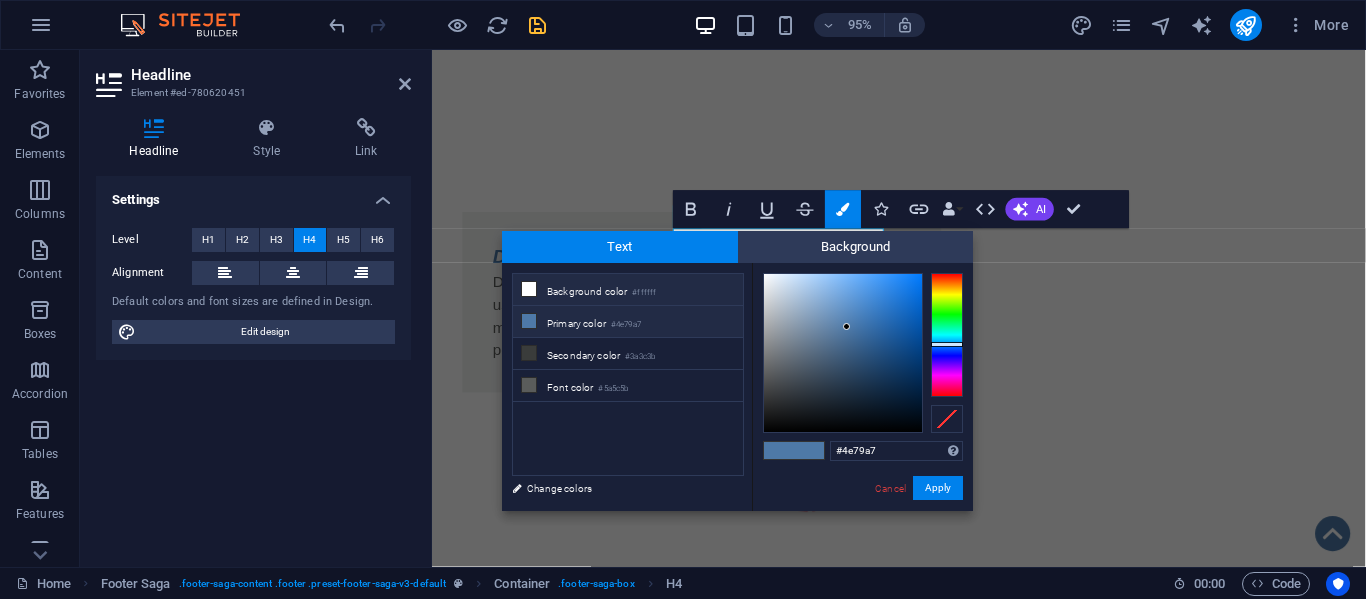 click on "Background color
#ffffff" at bounding box center [628, 290] 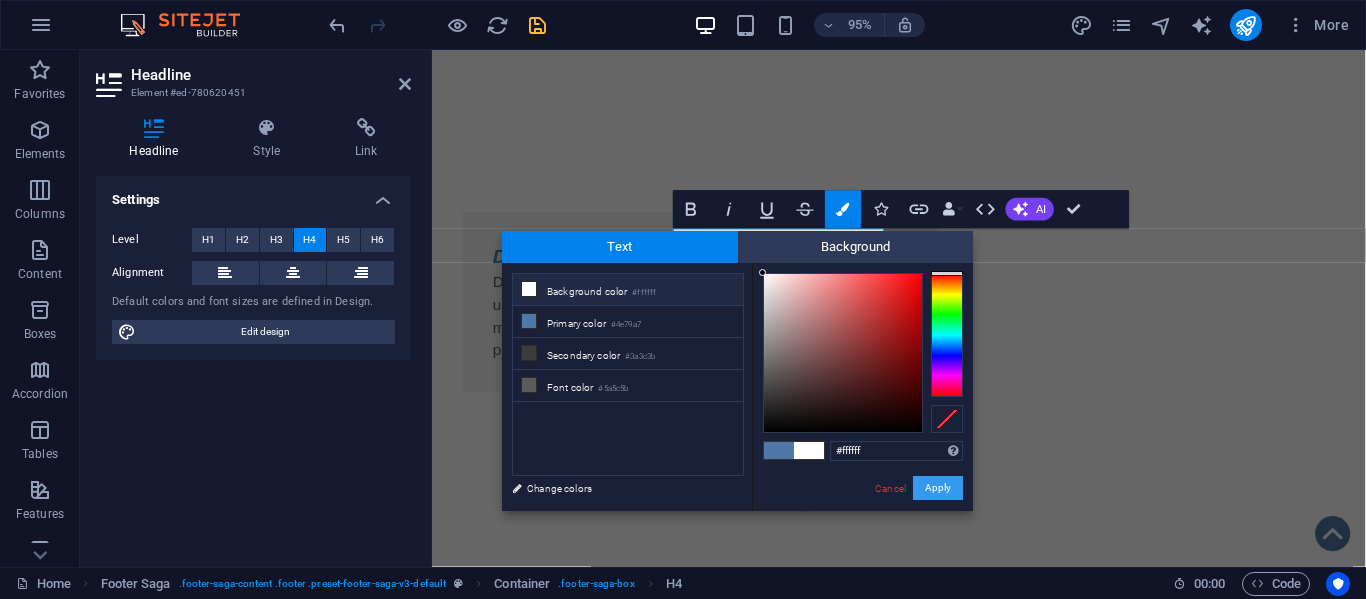 click on "Apply" at bounding box center (938, 488) 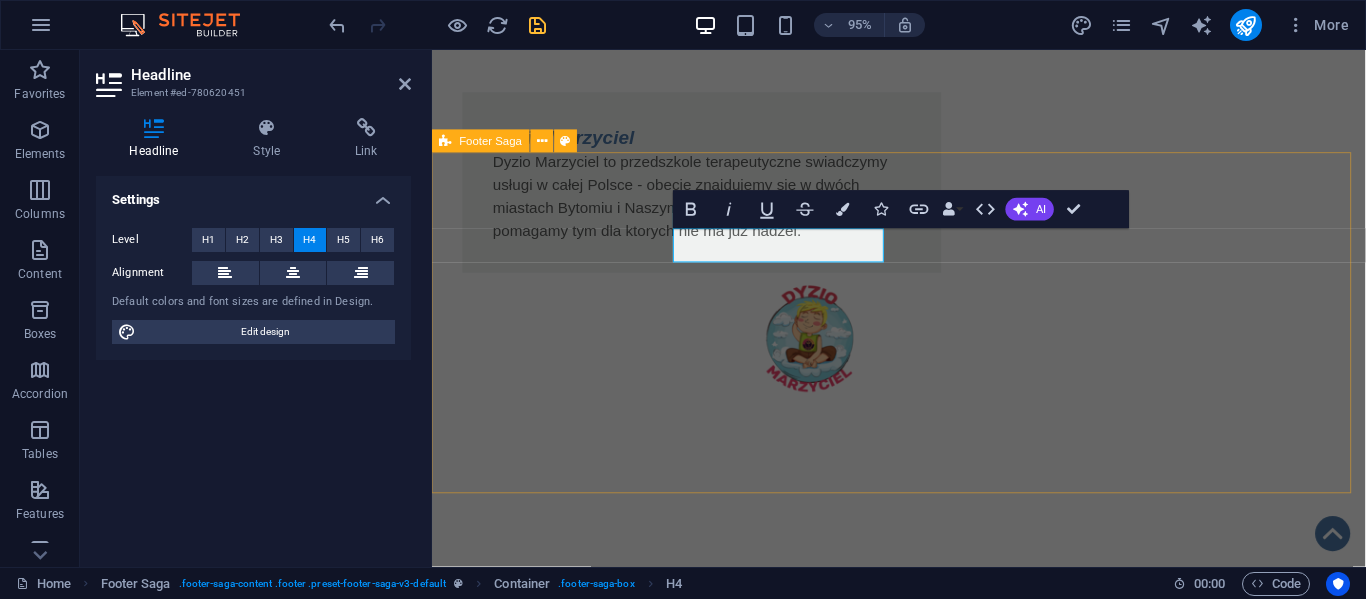 click on "Fundacja Algiz - wspieramy działamy pomagamy i kochamy !!! O nas KRS: [KRS] NIP: [NIP] REGON: [REGON] Mbank: [CREDIT_CARD] Kontakt ul.[STREET] [POSTAL_CODE] [CITY] tel.:[PHONE] e-mail: [EMAIL] Statut Polityka Prywatności Regulamin RODO Klauzula przetwarzania" at bounding box center (923, 1800) 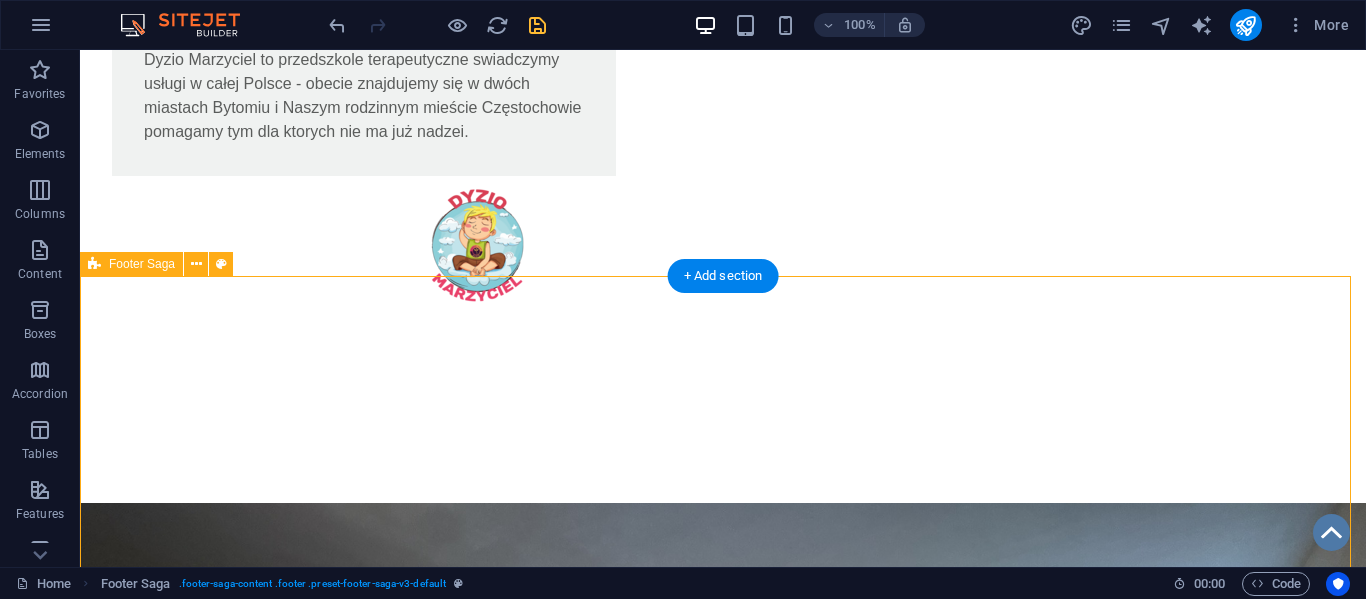 scroll, scrollTop: 1604, scrollLeft: 0, axis: vertical 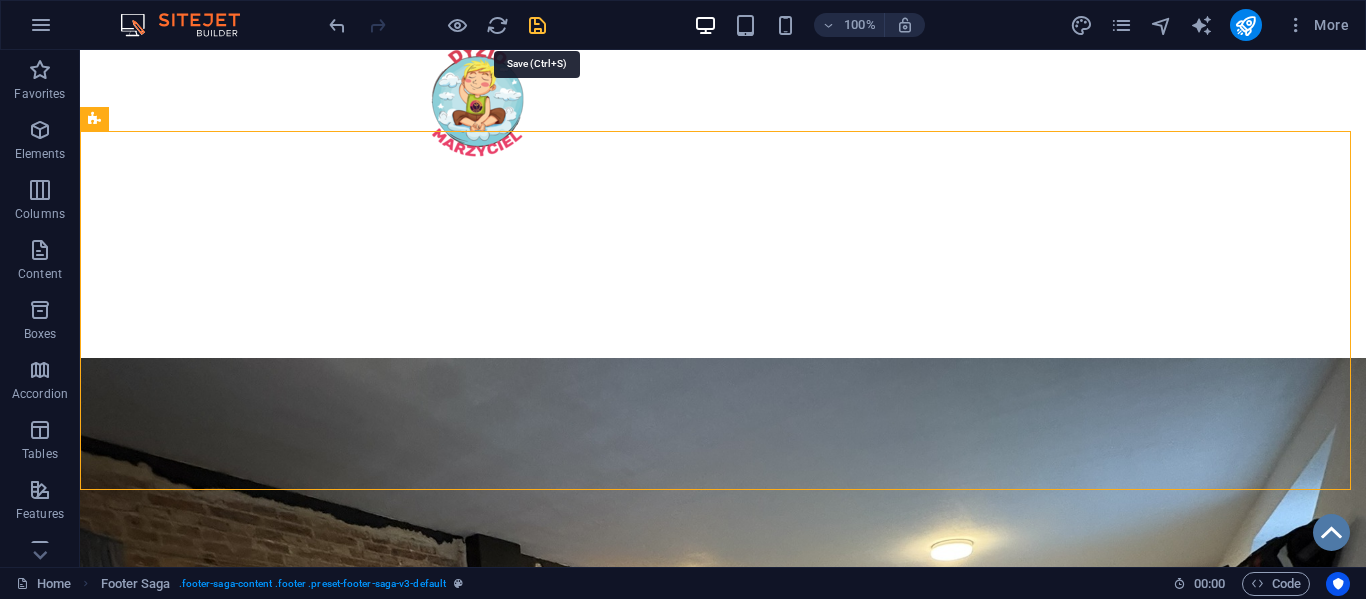 click at bounding box center (537, 25) 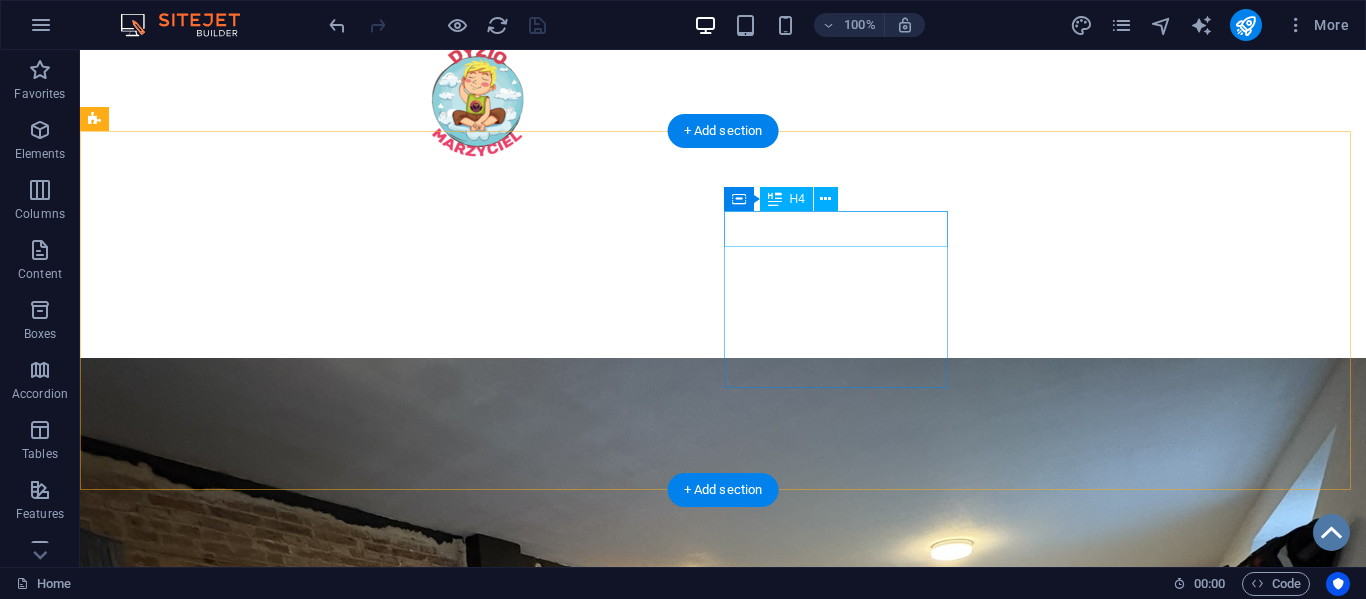 click on "Kontakt" at bounding box center (208, 1813) 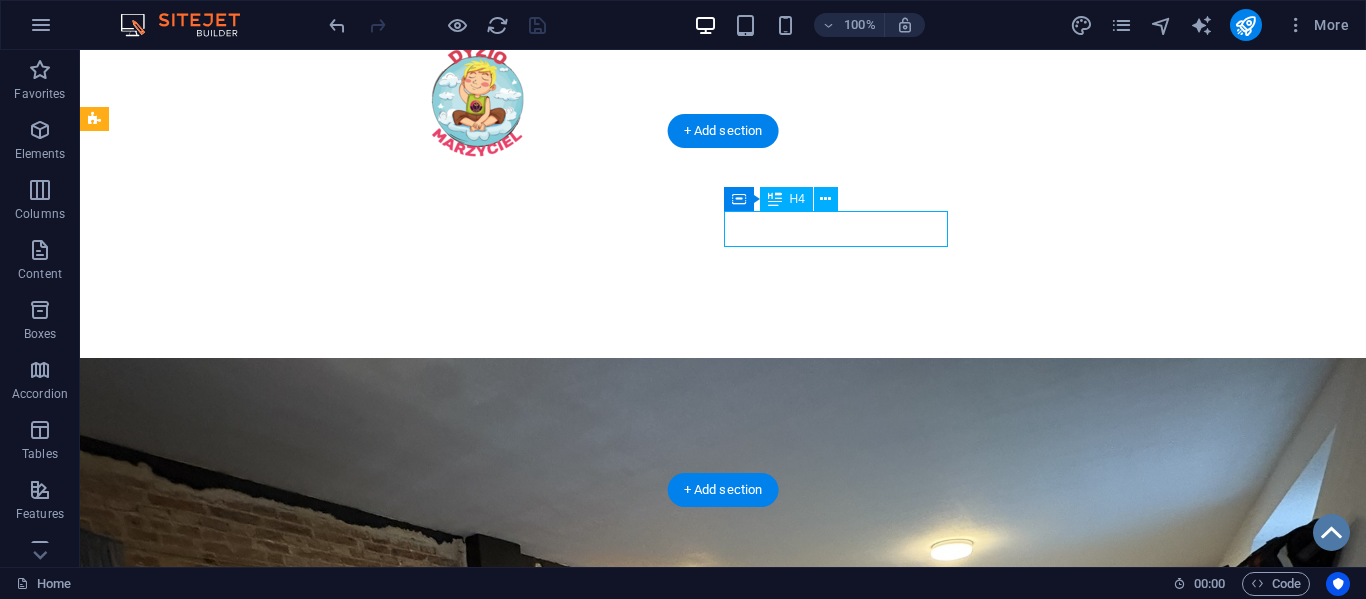 click on "Kontakt" at bounding box center [208, 1813] 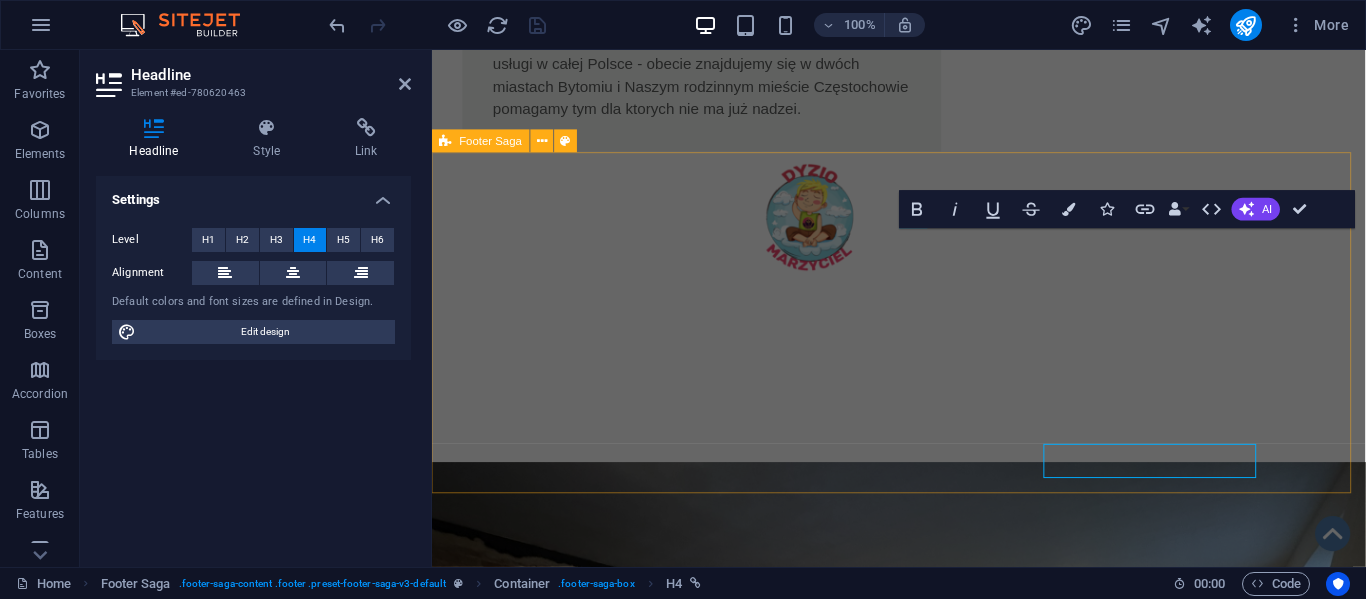 scroll, scrollTop: 1350, scrollLeft: 0, axis: vertical 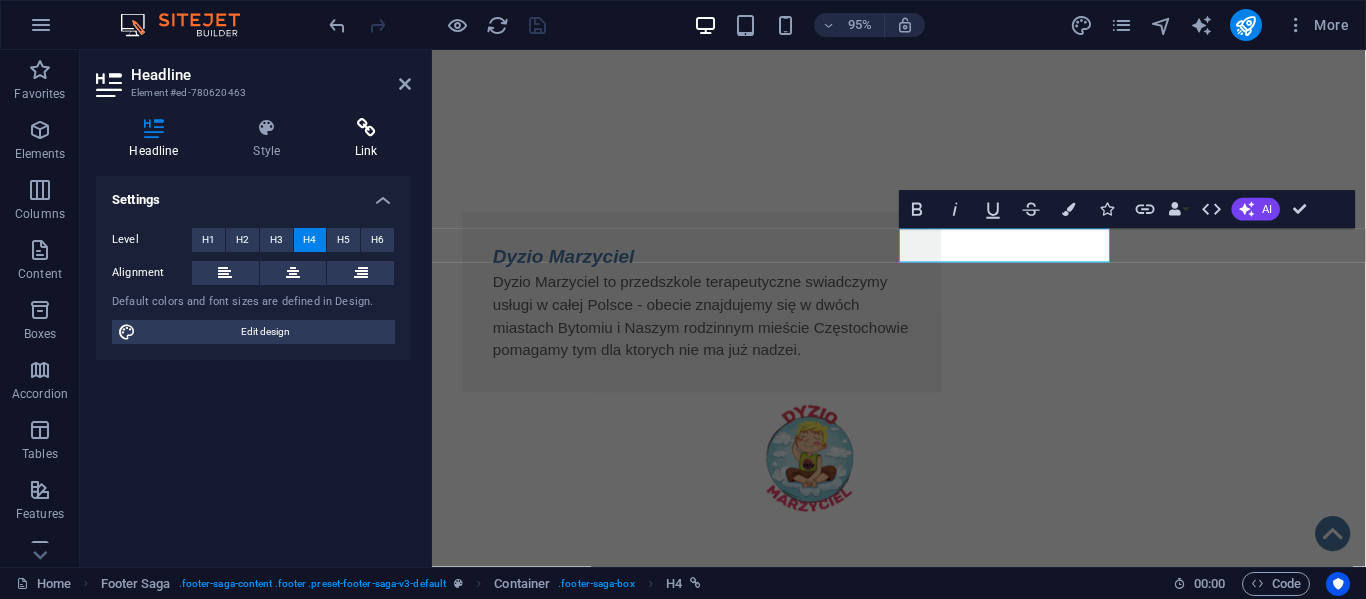 click on "Link" at bounding box center [366, 139] 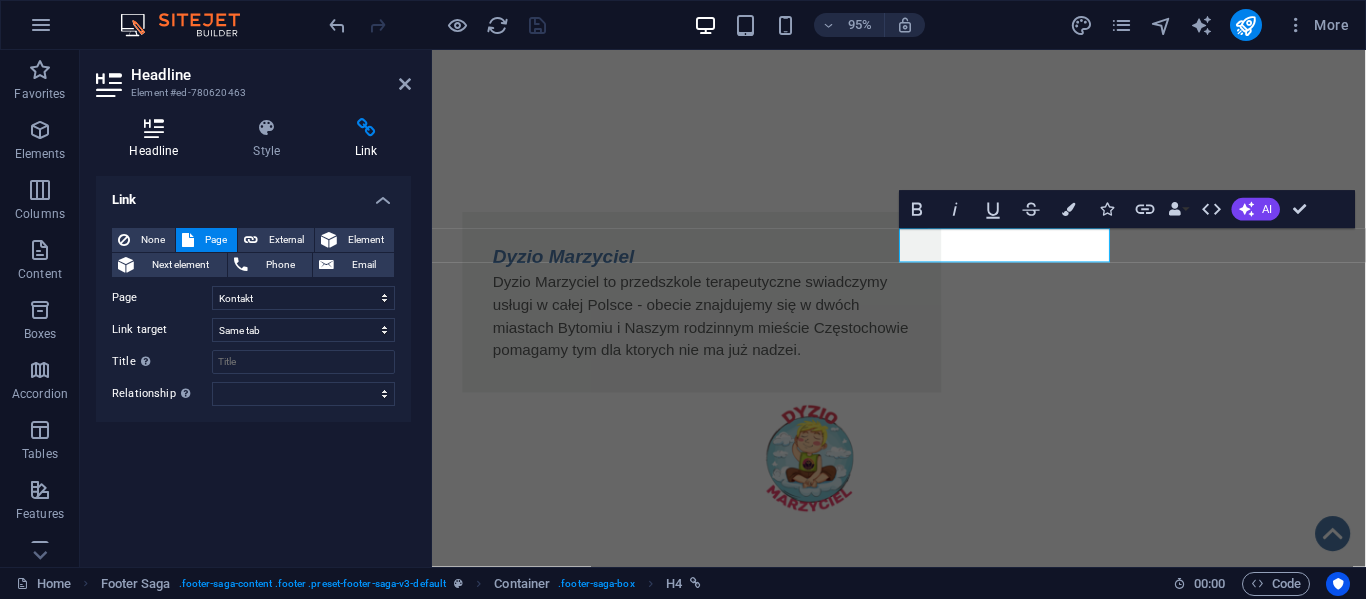 click at bounding box center (154, 128) 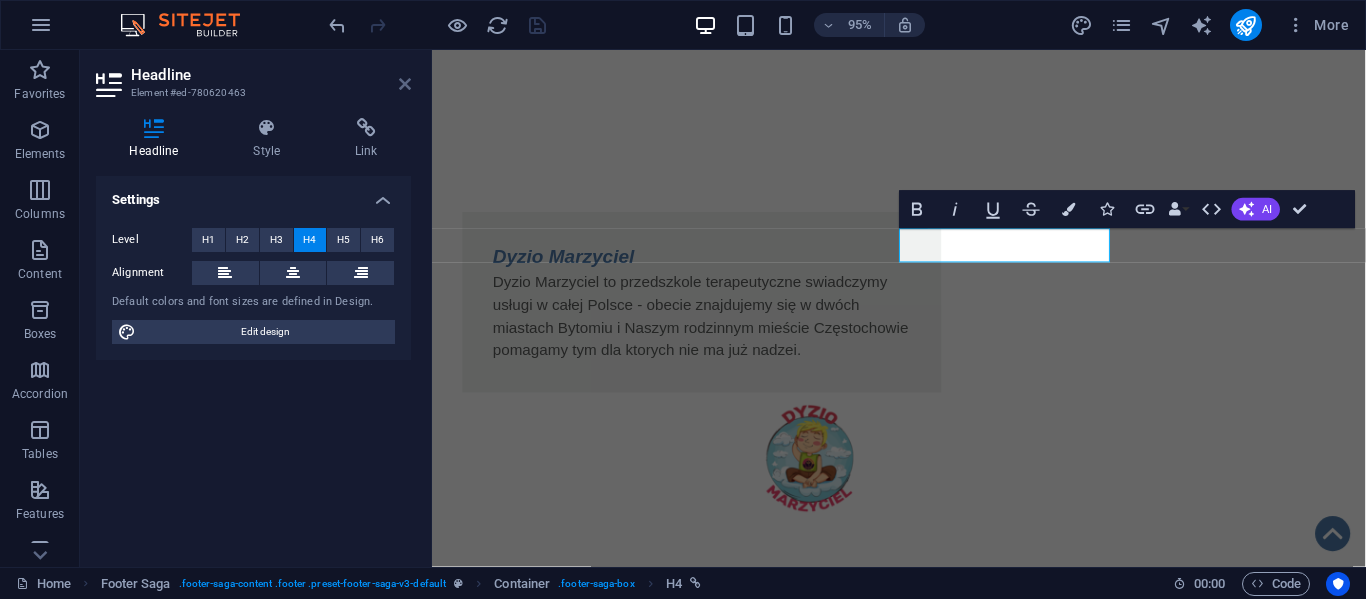 click at bounding box center [405, 84] 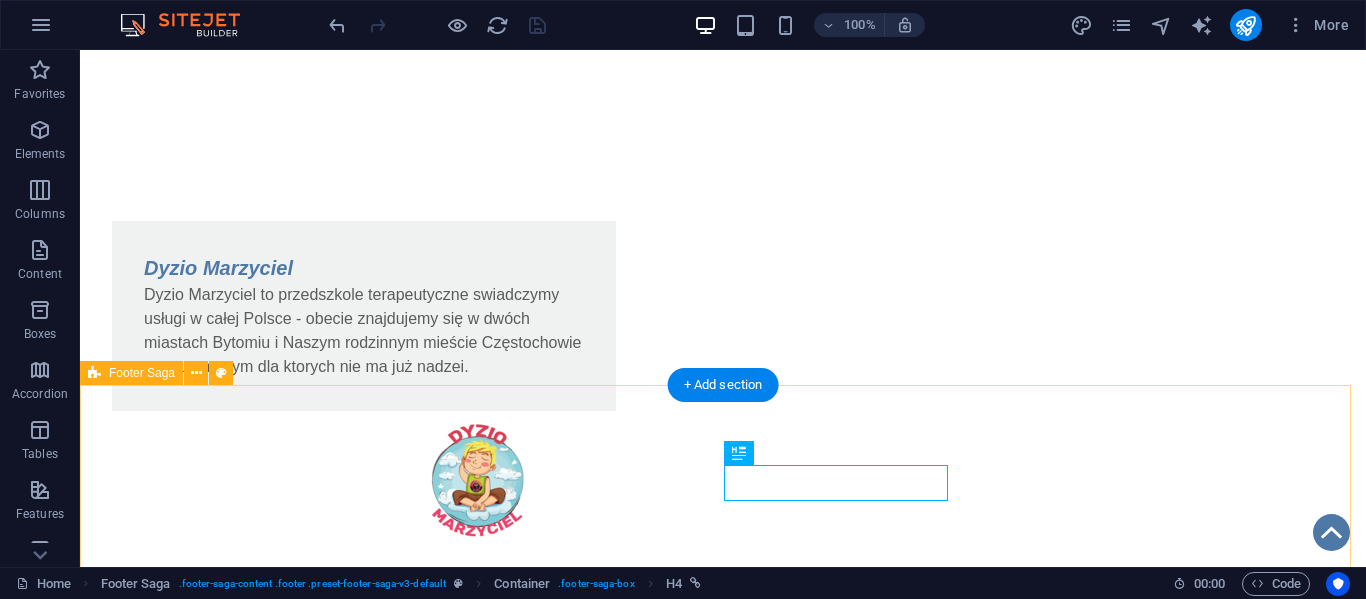 click on "Fundacja Algiz - wspieramy działamy pomagamy i kochamy !!! O nas KRS: [KRS] NIP: [NIP] REGON: [REGON] Mbank: [CREDIT_CARD] Kontakt ul.[STREET] [POSTAL_CODE] [CITY] tel.:[PHONE] e-mail: [EMAIL] Statut Polityka Prywatności Regulamin RODO Klauzula przetwarzania" at bounding box center [723, 2154] 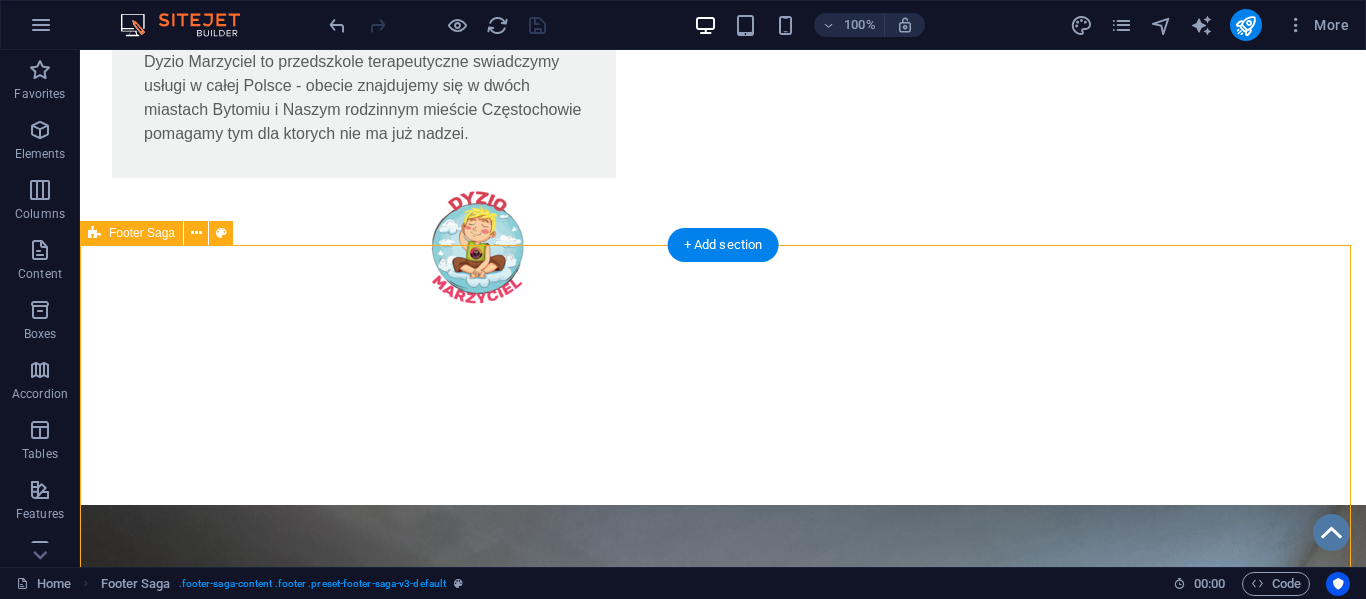 scroll, scrollTop: 1491, scrollLeft: 0, axis: vertical 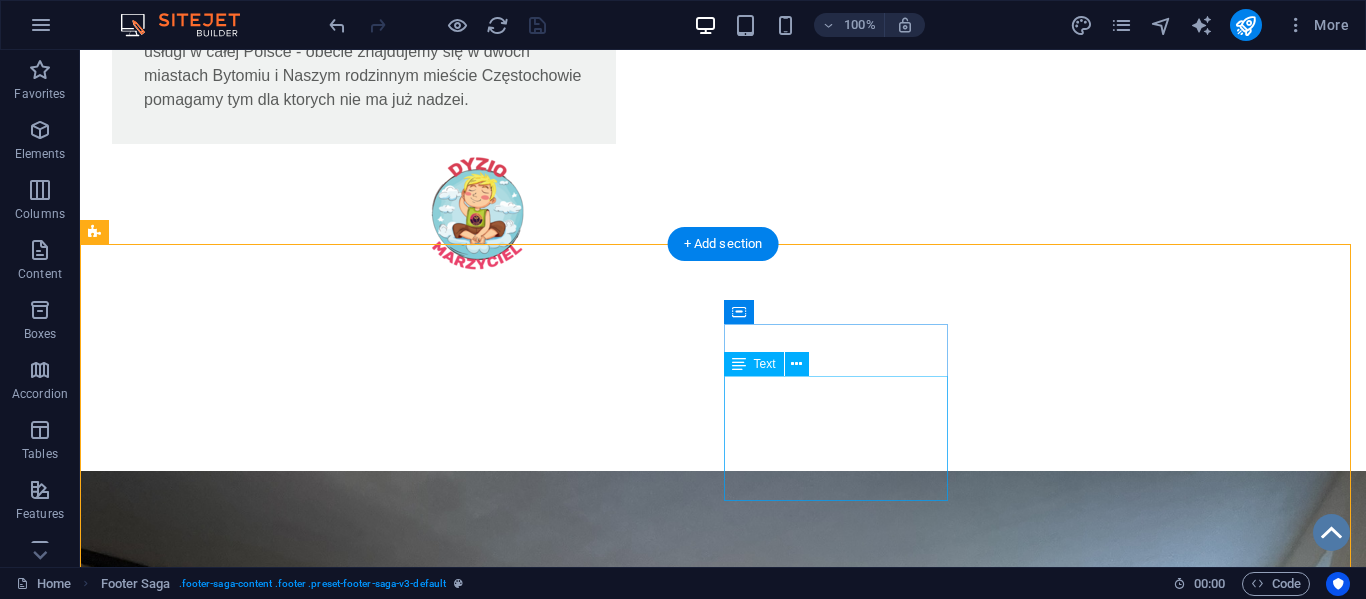 click on "ul.[STREET] [POSTAL_CODE] [CITY] tel.:[PHONE] e-mail: [EMAIL]" at bounding box center [208, 2022] 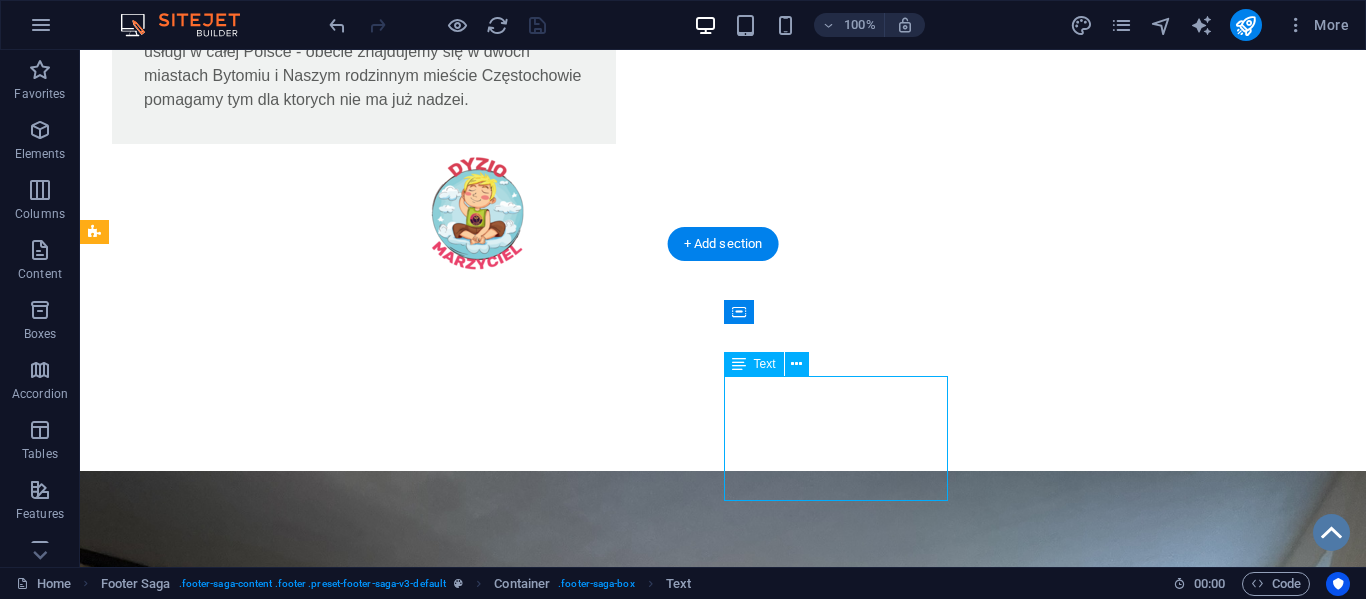 click on "ul.[STREET] [POSTAL_CODE] [CITY] tel.:[PHONE] e-mail: [EMAIL]" at bounding box center (208, 2022) 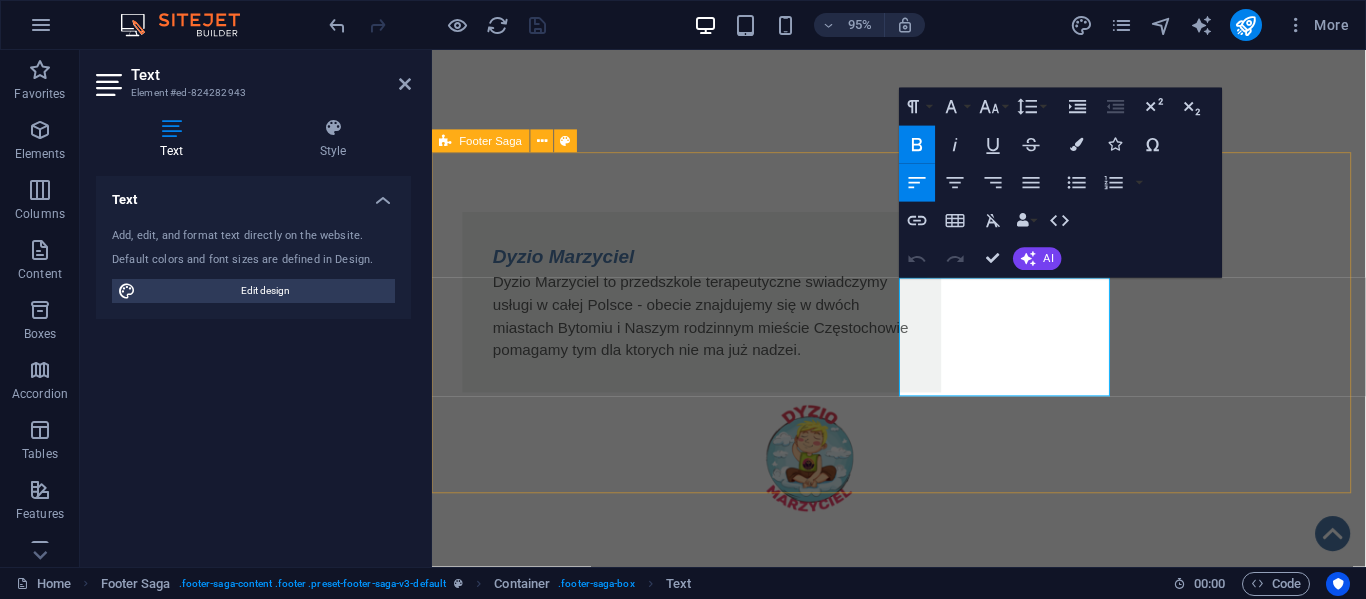 drag, startPoint x: 926, startPoint y: 303, endPoint x: 1029, endPoint y: 416, distance: 152.89867 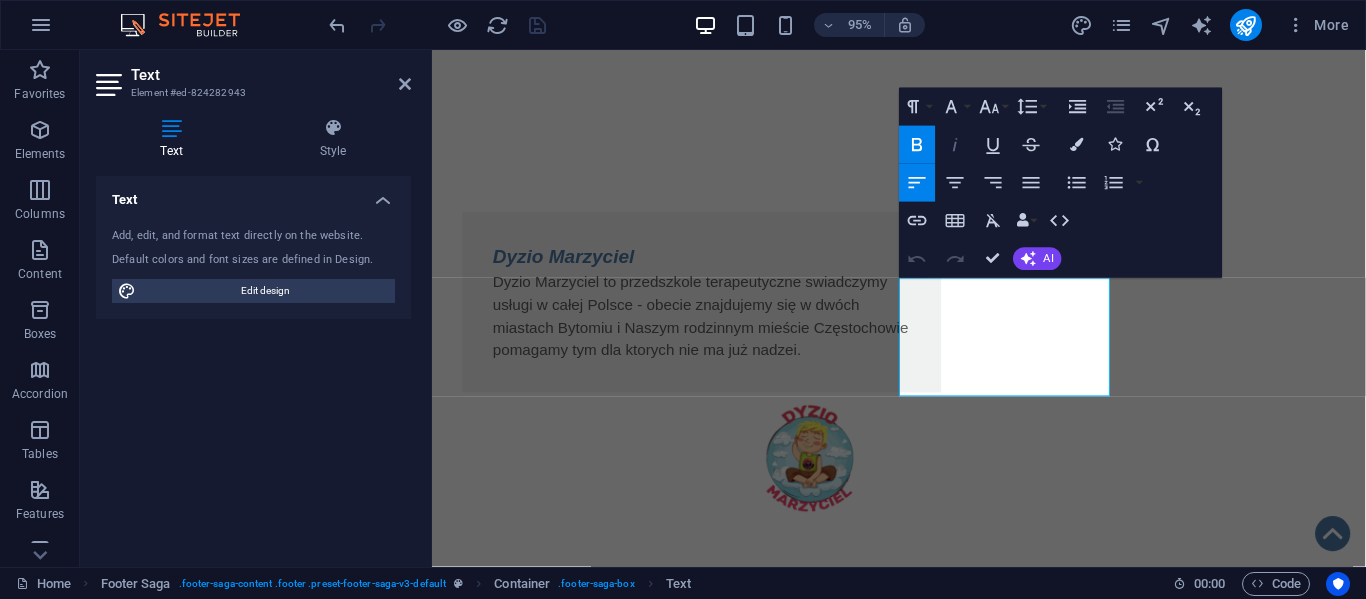 click 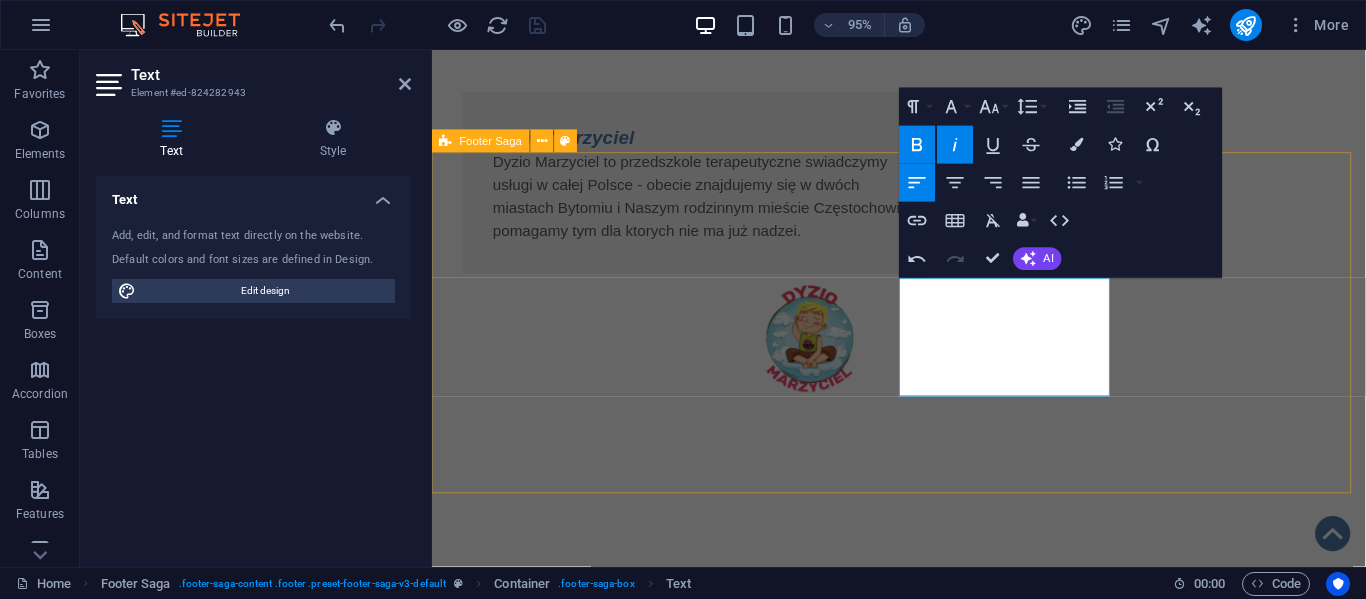 click on "Fundacja Algiz - wspieramy działamy pomagamy i kochamy !!! O nas KRS: [KRS] NIP: [NIP] REGON: [REGON] Mbank: [CREDIT_CARD] Kontakt ul.[STREET] [POSTAL_CODE] [CITY] tel.:[PHONE] e-mail: [EMAIL] Statut Polityka Prywatności Regulamin RODO Klauzula przetwarzania" at bounding box center [923, 1800] 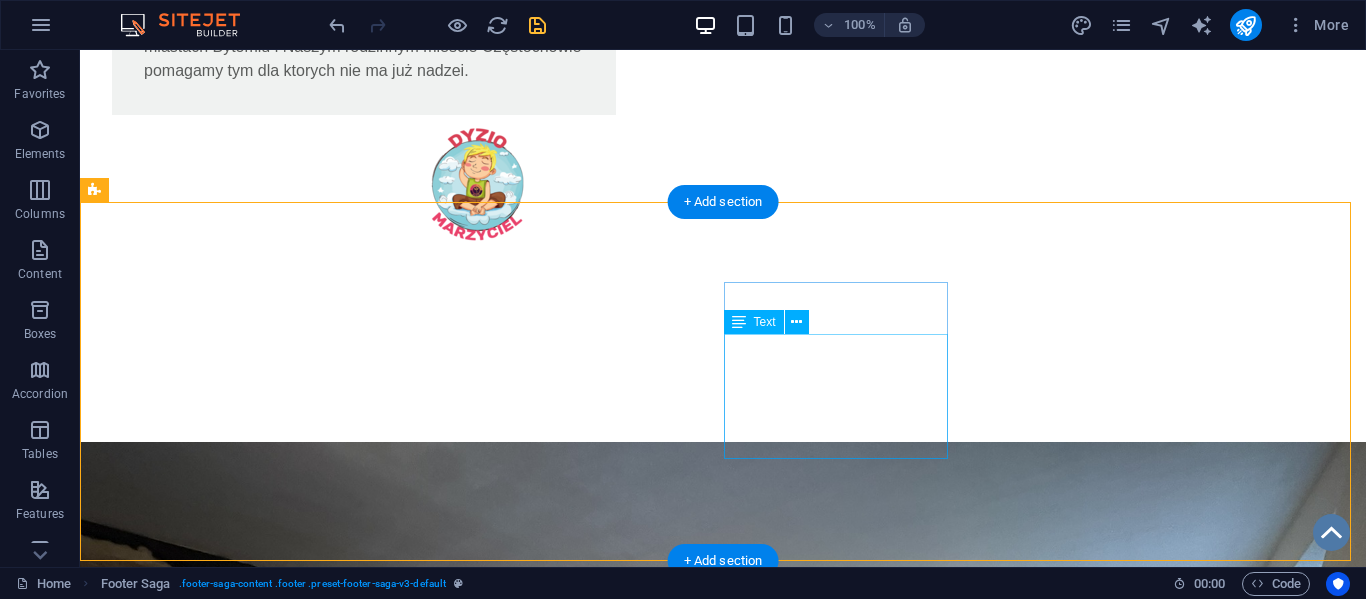 scroll, scrollTop: 1533, scrollLeft: 0, axis: vertical 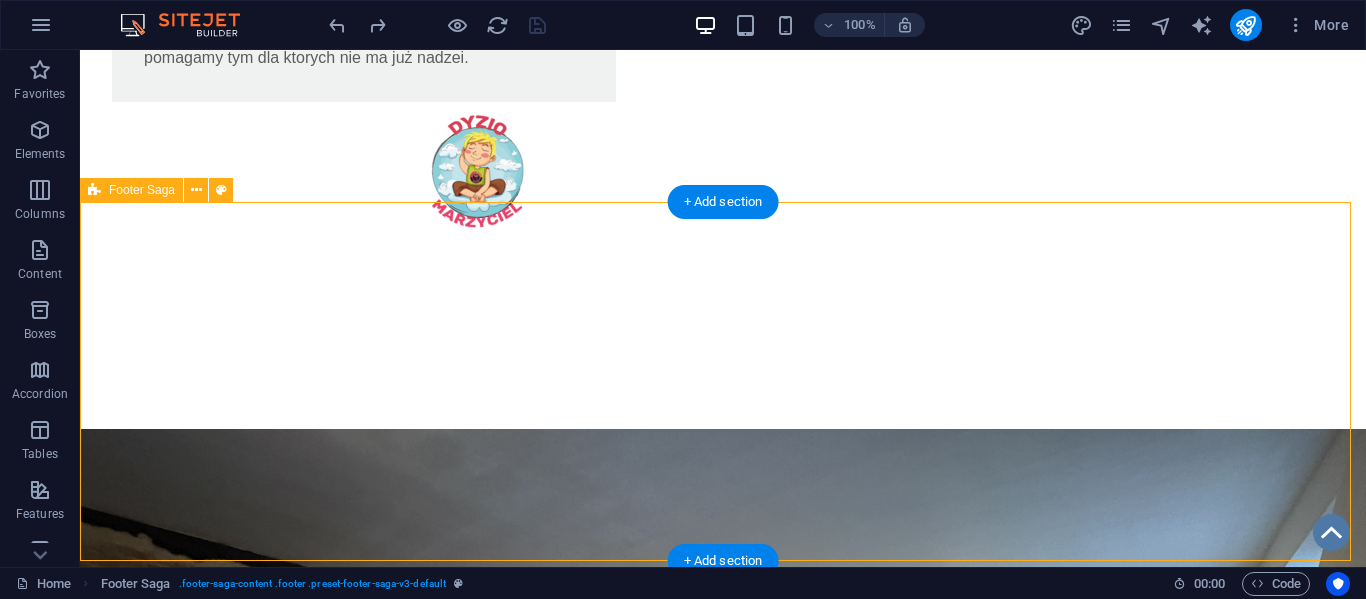 click on "Fundacja Algiz - wspieramy działamy pomagamy i kochamy !!! O nas KRS: [KRS] NIP: [NIP] REGON: [REGON] Mbank: [CREDIT_CARD] Kontakt ul.[STREET] [POSTAL_CODE] [CITY] tel.:[PHONE] e-mail: [EMAIL] Statut Polityka Prywatności Regulamin RODO Klauzula przetwarzania" at bounding box center [723, 1845] 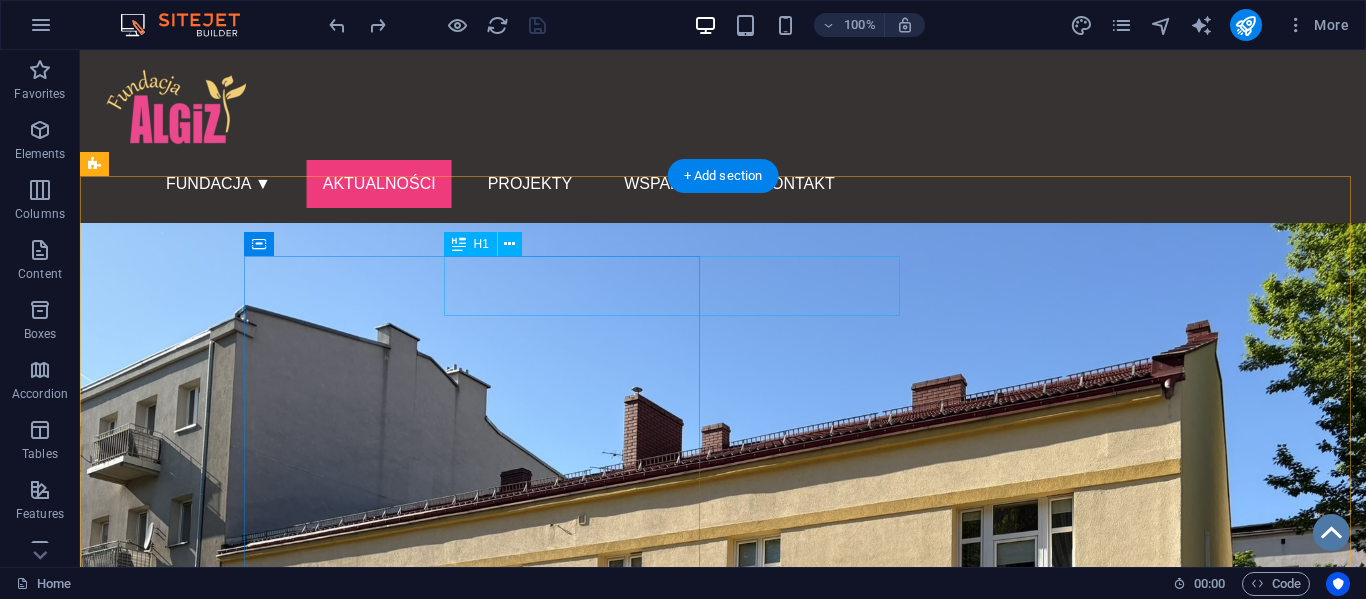 scroll, scrollTop: 0, scrollLeft: 0, axis: both 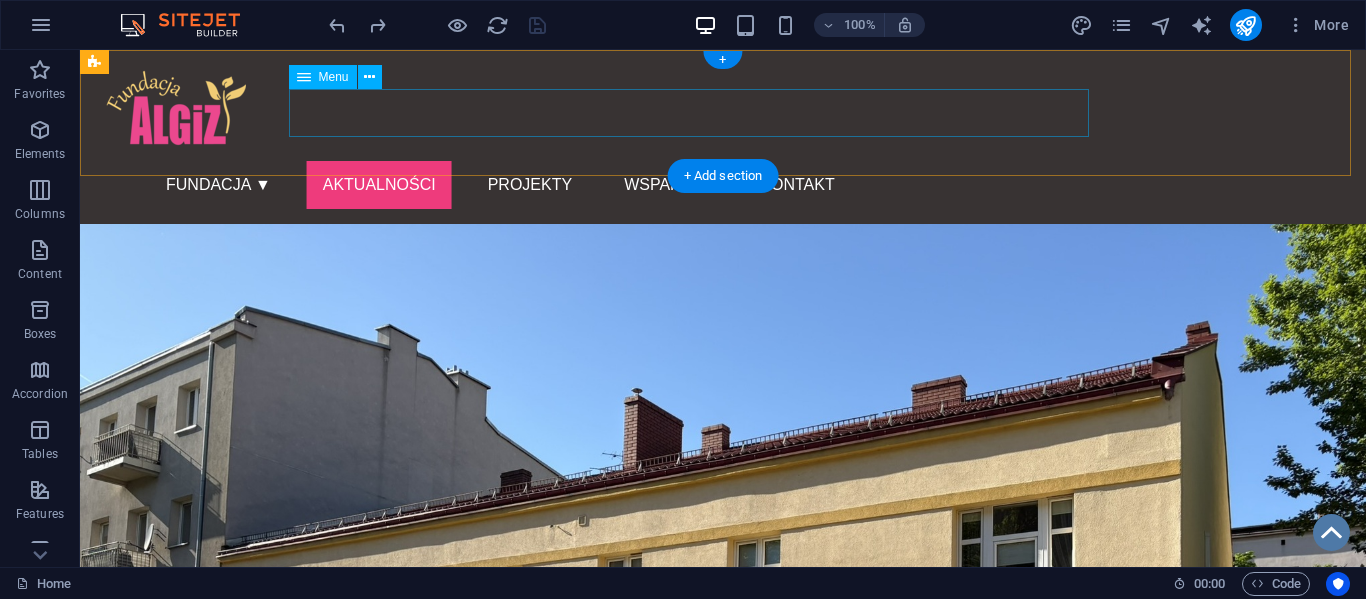 click on "Fundacja ▼ Nasza misja Sprawozdania Statut Zaufali nam Zespół Aktualności Projekty Wsparcie Kontakt" at bounding box center [623, 185] 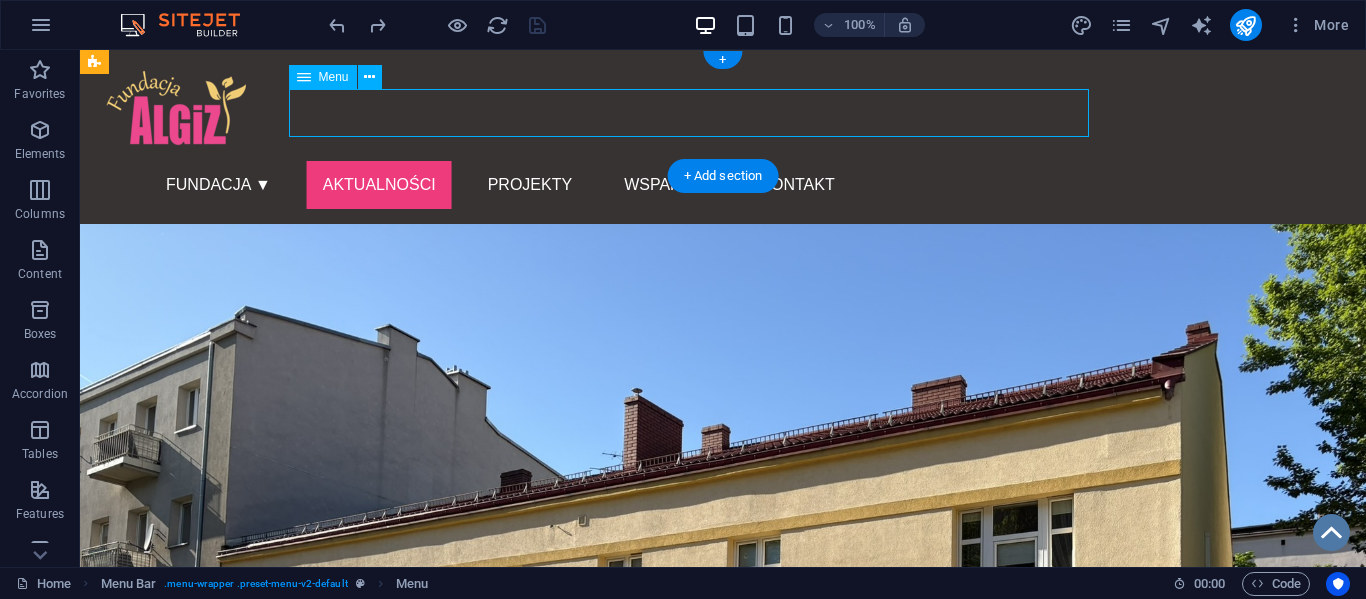 click on "Fundacja ▼ Nasza misja Sprawozdania Statut Zaufali nam Zespół Aktualności Projekty Wsparcie Kontakt" at bounding box center (623, 185) 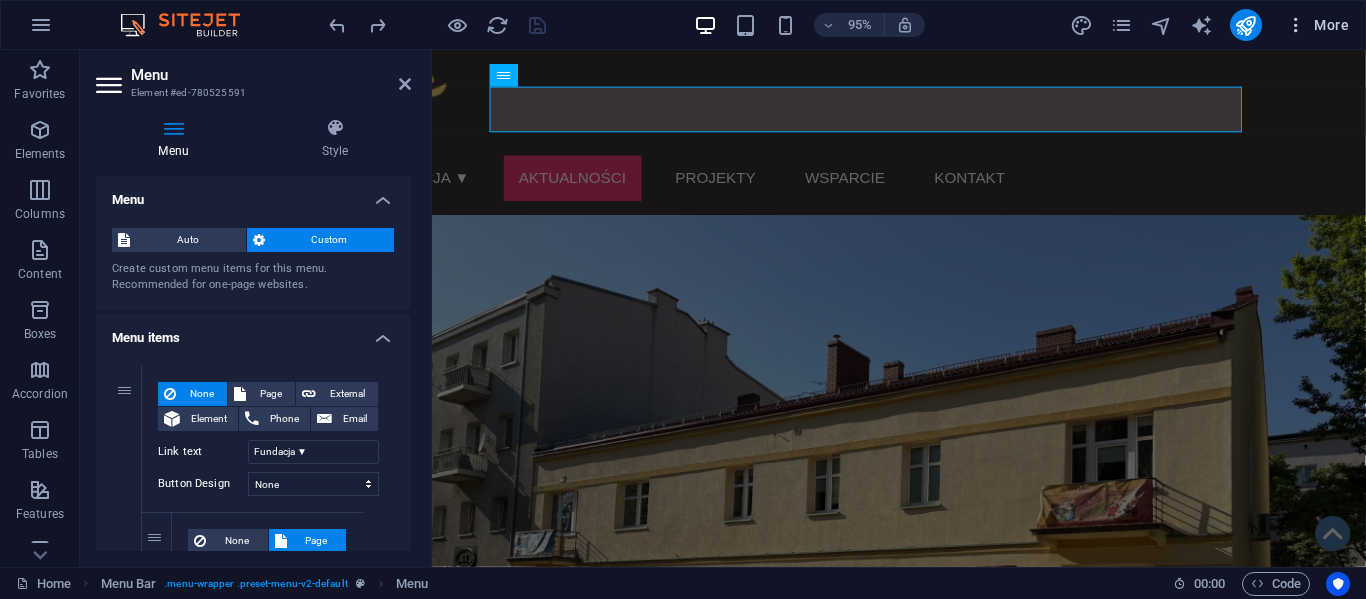 click at bounding box center (1296, 25) 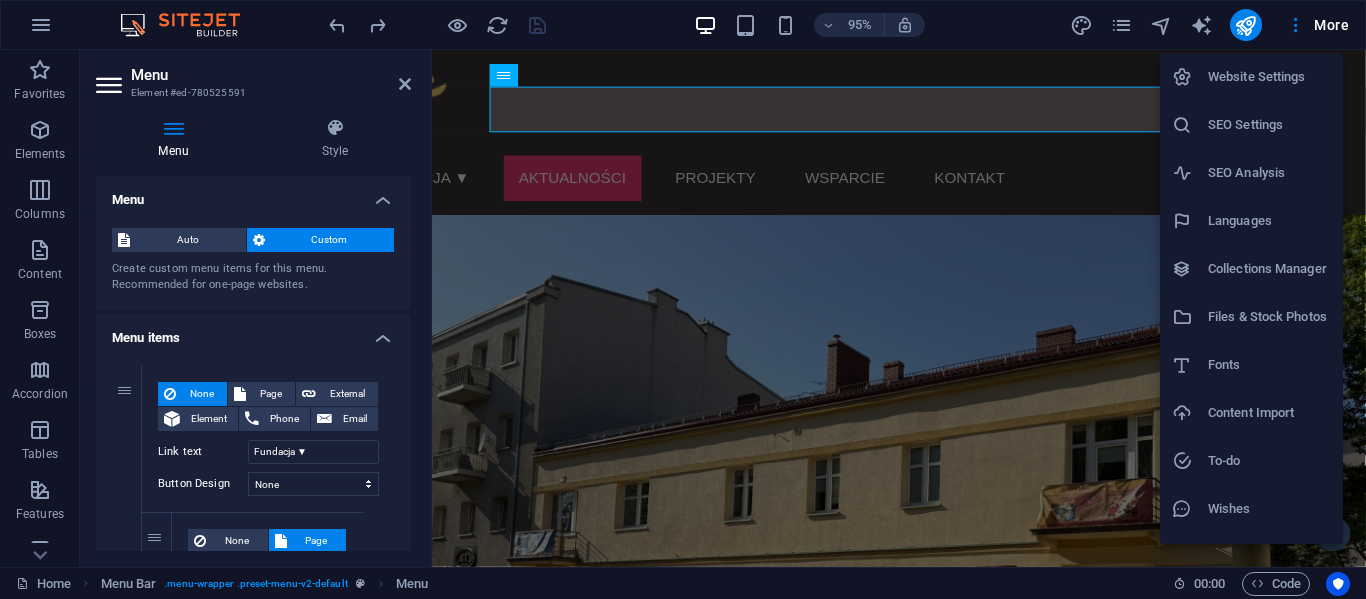 click on "Fonts" at bounding box center [1269, 365] 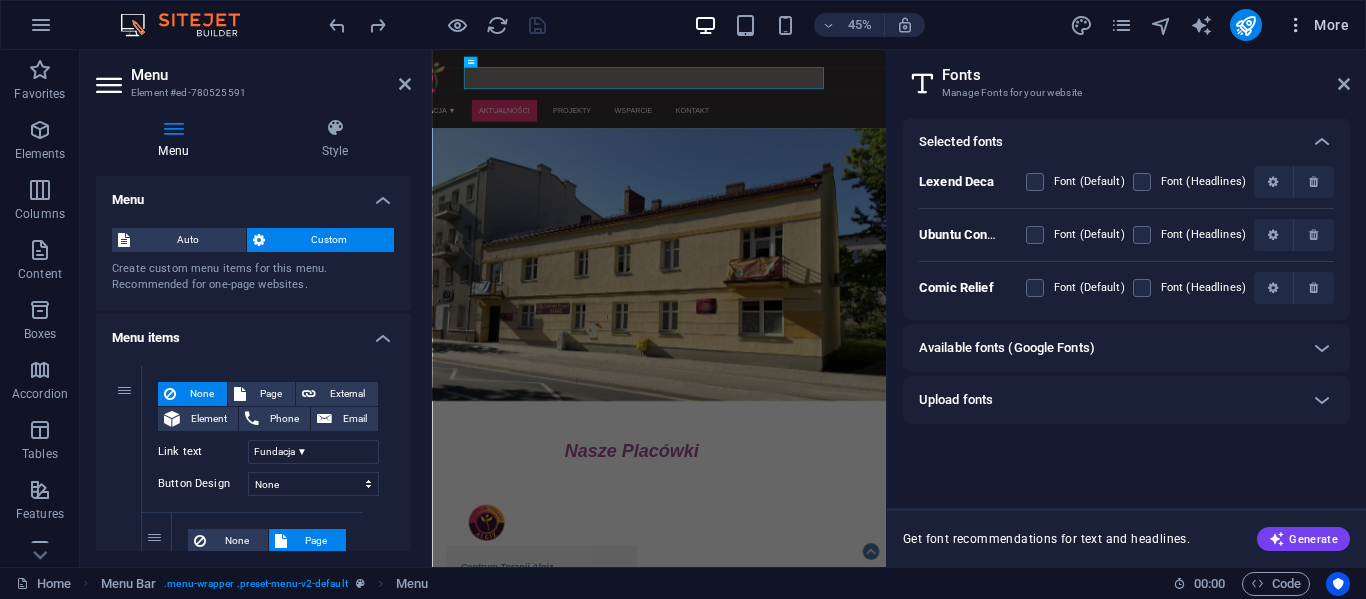 click at bounding box center [1296, 25] 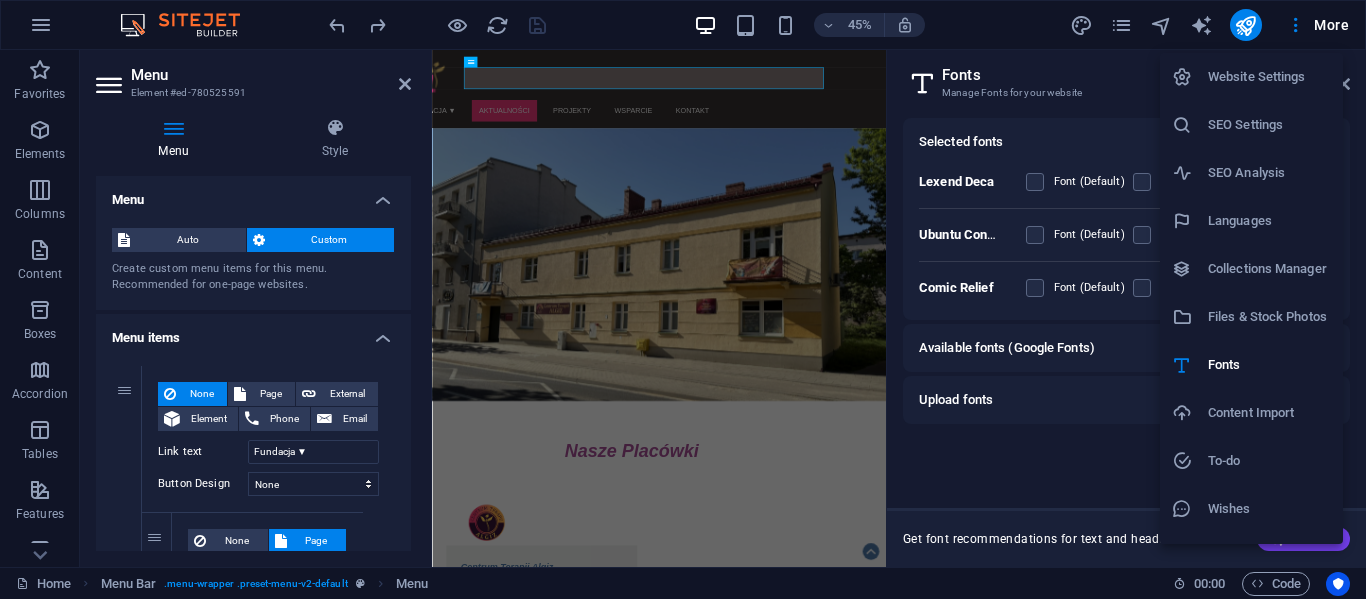 click on "Website Settings" at bounding box center [1269, 77] 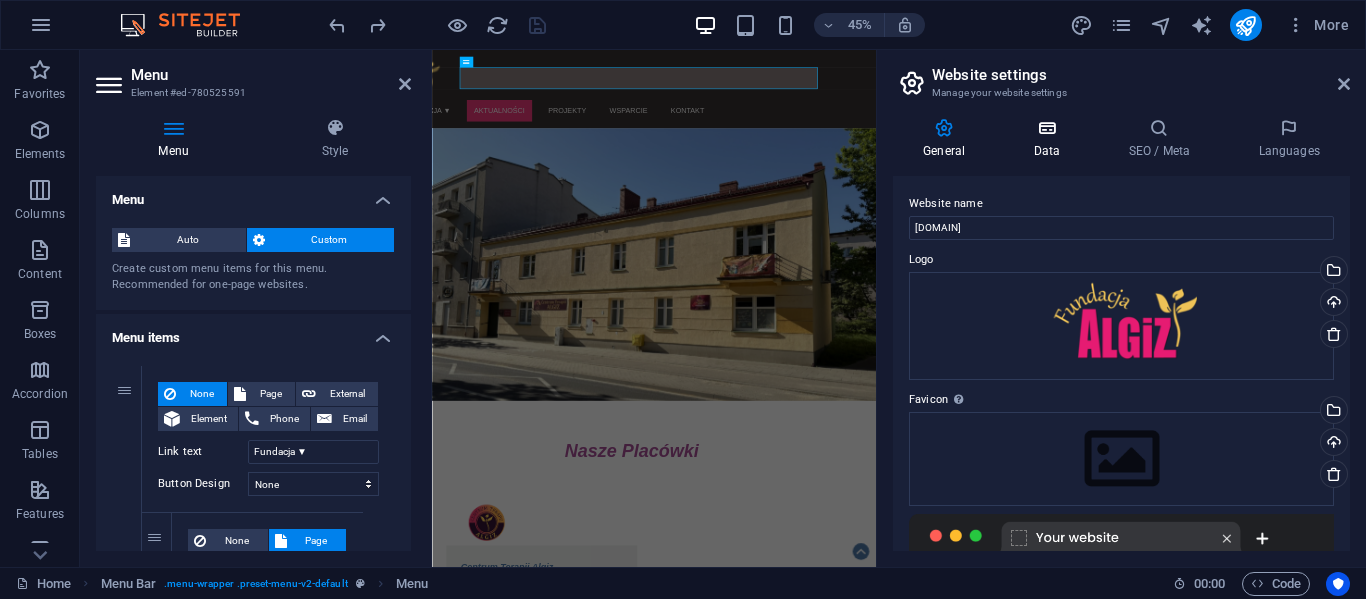 click at bounding box center [1046, 128] 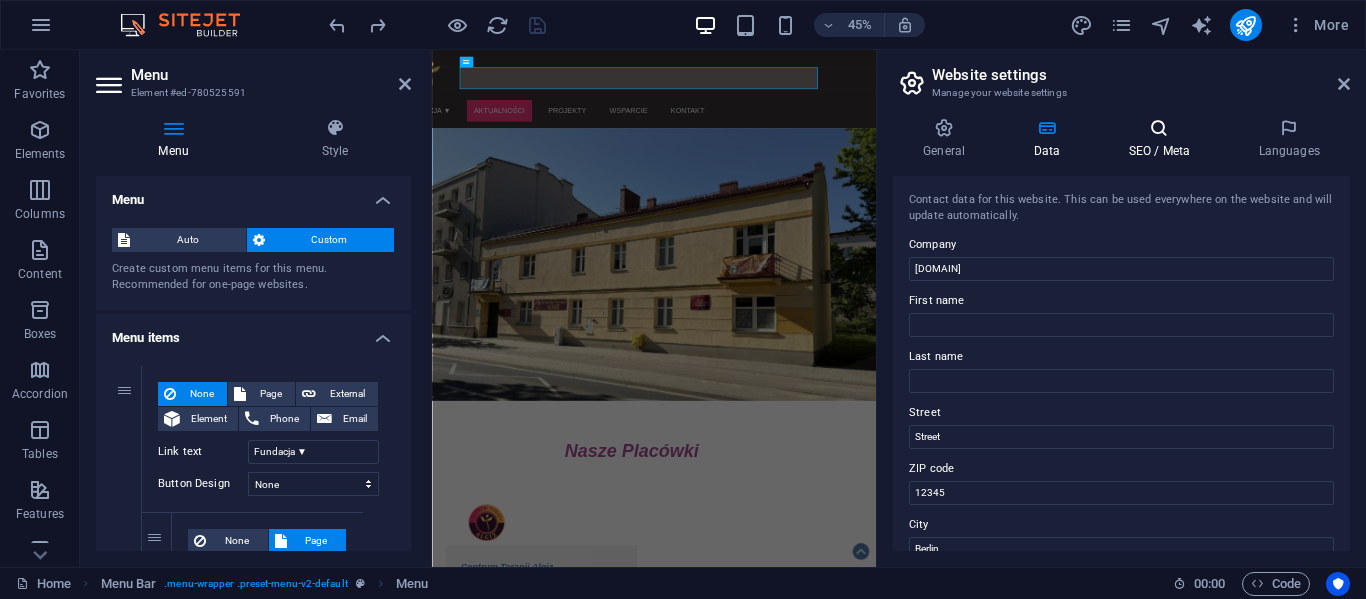 click on "SEO / Meta" at bounding box center (1163, 139) 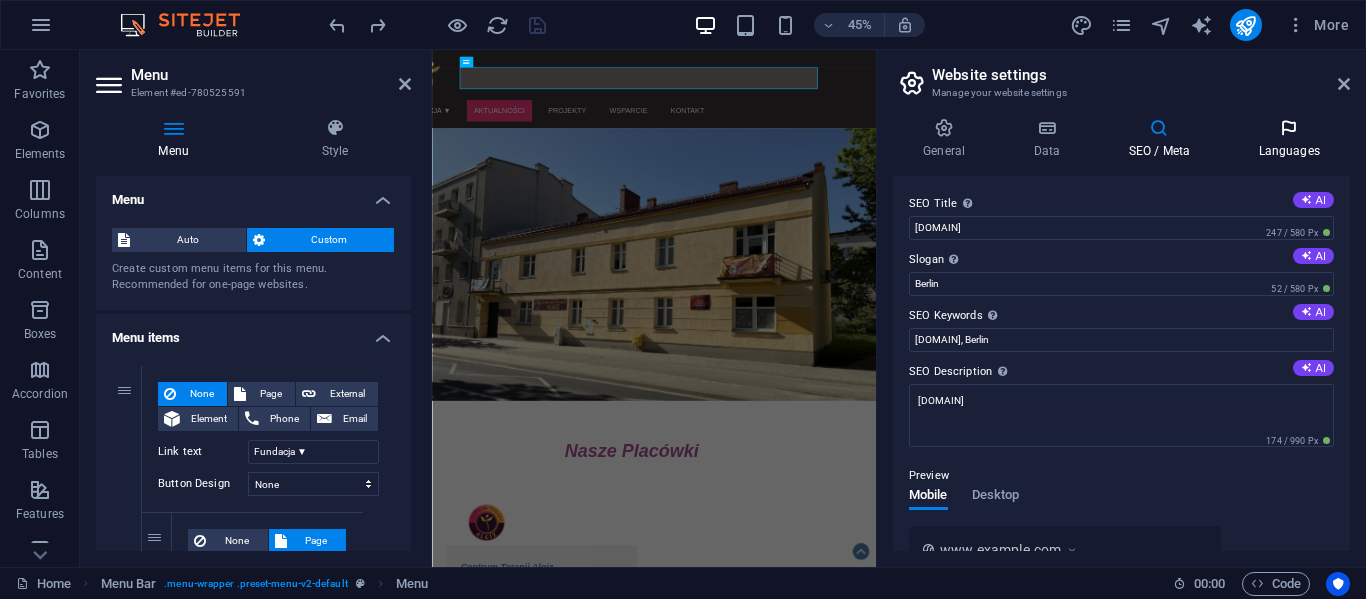 click on "Languages" at bounding box center (1289, 139) 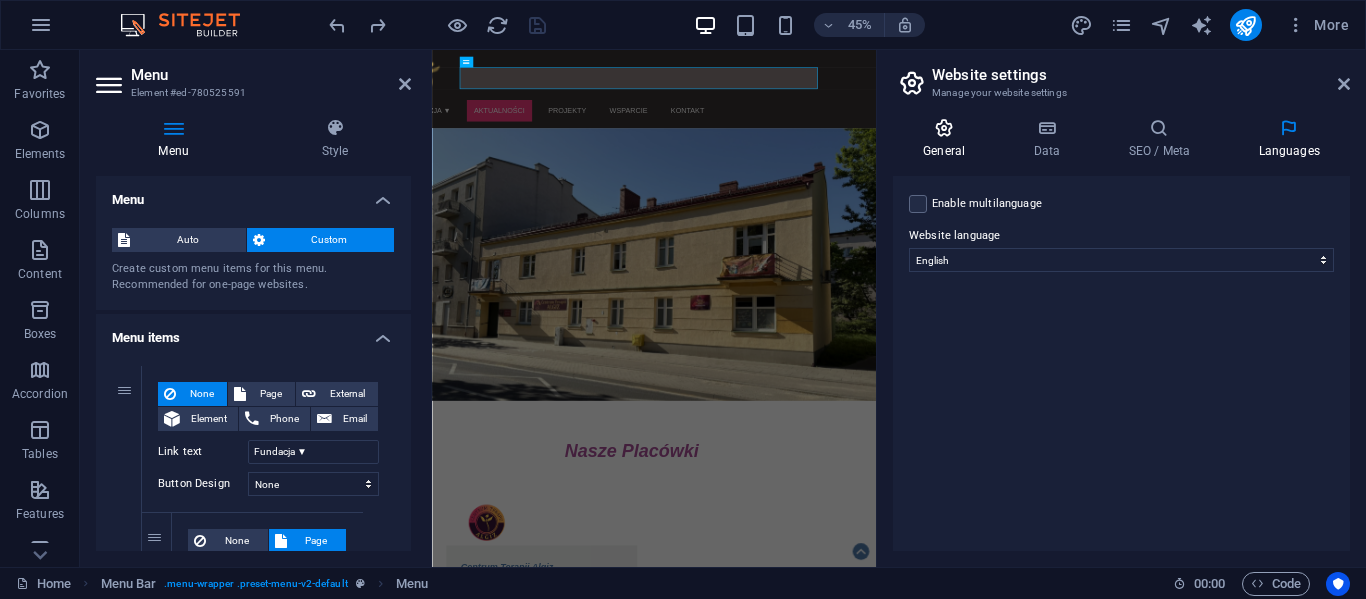click on "General" at bounding box center [948, 139] 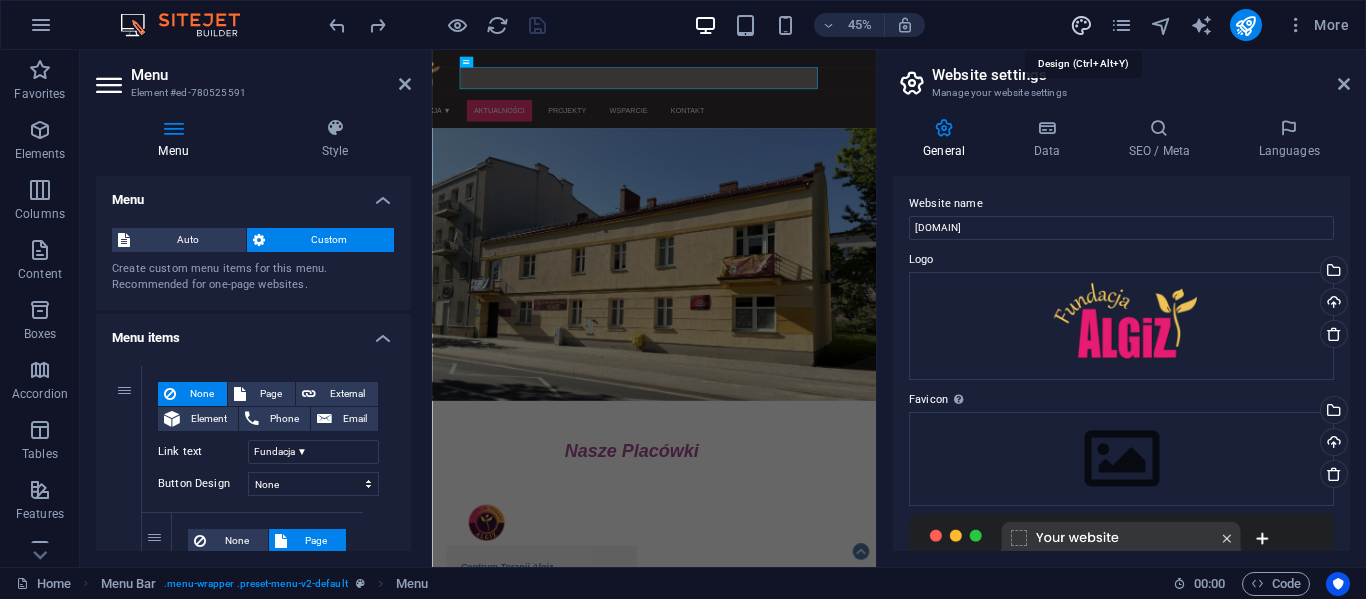 click at bounding box center (1081, 25) 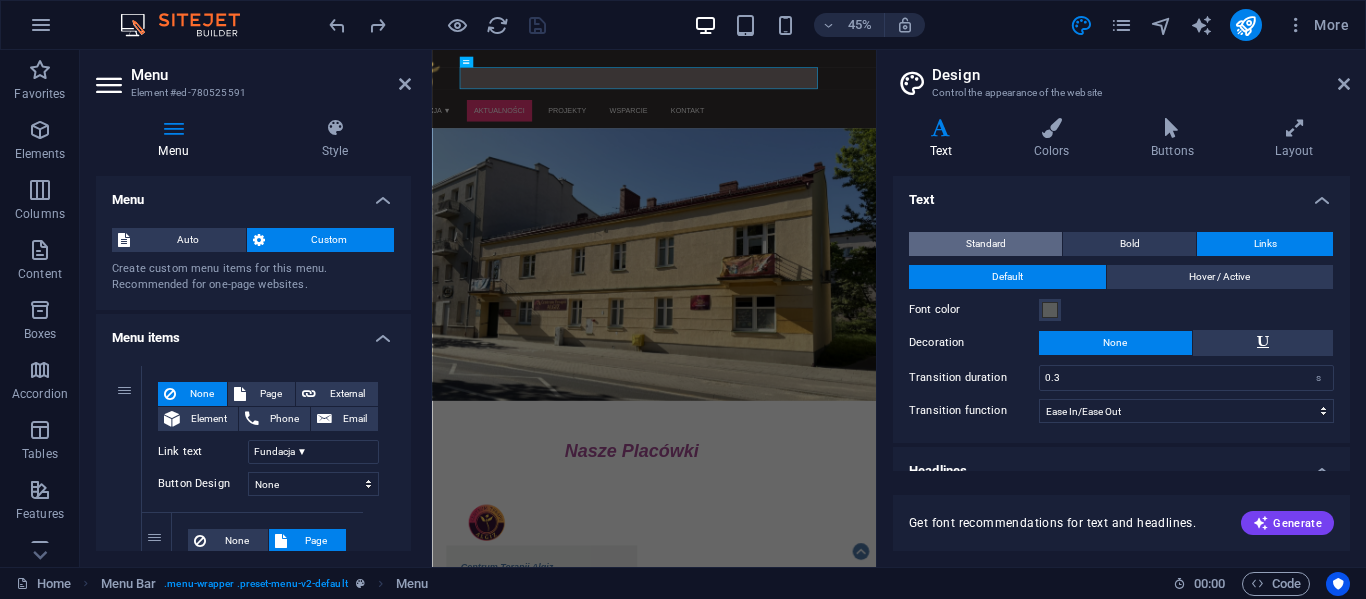 click on "Standard" at bounding box center (986, 244) 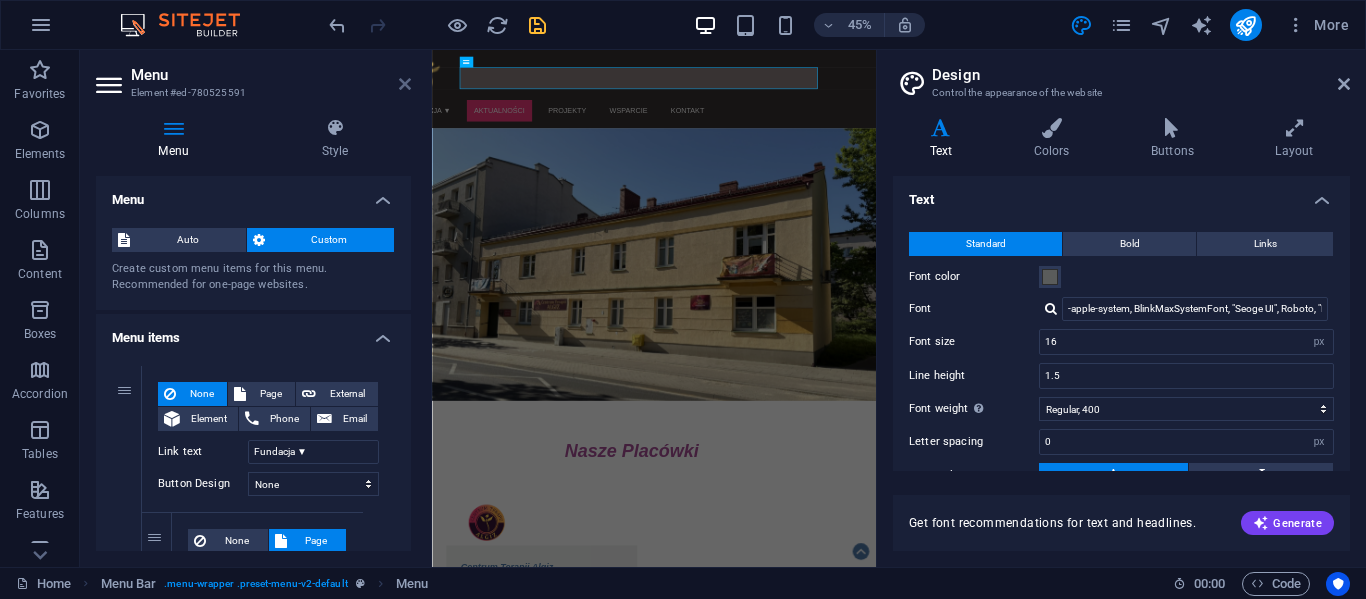 click at bounding box center (405, 84) 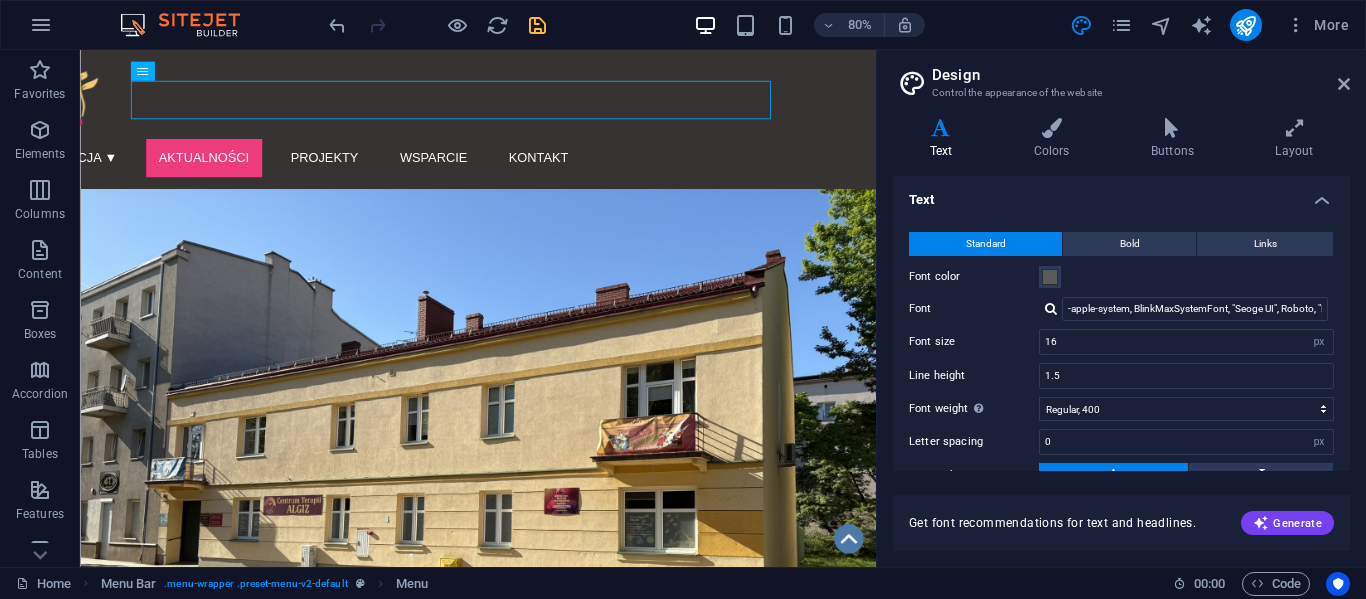 click at bounding box center (1051, 308) 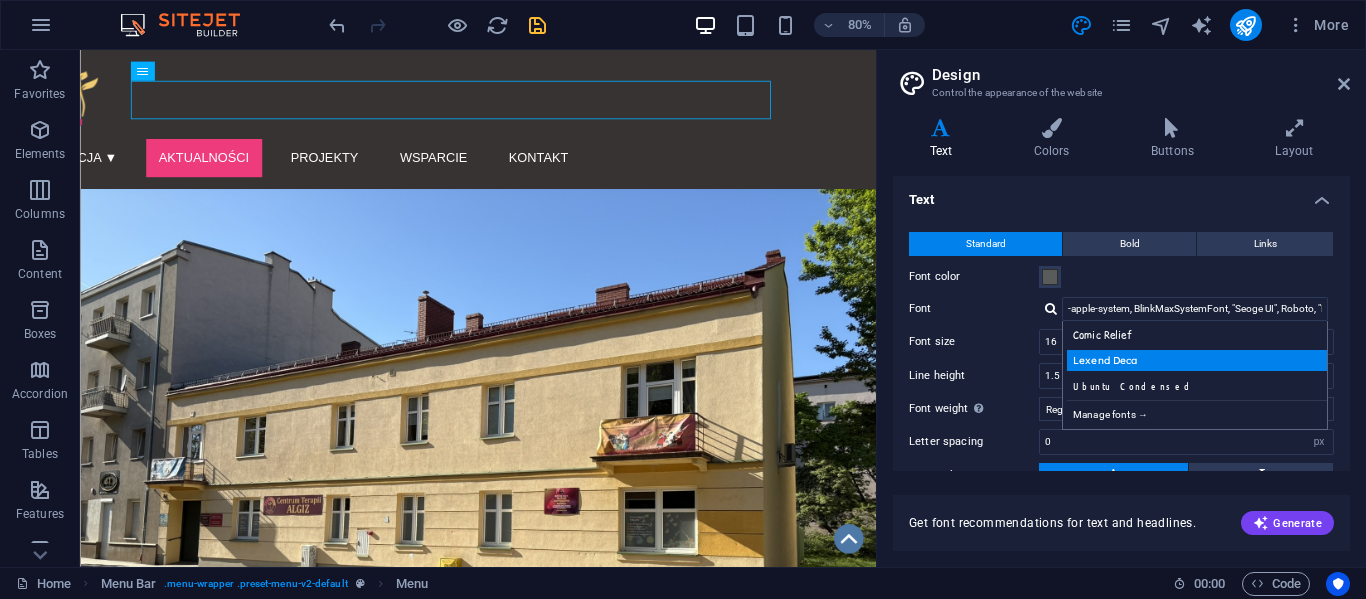 click on "Lexend Deca" at bounding box center [1199, 360] 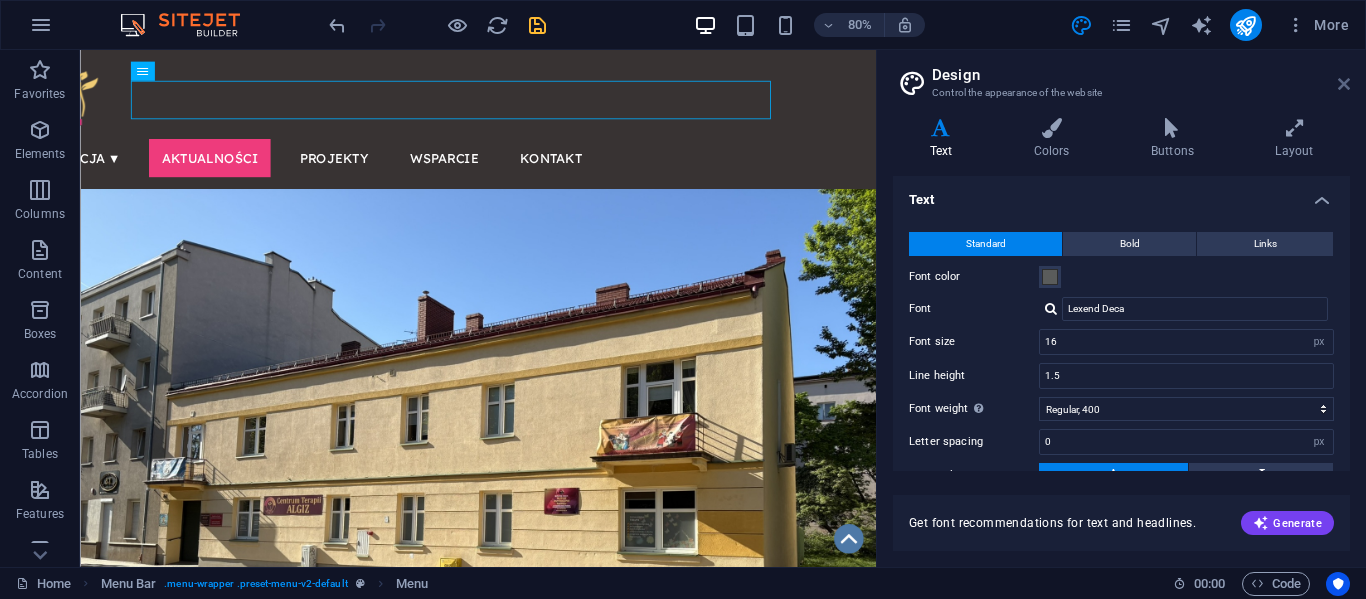 click at bounding box center [1344, 84] 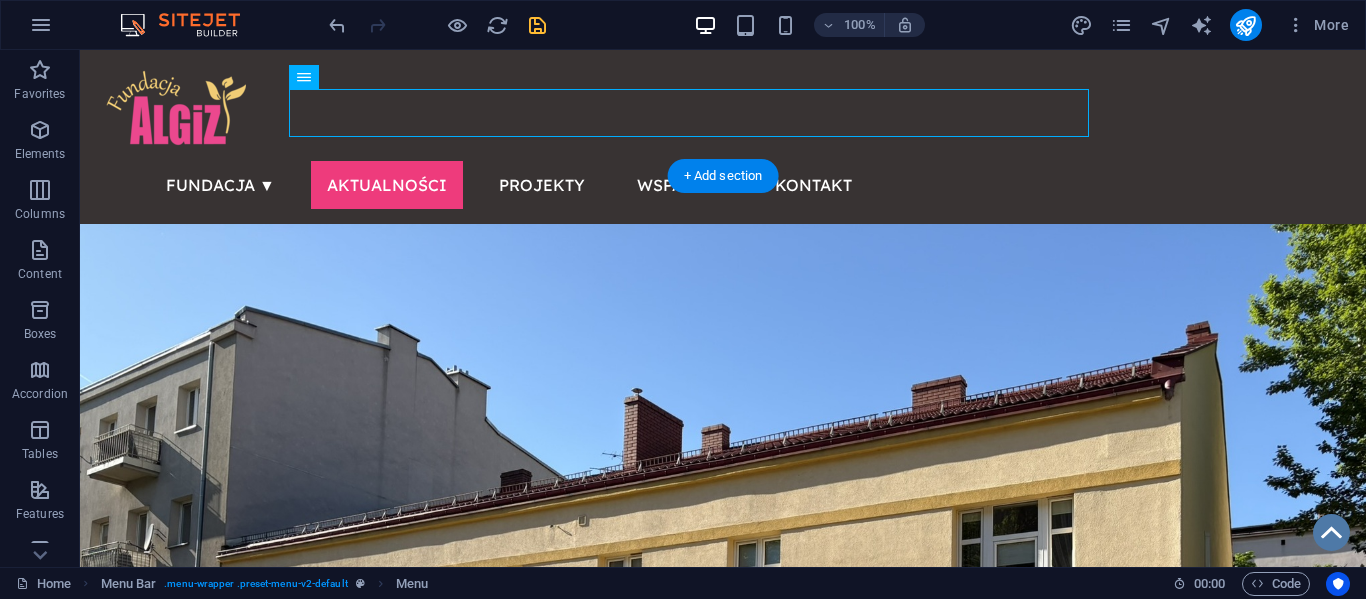 click at bounding box center [723, 539] 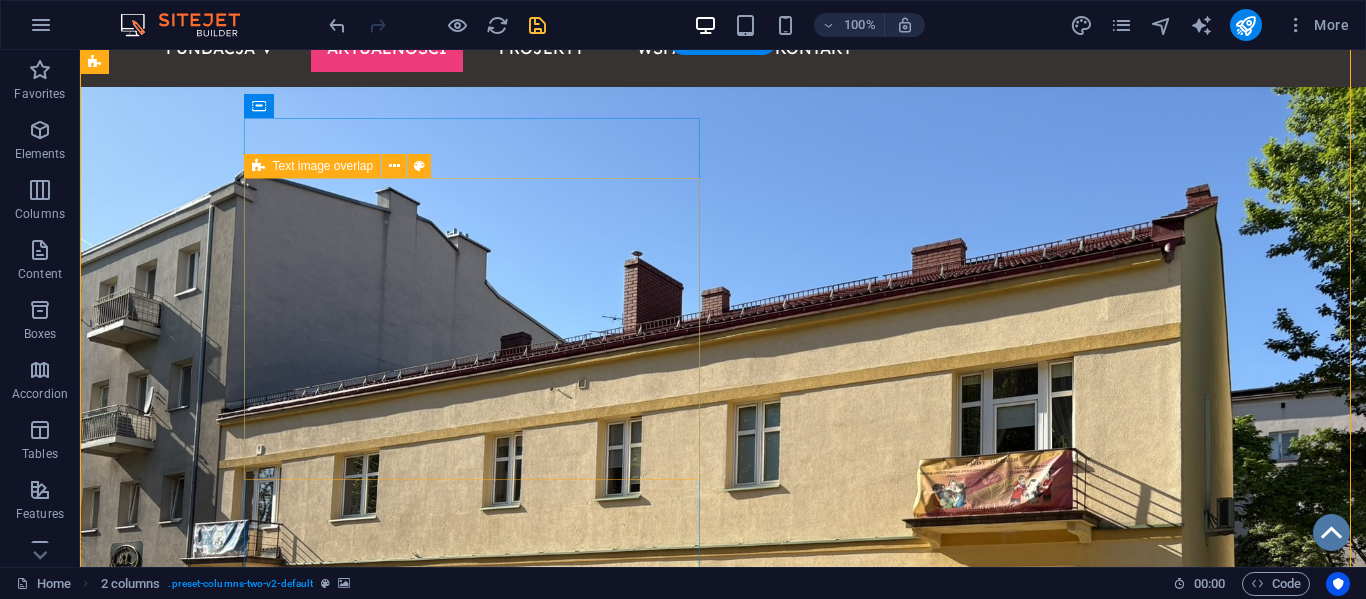 scroll, scrollTop: 138, scrollLeft: 0, axis: vertical 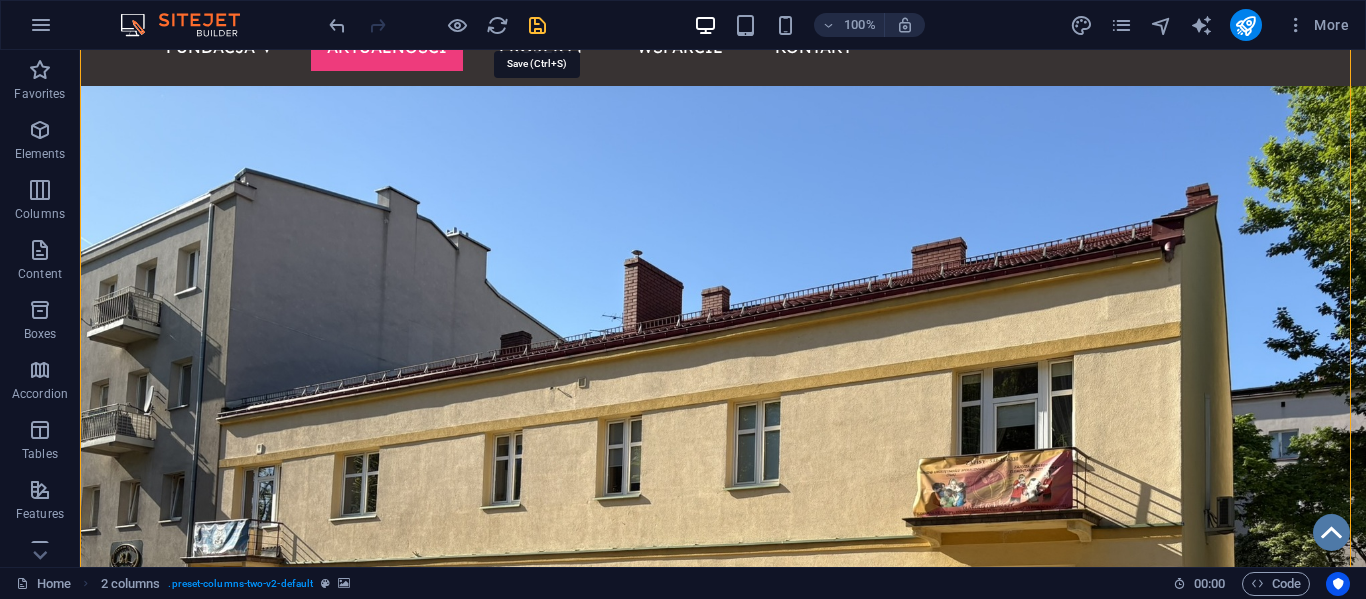 click at bounding box center (537, 25) 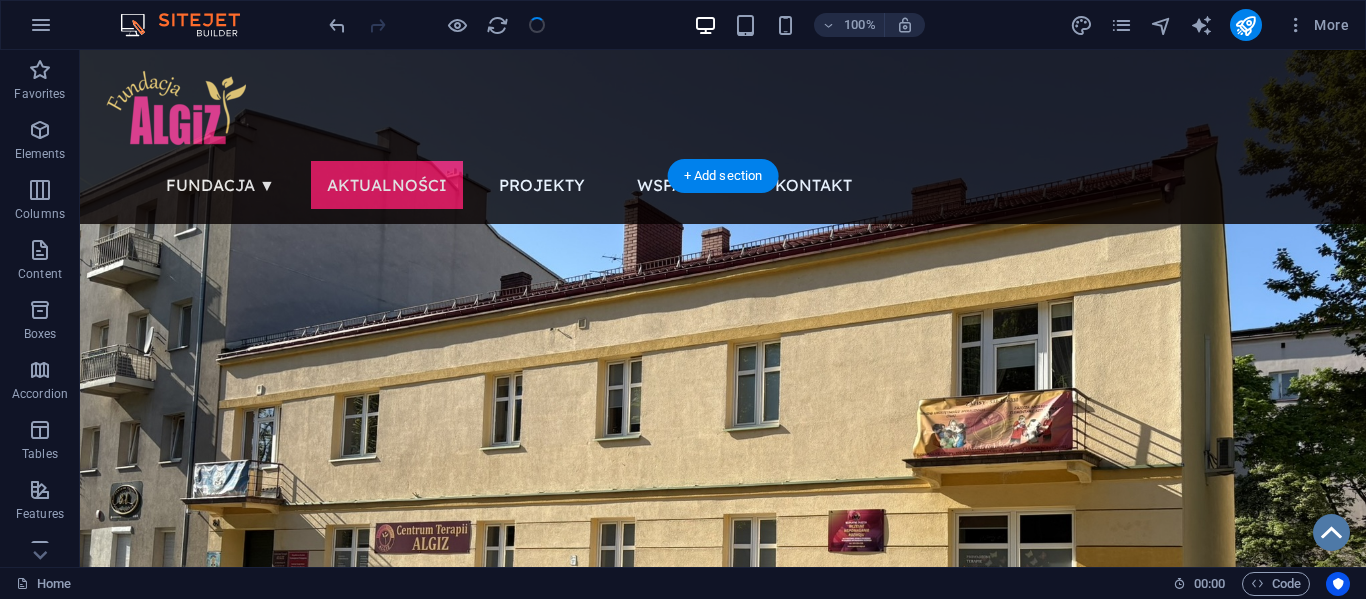 scroll, scrollTop: 0, scrollLeft: 0, axis: both 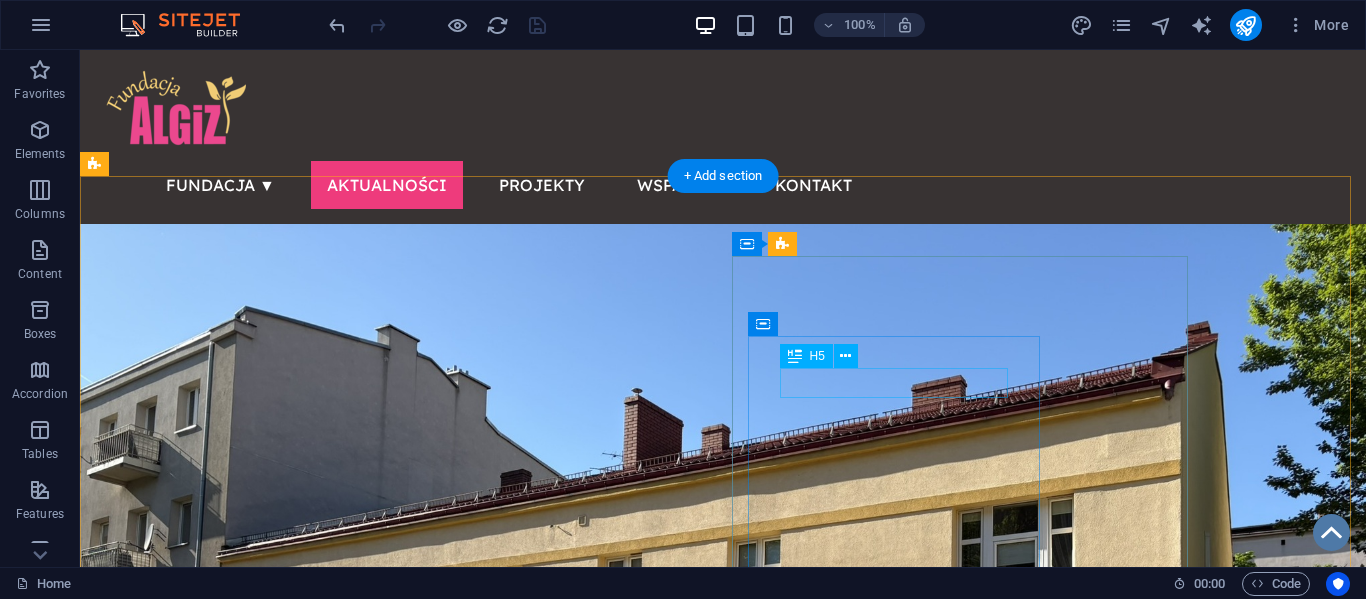 click on "Dyzio Marzyciel" at bounding box center (364, 1516) 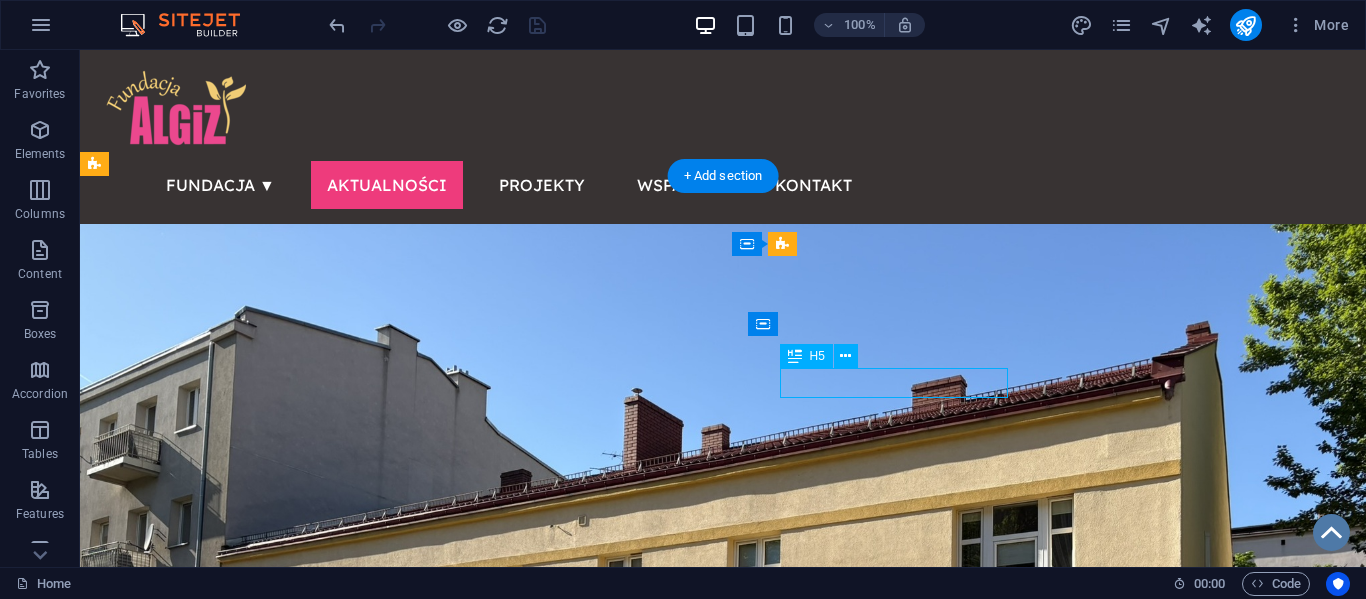 click on "Dyzio Marzyciel" at bounding box center [364, 1516] 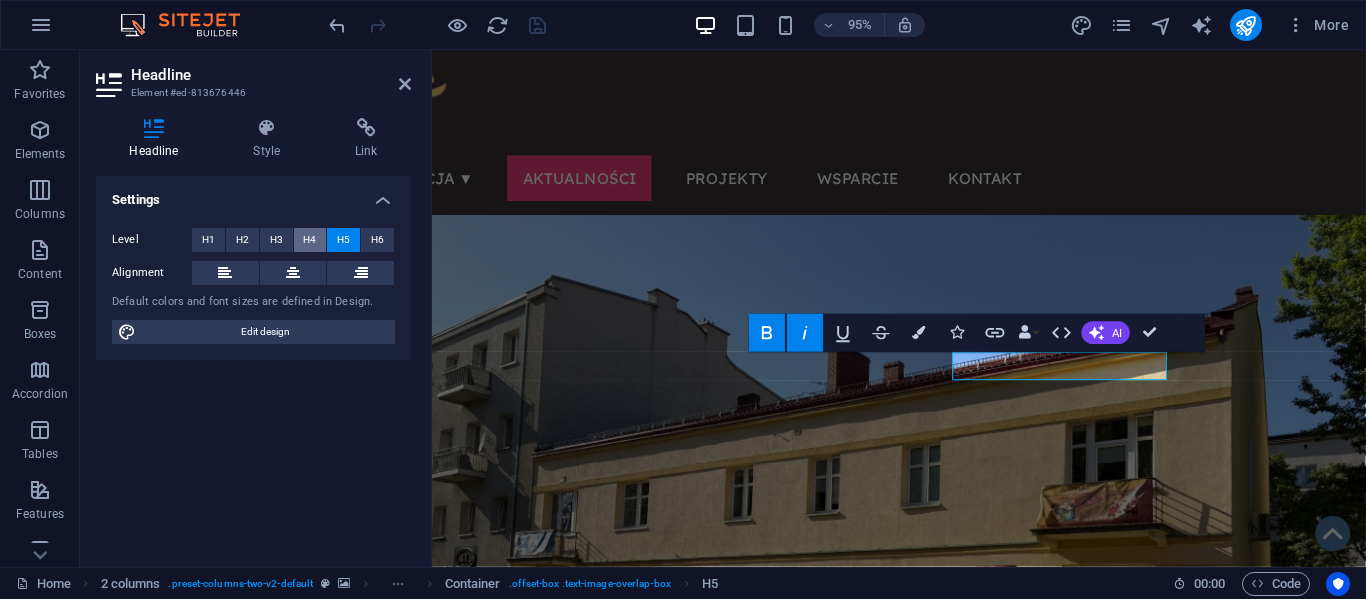 click on "H4" at bounding box center (309, 240) 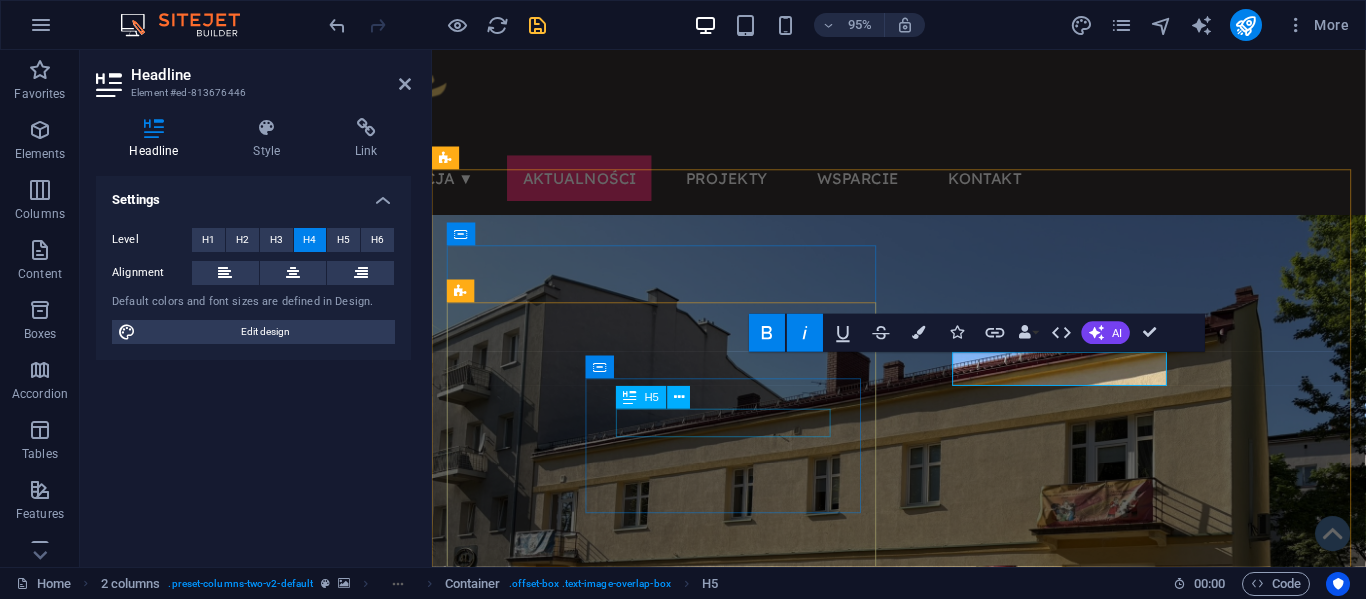 click on "Centrum Terapii Algiz" at bounding box center (676, 1252) 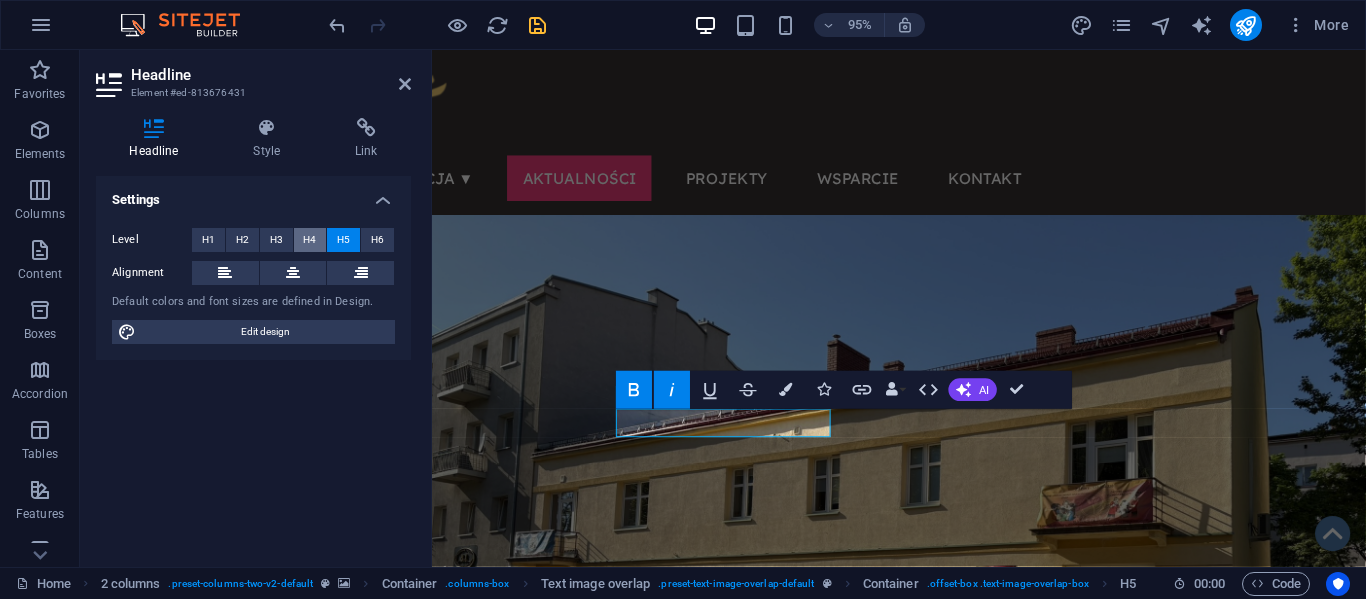 click on "H4" at bounding box center (309, 240) 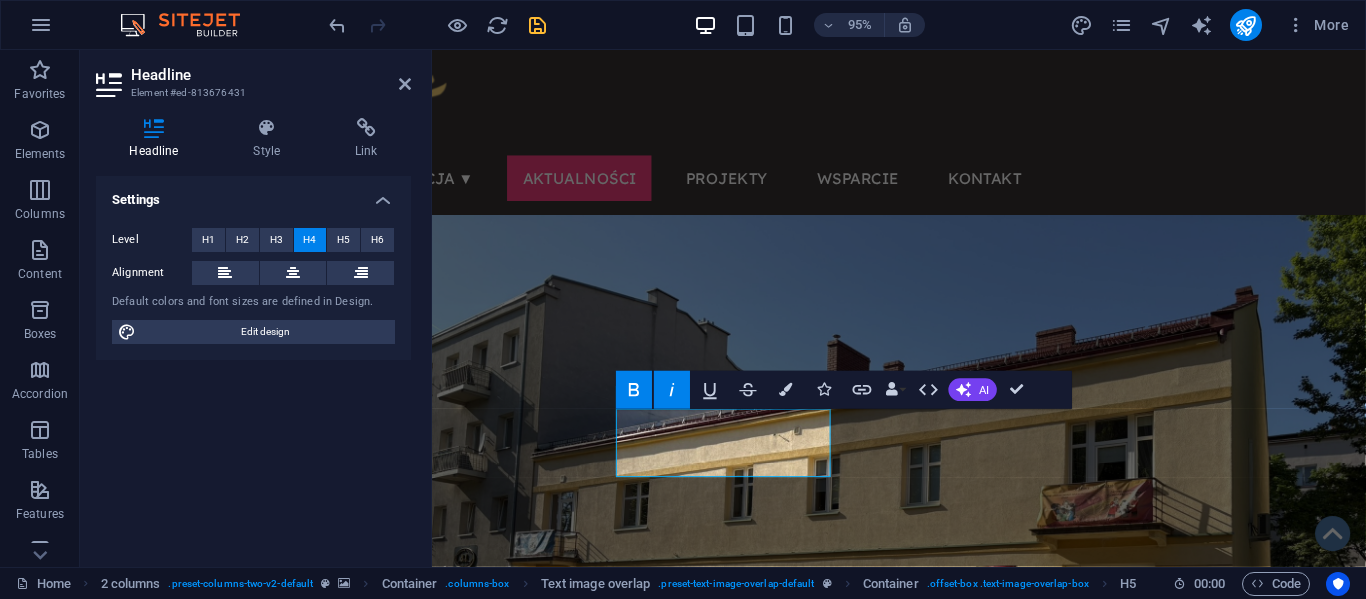 click 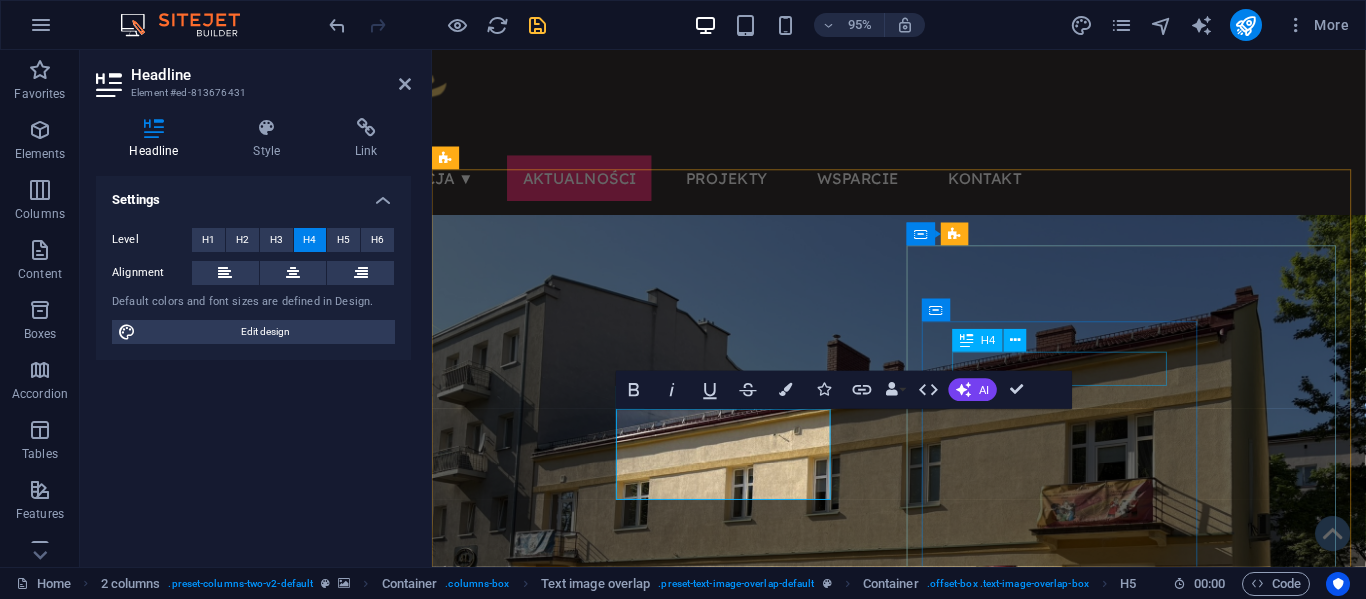click on "Dyzio Marzyciel" at bounding box center [716, 1579] 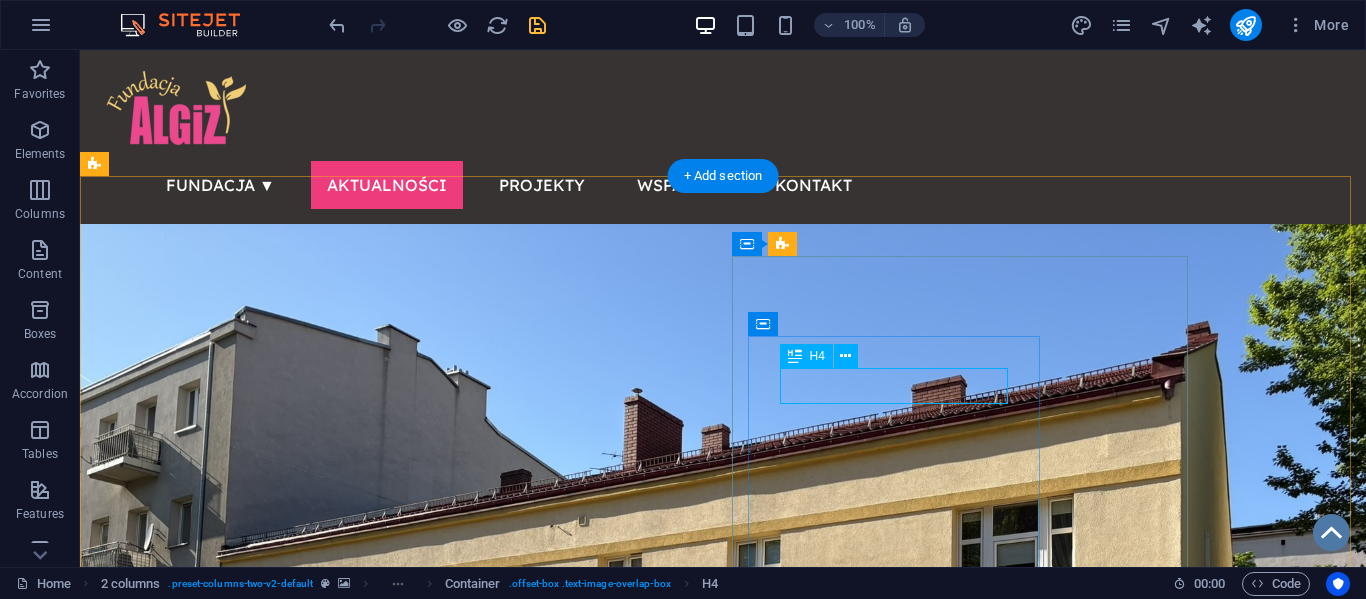 click on "Dyzio Marzyciel" at bounding box center [364, 1579] 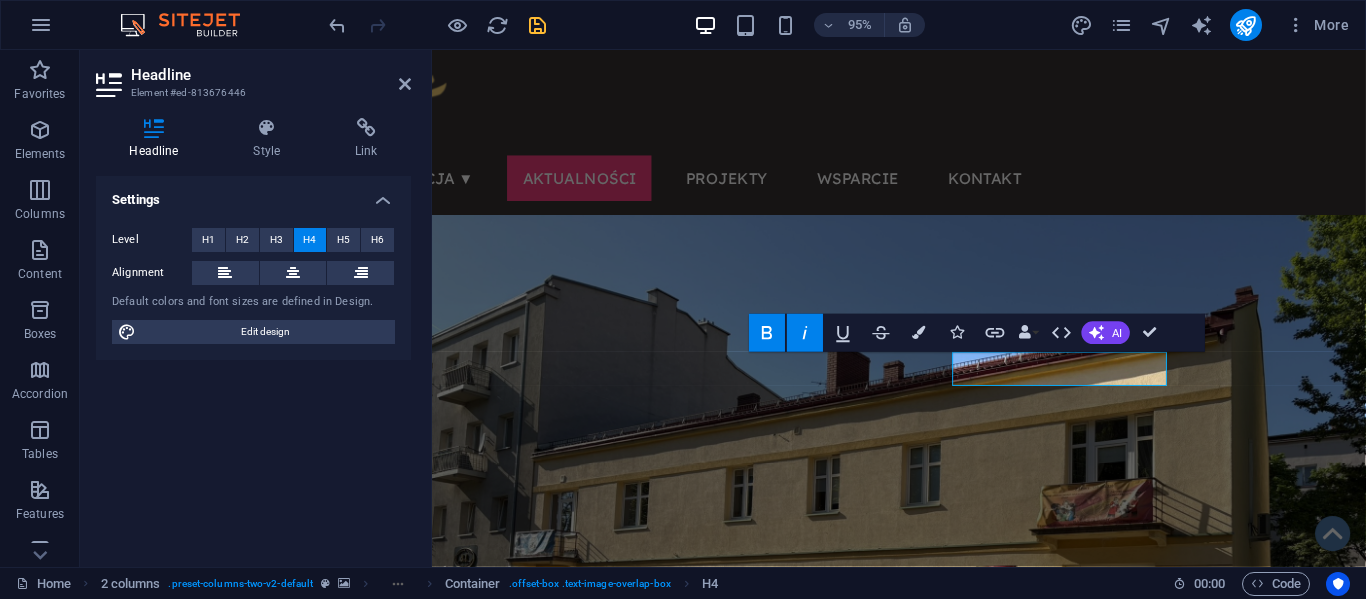 click 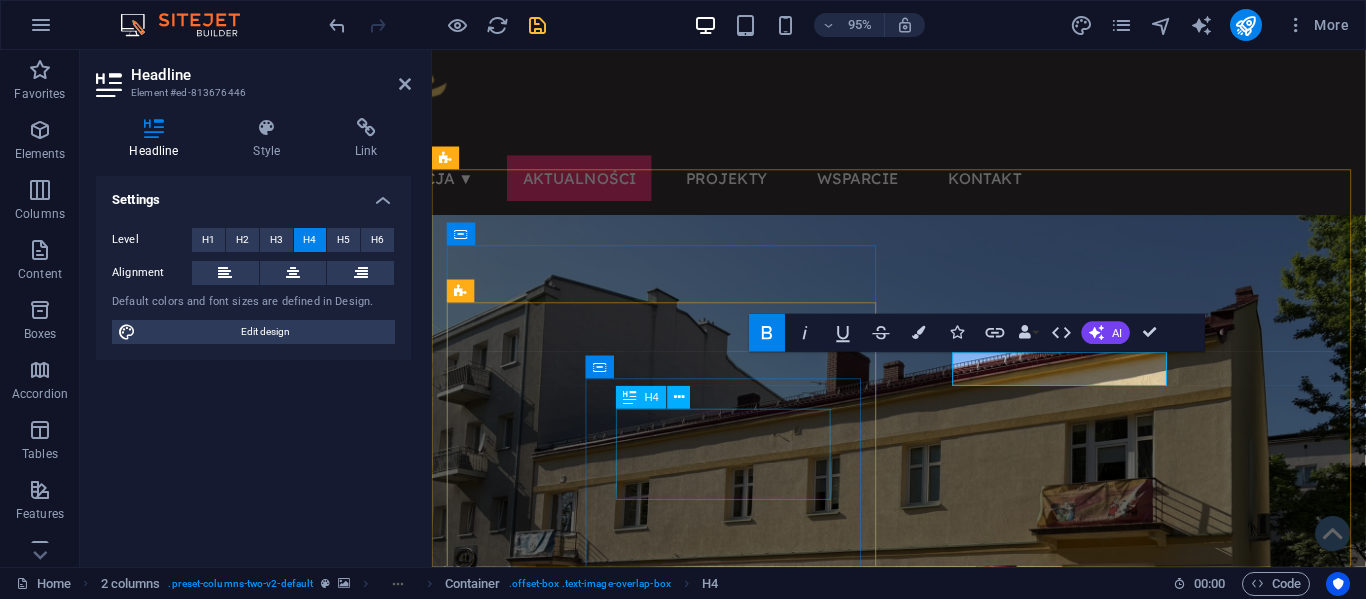 click on "​​​​ Centrum Terapii Algiz" at bounding box center [676, 1267] 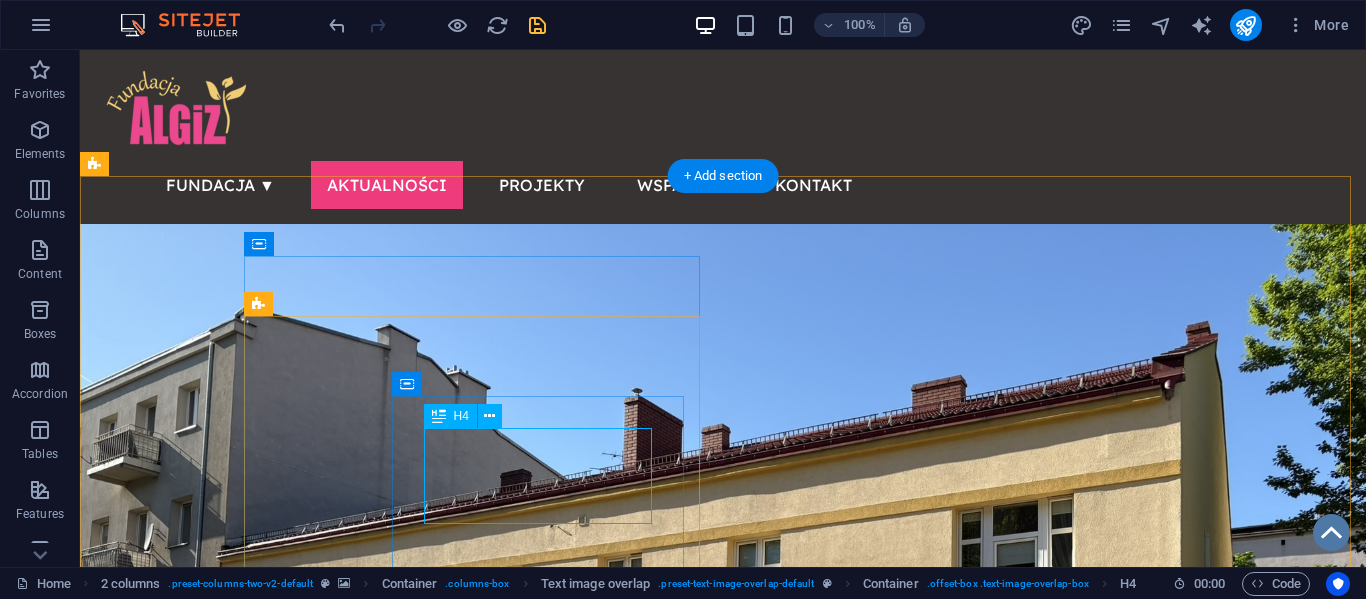 click on "​​​​ Centrum Terapii Algiz" at bounding box center (324, 1243) 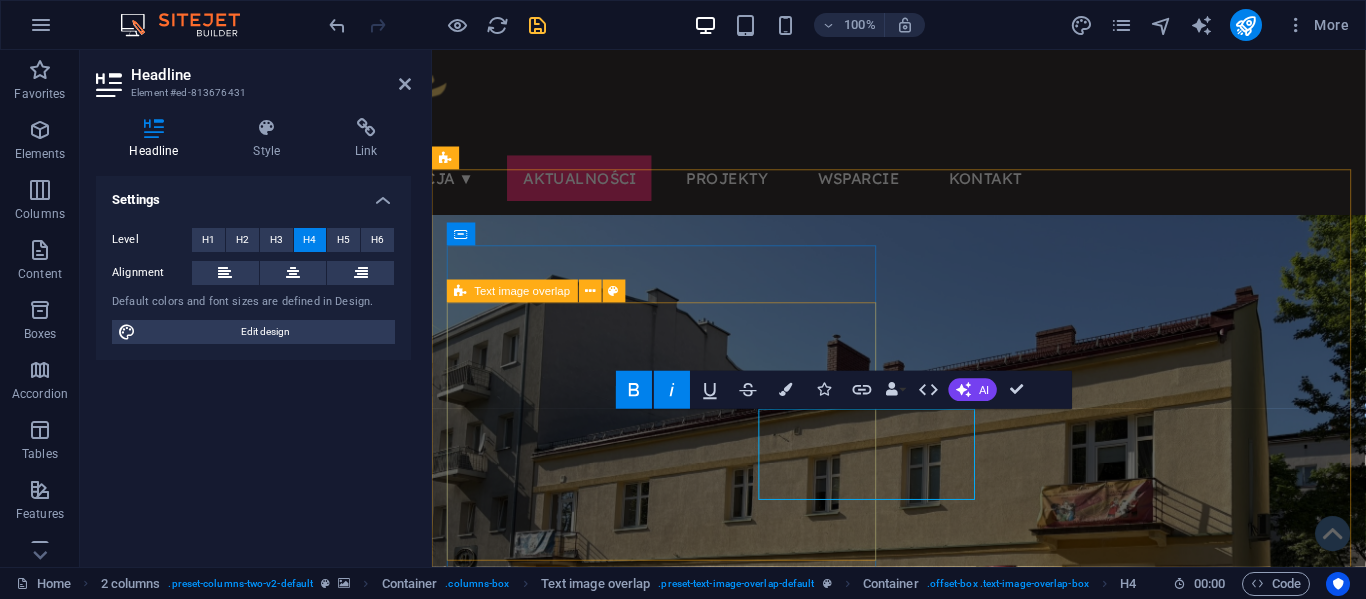 click on "Centrum Terapii Algiz Nasza siedziba główna . Nasza duma i honor." at bounding box center [676, 1204] 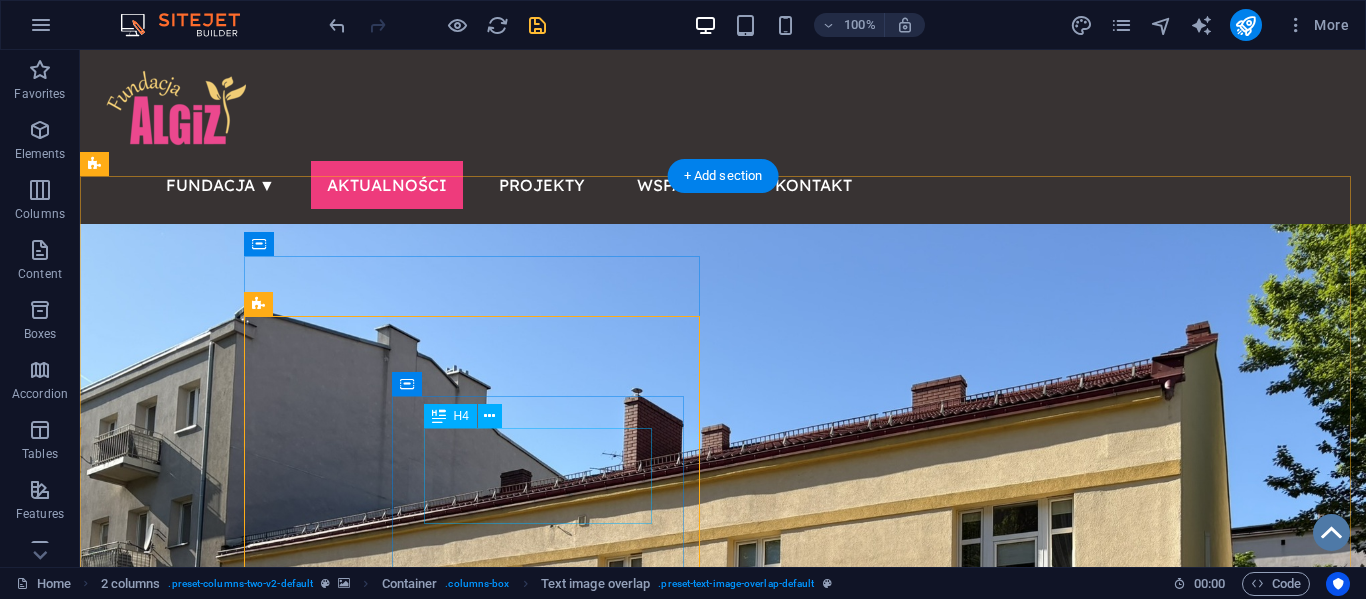 click on "​​​​ Centrum Terapii Algiz" at bounding box center (324, 1243) 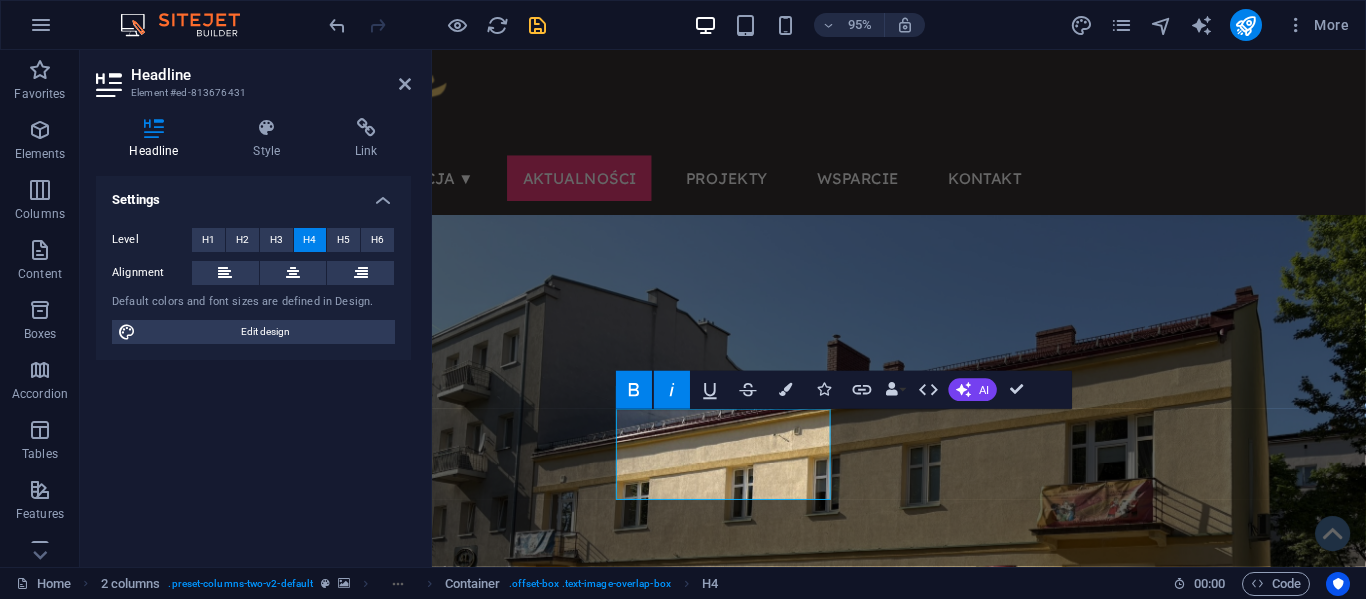 click 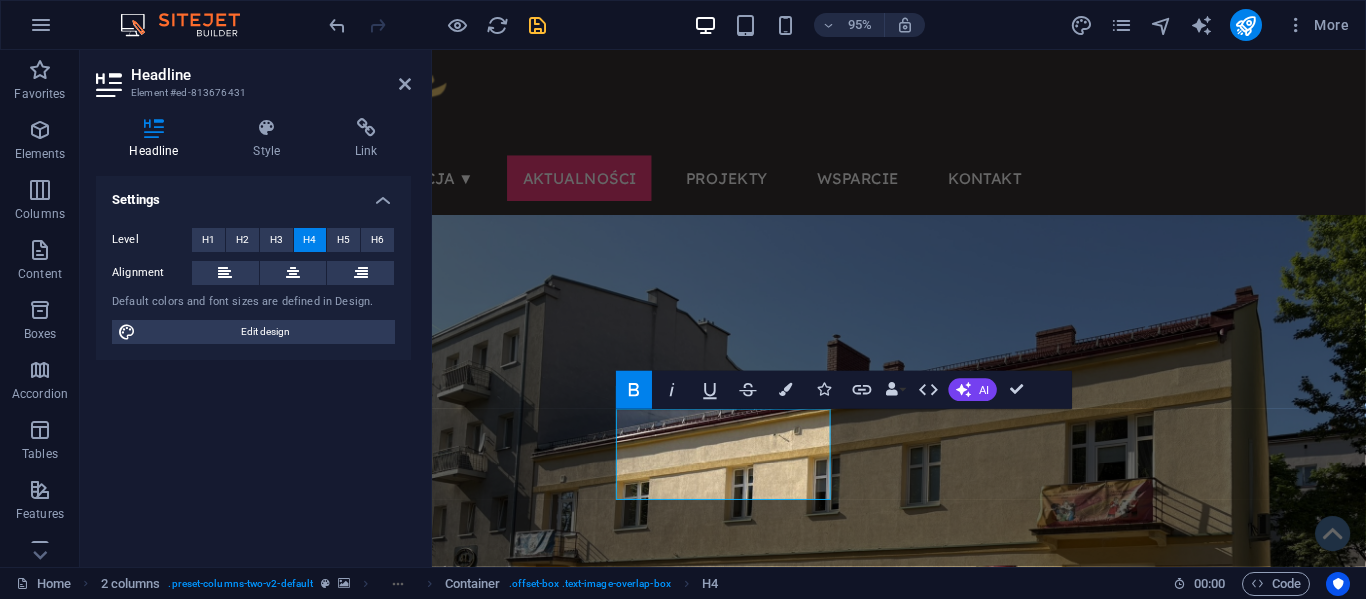 click 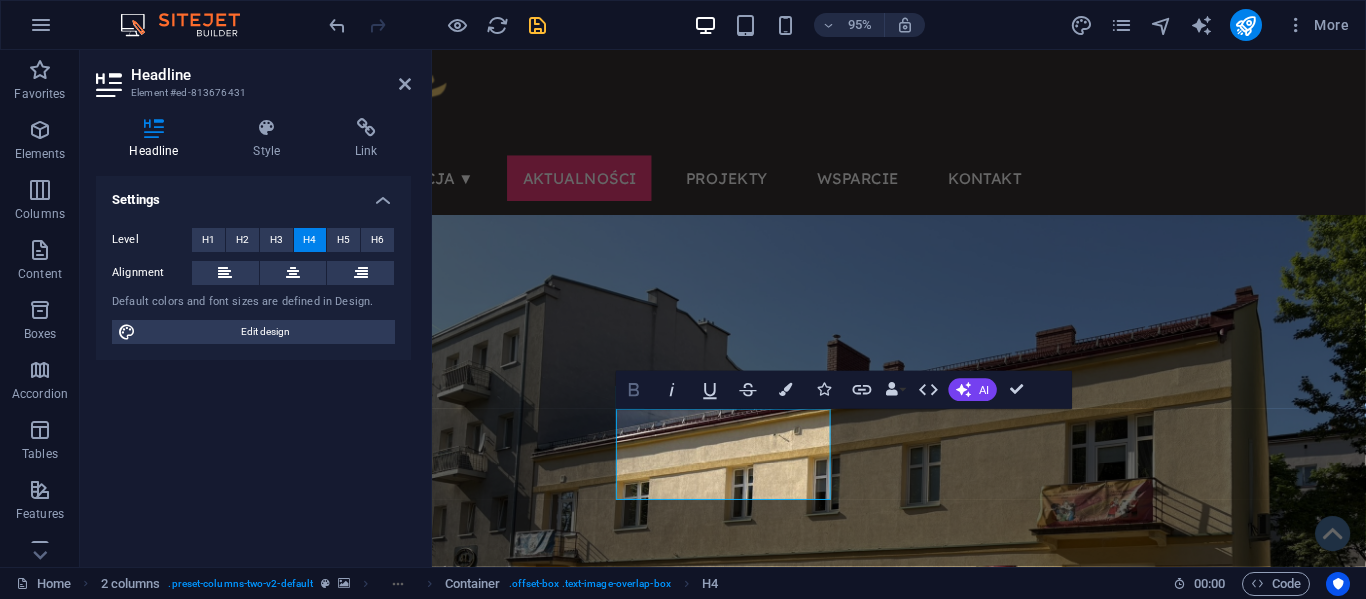 click 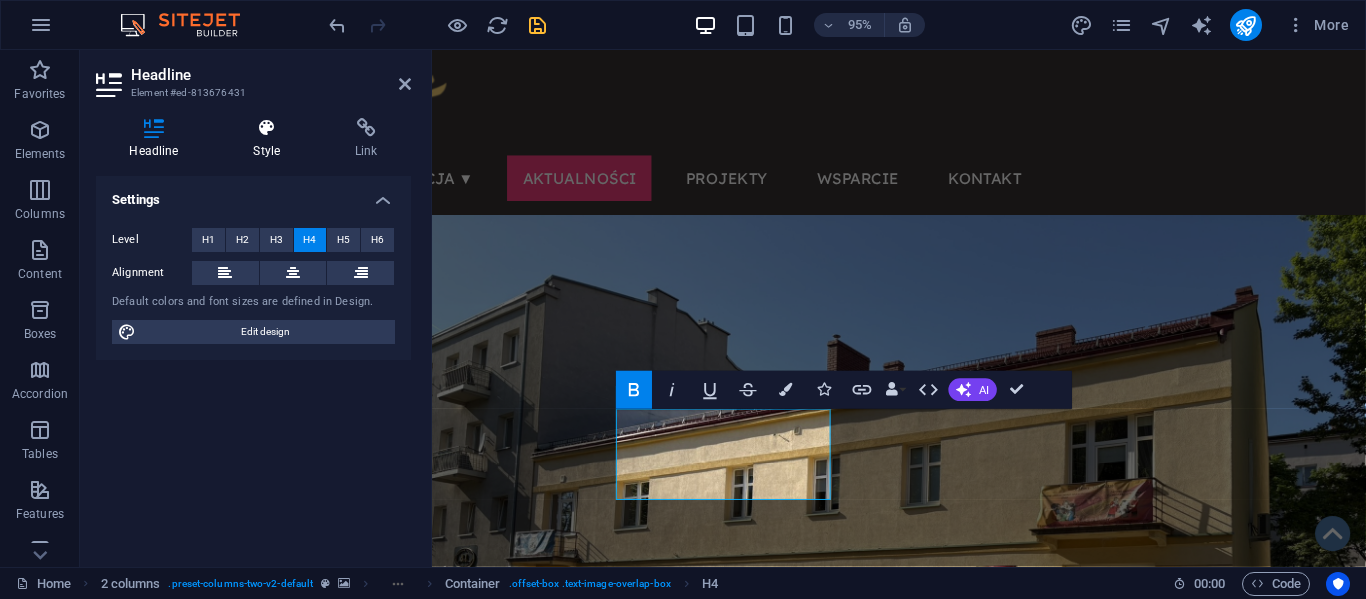 click on "Style" at bounding box center [271, 139] 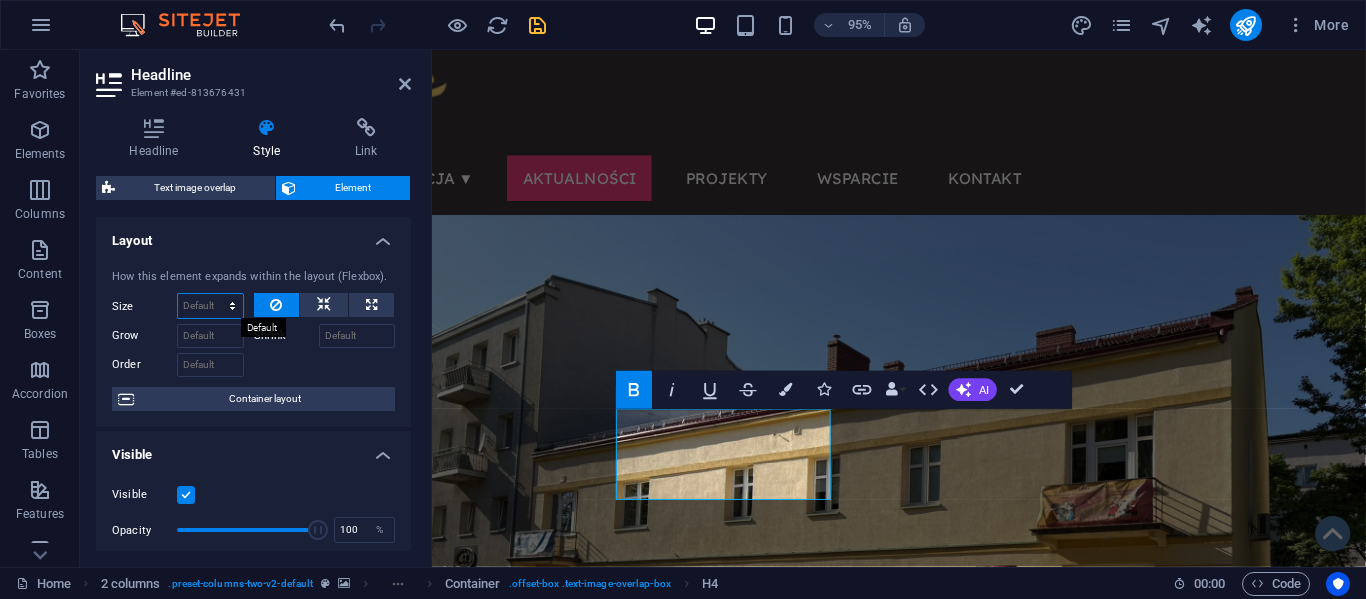 click on "Default auto px % 1/1 1/2 1/3 1/4 1/5 1/6 1/7 1/8 1/9 1/10" at bounding box center [210, 306] 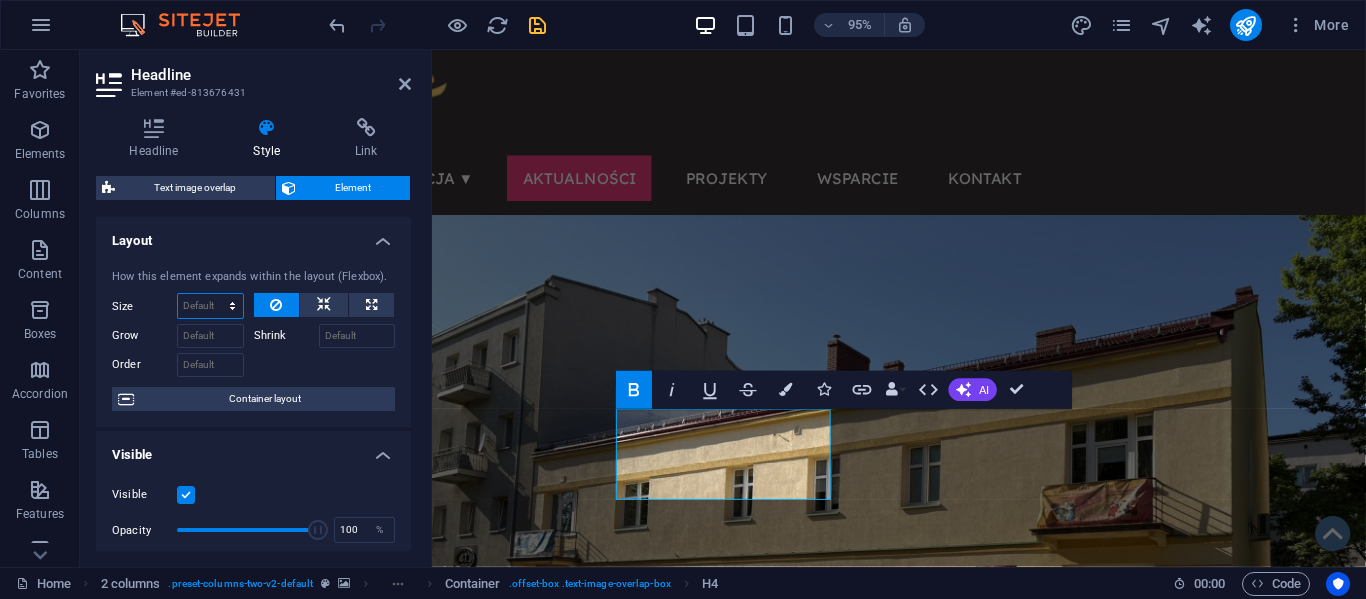 select on "%" 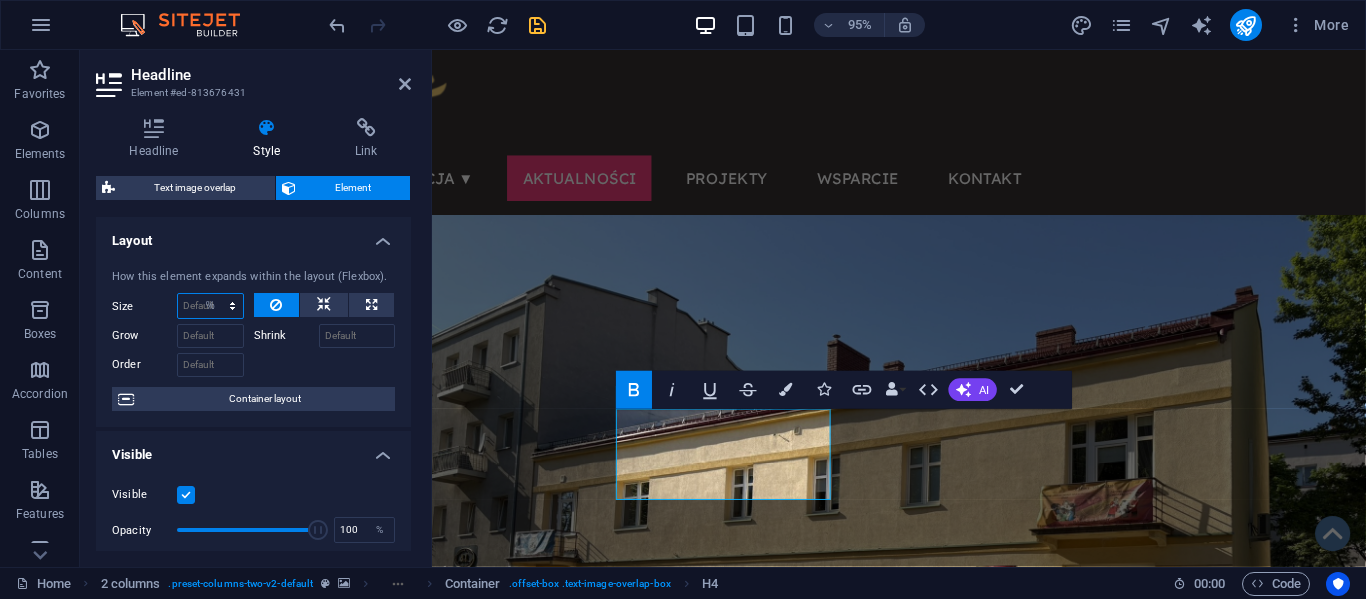 click on "Default auto px % 1/1 1/2 1/3 1/4 1/5 1/6 1/7 1/8 1/9 1/10" at bounding box center [210, 306] 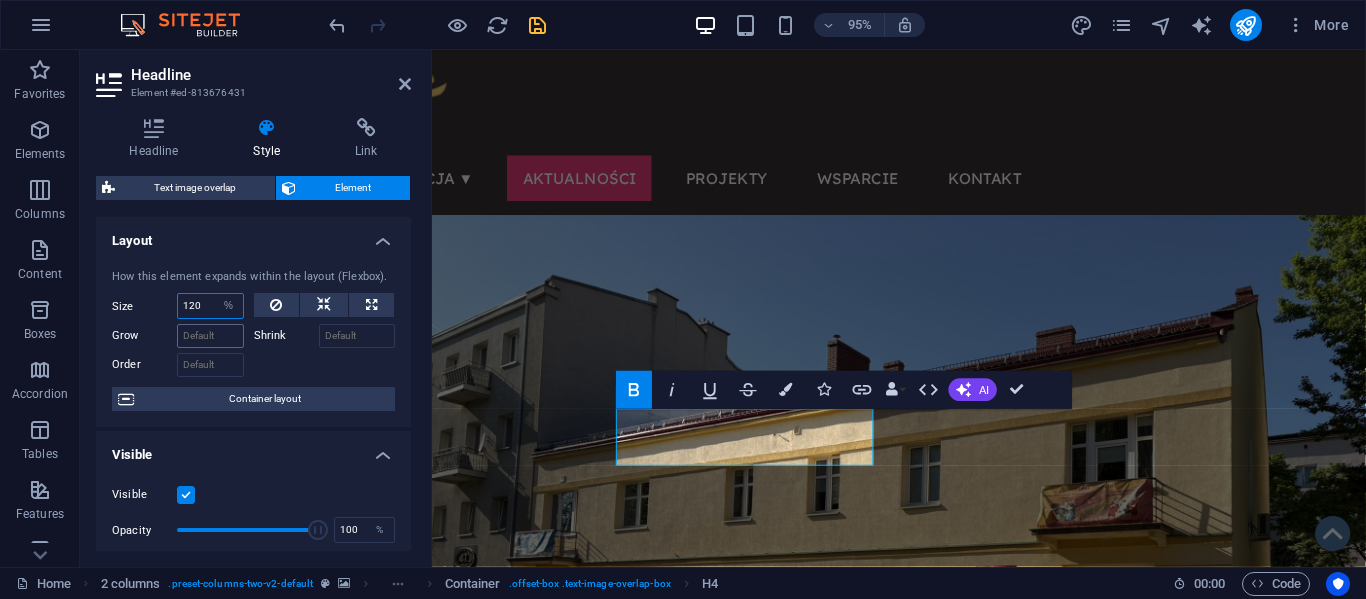 type on "120" 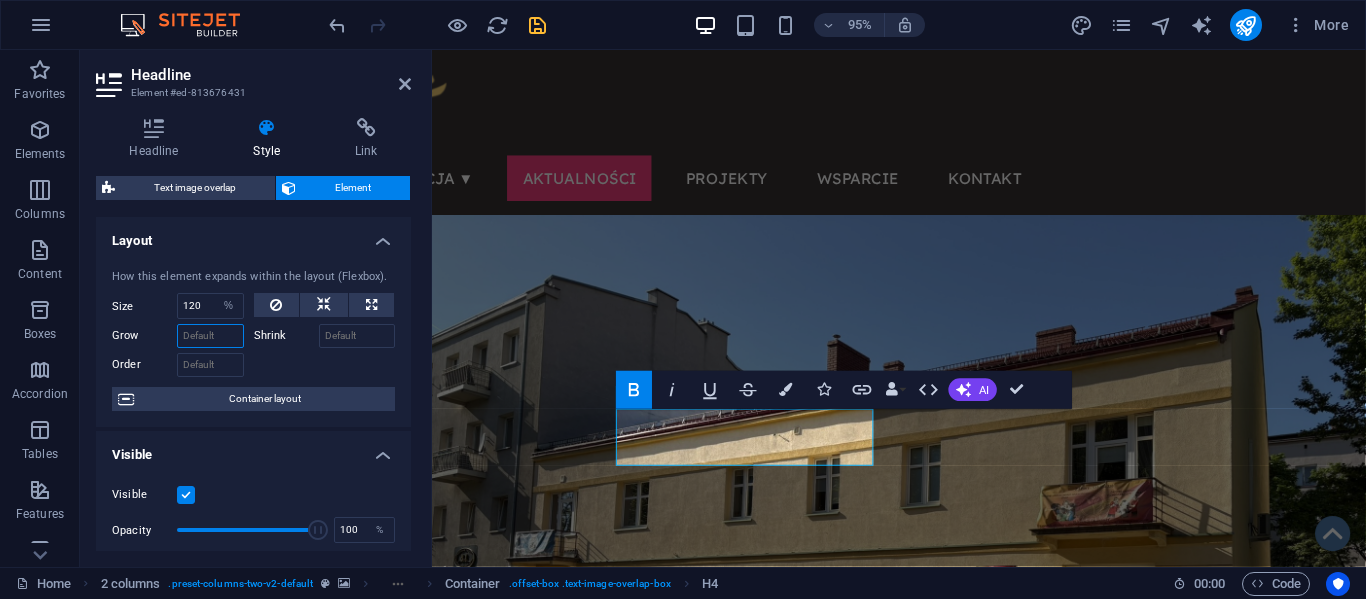 click on "Grow" at bounding box center (210, 336) 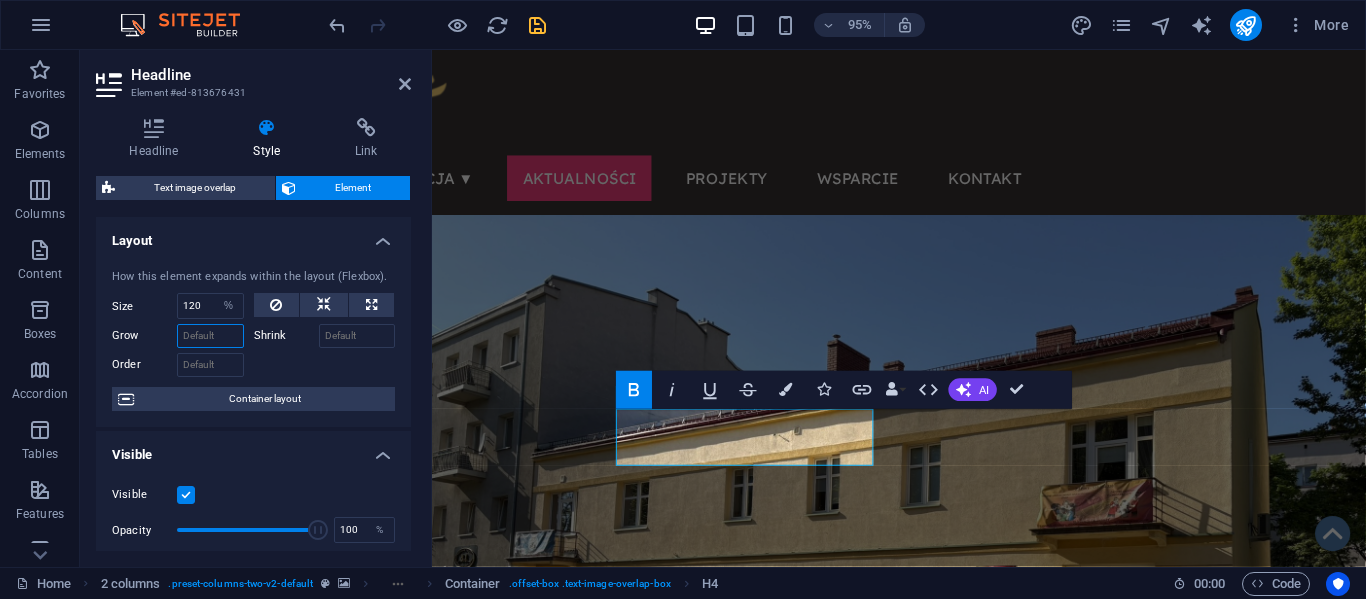 click on "Grow" at bounding box center [210, 336] 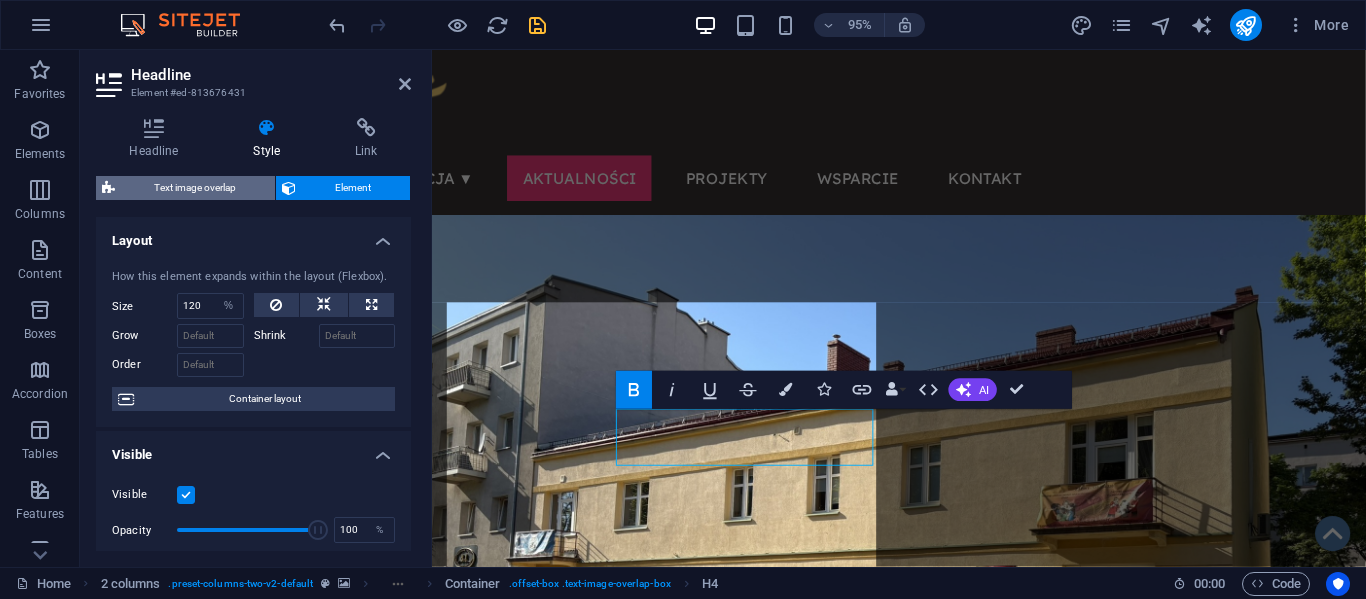 click on "Text image overlap" at bounding box center [195, 188] 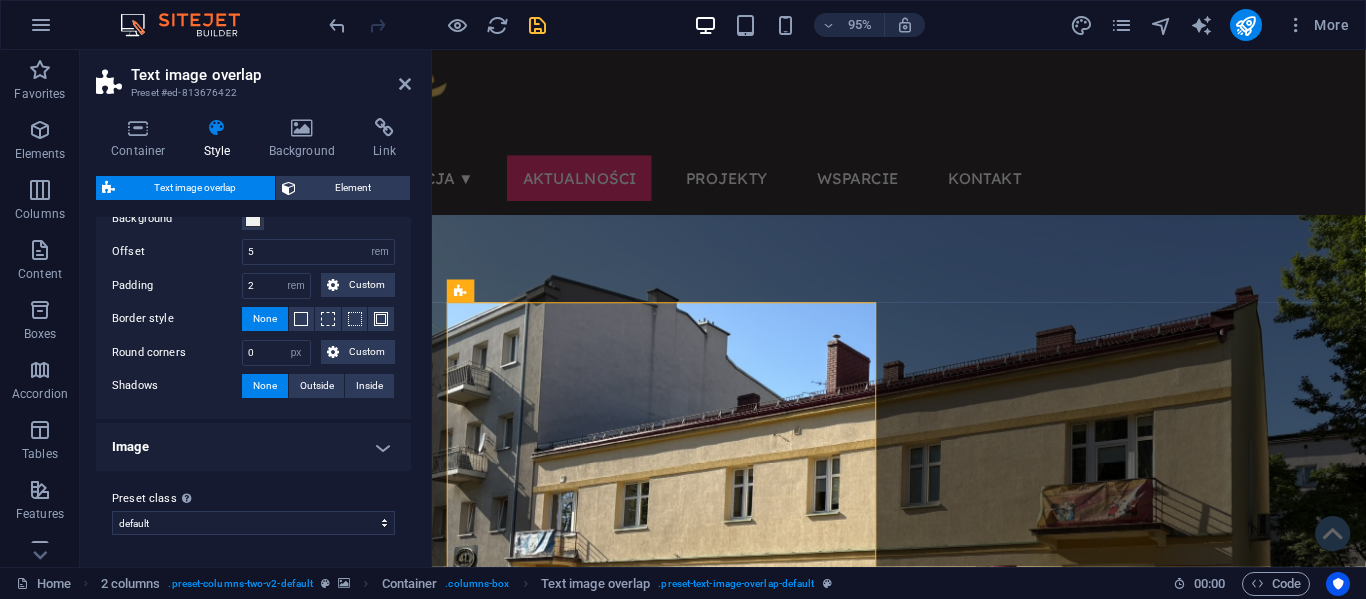 scroll, scrollTop: 66, scrollLeft: 0, axis: vertical 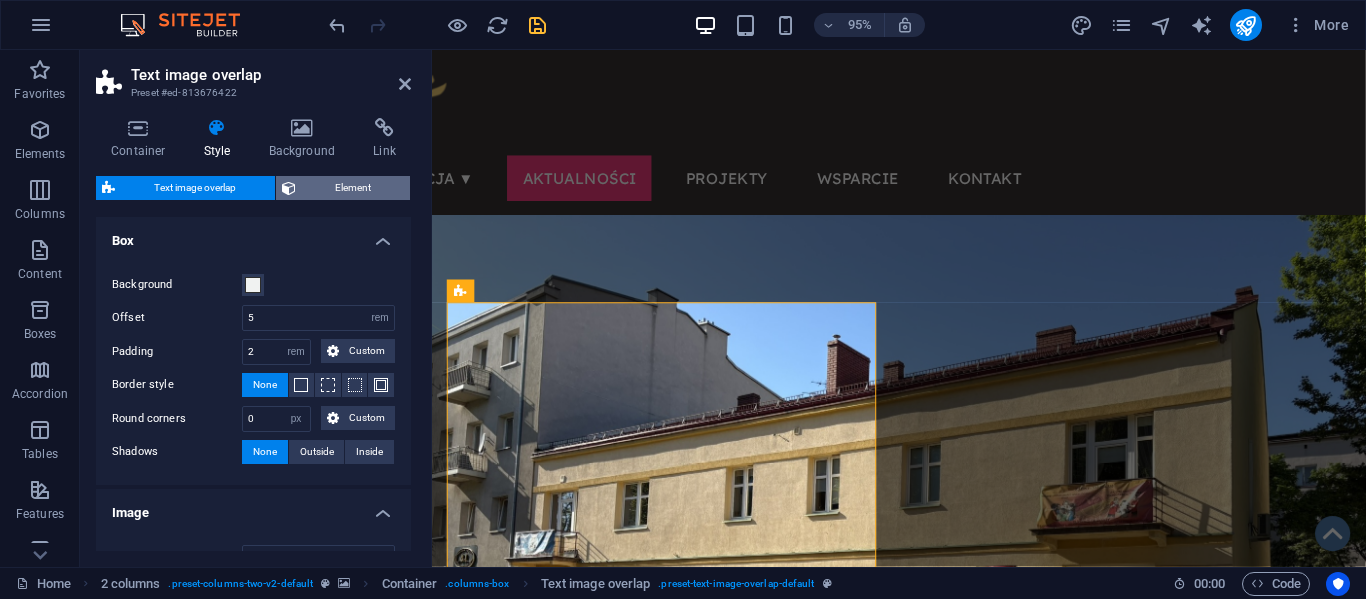 click on "Element" at bounding box center [353, 188] 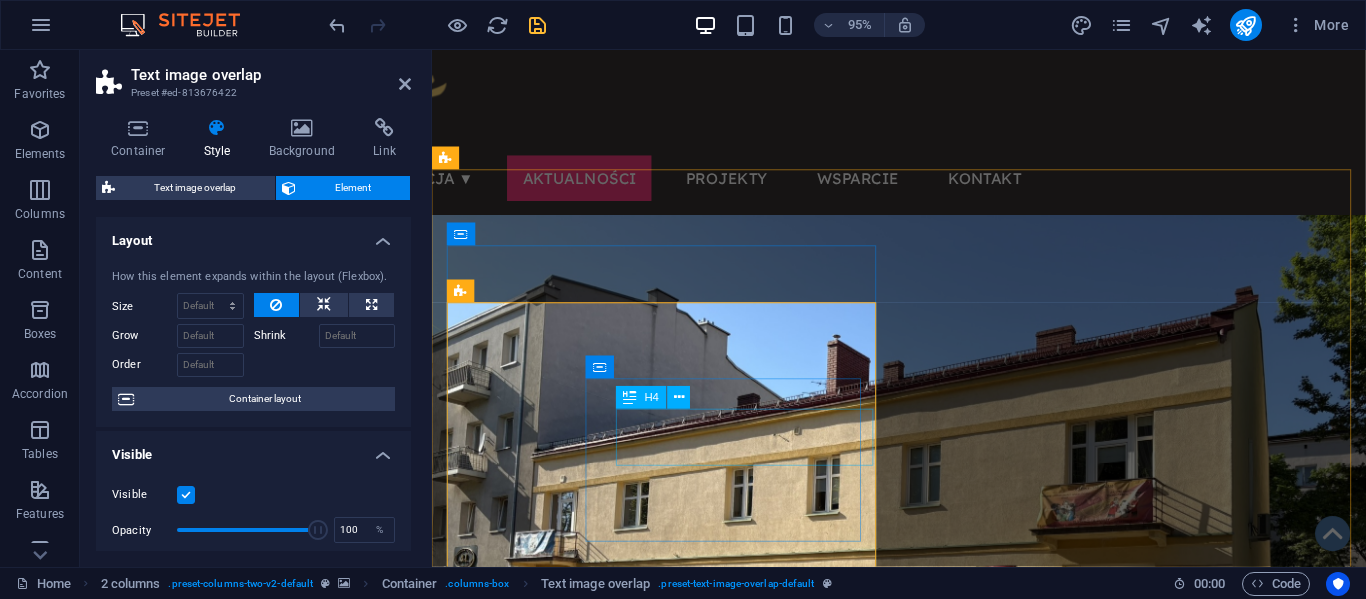 click on "​​​​ Centrum Terapii Algiz" at bounding box center (676, 1243) 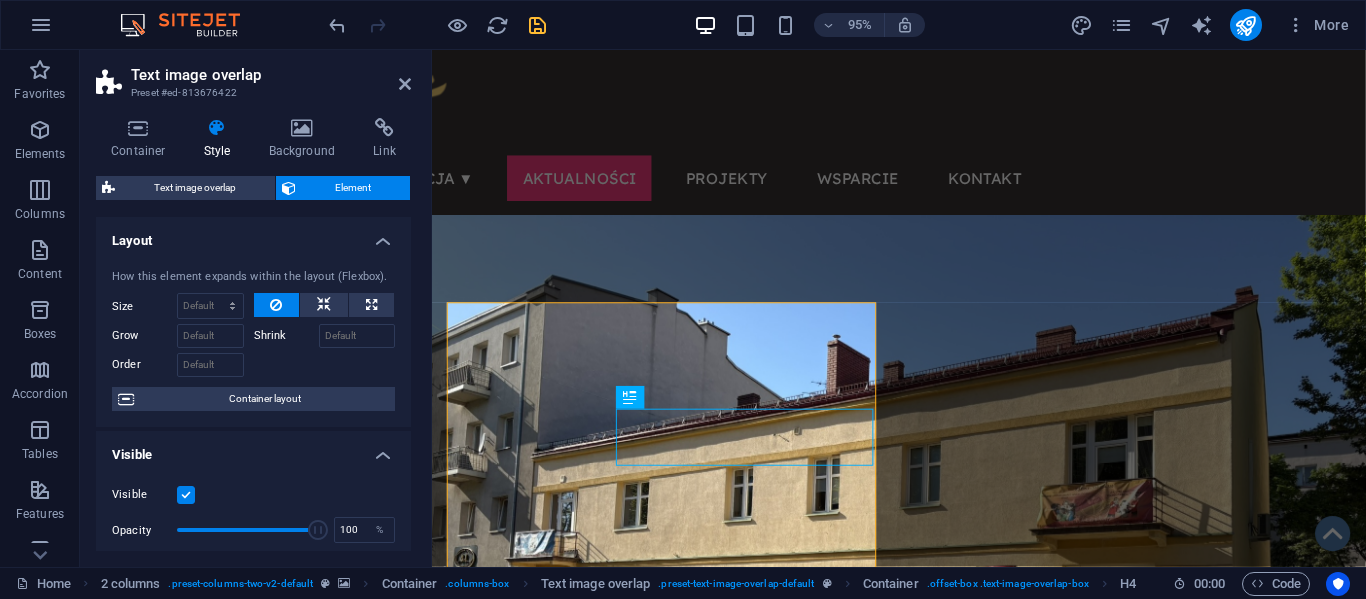 click at bounding box center (923, 542) 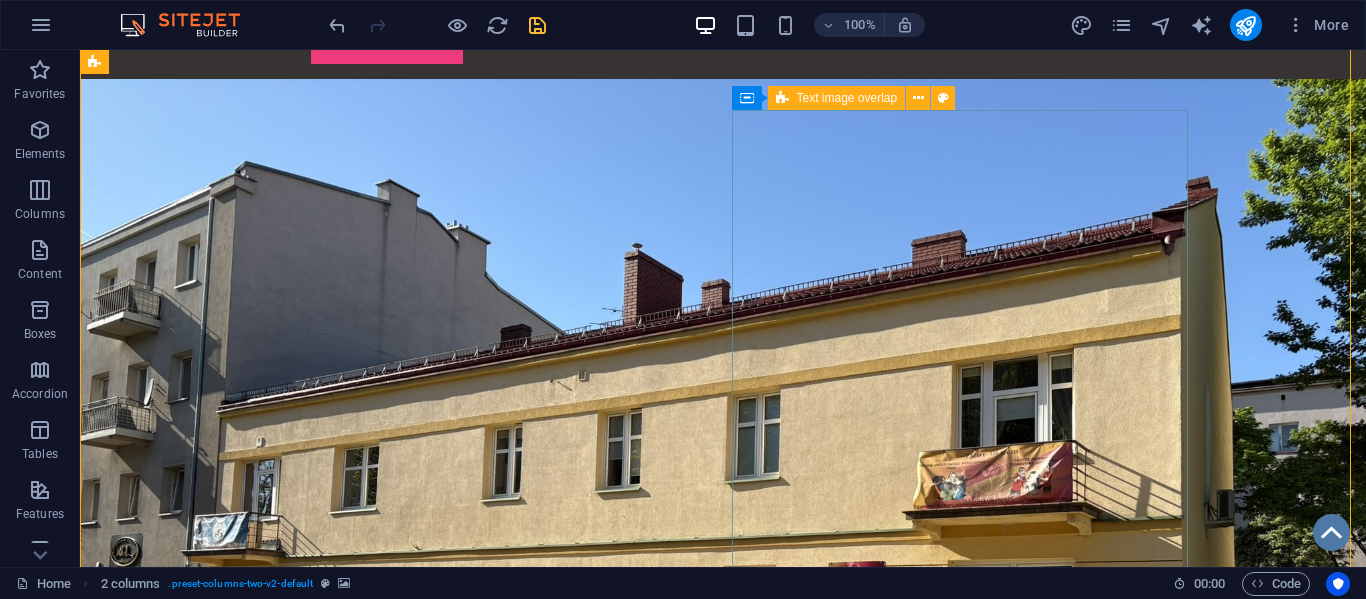 scroll, scrollTop: 146, scrollLeft: 0, axis: vertical 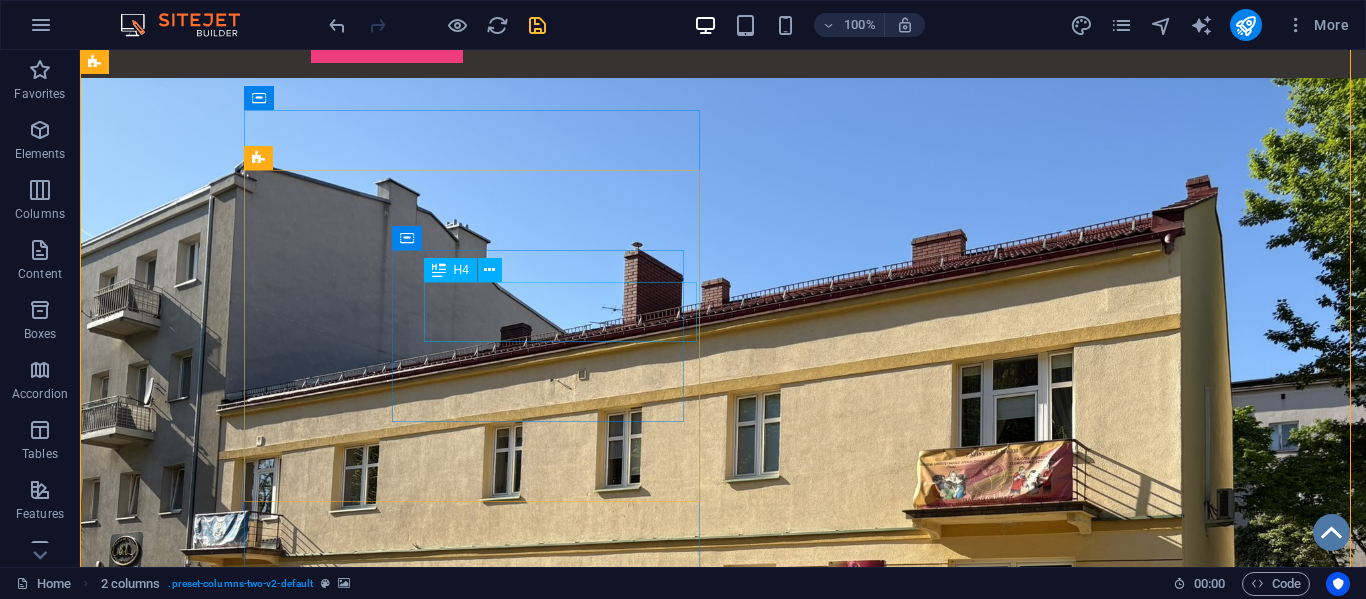click on "​​​​ Centrum Terapii Algiz" at bounding box center [324, 1097] 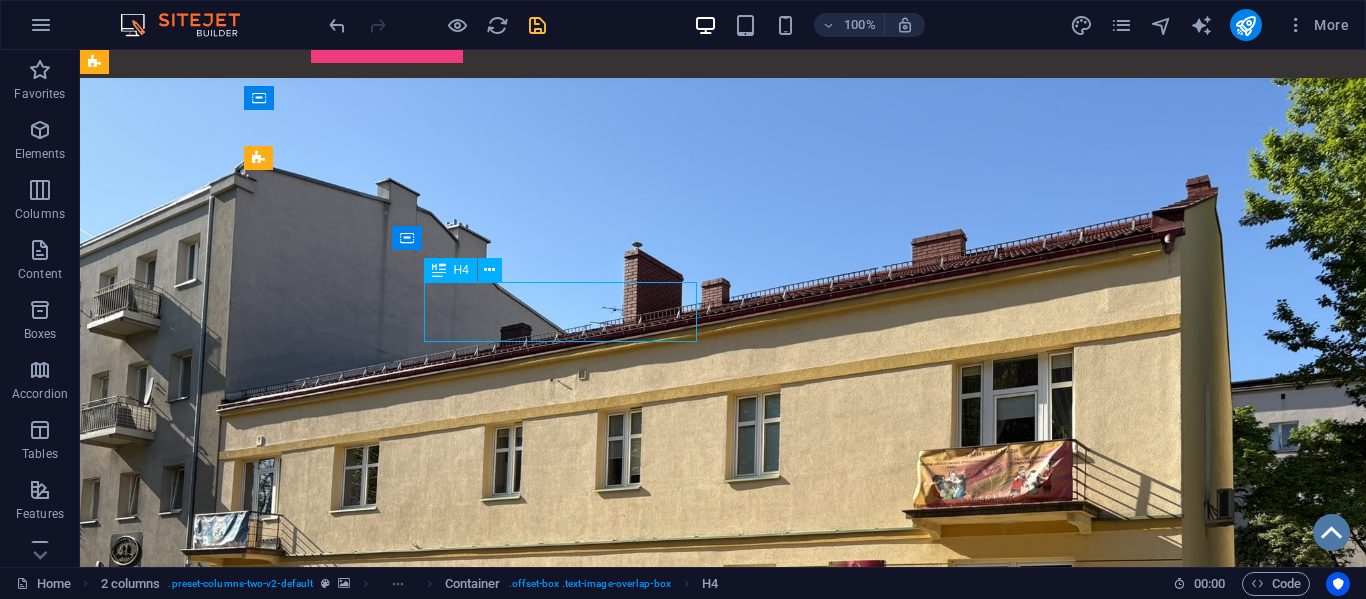 click on "​​​​ Centrum Terapii Algiz" at bounding box center [324, 1097] 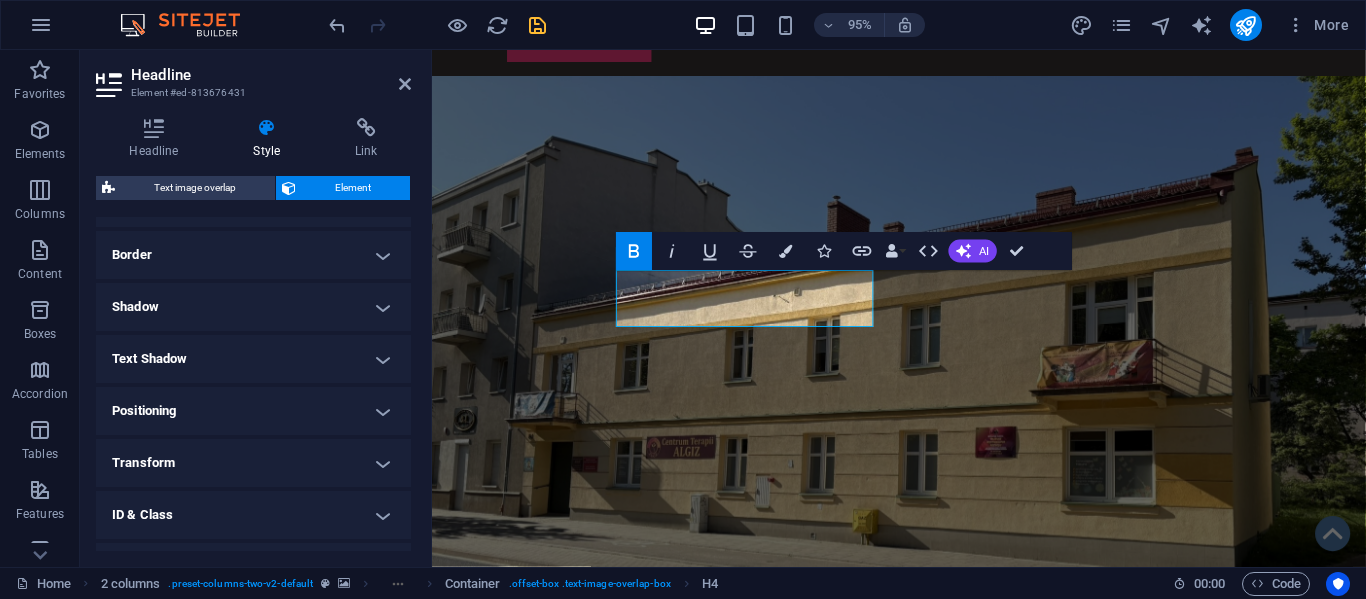 scroll, scrollTop: 421, scrollLeft: 0, axis: vertical 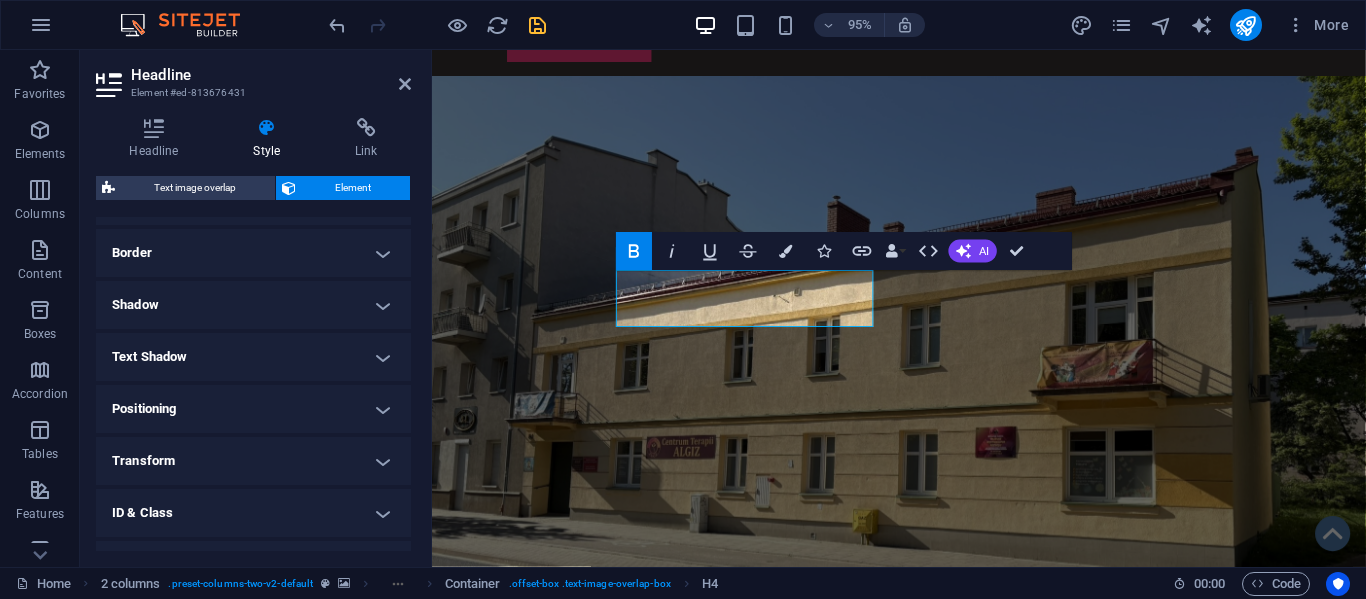 click on "Transform" at bounding box center (253, 461) 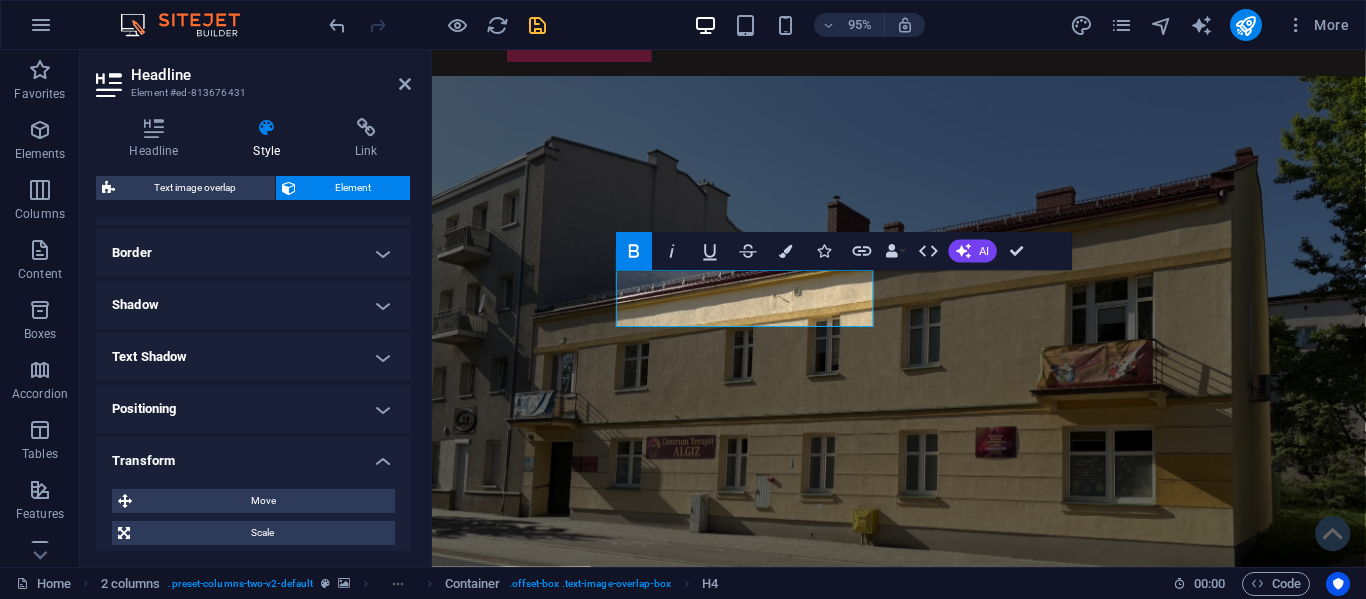scroll, scrollTop: 501, scrollLeft: 0, axis: vertical 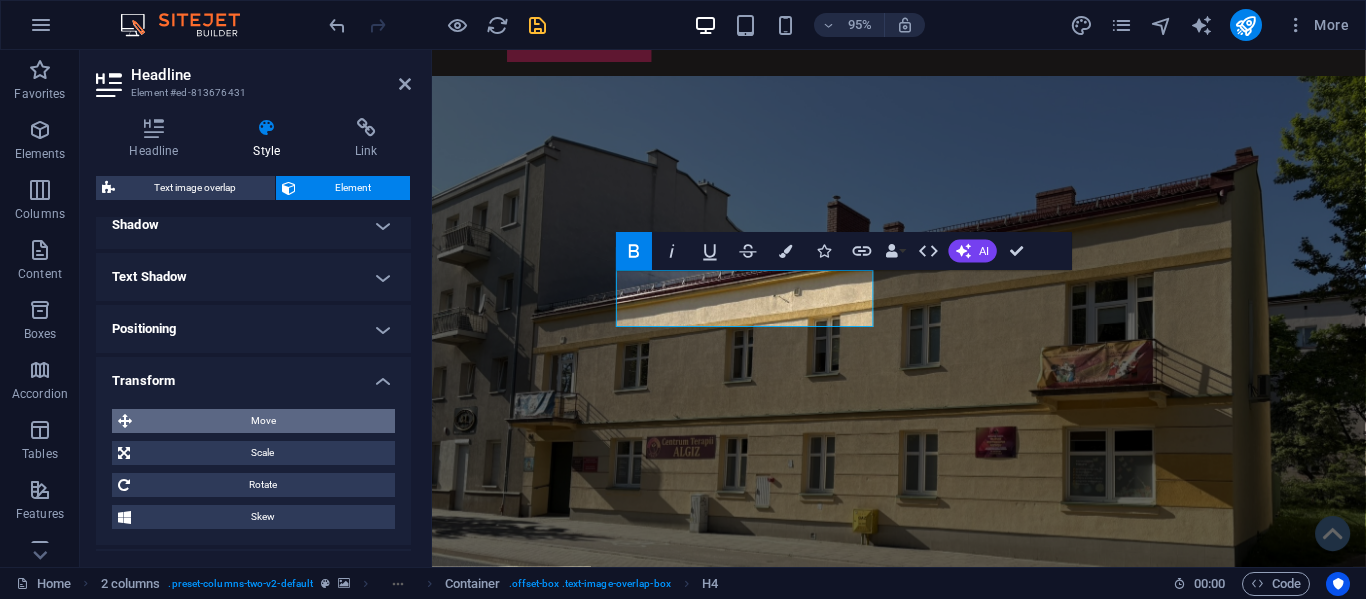 click on "Move" at bounding box center (263, 421) 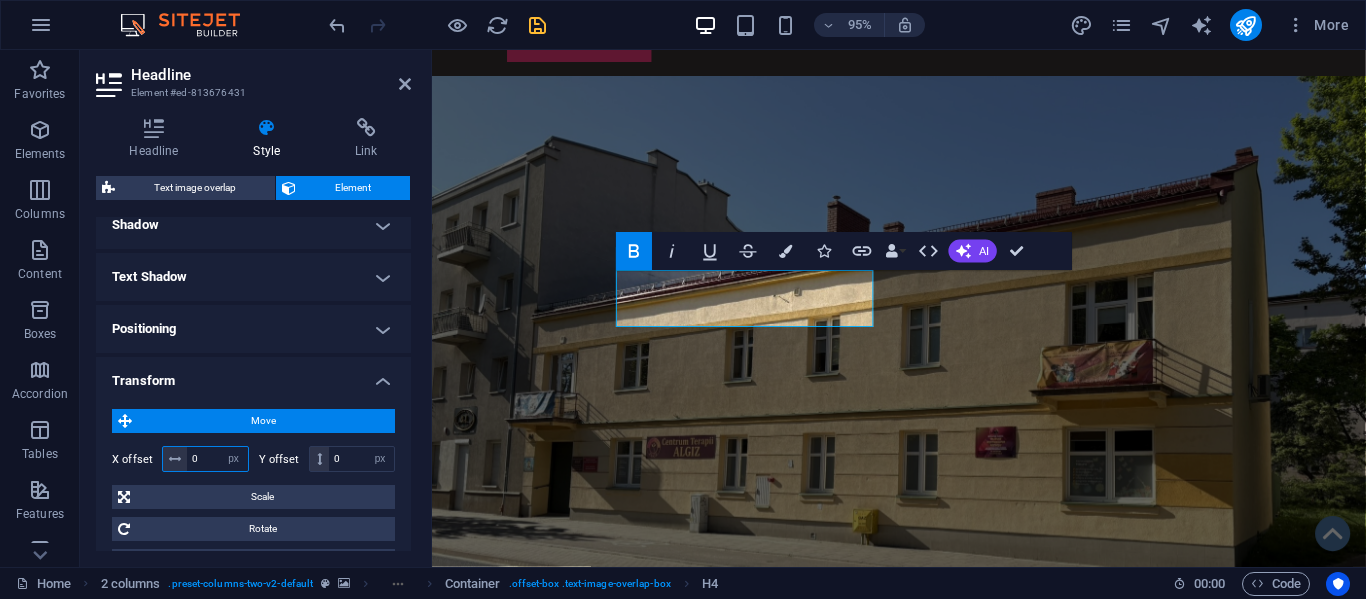 drag, startPoint x: 191, startPoint y: 461, endPoint x: 173, endPoint y: 465, distance: 18.439089 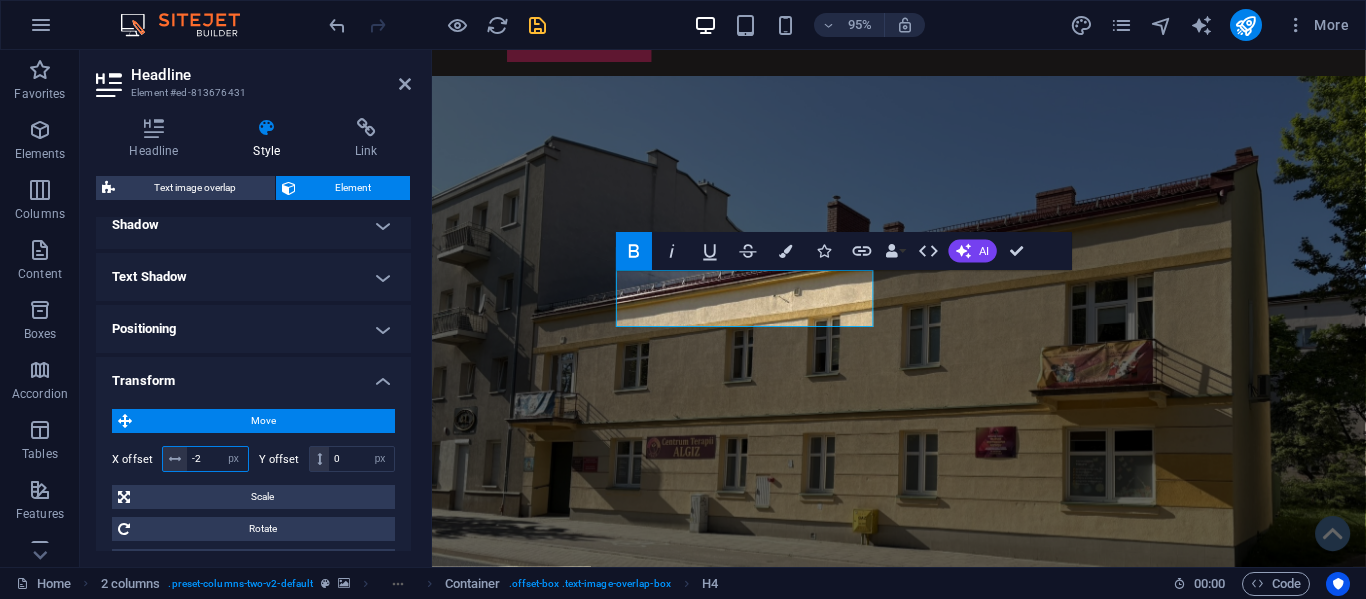type on "-20" 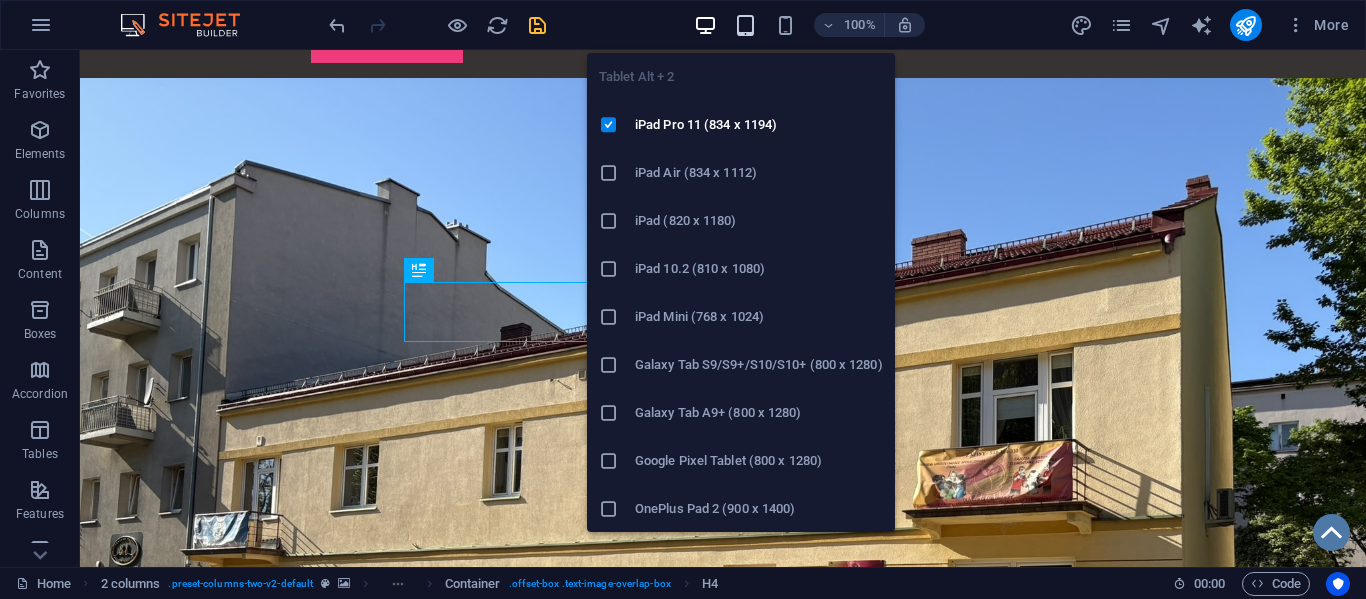 click at bounding box center [745, 25] 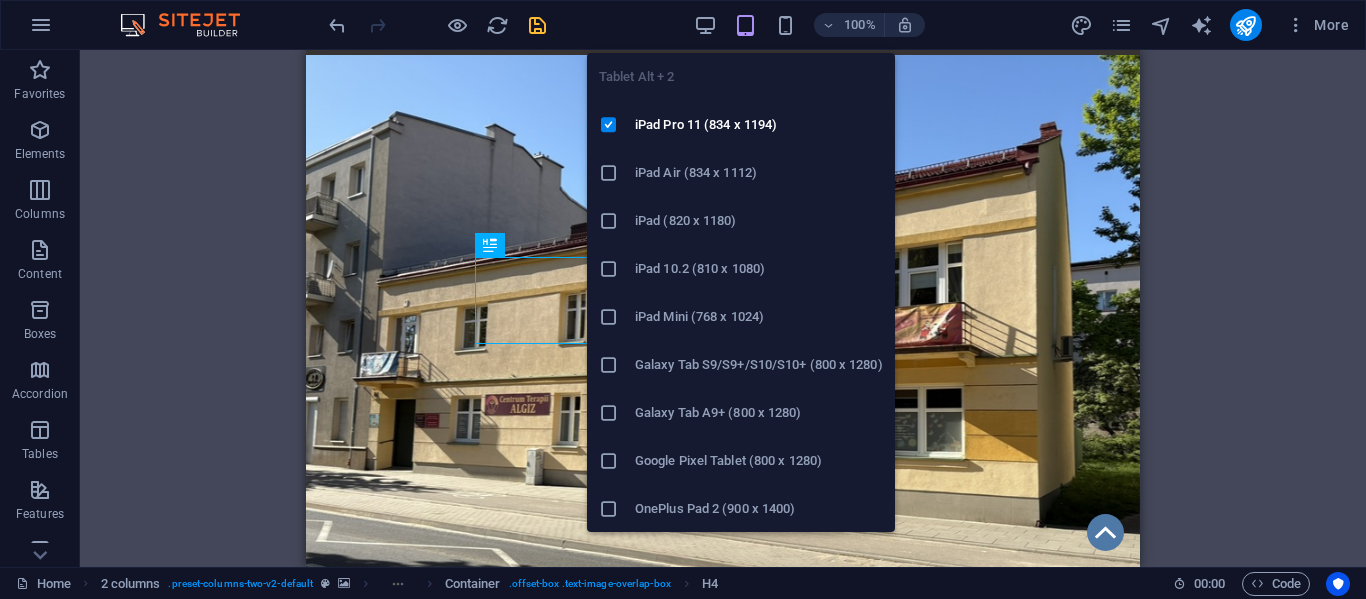 click at bounding box center (745, 25) 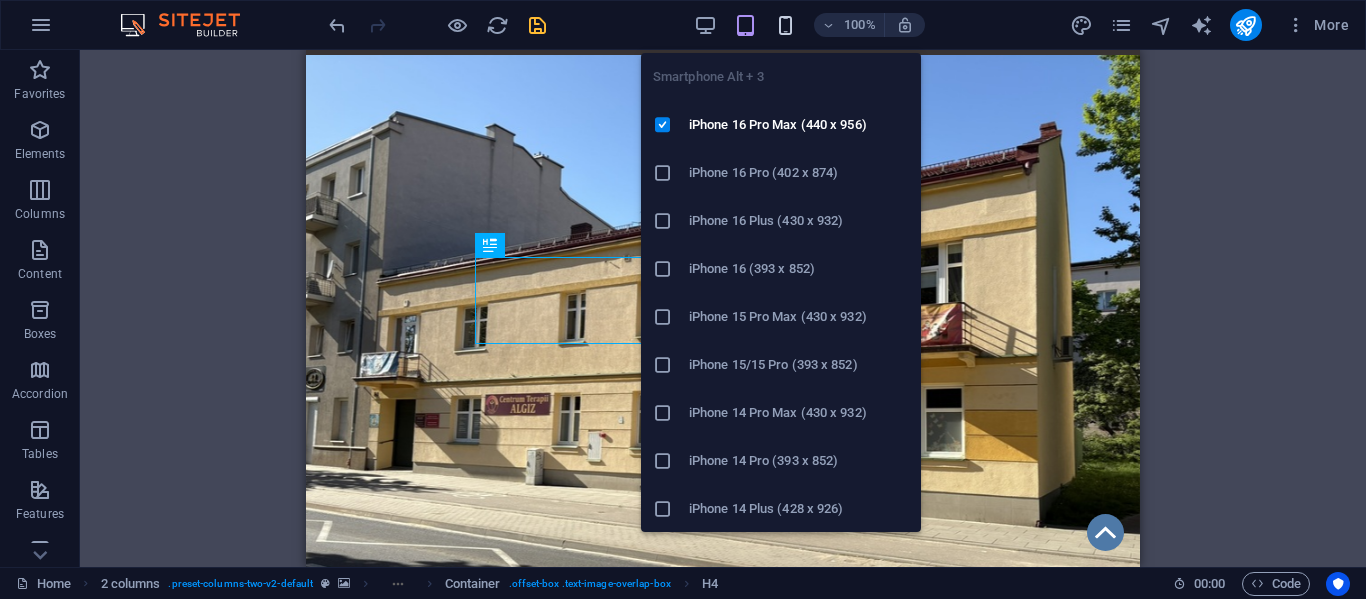 click at bounding box center [785, 25] 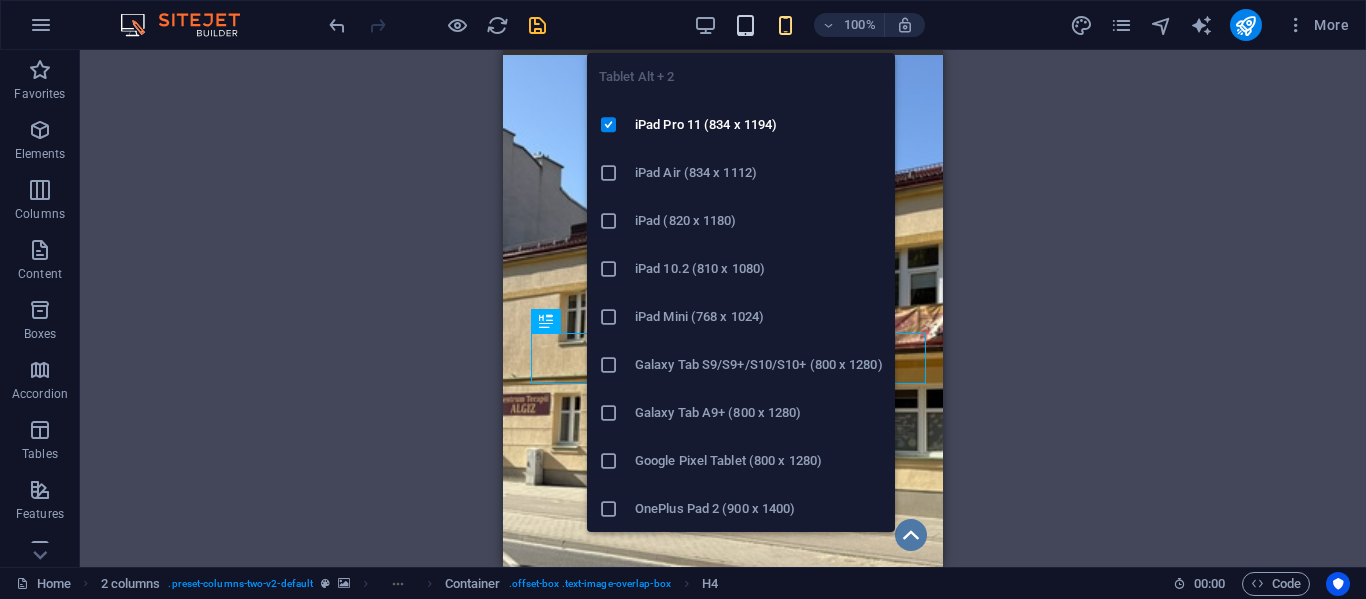 click at bounding box center (745, 25) 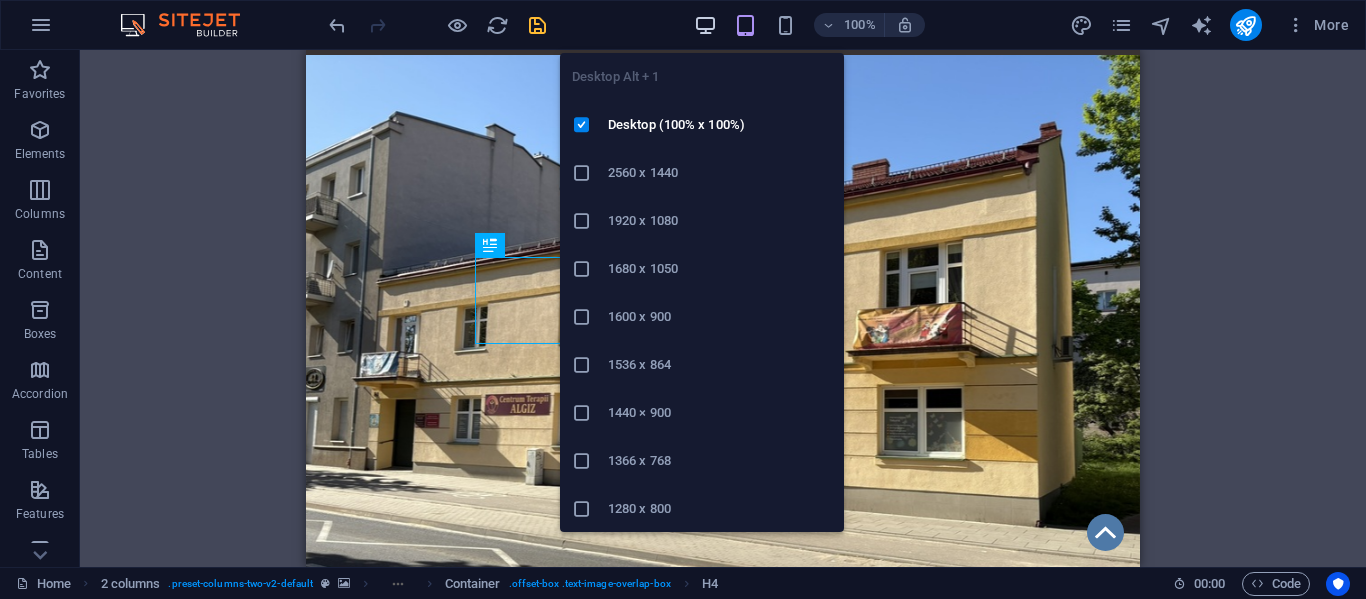 click at bounding box center [705, 25] 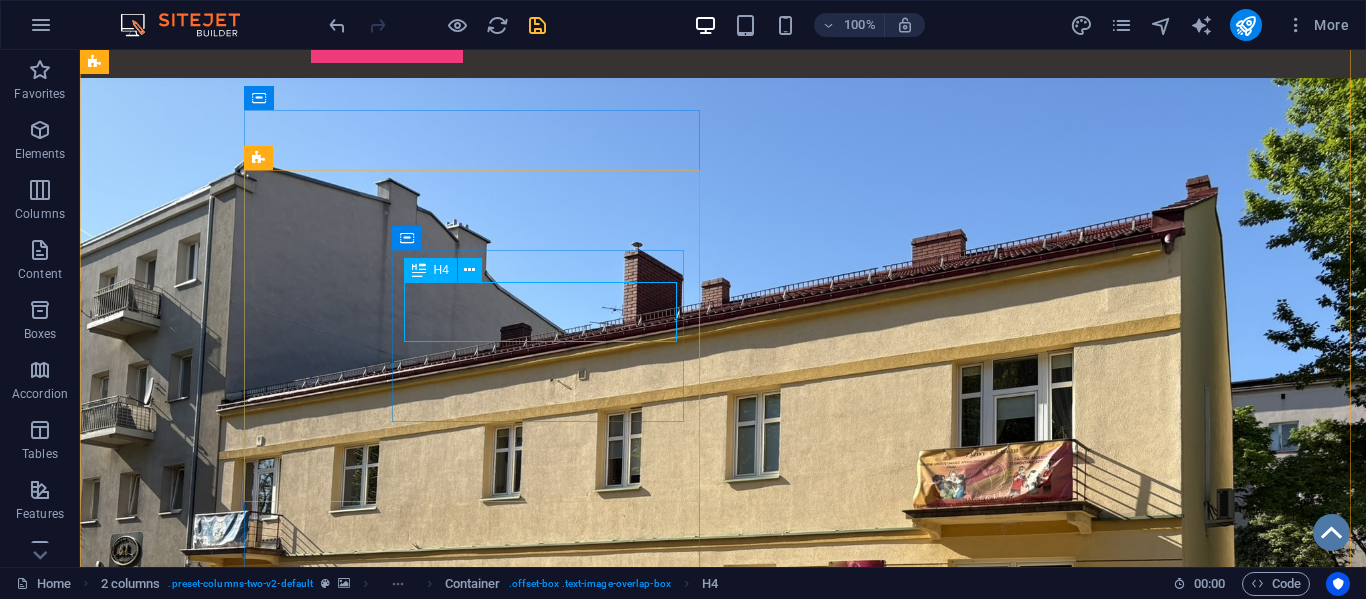 click on "​​​​ Centrum Terapii Algiz" at bounding box center (304, 1121) 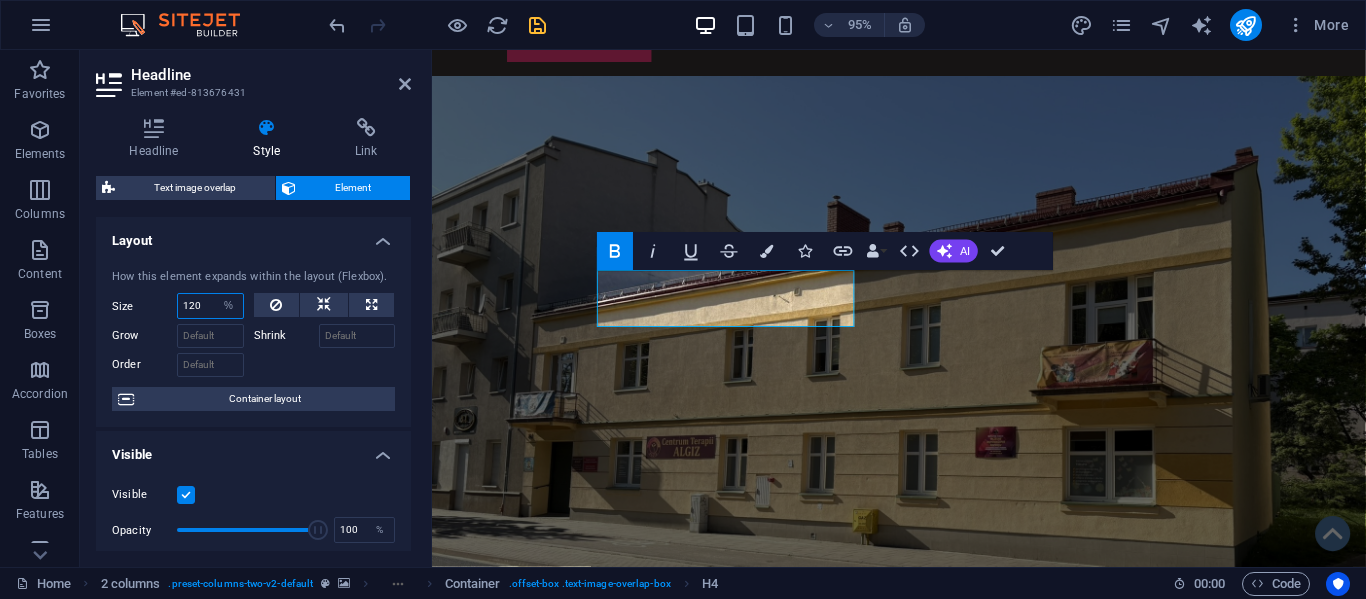drag, startPoint x: 180, startPoint y: 313, endPoint x: 160, endPoint y: 313, distance: 20 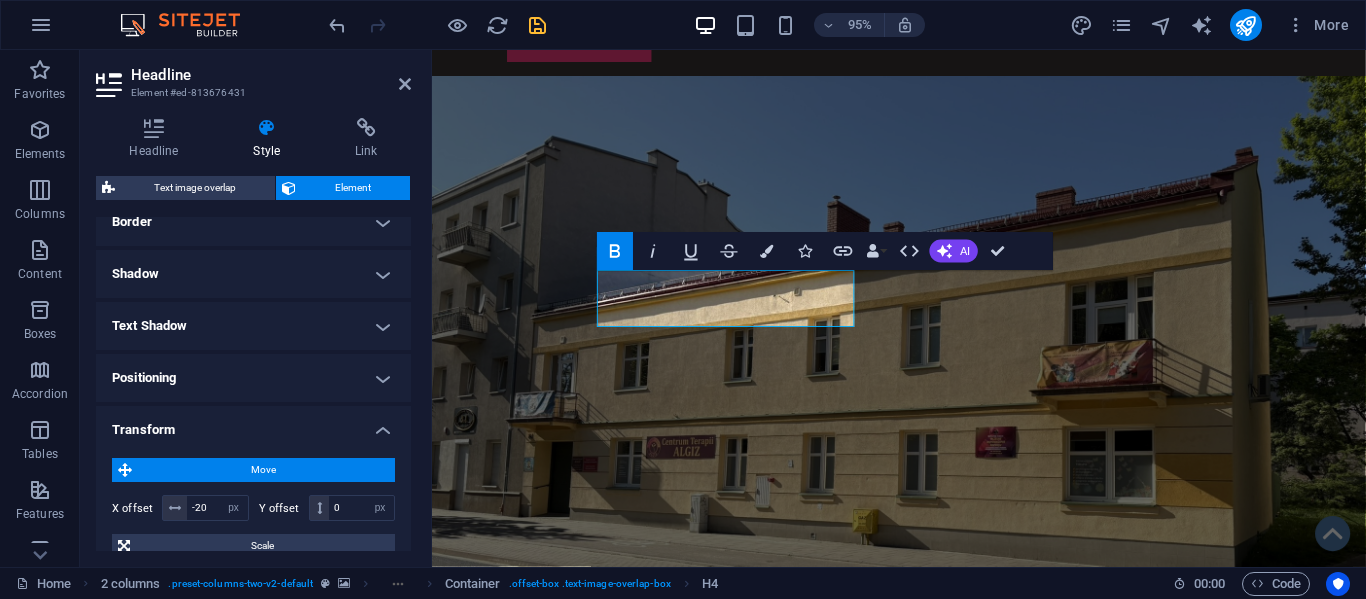 scroll, scrollTop: 462, scrollLeft: 0, axis: vertical 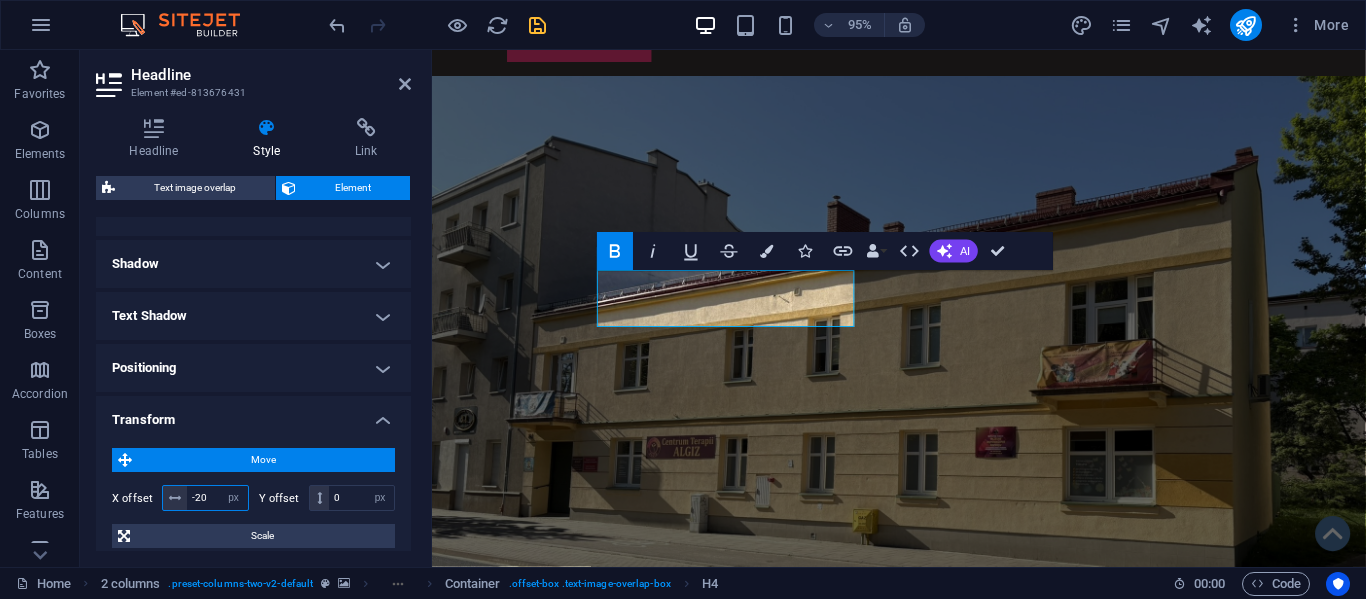 drag, startPoint x: 208, startPoint y: 500, endPoint x: 184, endPoint y: 501, distance: 24.020824 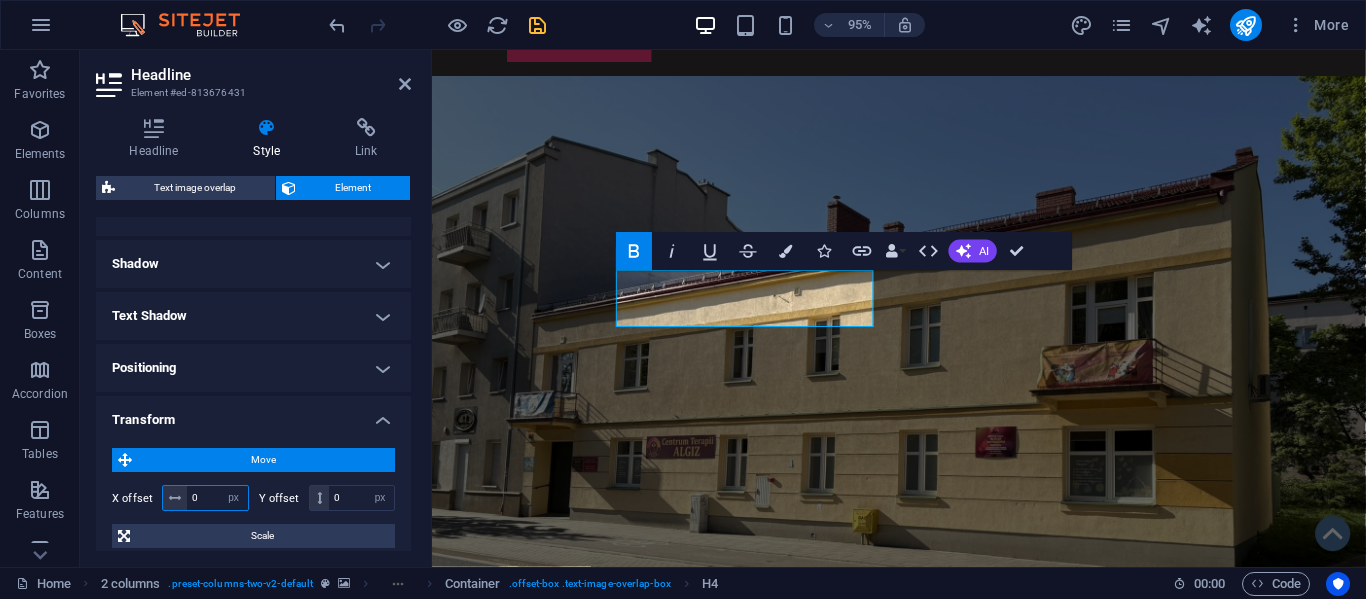 type on "0" 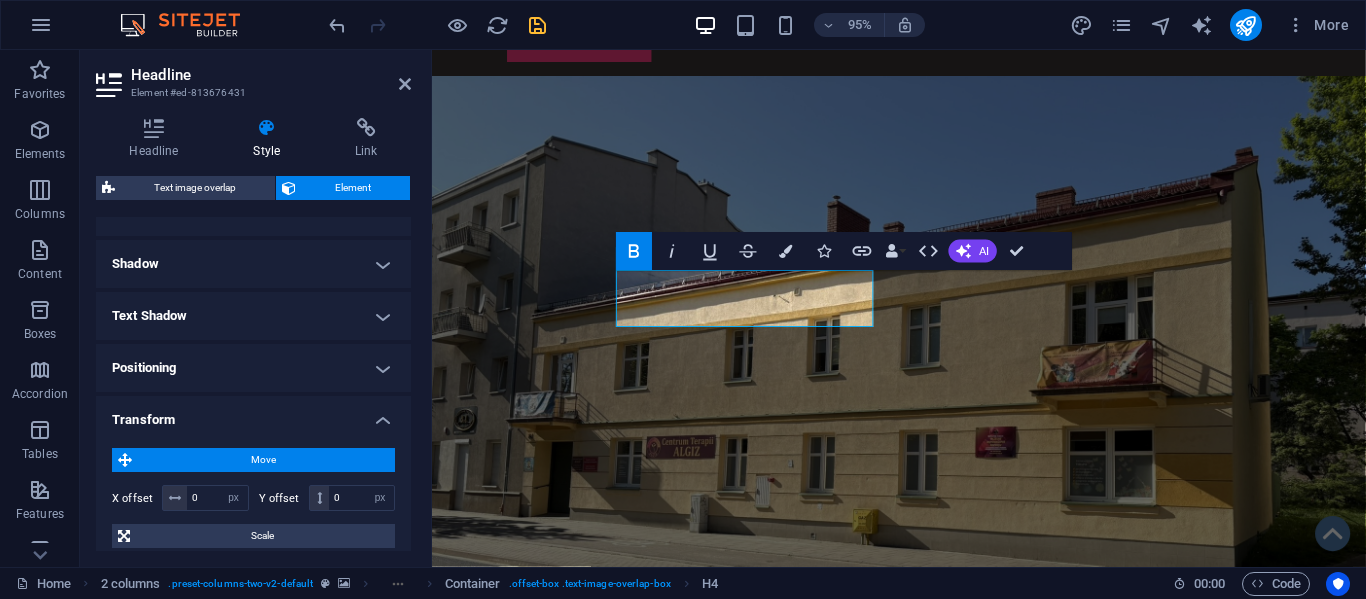 click on "Move X offset 0 px rem % em vh vw Y offset 0 px rem % em vh vw Scale Zoom 100 % Rotate Rotate 0 ° Skew X offset 0 ° Y offset 0 °" at bounding box center (253, 530) 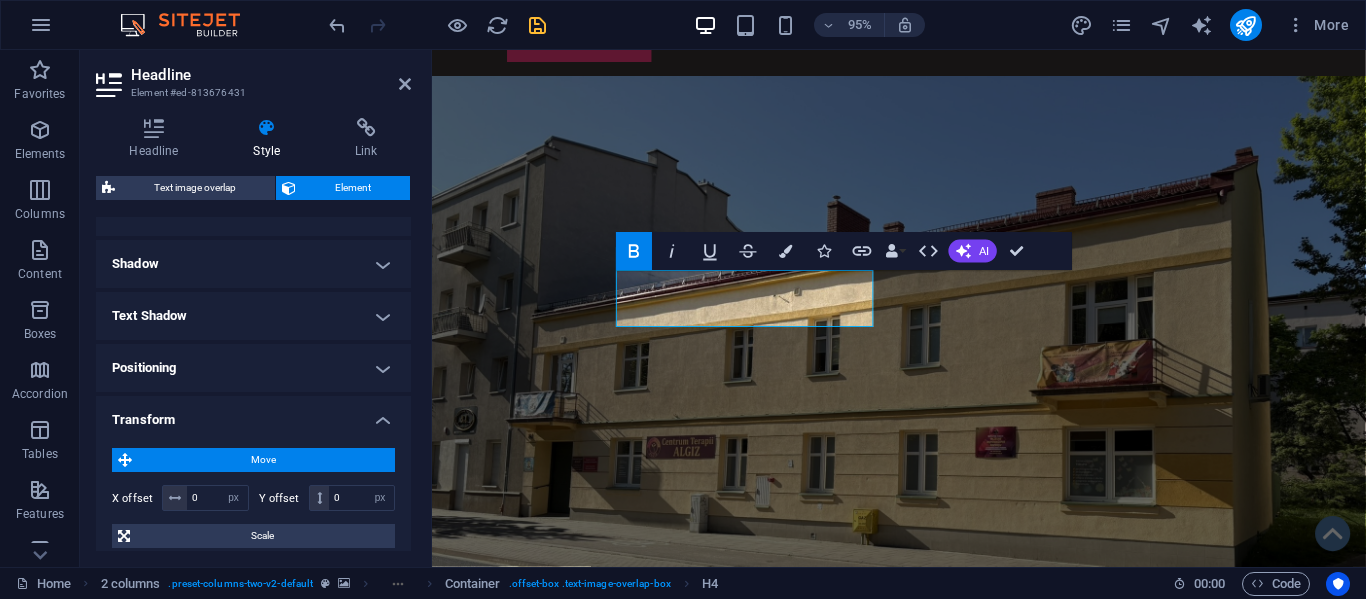 click on "95%" at bounding box center (809, 25) 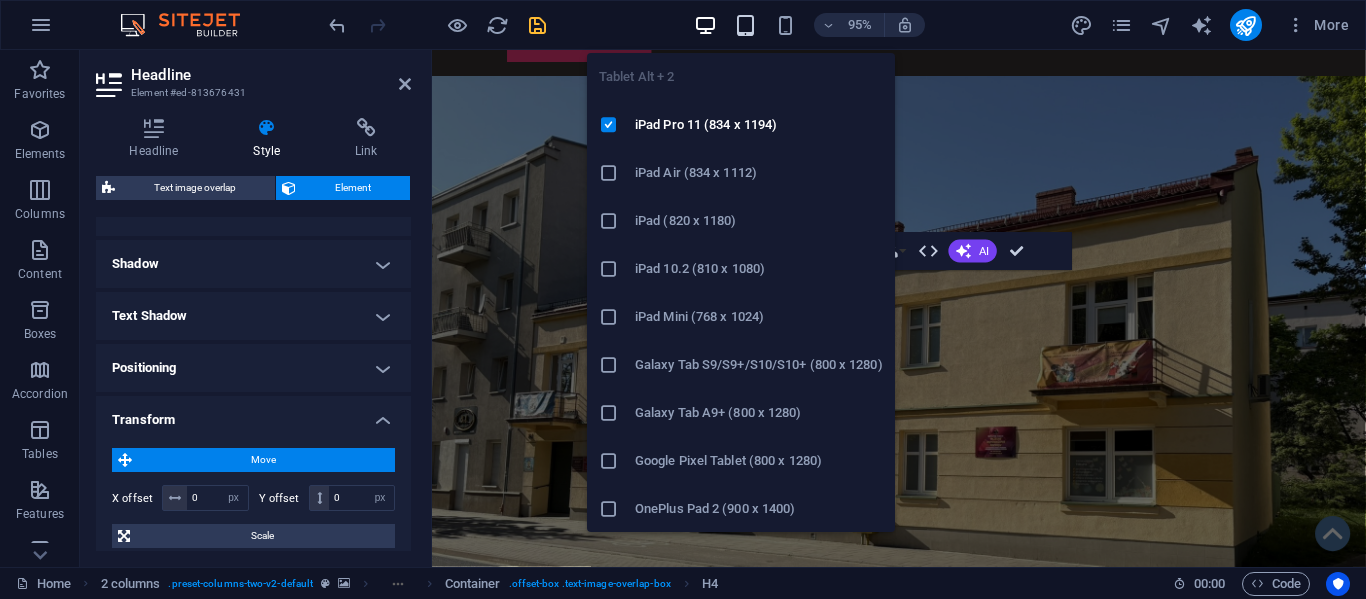 click at bounding box center (745, 25) 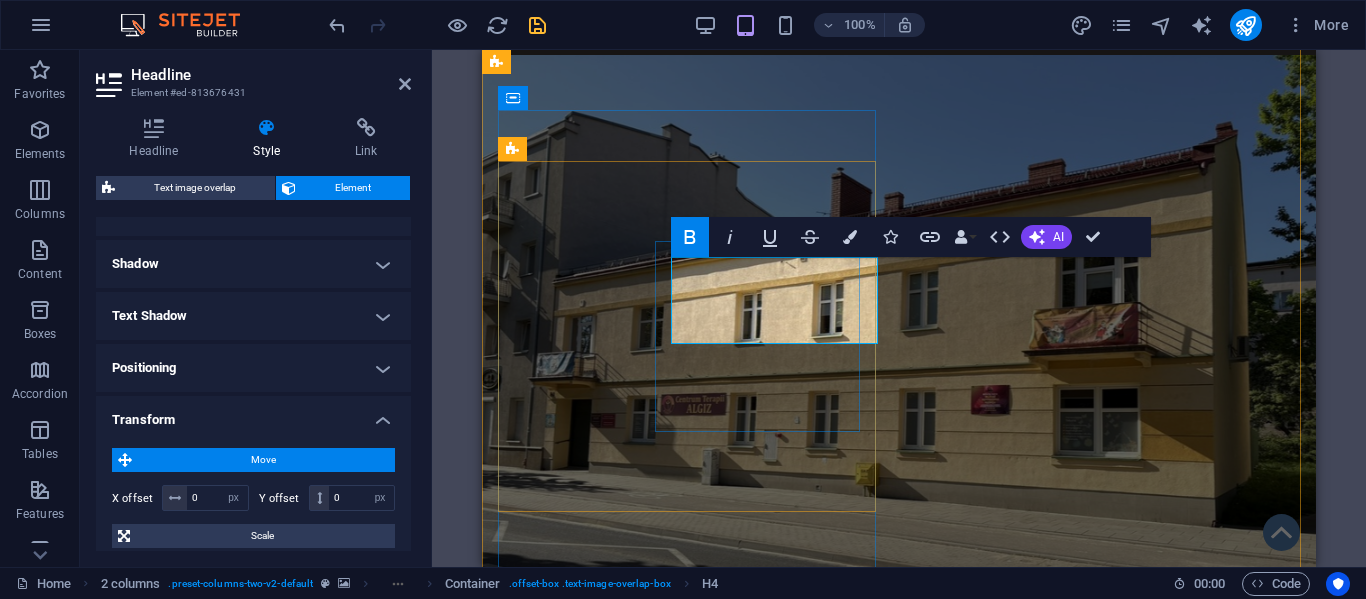 click on "​​​​ Centrum Terapii Algiz" at bounding box center [690, 1071] 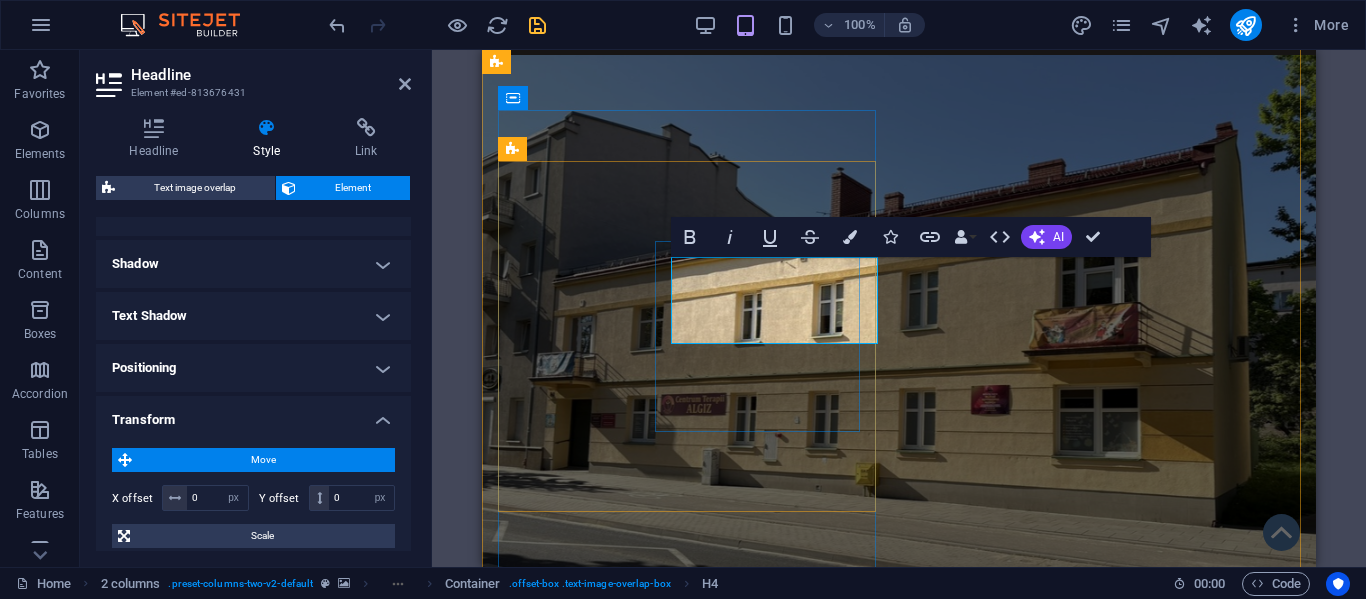 click on "Centrum Terapii Algiz" at bounding box center (647, 1082) 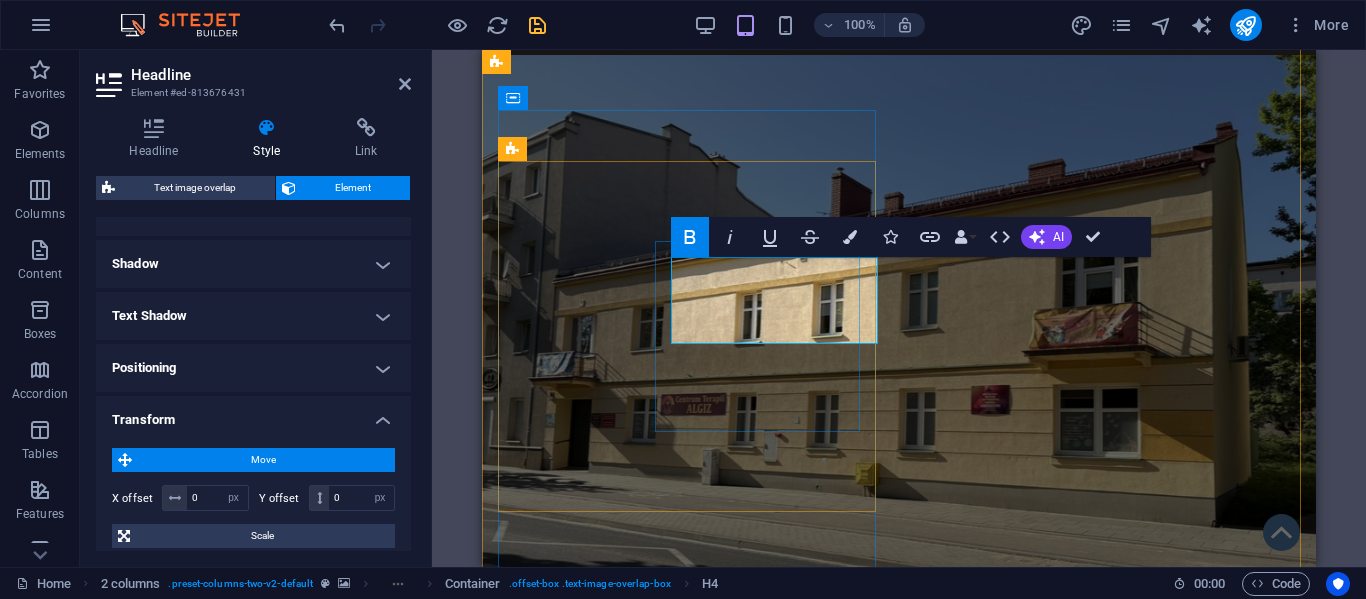click on "Centrum Terapii Algiz" at bounding box center (647, 1082) 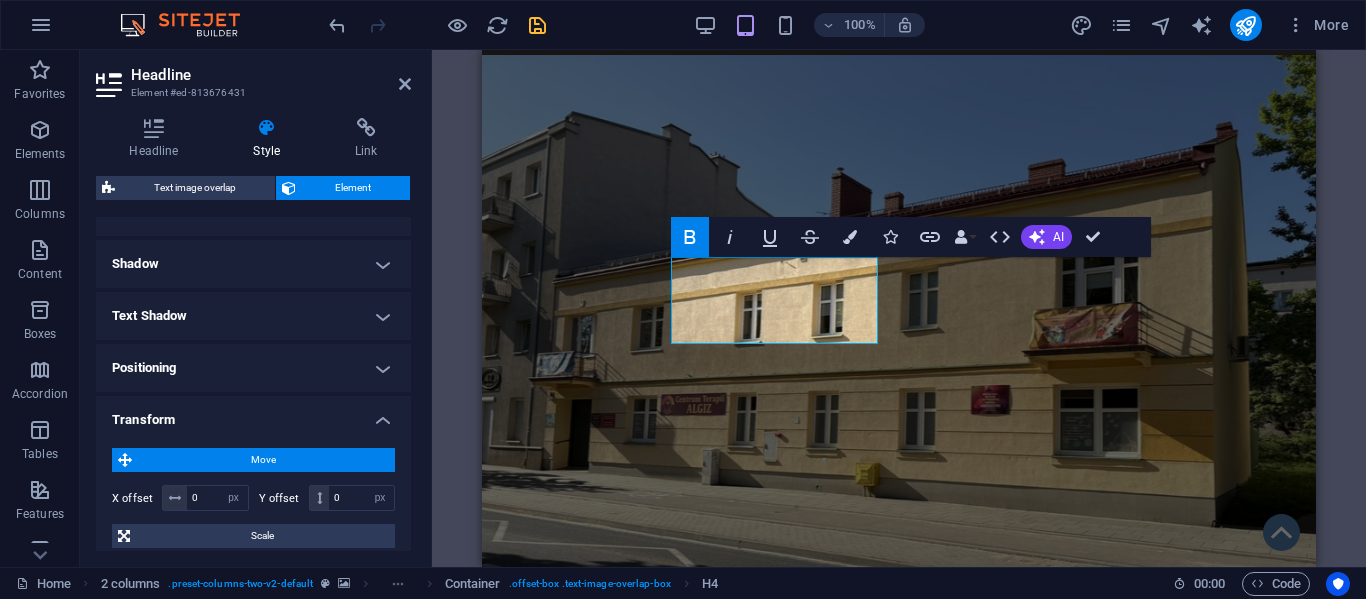 scroll, scrollTop: 0, scrollLeft: 0, axis: both 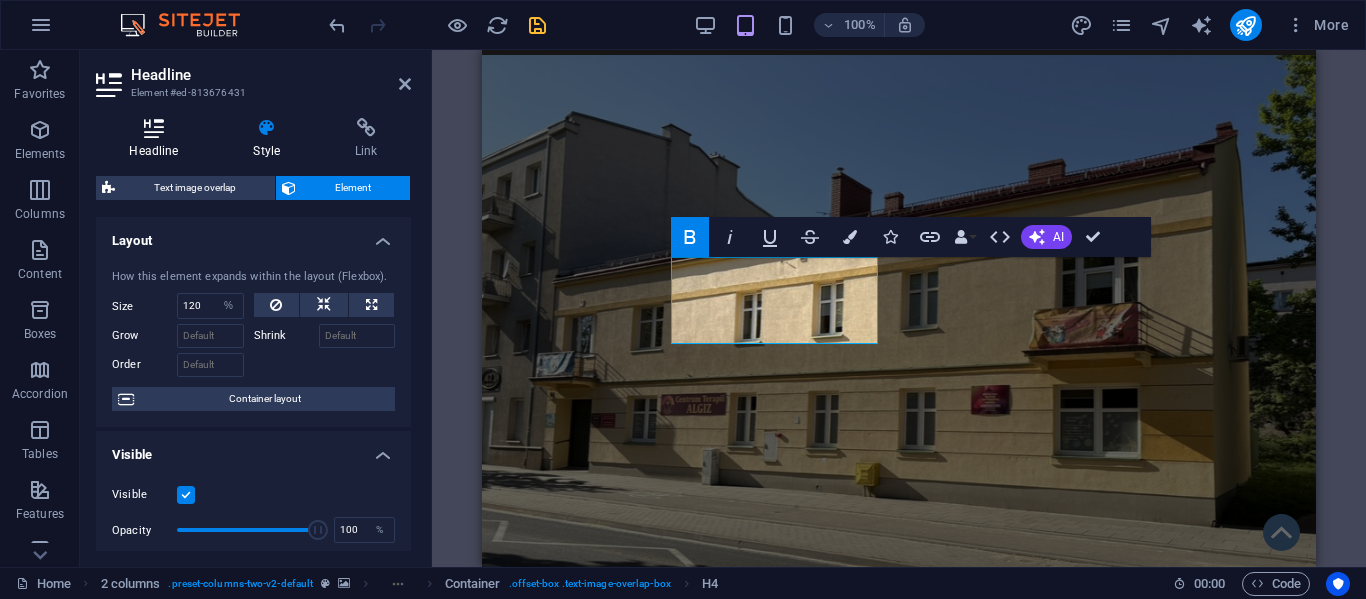 click on "Headline" at bounding box center (158, 139) 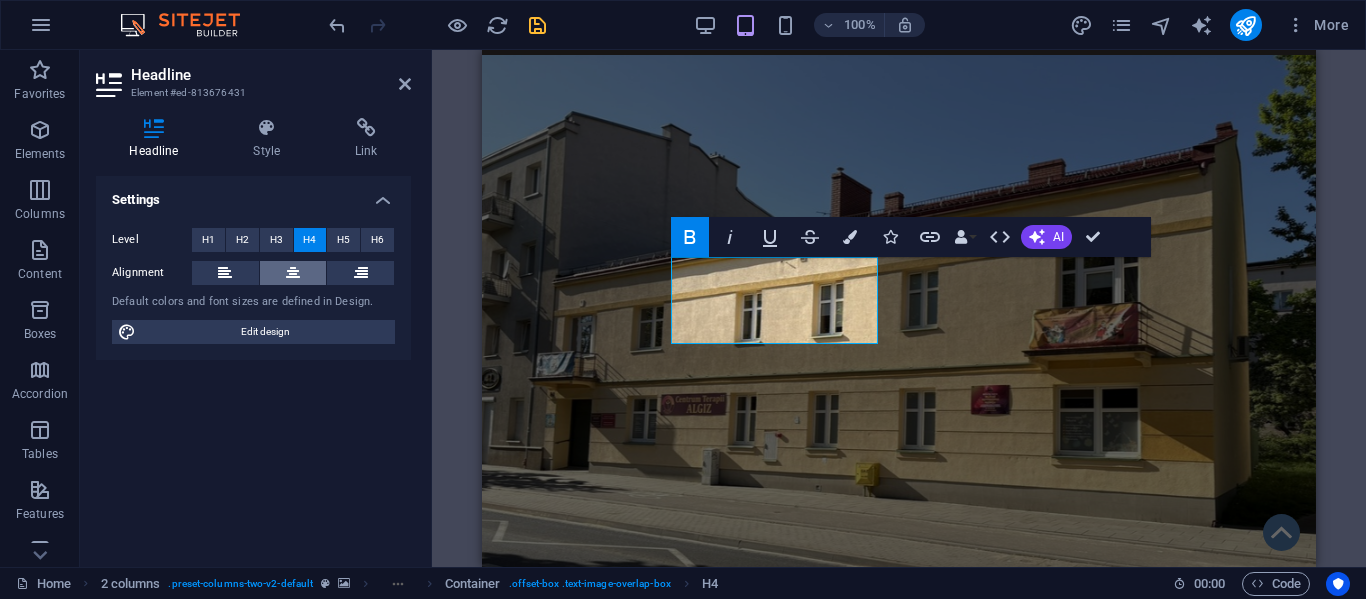 click at bounding box center [293, 273] 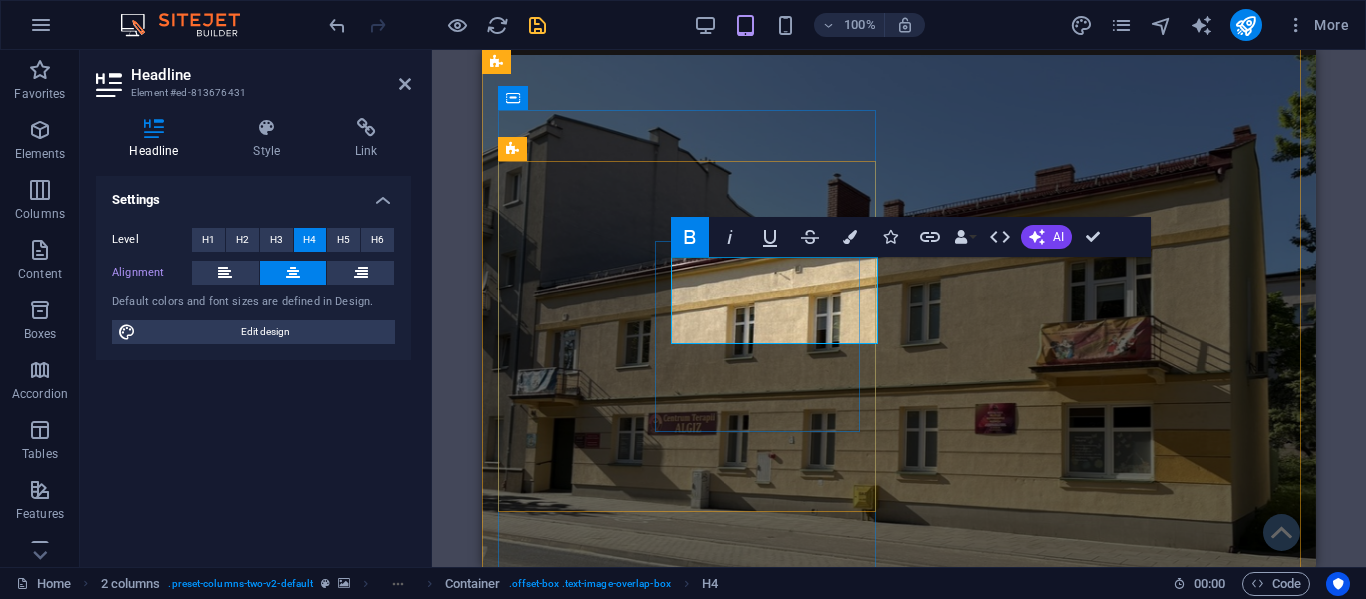 click on "Centrum Terapii Algiz" at bounding box center (690, 1118) 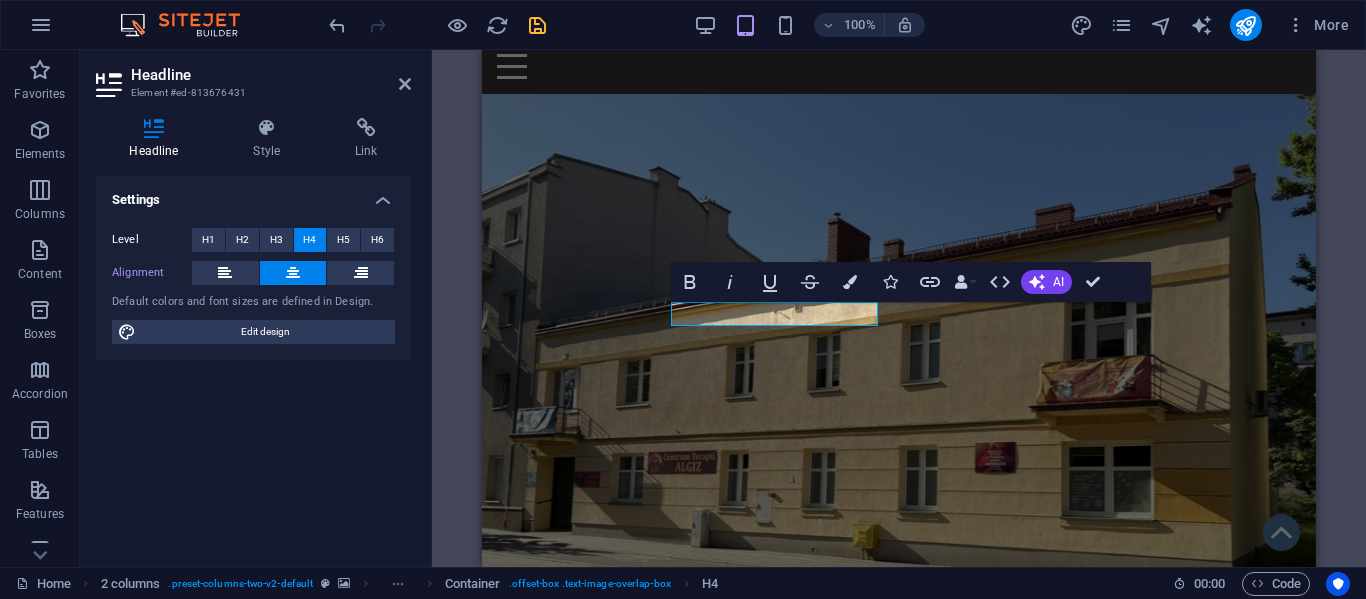 scroll, scrollTop: 101, scrollLeft: 0, axis: vertical 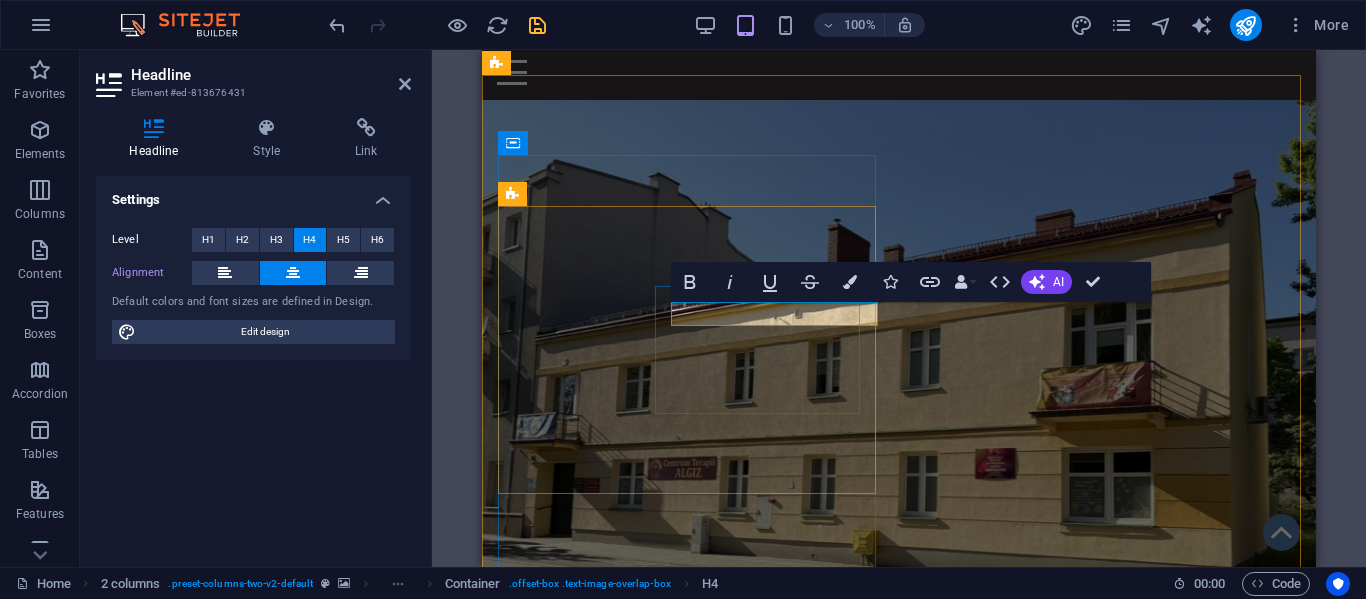 click on "Centrum Terapii Algiz" at bounding box center [617, 1136] 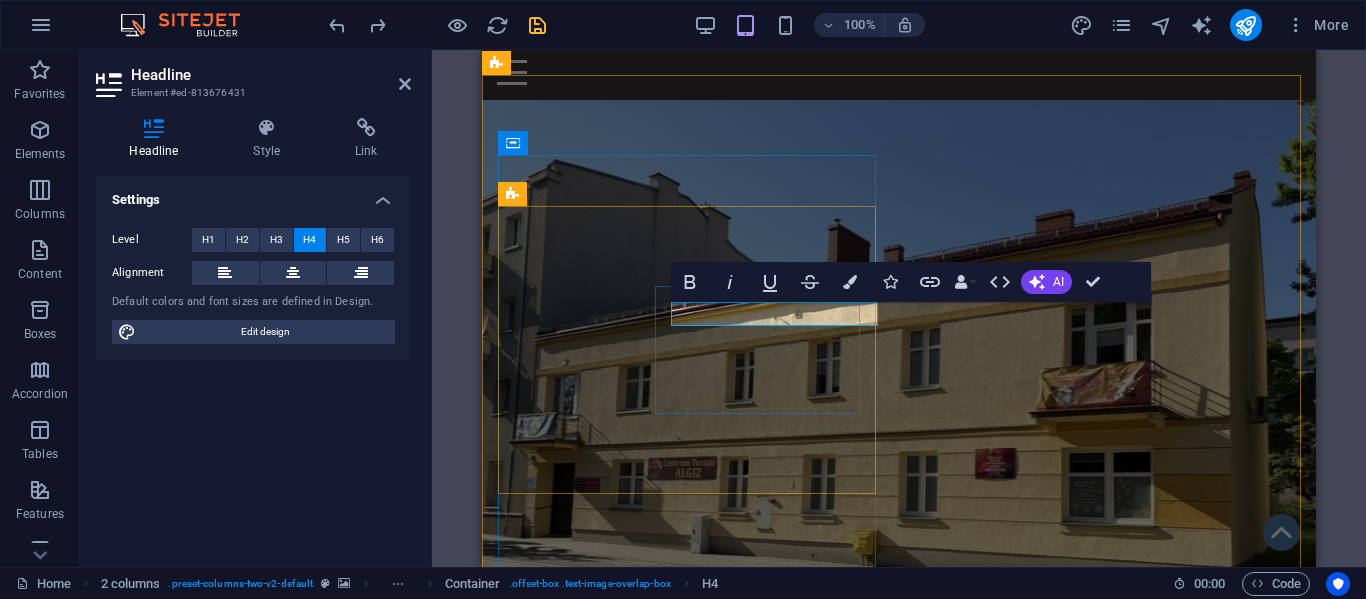 click on "Centrum Terapii Algiz" at bounding box center [617, 1136] 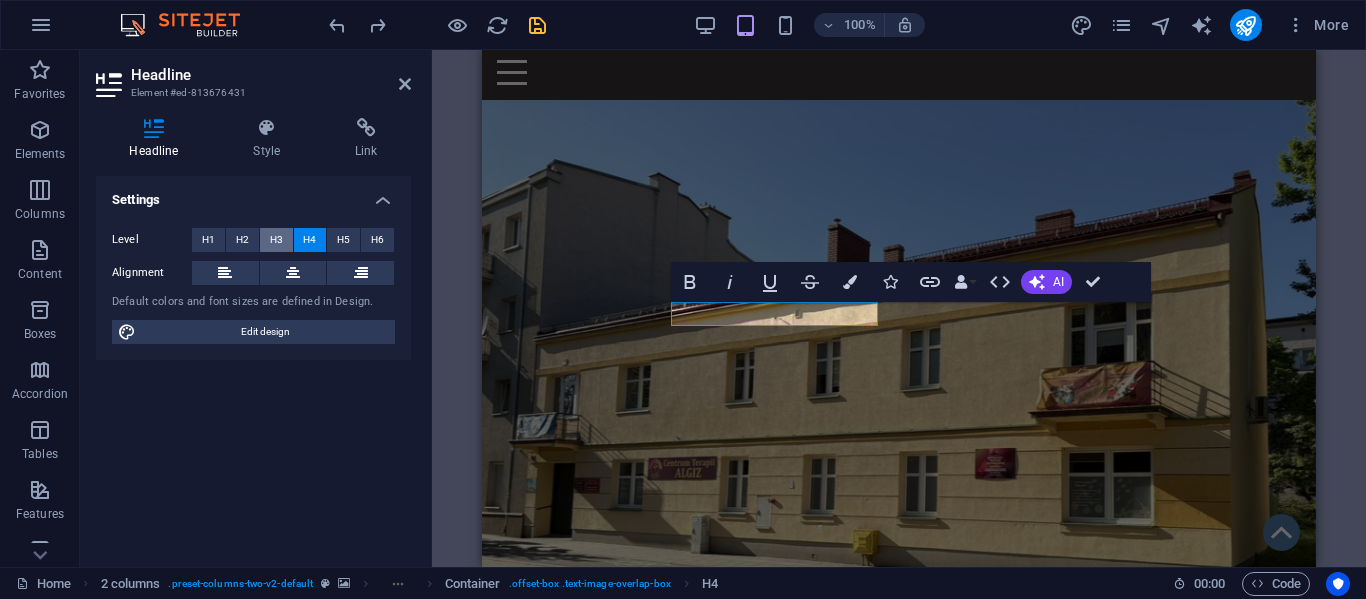 click on "H3" at bounding box center (276, 240) 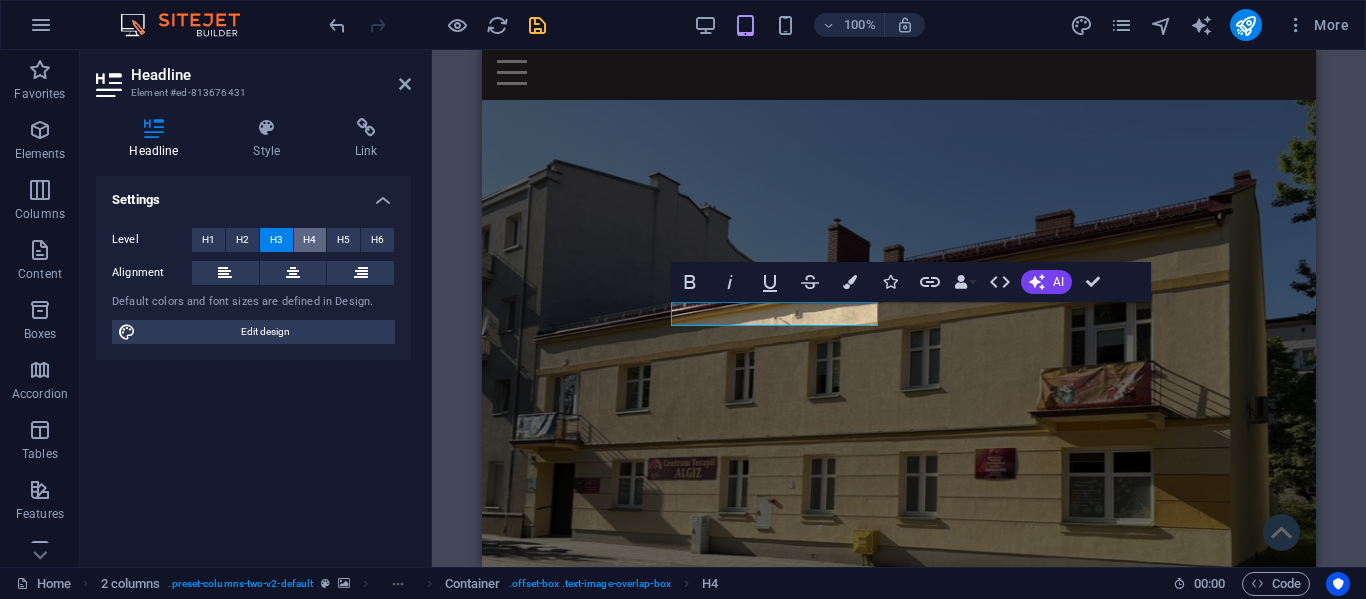 click on "H4" at bounding box center [309, 240] 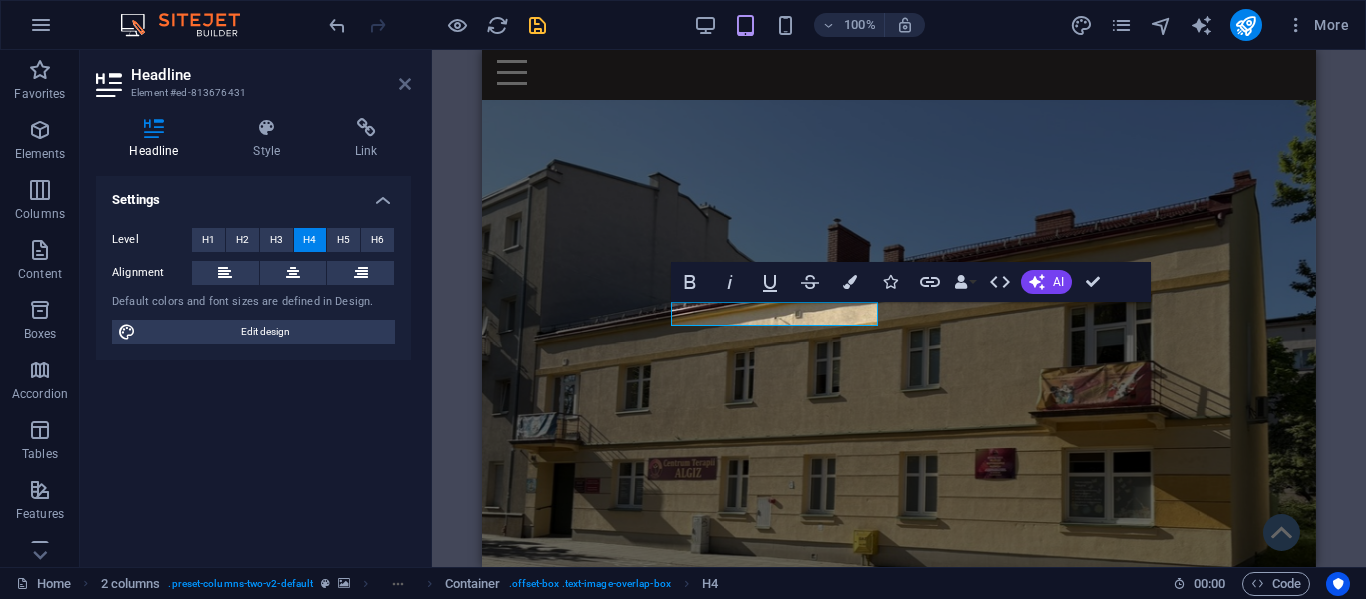 click at bounding box center [405, 84] 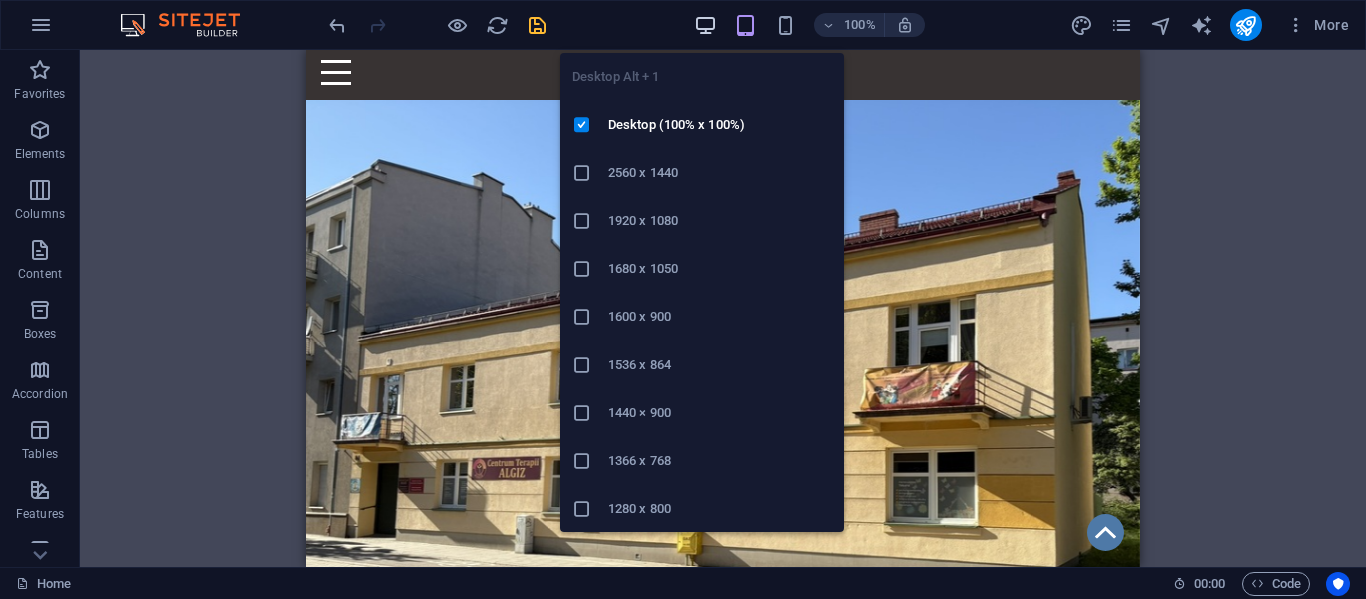 click at bounding box center [705, 25] 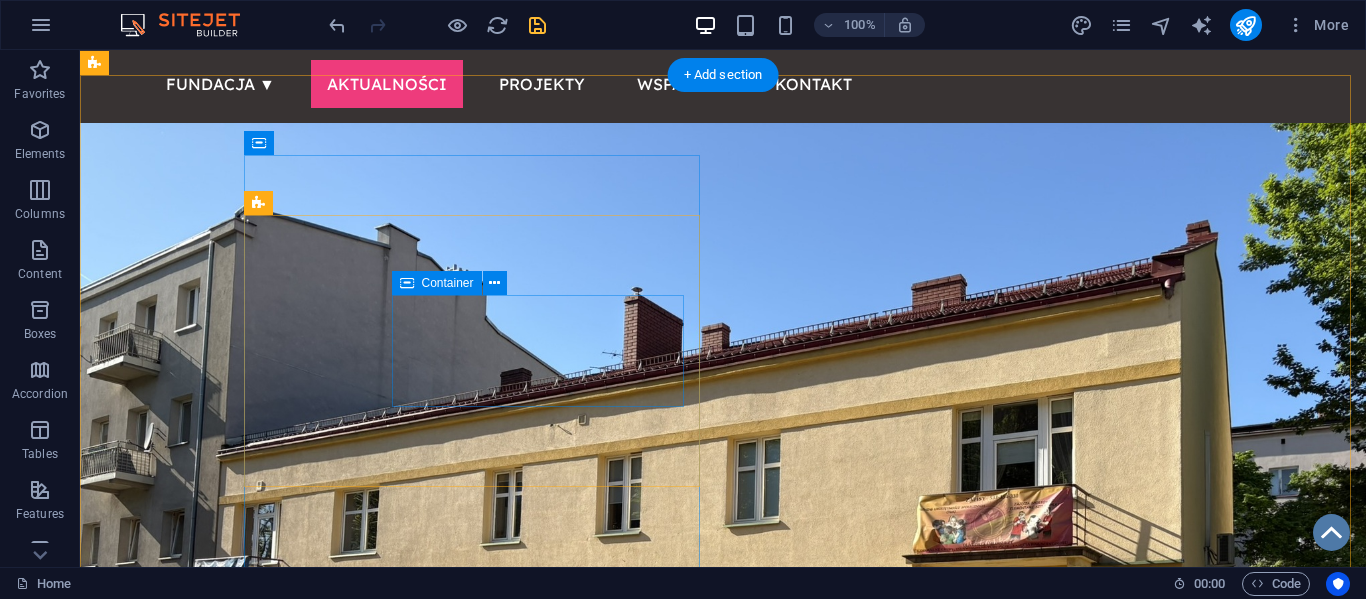 type 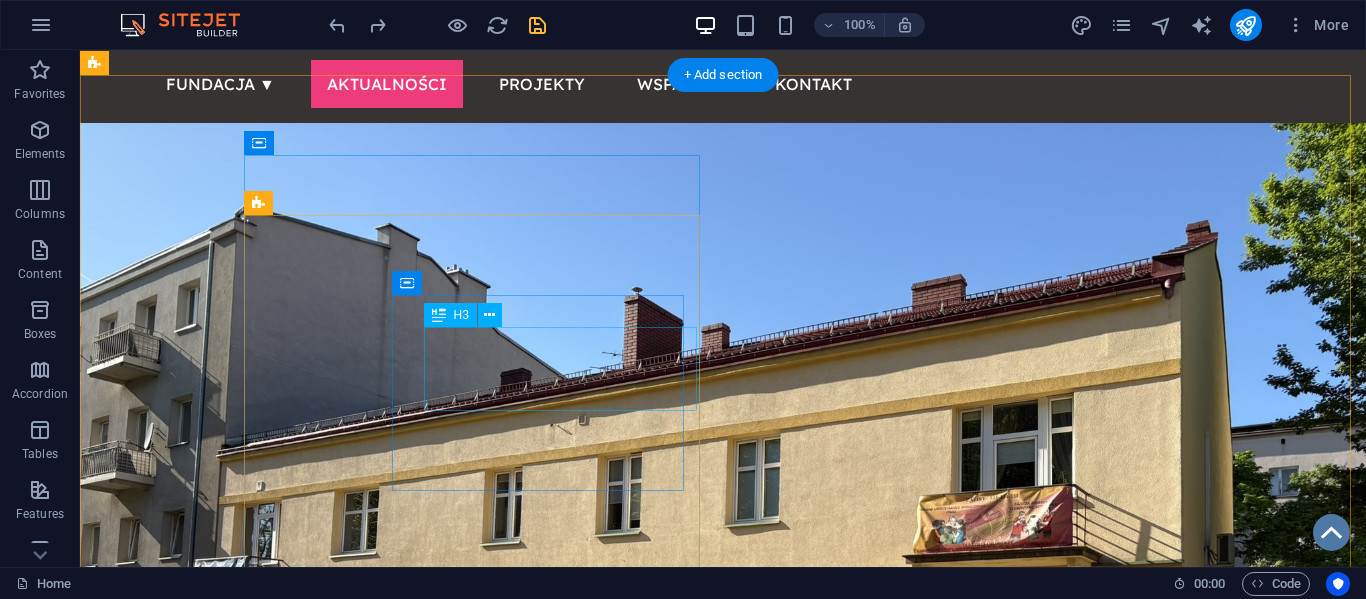 click on "Centrum Terapii Algiz" at bounding box center (324, 1133) 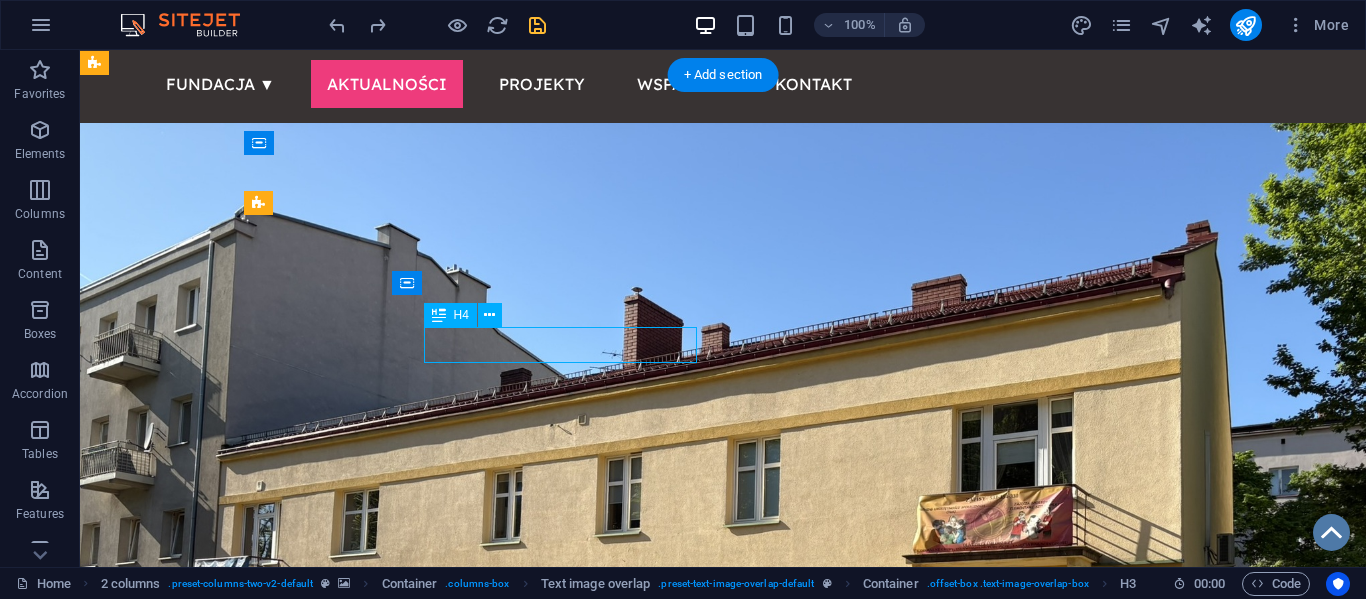 click on "Centrum Terapii Algiz" at bounding box center (324, 1130) 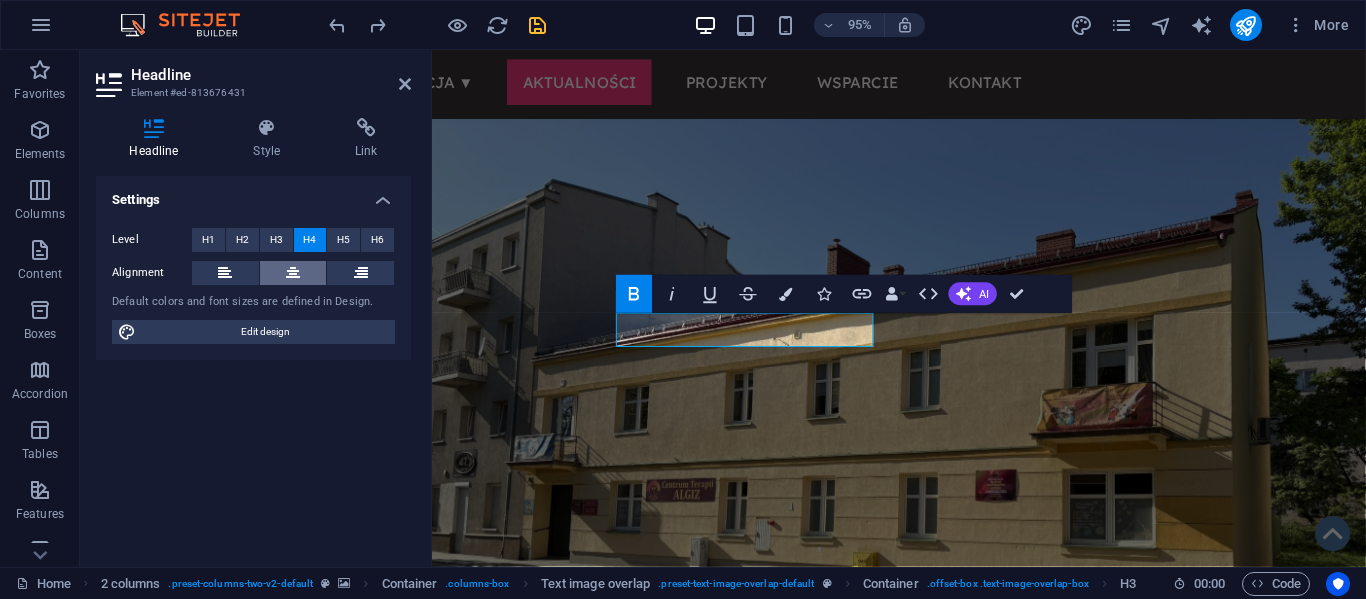click at bounding box center (293, 273) 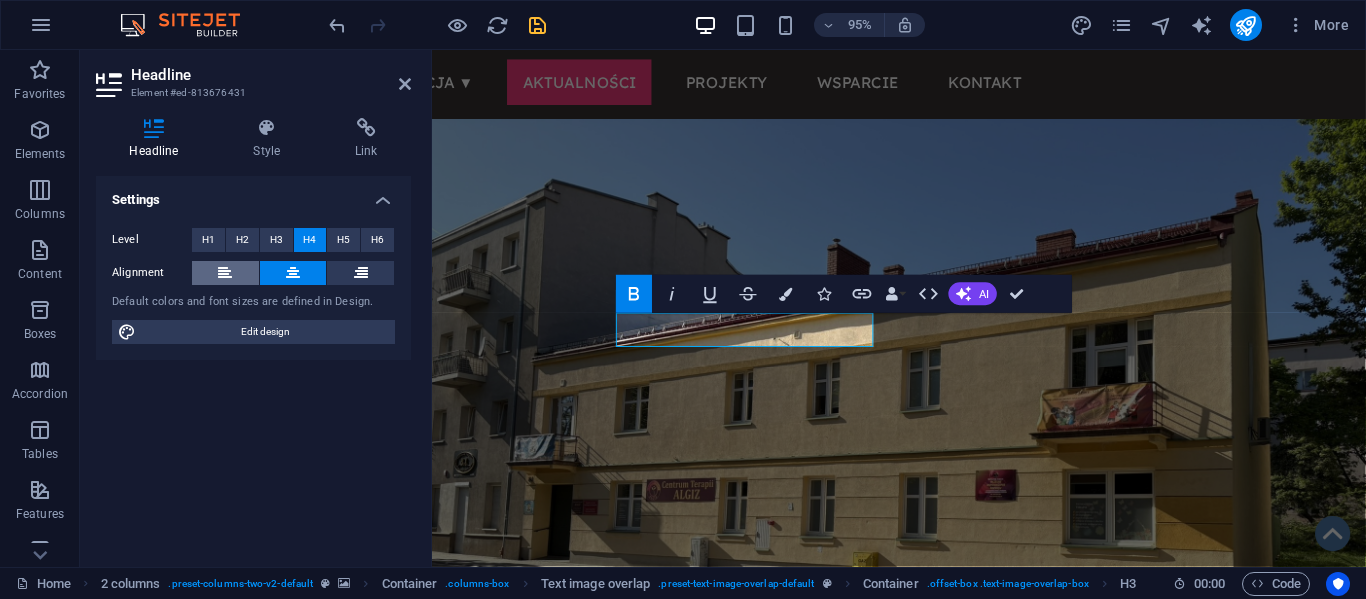 click at bounding box center [225, 273] 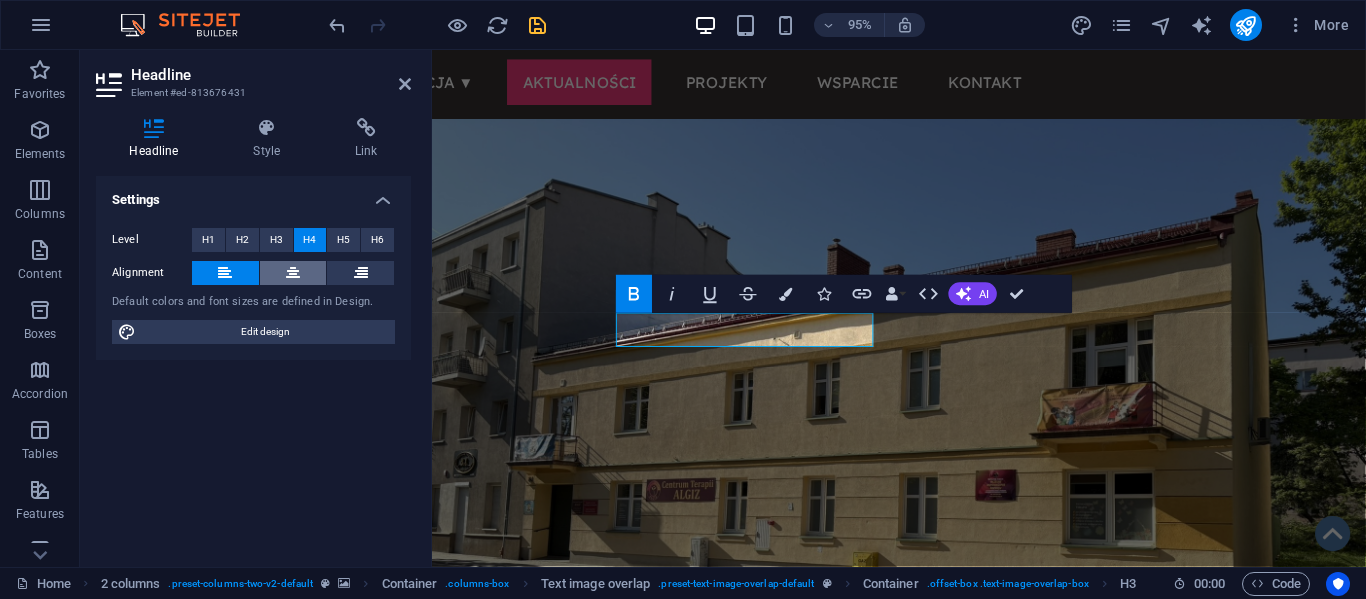 click at bounding box center (293, 273) 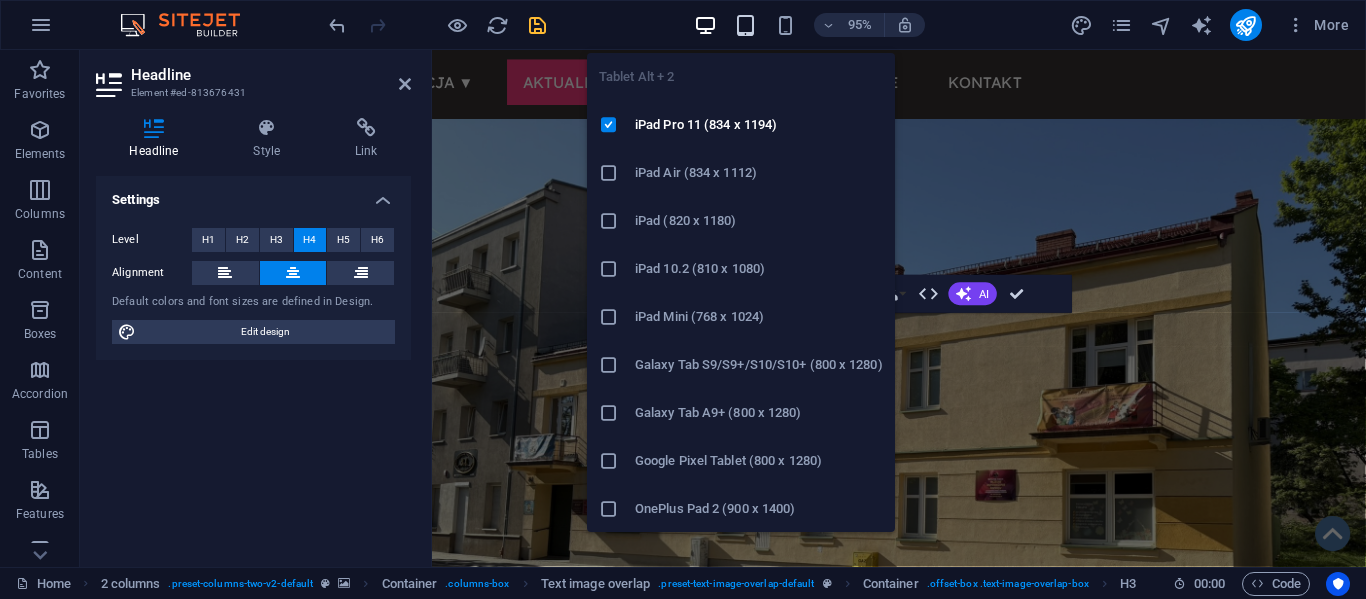 click at bounding box center [745, 25] 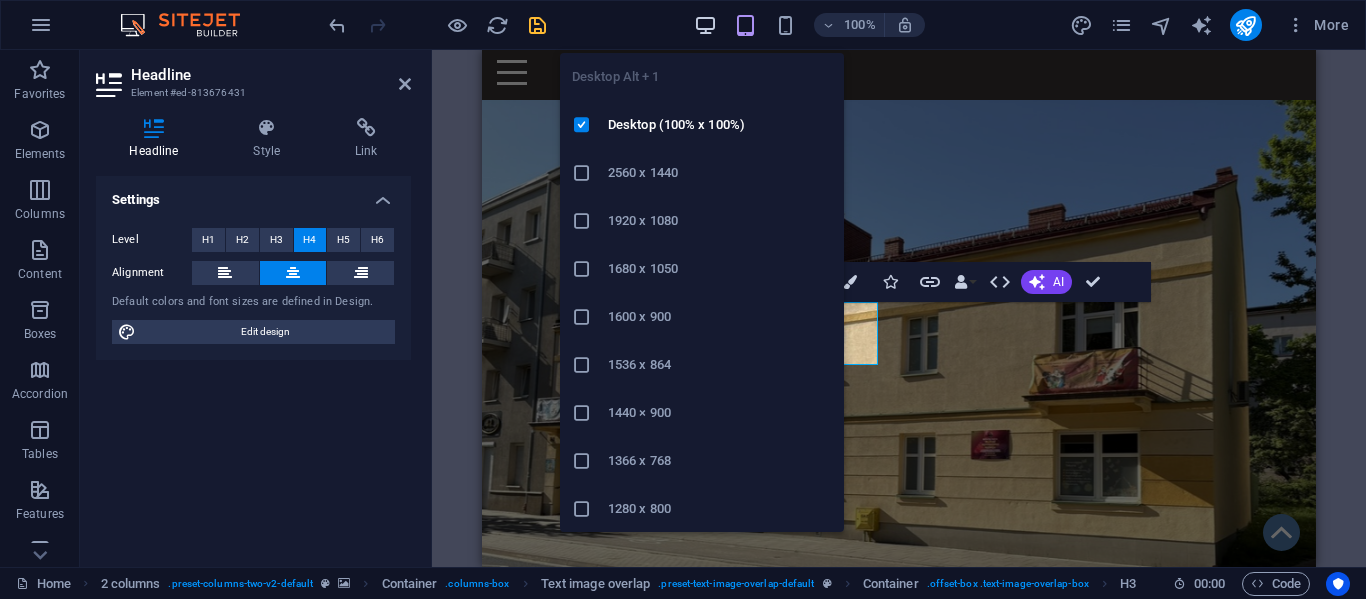 click at bounding box center [705, 25] 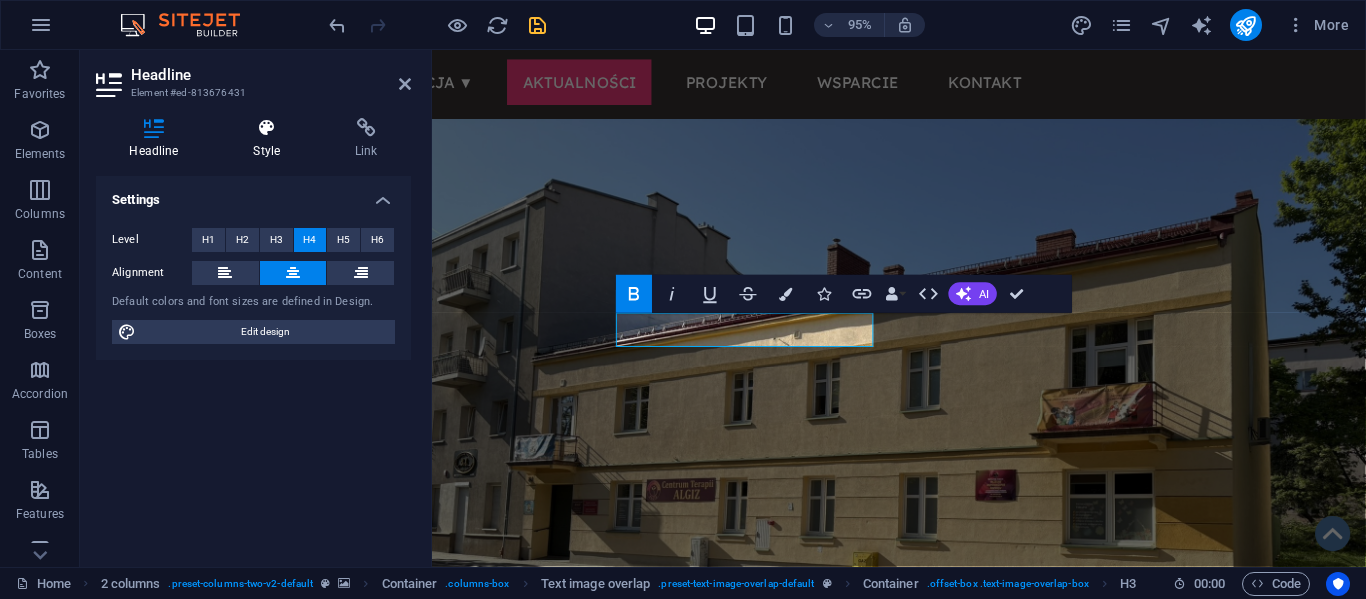click at bounding box center [267, 128] 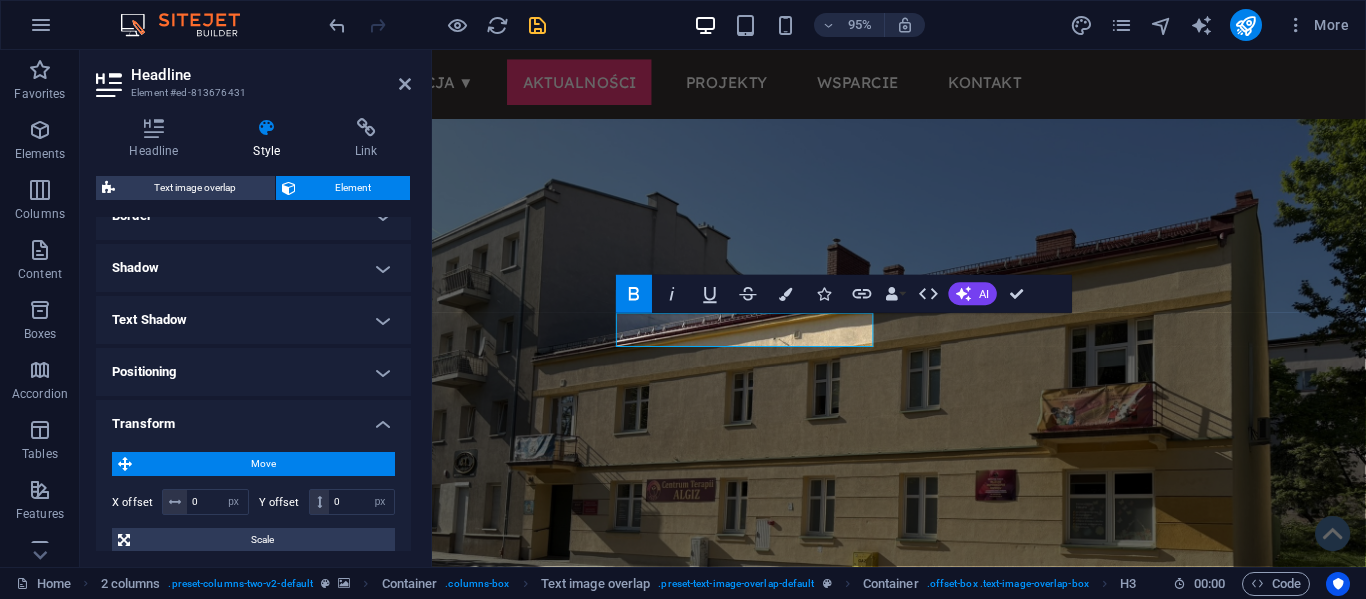scroll, scrollTop: 460, scrollLeft: 0, axis: vertical 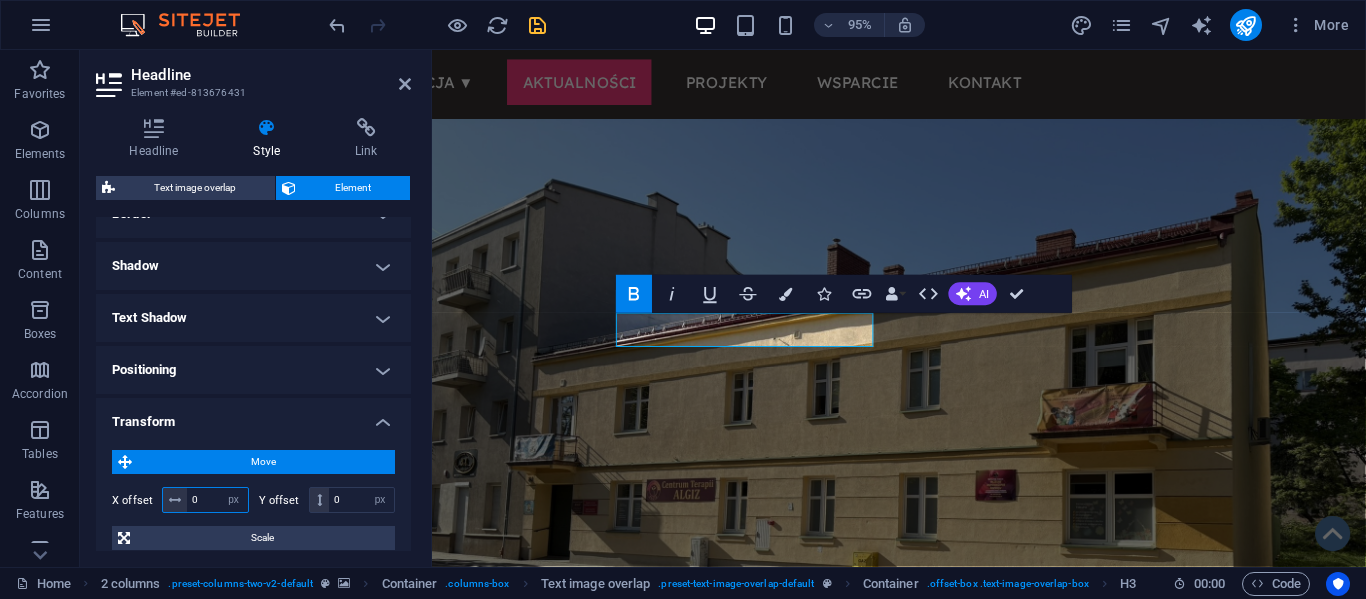 drag, startPoint x: 200, startPoint y: 500, endPoint x: 168, endPoint y: 505, distance: 32.38827 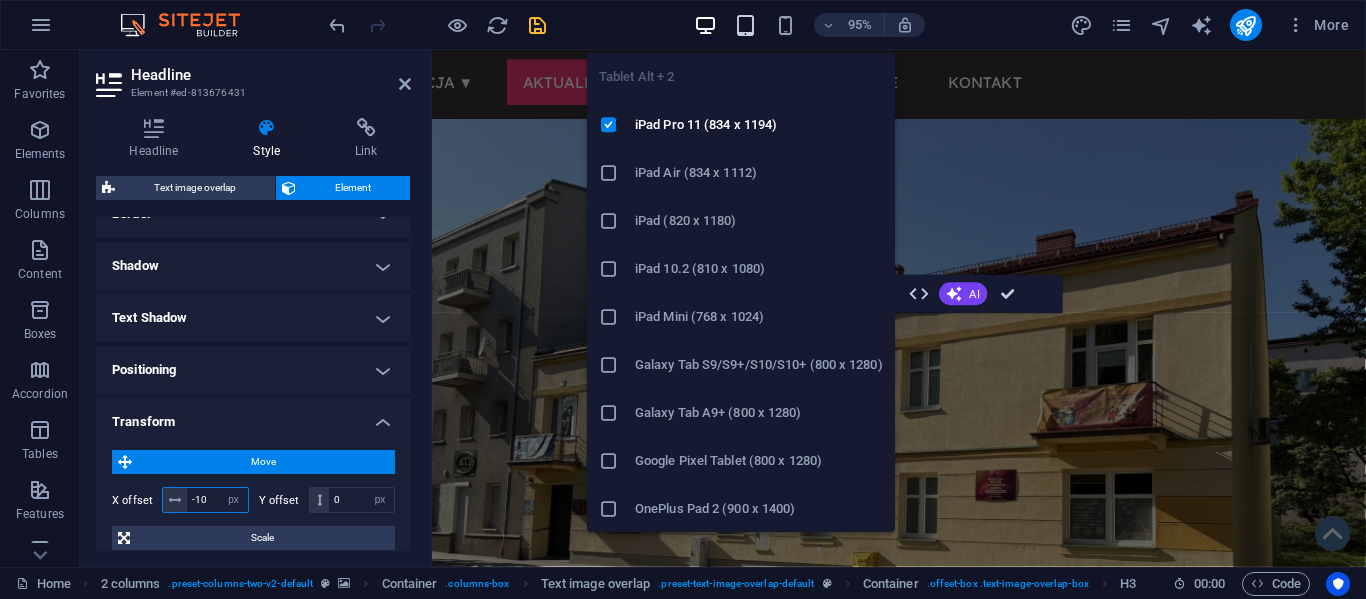 type on "-10" 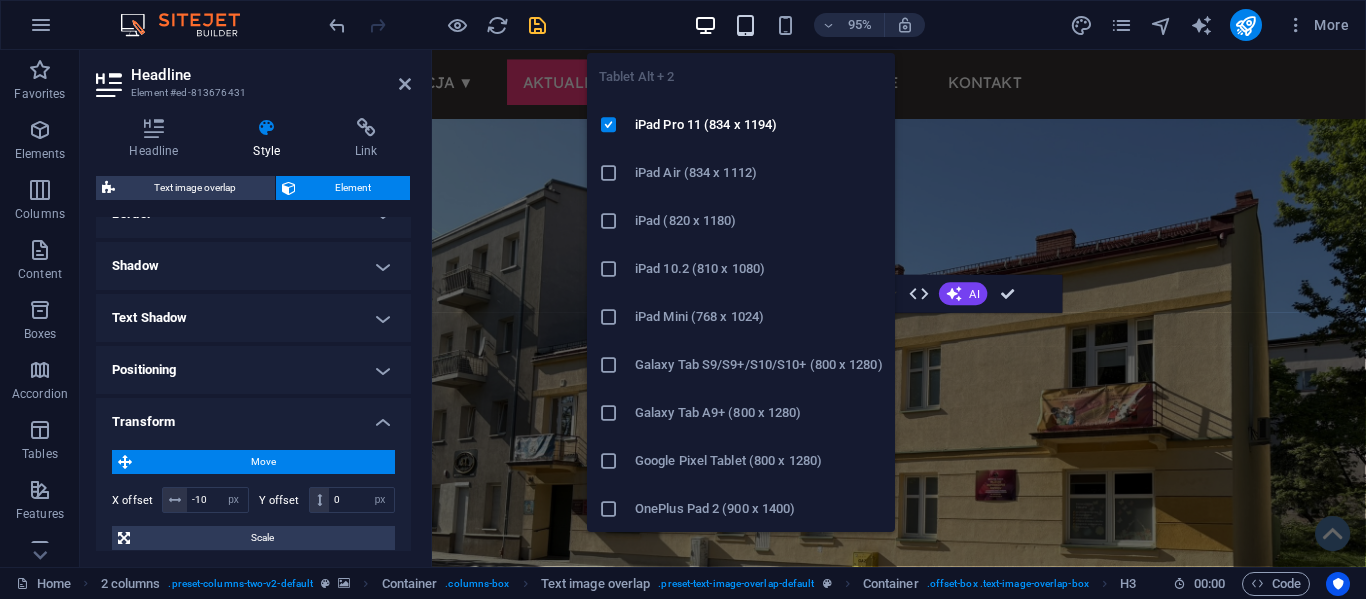 click at bounding box center (745, 25) 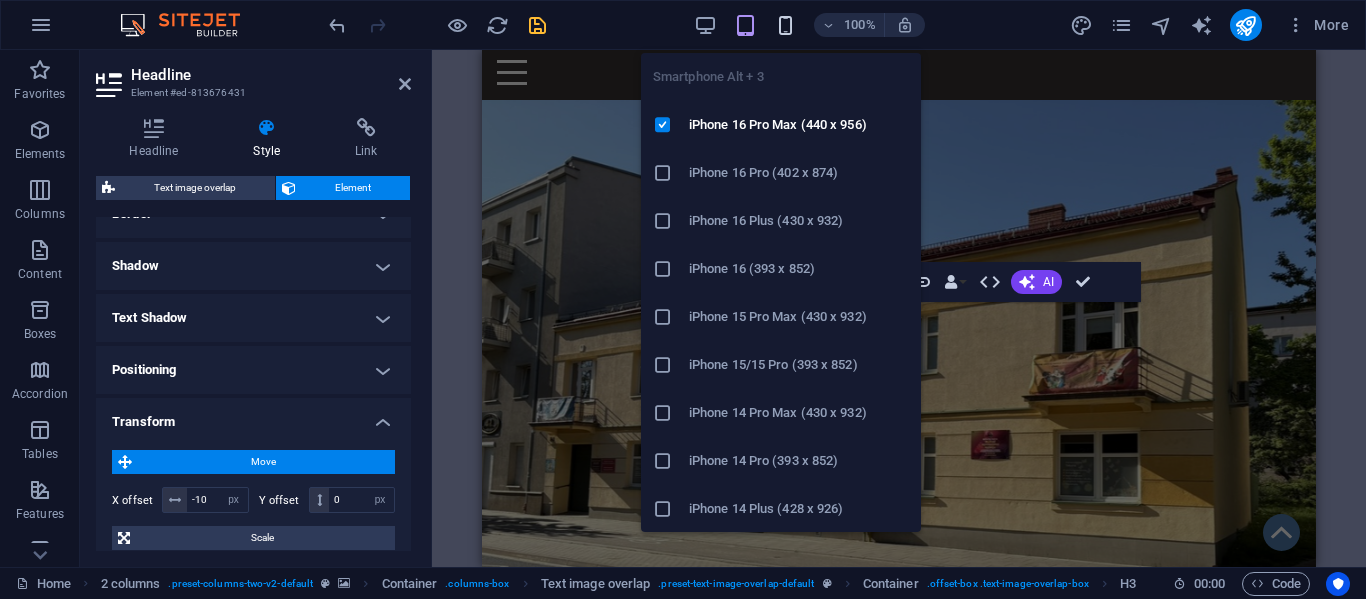 click at bounding box center [785, 25] 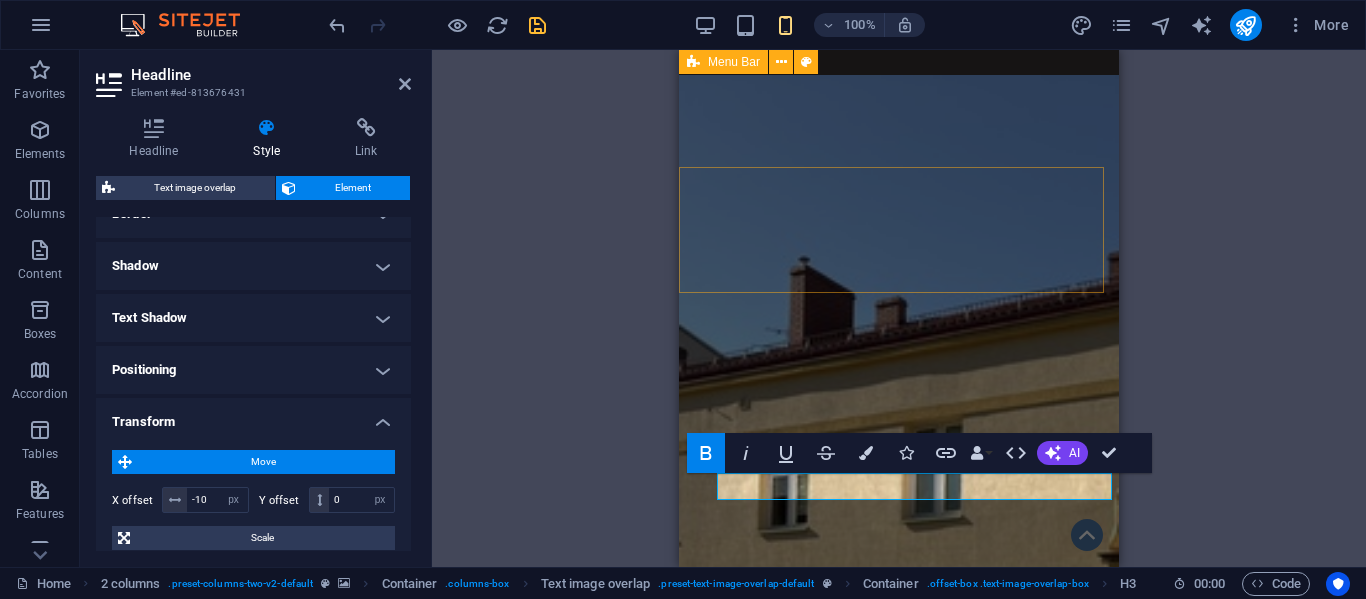 scroll, scrollTop: 0, scrollLeft: 0, axis: both 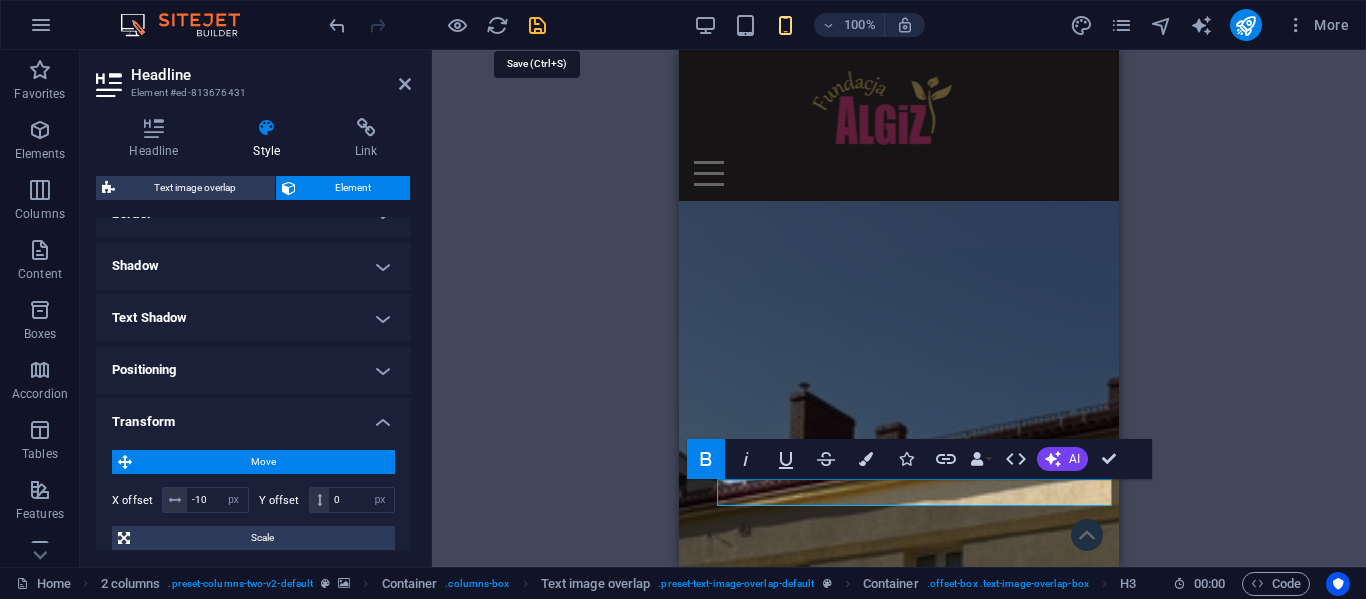 click at bounding box center [537, 25] 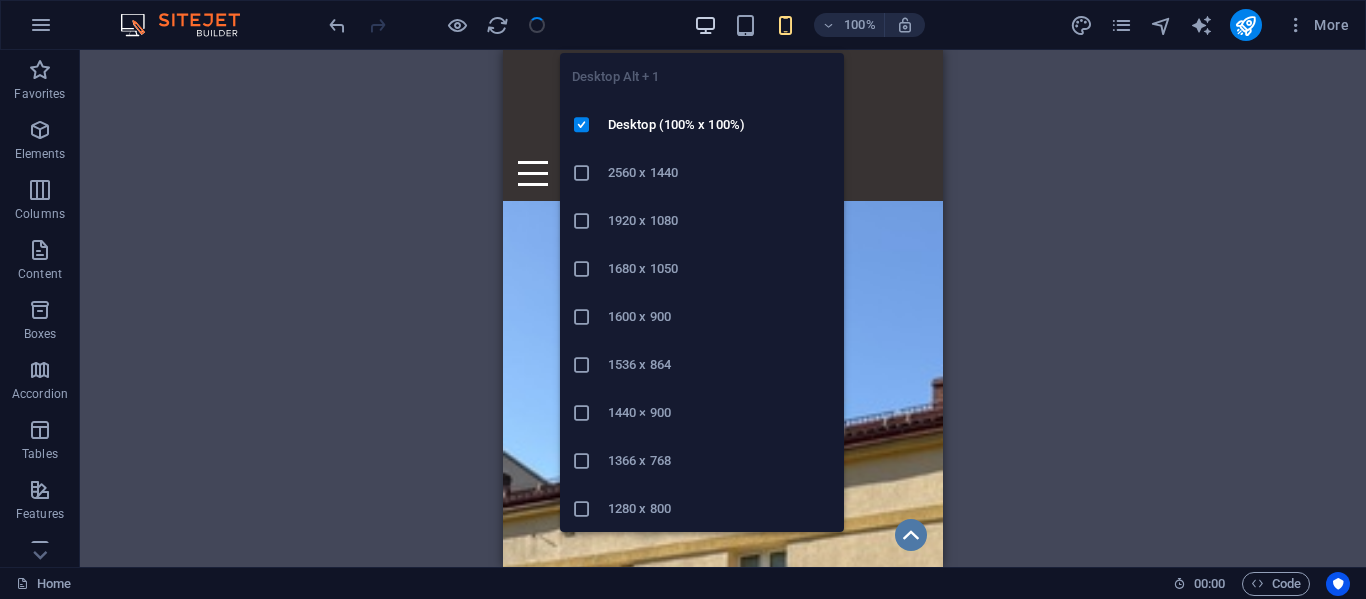 click at bounding box center [705, 25] 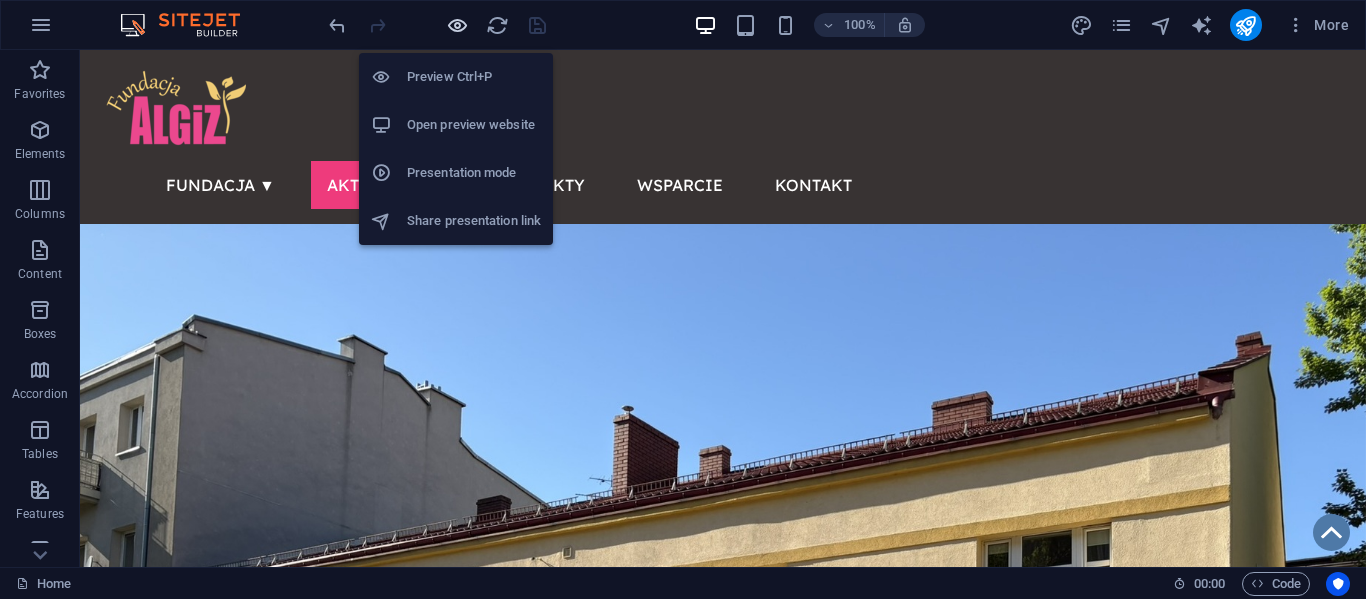 click at bounding box center [457, 25] 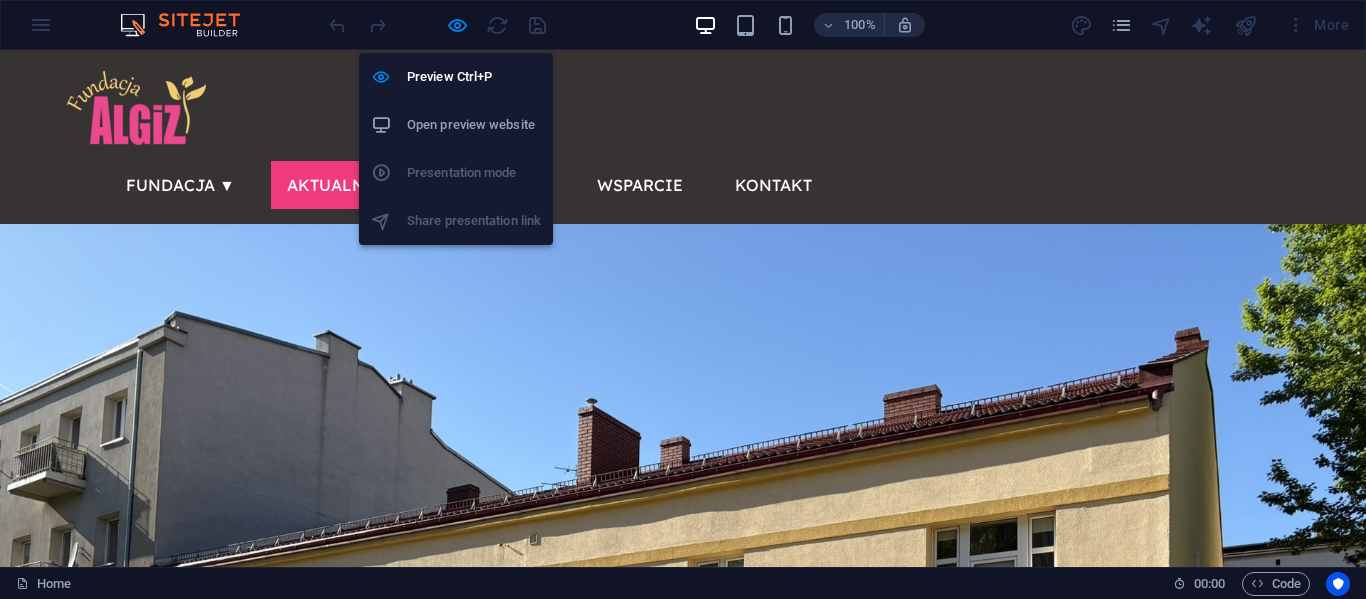 click on "Preview Ctrl+P Open preview website Presentation mode Share presentation link" at bounding box center (456, 149) 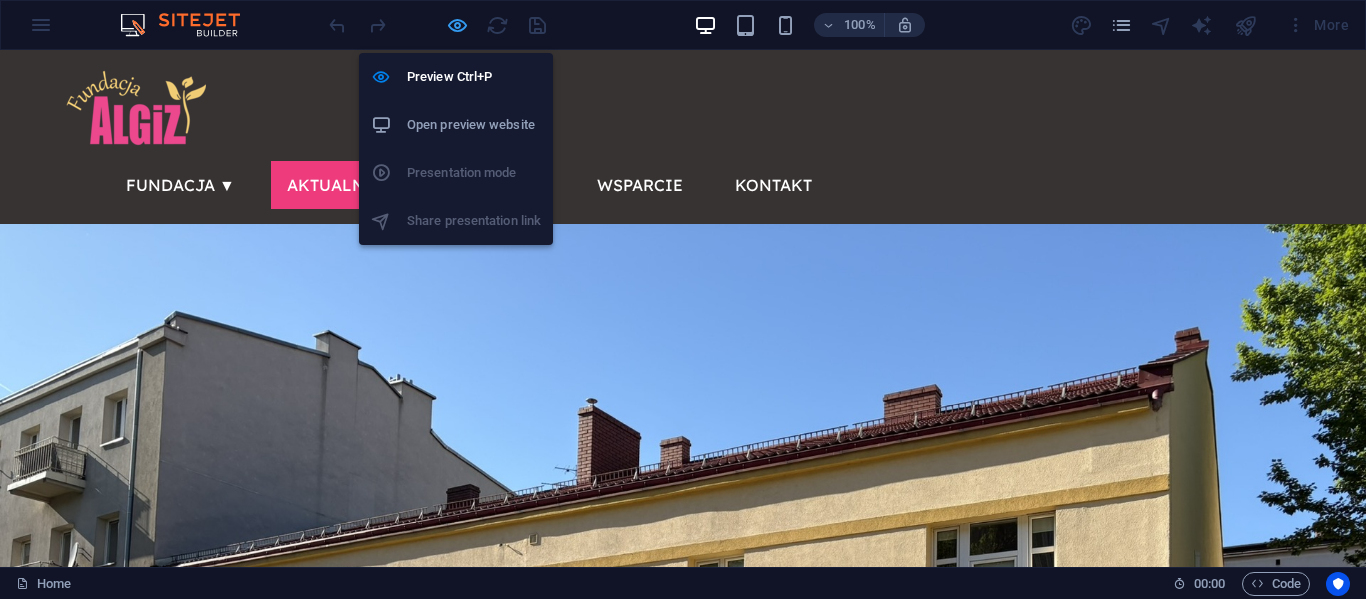 click at bounding box center (457, 25) 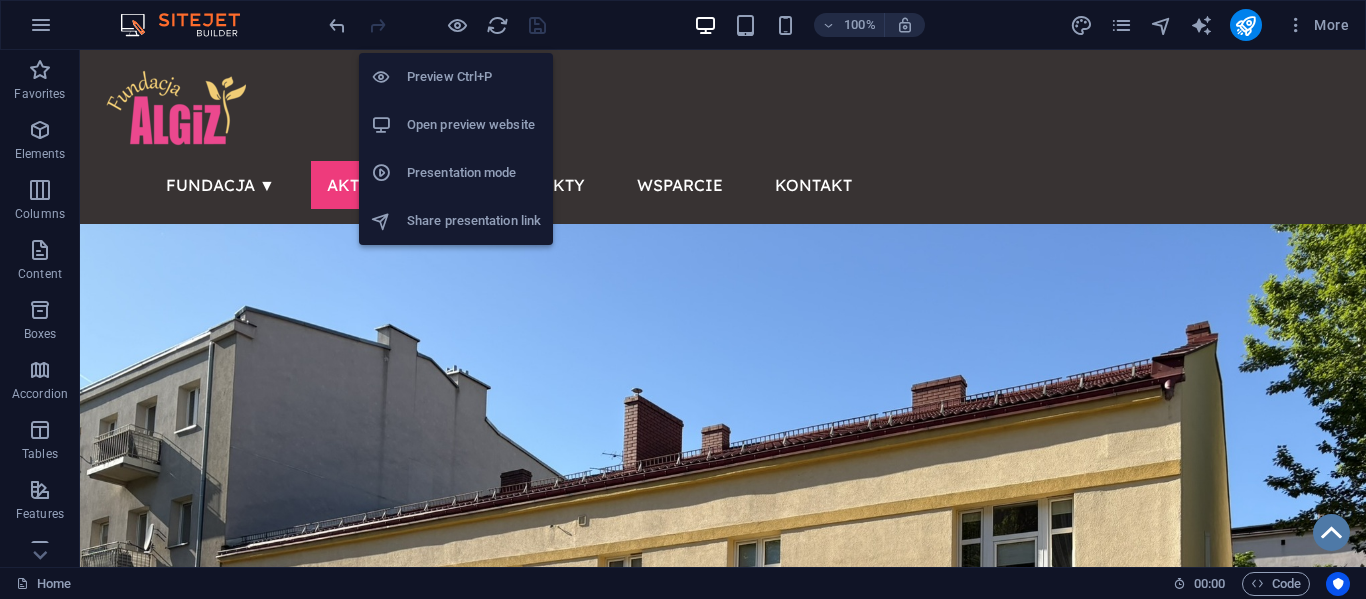 click on "Presentation mode" at bounding box center [474, 173] 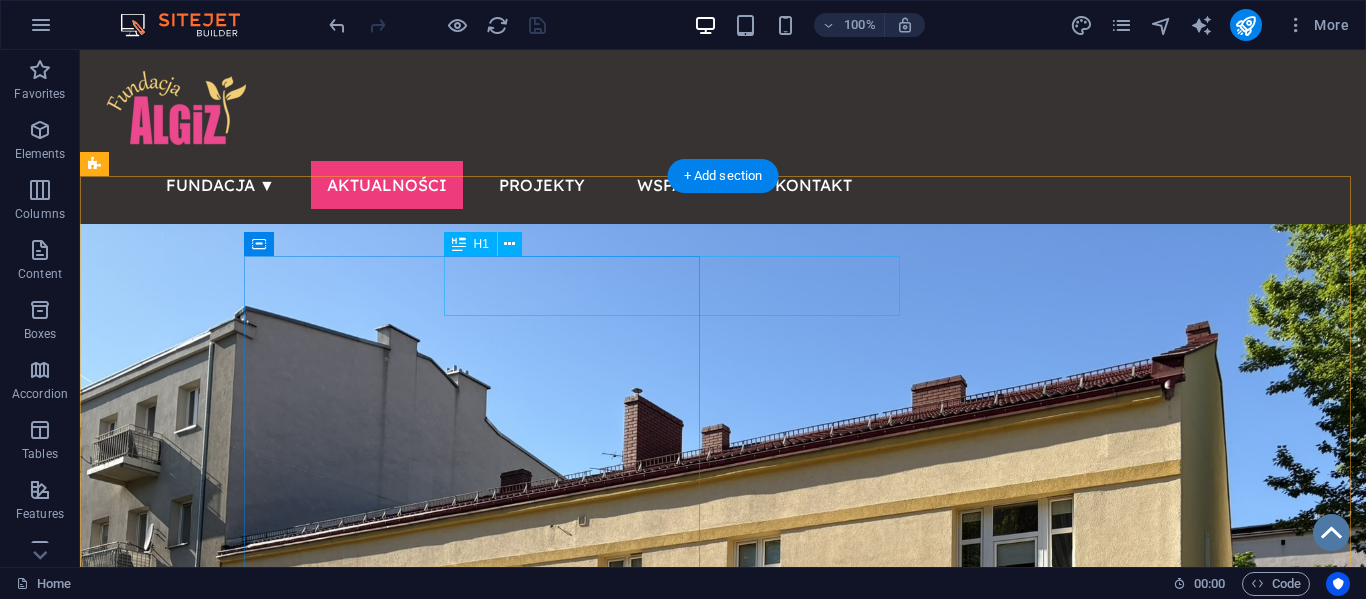 click on "Nasze Placówki" at bounding box center (524, 970) 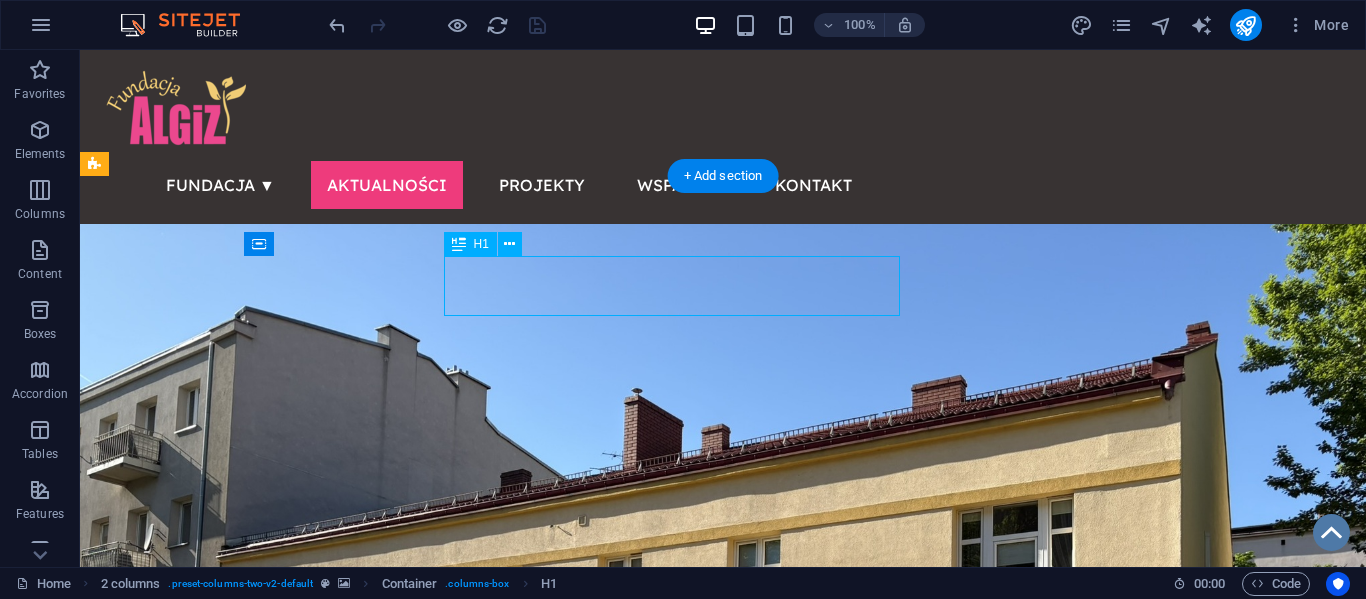 click on "Nasze Placówki" at bounding box center [524, 970] 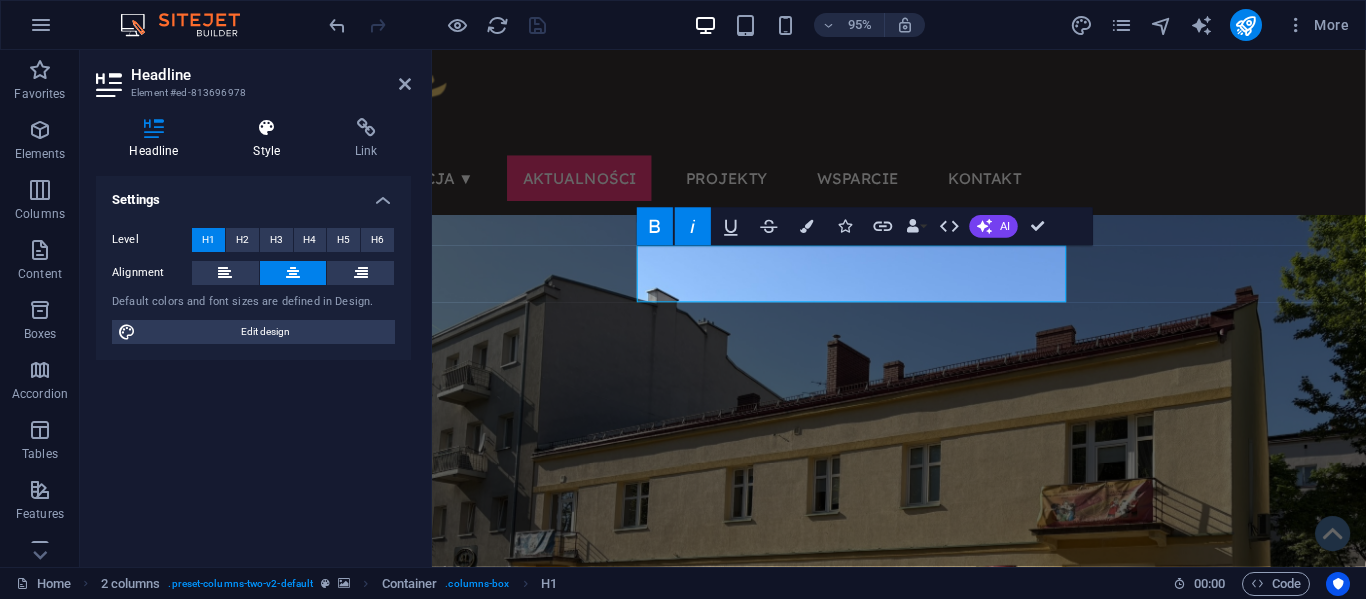 click on "Style" at bounding box center (271, 139) 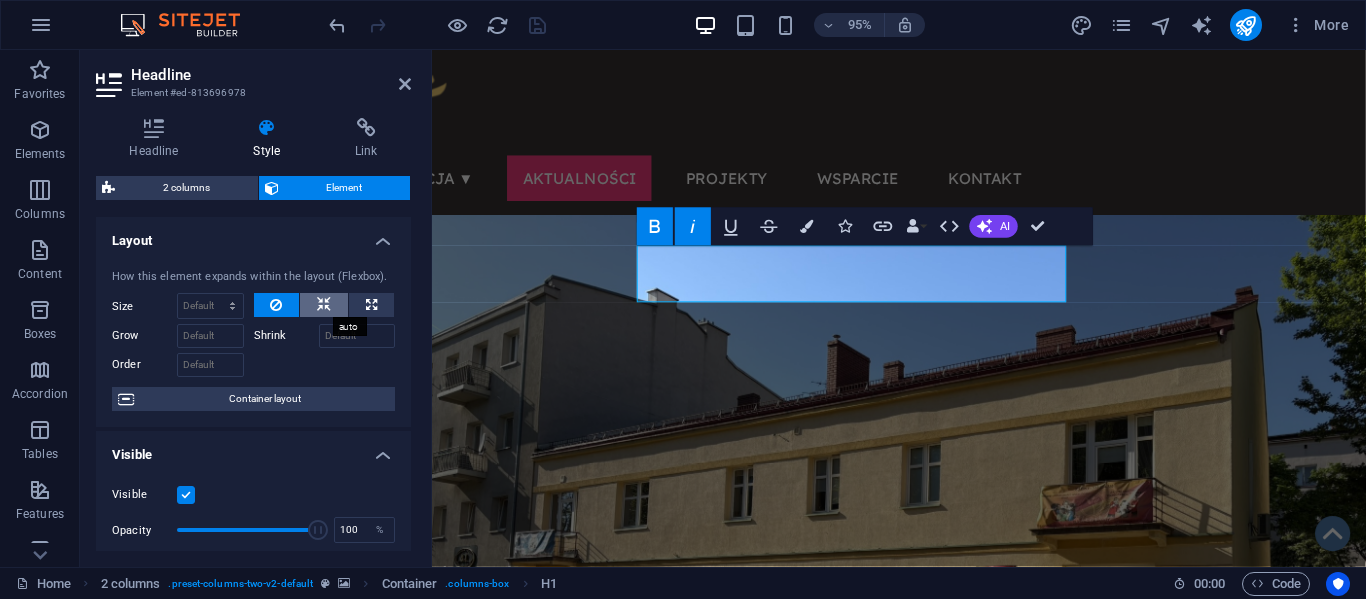 click at bounding box center (324, 305) 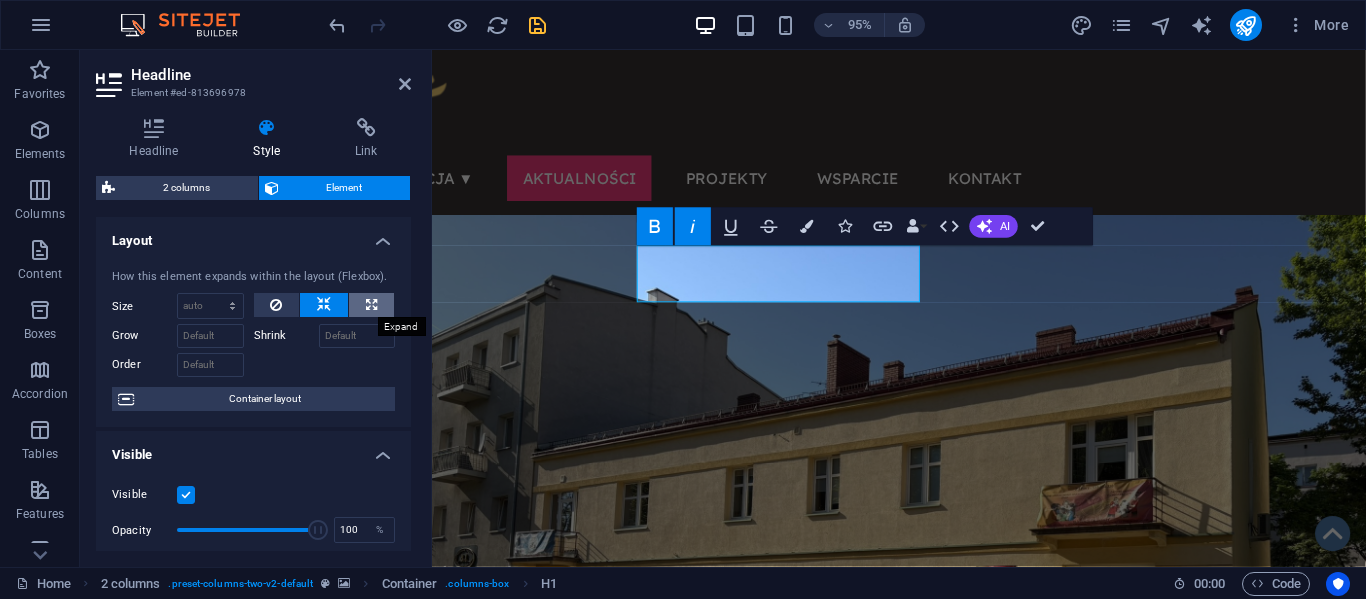 click at bounding box center (371, 305) 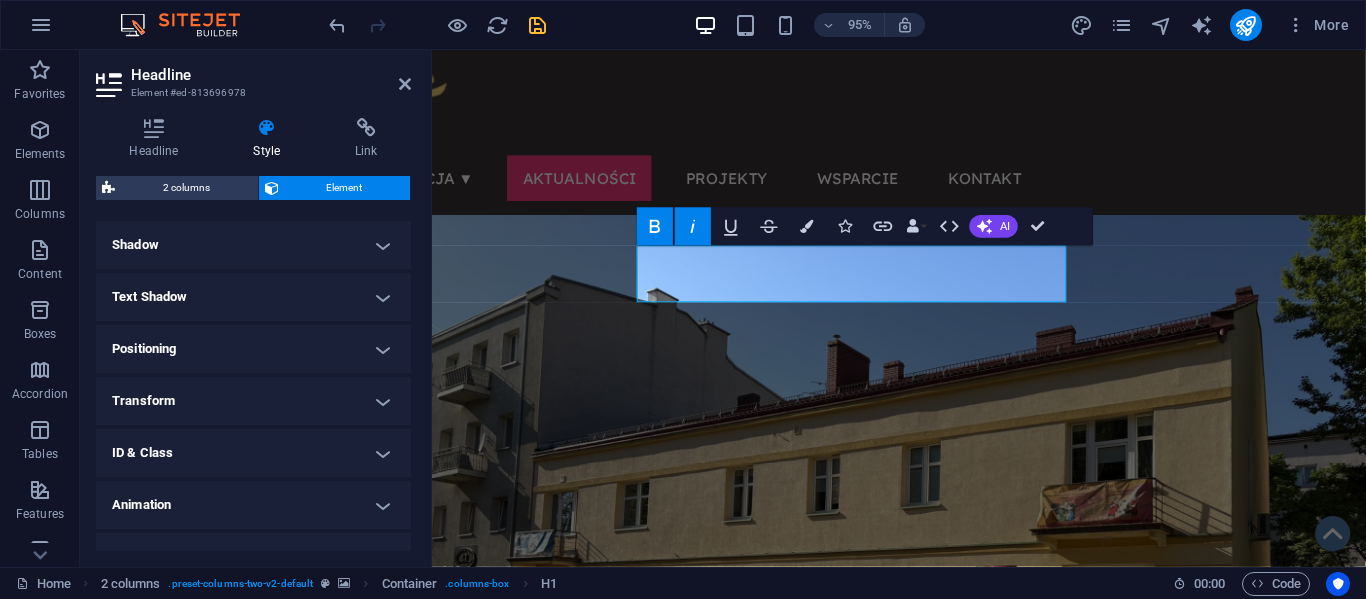 scroll, scrollTop: 511, scrollLeft: 0, axis: vertical 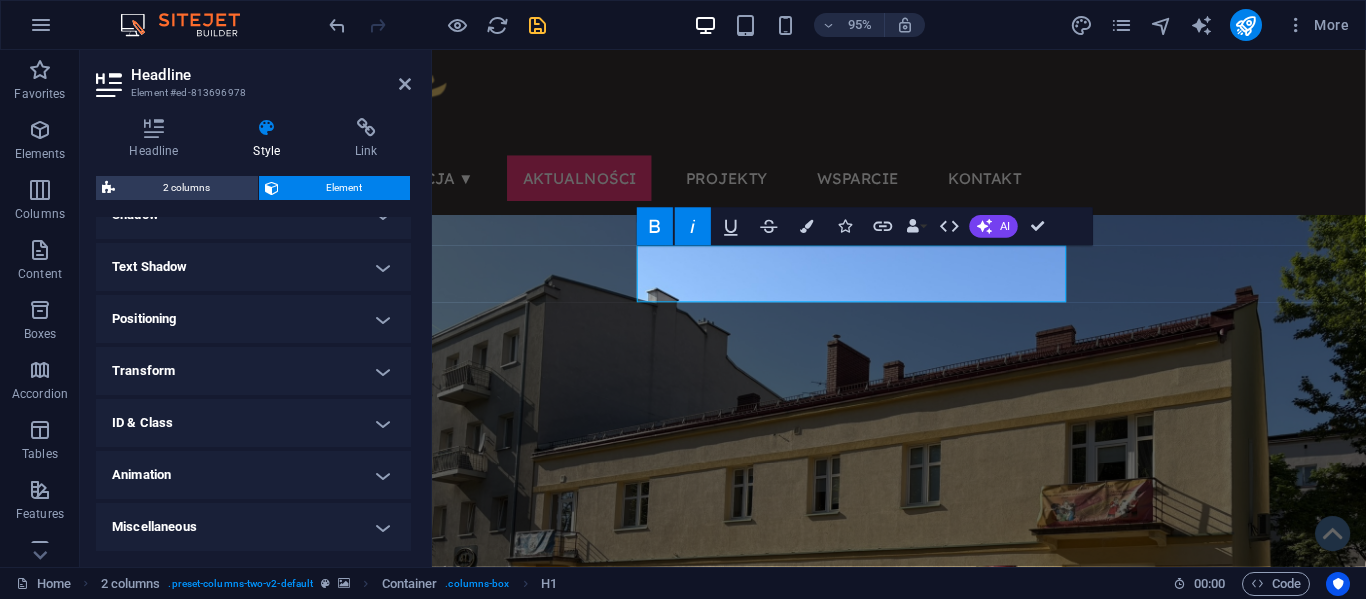 click on "Positioning" at bounding box center [253, 319] 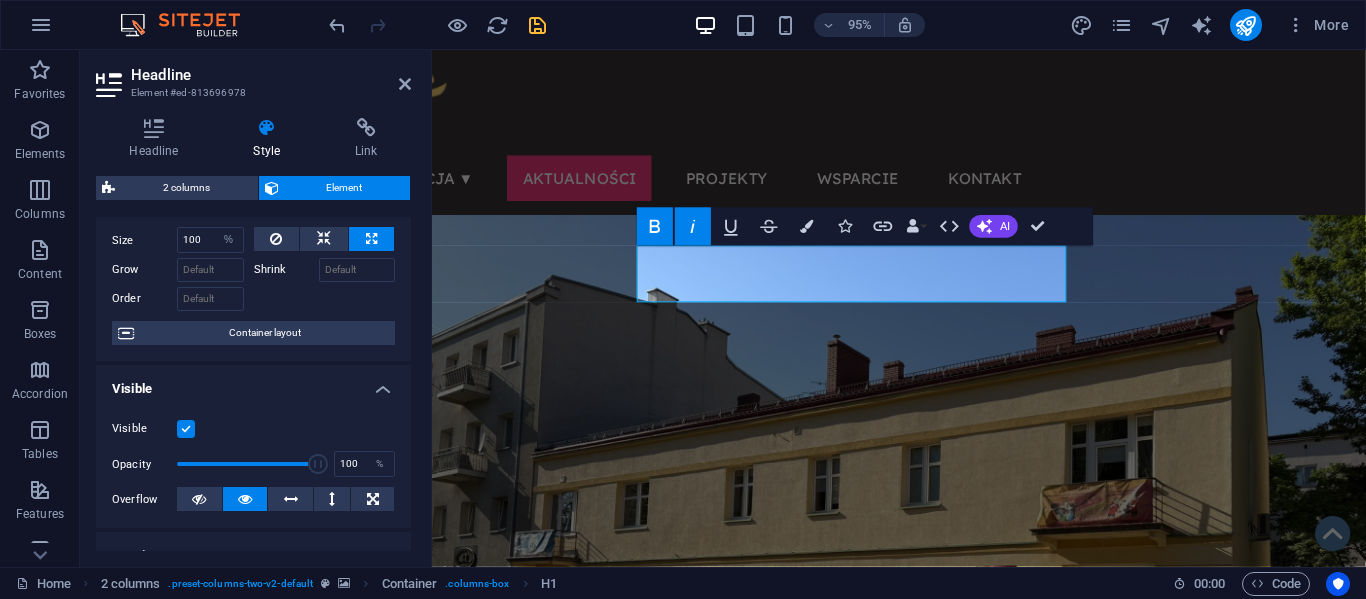 scroll, scrollTop: 0, scrollLeft: 0, axis: both 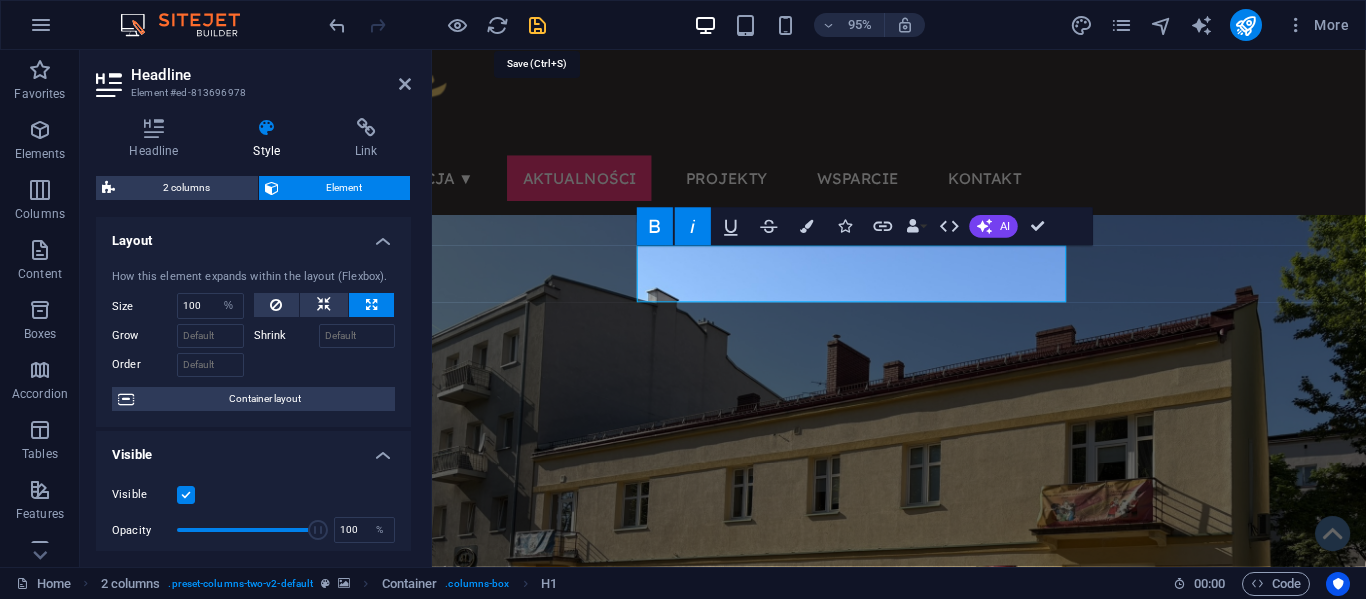 click at bounding box center [537, 25] 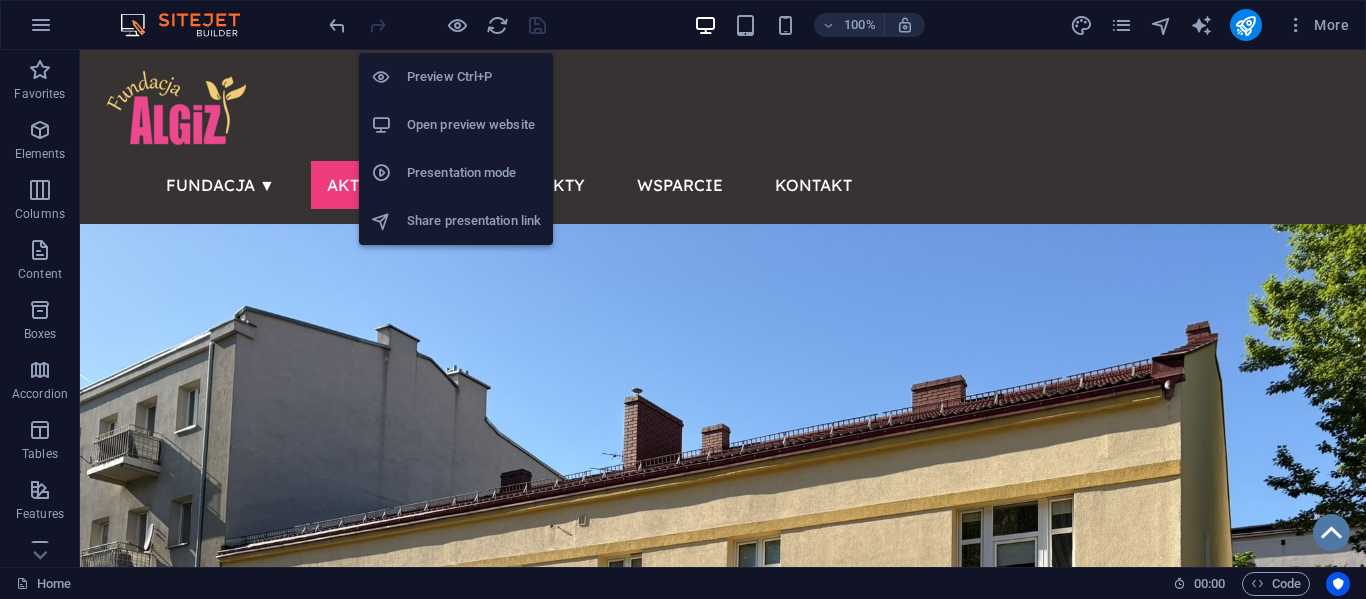 click on "Presentation mode" at bounding box center (474, 173) 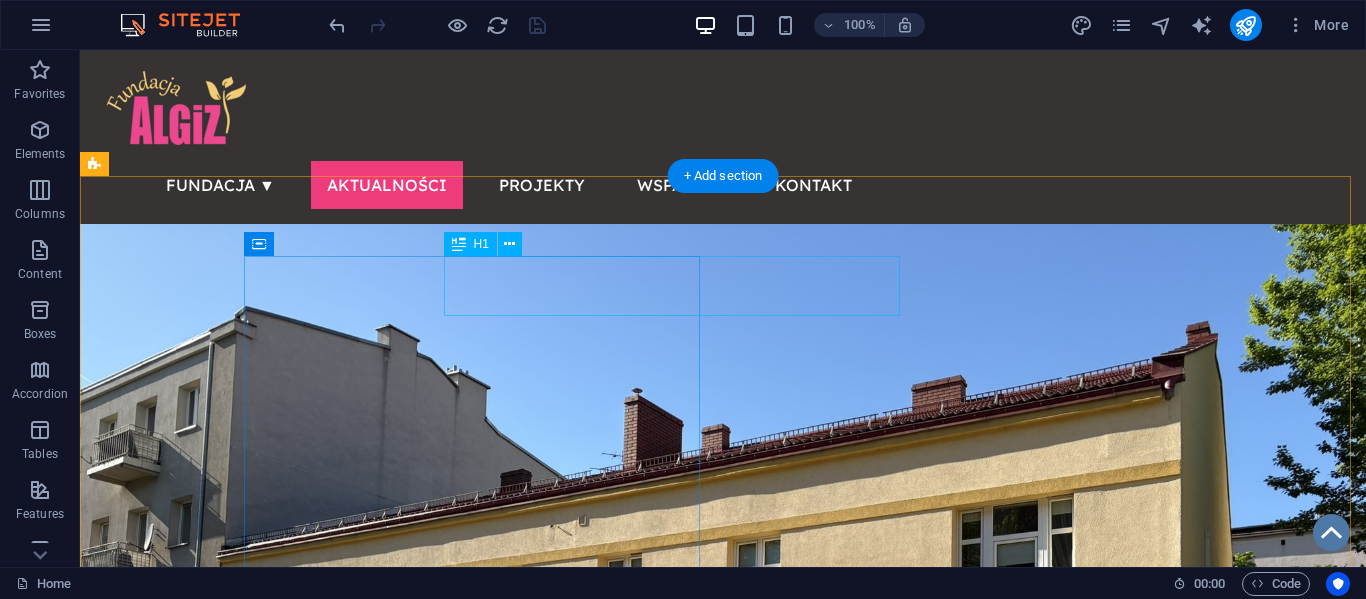 click on "Nasze Placówki" at bounding box center (524, 970) 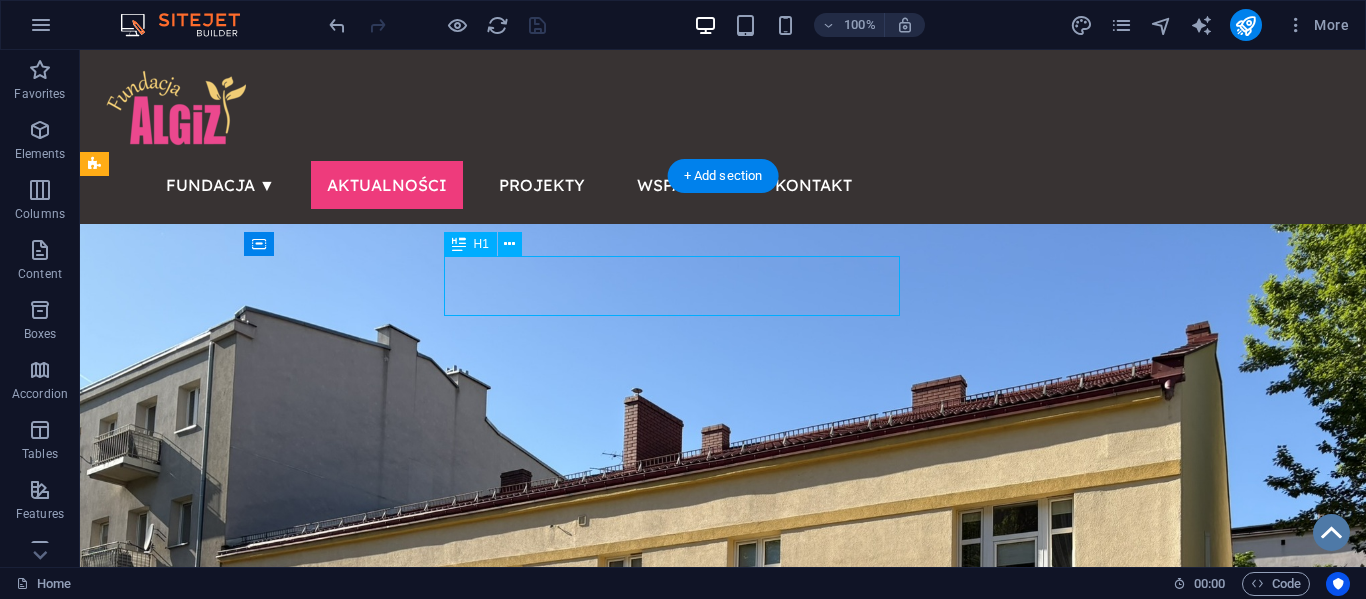 click on "Nasze Placówki" at bounding box center [524, 970] 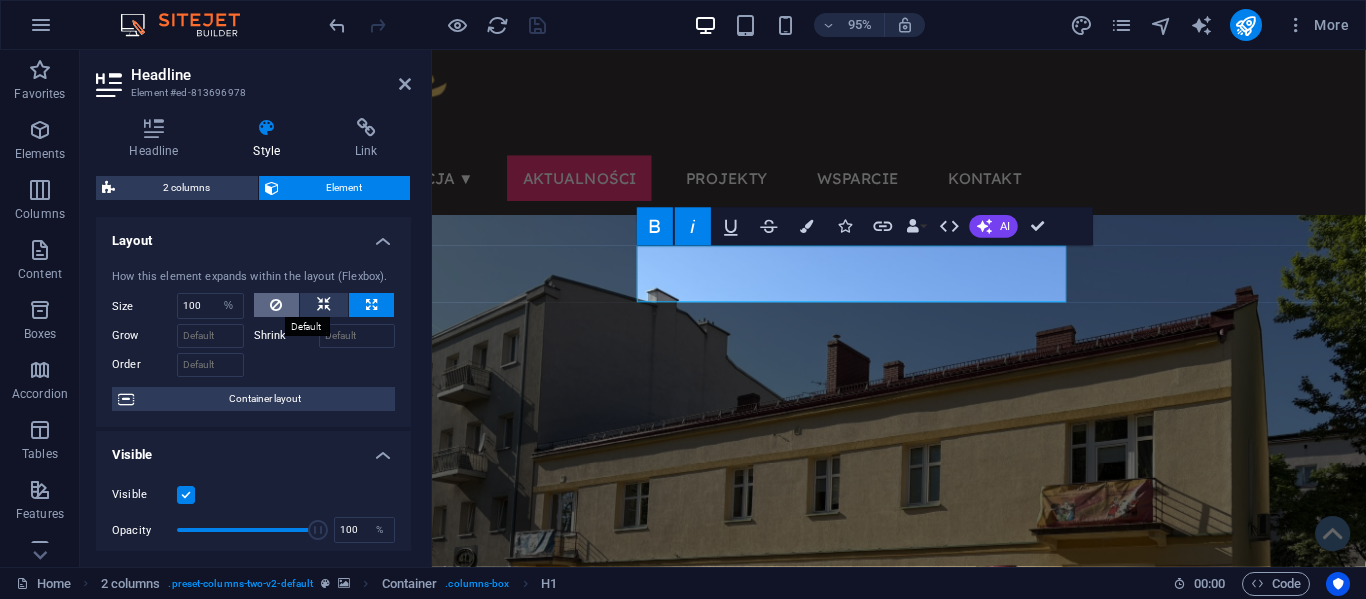 click at bounding box center (276, 305) 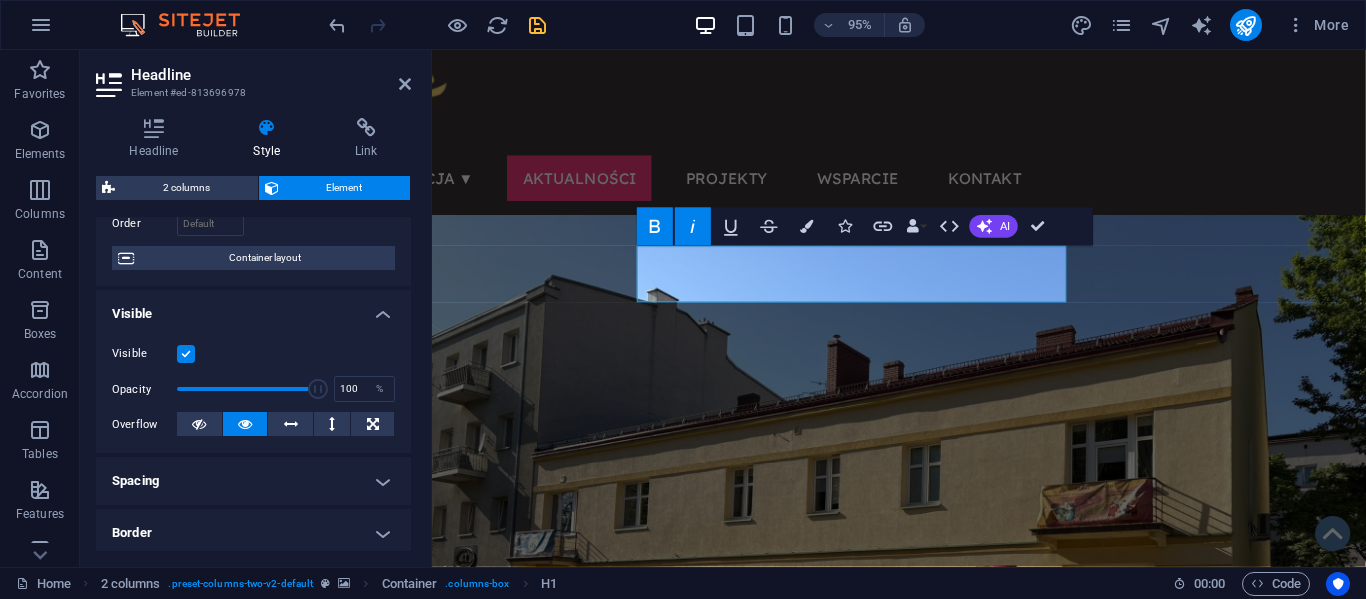 scroll, scrollTop: 159, scrollLeft: 0, axis: vertical 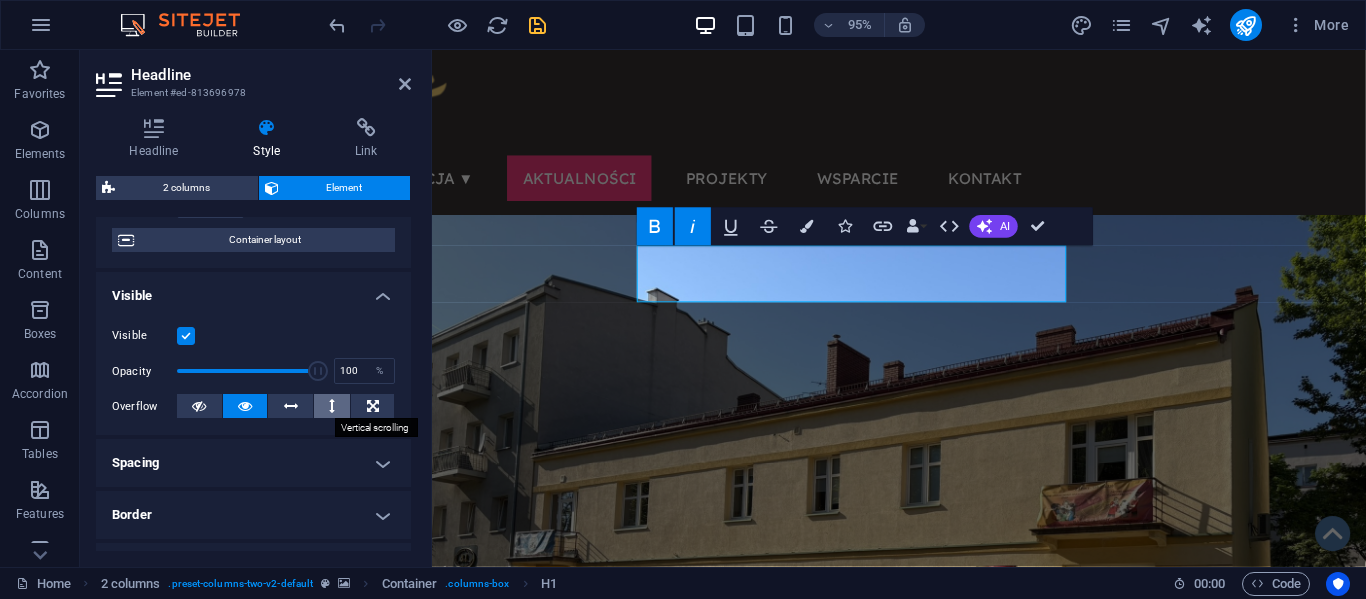 click at bounding box center (332, 406) 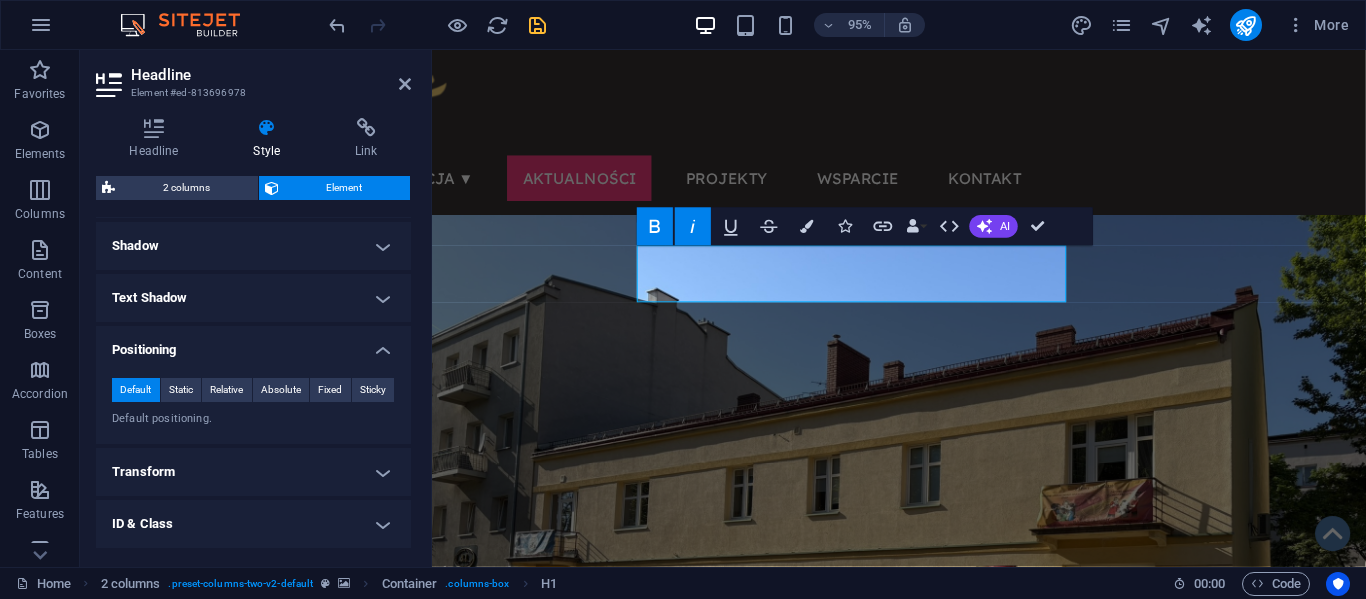 scroll, scrollTop: 481, scrollLeft: 0, axis: vertical 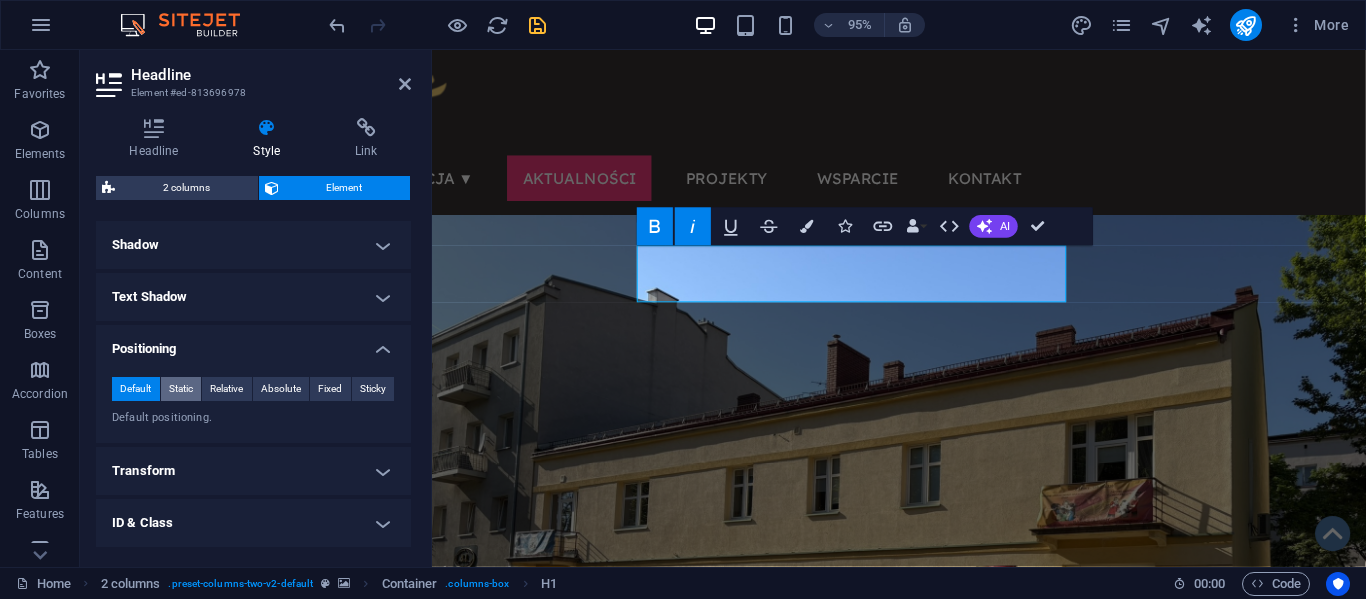 click on "Static" at bounding box center (181, 389) 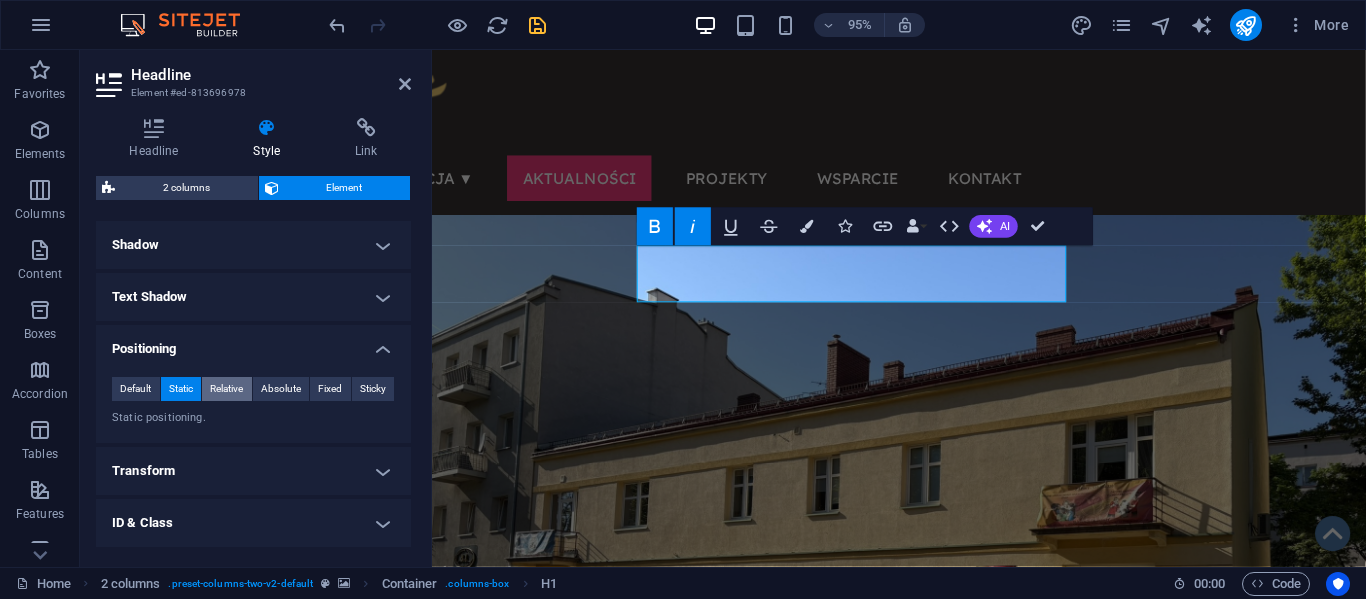 click on "Relative" at bounding box center [226, 389] 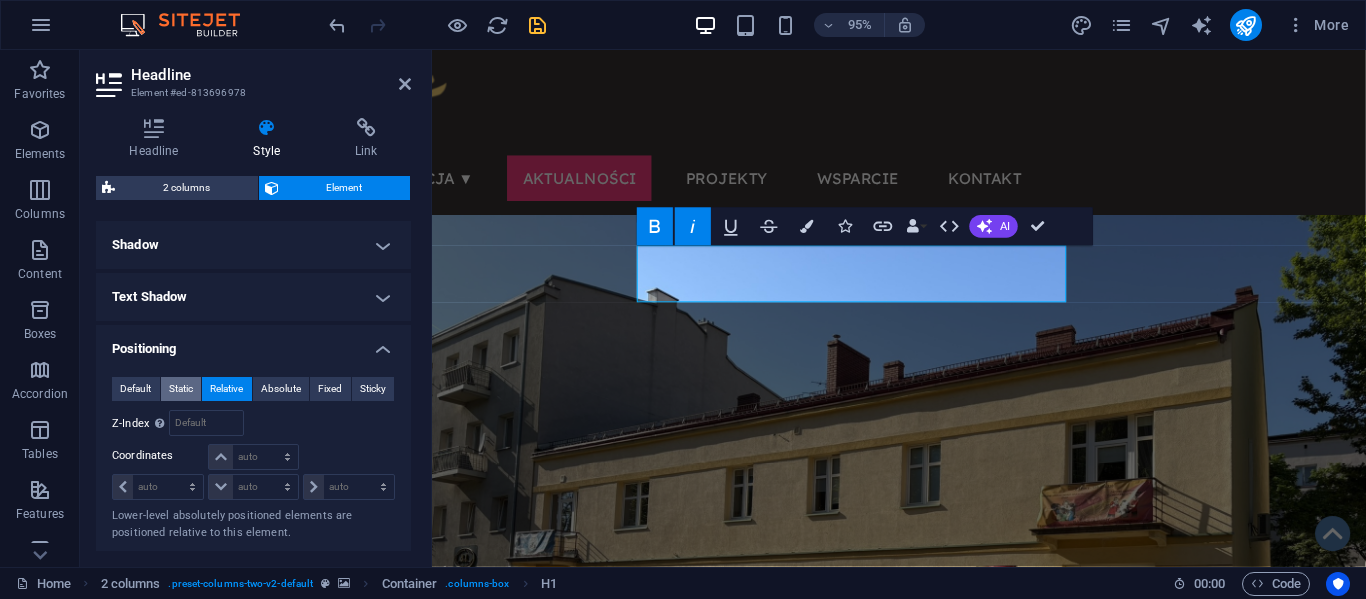 click on "Static" at bounding box center (181, 389) 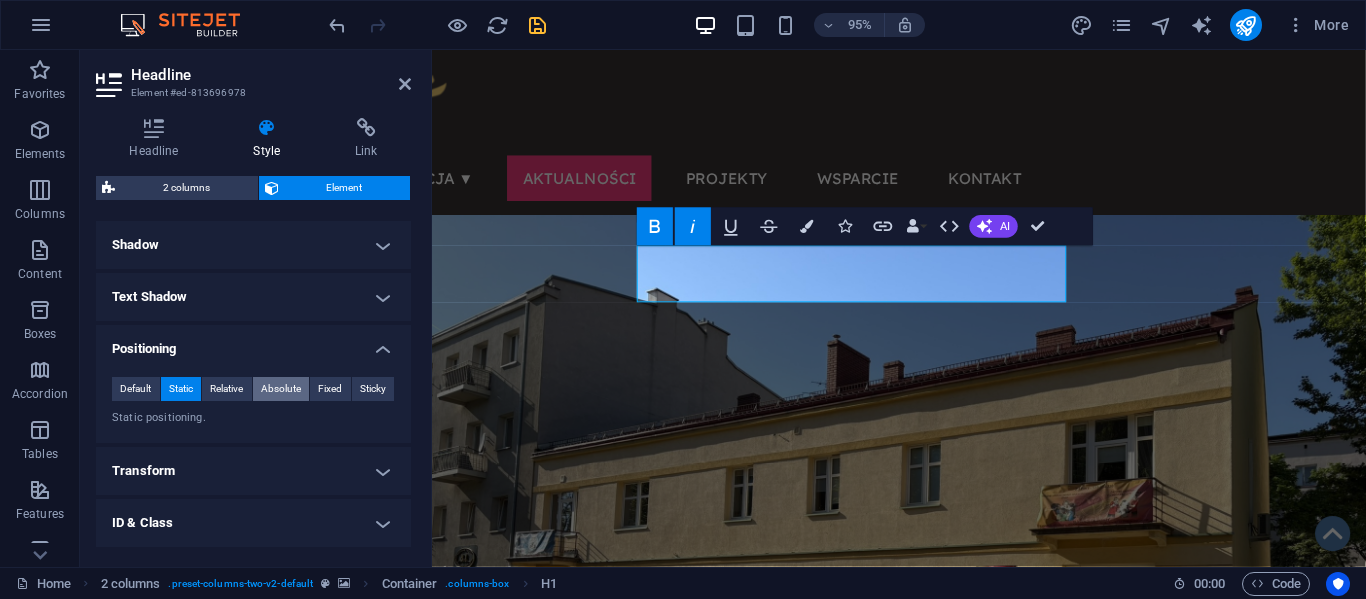 click on "Absolute" at bounding box center [281, 389] 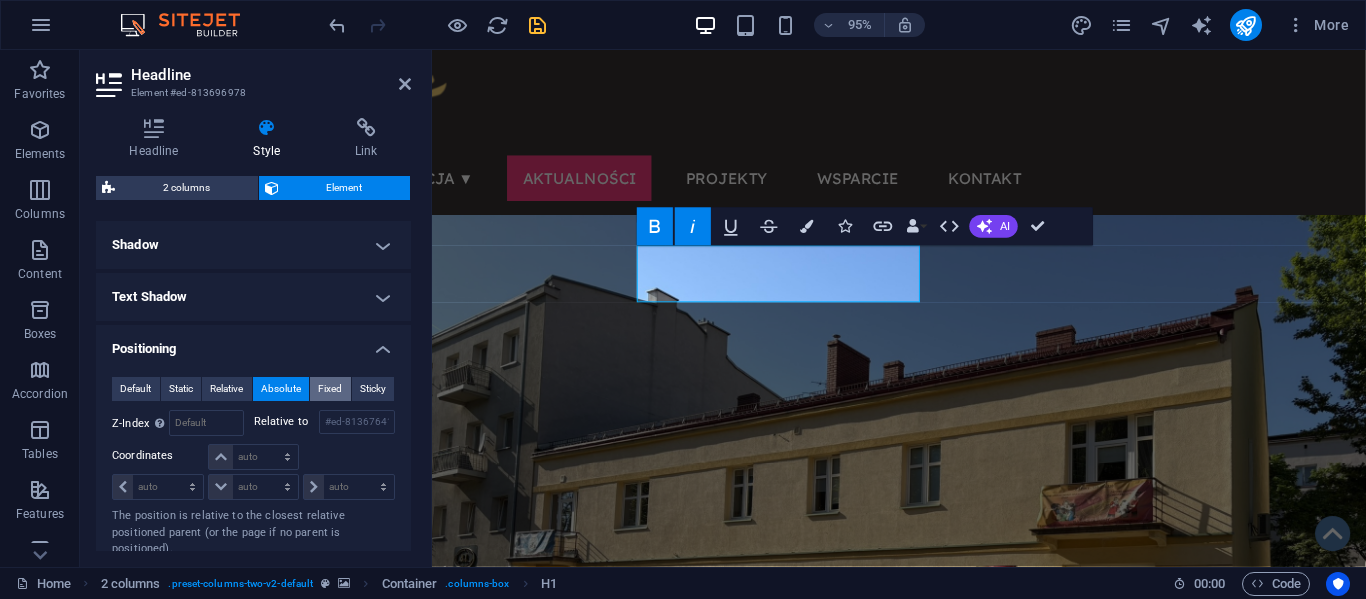 click on "Fixed" at bounding box center [330, 389] 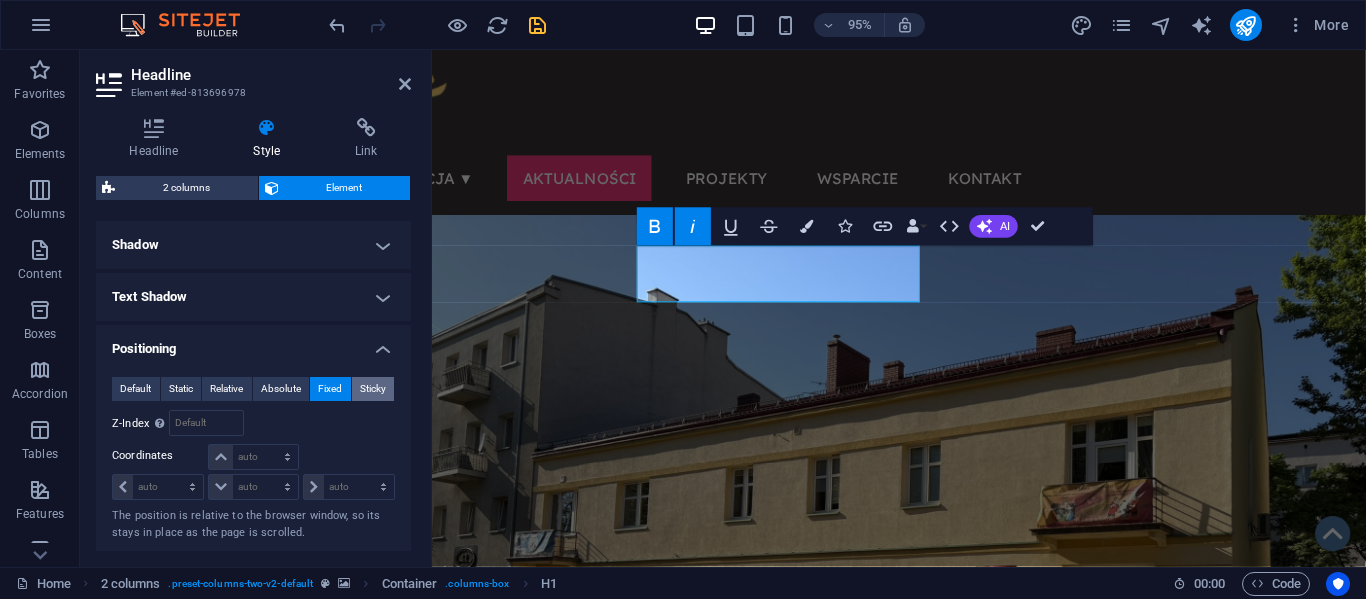 click on "Sticky" at bounding box center (373, 389) 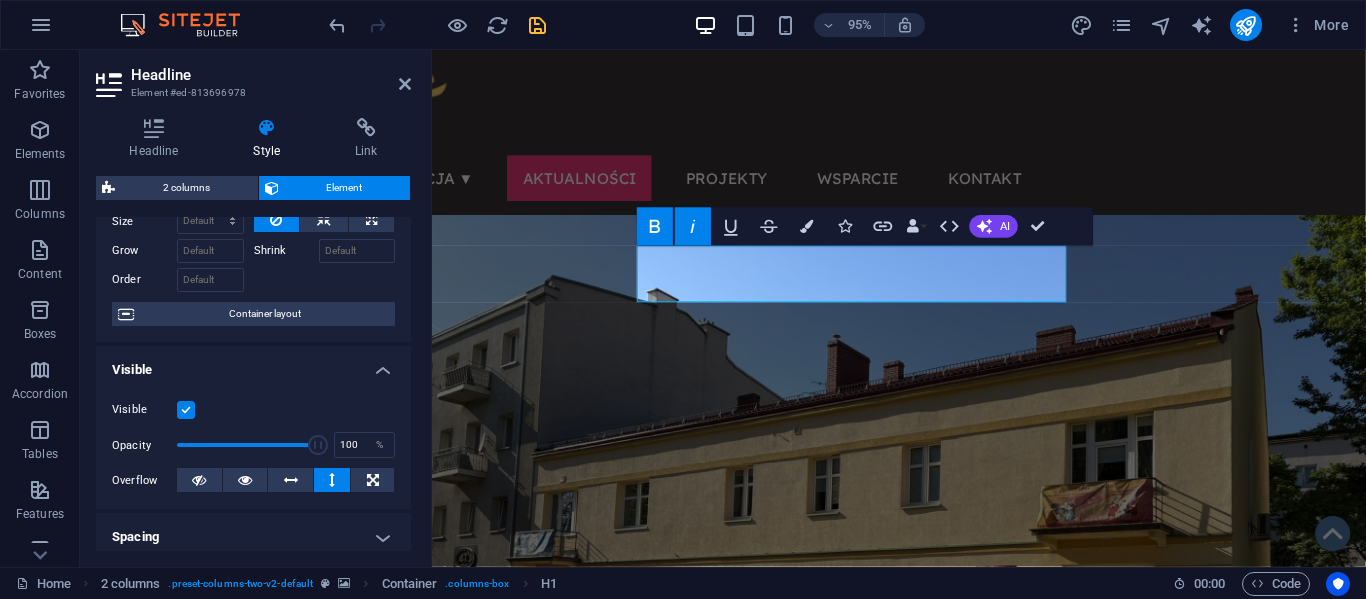 scroll, scrollTop: 87, scrollLeft: 0, axis: vertical 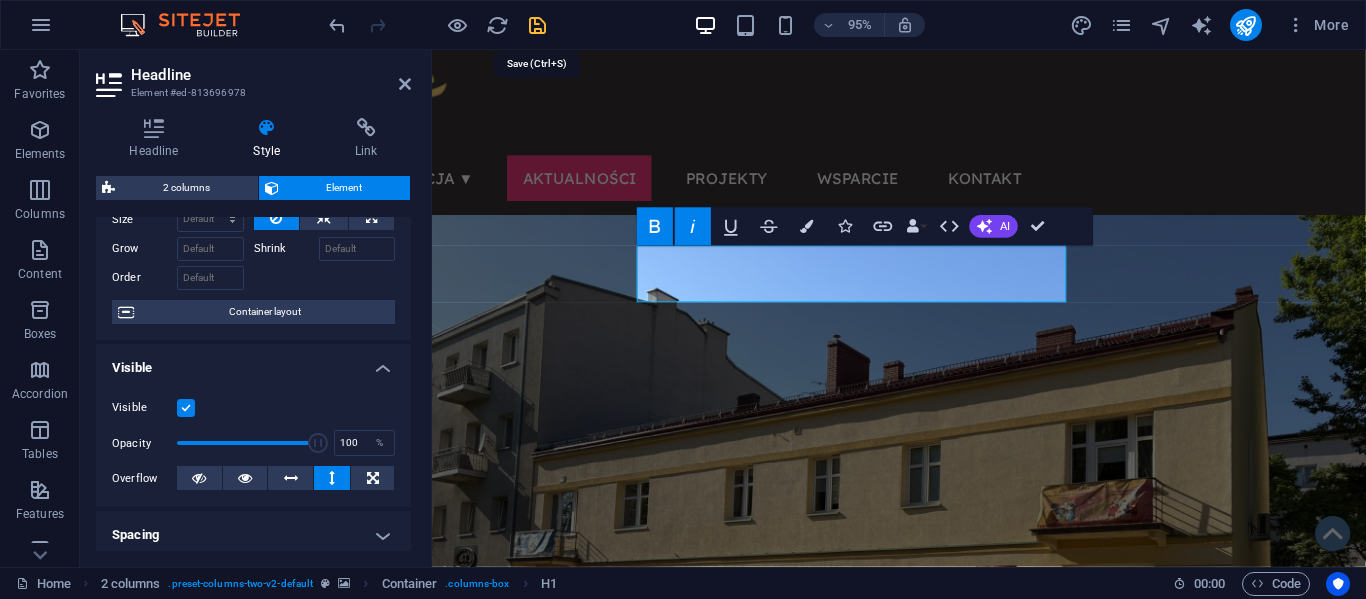 click at bounding box center [537, 25] 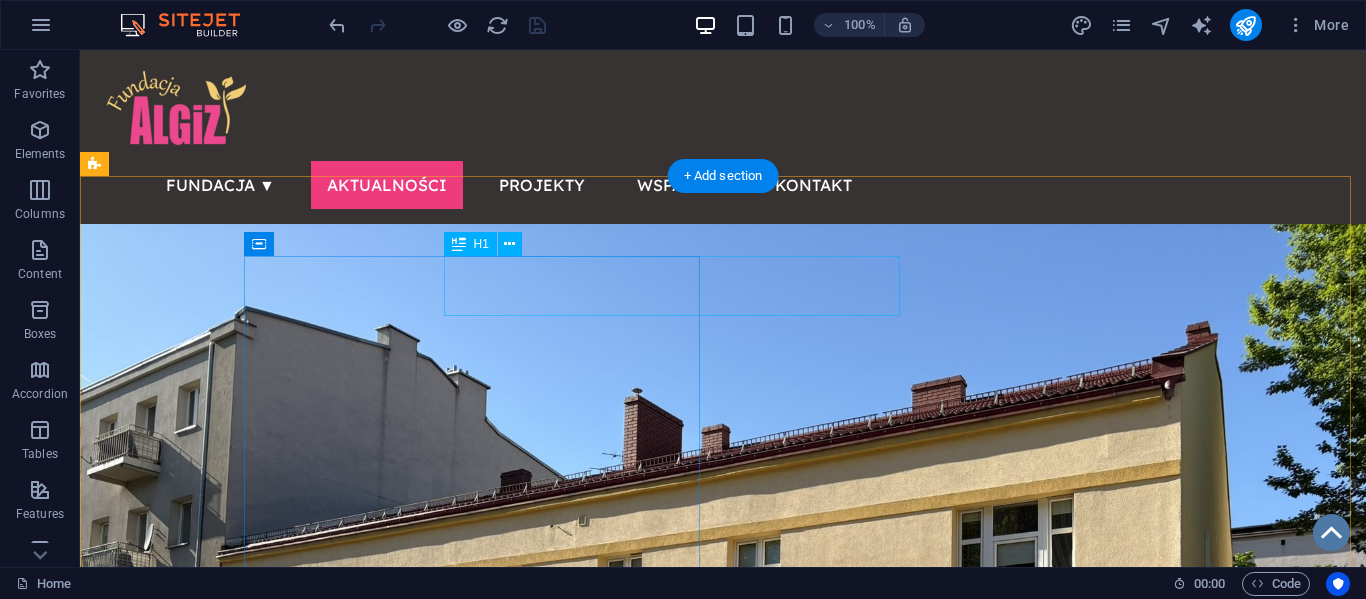 click on "Nasze Placówki" at bounding box center (524, 970) 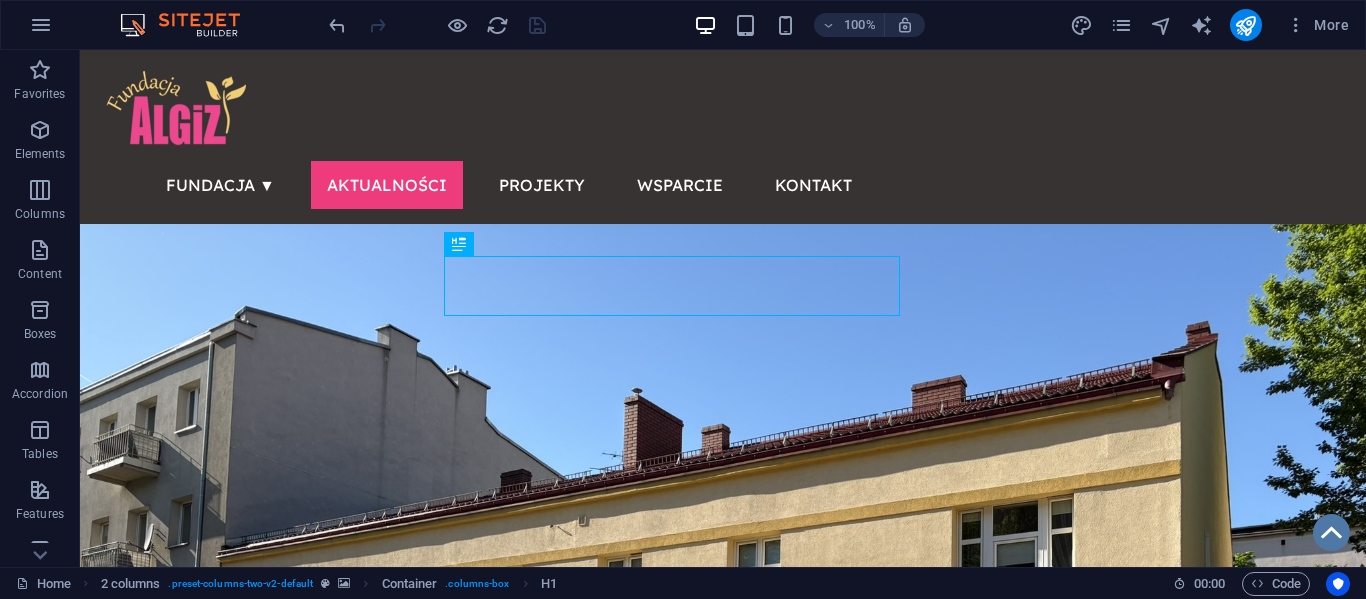 click at bounding box center (437, 25) 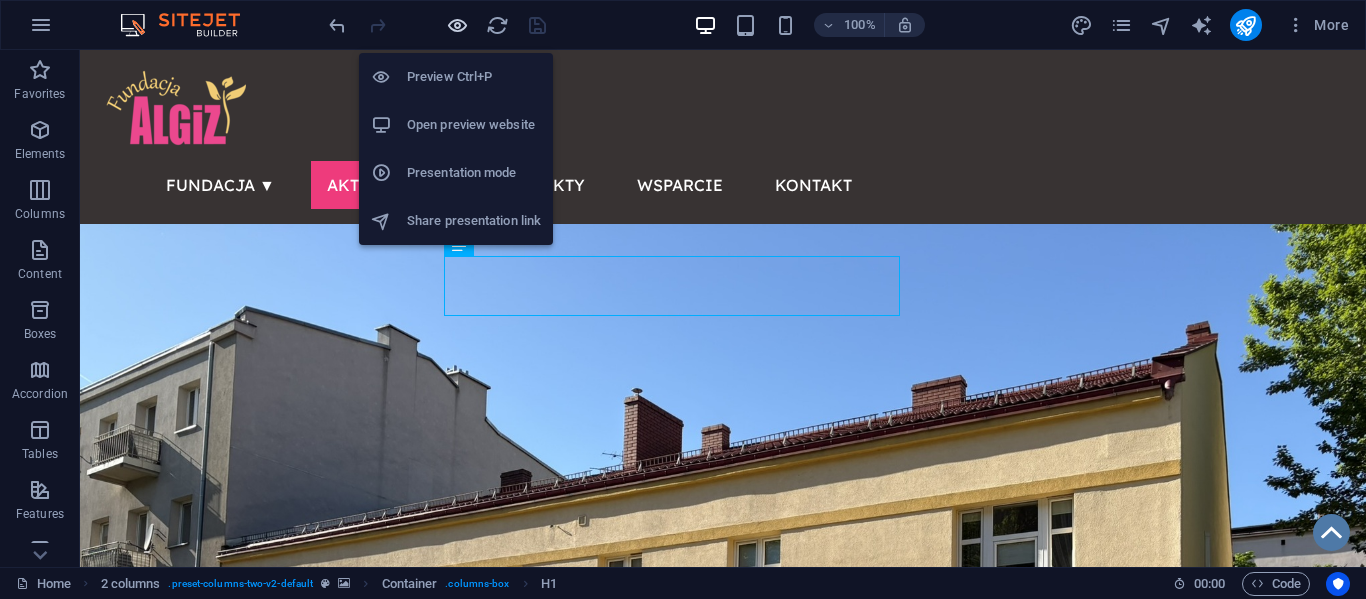 click at bounding box center (457, 25) 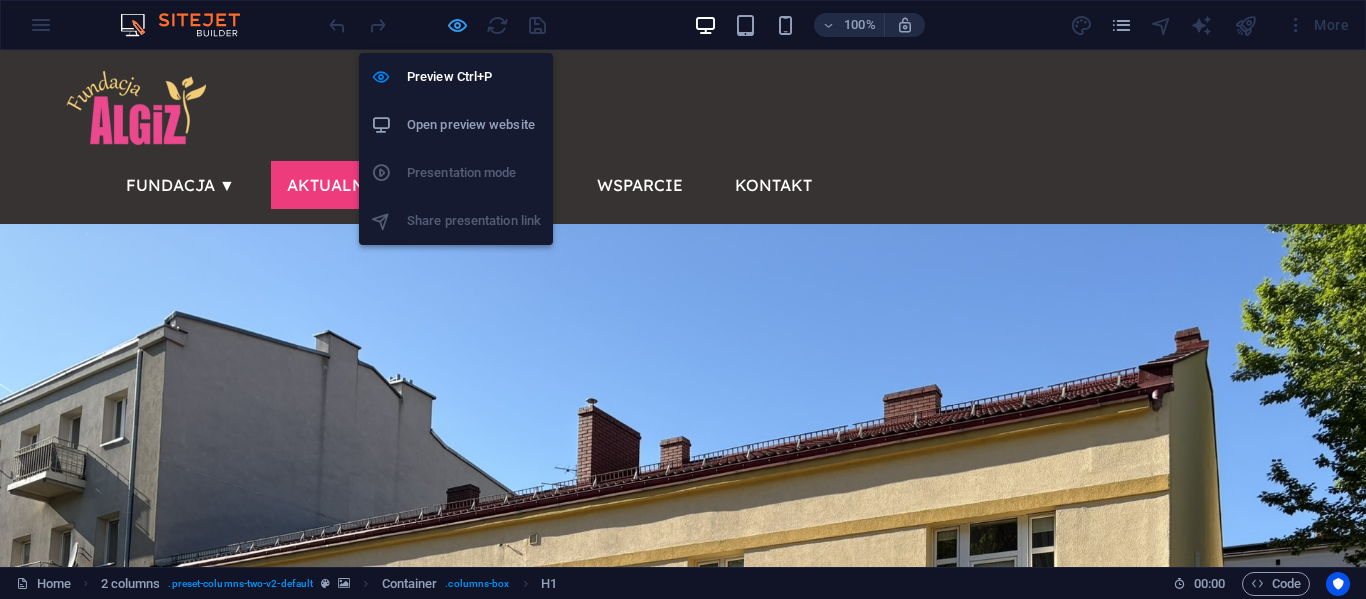 click at bounding box center (457, 25) 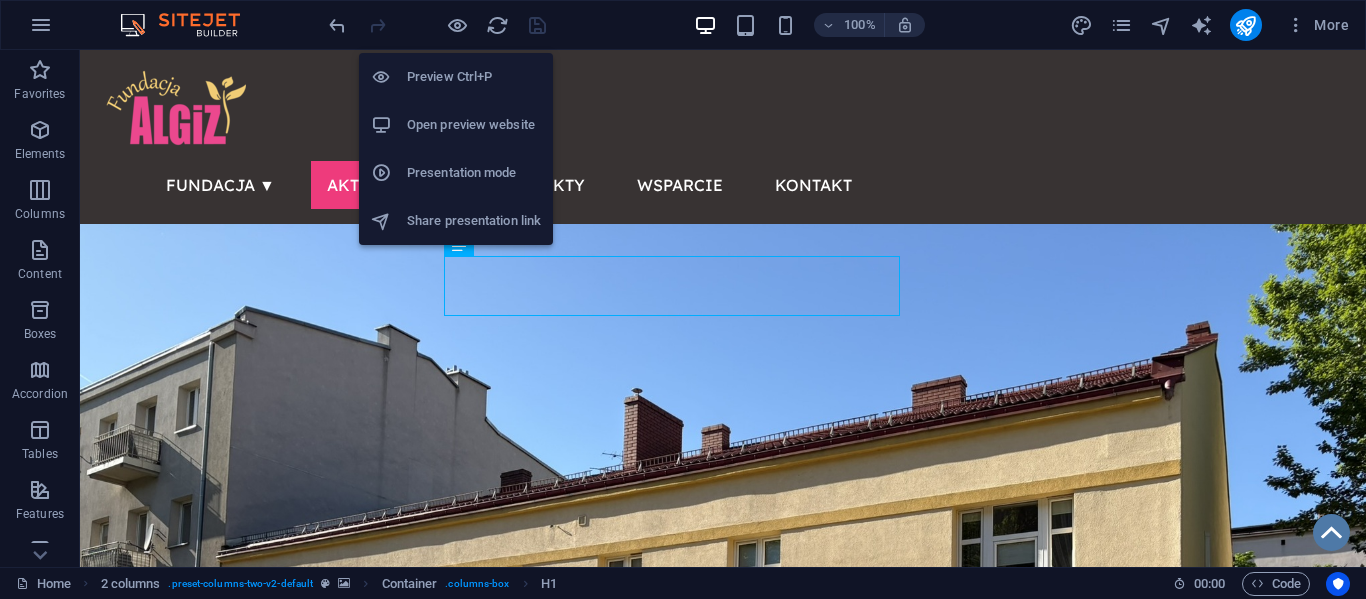 click on "Presentation mode" at bounding box center (474, 173) 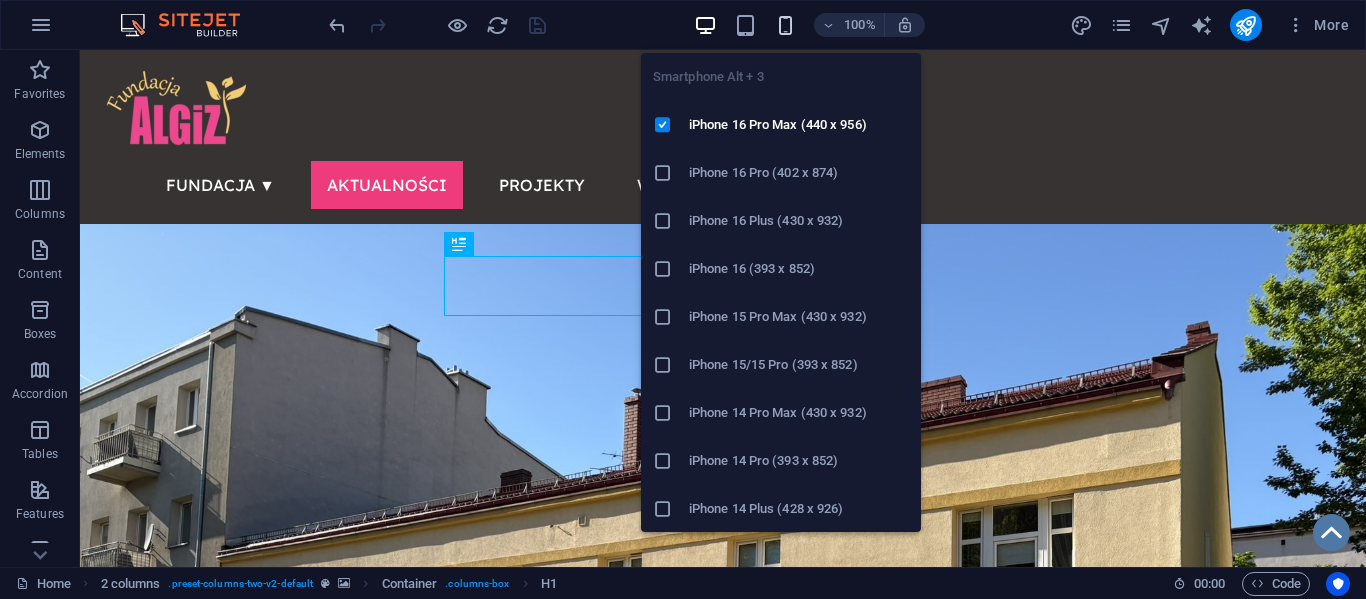 click at bounding box center (785, 25) 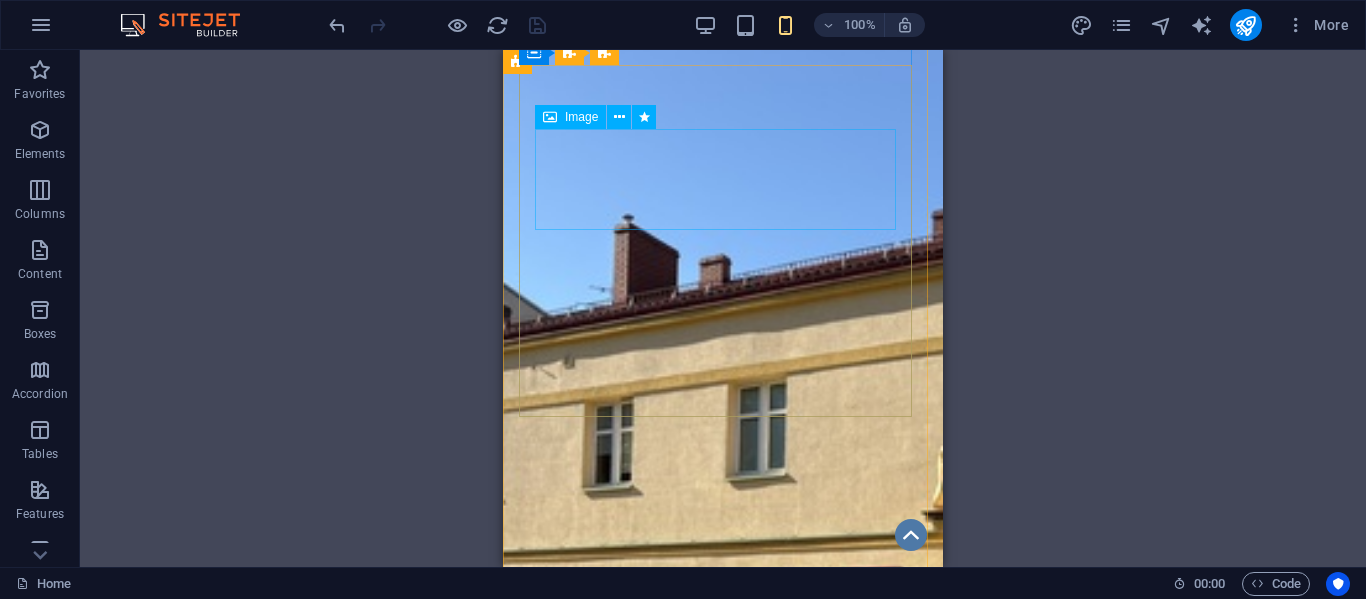 scroll, scrollTop: 0, scrollLeft: 0, axis: both 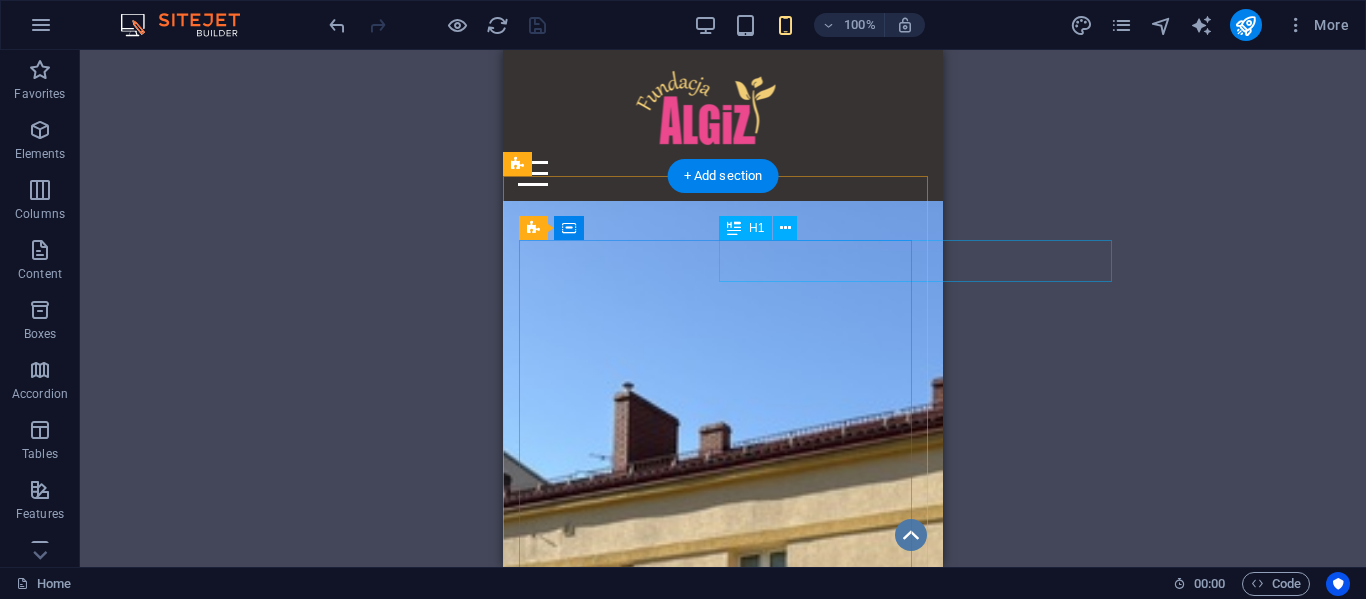 click on "Nasze Placówki" at bounding box center [923, 1354] 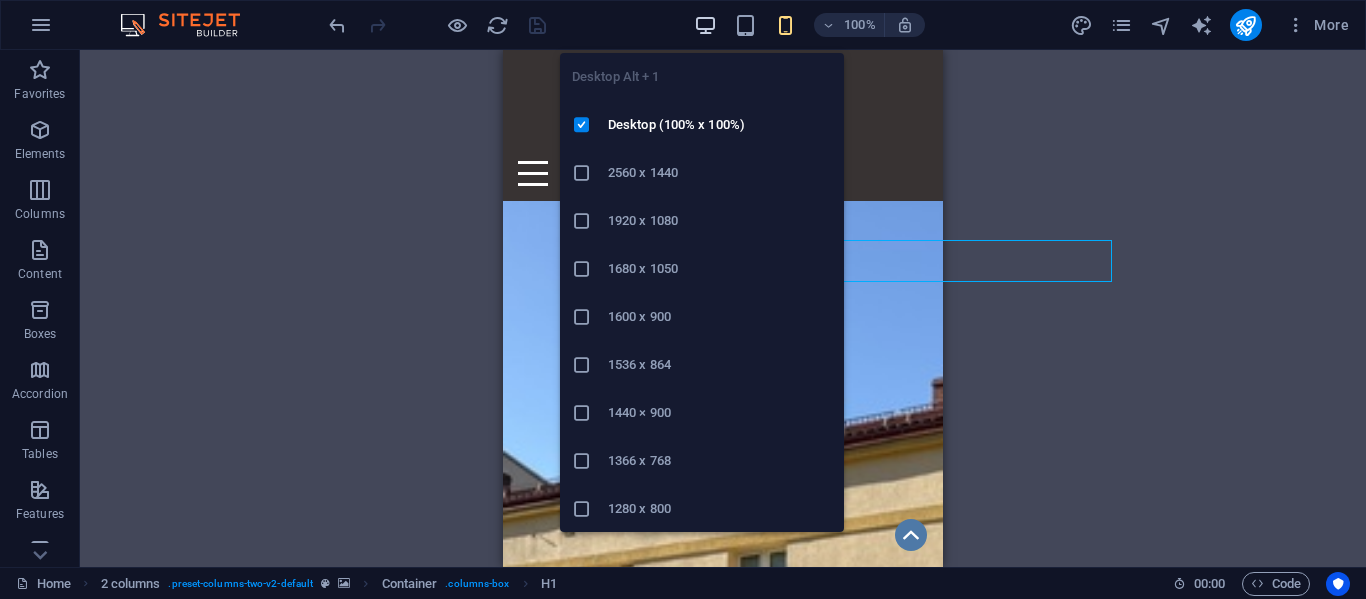 click at bounding box center [705, 25] 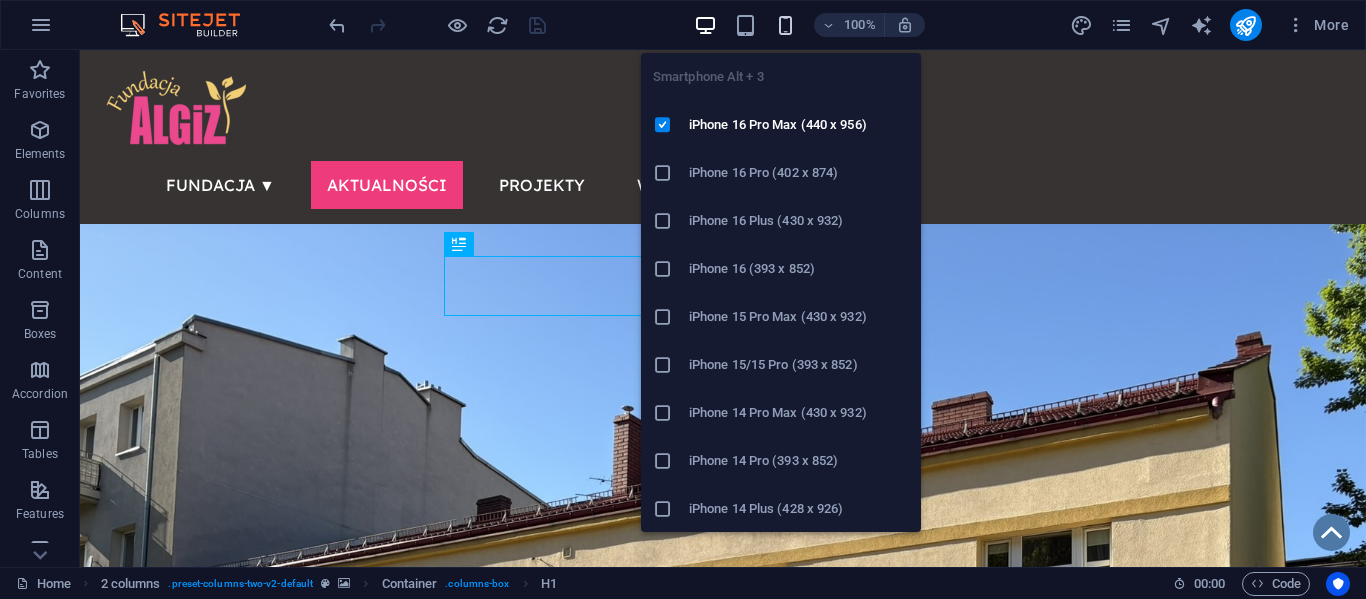 click at bounding box center (785, 25) 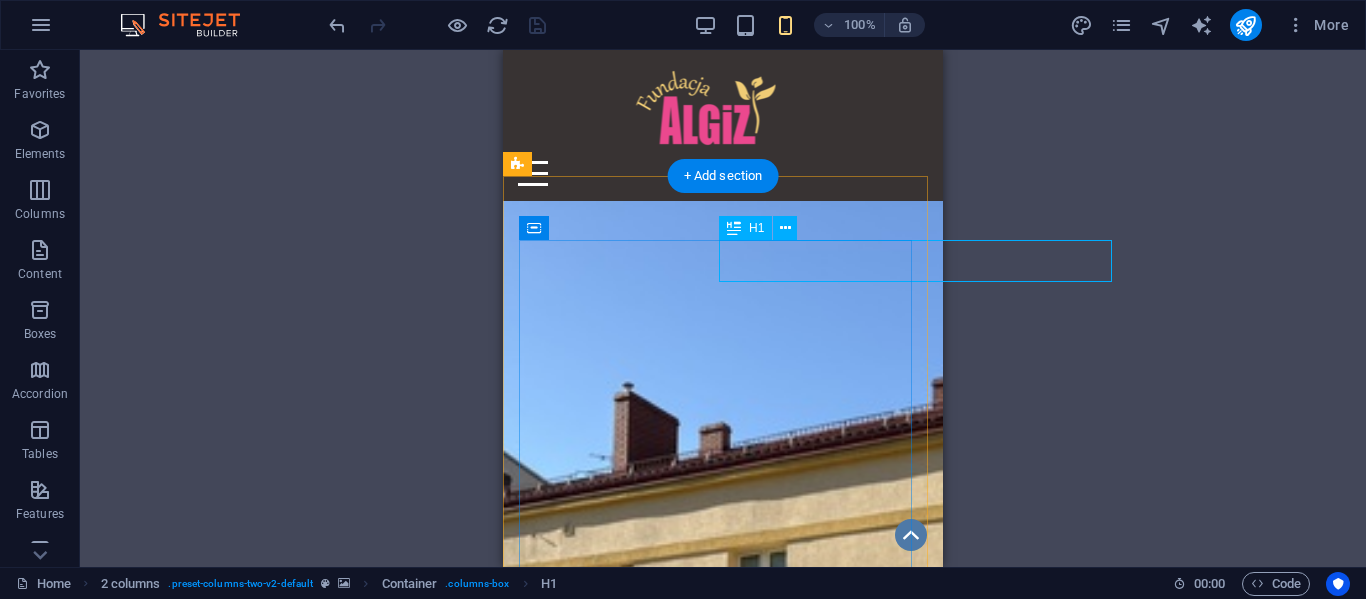 click on "Nasze Placówki" at bounding box center [923, 1354] 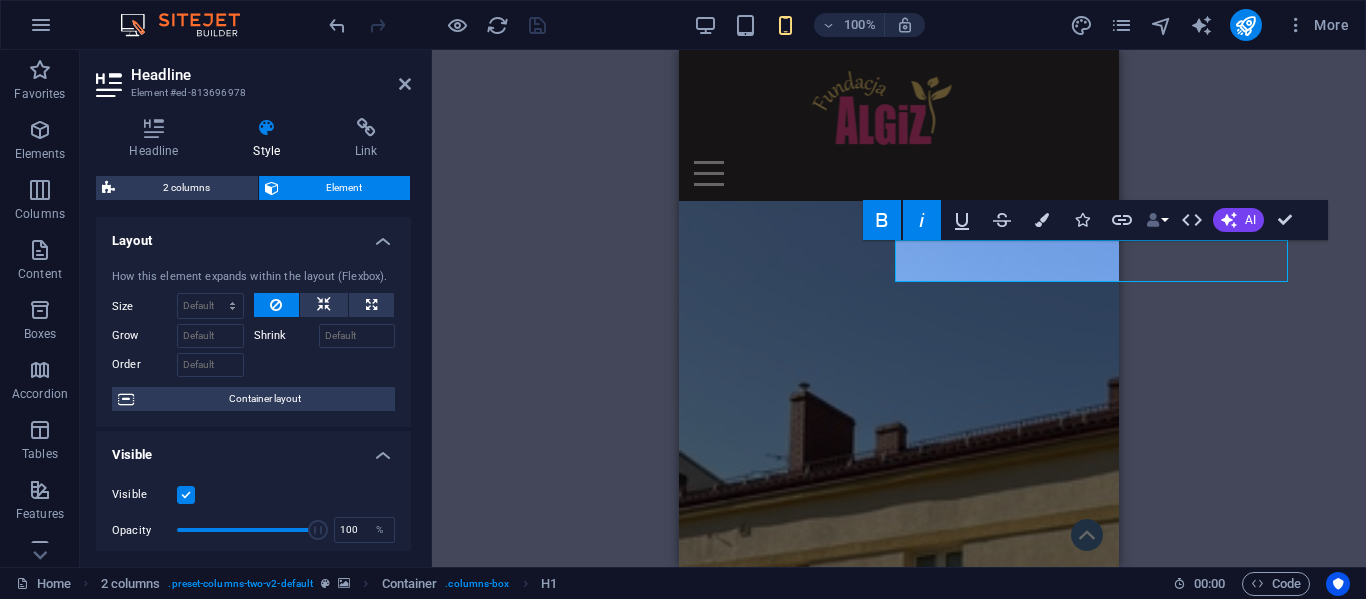 click on "Data Bindings" at bounding box center (1157, 220) 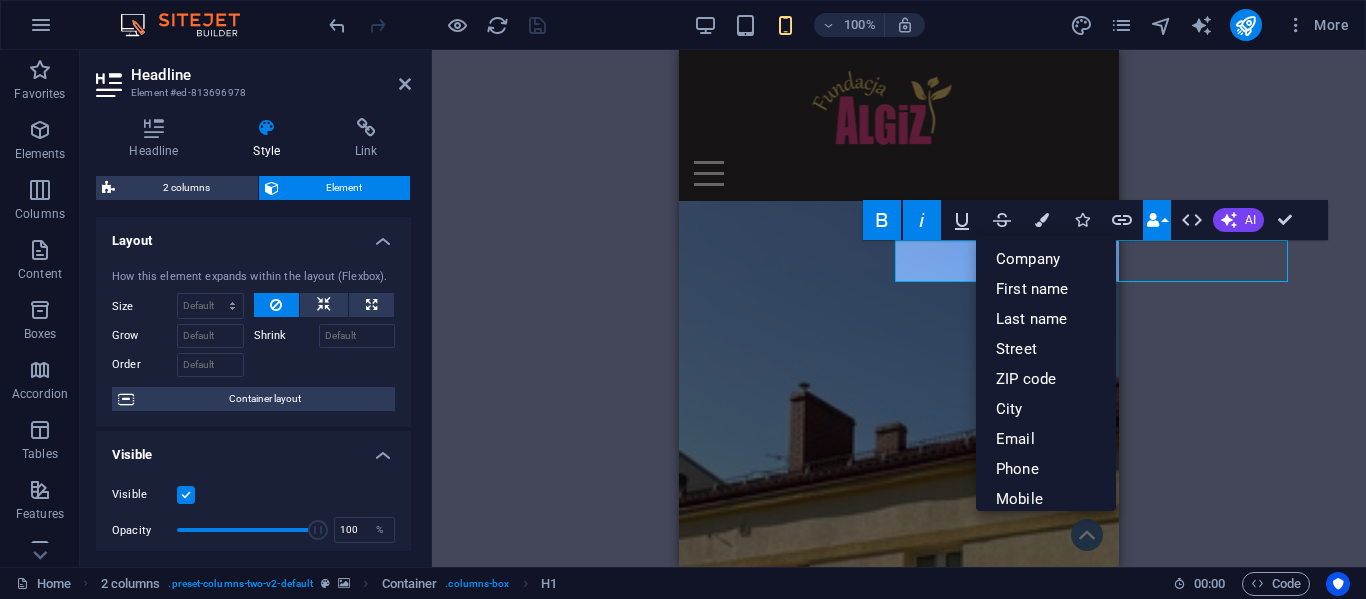 click on "Data Bindings" at bounding box center (1157, 220) 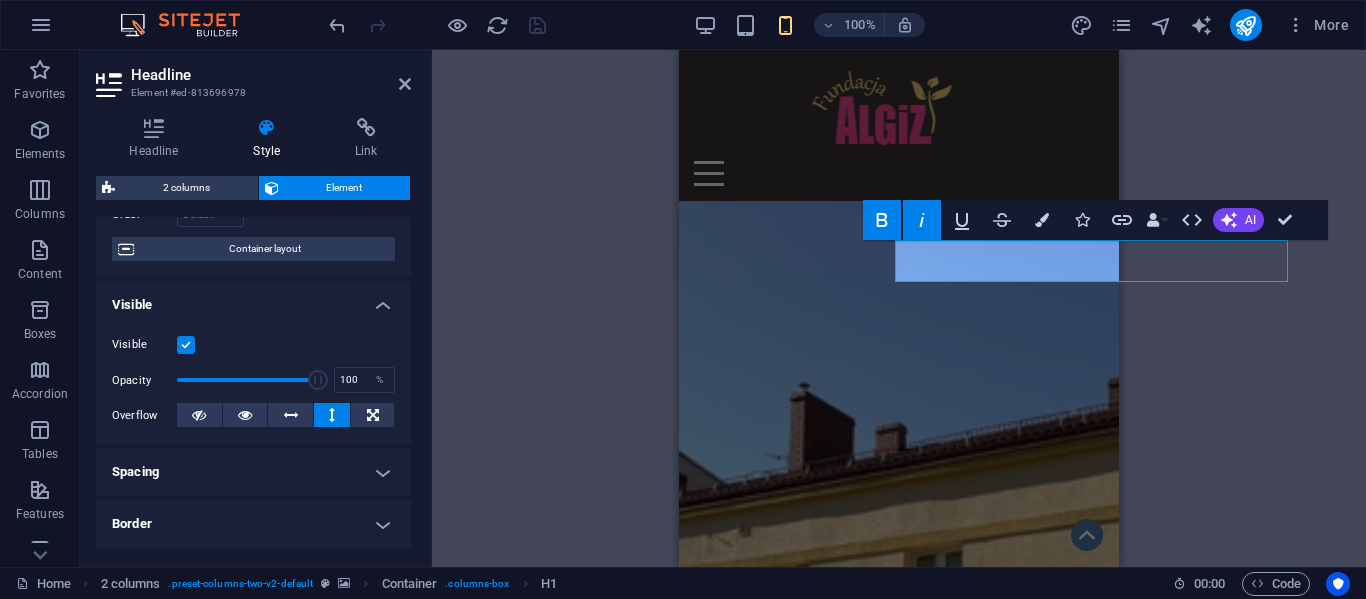 scroll, scrollTop: 164, scrollLeft: 0, axis: vertical 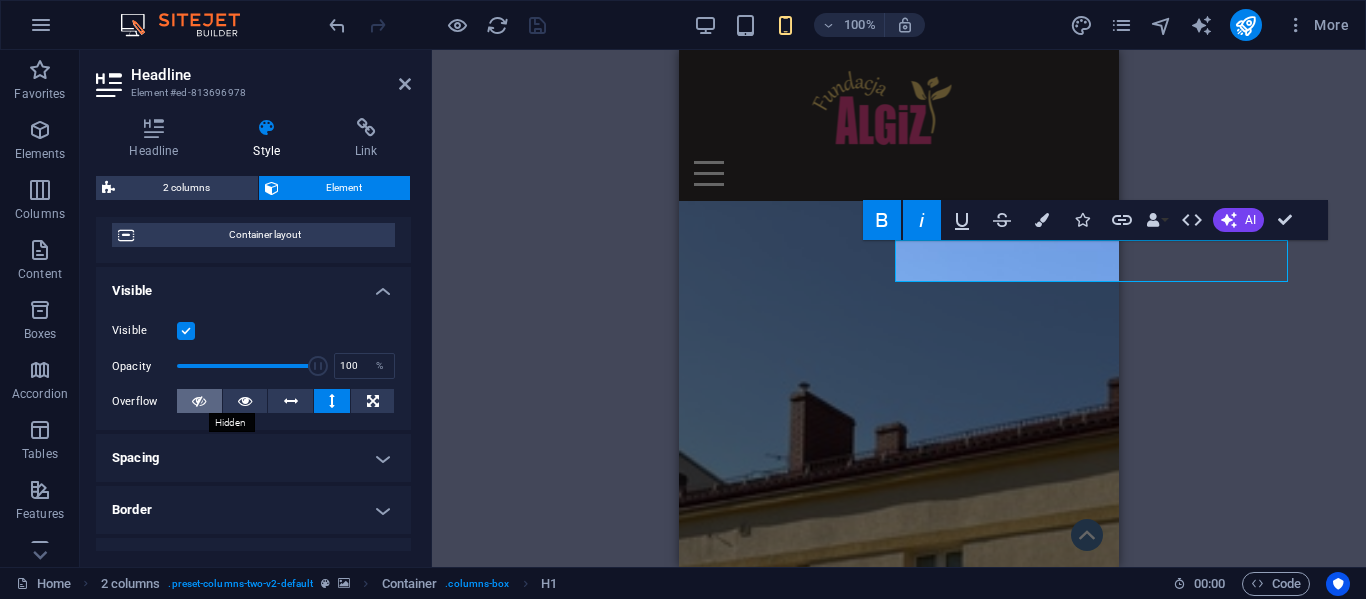 click at bounding box center [199, 401] 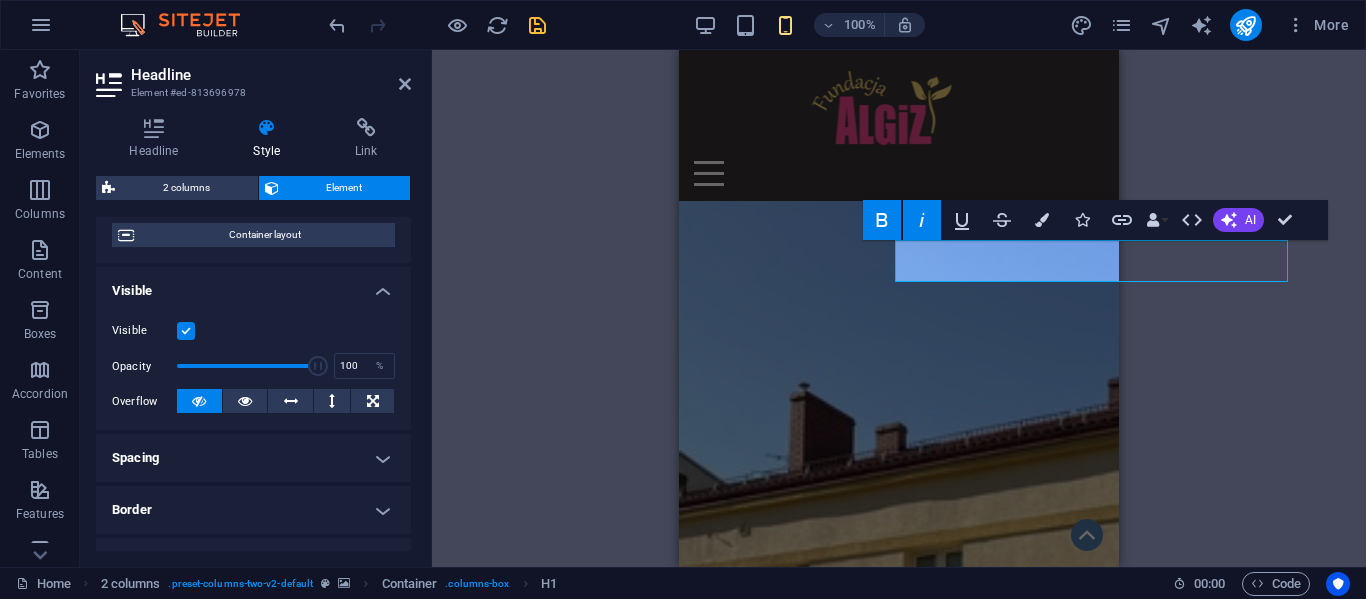 click at bounding box center [199, 401] 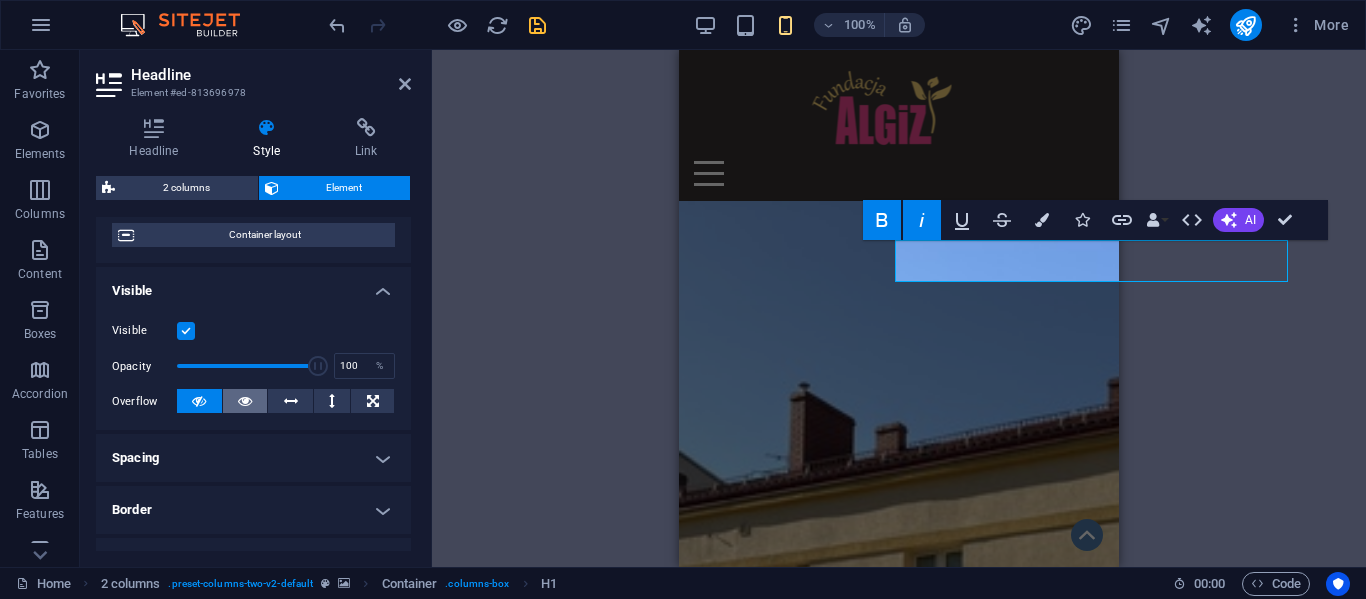 click at bounding box center (245, 401) 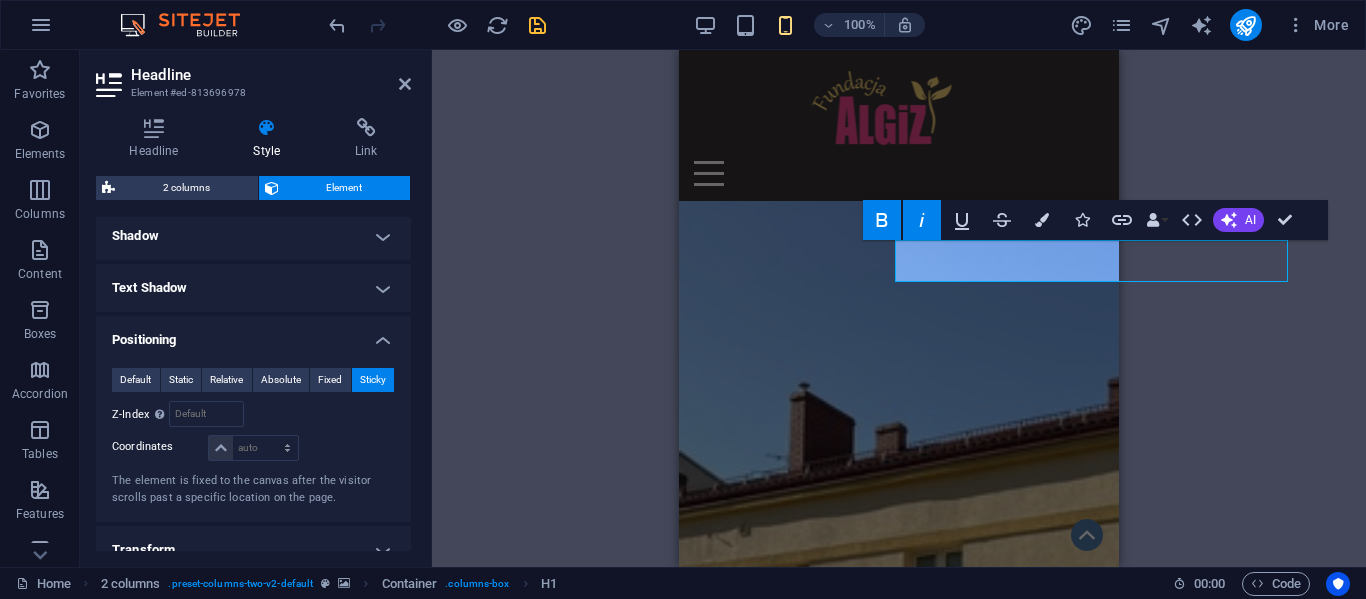scroll, scrollTop: 490, scrollLeft: 0, axis: vertical 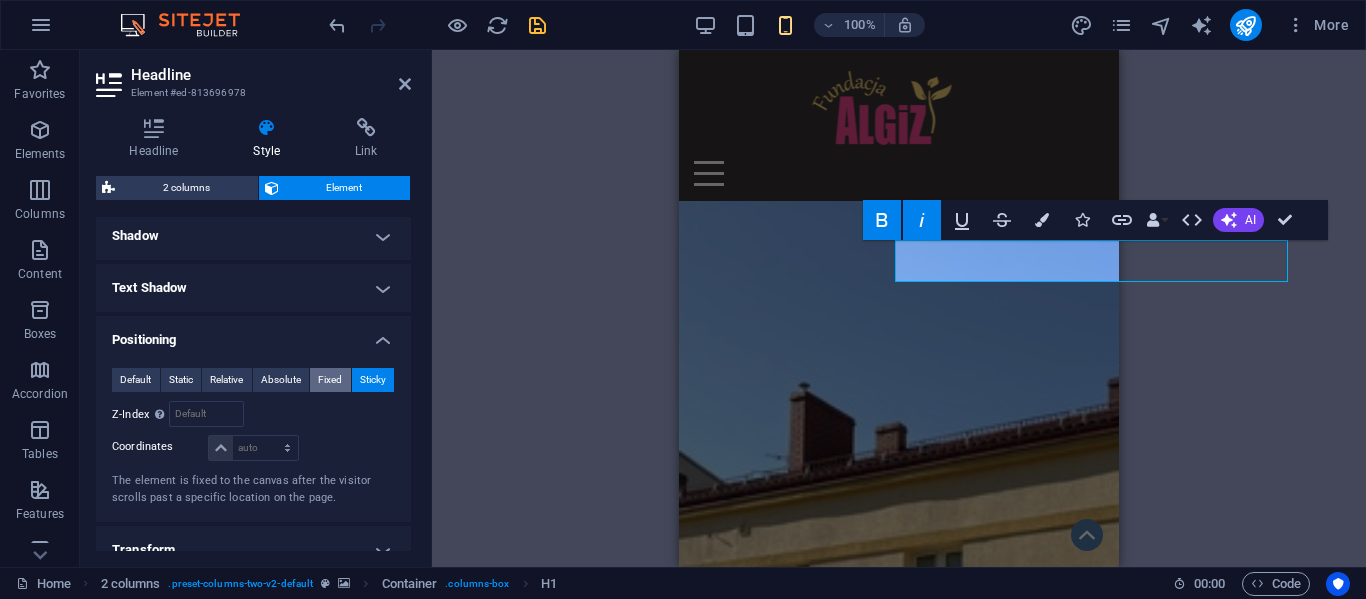 click on "Fixed" at bounding box center [330, 380] 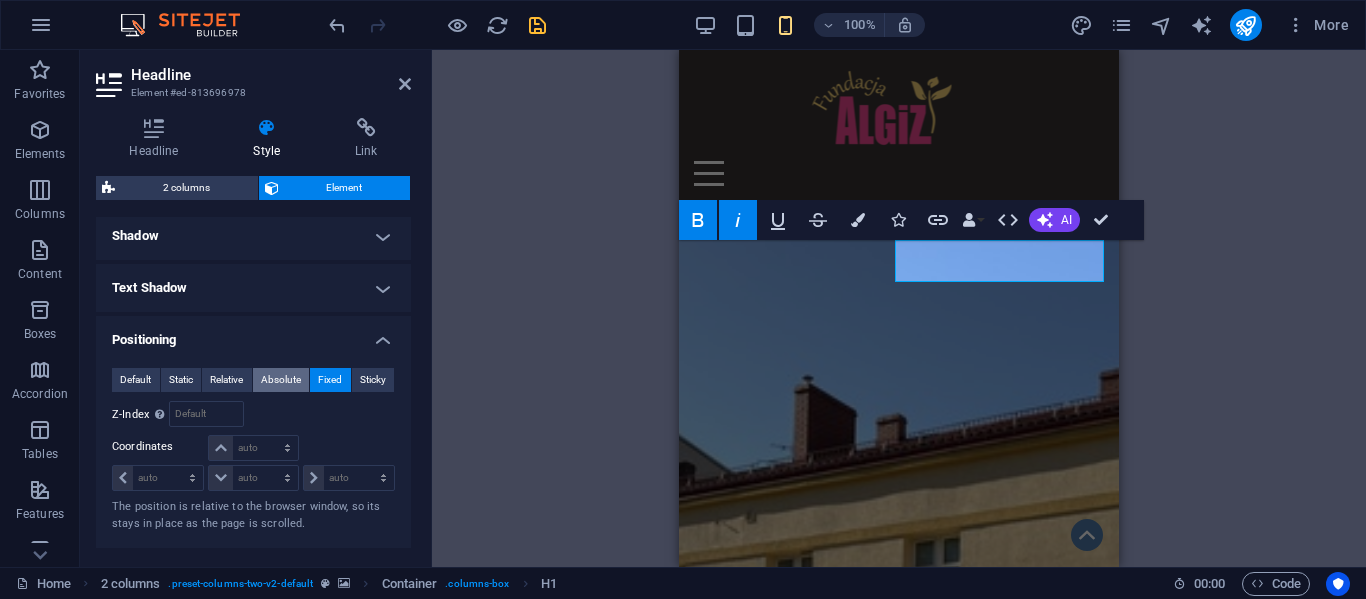 click on "Absolute" at bounding box center (281, 380) 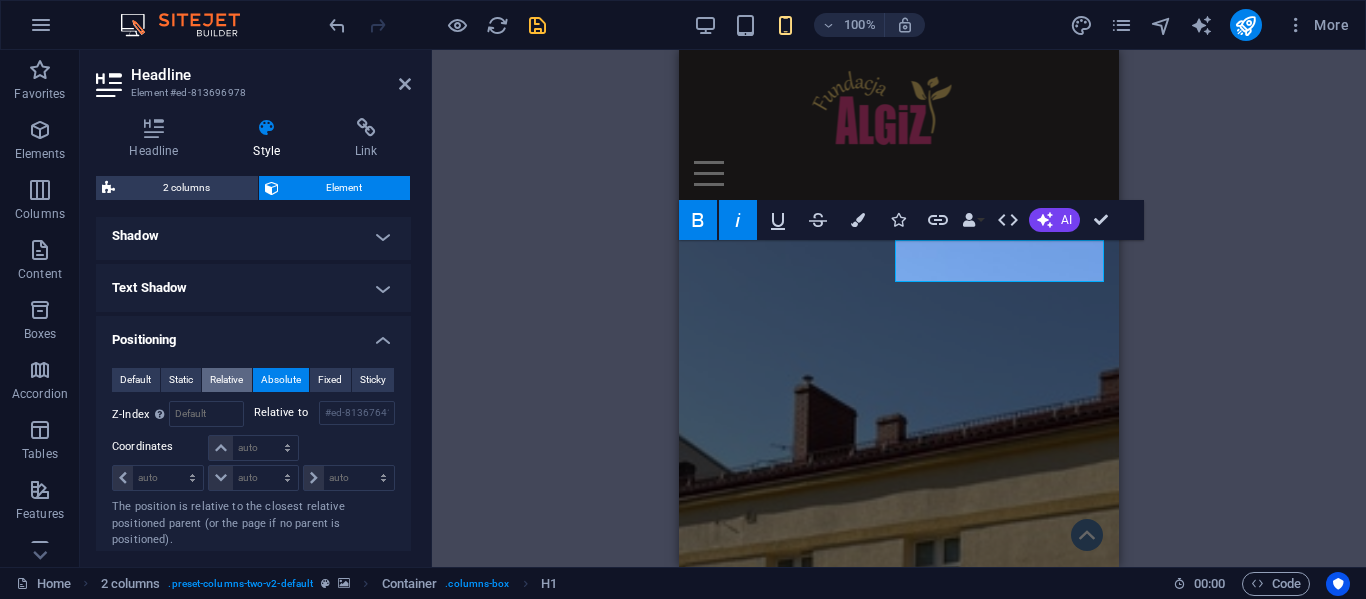 click on "Relative" at bounding box center [226, 380] 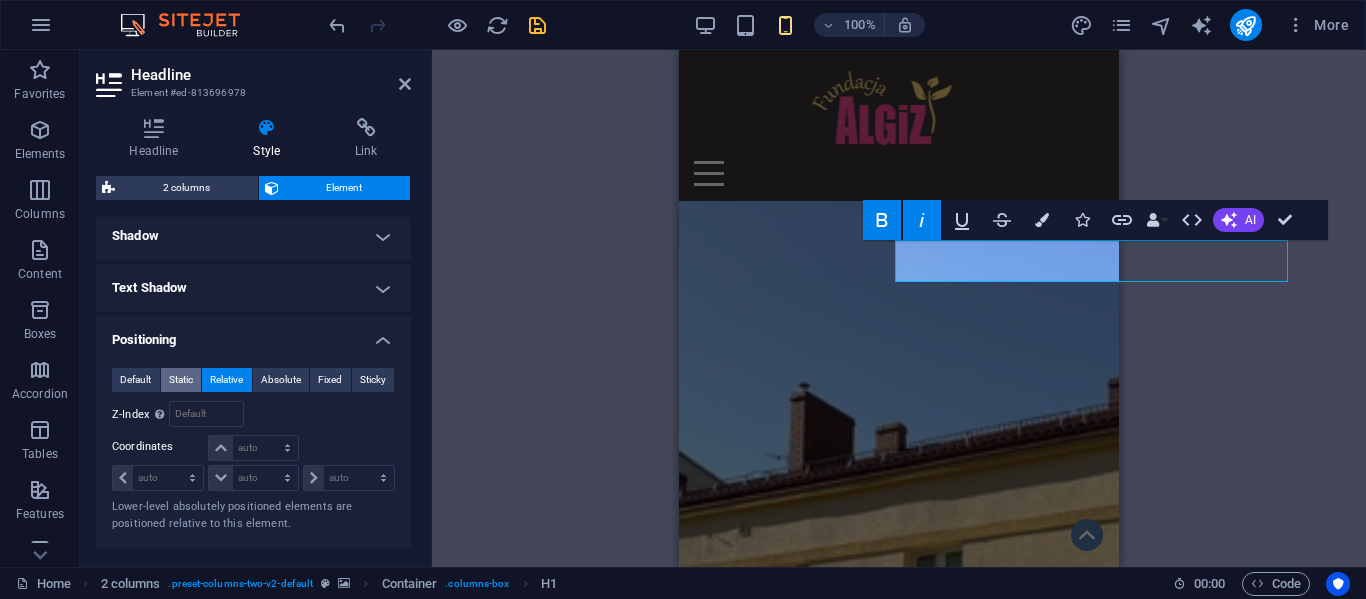 click on "Static" at bounding box center [181, 380] 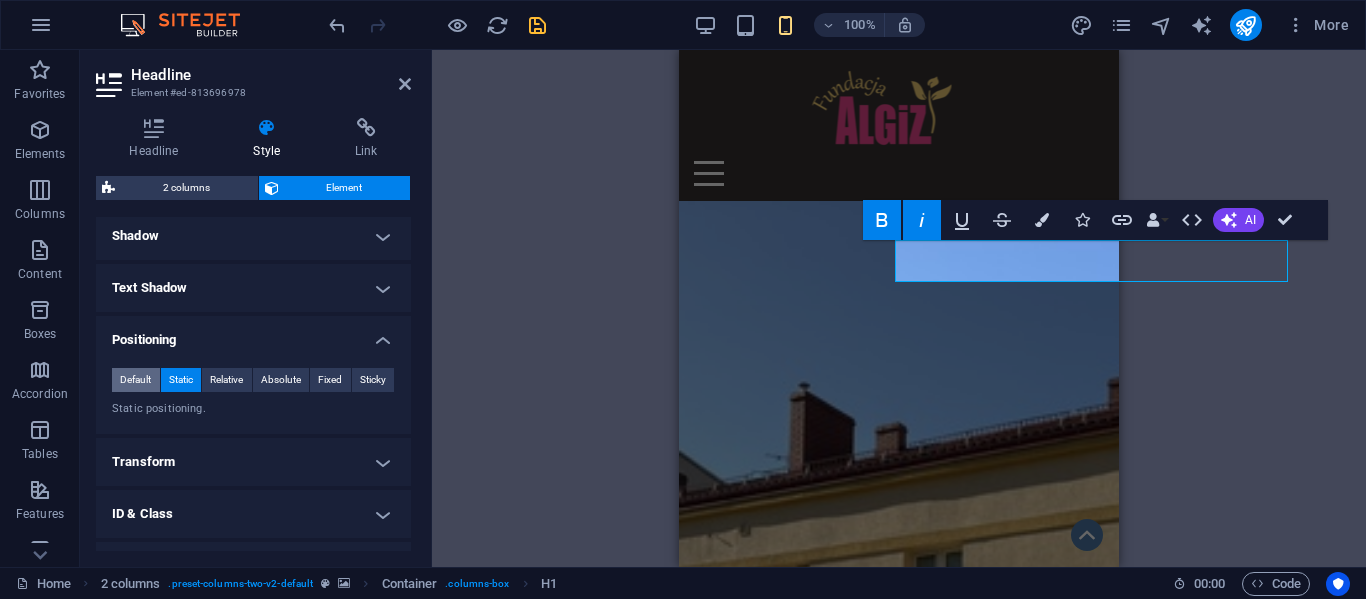 click on "Default" at bounding box center (135, 380) 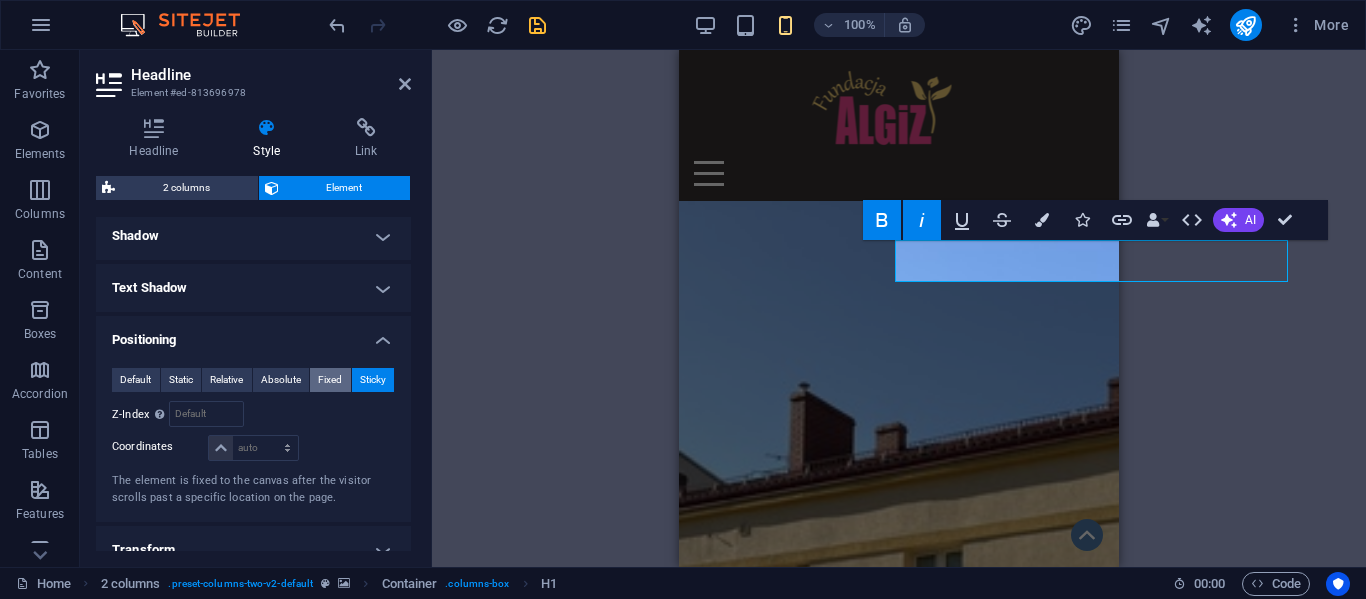 click on "Fixed" at bounding box center [330, 380] 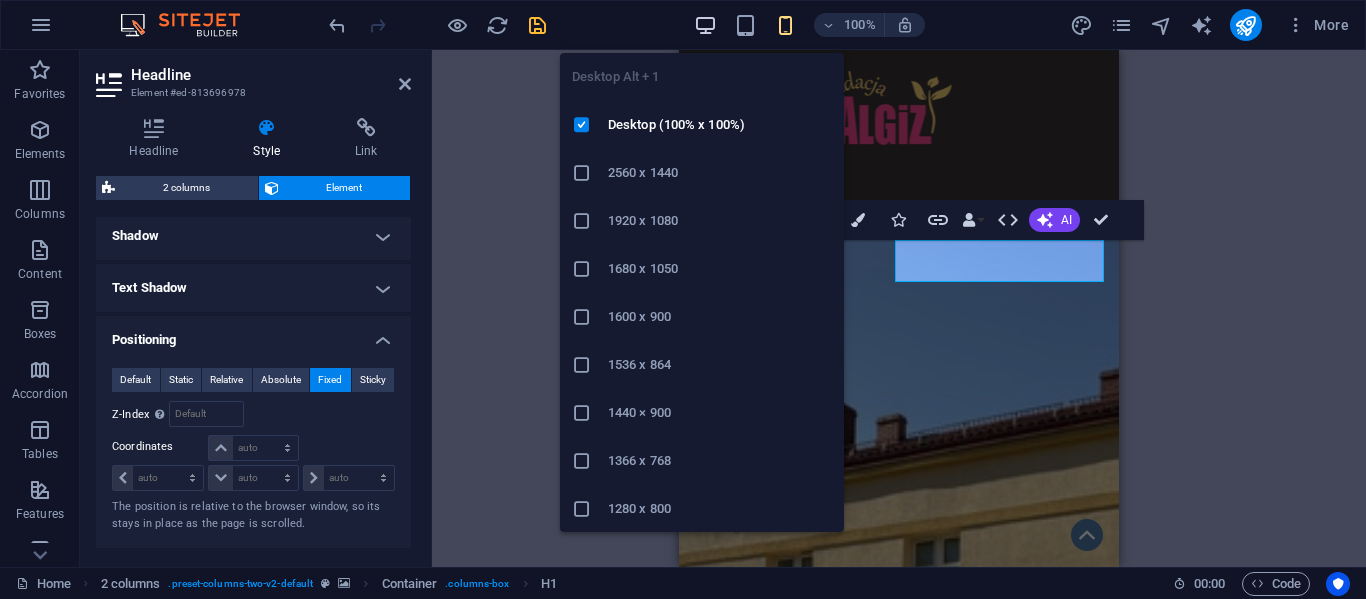 click at bounding box center [705, 25] 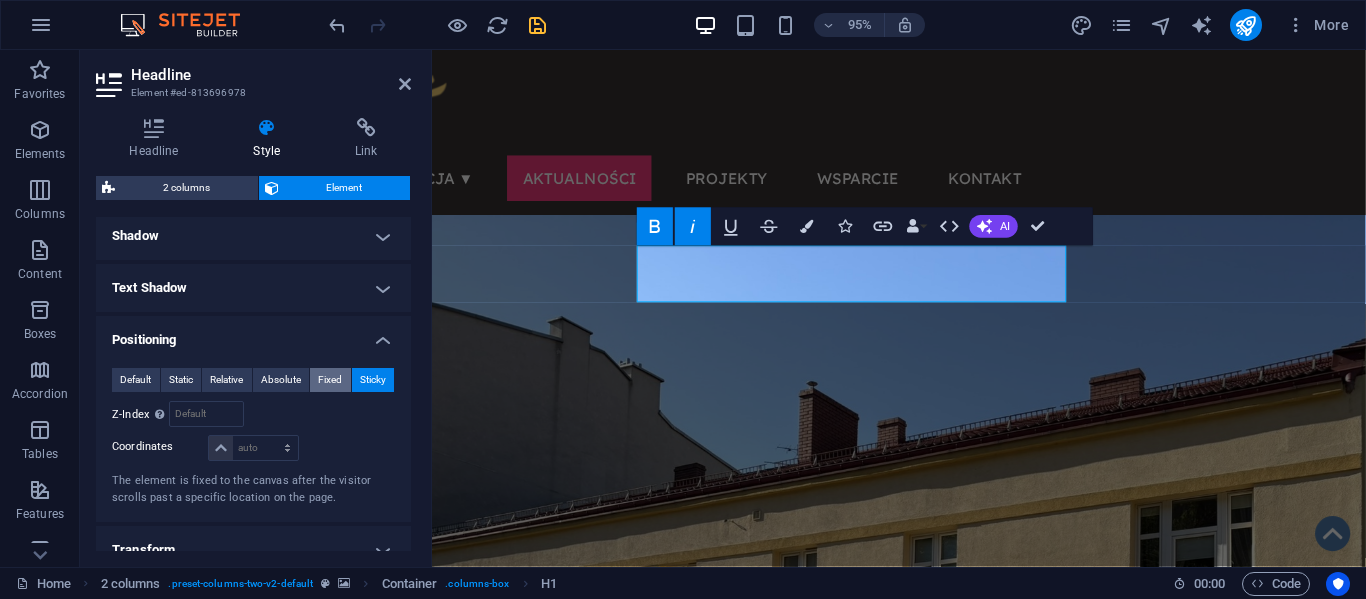 click on "Fixed" at bounding box center [330, 380] 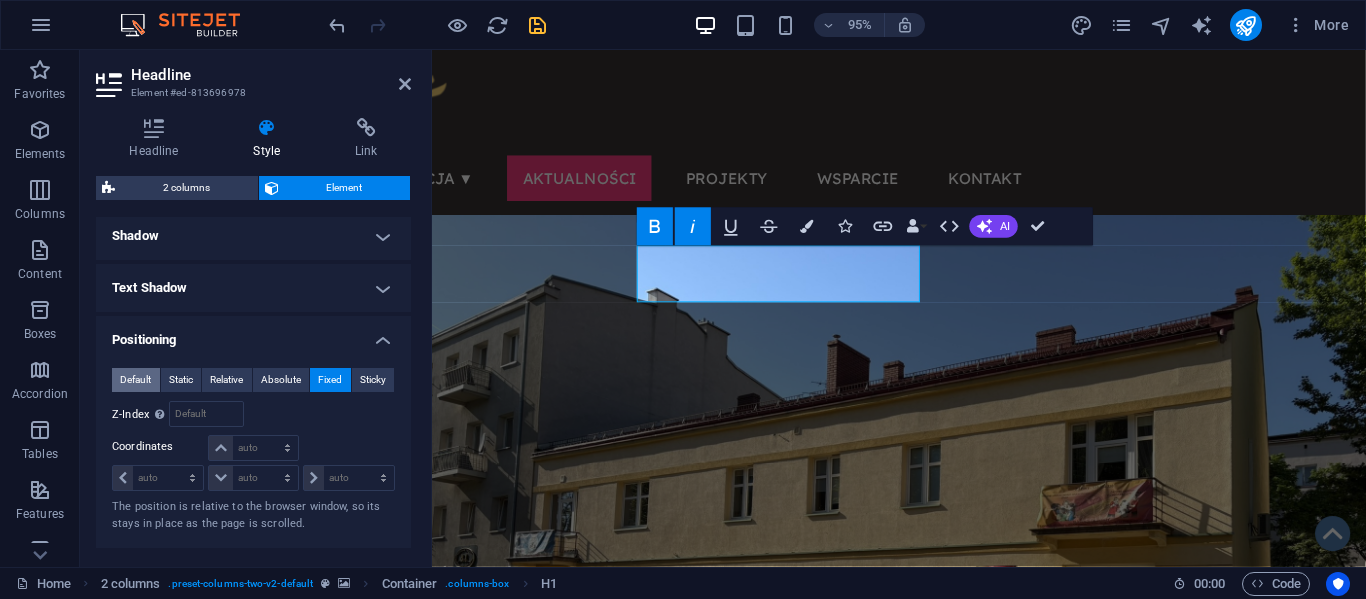 click on "Default" at bounding box center (135, 380) 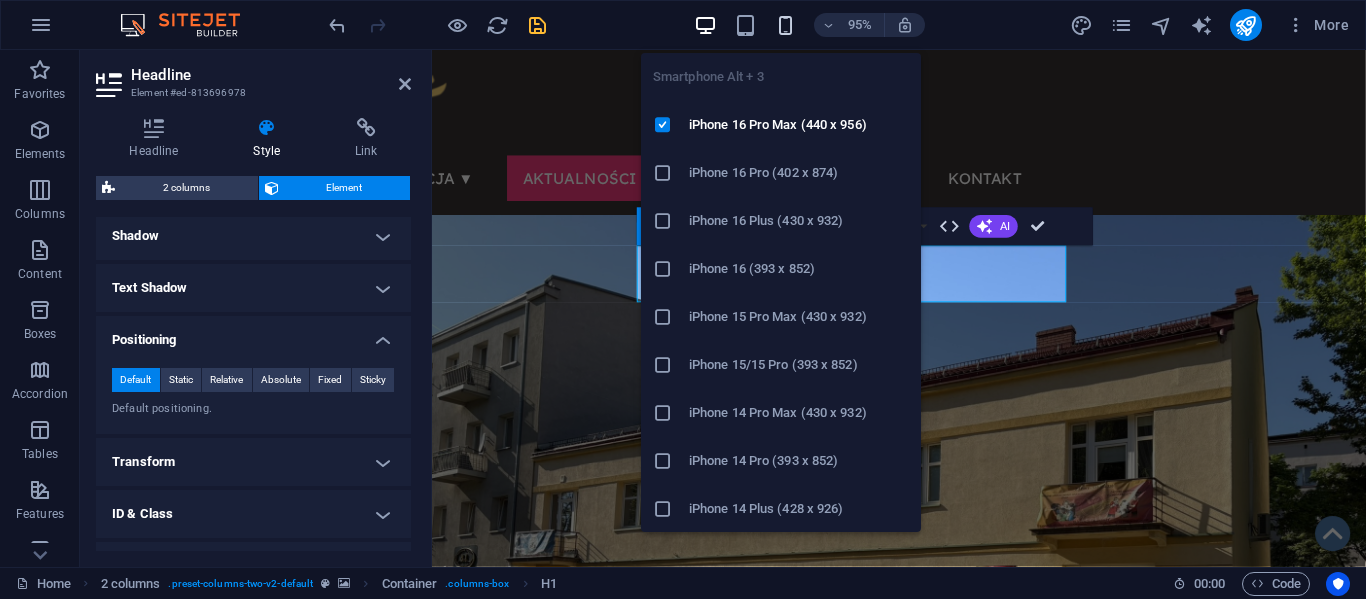 click at bounding box center (785, 25) 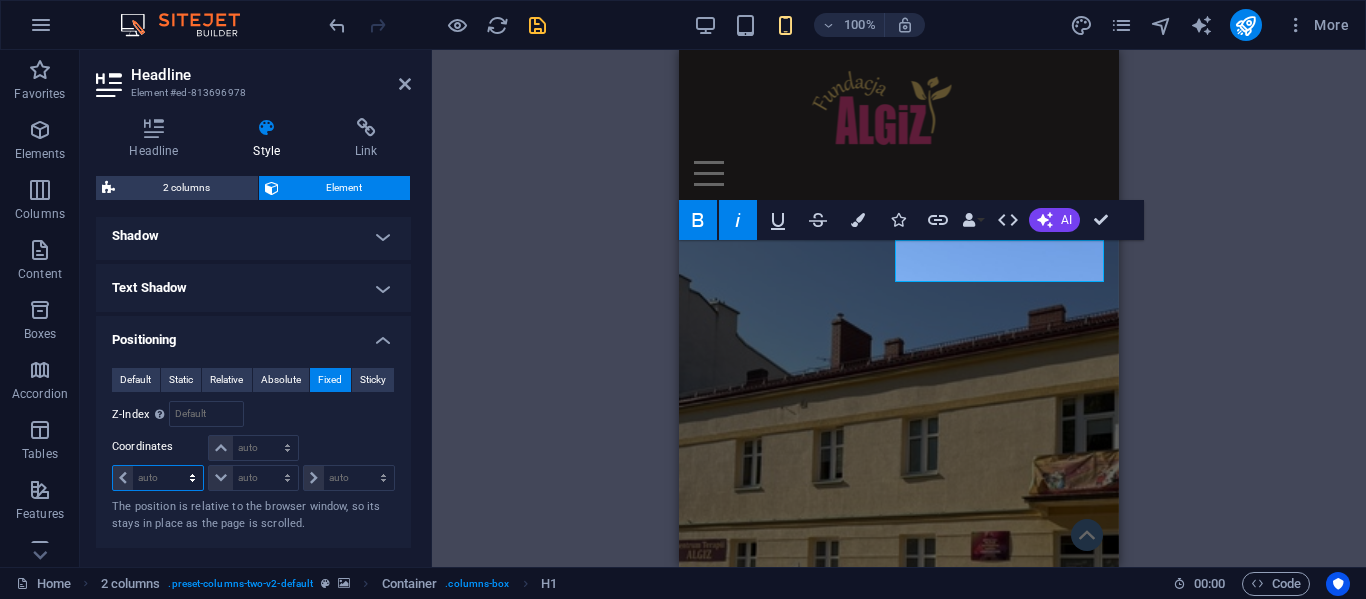 click on "auto px rem % em" at bounding box center (158, 478) 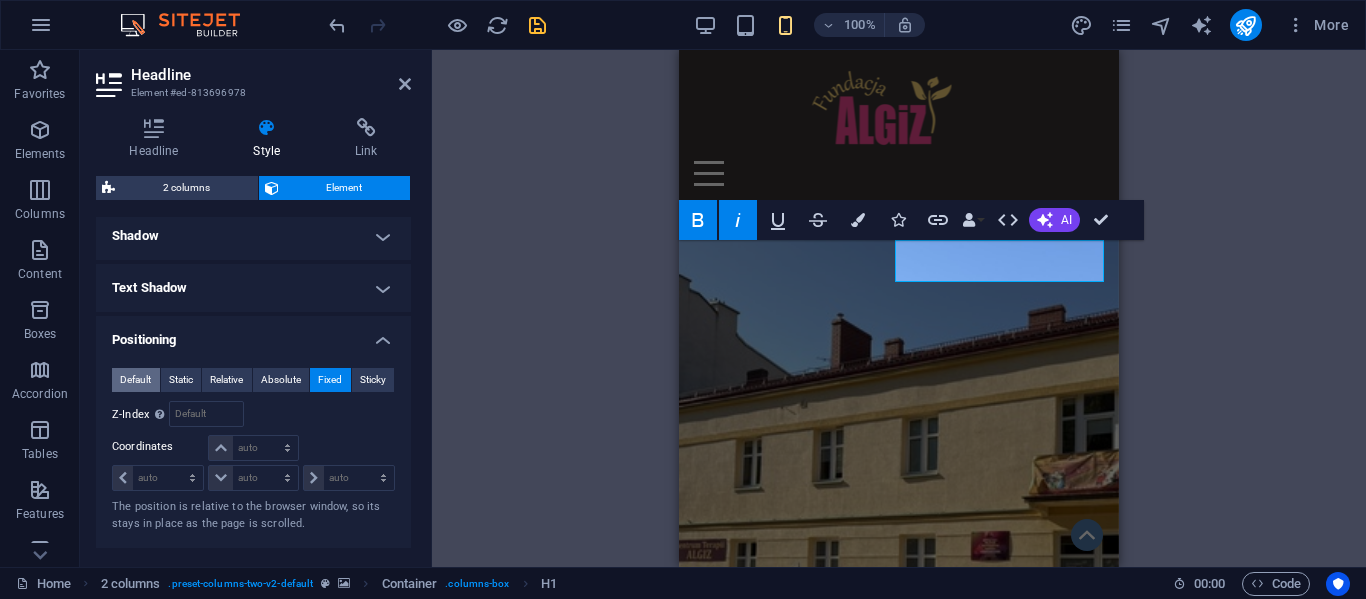 click on "Default" at bounding box center (135, 380) 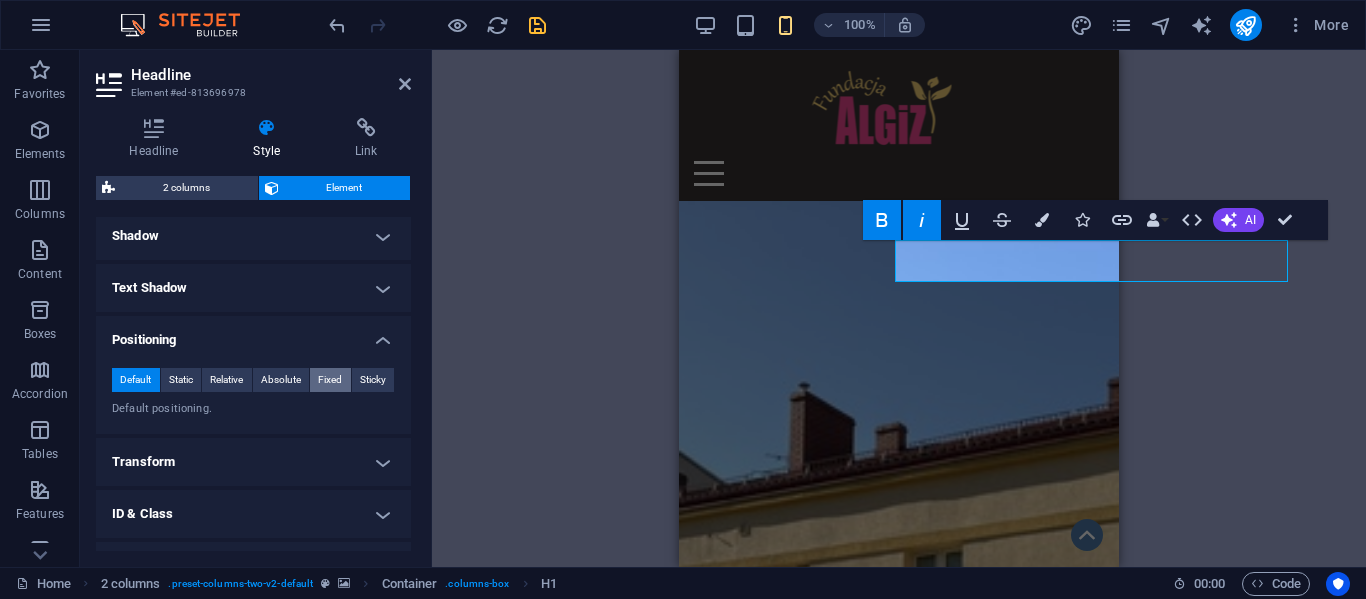 click on "Fixed" at bounding box center [330, 380] 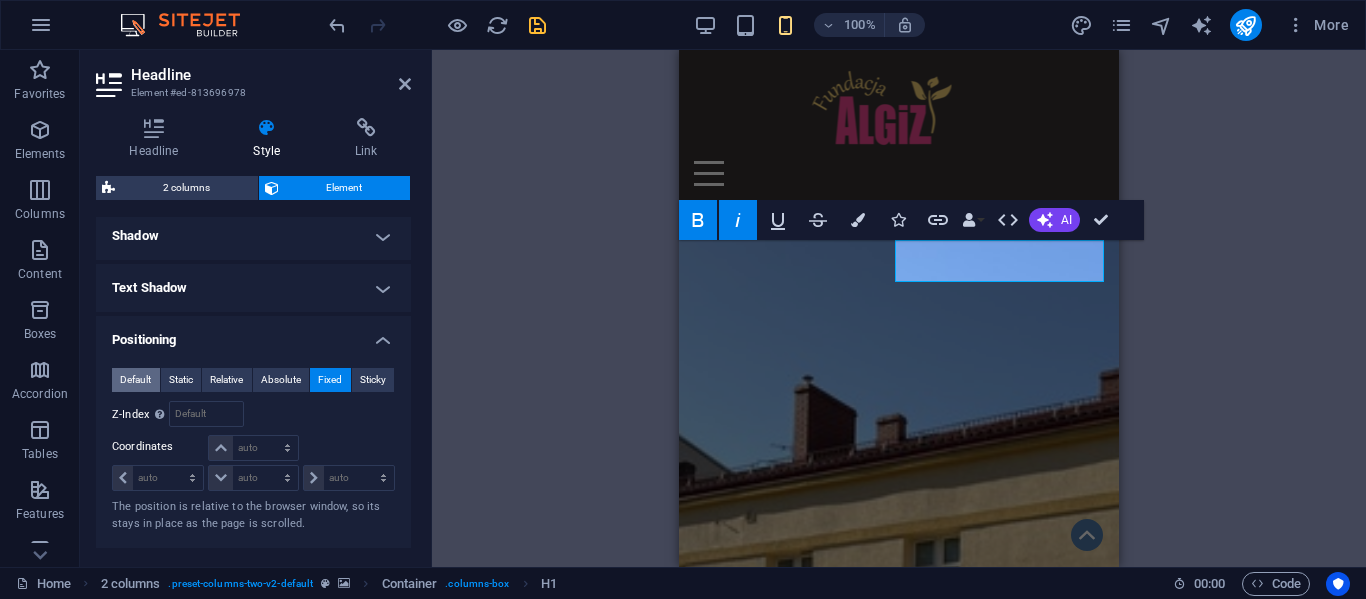 click on "Default" at bounding box center (135, 380) 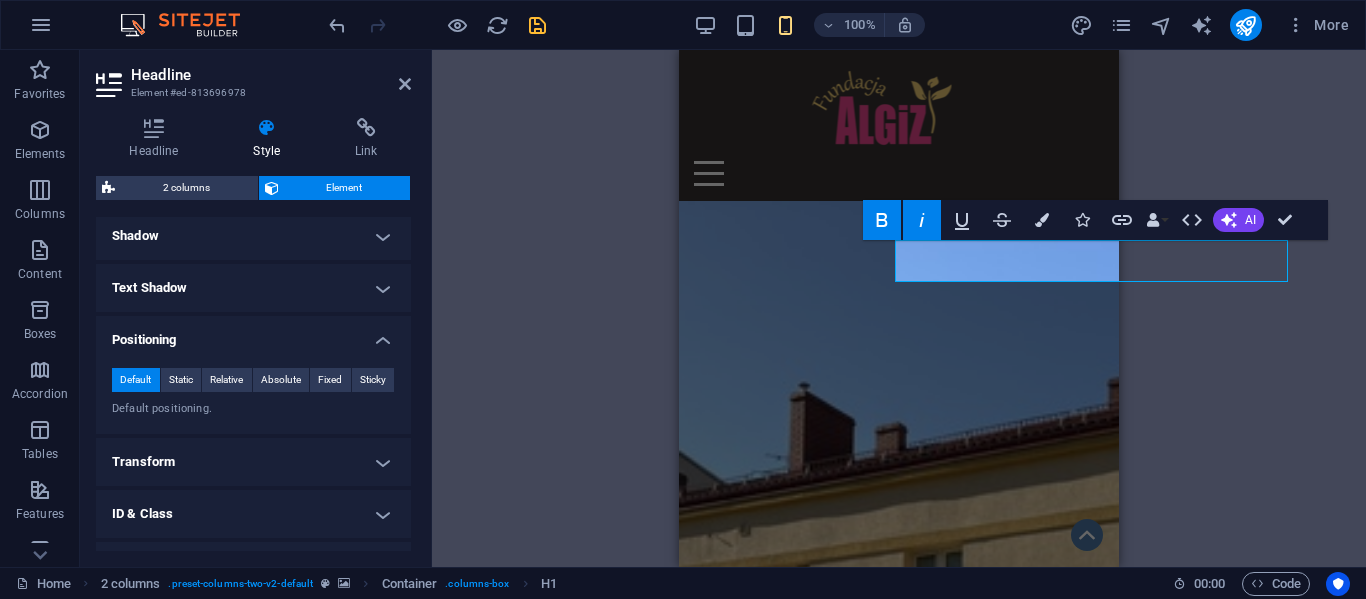 scroll, scrollTop: 581, scrollLeft: 0, axis: vertical 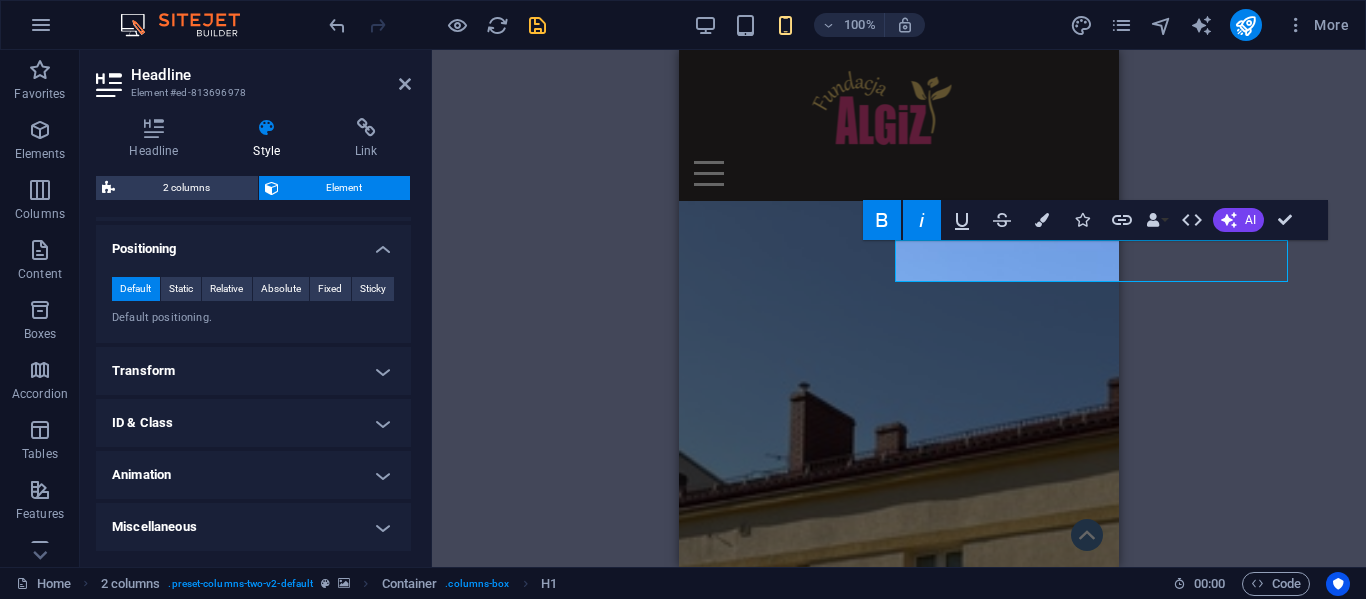 click on "Transform" at bounding box center [253, 371] 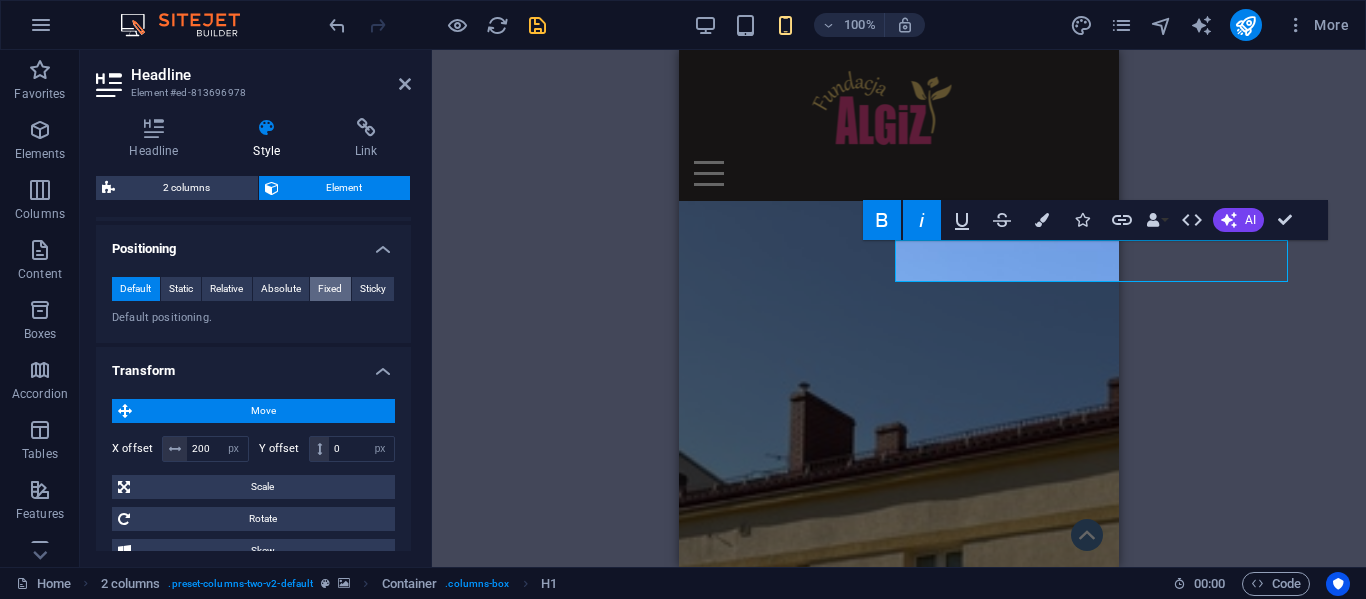 click on "Fixed" at bounding box center (330, 289) 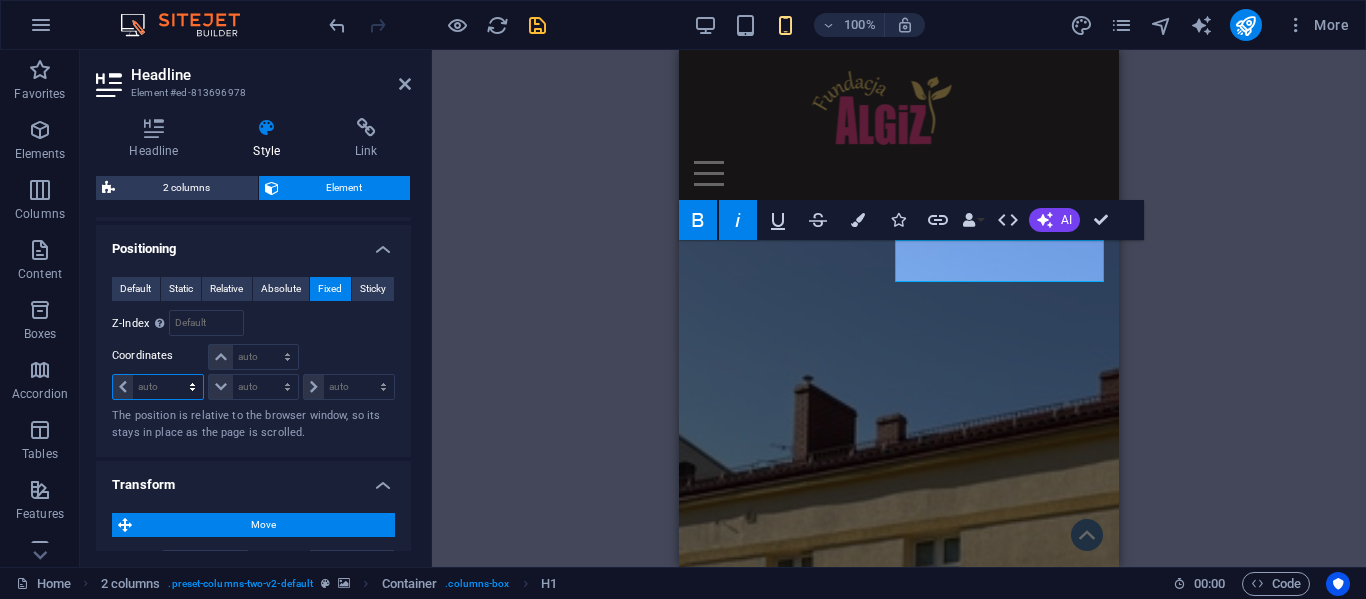 click on "auto px rem % em" at bounding box center [158, 387] 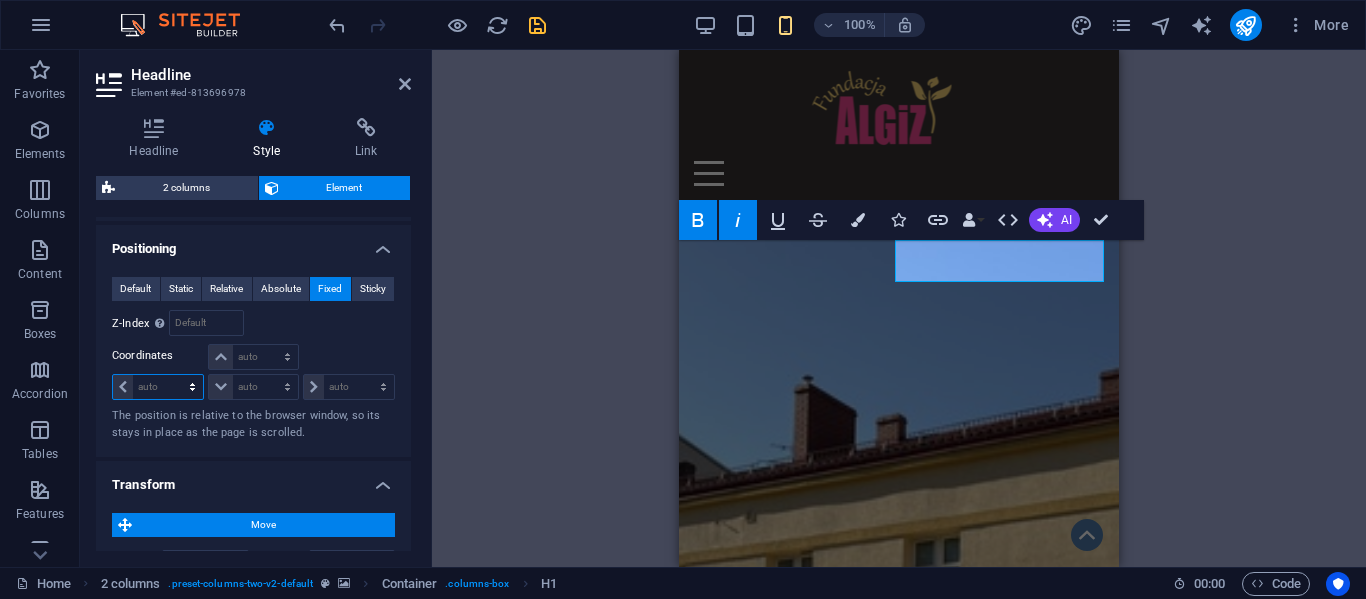 select on "px" 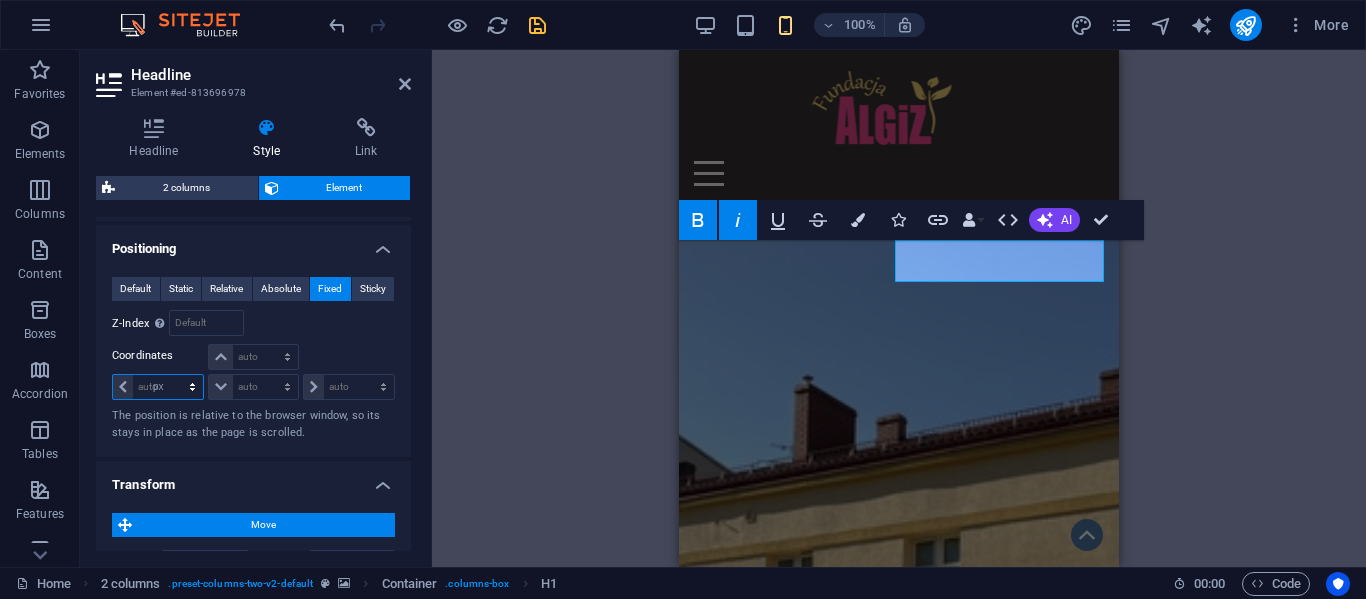 click on "auto px rem % em" at bounding box center (158, 387) 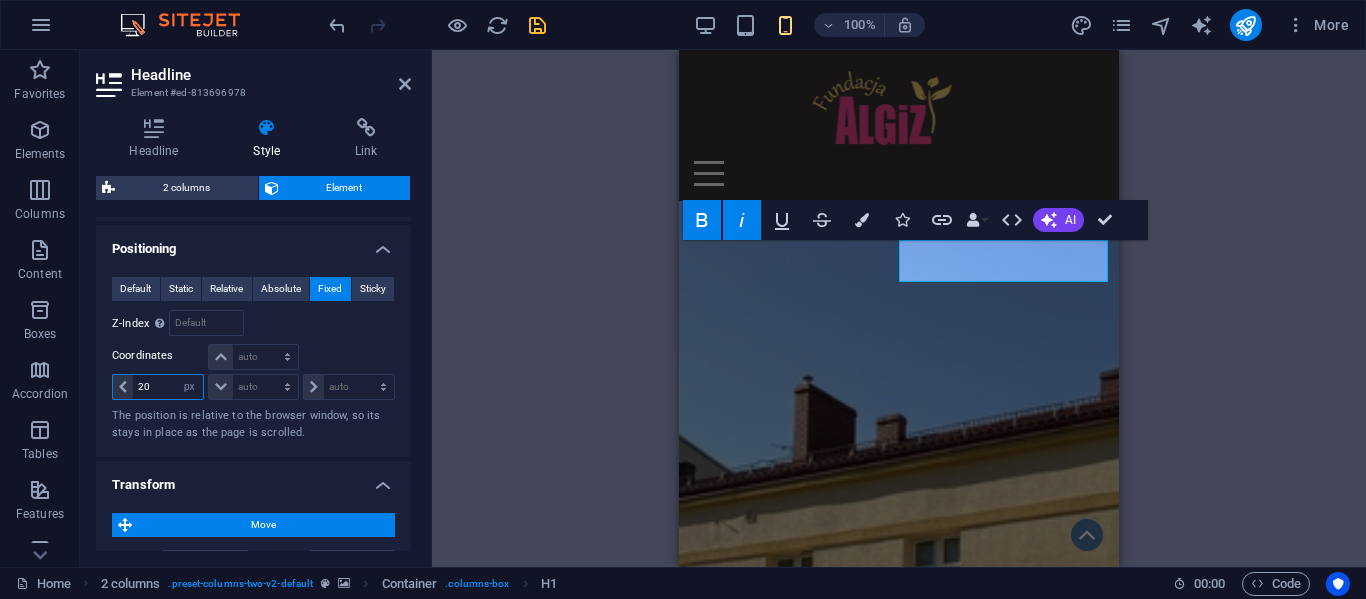 type on "2" 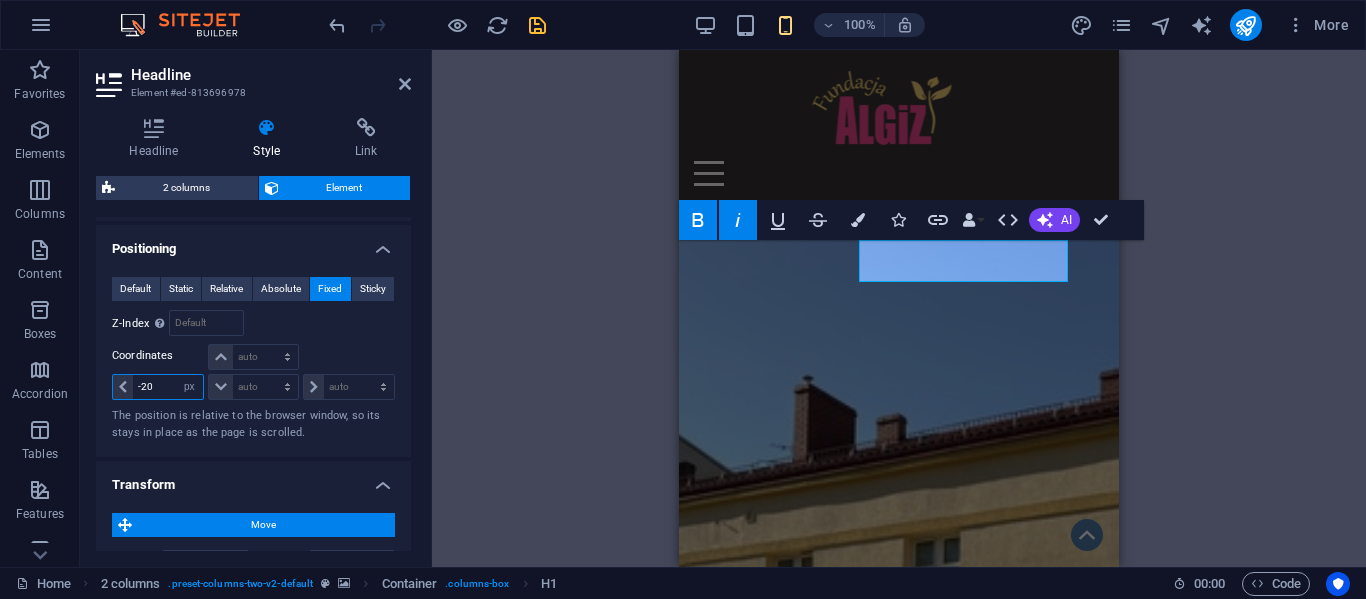 type on "-2" 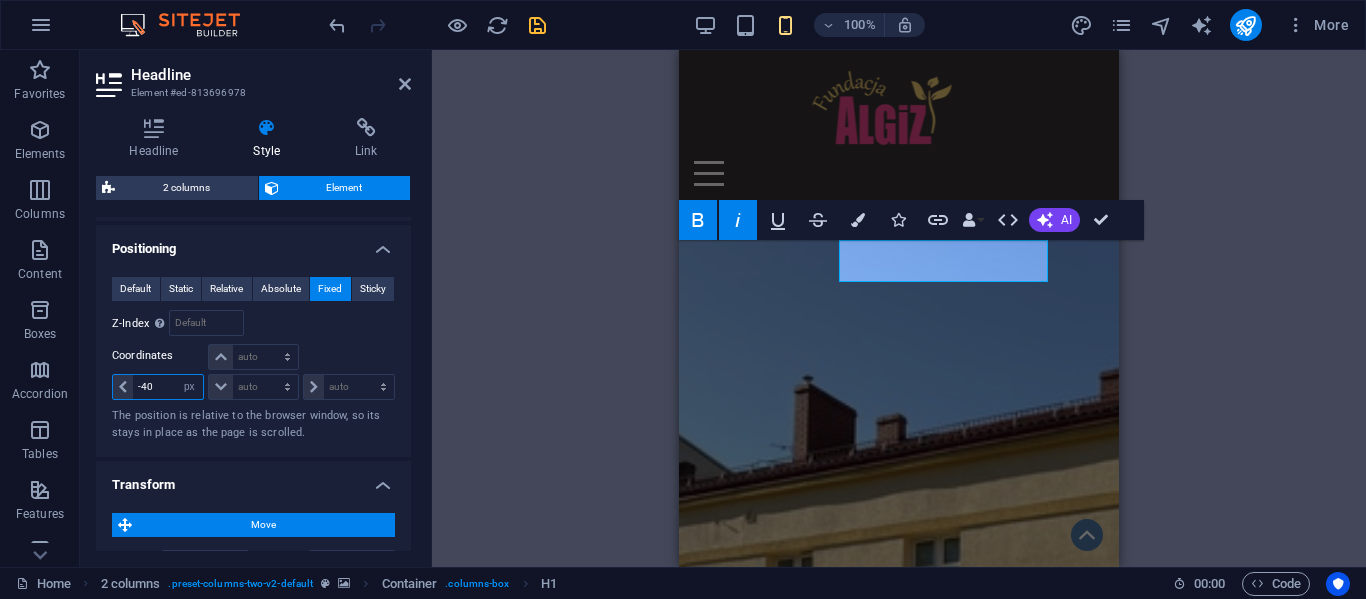 type on "-4" 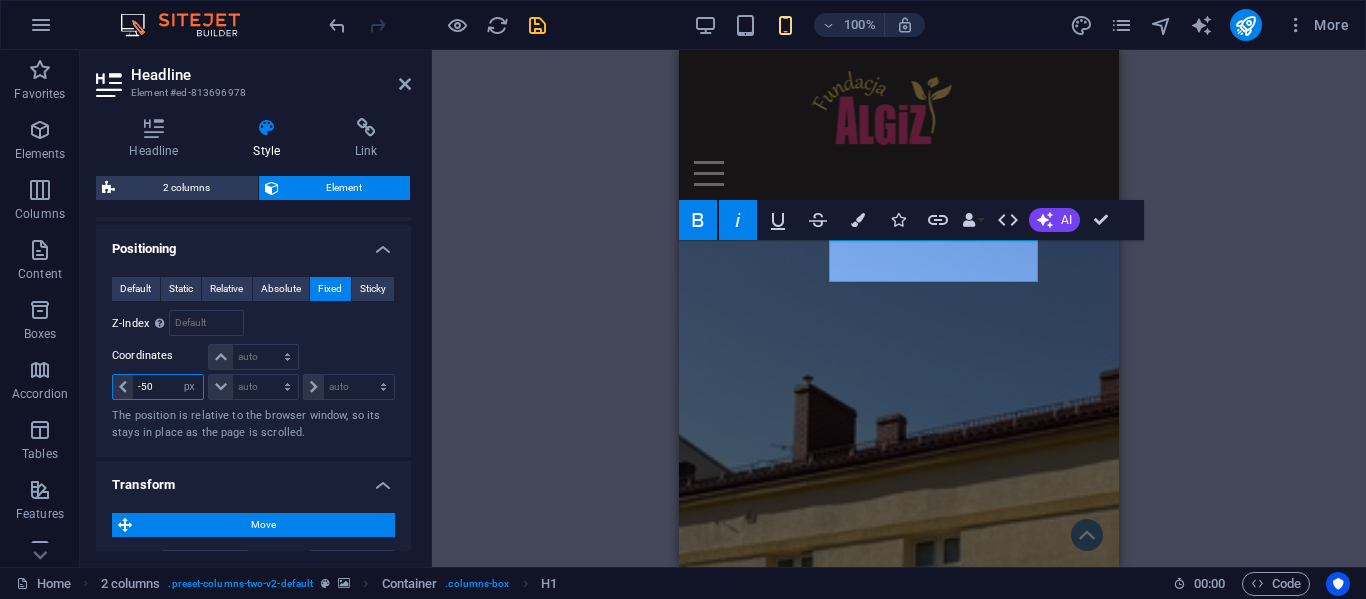 type on "-5" 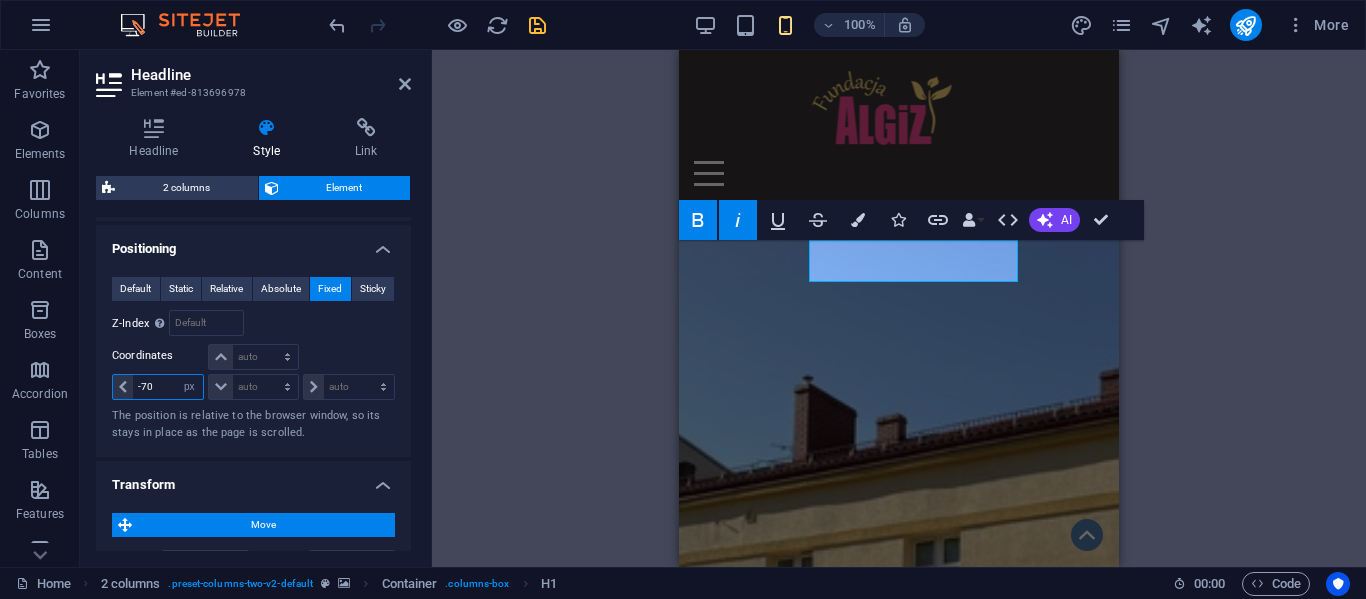 type on "-70" 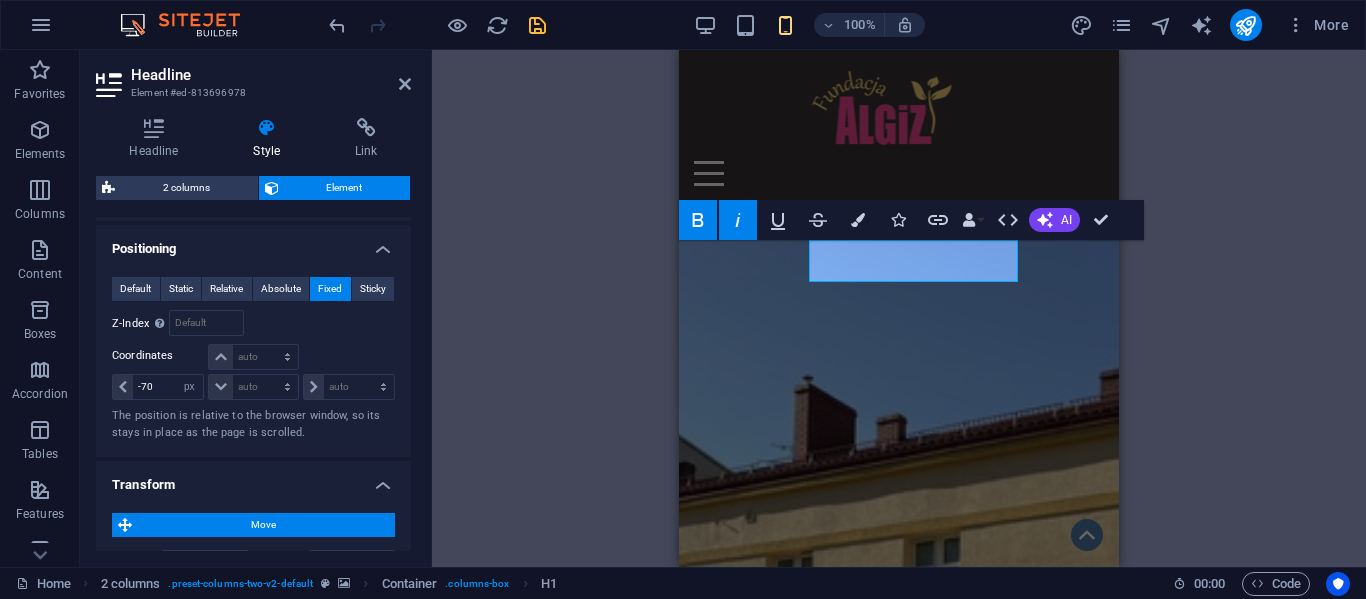 click on "Relative to #ed-813676419" at bounding box center [325, 323] 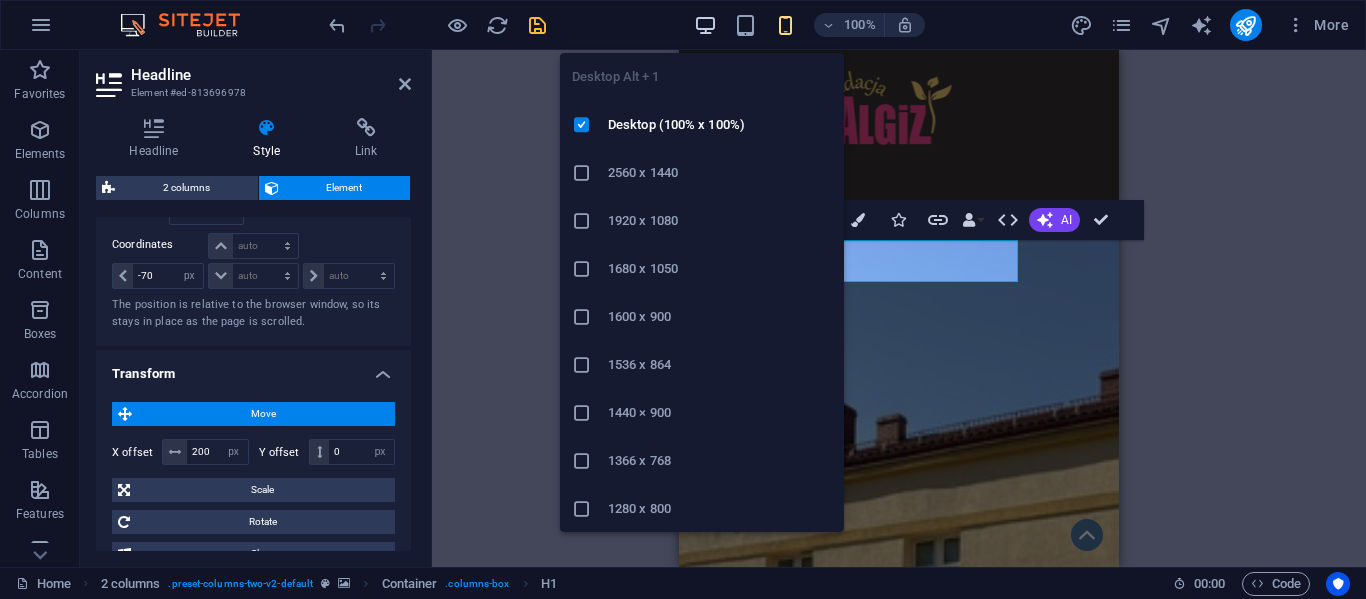 click at bounding box center (705, 25) 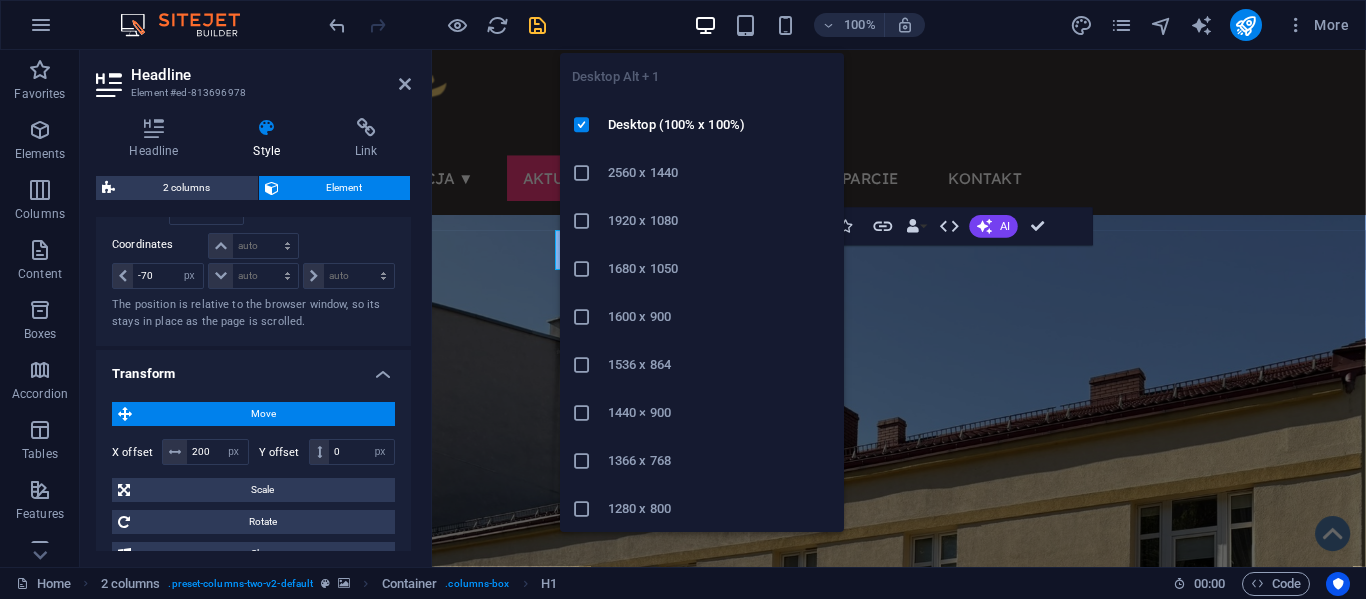 type 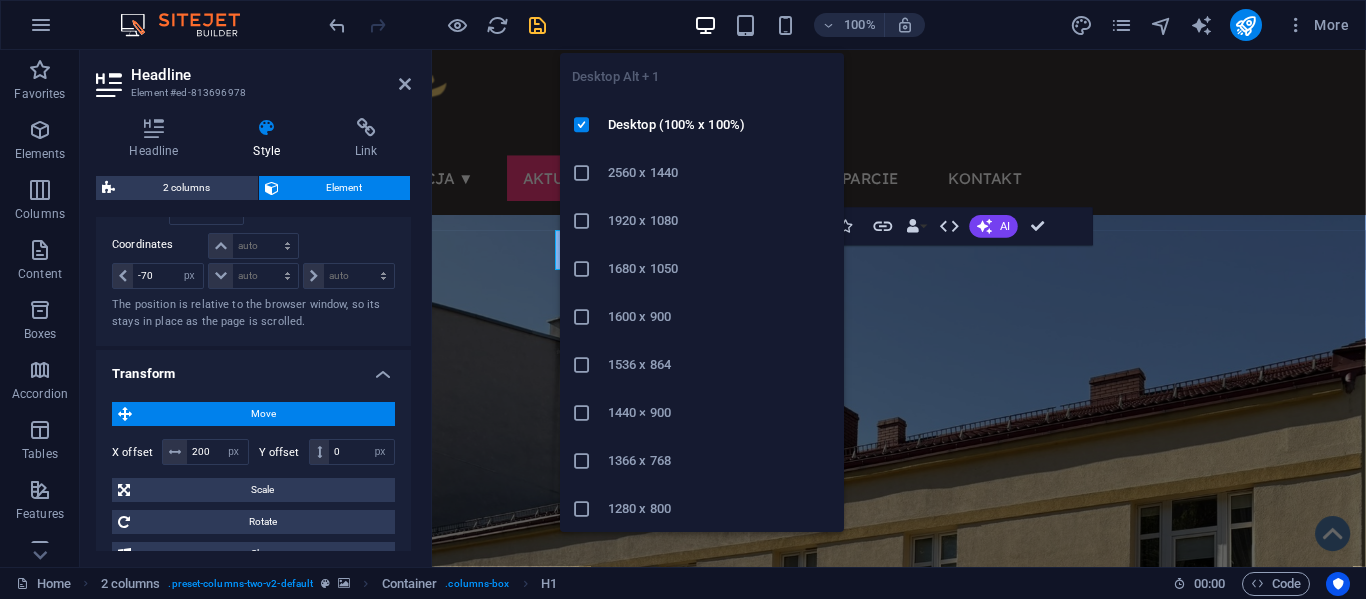 select on "DISABLED_OPTION_VALUE" 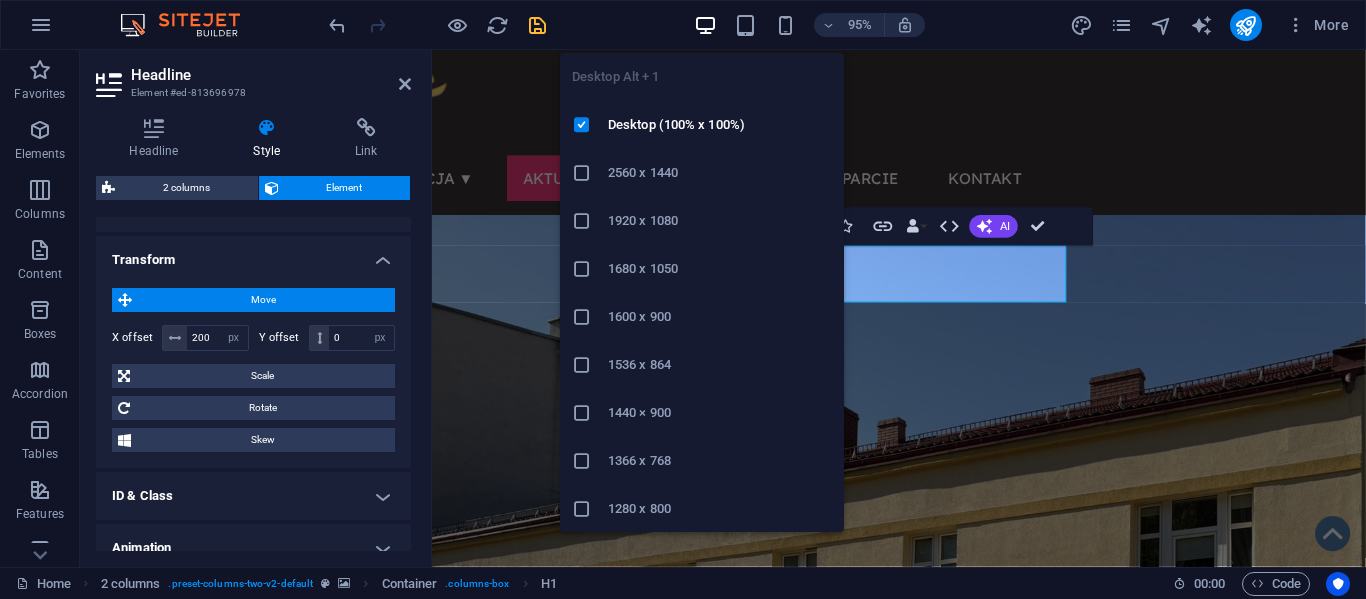 scroll, scrollTop: 594, scrollLeft: 0, axis: vertical 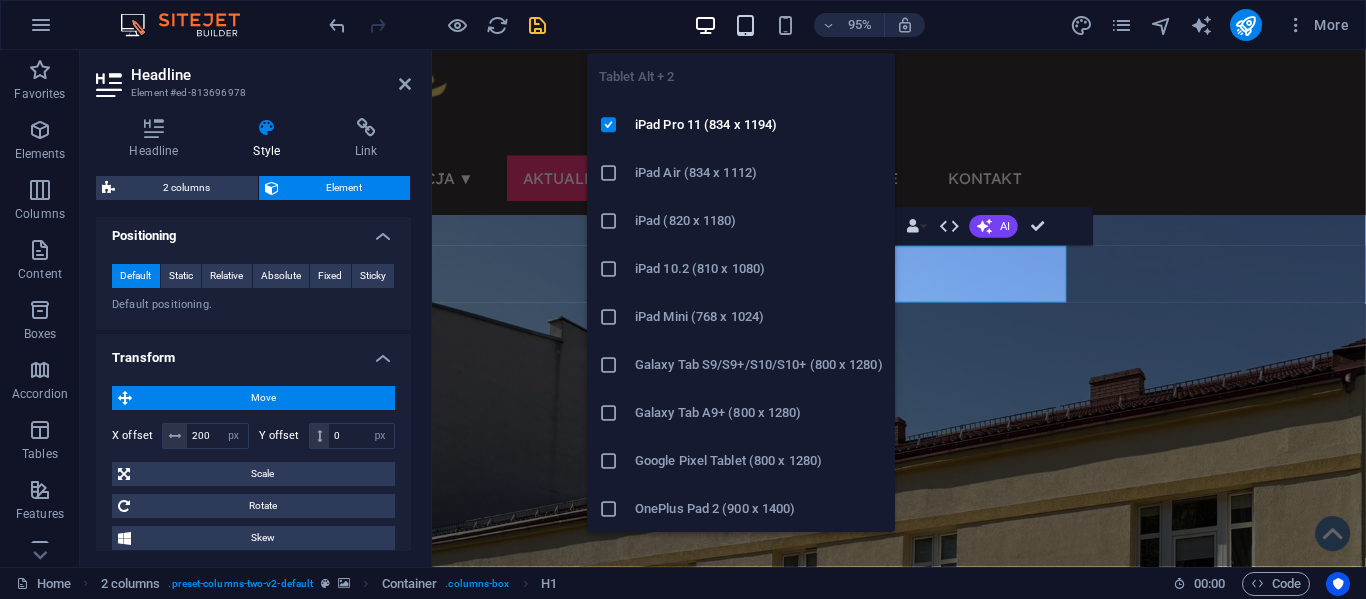 click at bounding box center (745, 25) 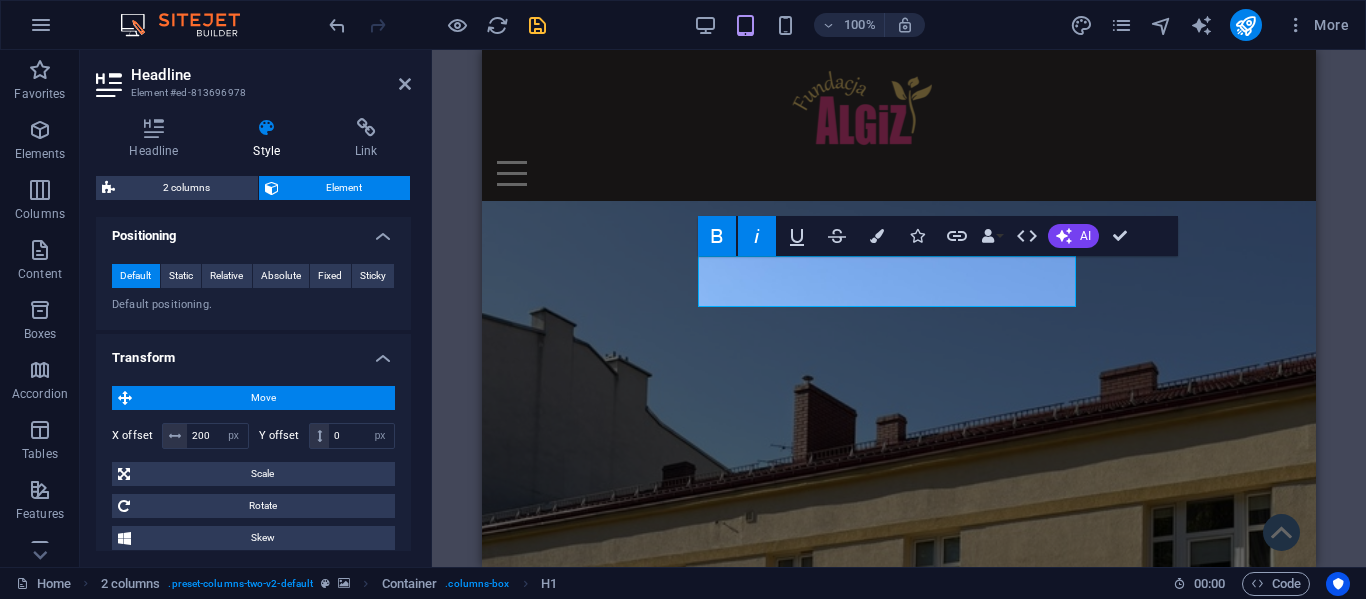 click on "100%" at bounding box center [809, 25] 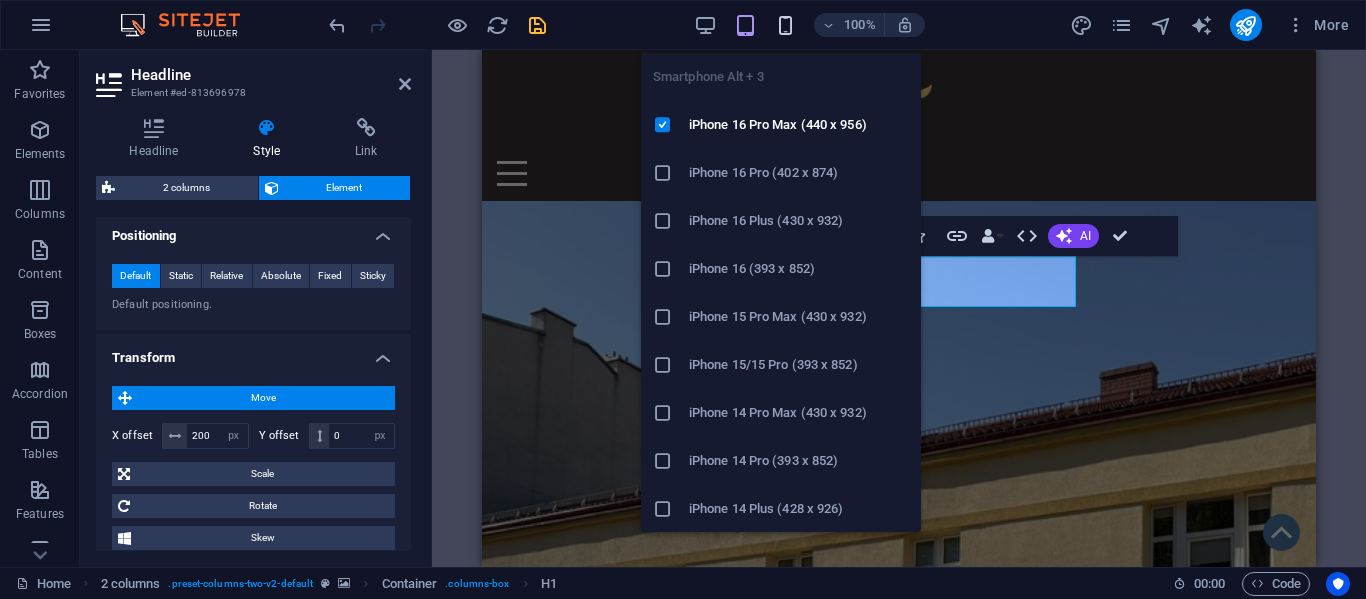 click at bounding box center [785, 25] 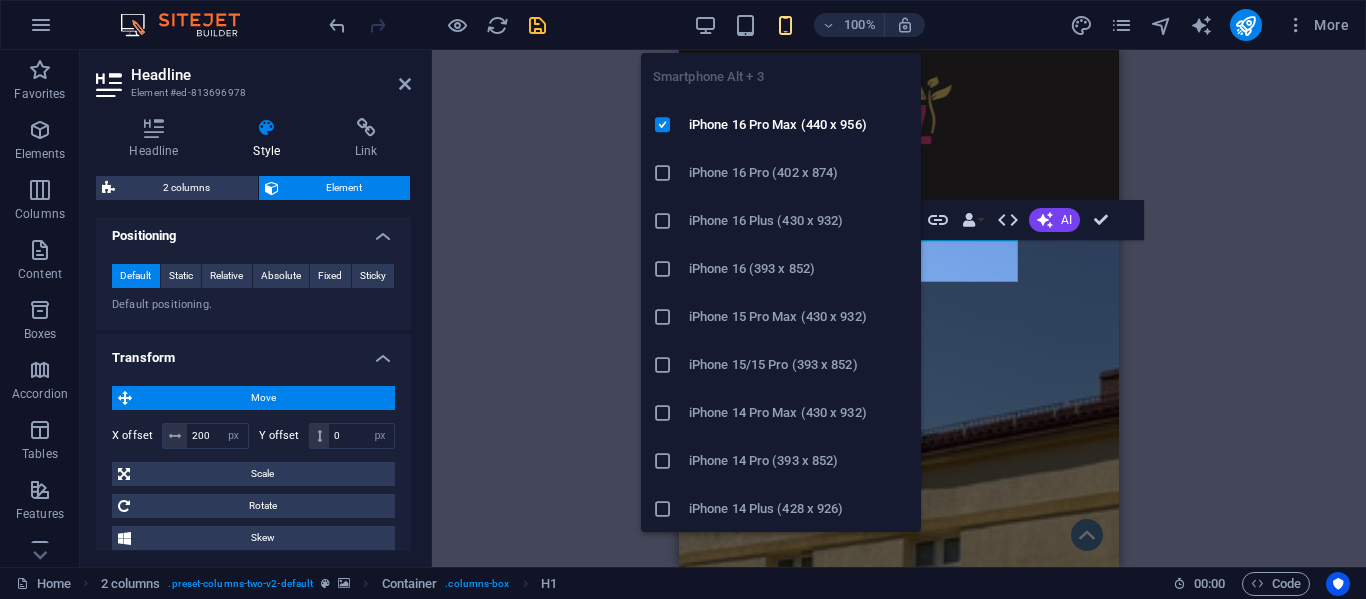 type on "-70" 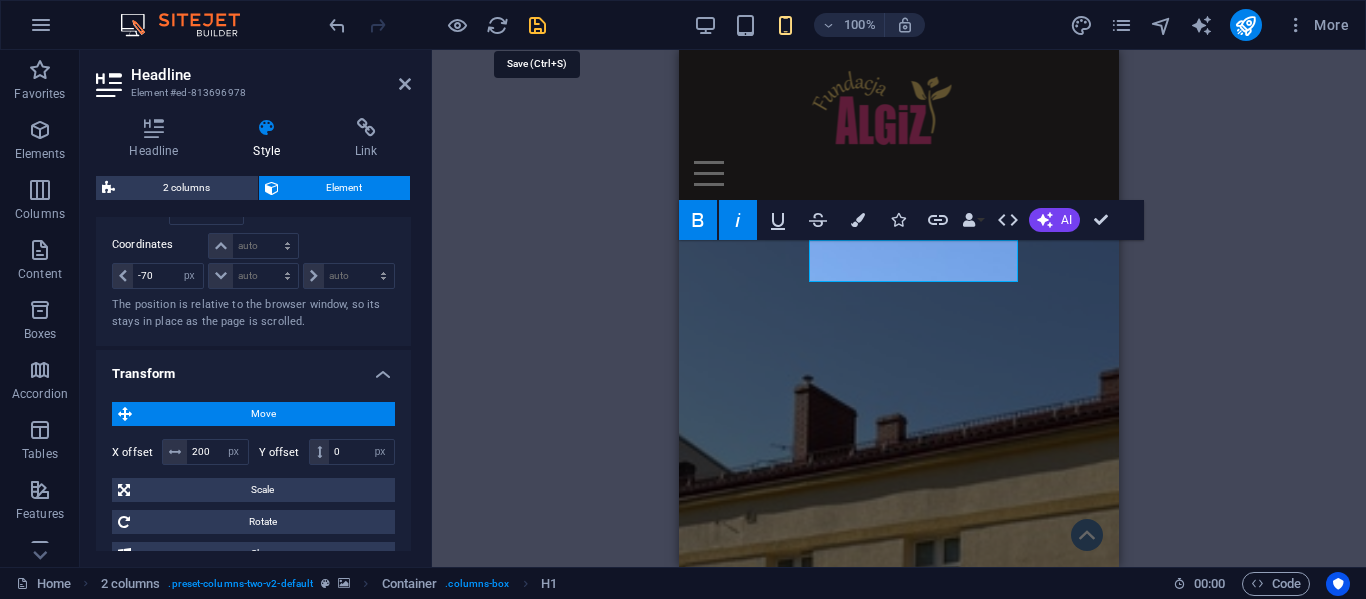 click at bounding box center [537, 25] 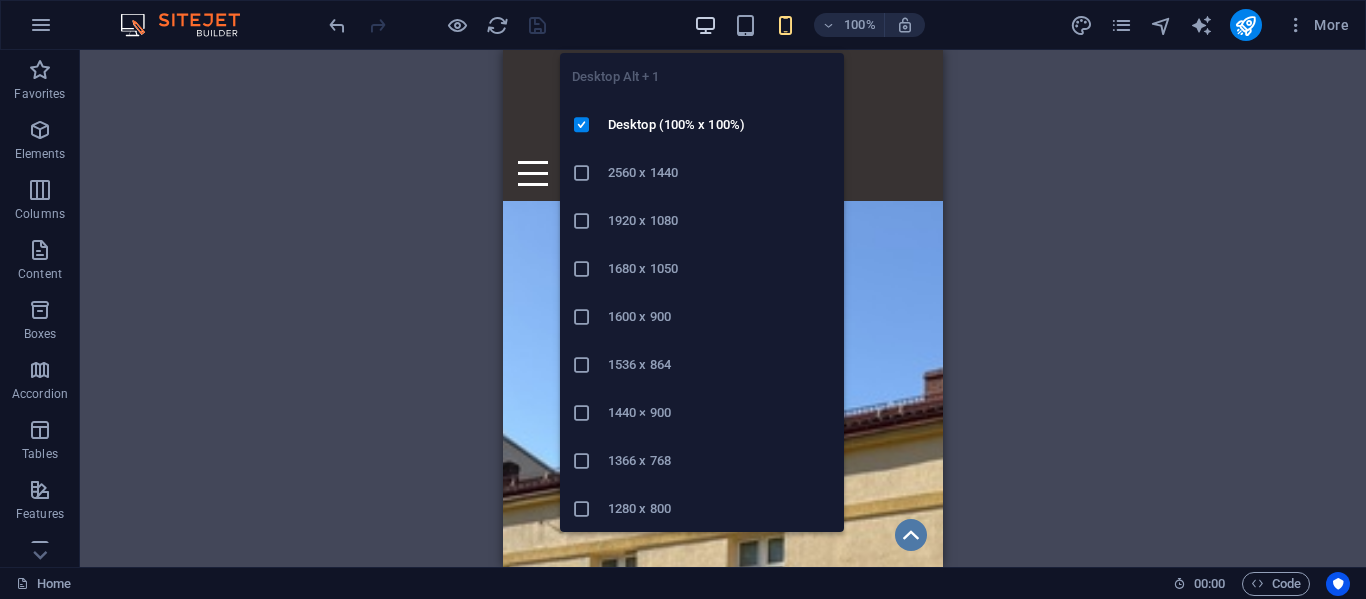 click at bounding box center (705, 25) 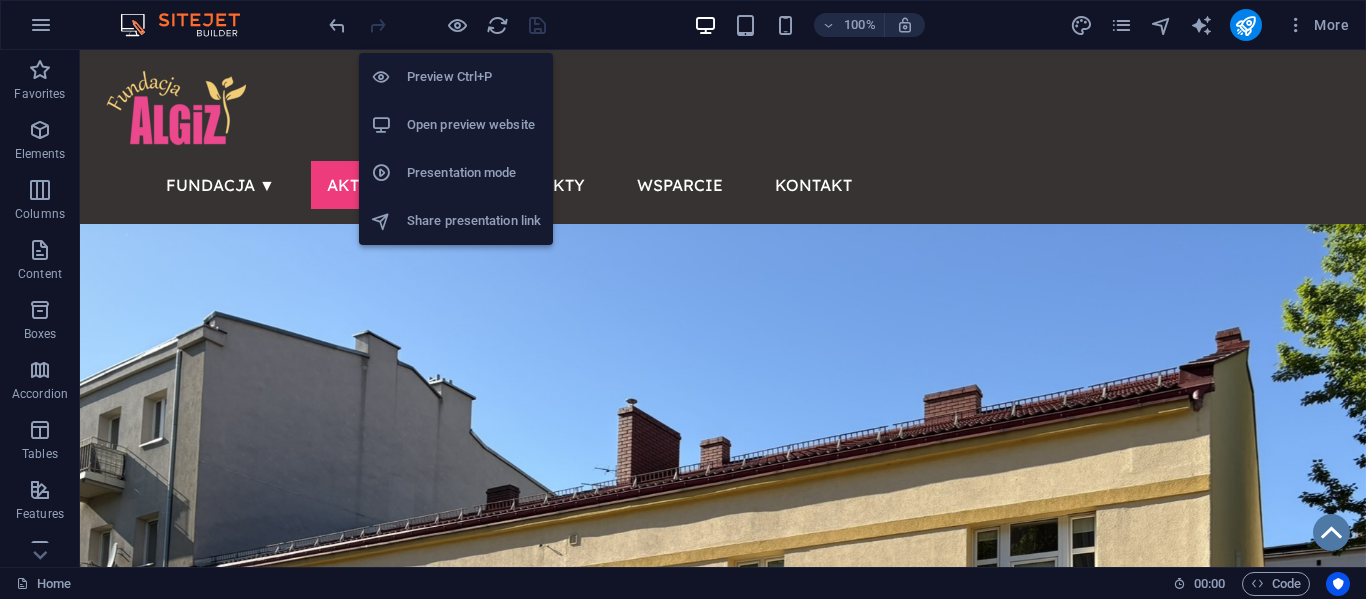 click on "Presentation mode" at bounding box center [474, 173] 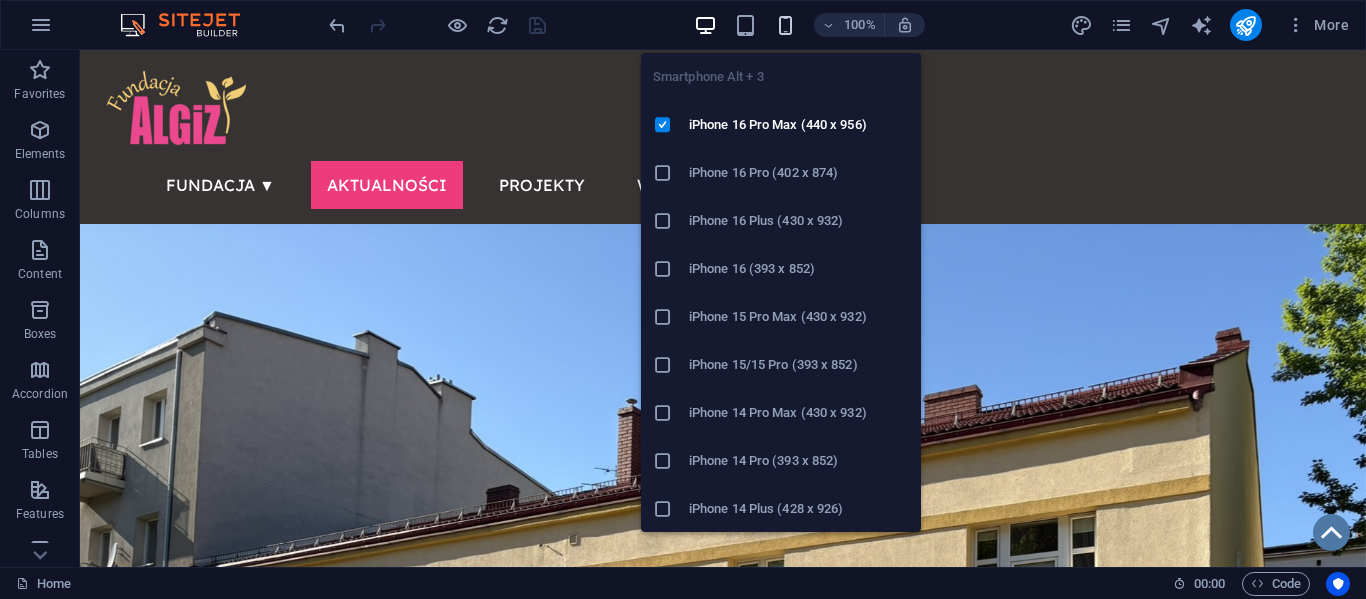 click at bounding box center (785, 25) 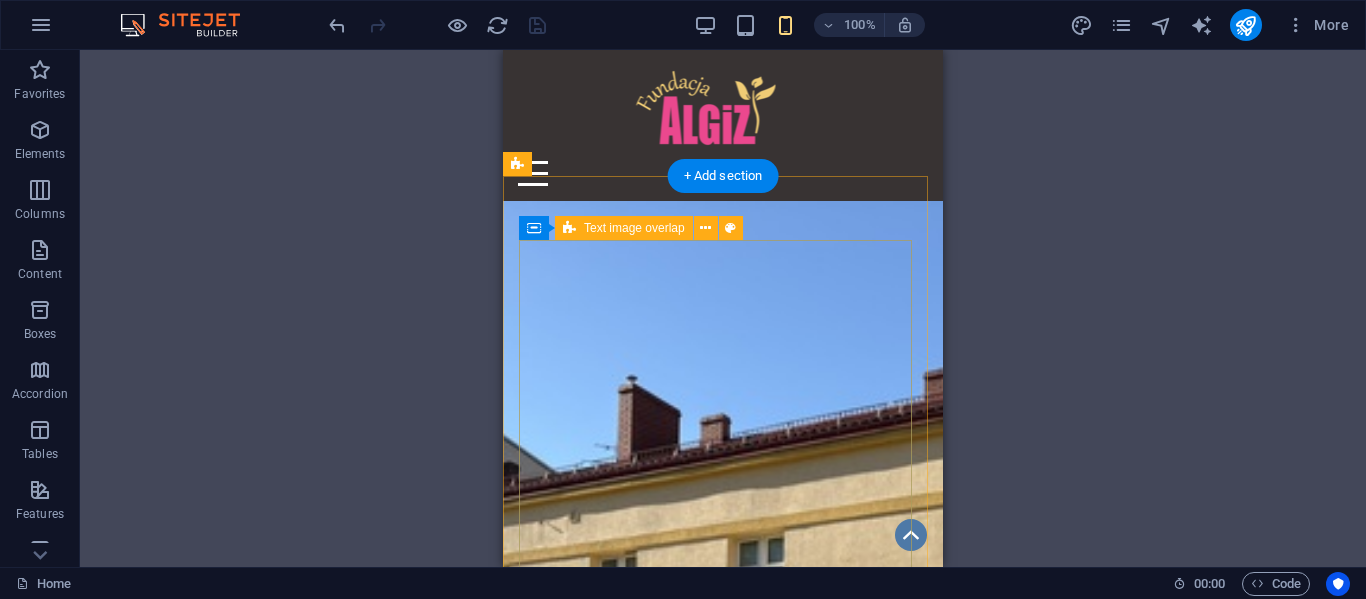 click on "Centrum Terapii Algiz Nasza siedziba główna . Nasza duma i honor." at bounding box center (723, 1467) 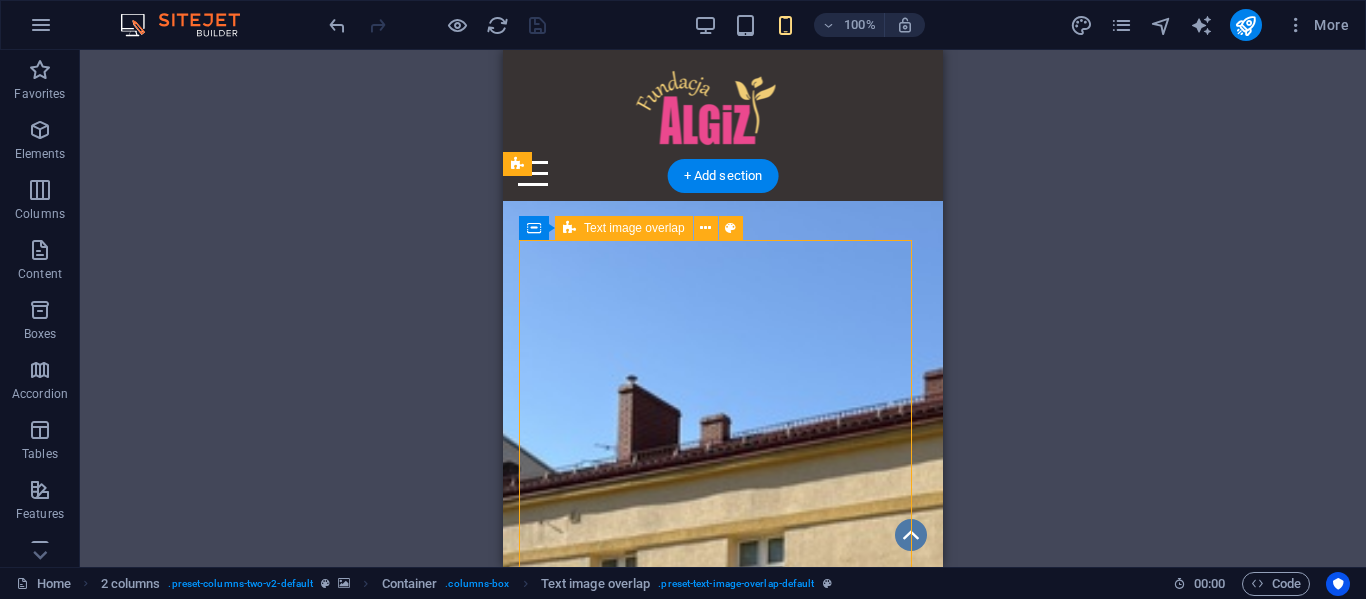 click on "Centrum Terapii Algiz Nasza siedziba główna . Nasza duma i honor." at bounding box center (723, 1467) 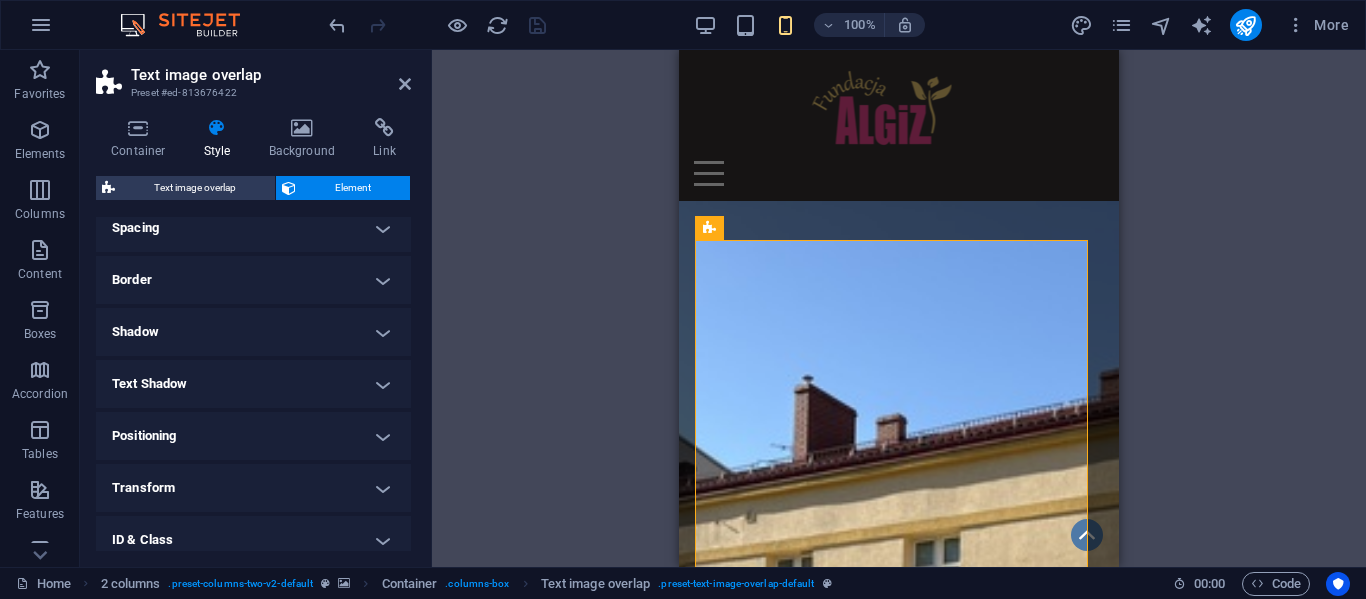 scroll, scrollTop: 410, scrollLeft: 0, axis: vertical 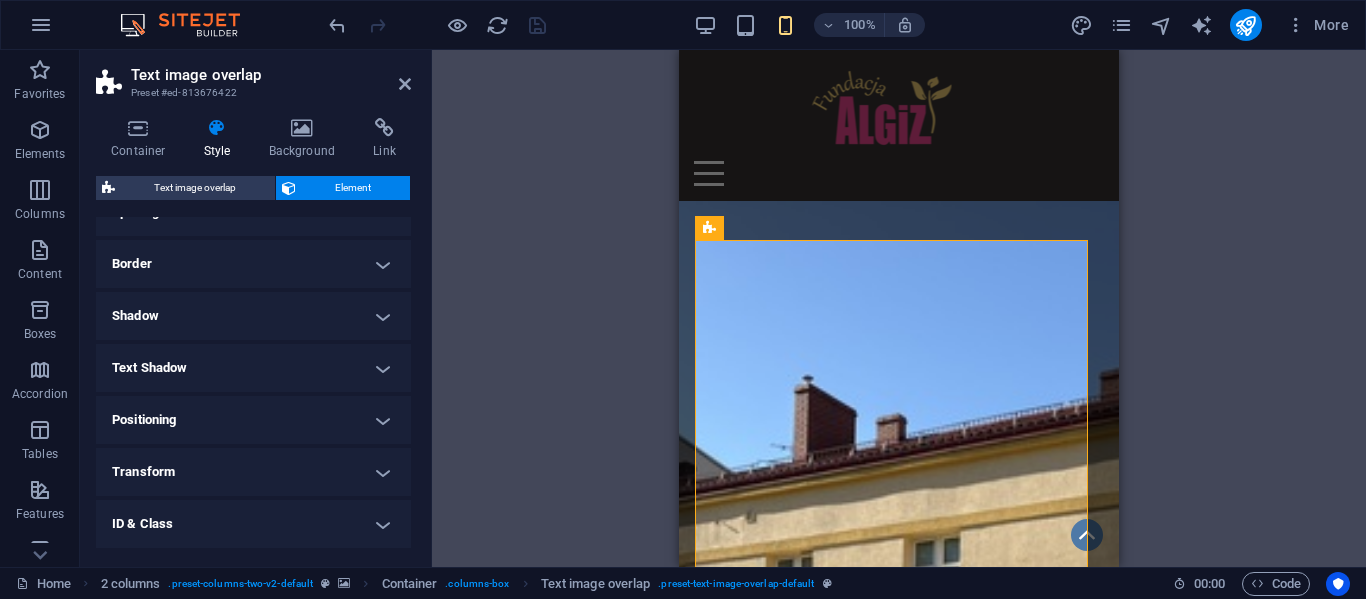 click on "Positioning" at bounding box center [253, 420] 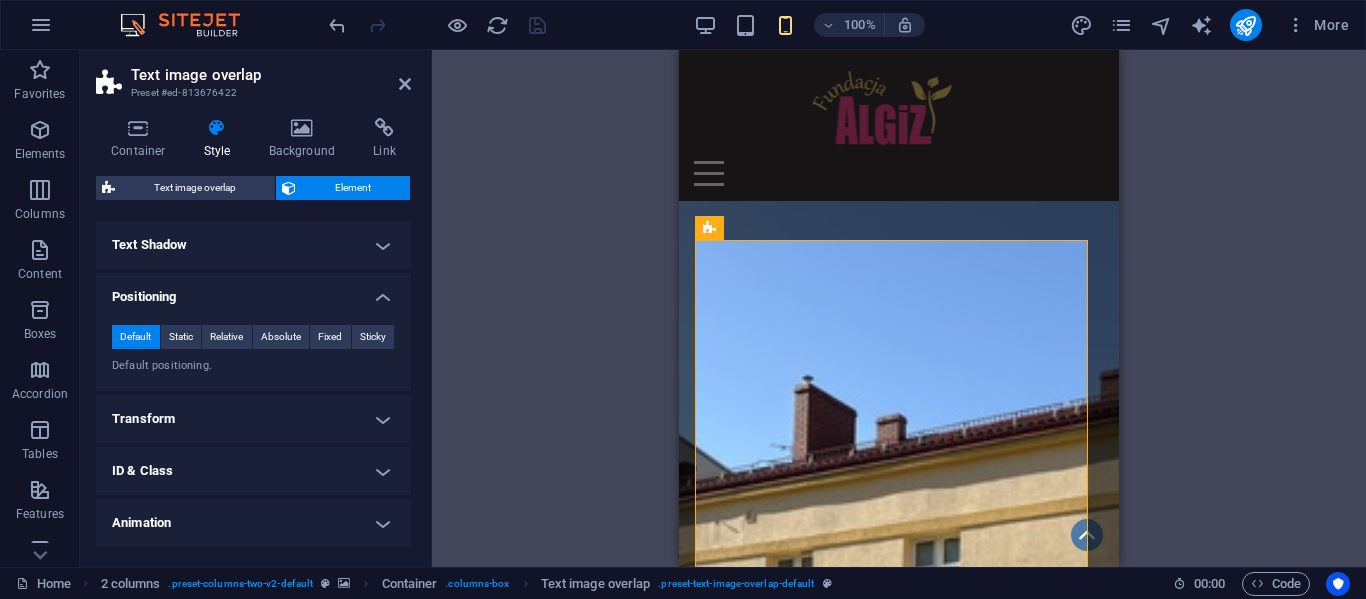 scroll, scrollTop: 535, scrollLeft: 0, axis: vertical 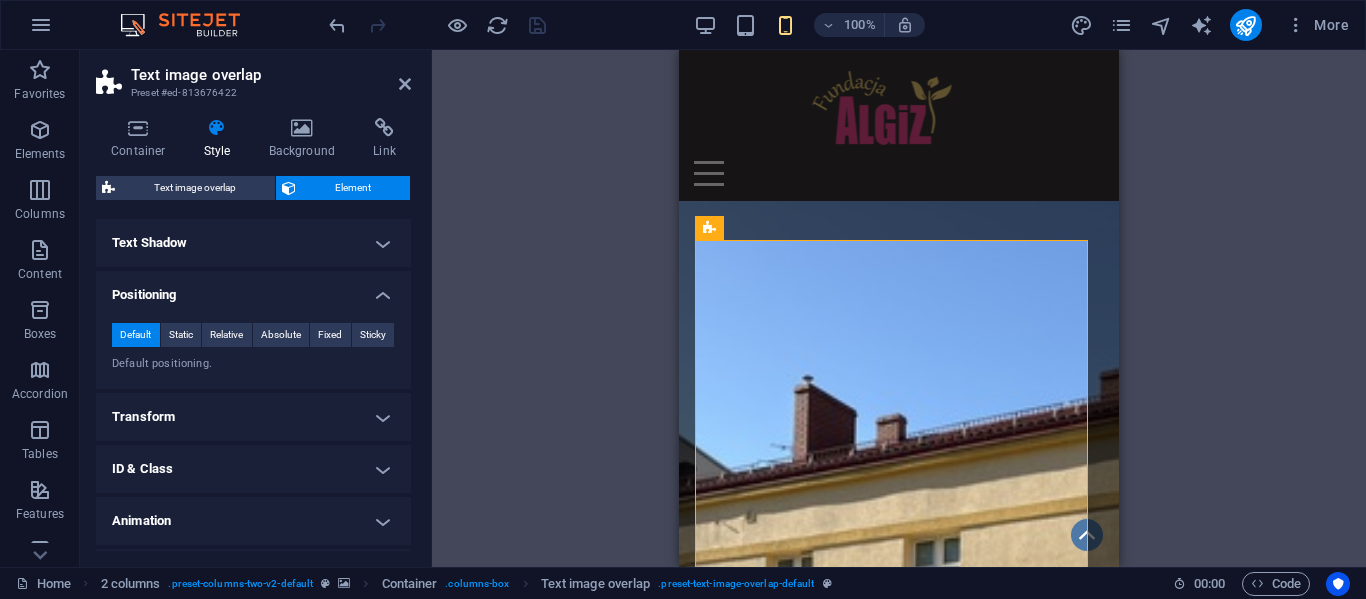 click on "Transform" at bounding box center [253, 417] 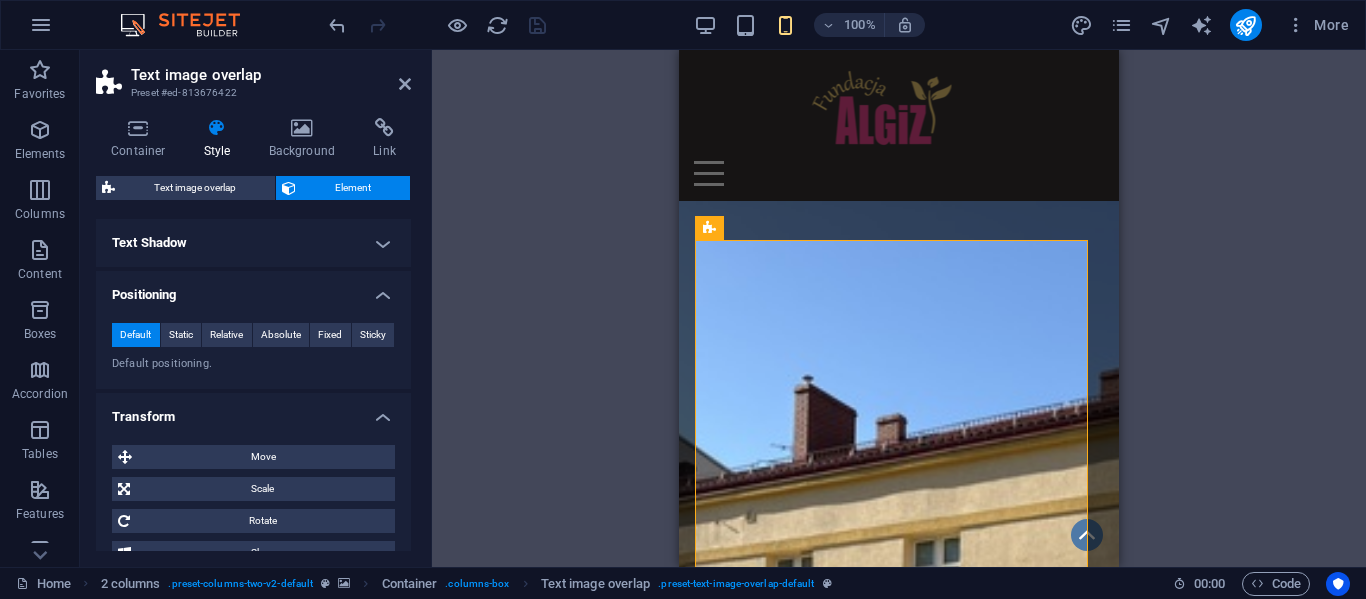 click on "Transform" at bounding box center [253, 411] 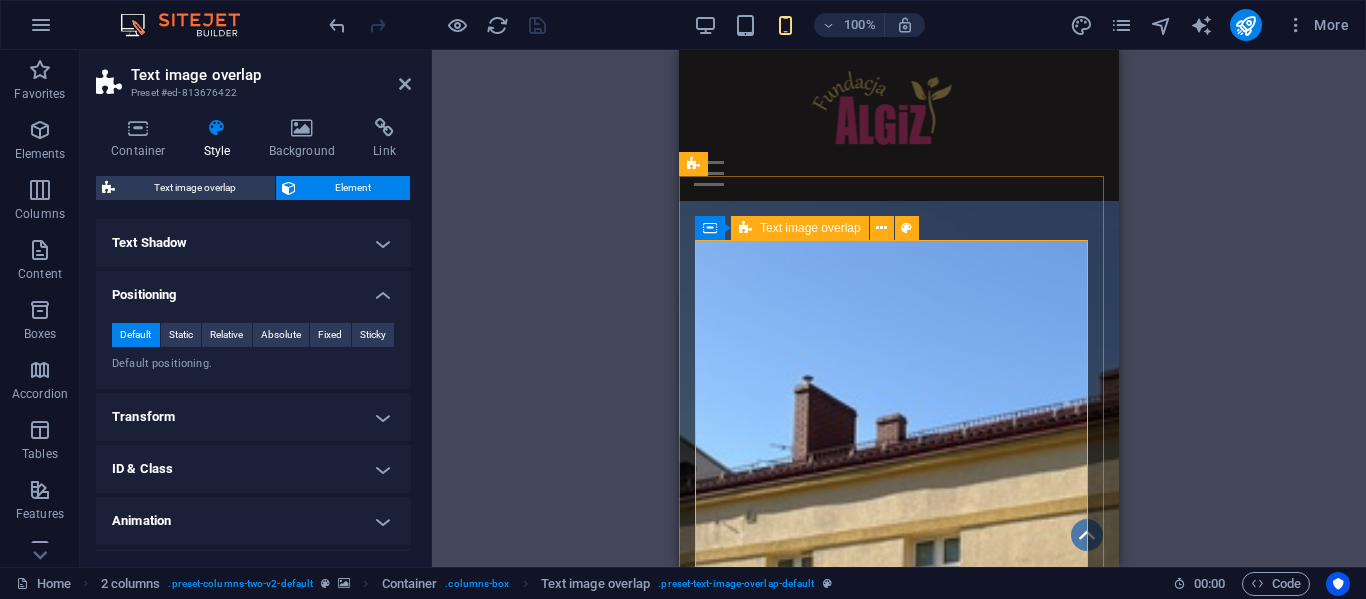 click on "Centrum Terapii Algiz Nasza siedziba główna . Nasza duma i honor." at bounding box center (899, 1467) 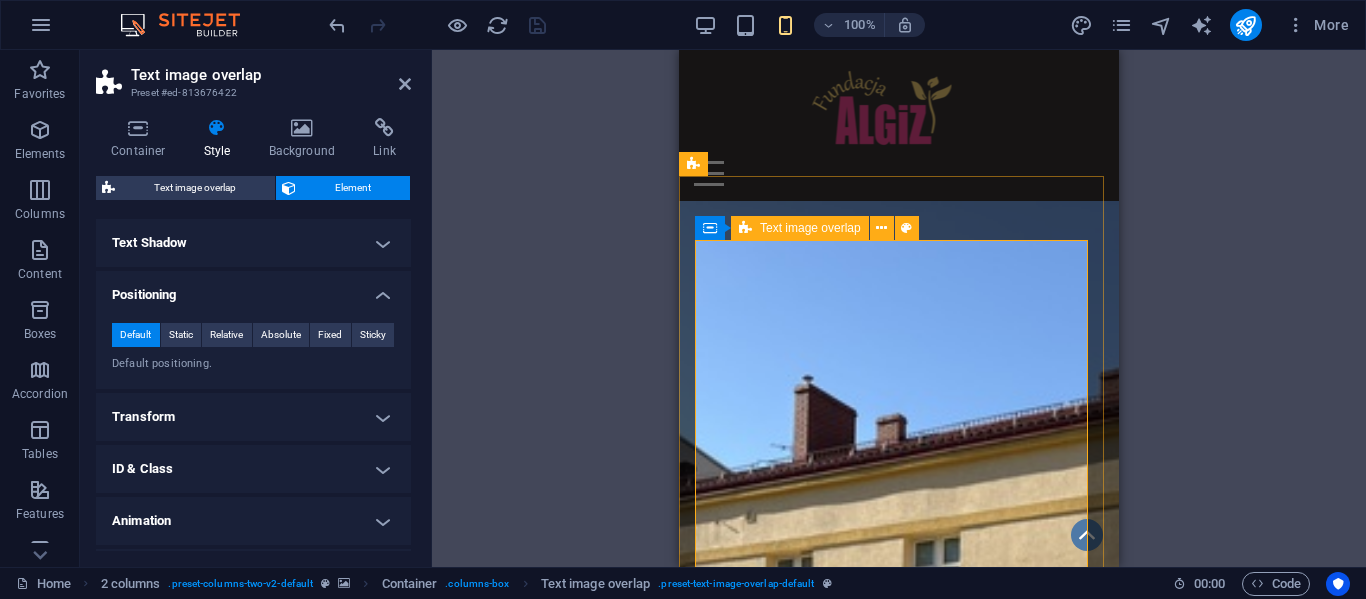 click on "Centrum Terapii Algiz Nasza siedziba główna . Nasza duma i honor." at bounding box center [899, 1467] 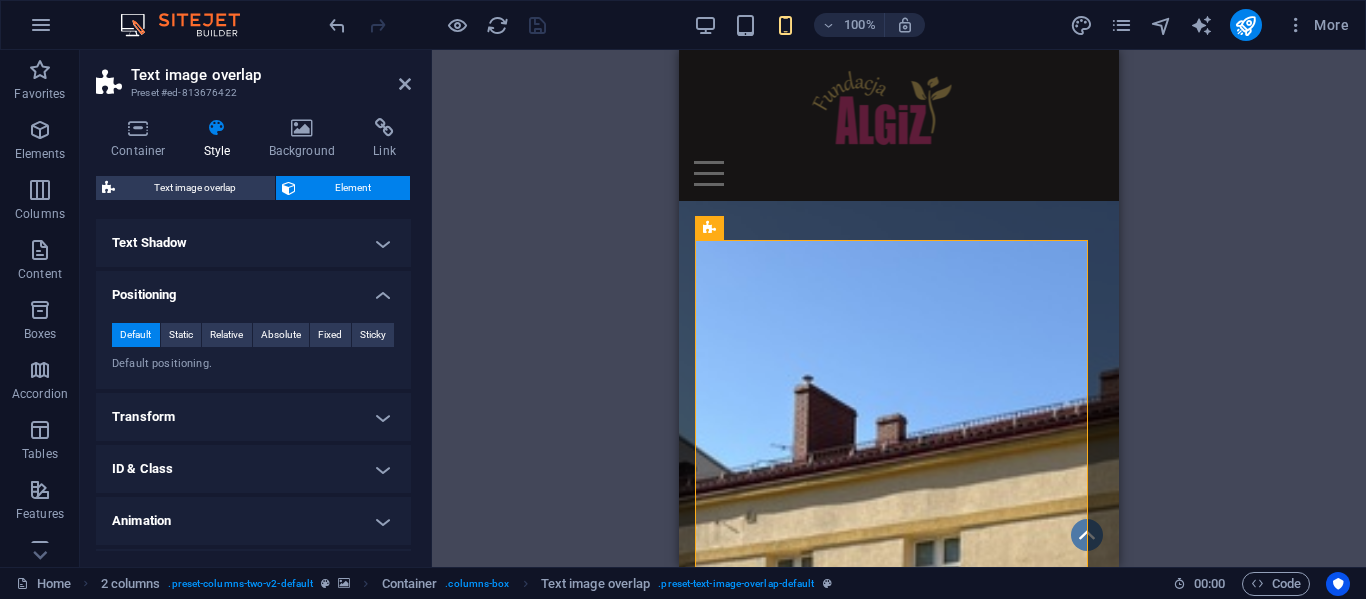click at bounding box center [899, 714] 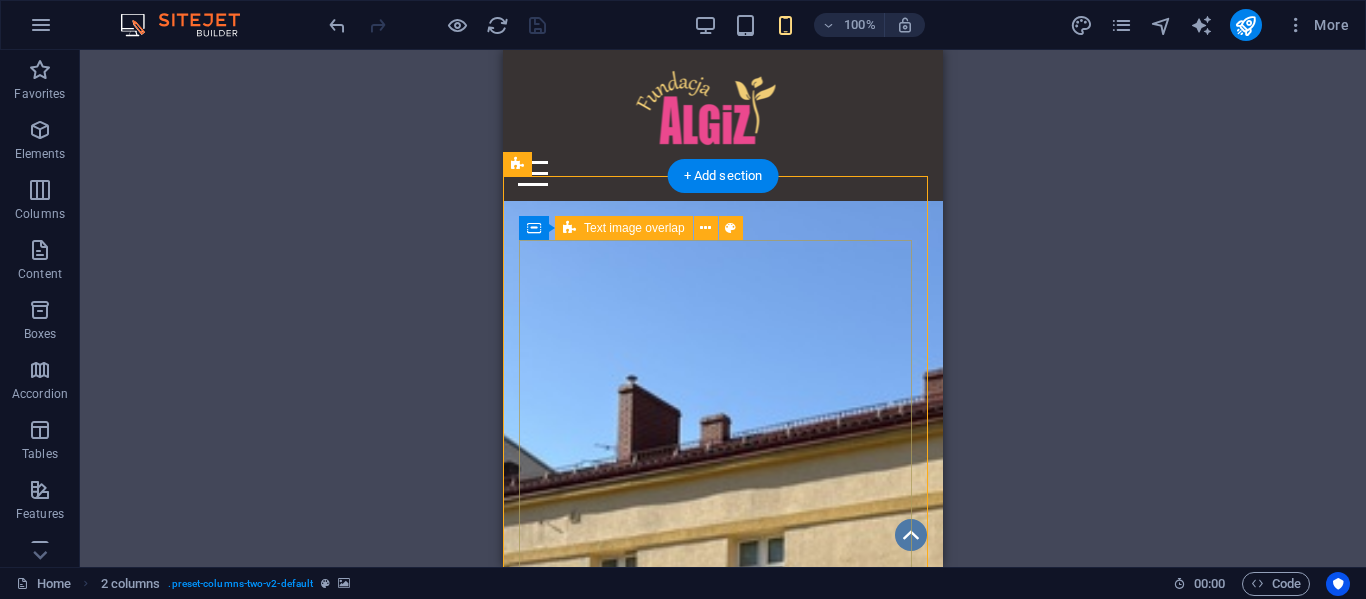 click on "Centrum Terapii Algiz Nasza siedziba główna . Nasza duma i honor." at bounding box center (723, 1467) 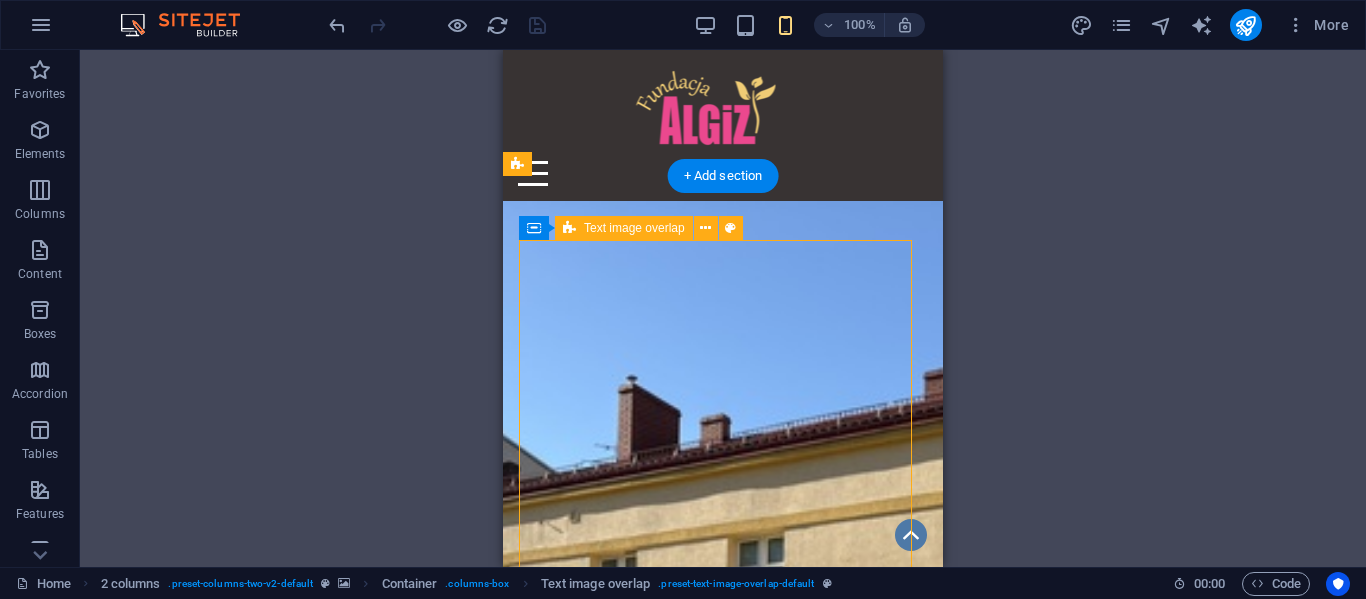 click on "Centrum Terapii Algiz Nasza siedziba główna . Nasza duma i honor." at bounding box center (723, 1467) 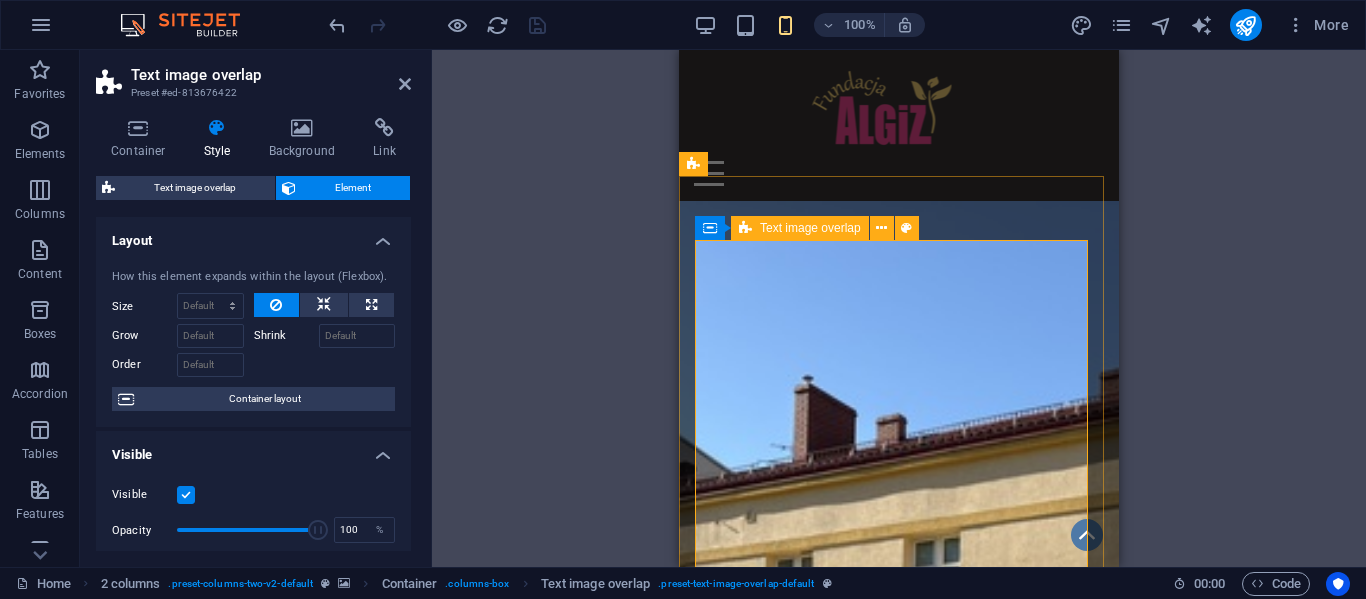 click on "Centrum Terapii Algiz Nasza siedziba główna . Nasza duma i honor." at bounding box center (899, 1467) 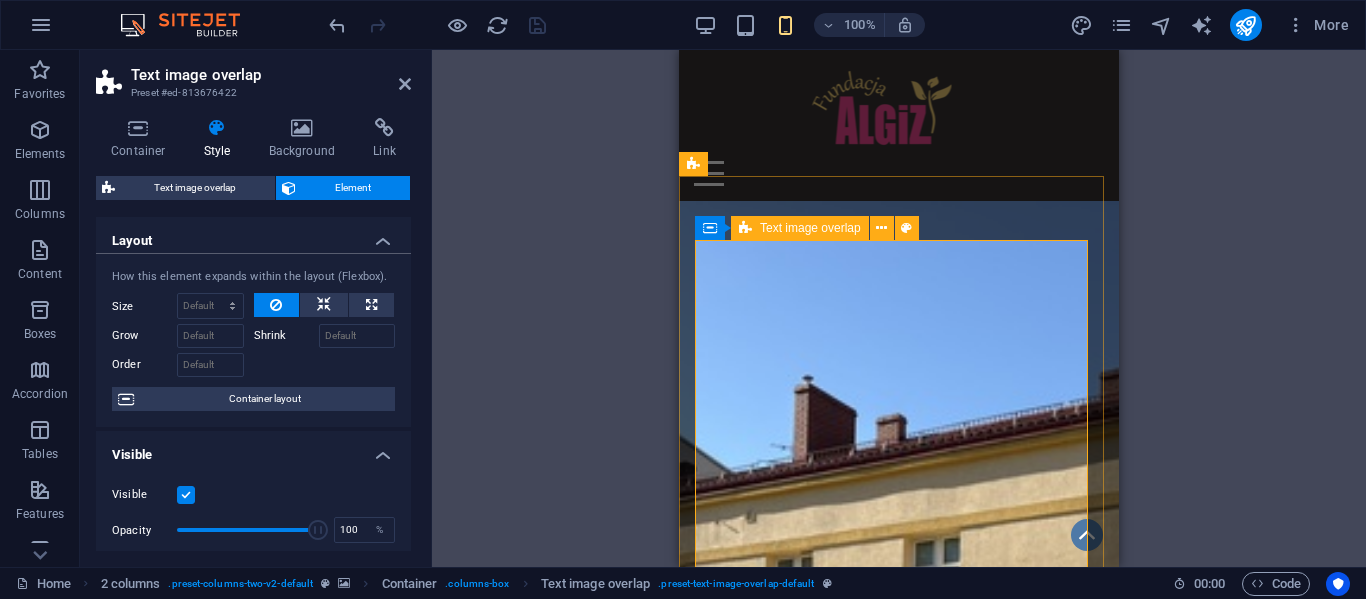 click on "Centrum Terapii Algiz Nasza siedziba główna . Nasza duma i honor." at bounding box center (899, 1467) 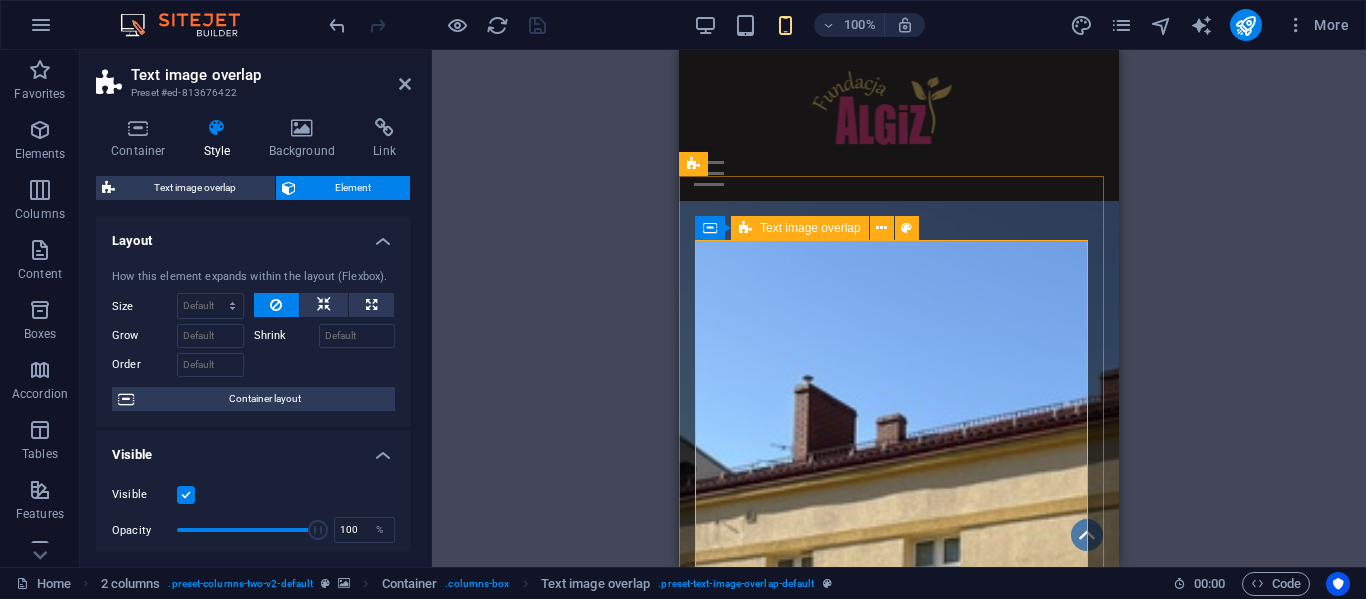 click on "Centrum Terapii Algiz Nasza siedziba główna . Nasza duma i honor." at bounding box center (899, 1467) 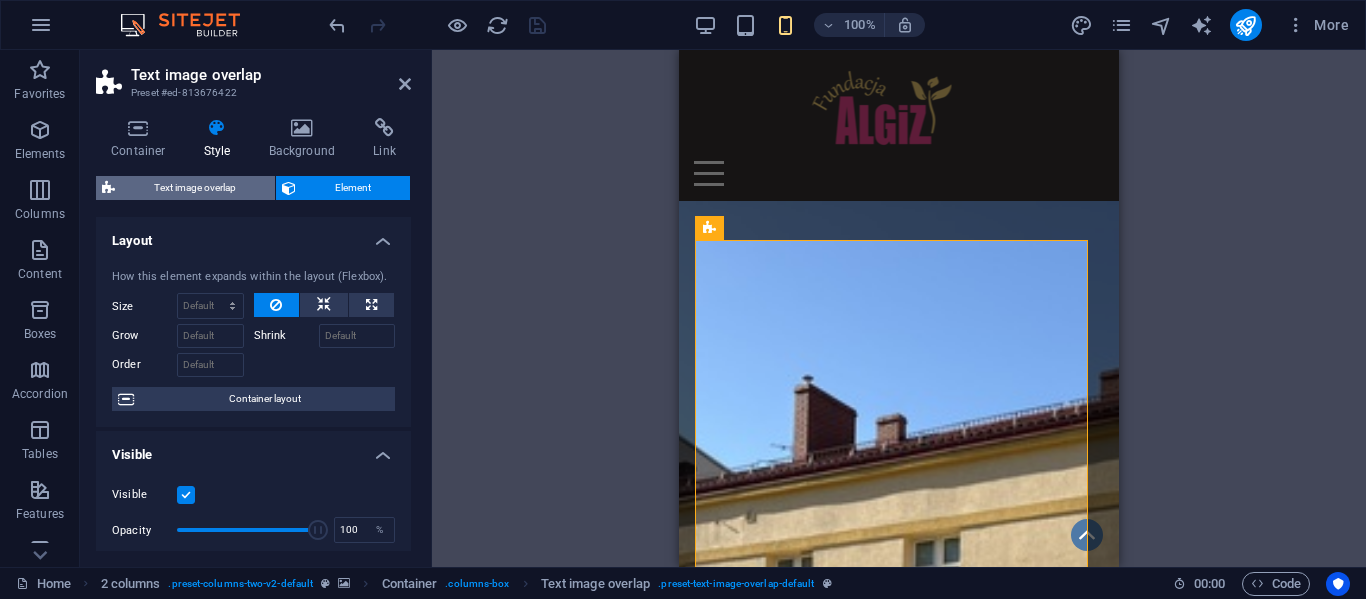click on "Text image overlap" at bounding box center (195, 188) 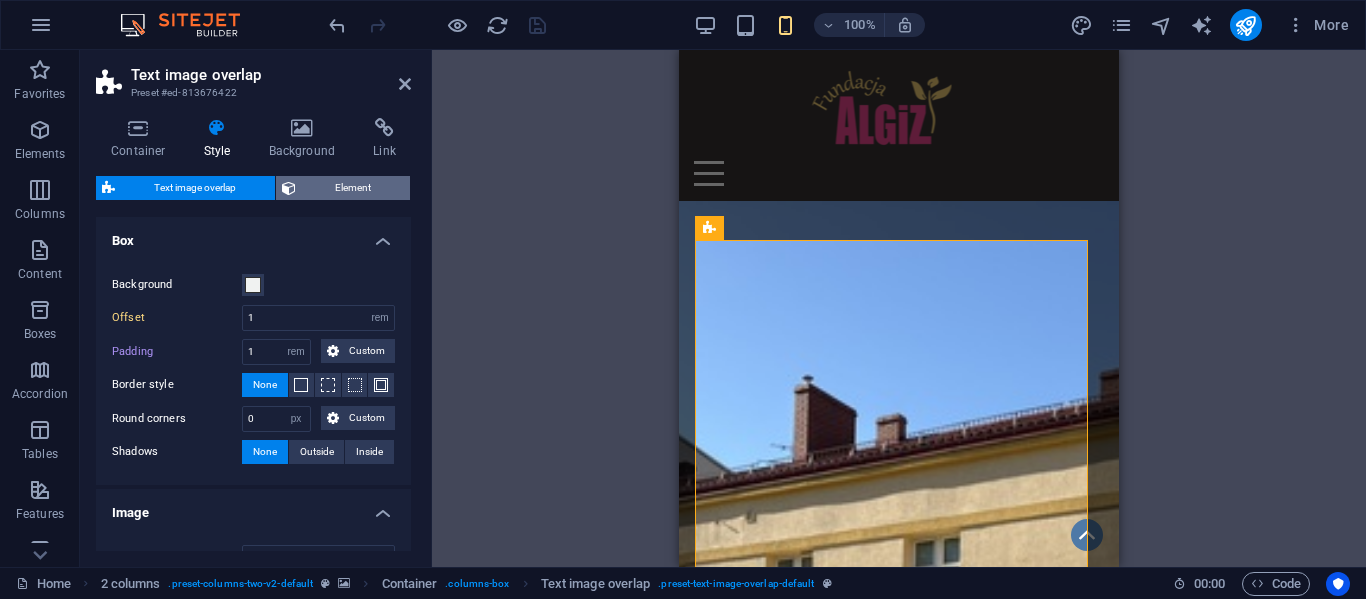 click on "Element" at bounding box center [353, 188] 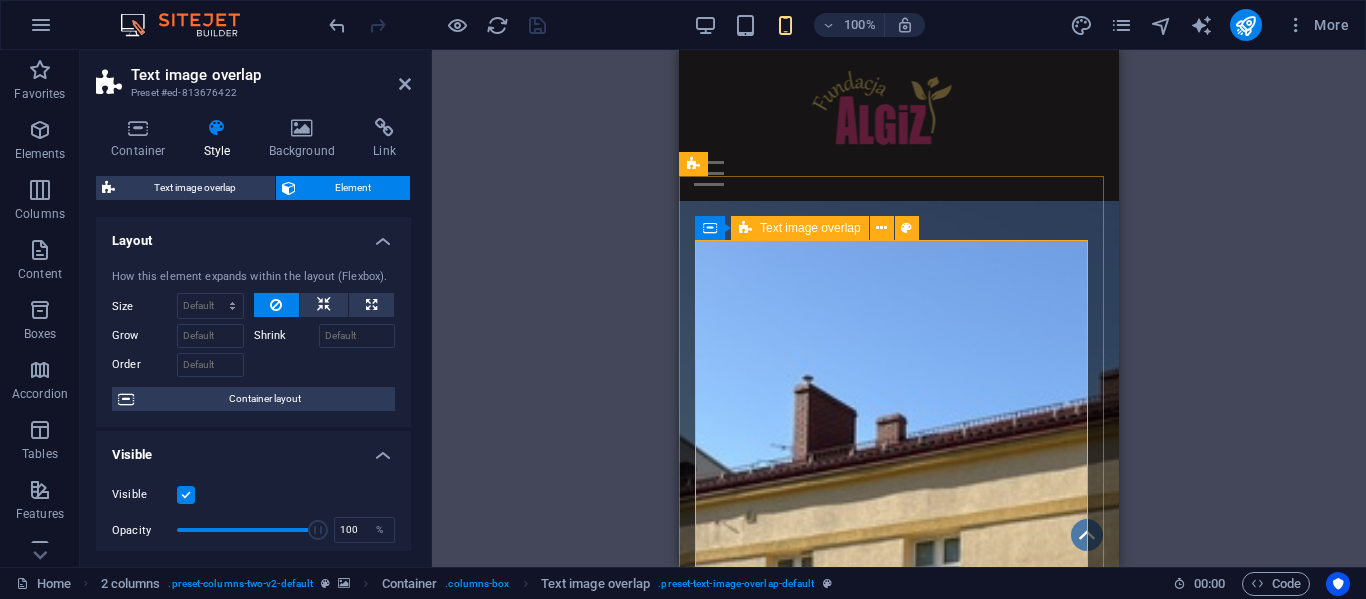 click on "Centrum Terapii Algiz Nasza siedziba główna . Nasza duma i honor." at bounding box center [899, 1467] 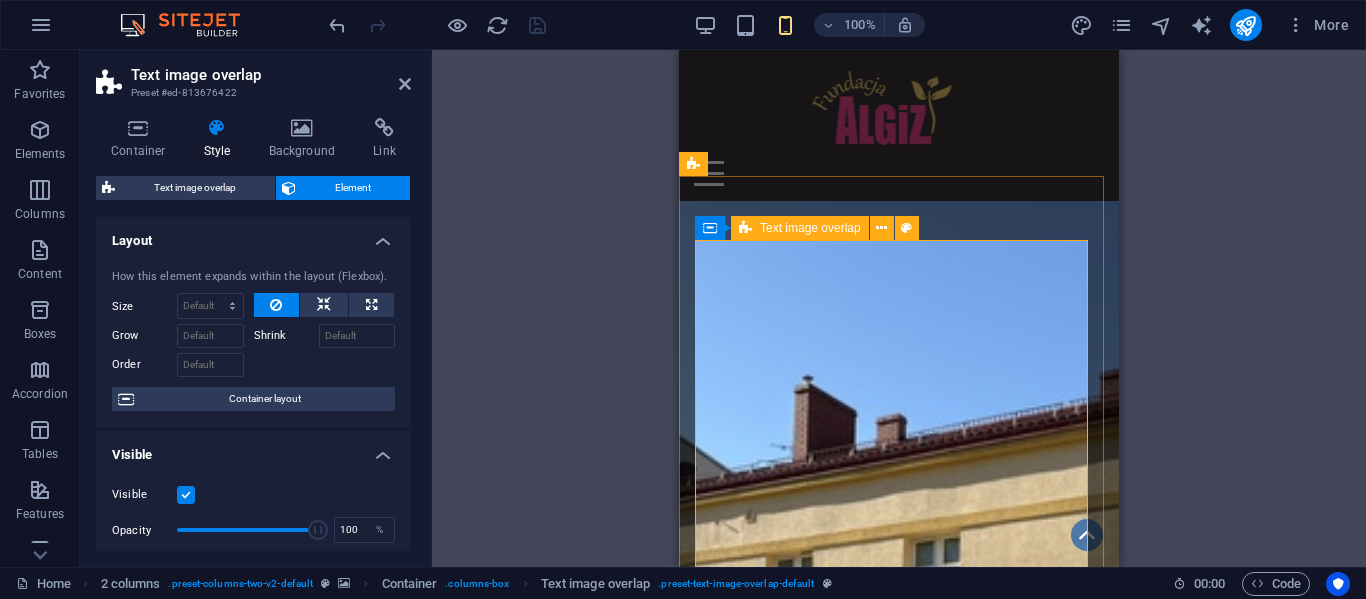 click on "Centrum Terapii Algiz Nasza siedziba główna . Nasza duma i honor." at bounding box center (899, 1467) 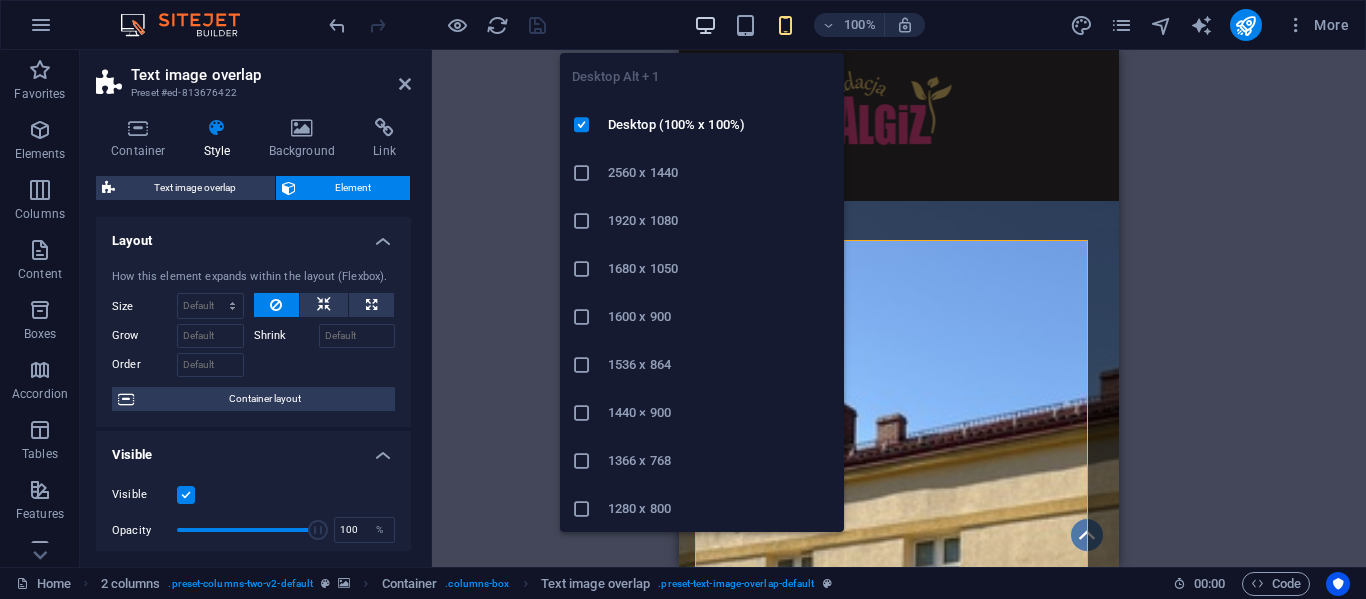 click at bounding box center [705, 25] 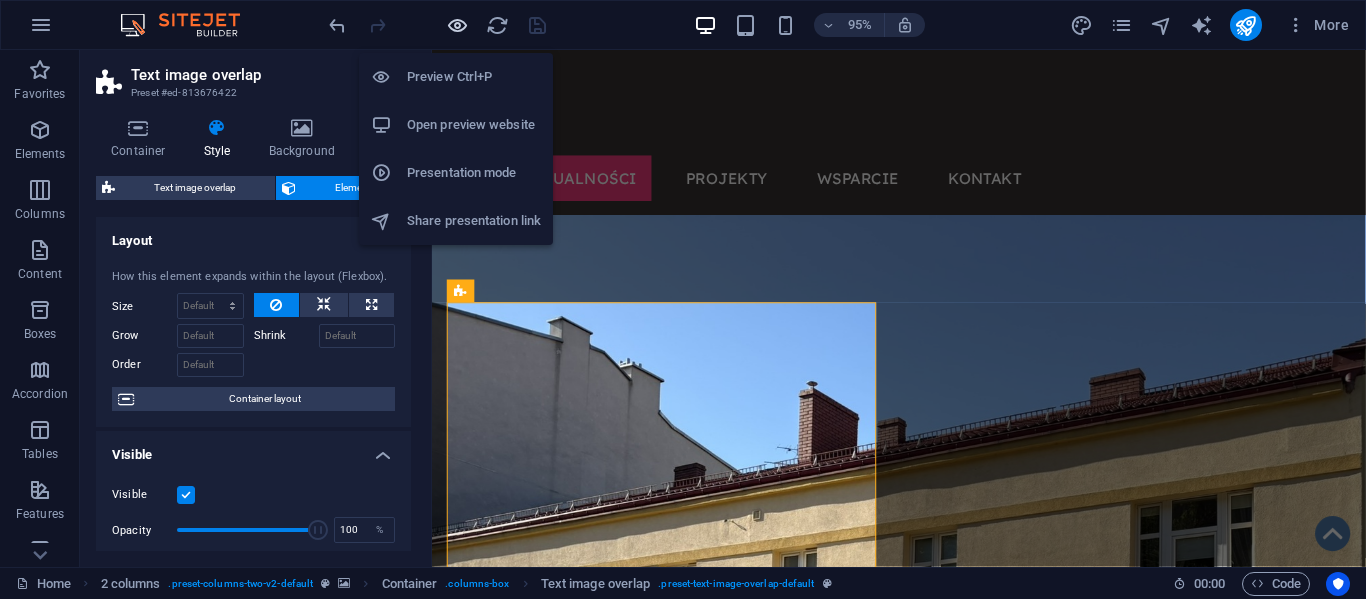click at bounding box center (457, 25) 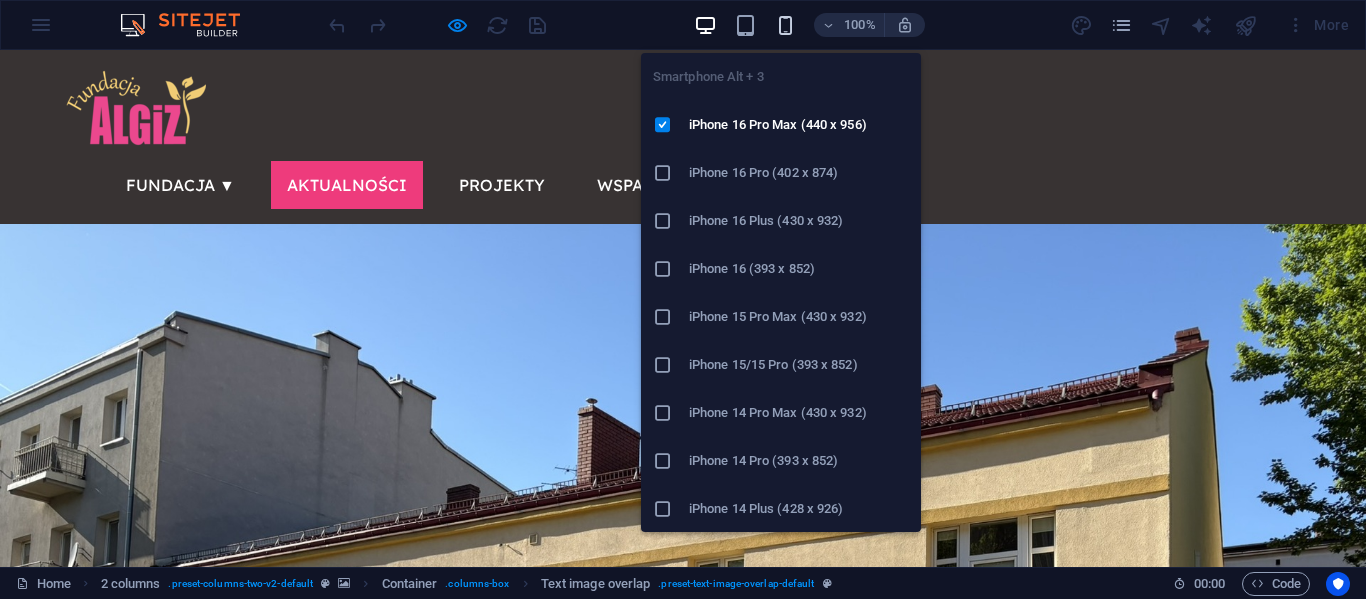 click at bounding box center (785, 25) 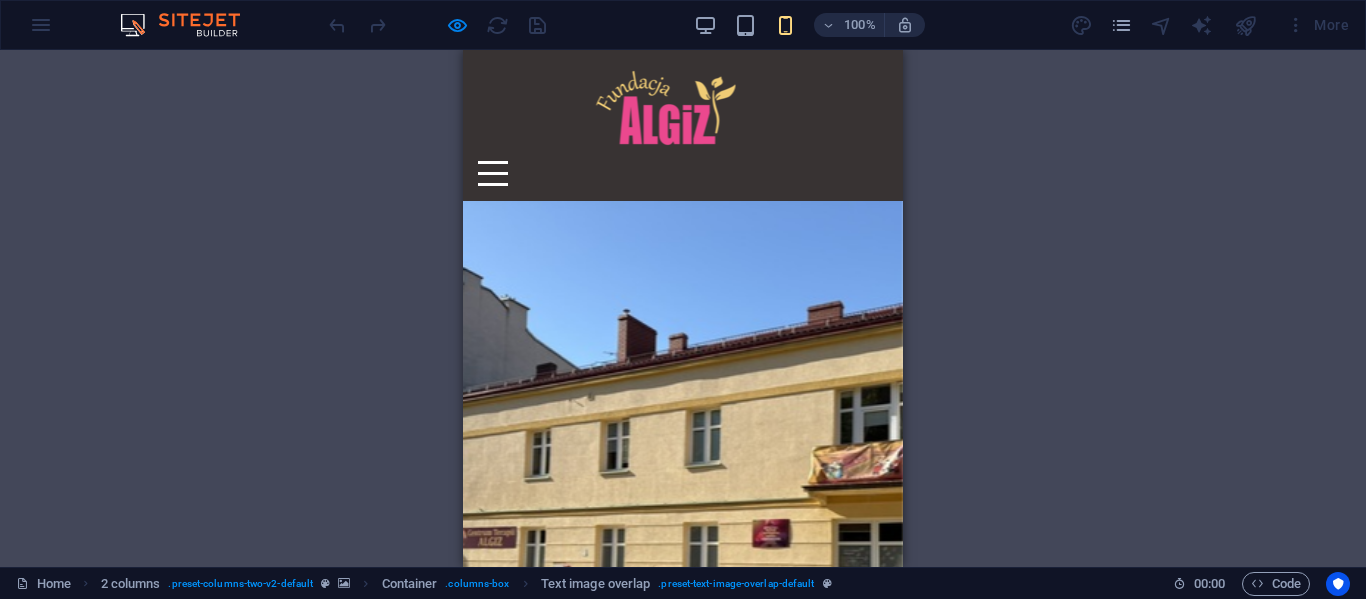 click on "Centrum Terapii Algiz Nasza siedziba główna . Nasza duma i honor." at bounding box center [683, 1077] 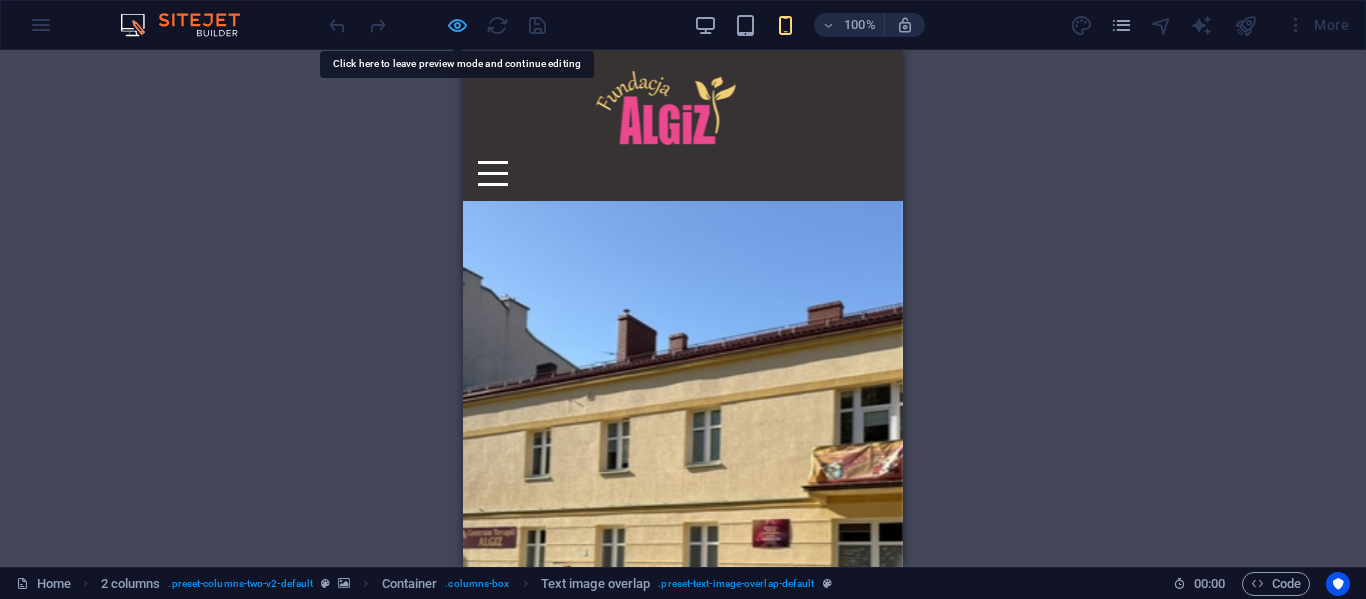 click at bounding box center (437, 25) 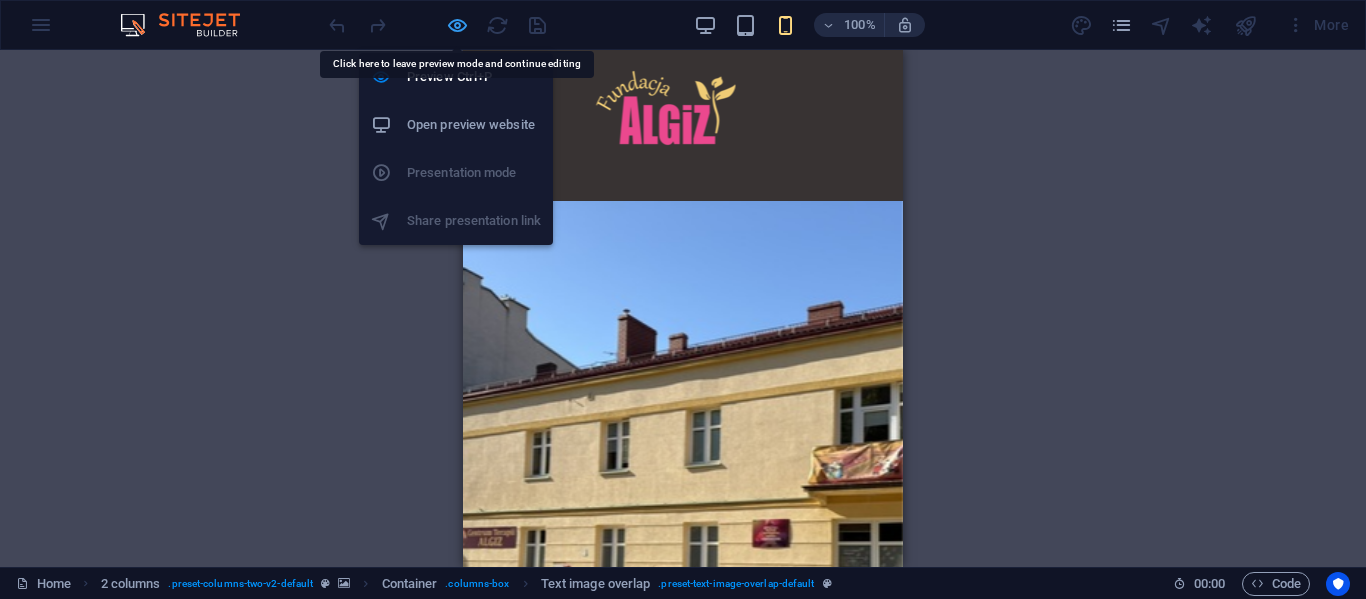 click on "Preview Ctrl+P Open preview website Presentation mode Share presentation link" at bounding box center [456, 141] 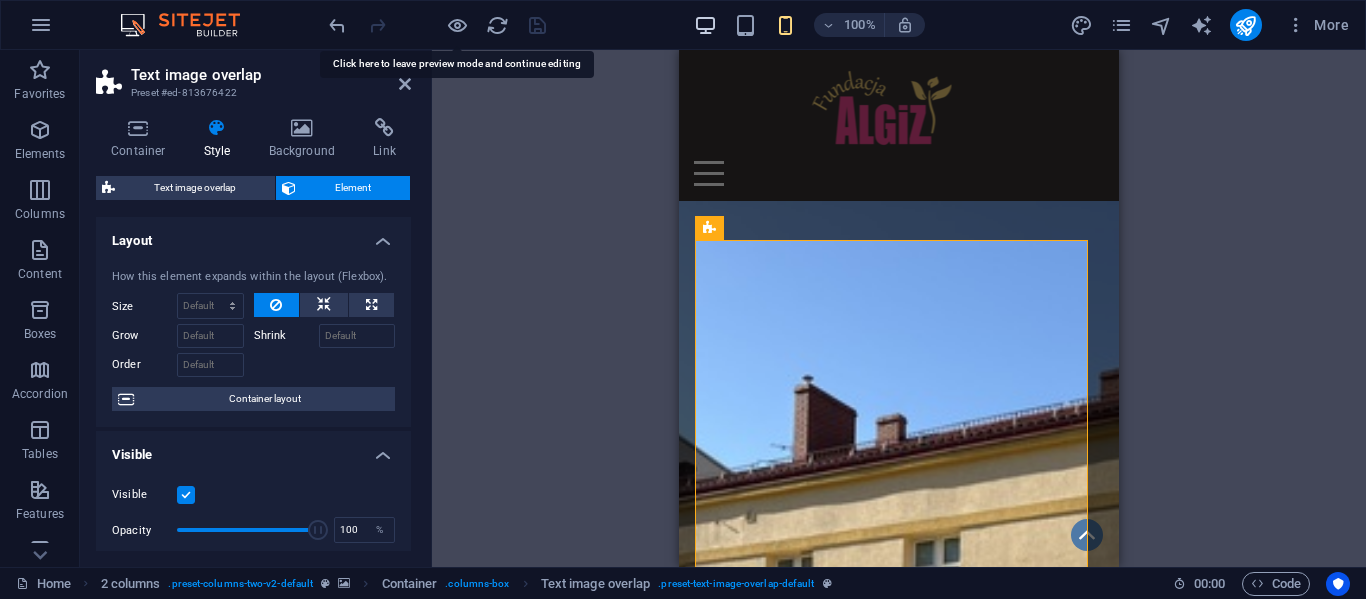 click at bounding box center (705, 25) 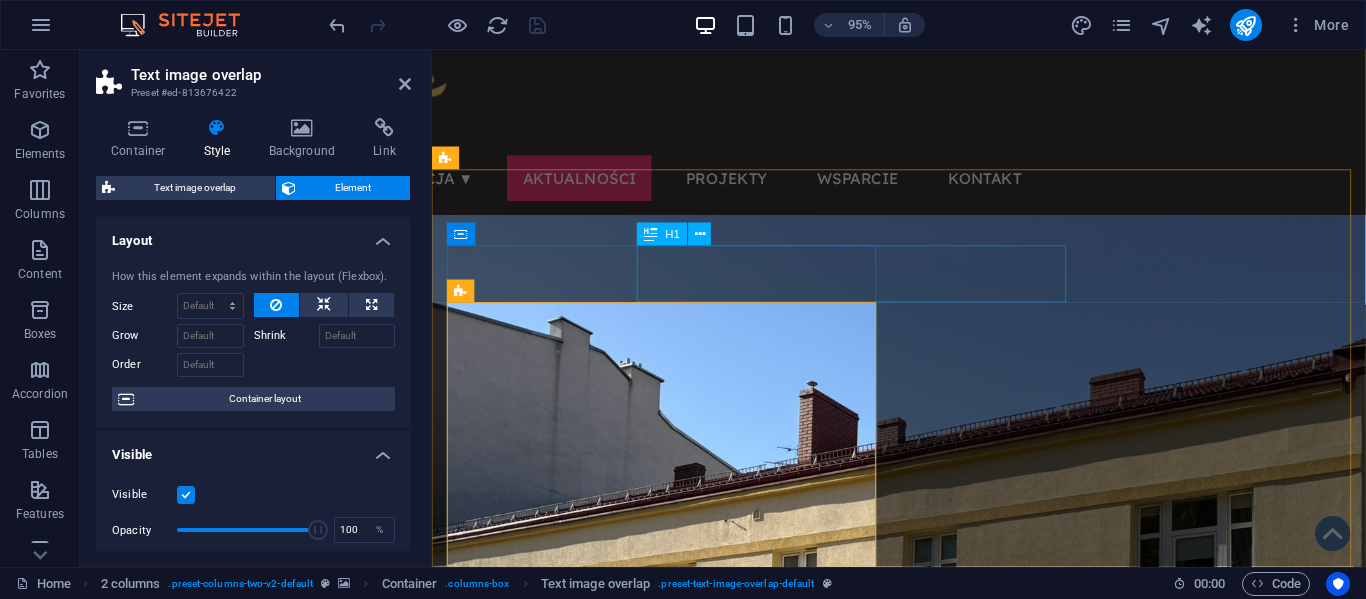 click on "Nasze Placówki" at bounding box center [876, 1360] 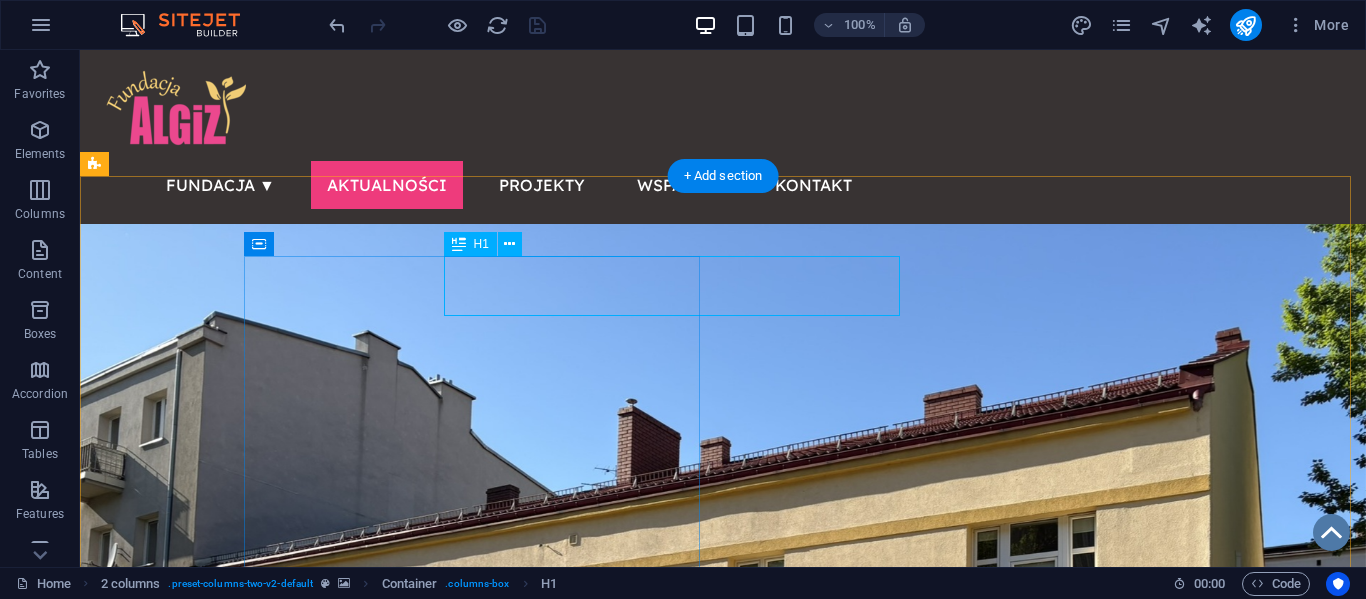 click on "Nasze Placówki" at bounding box center [524, 1360] 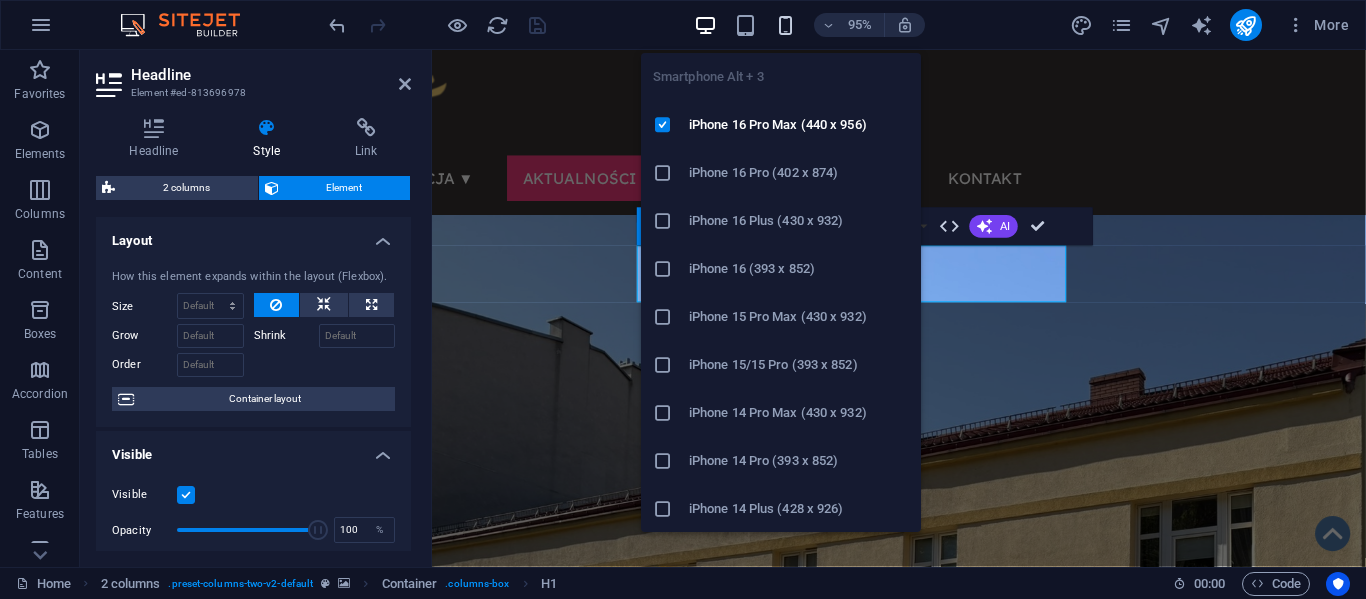 click at bounding box center [785, 25] 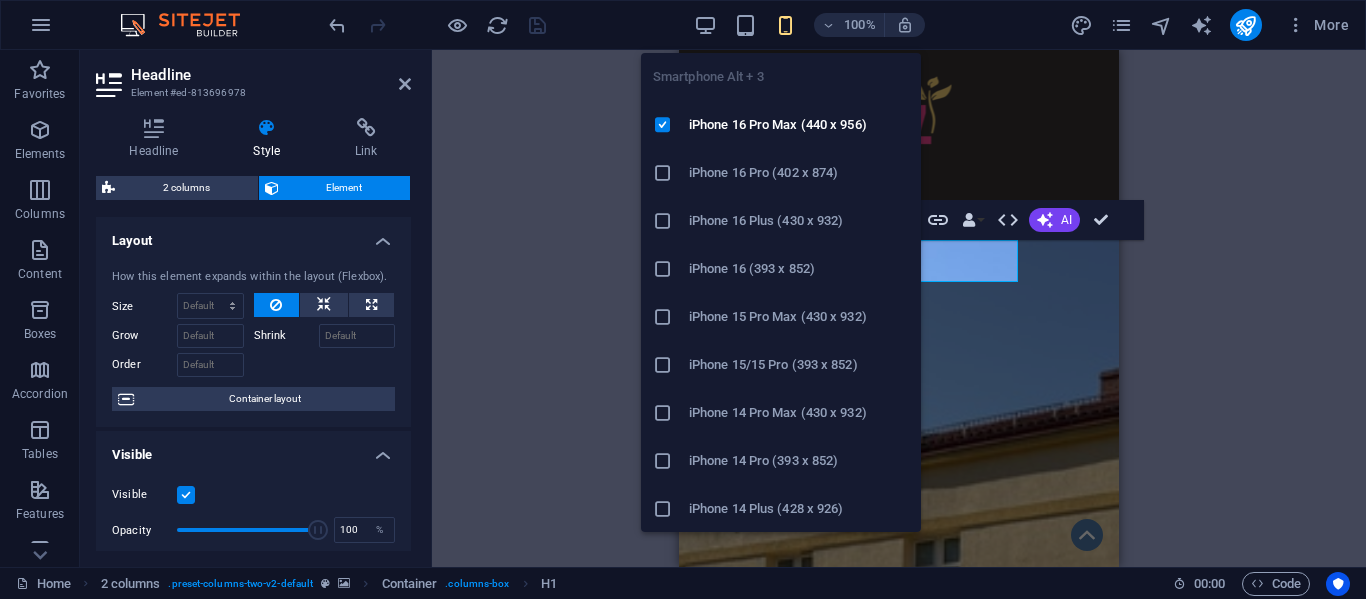 type on "-70" 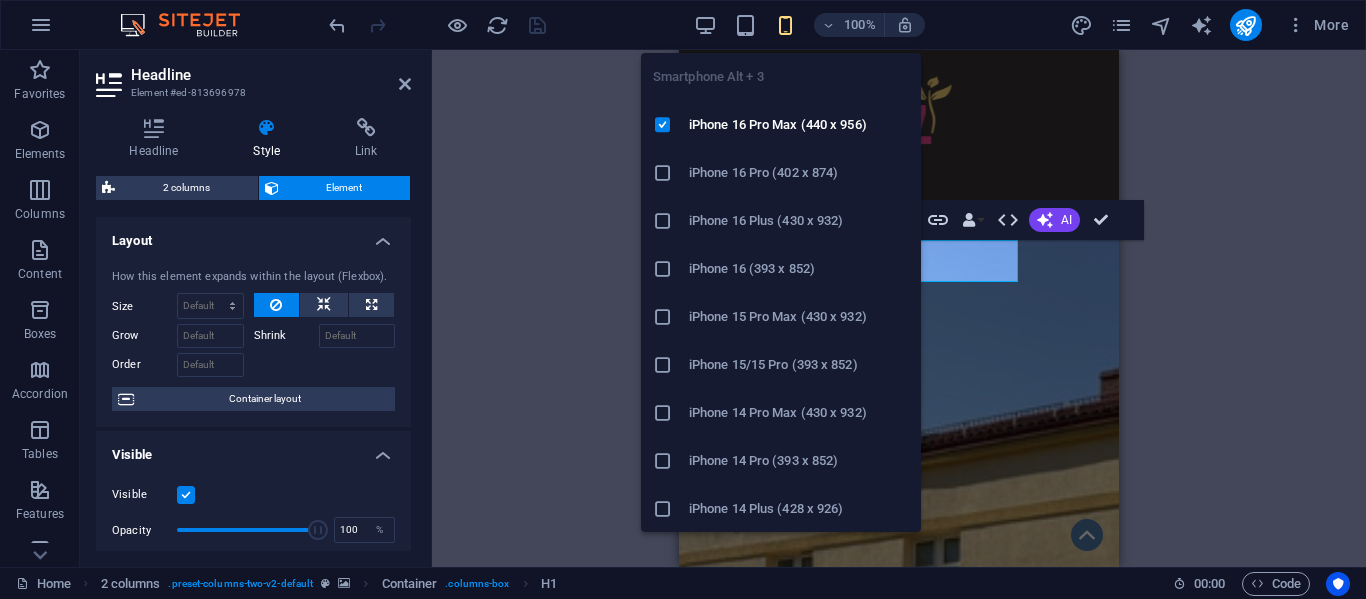 select on "px" 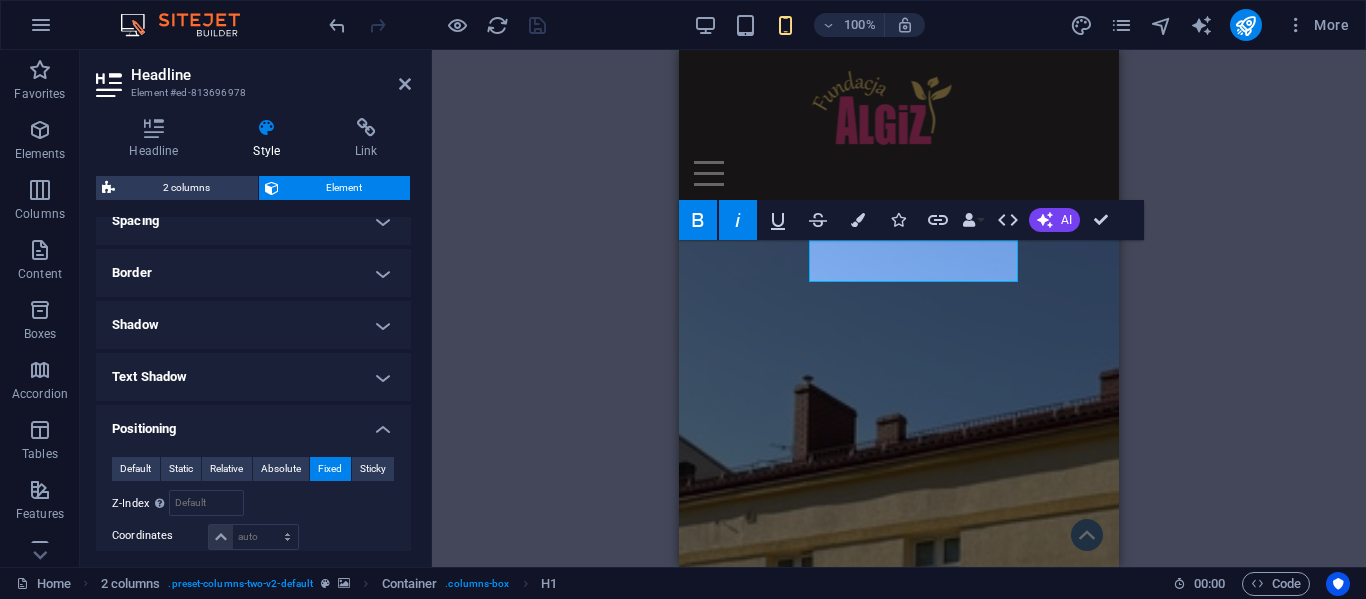 scroll, scrollTop: 470, scrollLeft: 0, axis: vertical 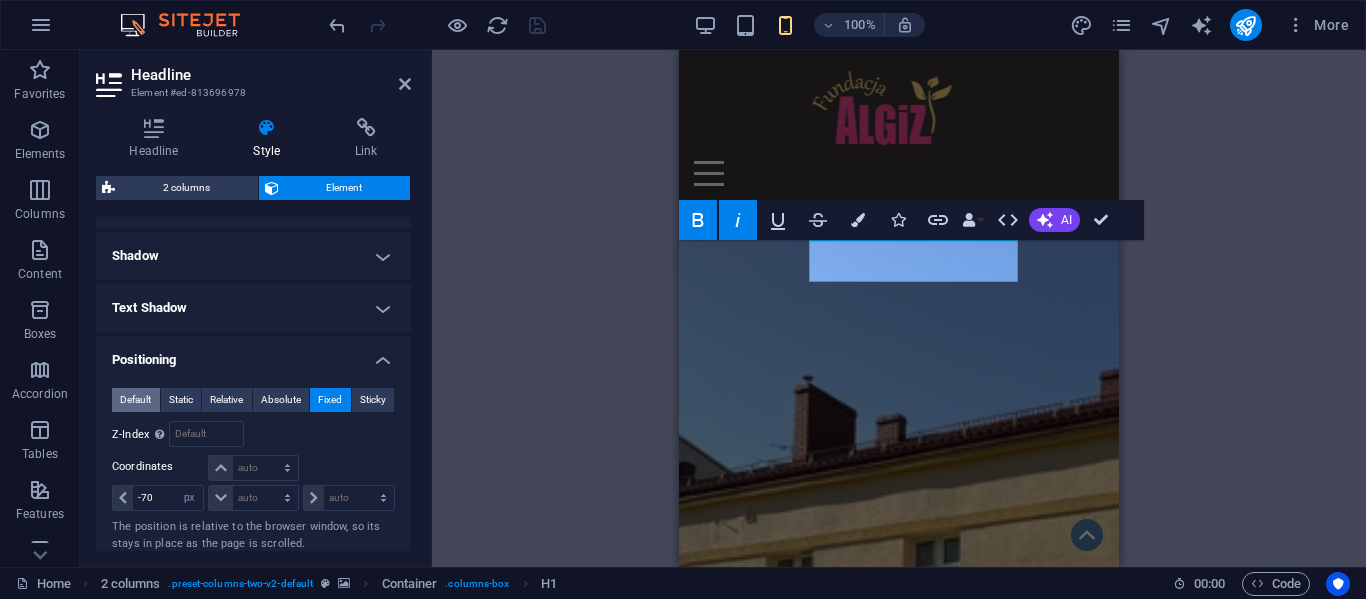 click on "Default" at bounding box center (135, 400) 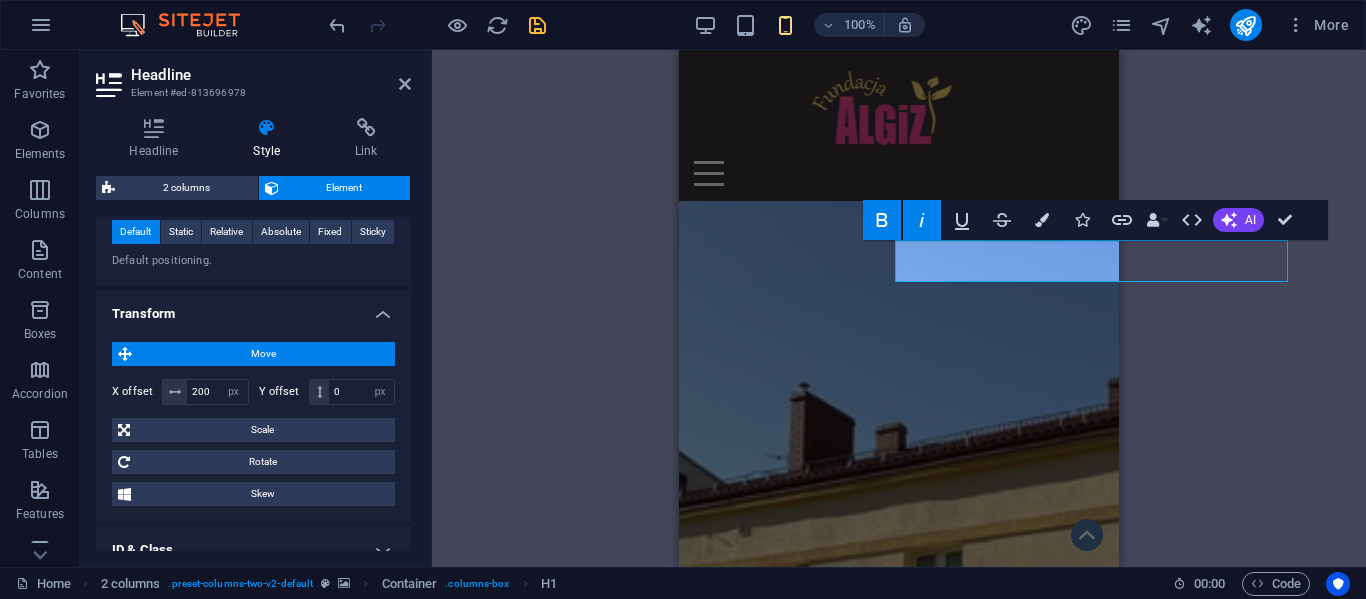 scroll, scrollTop: 639, scrollLeft: 0, axis: vertical 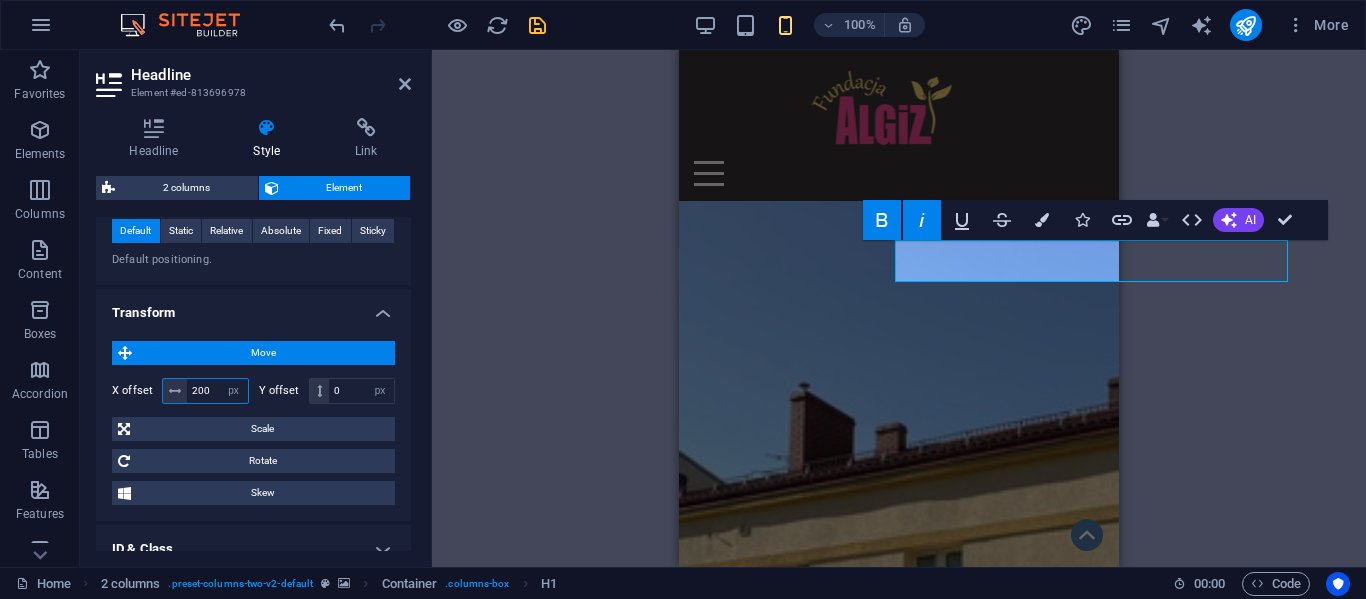 click on "200" at bounding box center (217, 391) 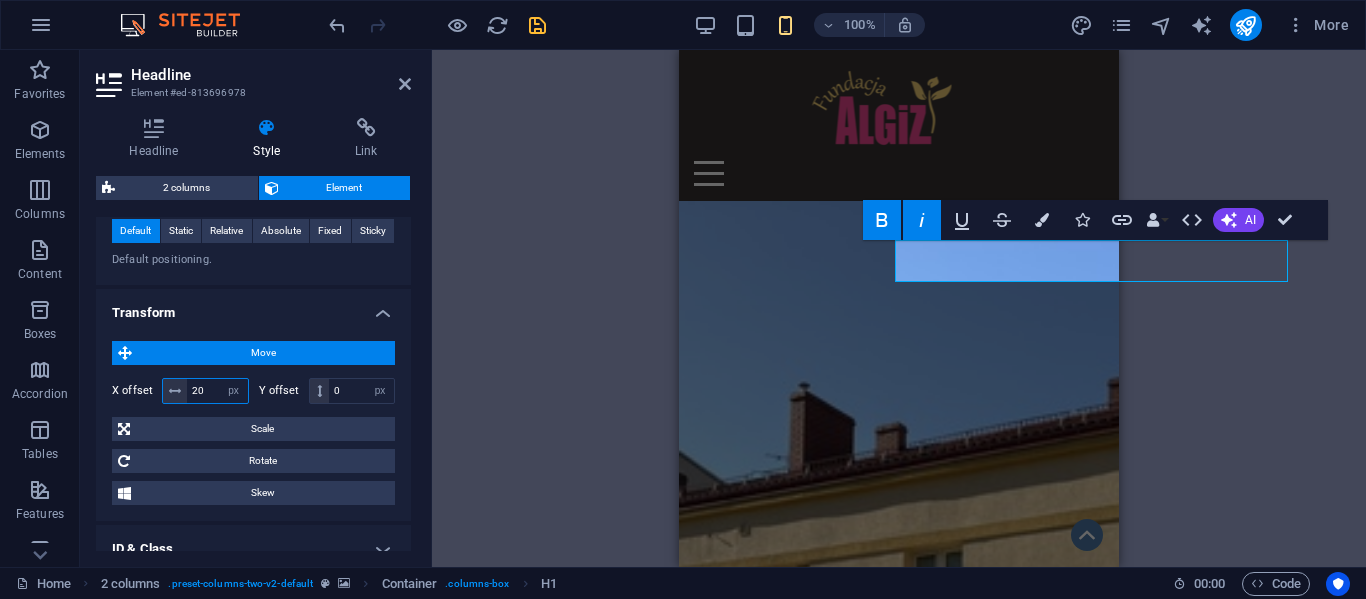 type on "2" 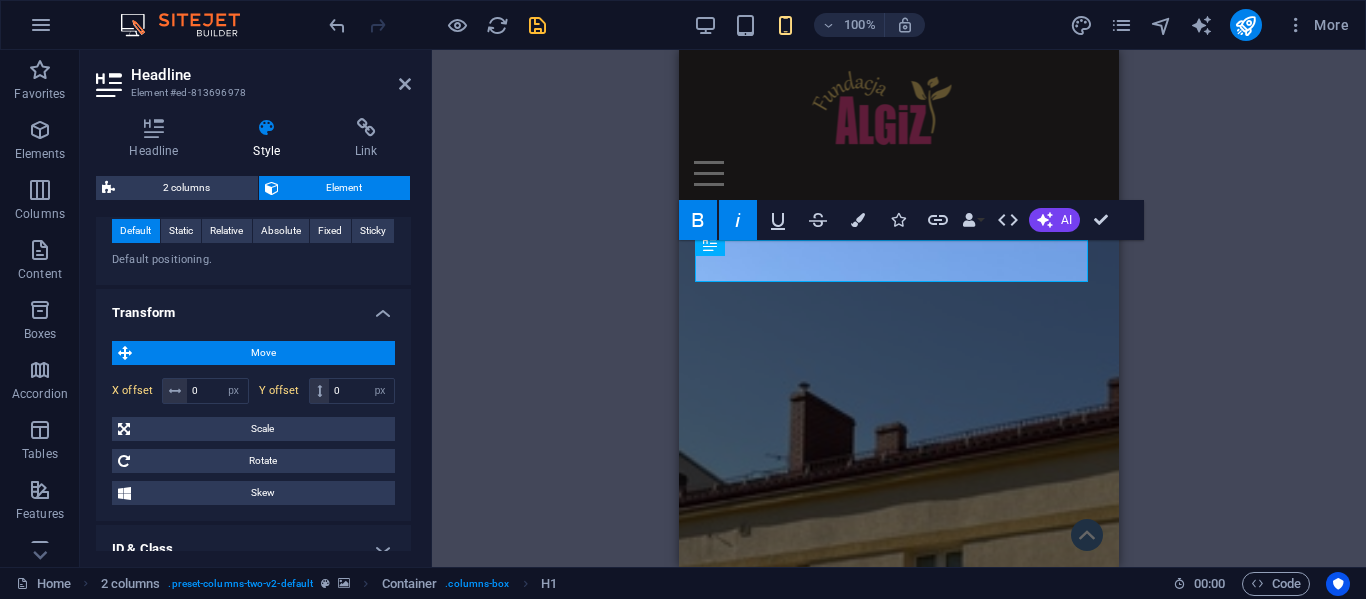 click on "Headline Style Link Settings Level H1 H2 H3 H4 H5 H6 Alignment Default colors and font sizes are defined in Design. Edit design 2 columns Element Layout How this element expands within the layout (Flexbox). Size Default auto px % 1/1 1/2 1/3 1/4 1/5 1/6 1/7 1/8 1/9 1/10 Grow Shrink Order Container layout Visible Visible Opacity 100 % Overflow Spacing Margin Default auto px % rem vw vh Custom Custom auto px % rem vw vh auto px % rem vw vh auto px % rem vw vh auto px % rem vw vh Padding Default px rem % vh vw Custom Custom px rem % vh vw px rem % vh vw px rem % vh vw px rem % vh vw Border Style              - Width 1 auto px rem % vh vw Custom Custom 1 auto px rem % vh vw 1 auto px rem % vh vw 1 auto px rem % vh vw 1 auto px rem % vh vw  - Color Round corners Default px rem % vh vw Custom Custom px rem % vh vw px rem % vh vw px rem % vh vw px rem % vh vw Shadow Default None Outside Inside Color X offset 0 px rem vh vw Y offset 0 px rem vh vw Blur 0 px rem % vh vw Spread 0 px rem vh vw Text Shadow None" at bounding box center [253, 334] 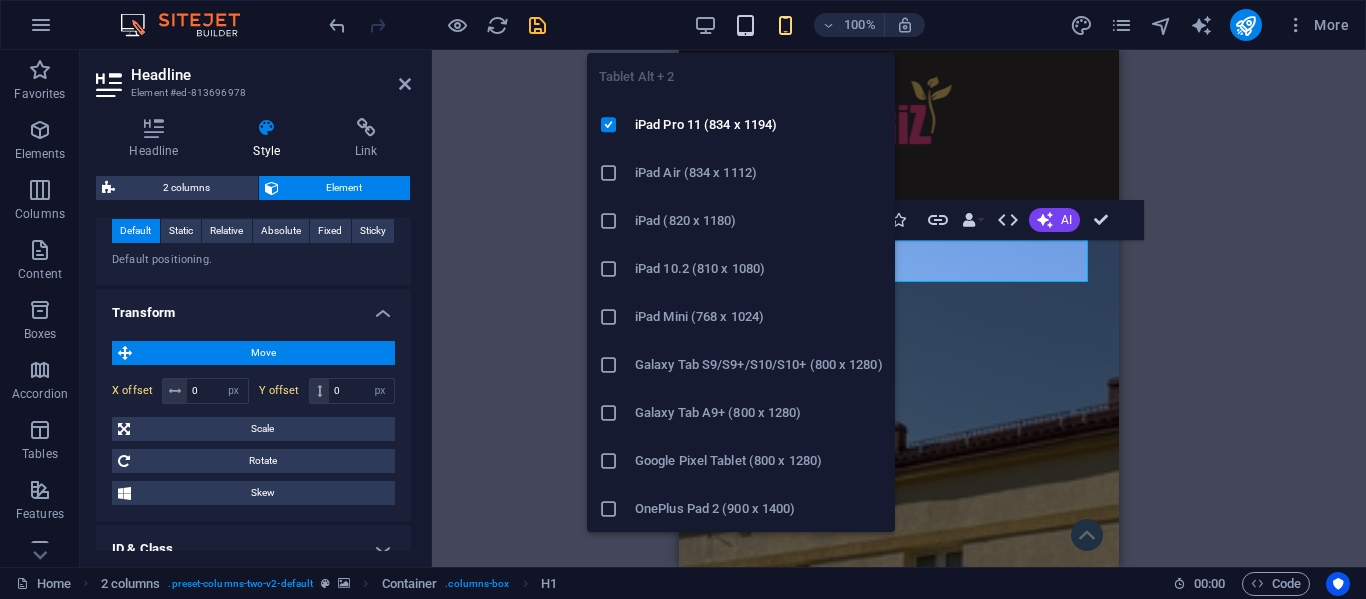 click at bounding box center (745, 25) 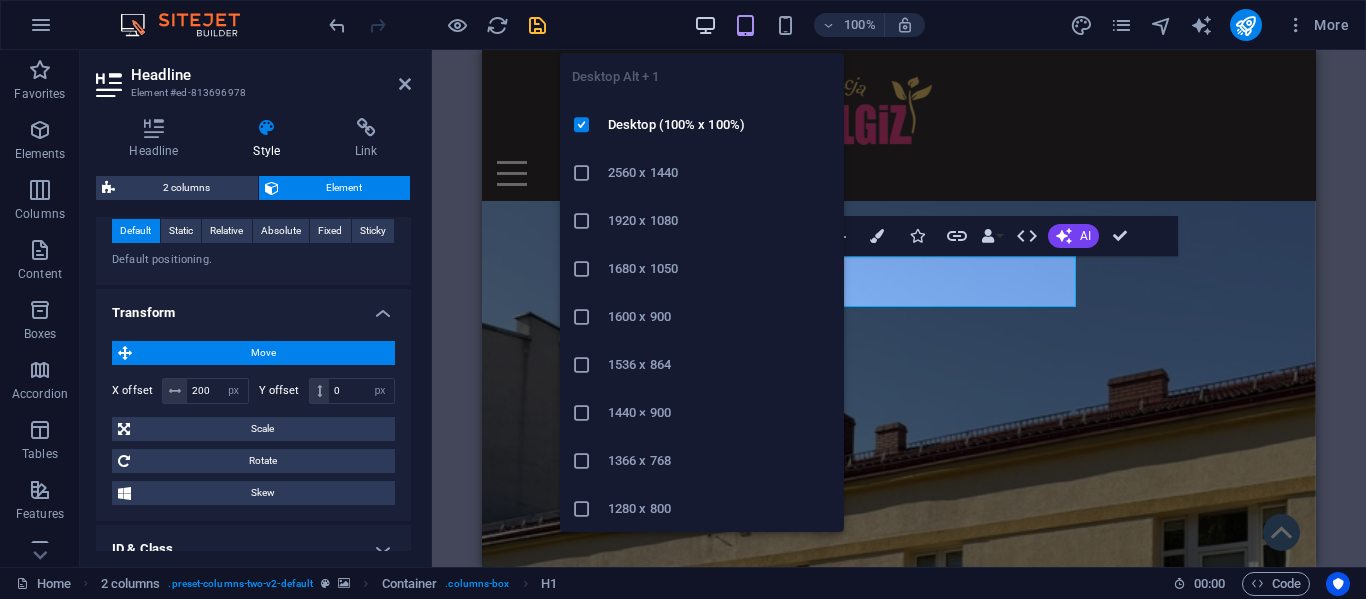 click at bounding box center [705, 25] 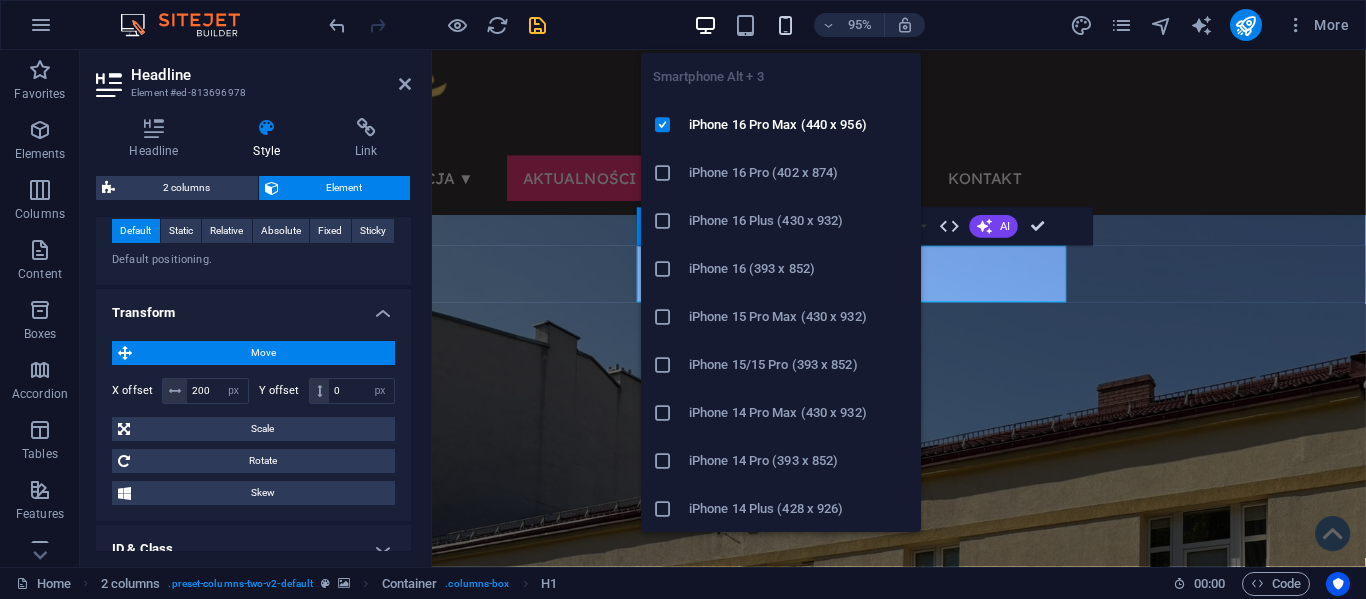 click at bounding box center [785, 25] 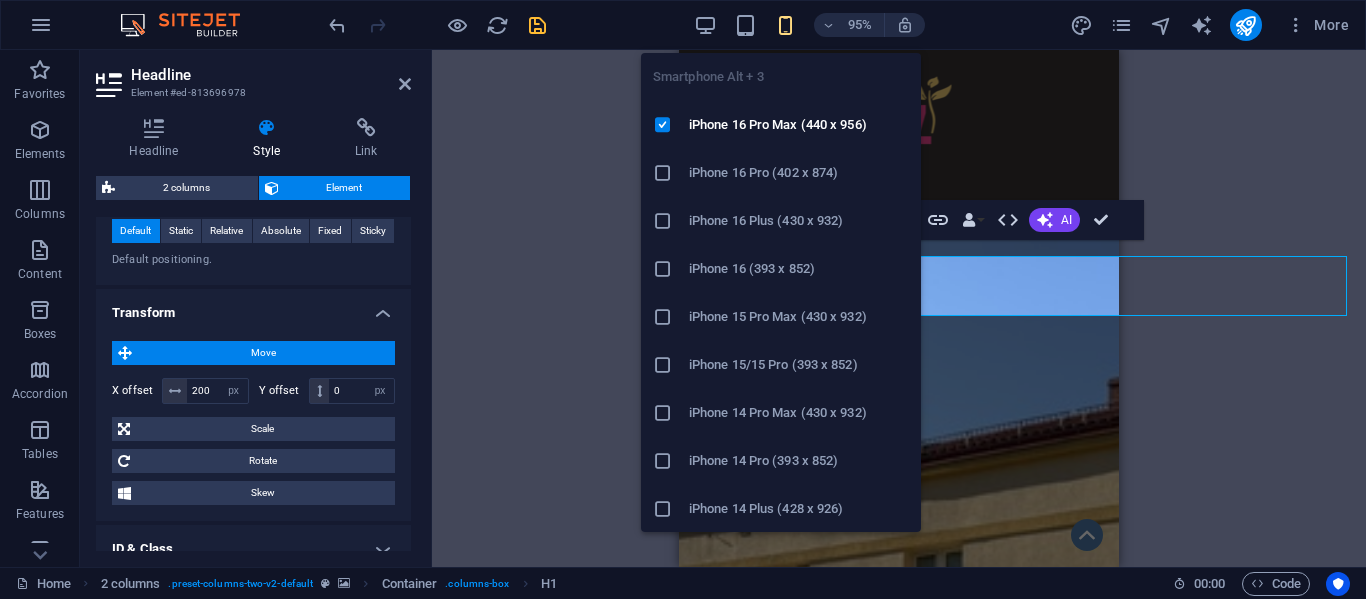 type on "0" 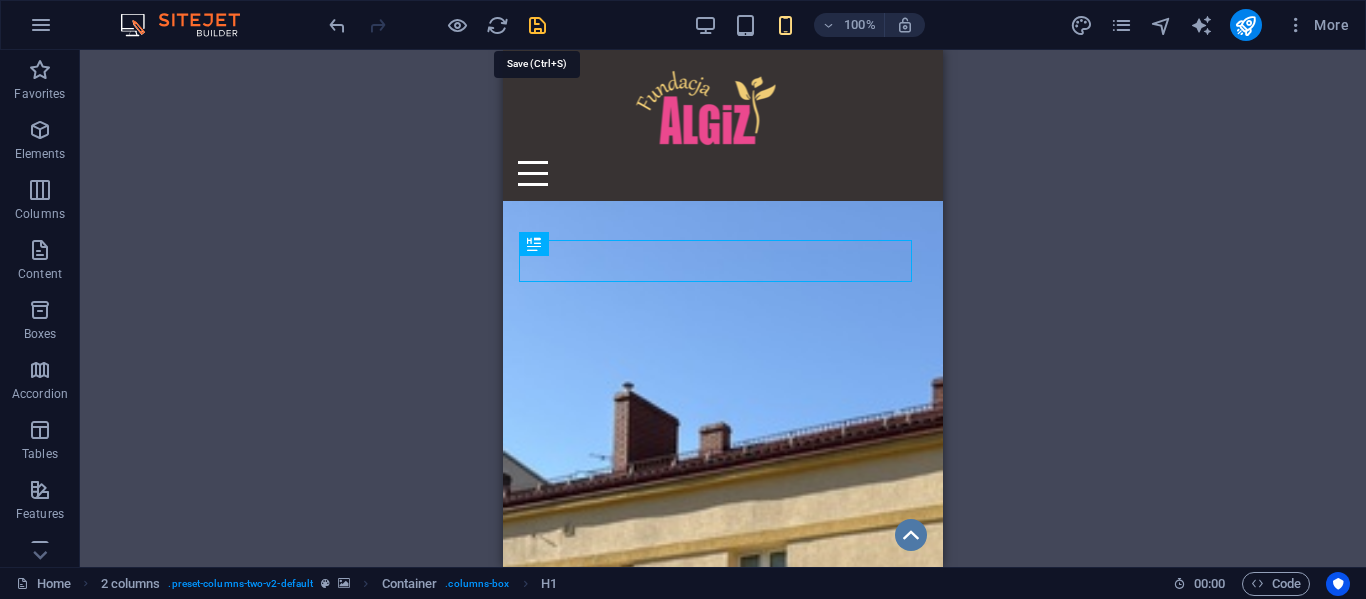 click at bounding box center (537, 25) 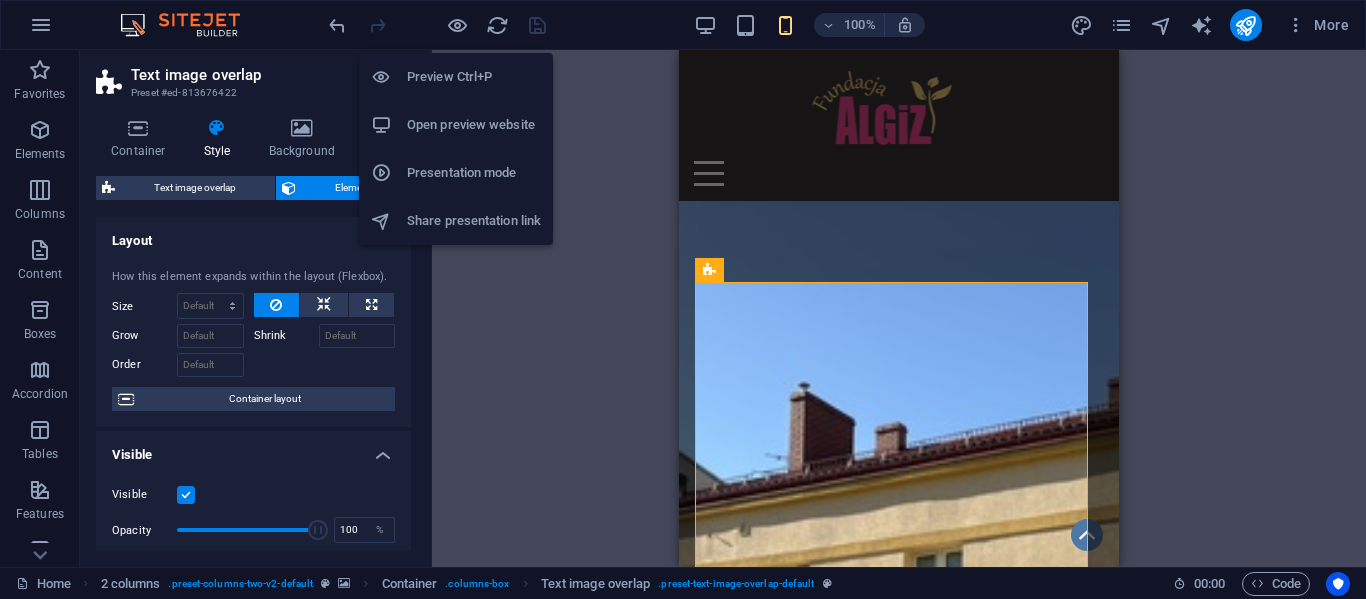 click on "Presentation mode" at bounding box center [474, 173] 